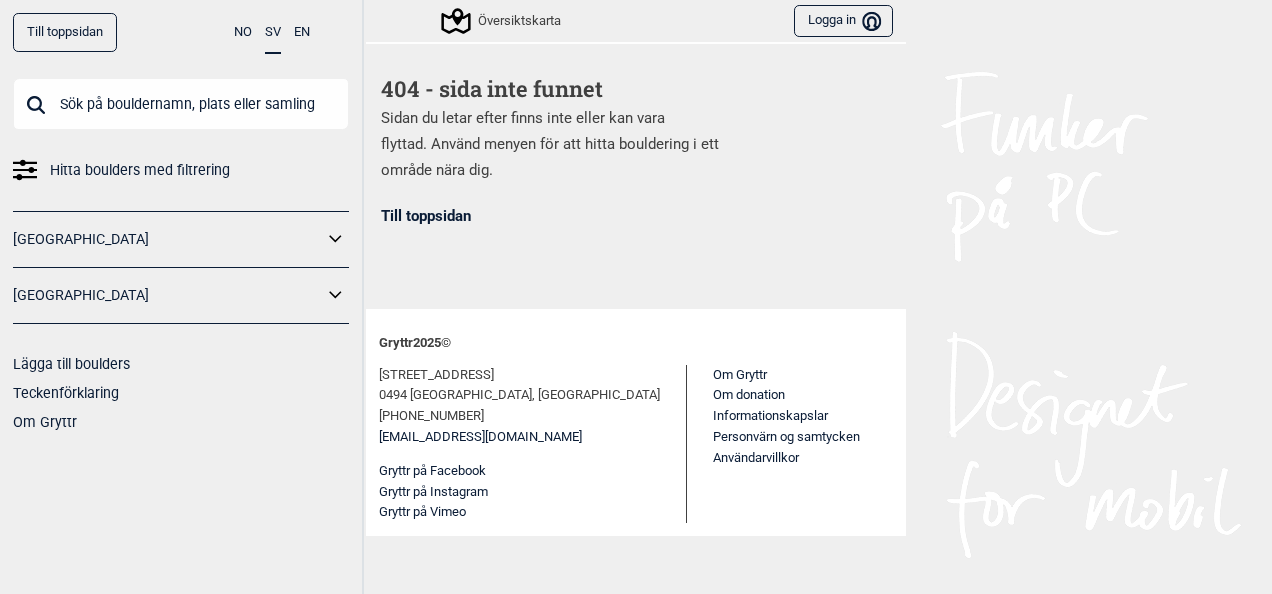 scroll, scrollTop: 0, scrollLeft: 0, axis: both 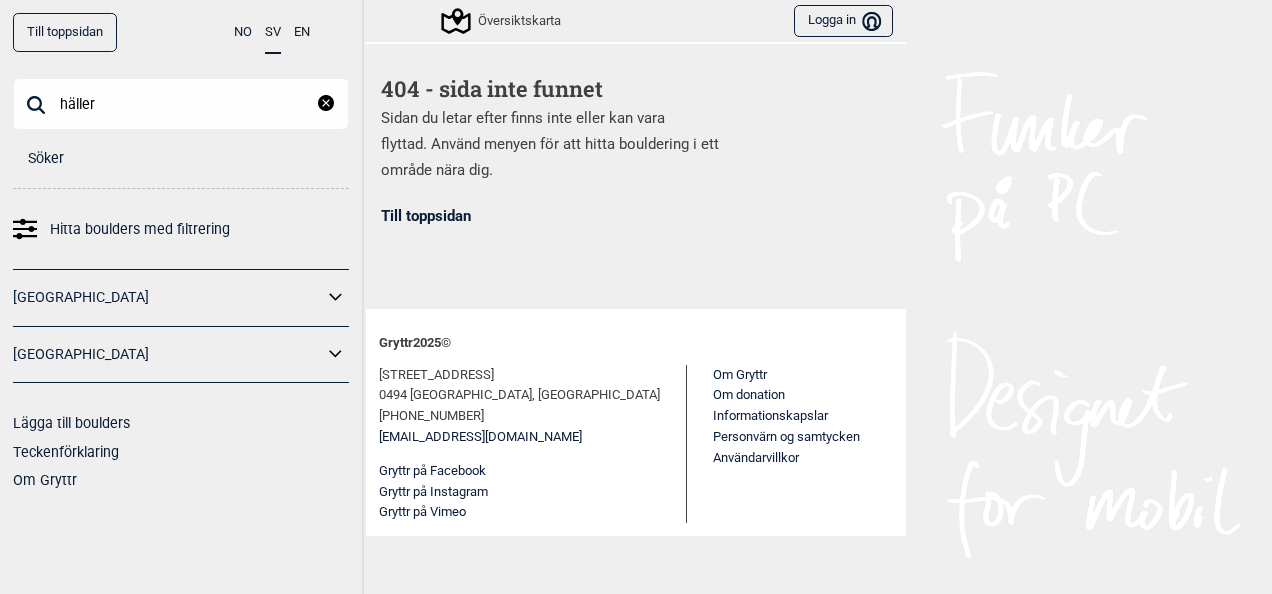 type on "häller" 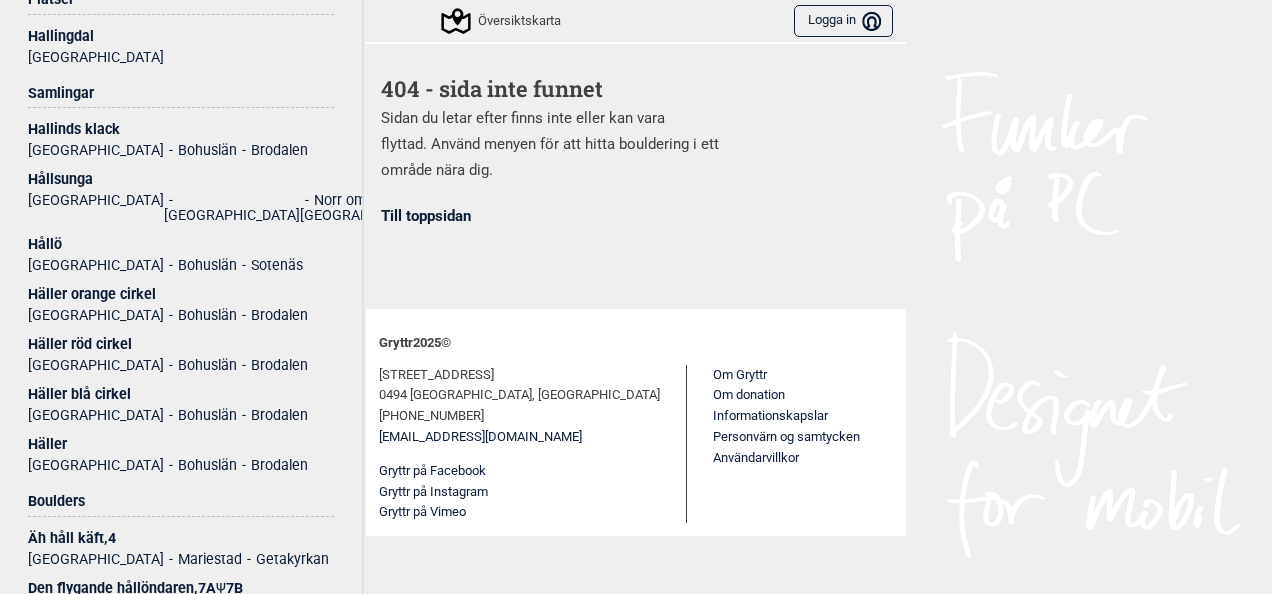 scroll, scrollTop: 160, scrollLeft: 0, axis: vertical 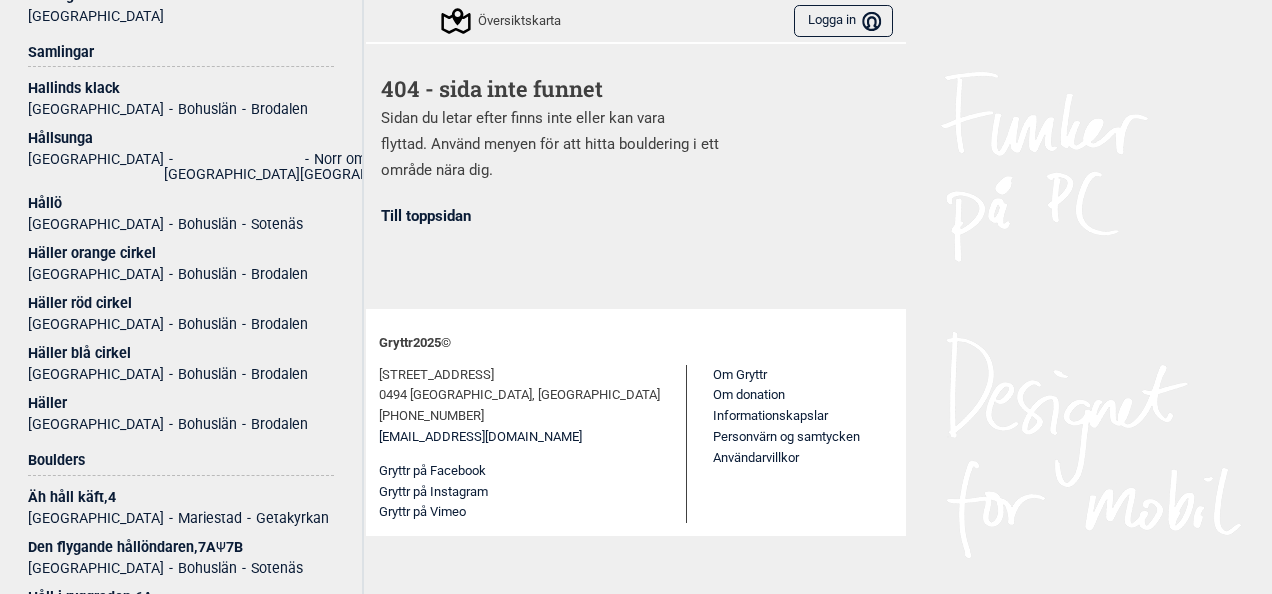 click on "Häller" at bounding box center (181, 403) 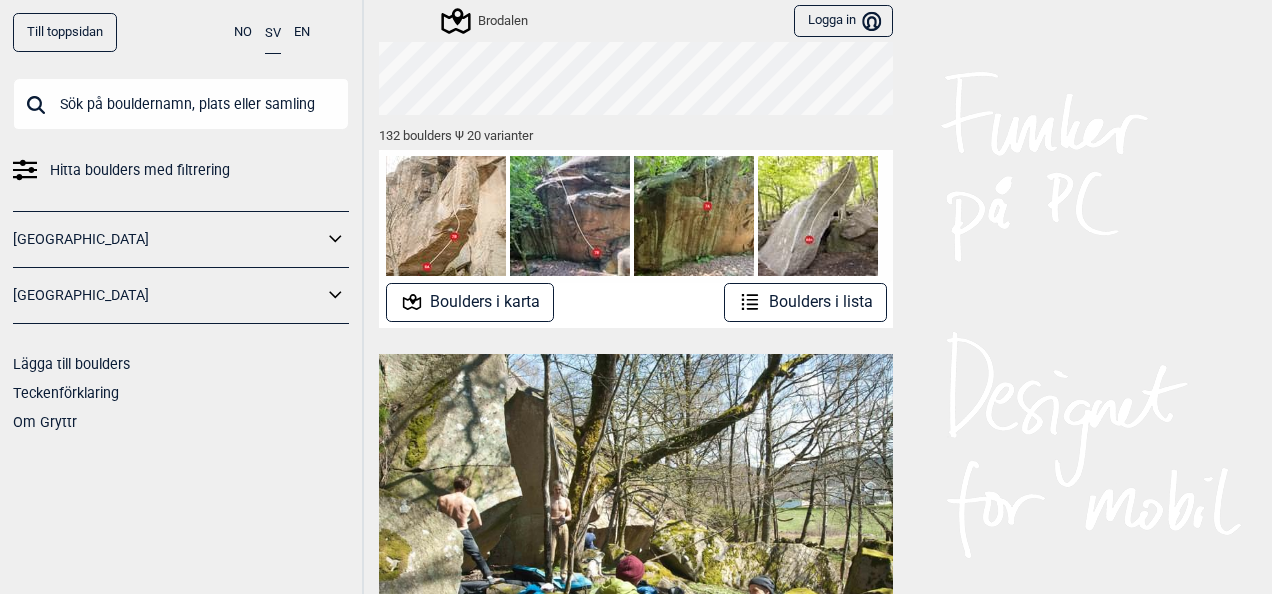 scroll, scrollTop: 215, scrollLeft: 0, axis: vertical 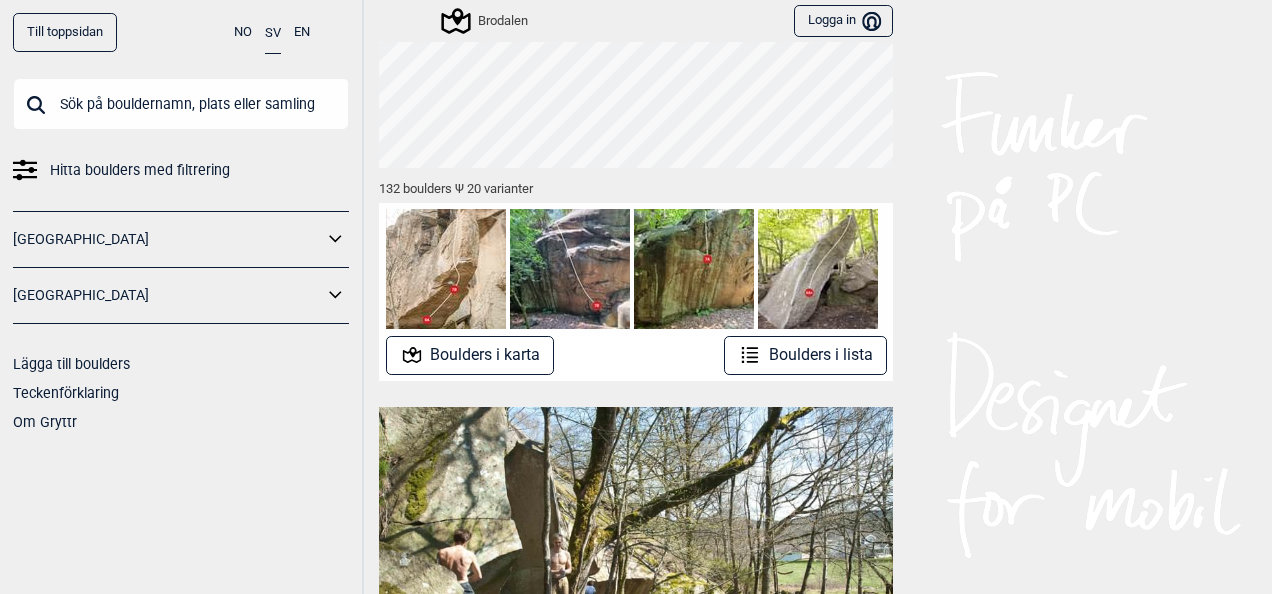 click at bounding box center [446, 269] 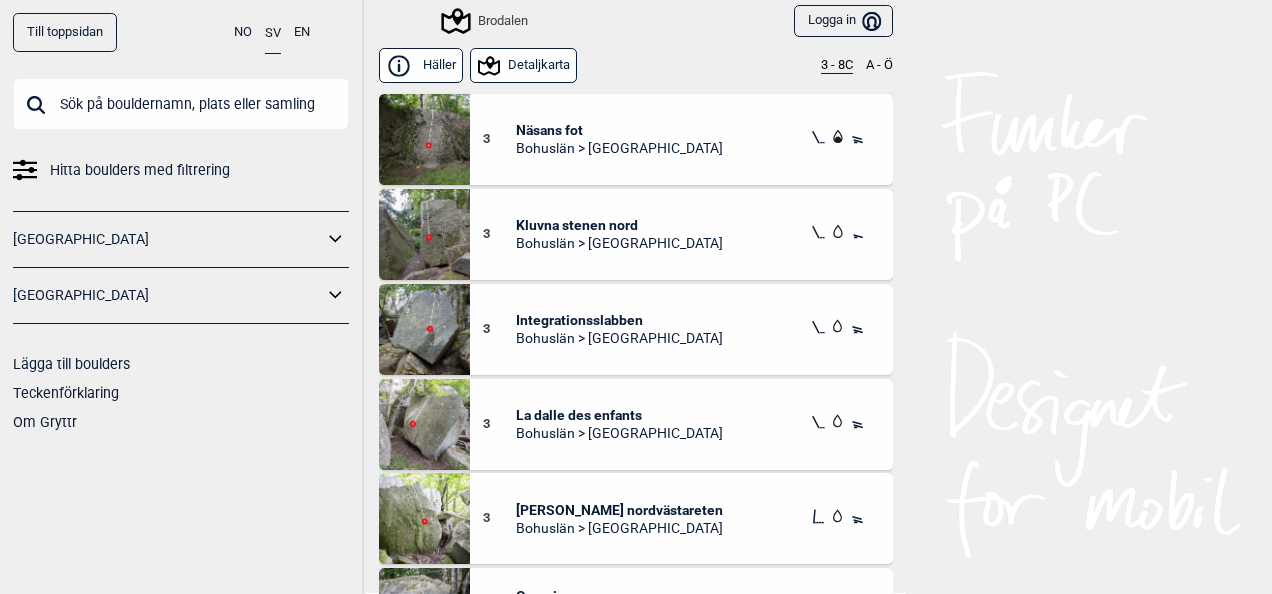 click at bounding box center [424, 139] 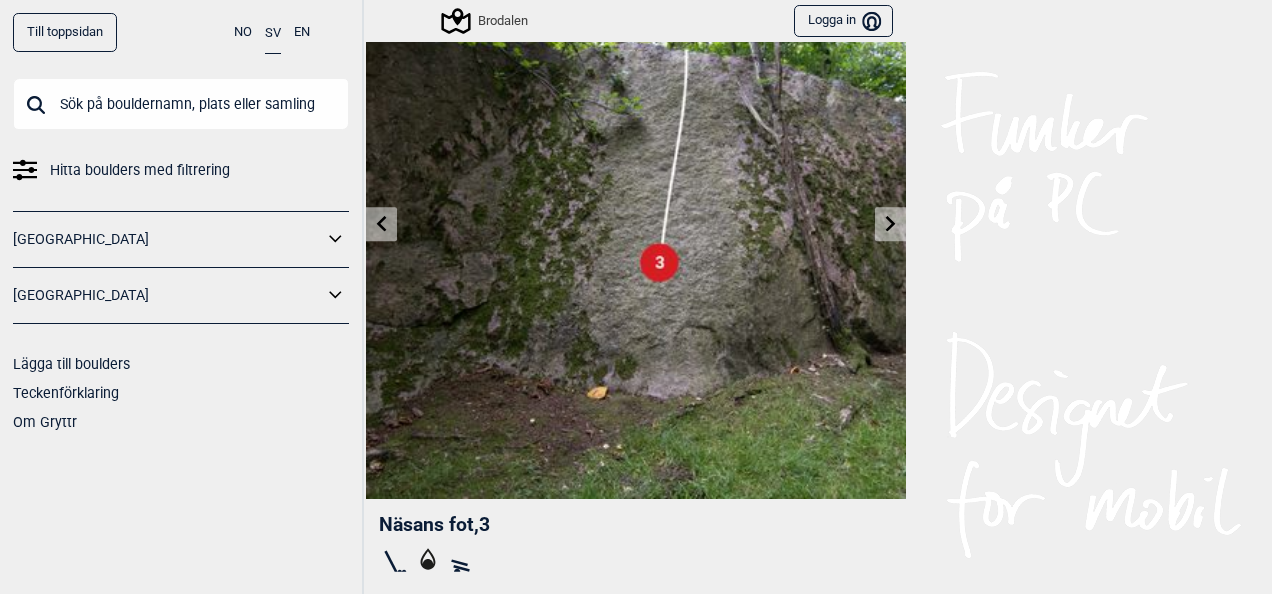 scroll, scrollTop: 160, scrollLeft: 0, axis: vertical 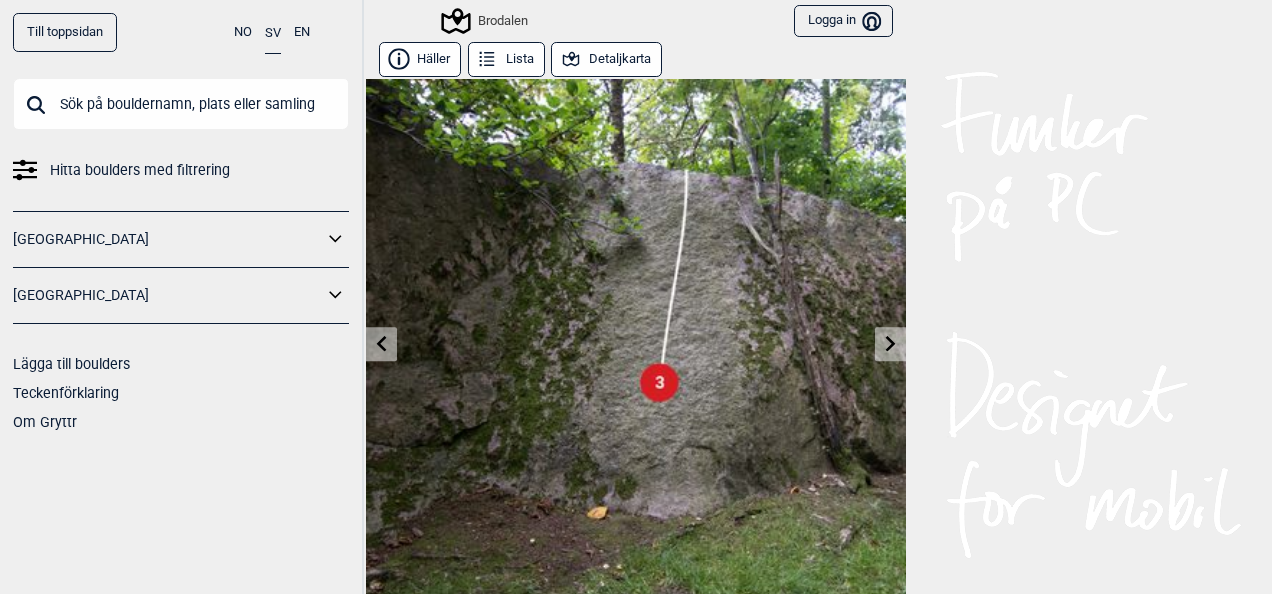 click at bounding box center [890, 344] 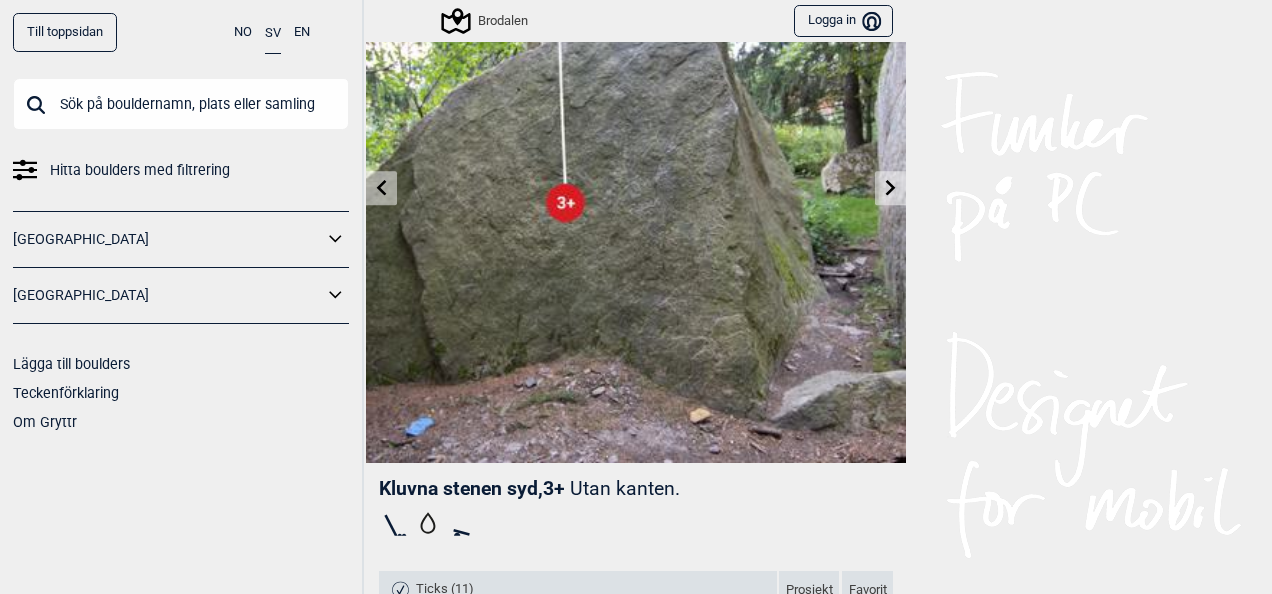 scroll, scrollTop: 160, scrollLeft: 0, axis: vertical 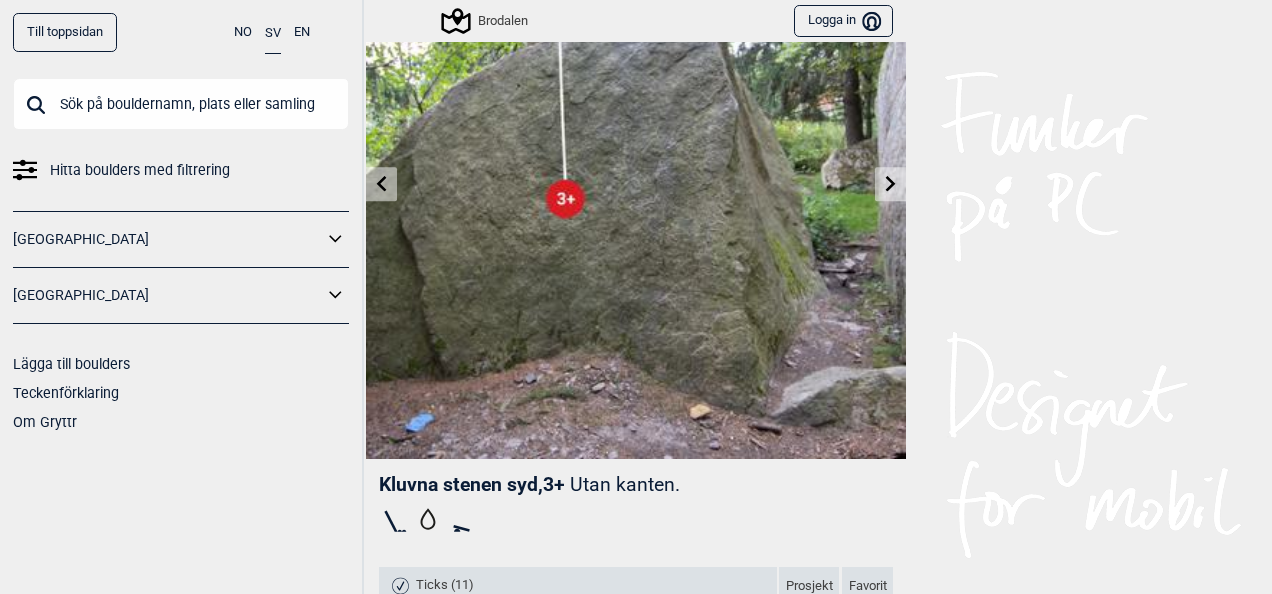 click 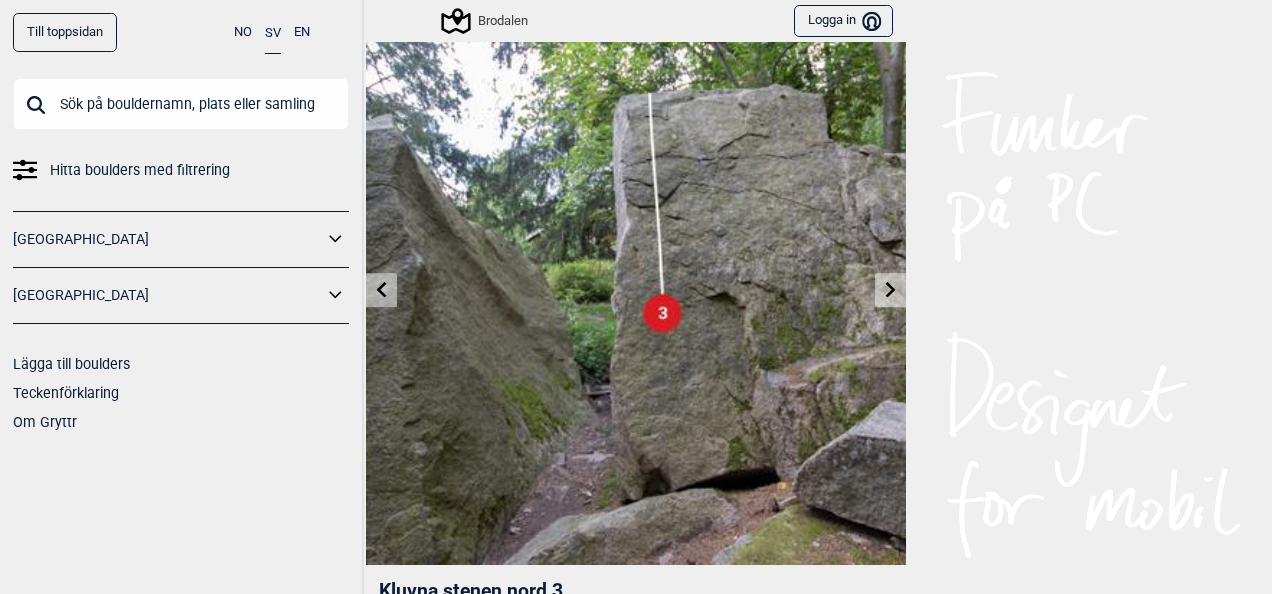 scroll, scrollTop: 53, scrollLeft: 0, axis: vertical 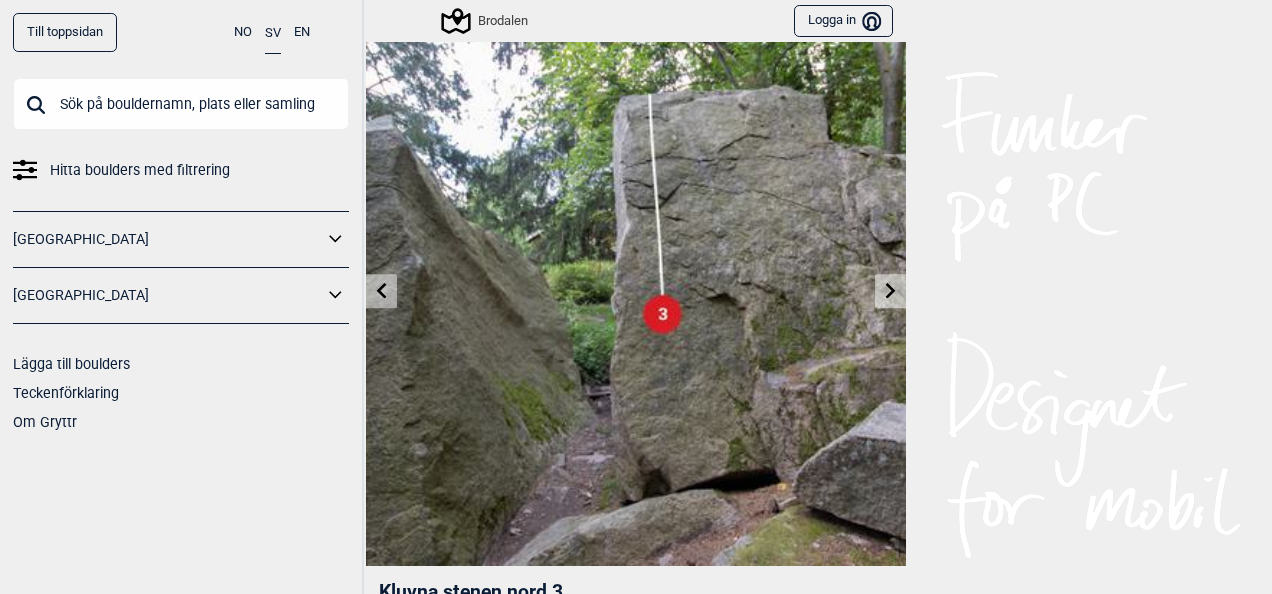 click 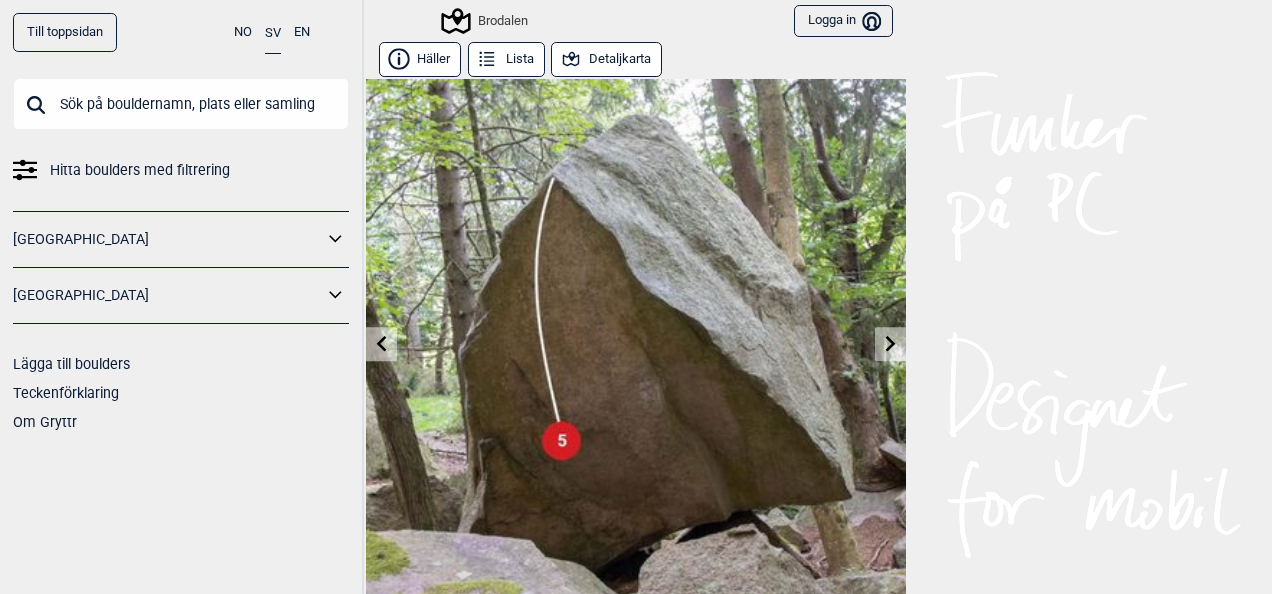 click 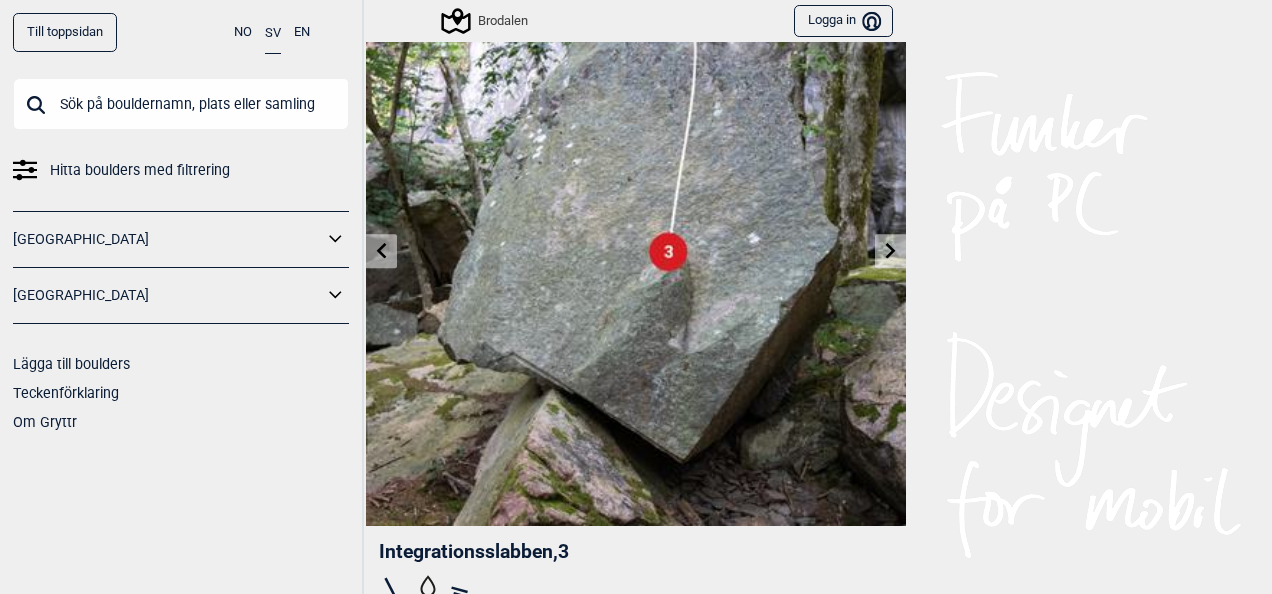 scroll, scrollTop: 120, scrollLeft: 0, axis: vertical 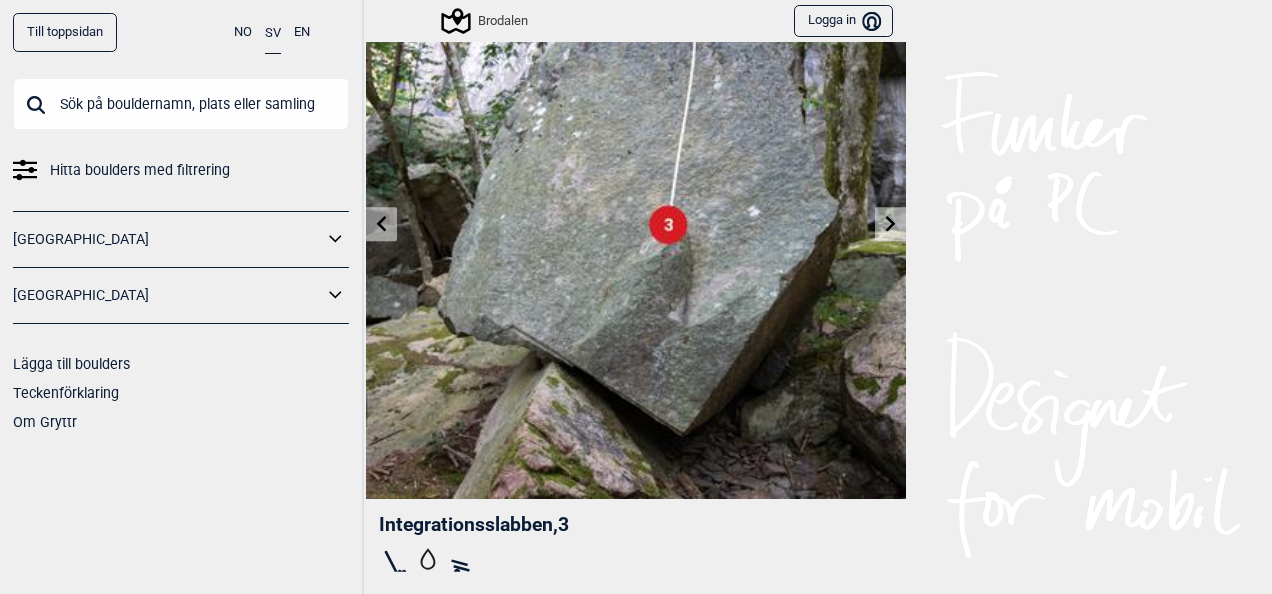 click at bounding box center (890, 224) 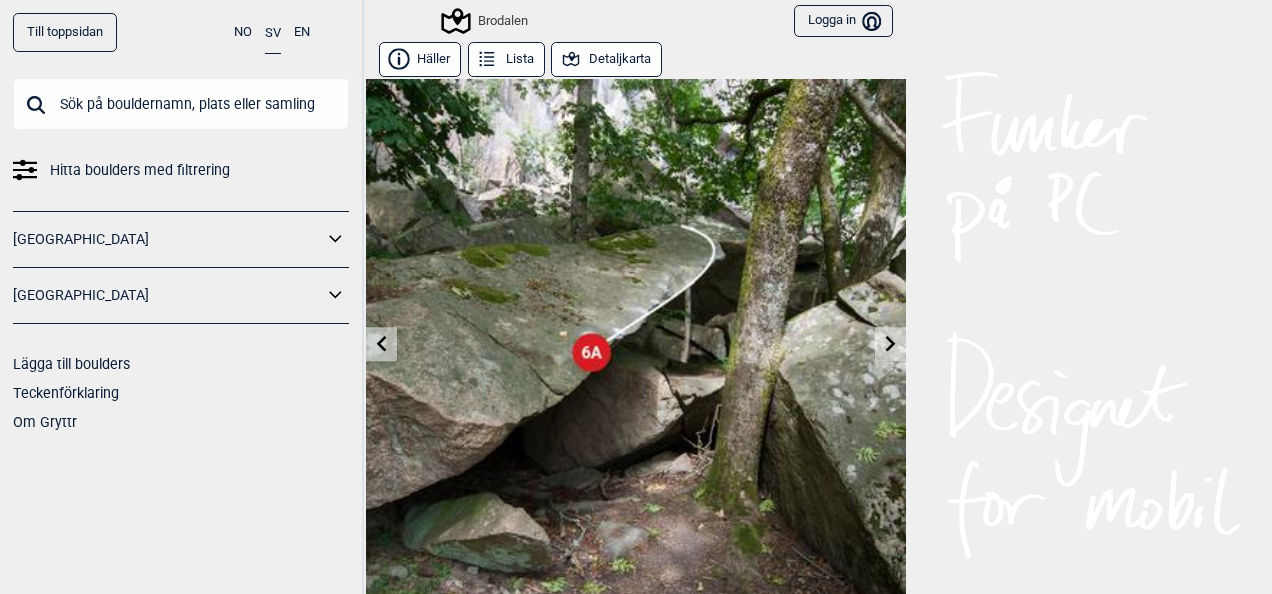 click 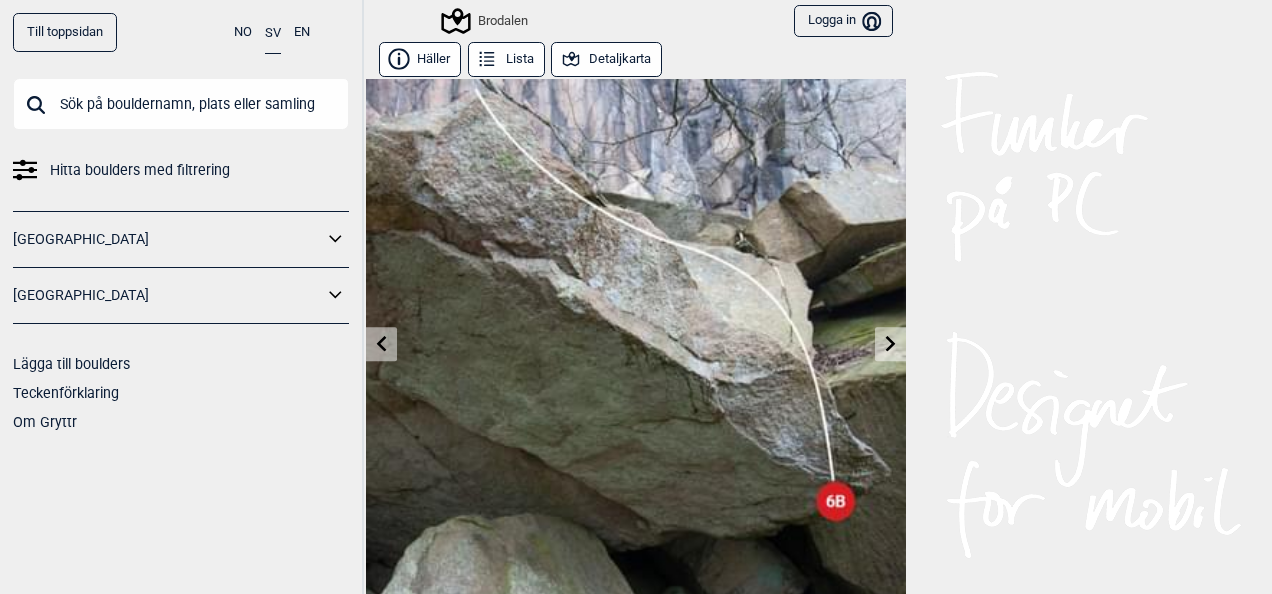 click 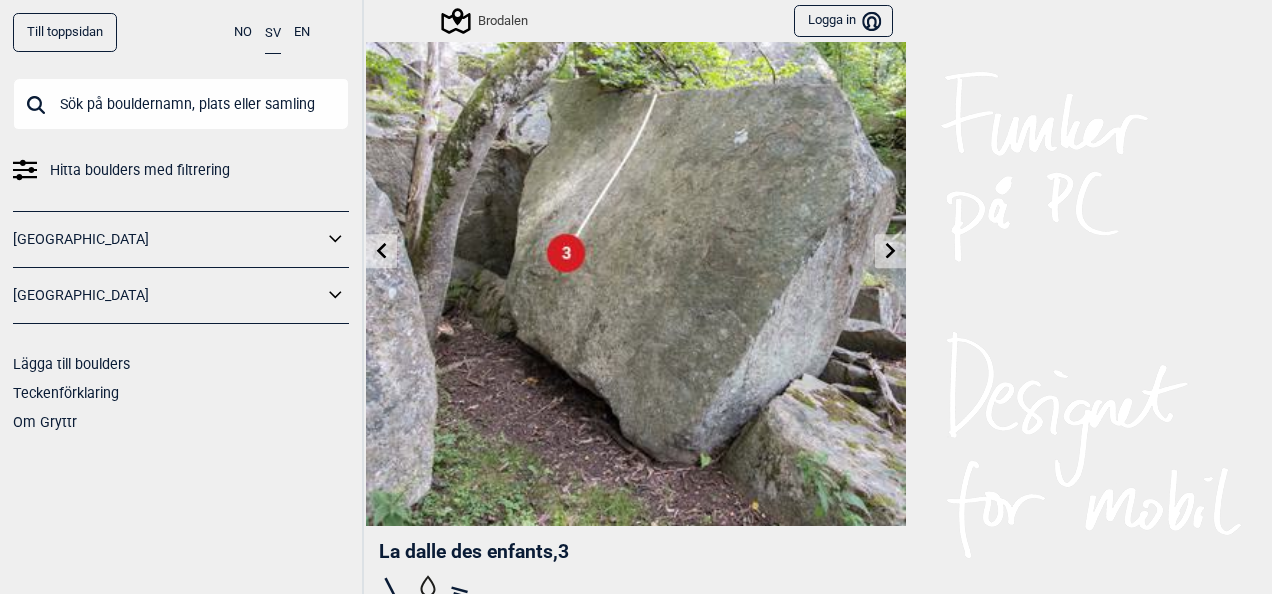 scroll, scrollTop: 120, scrollLeft: 0, axis: vertical 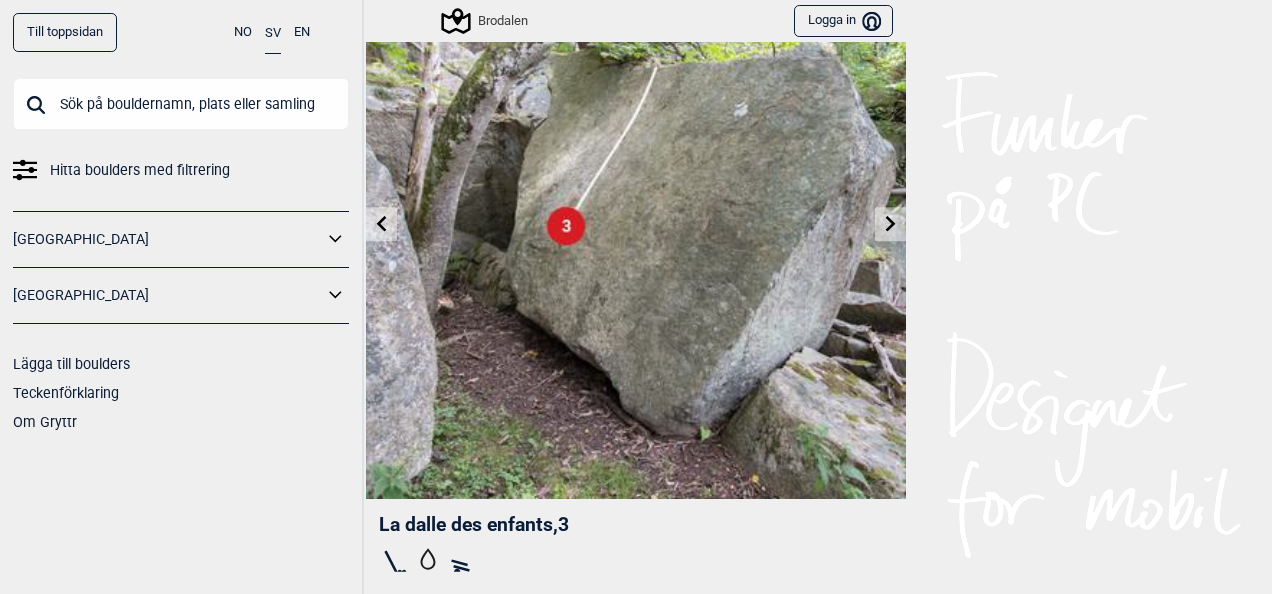 click 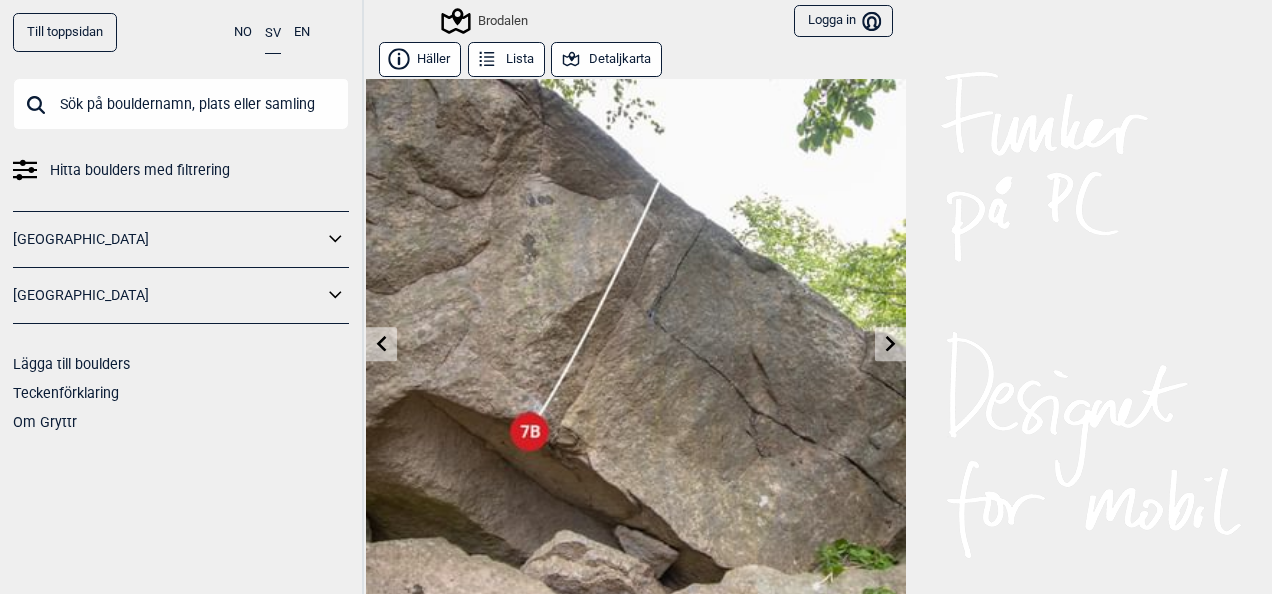 click at bounding box center [636, 349] 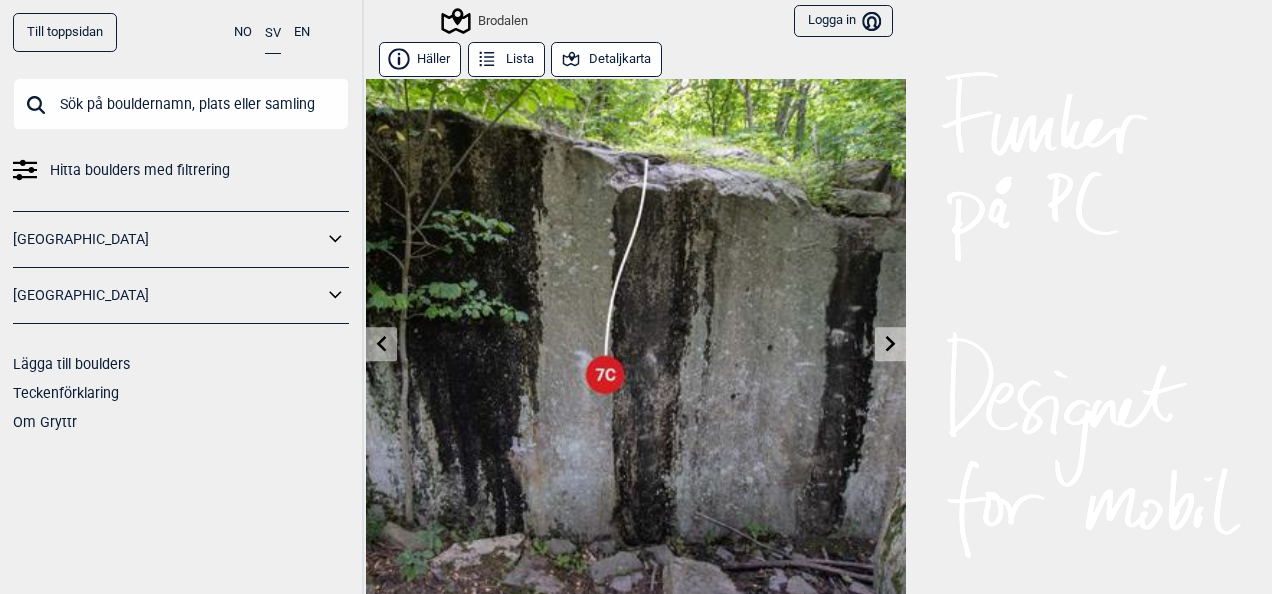click at bounding box center (890, 344) 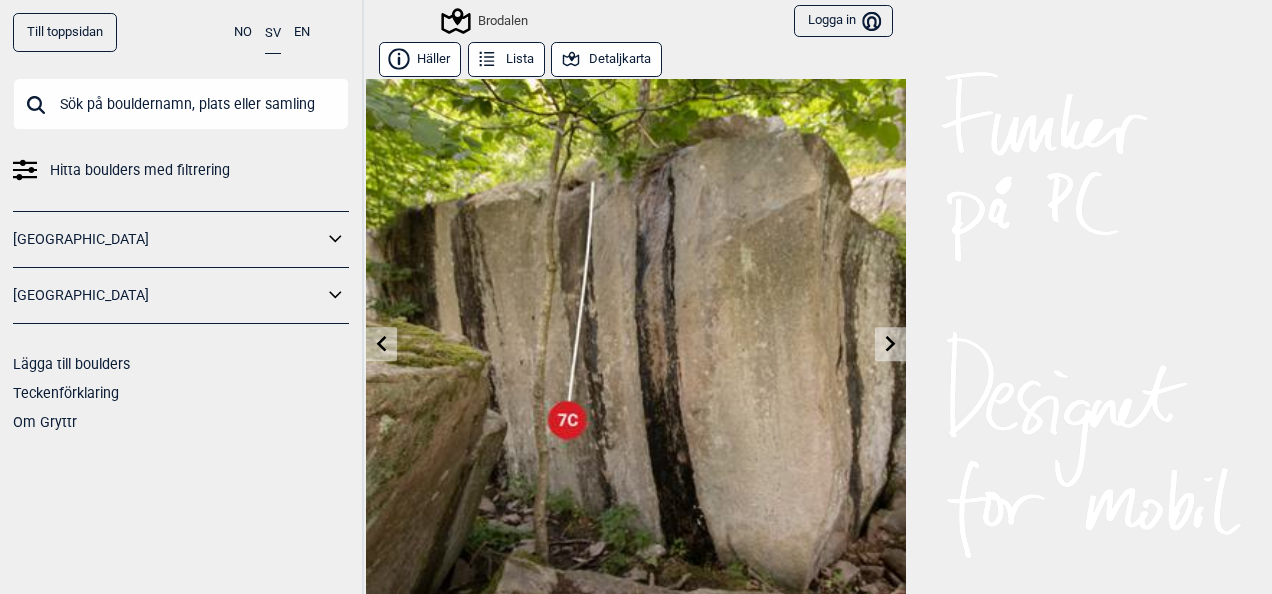 click at bounding box center [890, 344] 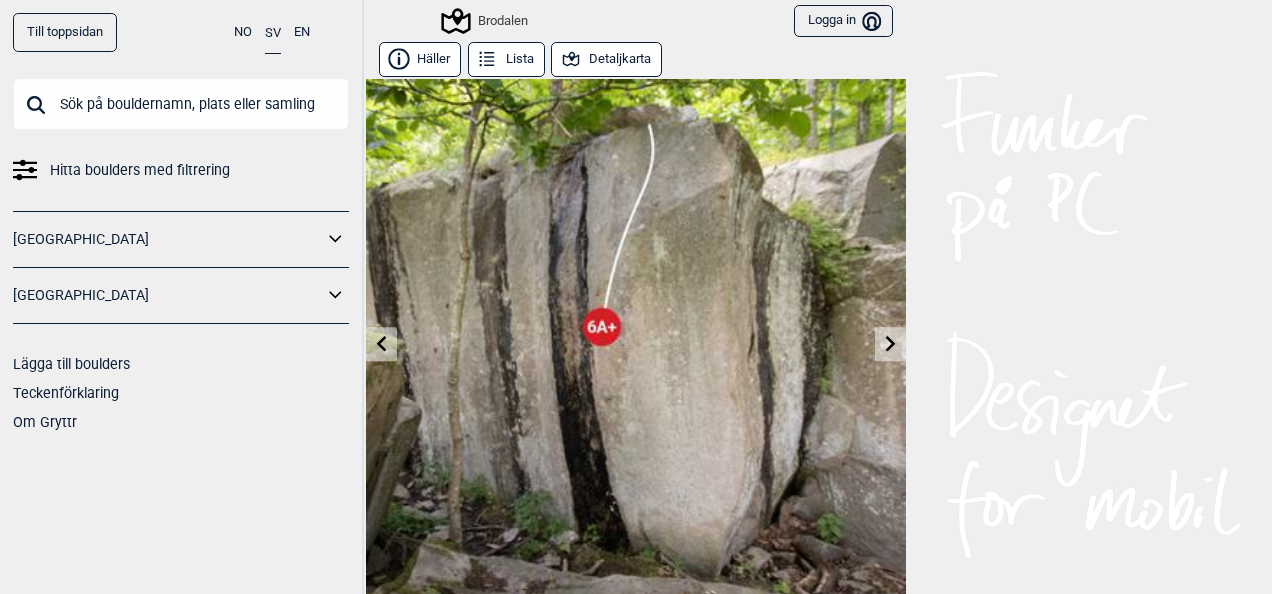 click at bounding box center (890, 344) 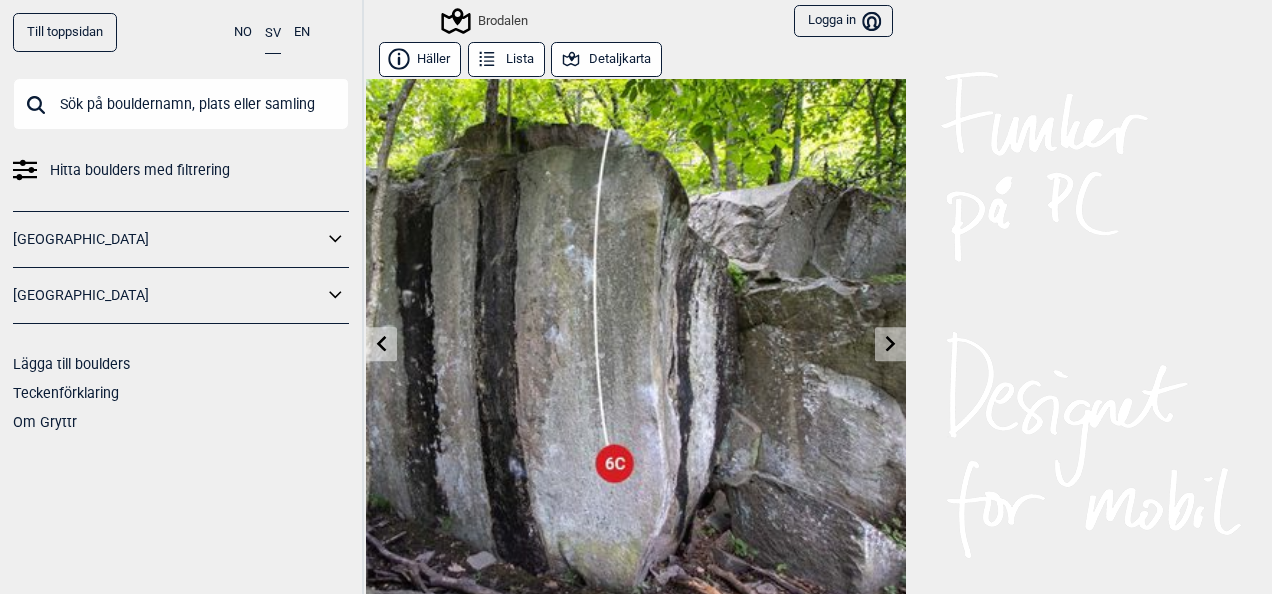 click at bounding box center [890, 344] 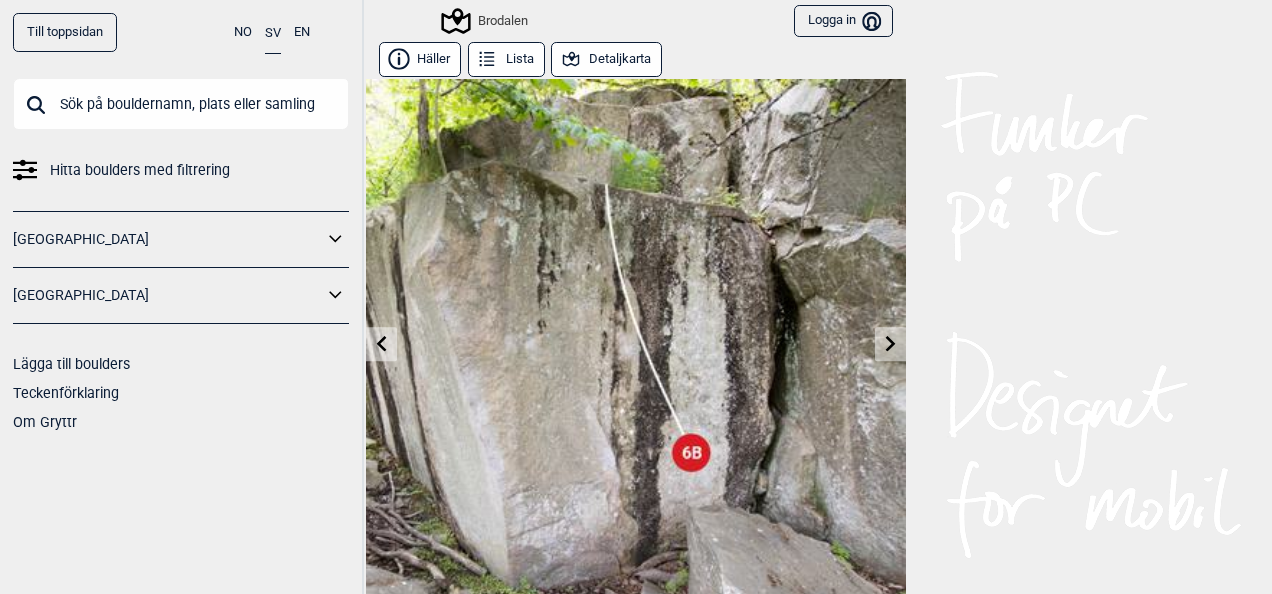 click at bounding box center [890, 344] 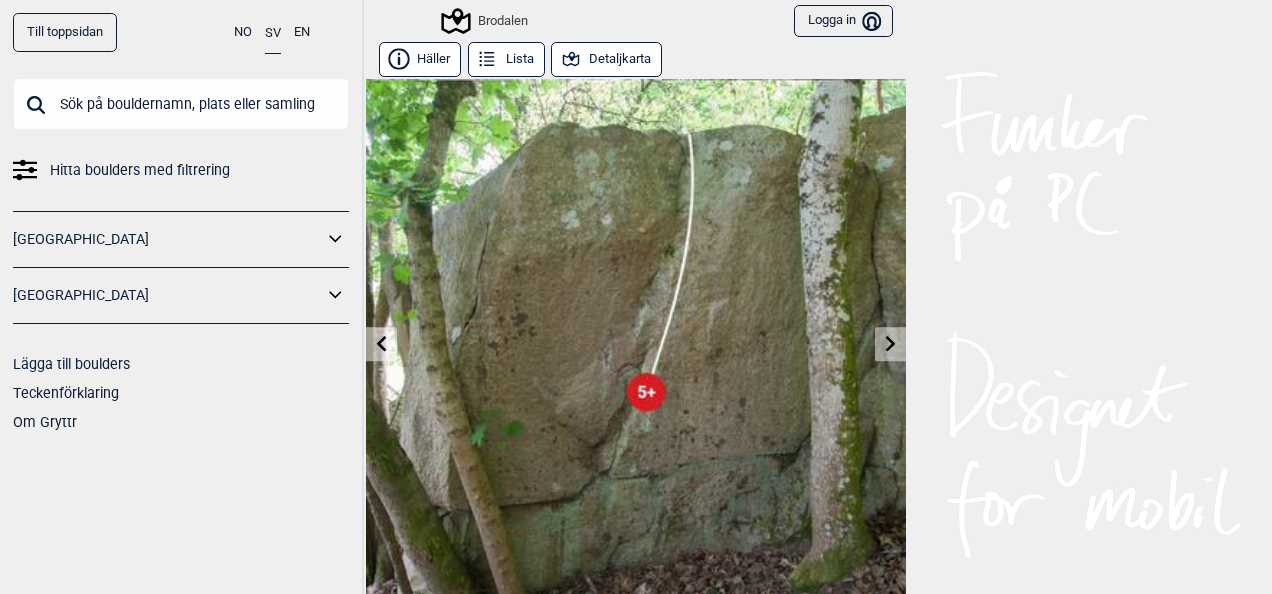click at bounding box center [890, 344] 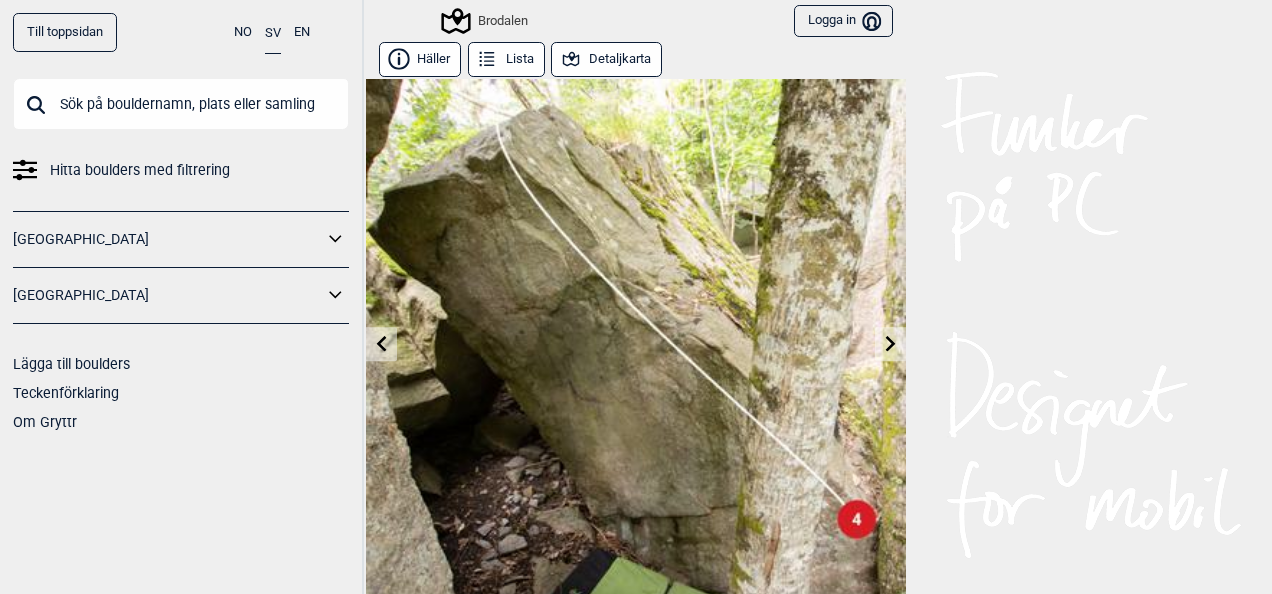 click 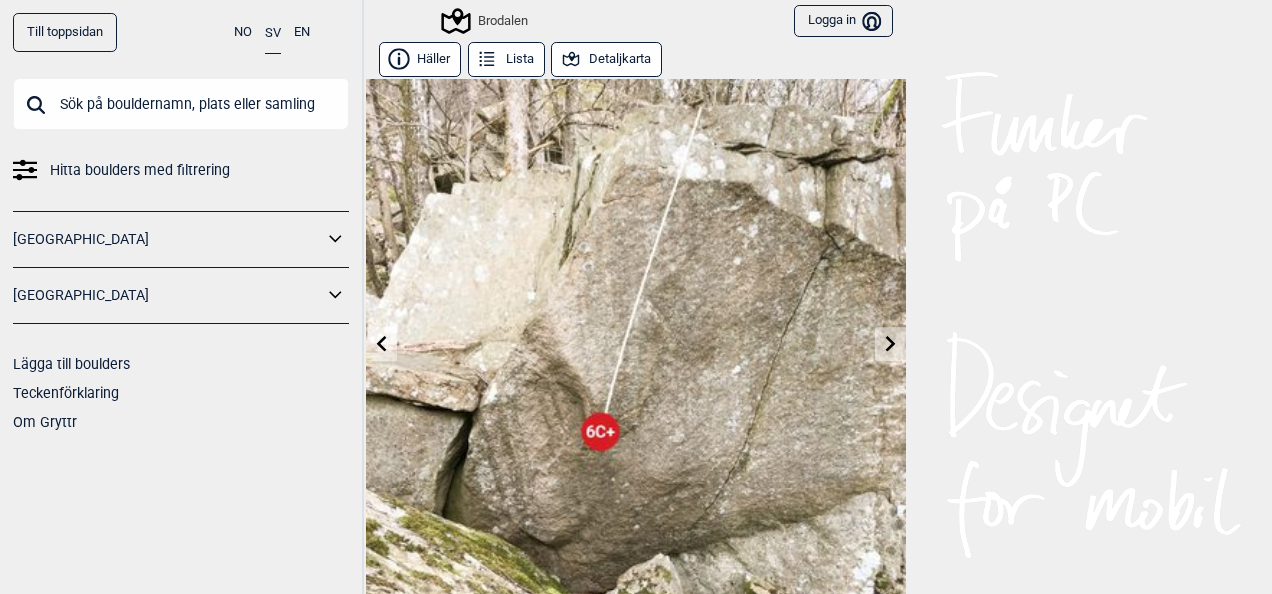 click 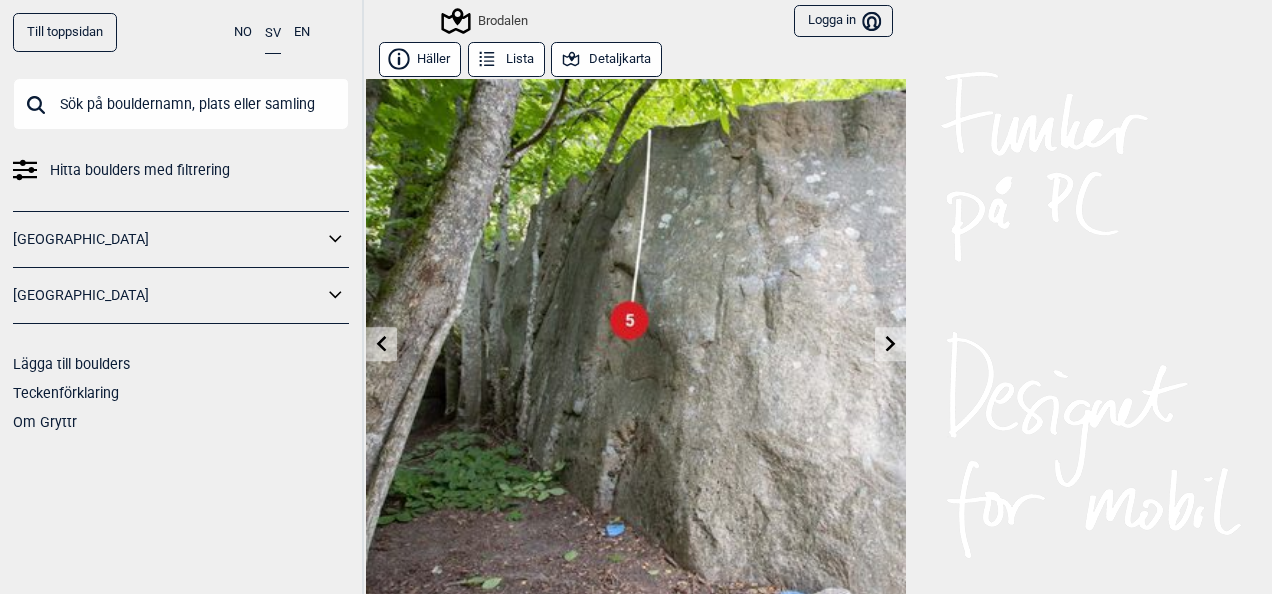 click 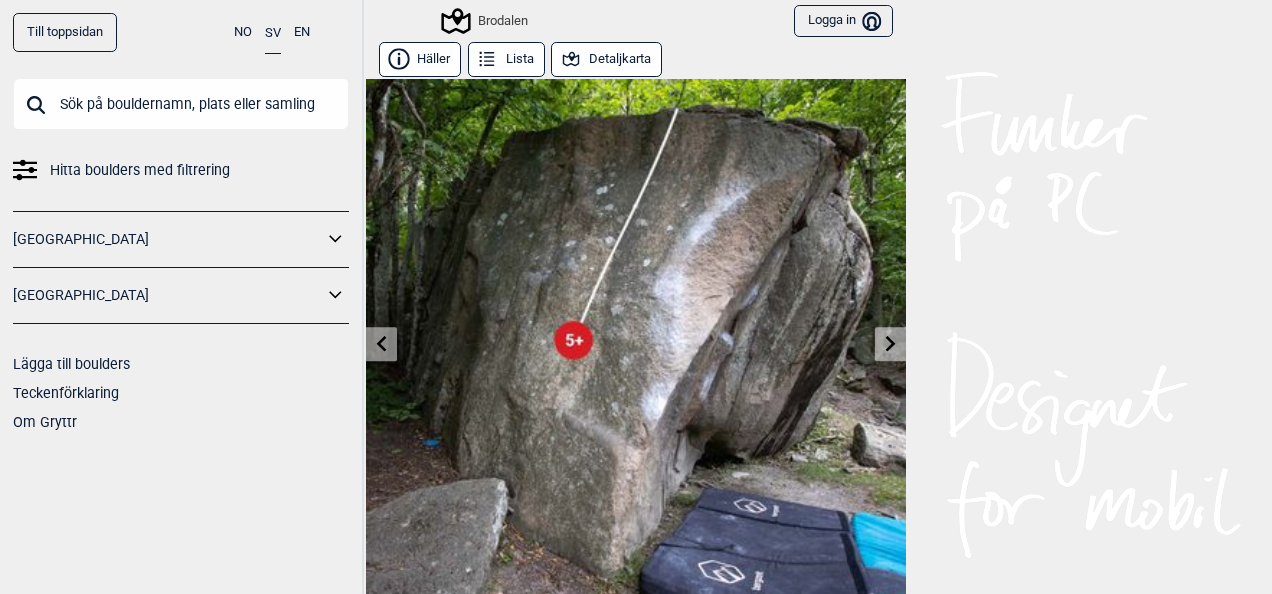 click 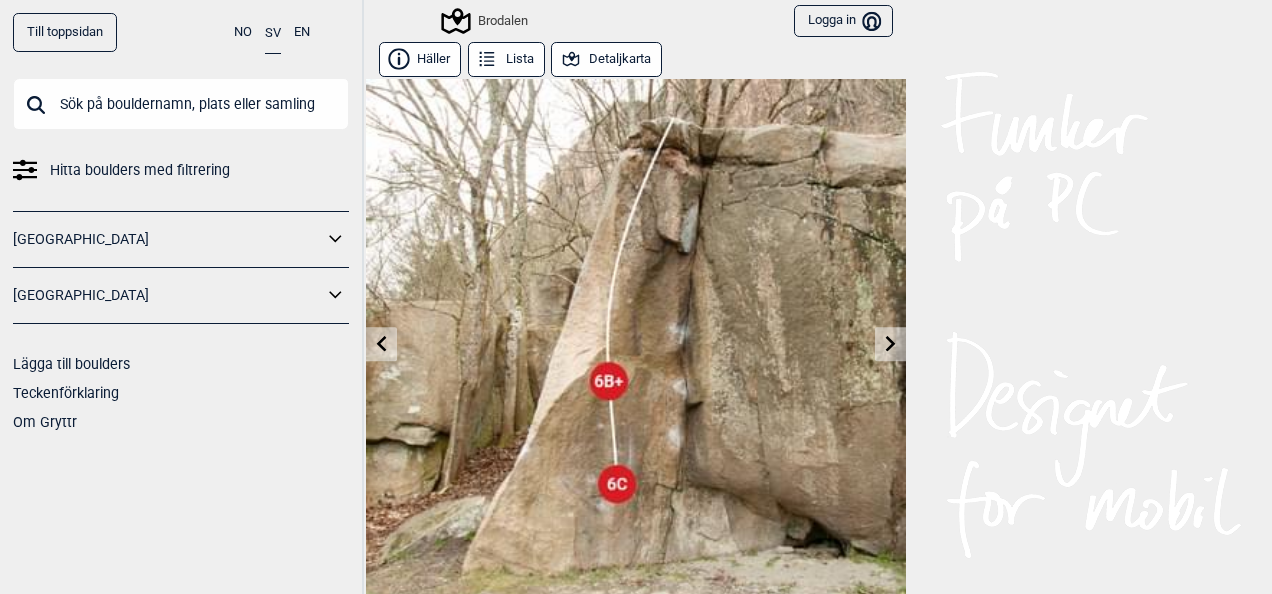 click 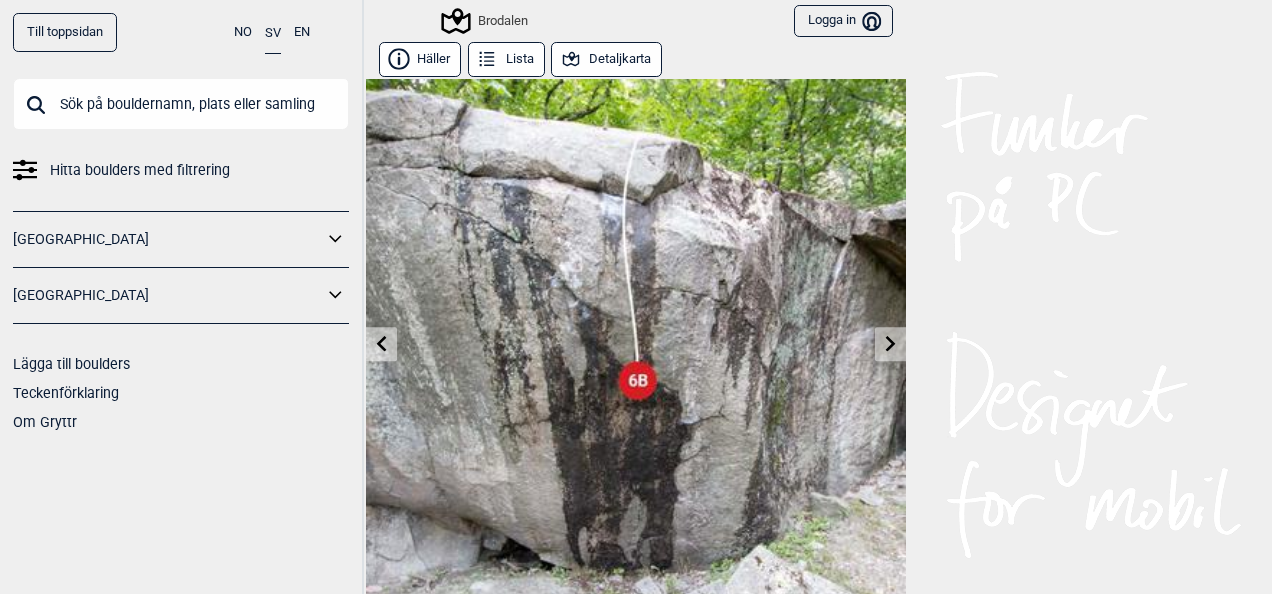 click 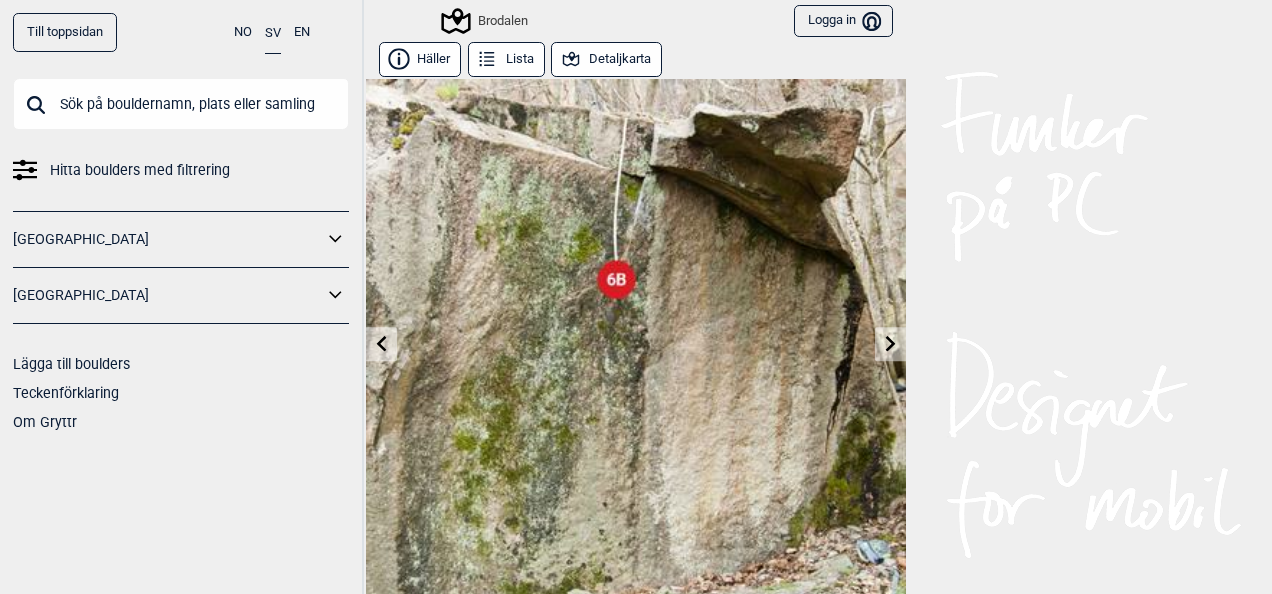click 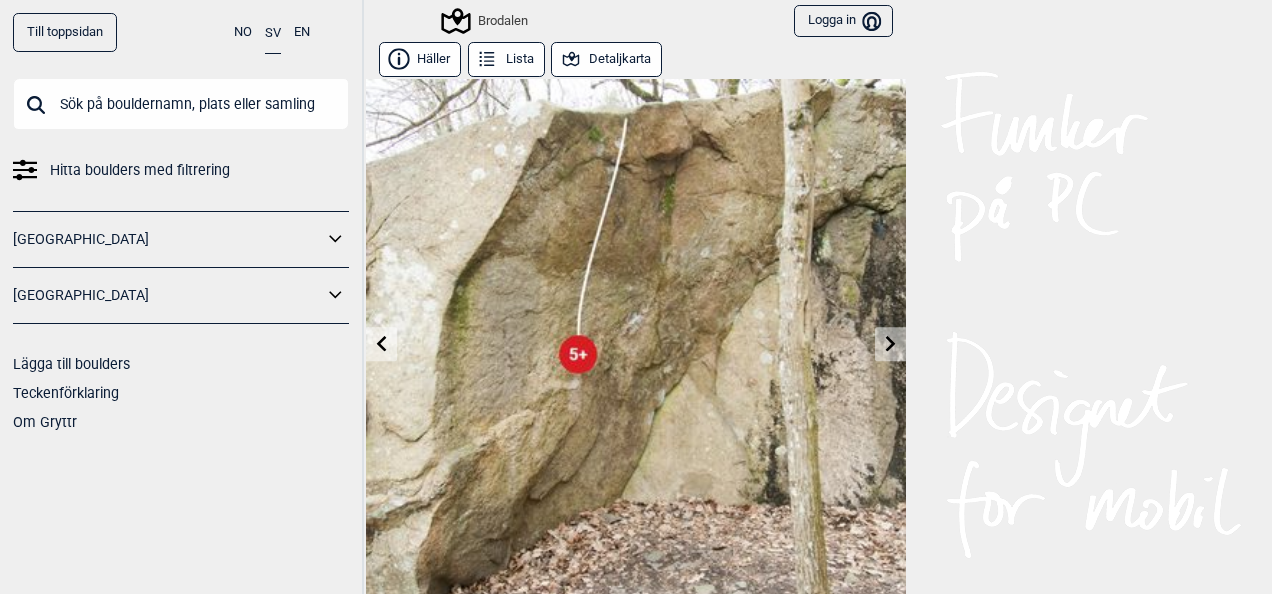 click 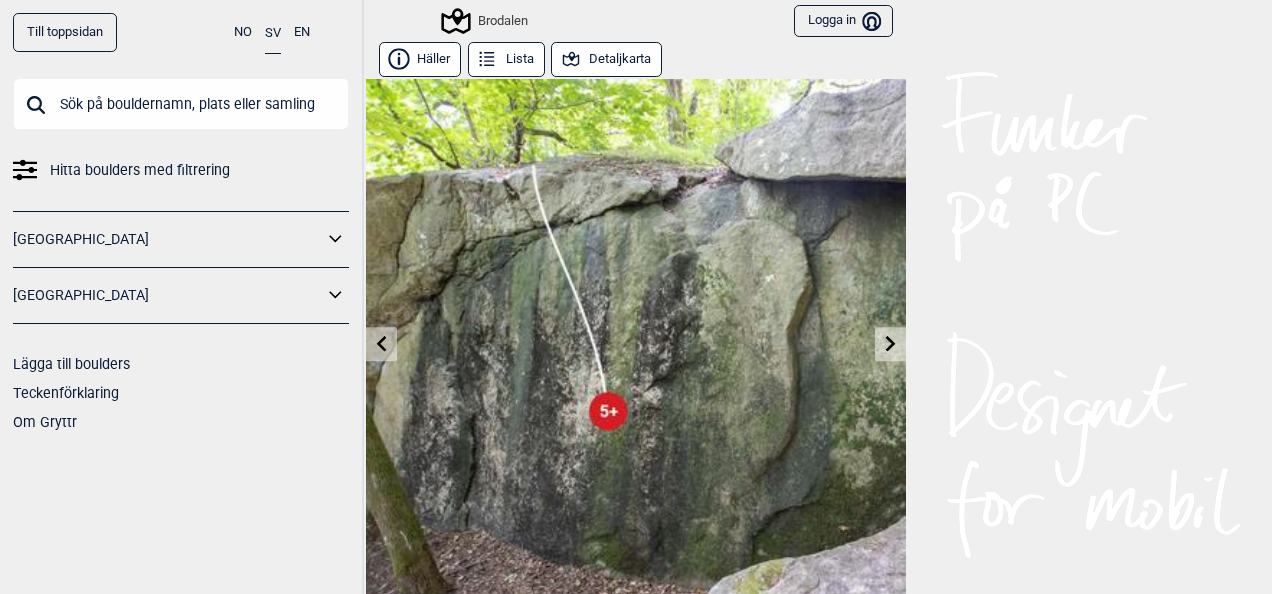 click 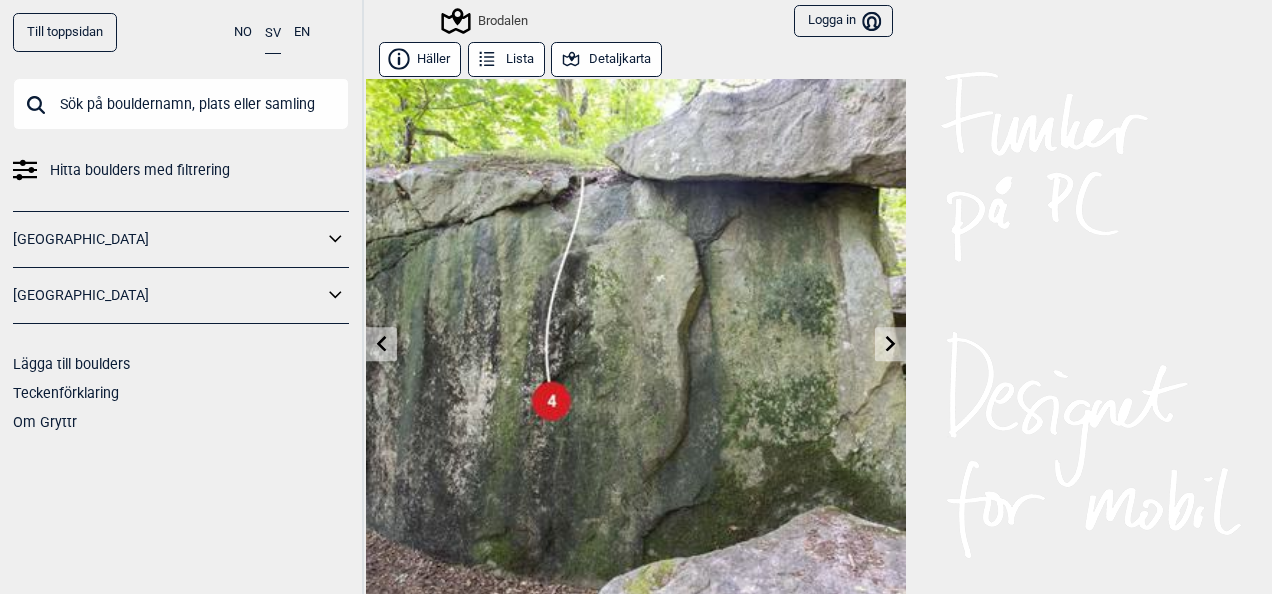 click 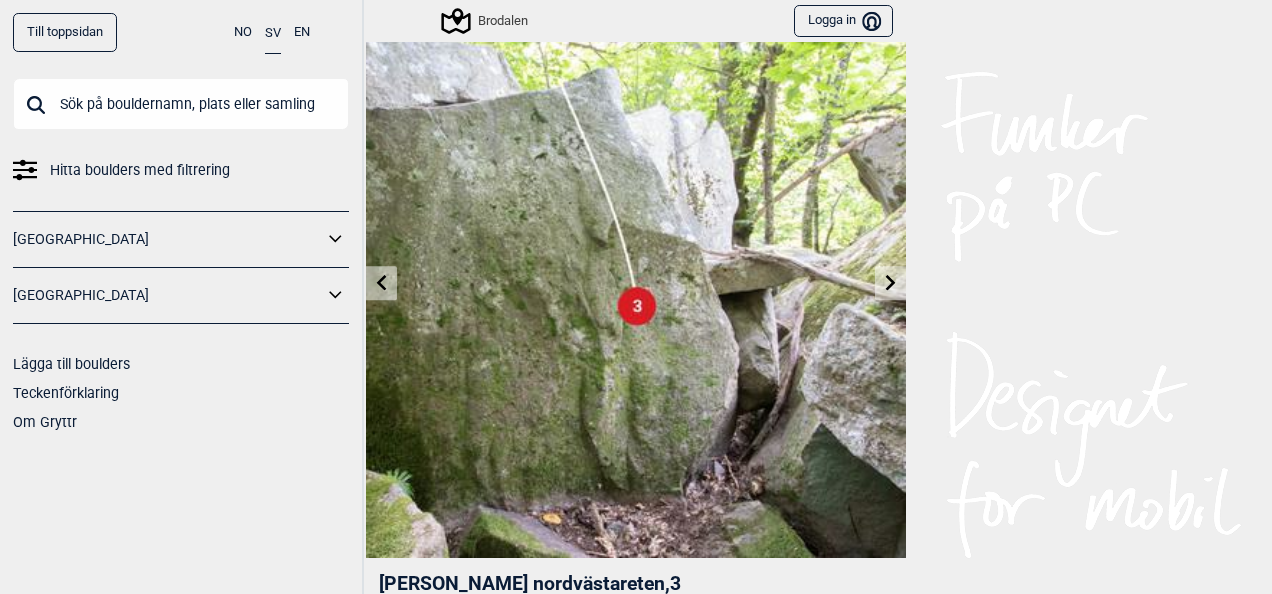 scroll, scrollTop: 80, scrollLeft: 0, axis: vertical 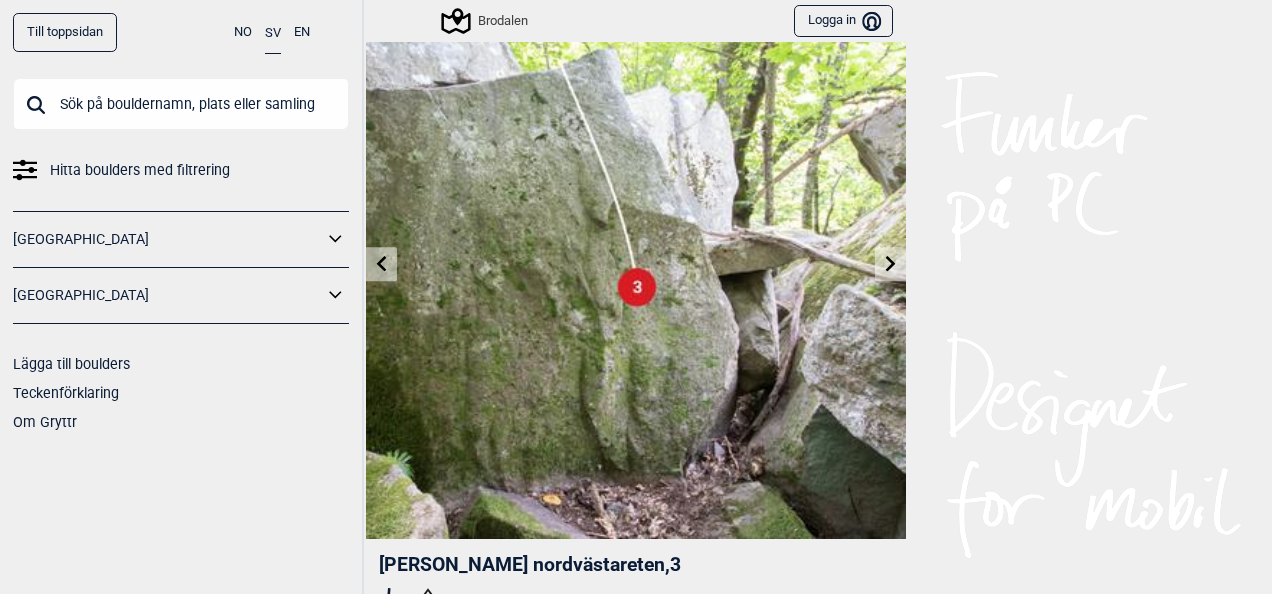 click 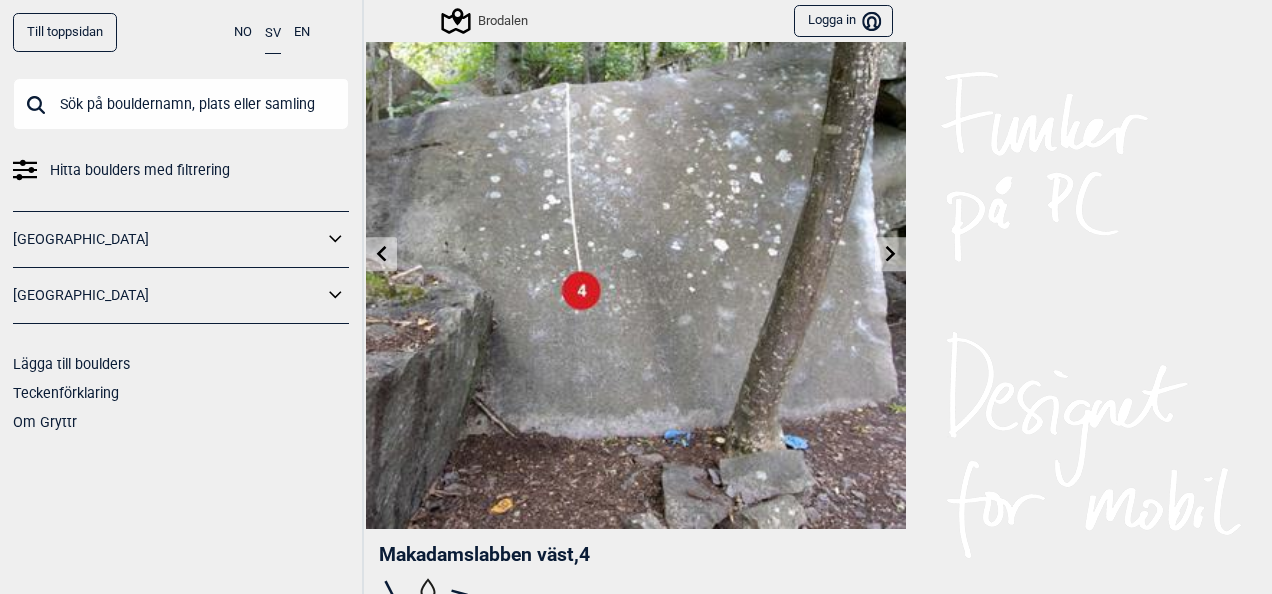scroll, scrollTop: 120, scrollLeft: 0, axis: vertical 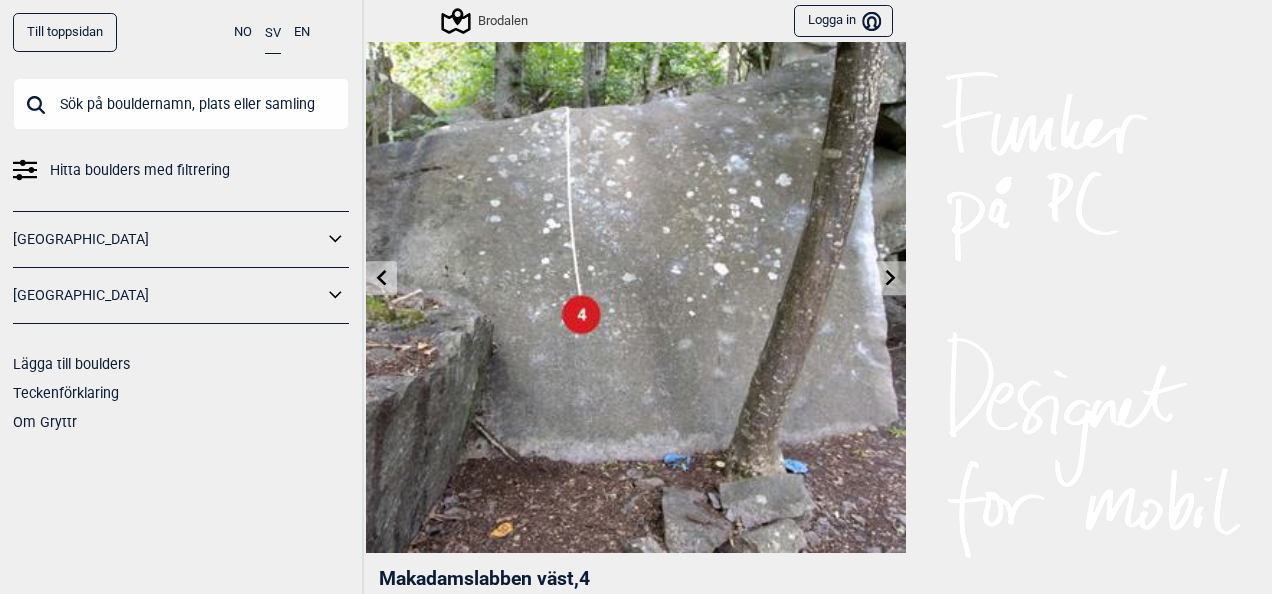 click 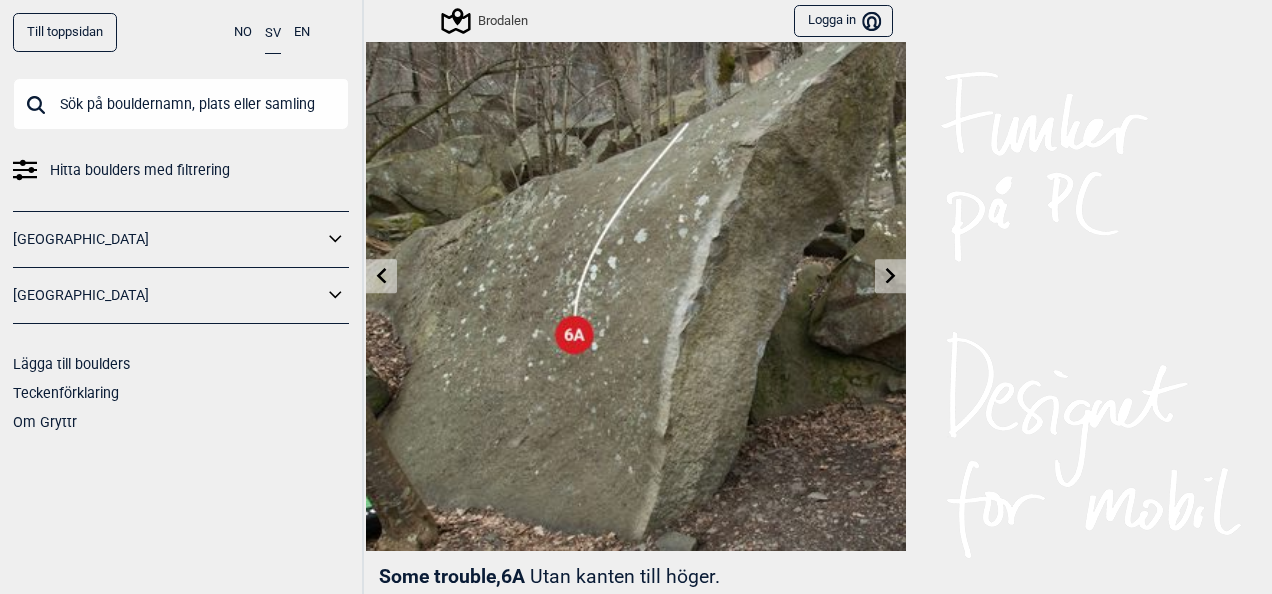 scroll, scrollTop: 80, scrollLeft: 0, axis: vertical 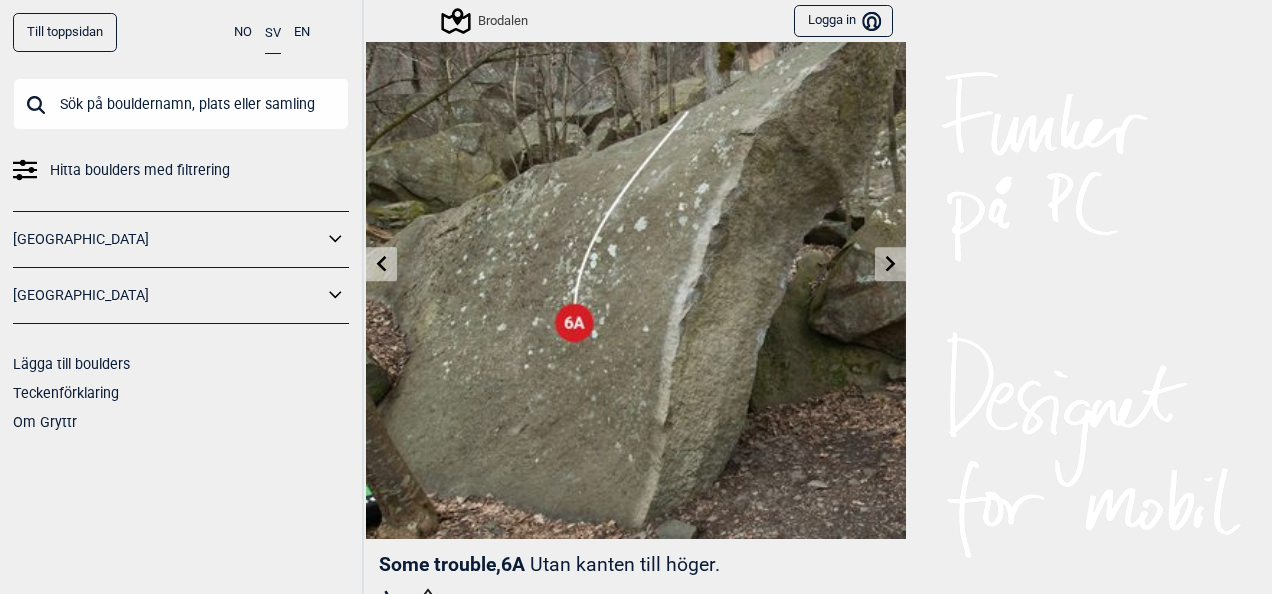 click 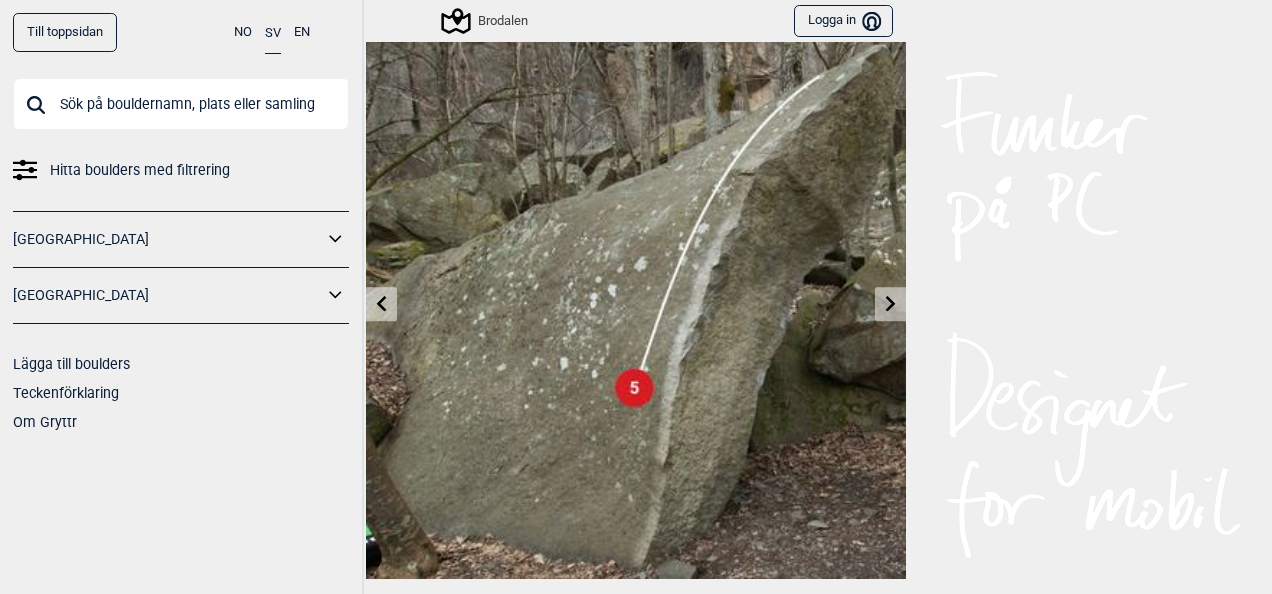 scroll, scrollTop: 0, scrollLeft: 0, axis: both 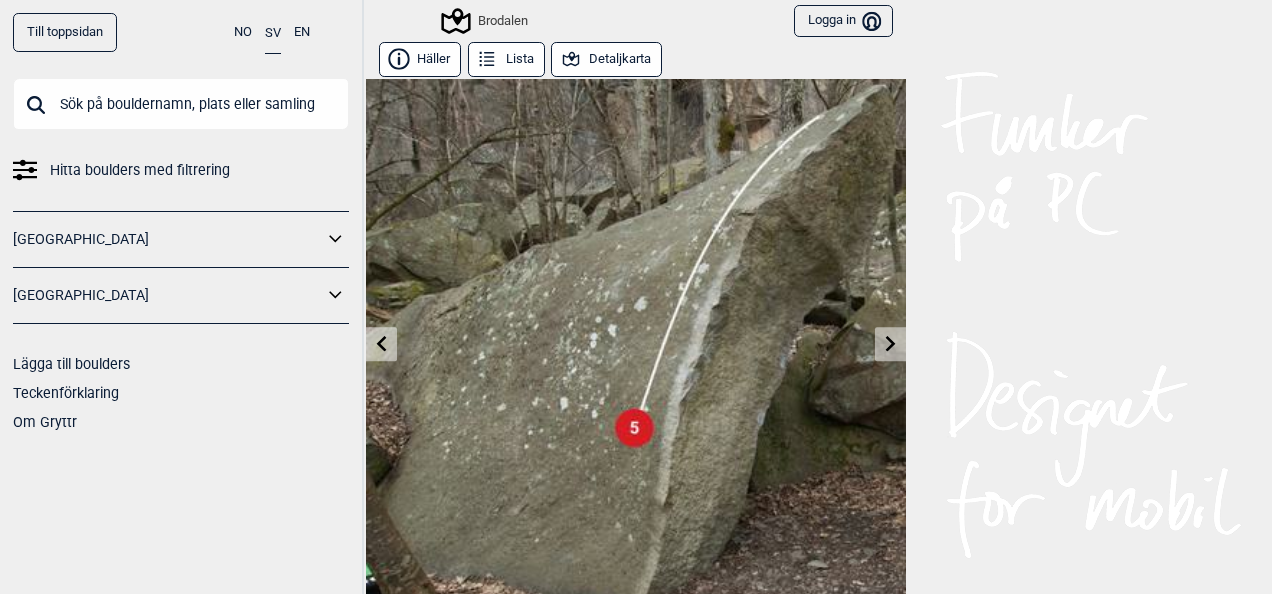 click 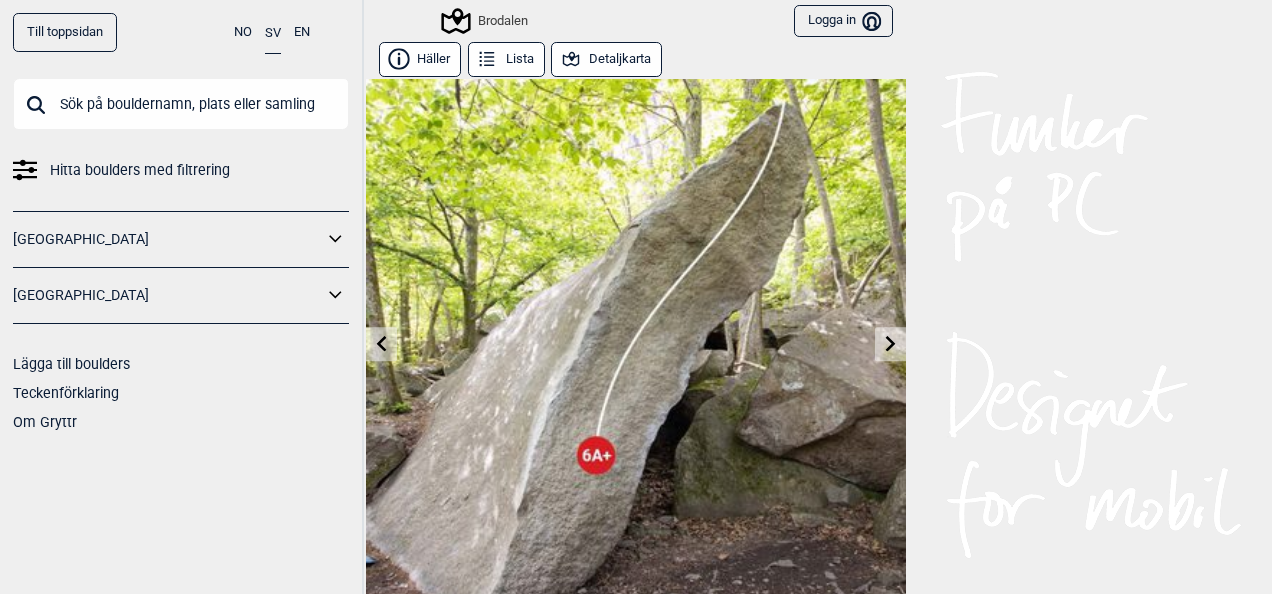 click 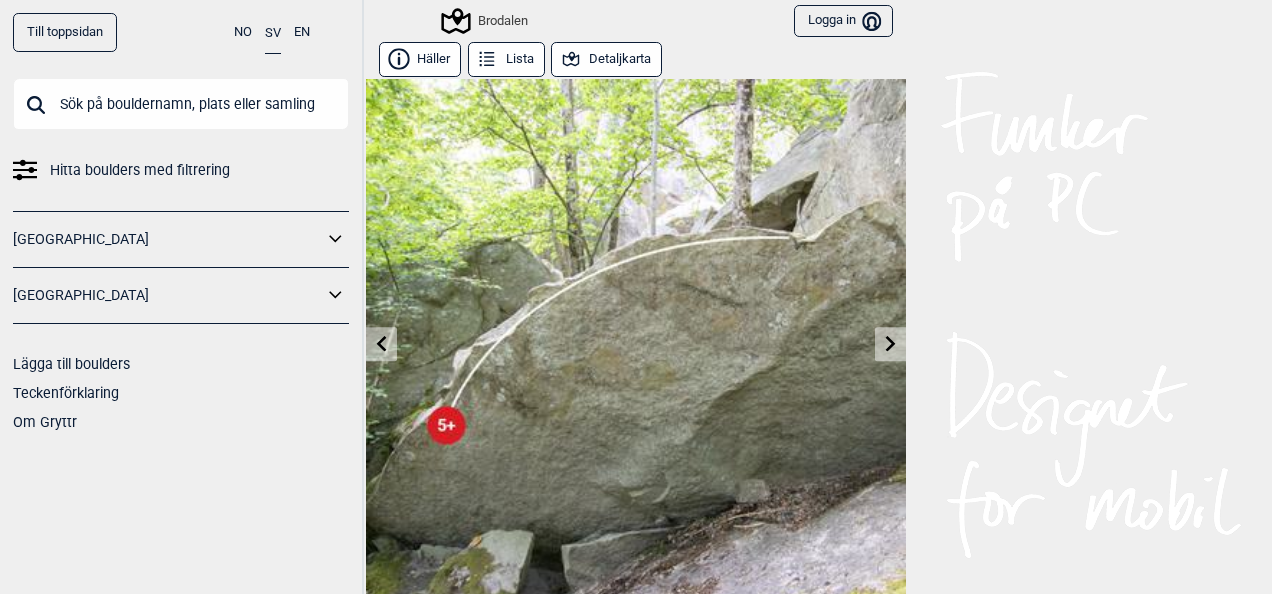click 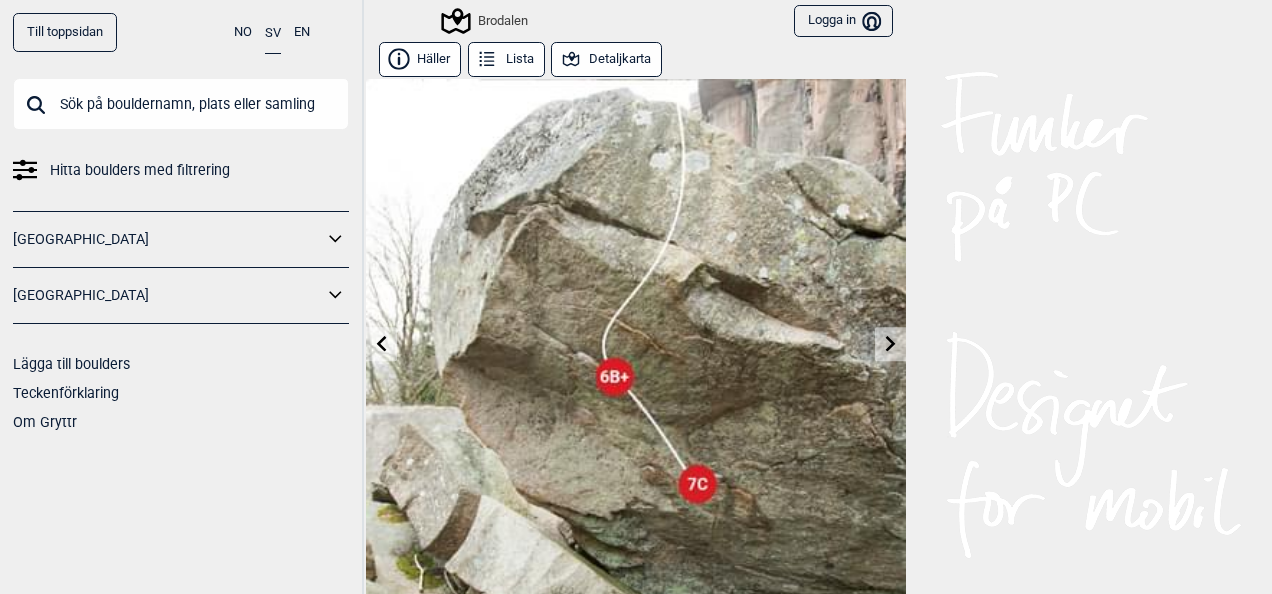 click 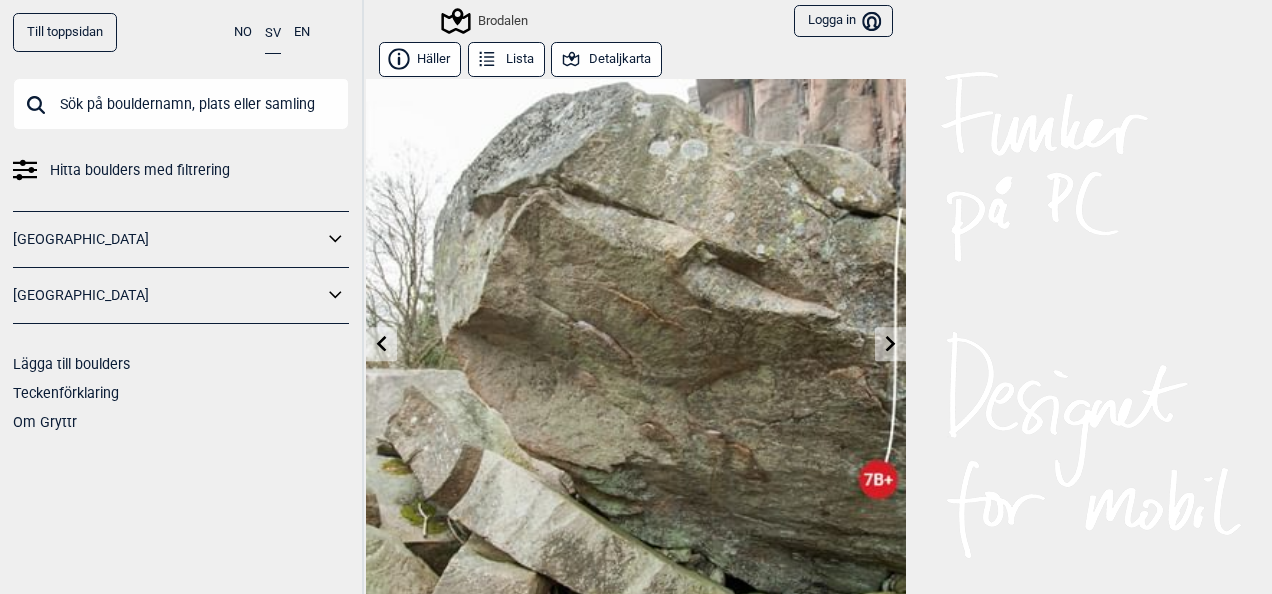 click 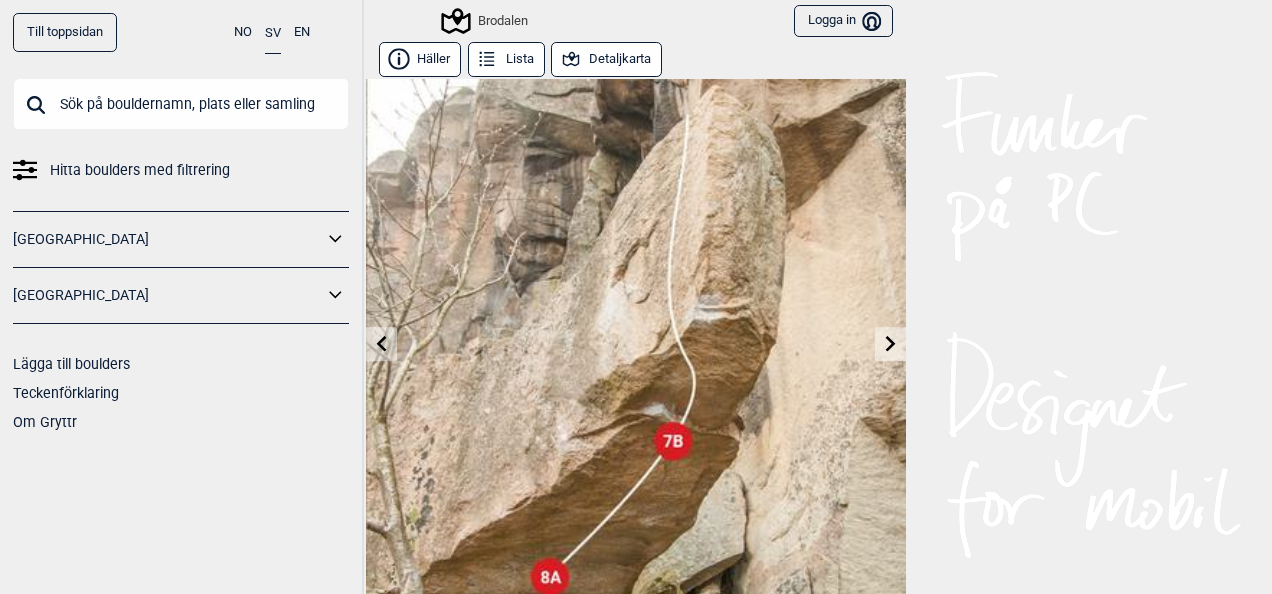 click 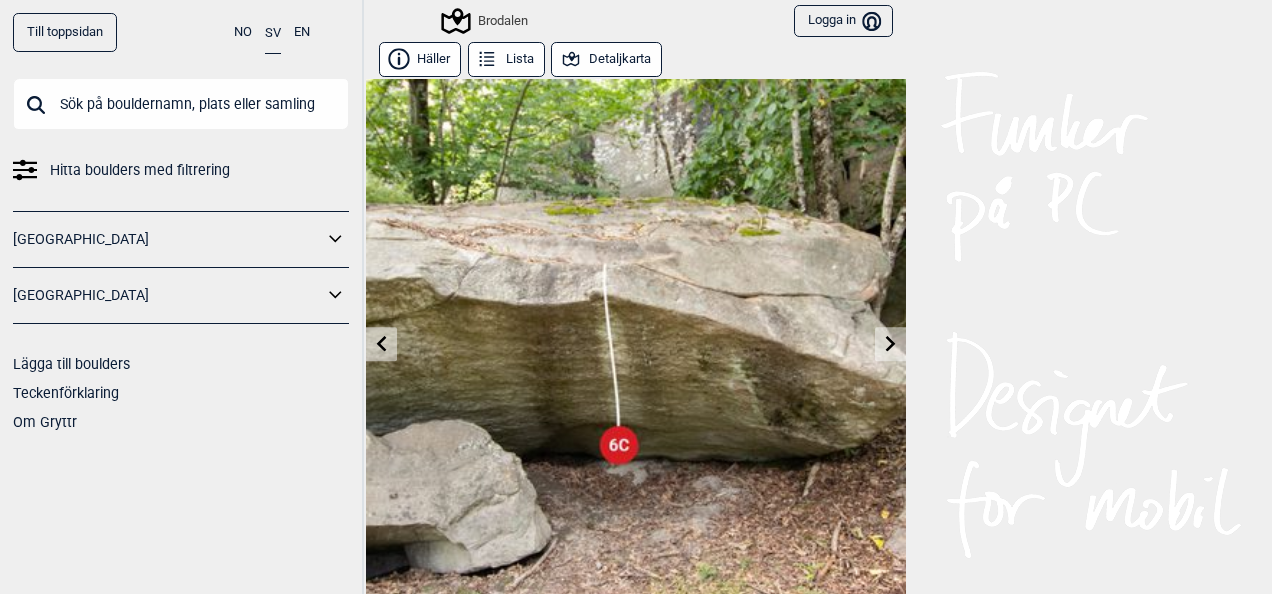 click 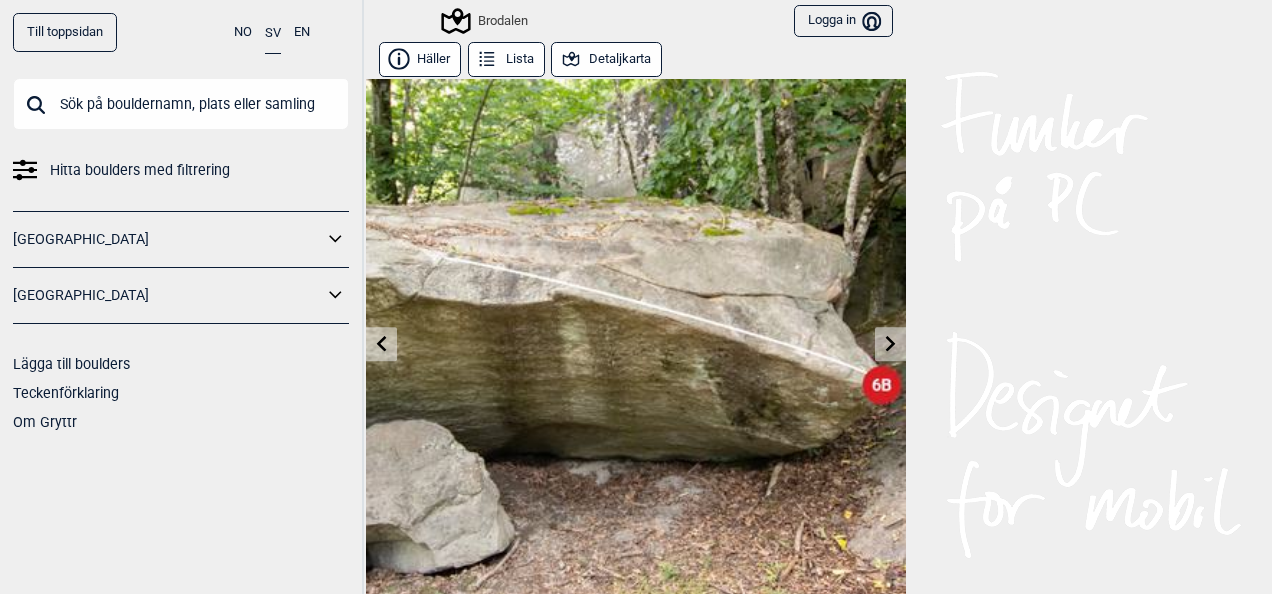 click 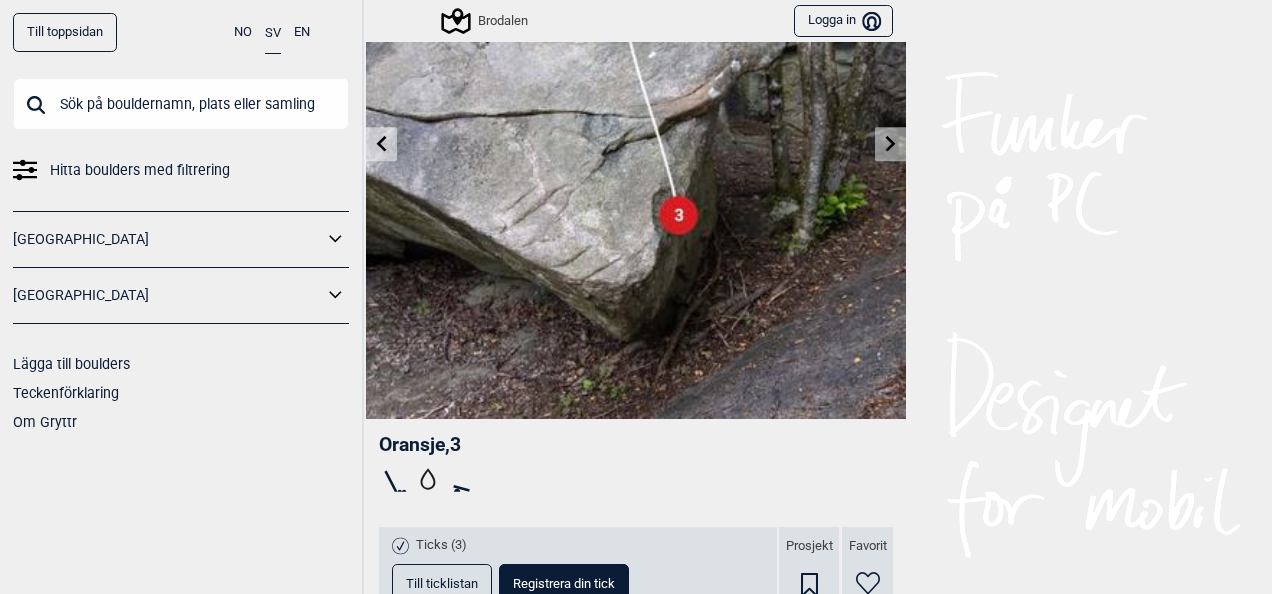 scroll, scrollTop: 240, scrollLeft: 0, axis: vertical 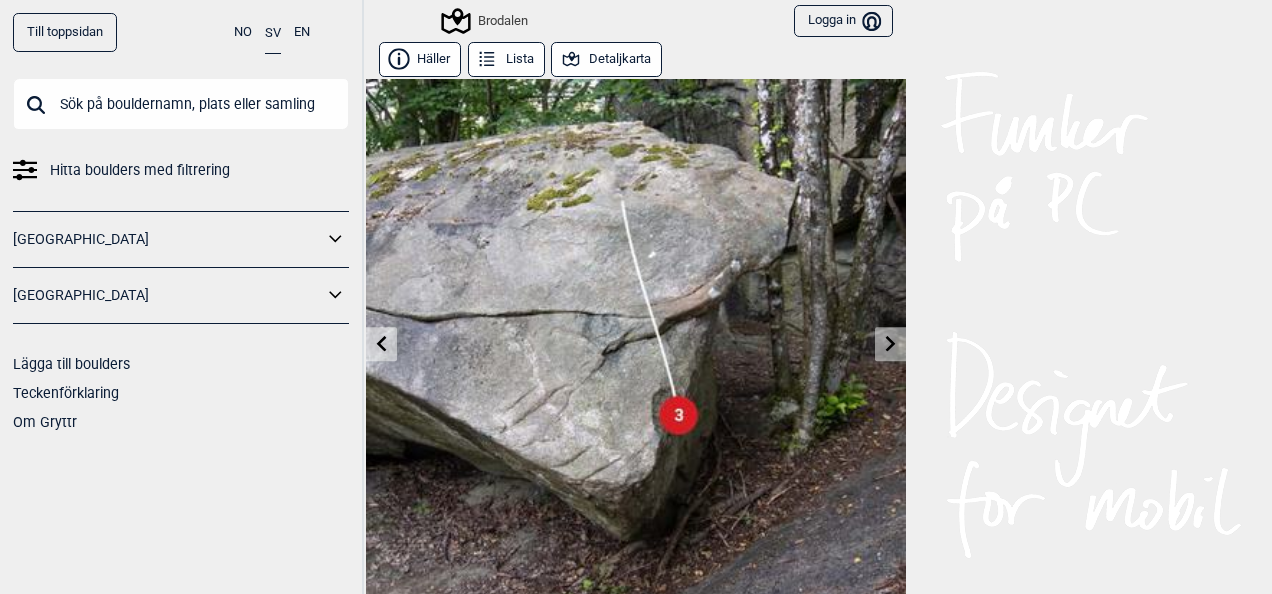 click at bounding box center (890, 344) 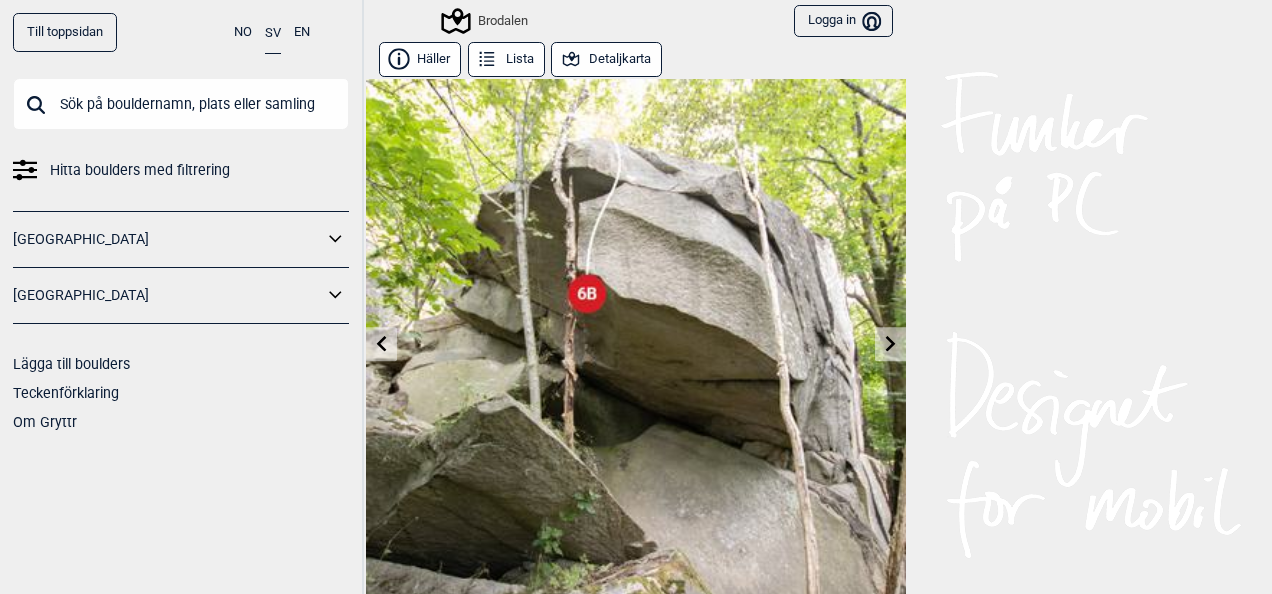 click at bounding box center (890, 344) 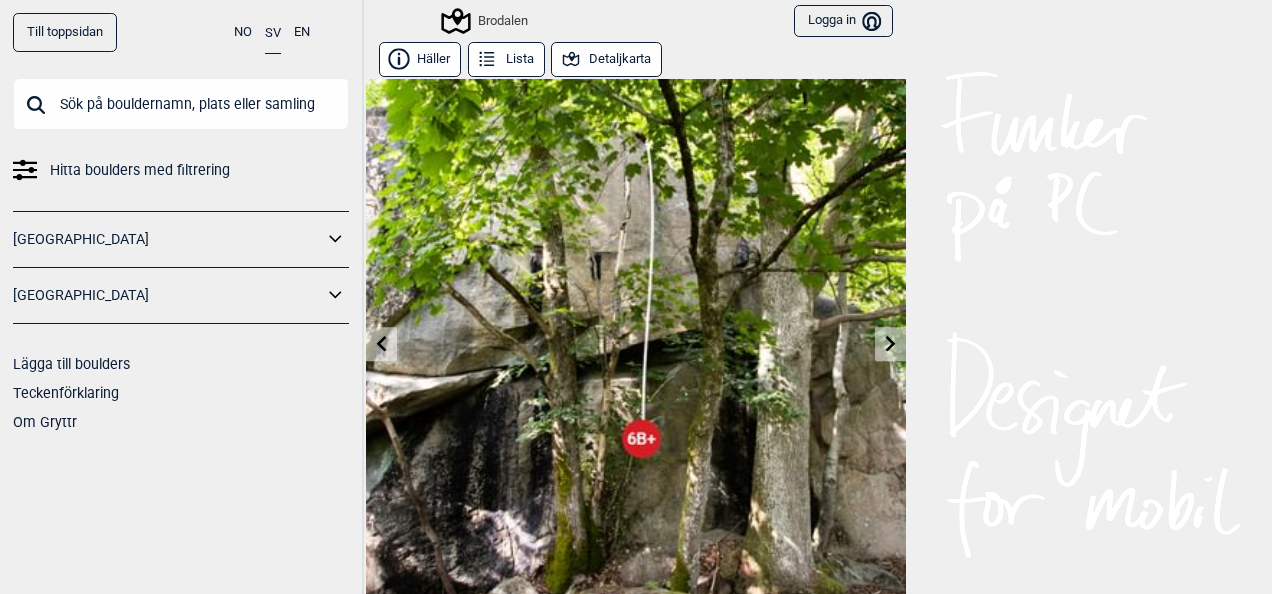 click at bounding box center (890, 344) 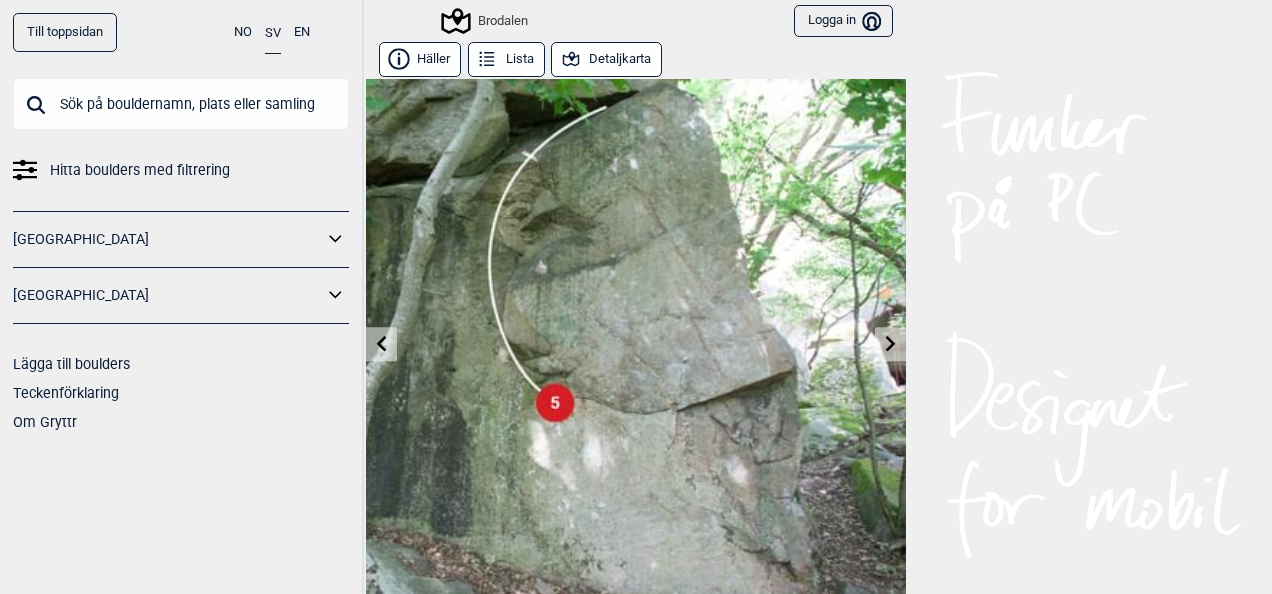 click at bounding box center (890, 344) 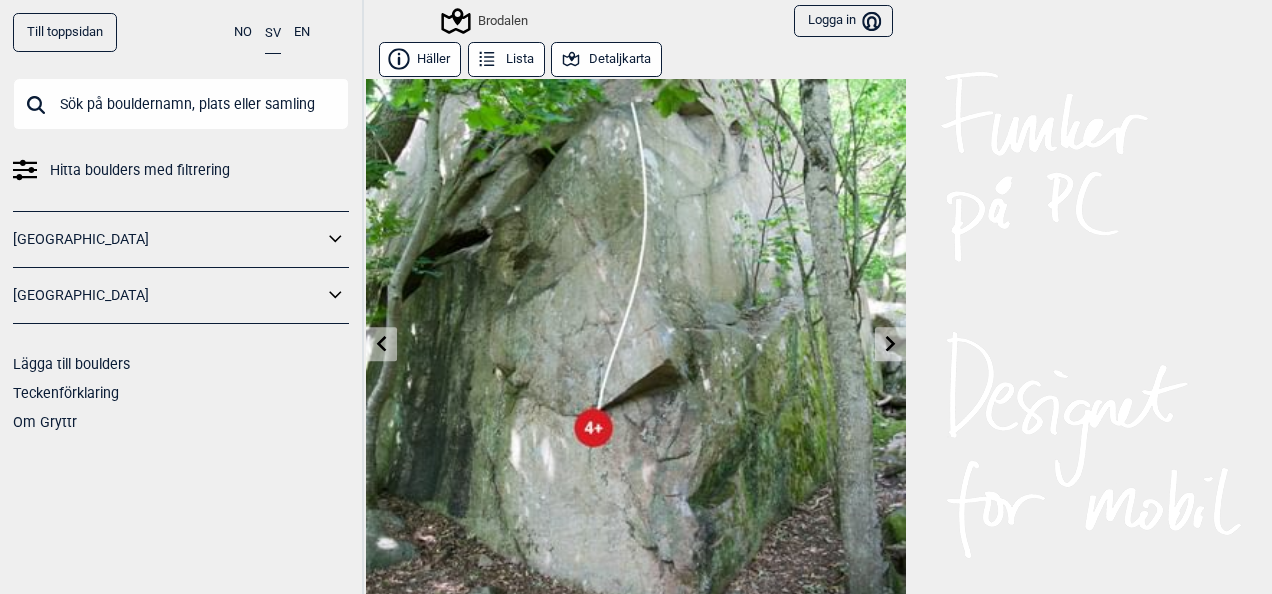 click at bounding box center (890, 344) 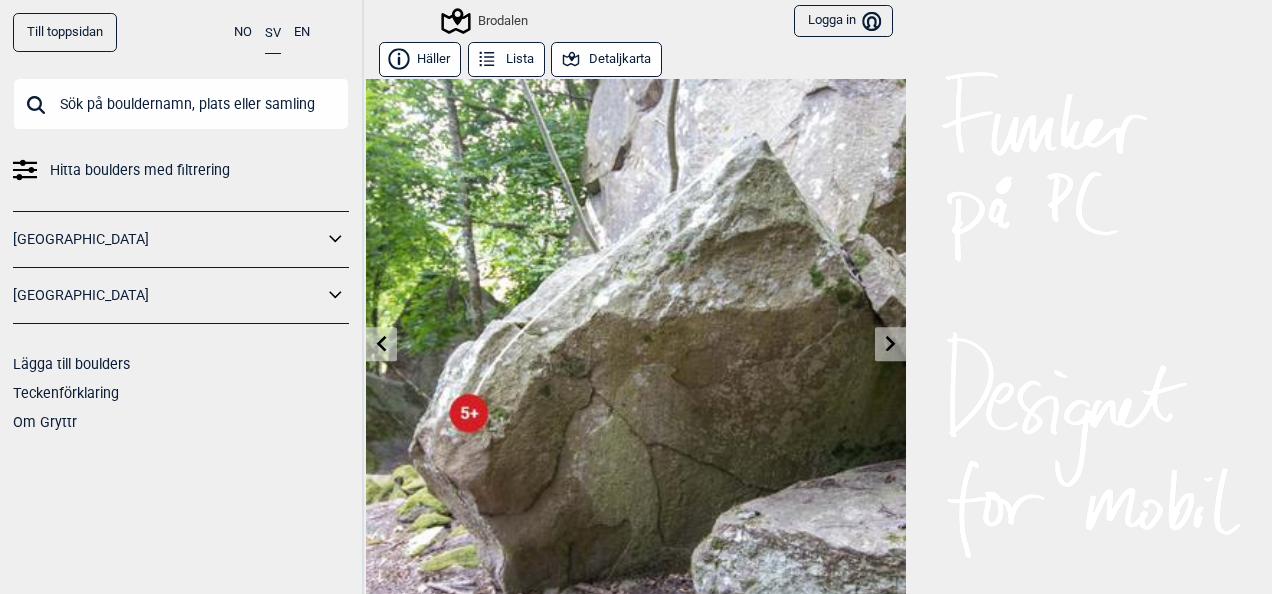 click at bounding box center [890, 344] 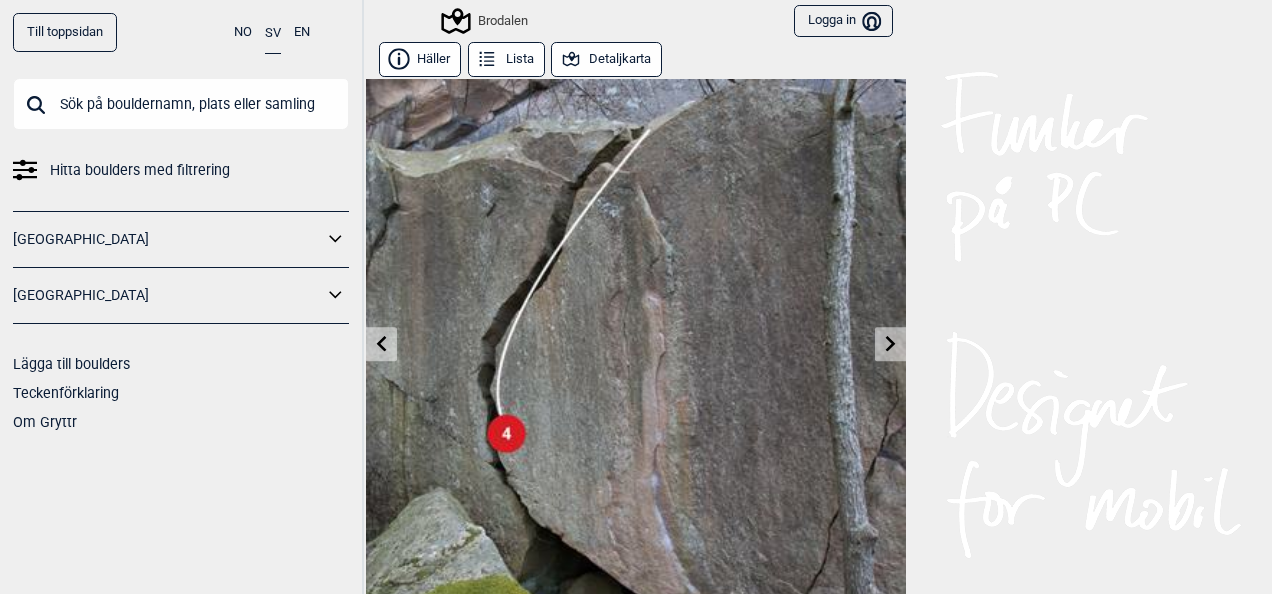 click on "Till toppsidan NO SV EN Hitta boulders med filtrering [GEOGRAPHIC_DATA] [GEOGRAPHIC_DATA] Lägga till boulders Teckenförklaring Om Gryttr   Brodalen Logga in Bruker Häller   Lista   Detaljkarta 2-bit-pyssel ,  4 Ticks (0) Bli den första! Registrera din tick Prosjekt Favorit [GEOGRAPHIC_DATA] > [GEOGRAPHIC_DATA] > [GEOGRAPHIC_DATA] I närheten av 2-bit-pyssel (200m radius) Gryttr  2025  © [STREET_ADDRESS] [PHONE_NUMBER] [EMAIL_ADDRESS][DOMAIN_NAME] Gryttr på Facebook Gryttr på Instagram Gryttr på Vimeo Om Gryttr Om donation Informationskapslar Personvärn og samtycken Användarvillkor" at bounding box center [636, 297] 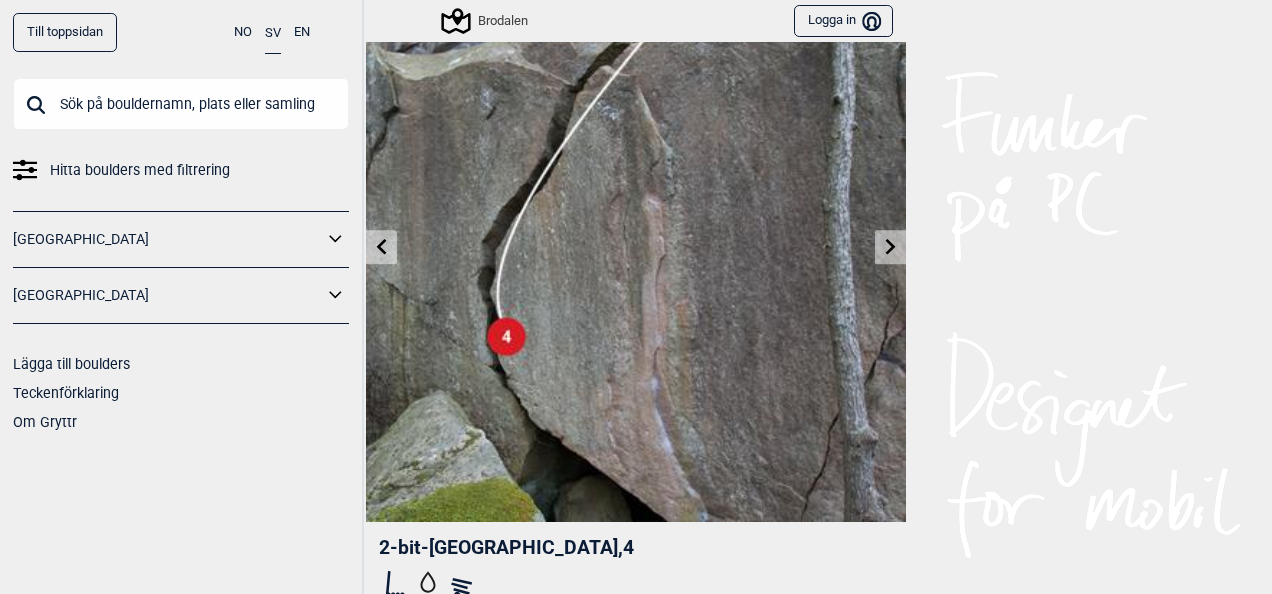 scroll, scrollTop: 120, scrollLeft: 0, axis: vertical 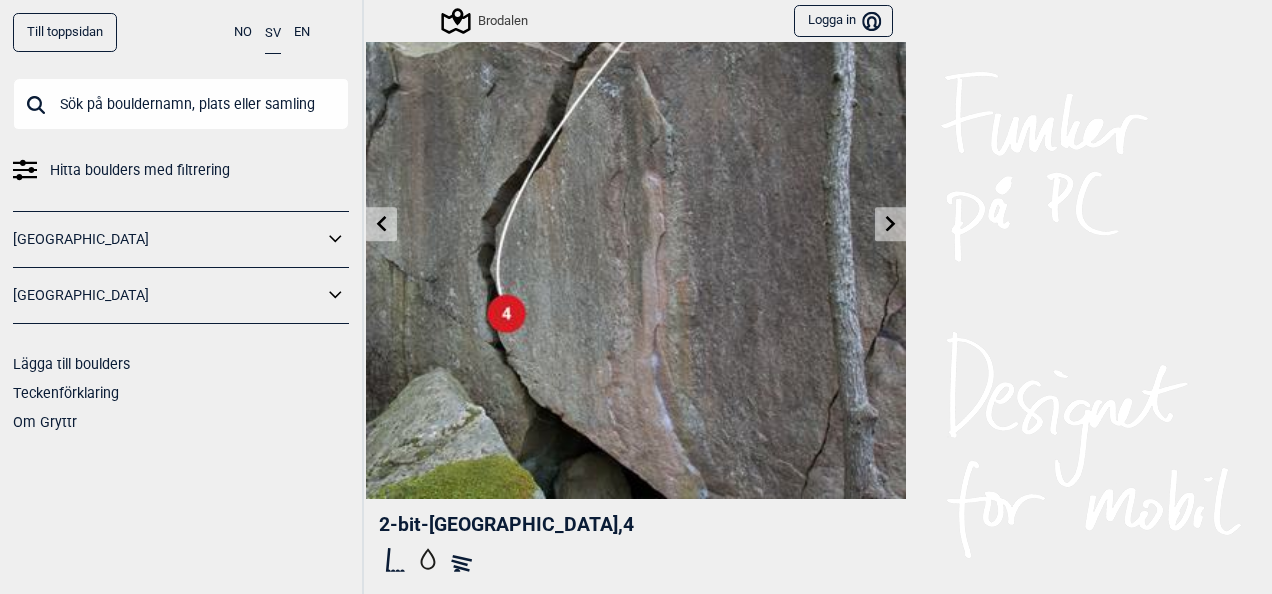 click 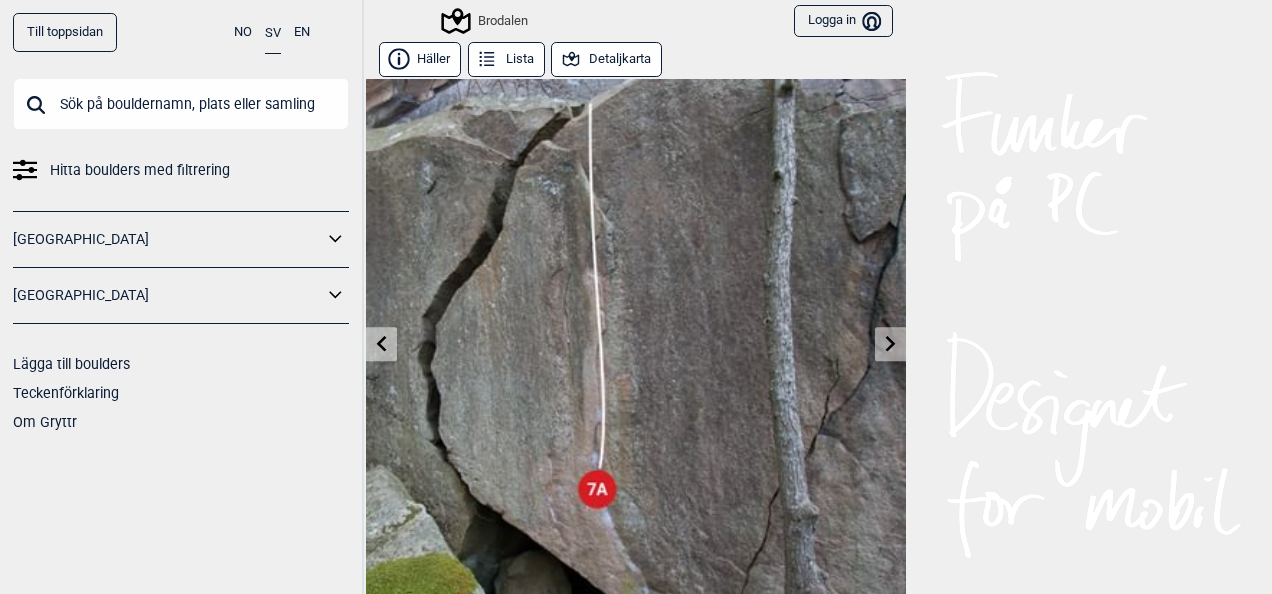 click at bounding box center [636, 349] 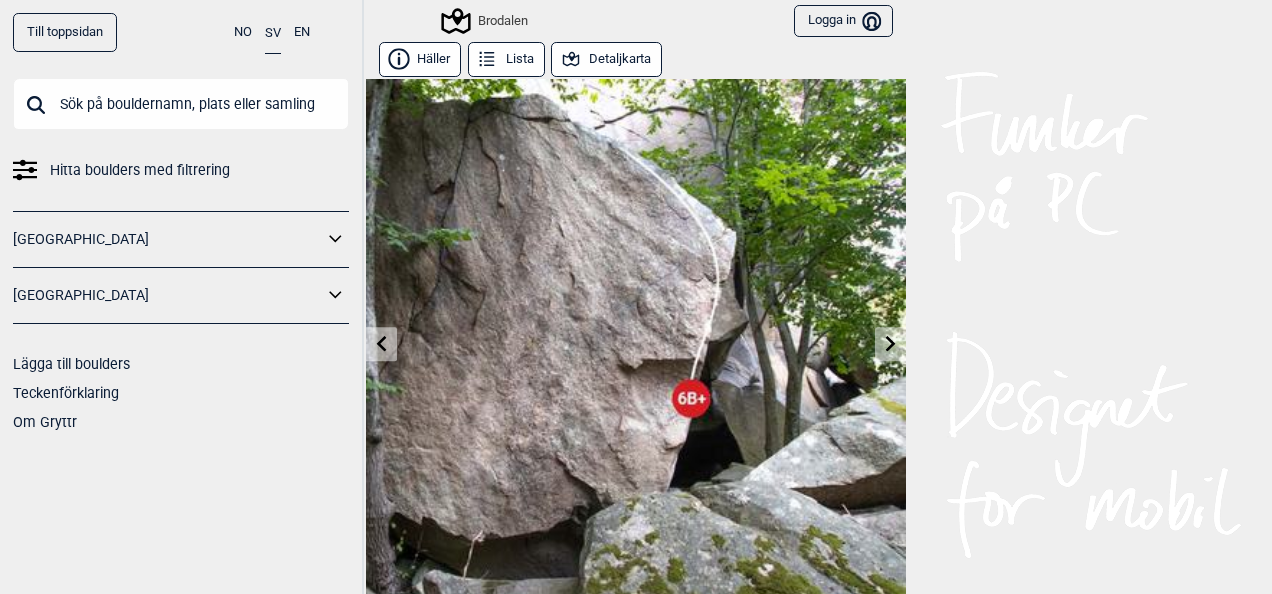 click 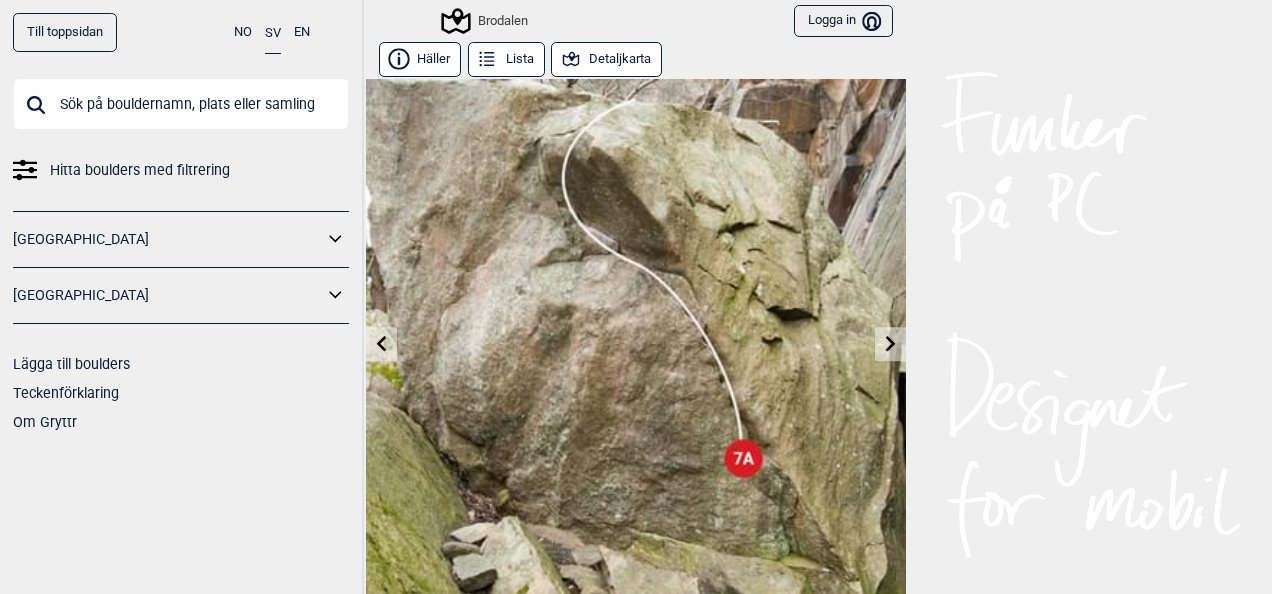 click 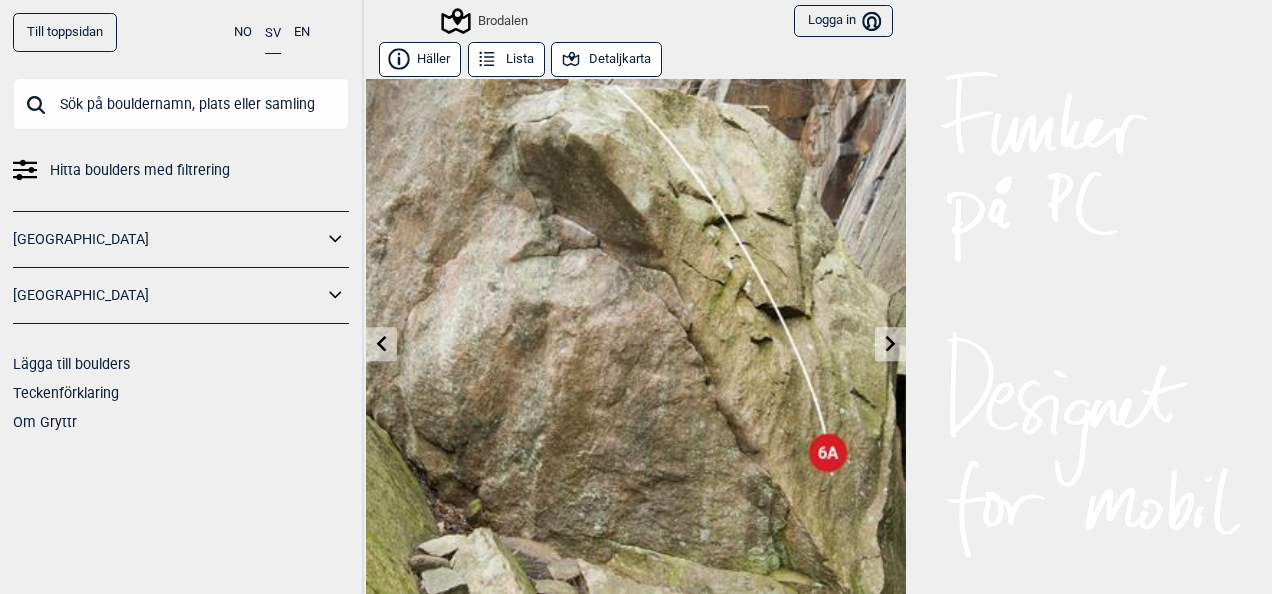 click 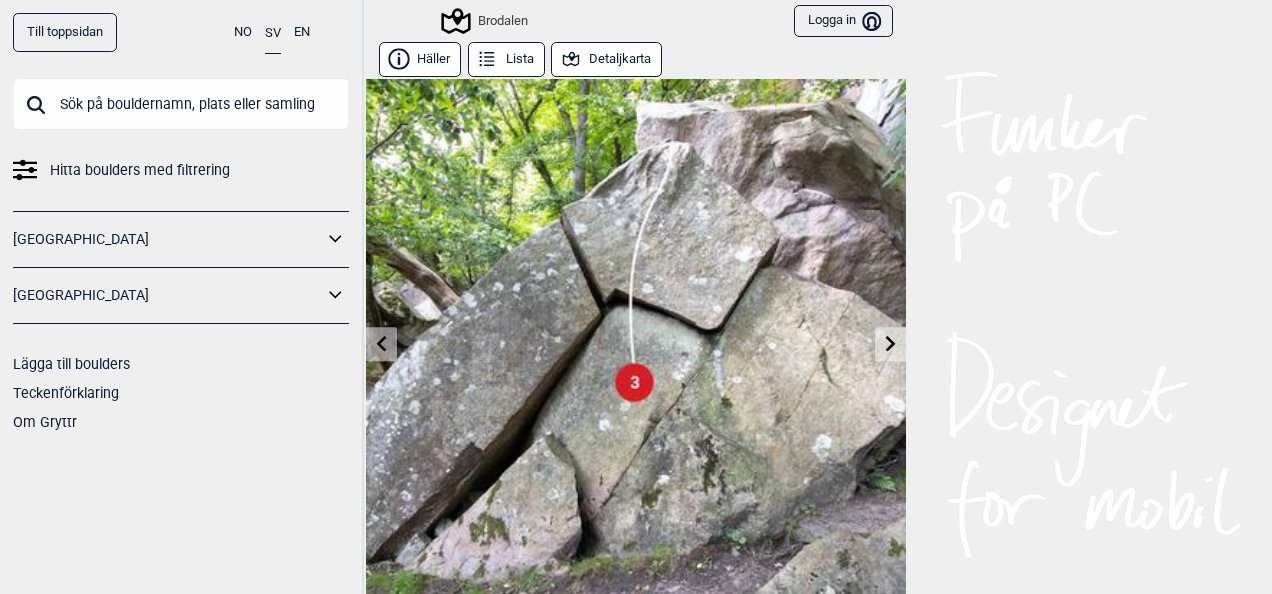 click 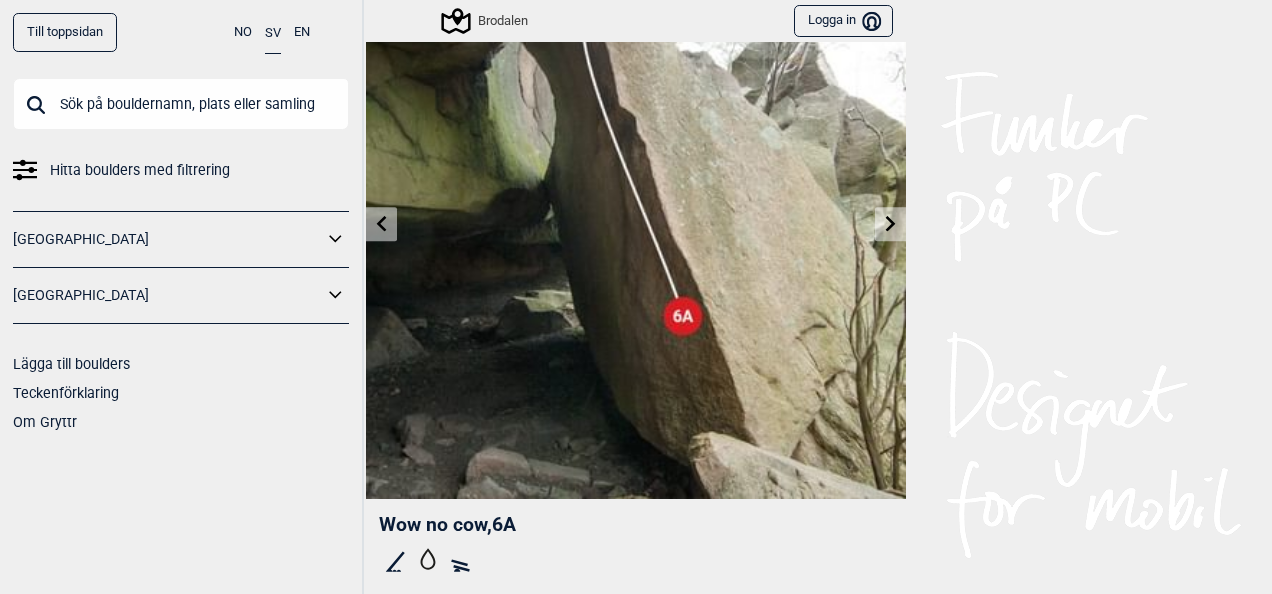 scroll, scrollTop: 160, scrollLeft: 0, axis: vertical 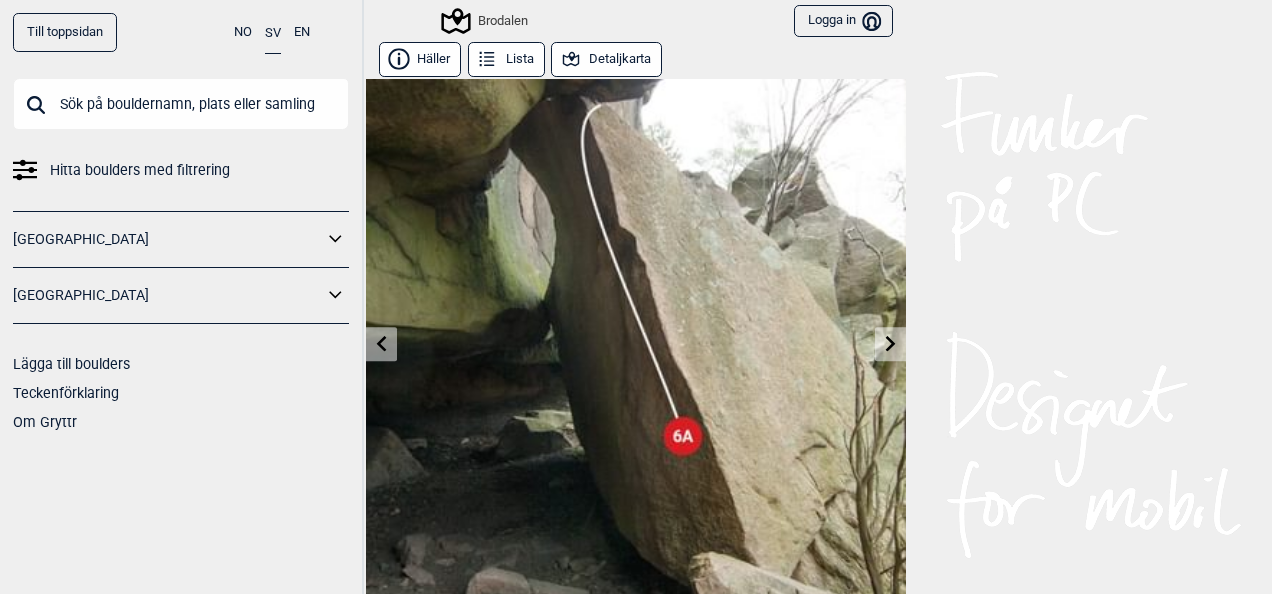 click at bounding box center (381, 344) 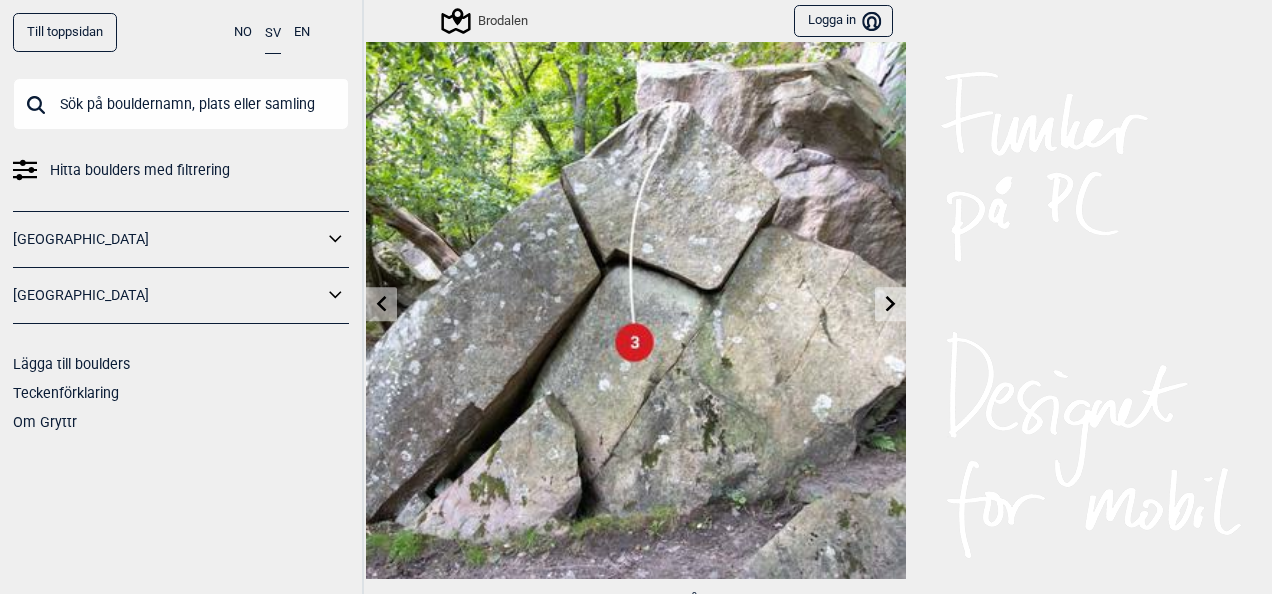 scroll, scrollTop: 80, scrollLeft: 0, axis: vertical 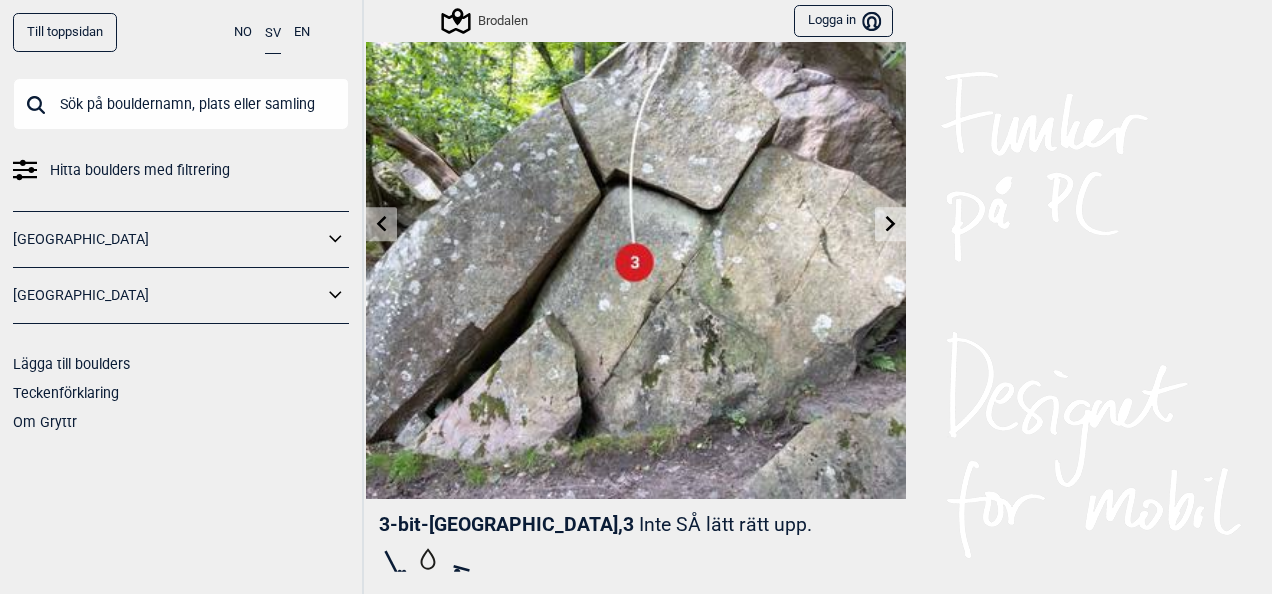 click at bounding box center (890, 224) 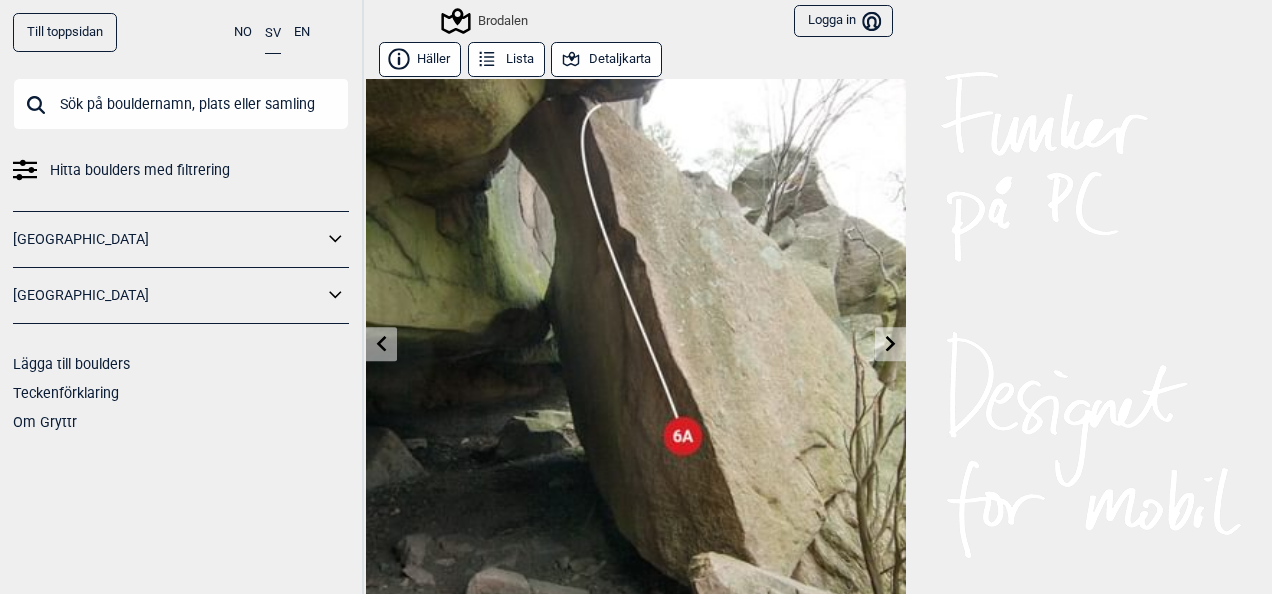 click 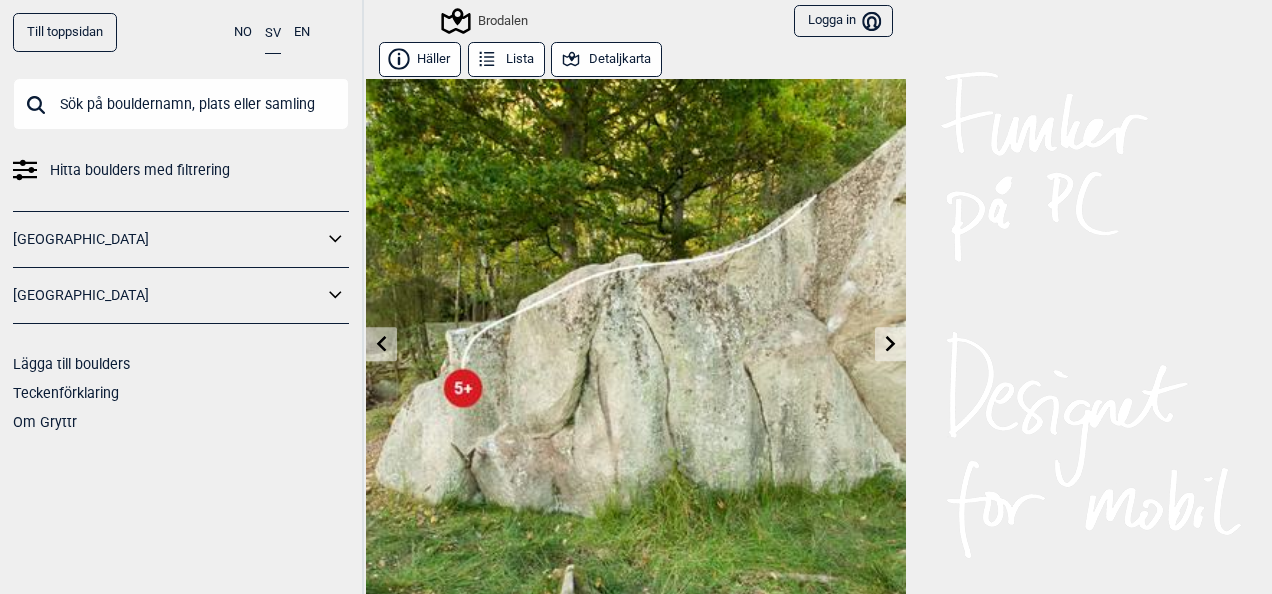 click 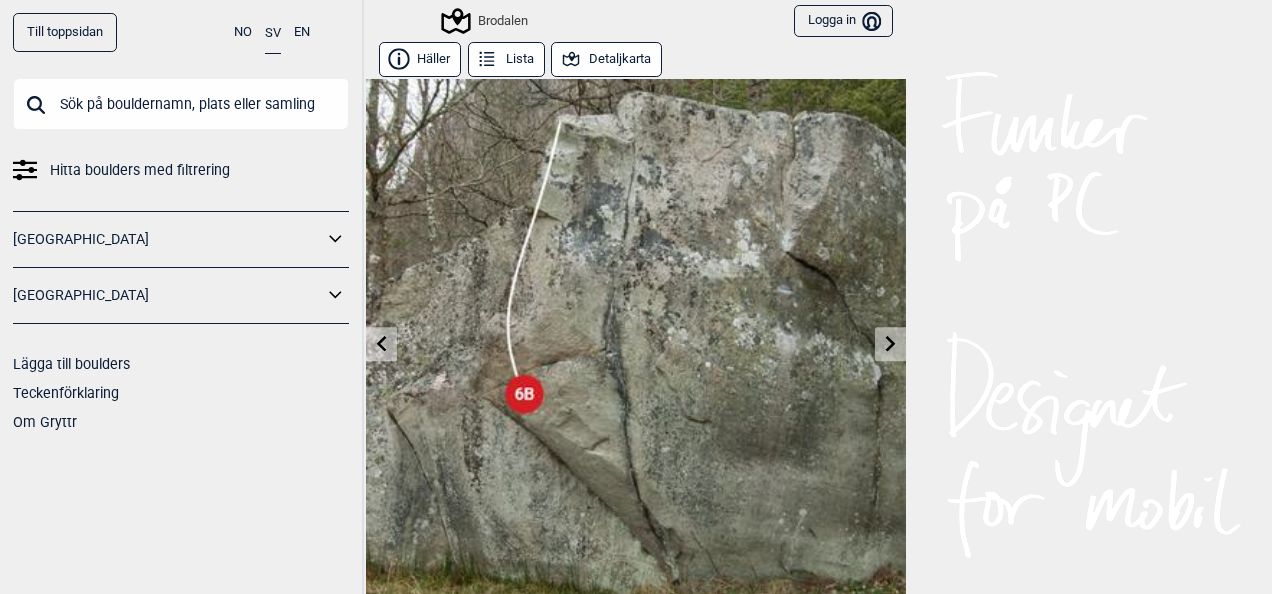 click 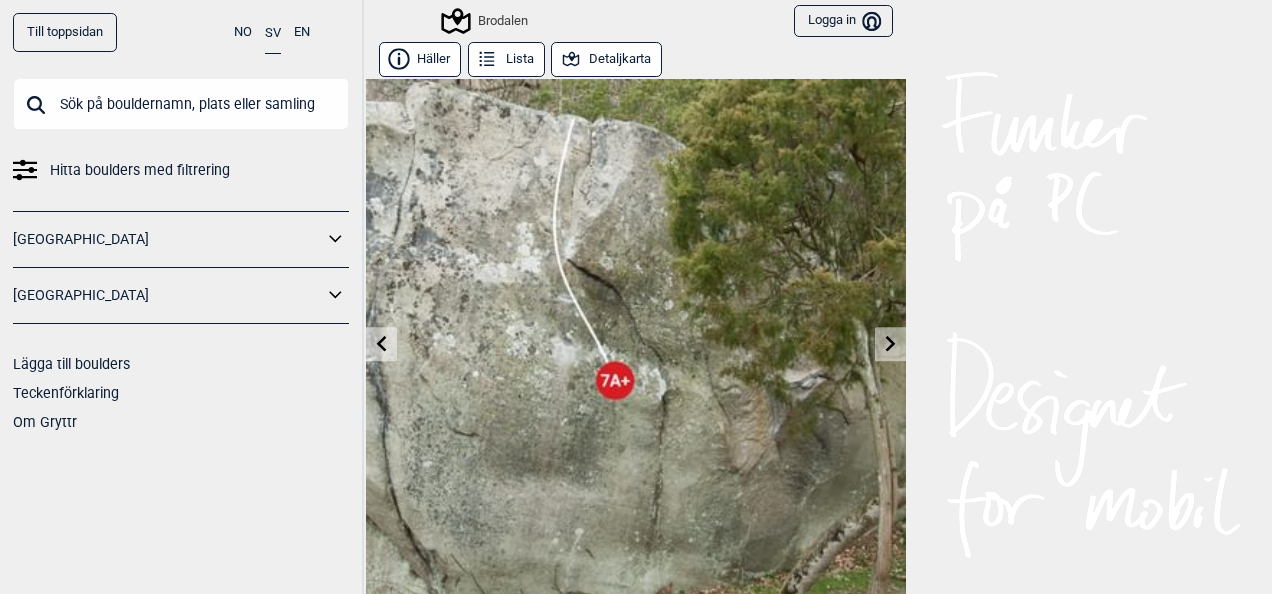 click 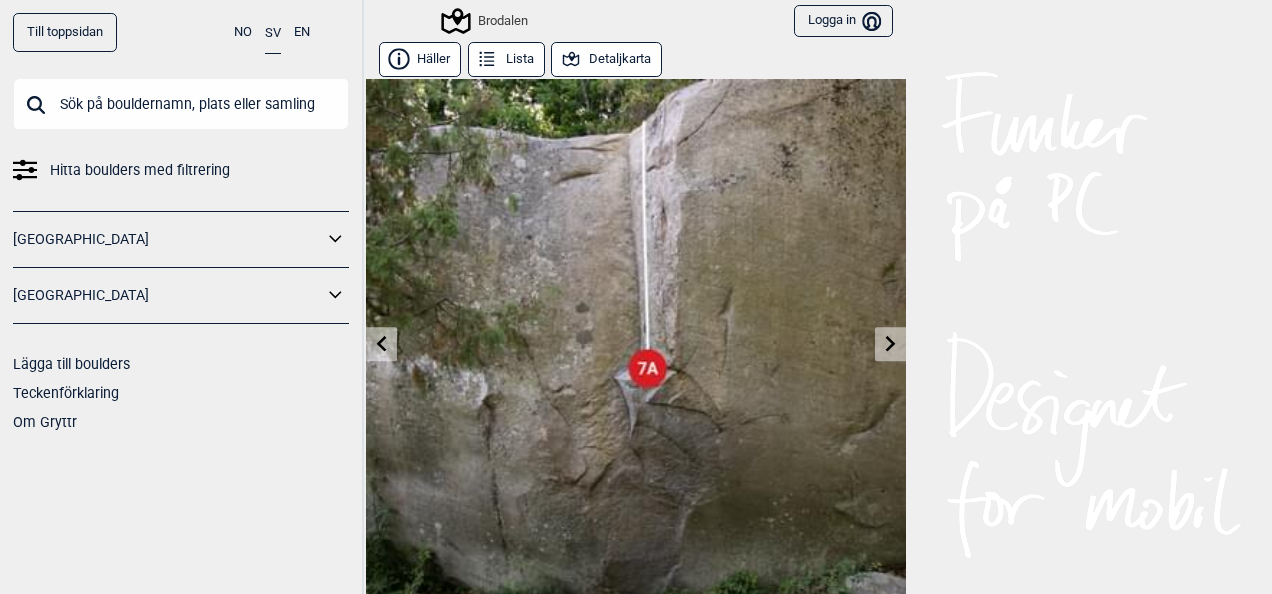 click 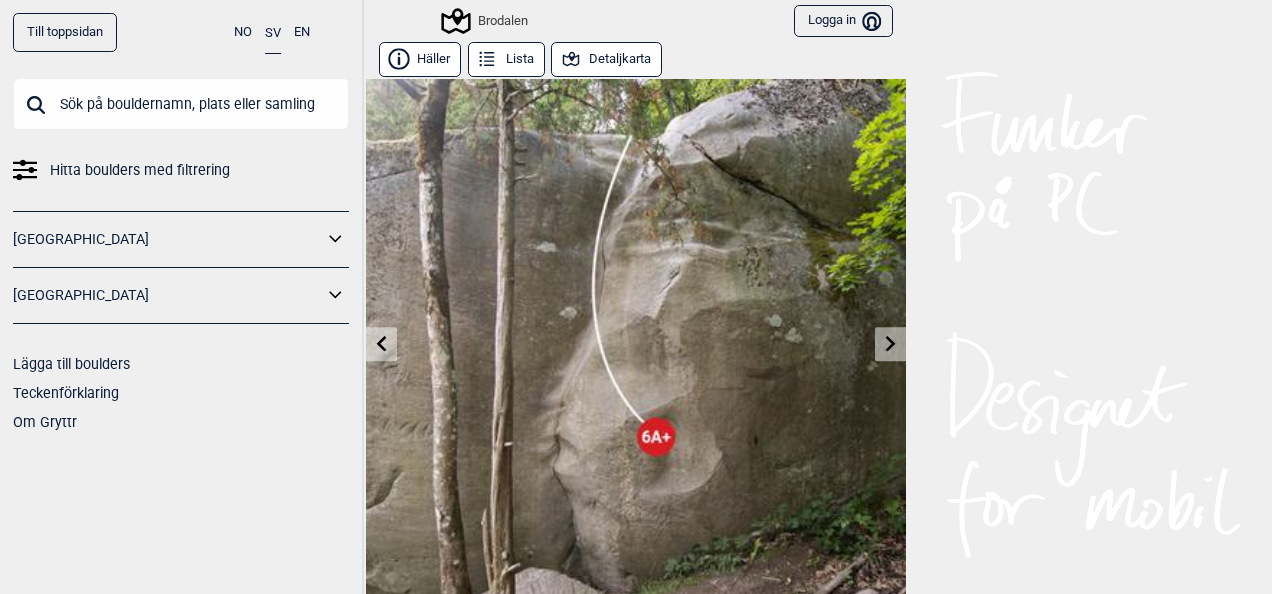 click 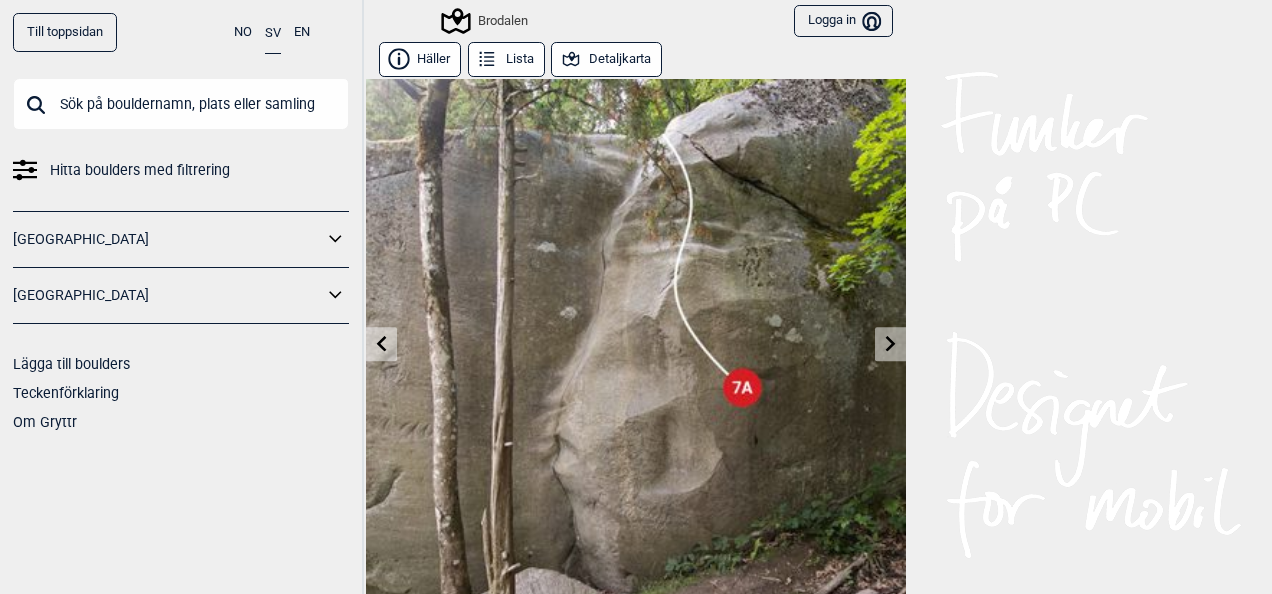 click at bounding box center [381, 344] 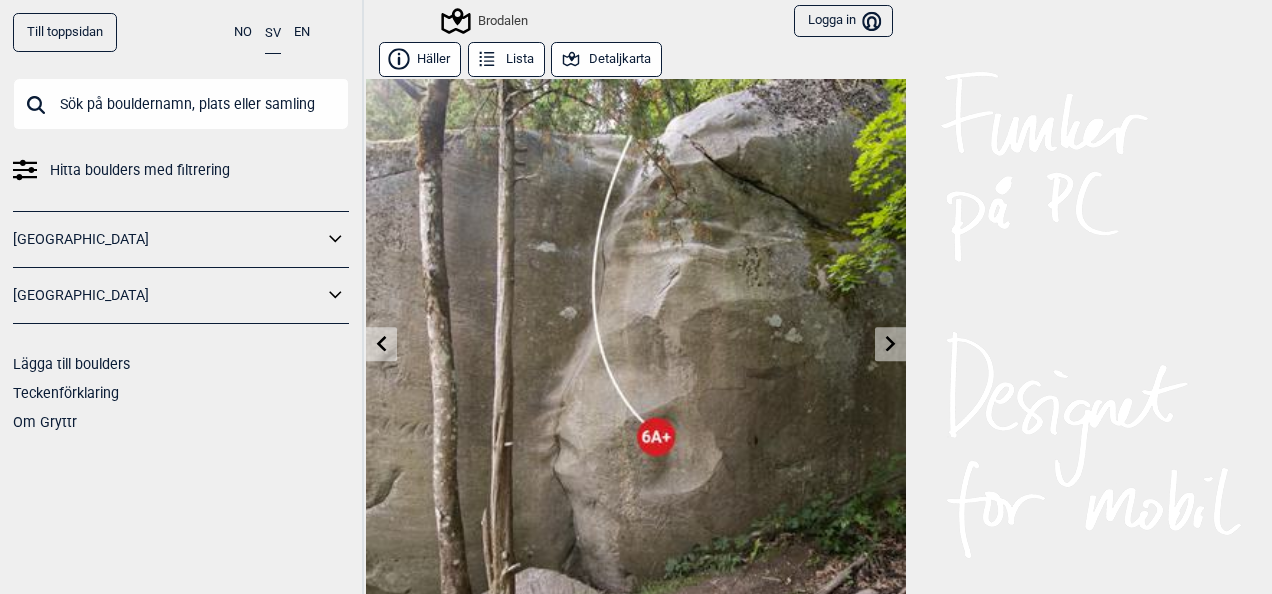 click 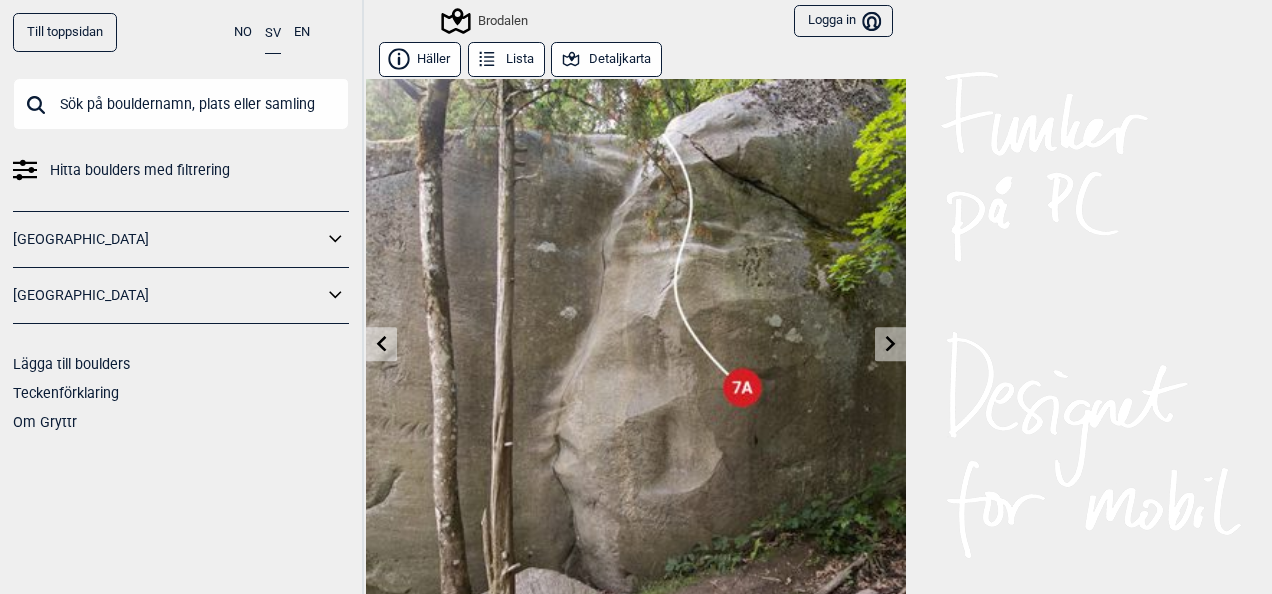 click 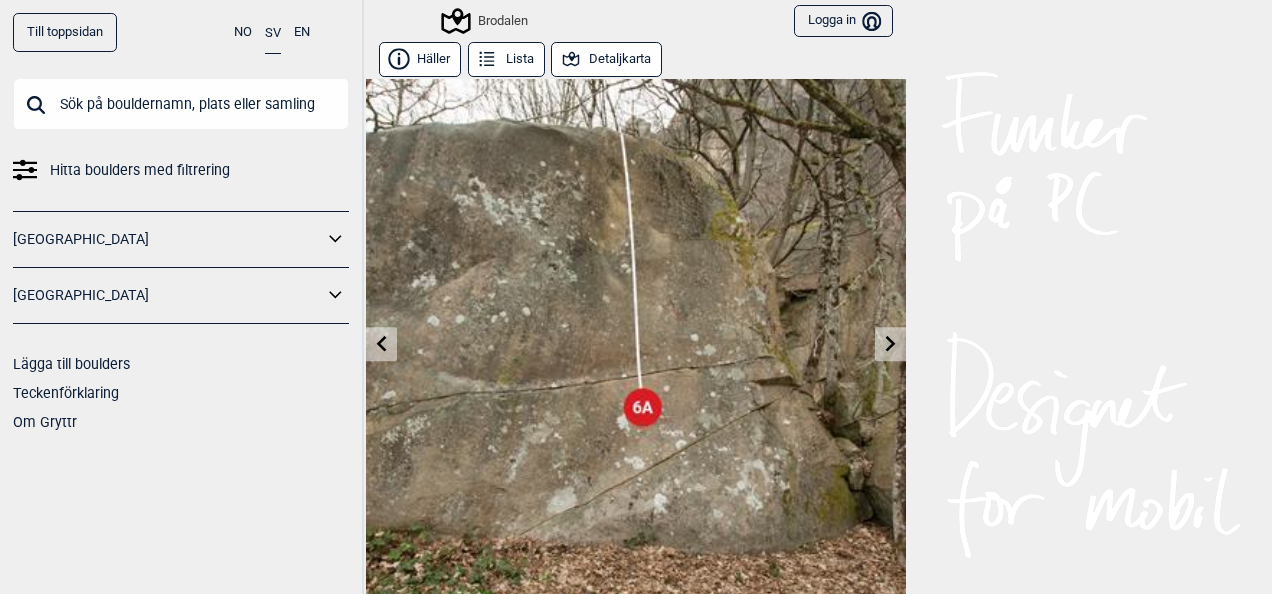 click 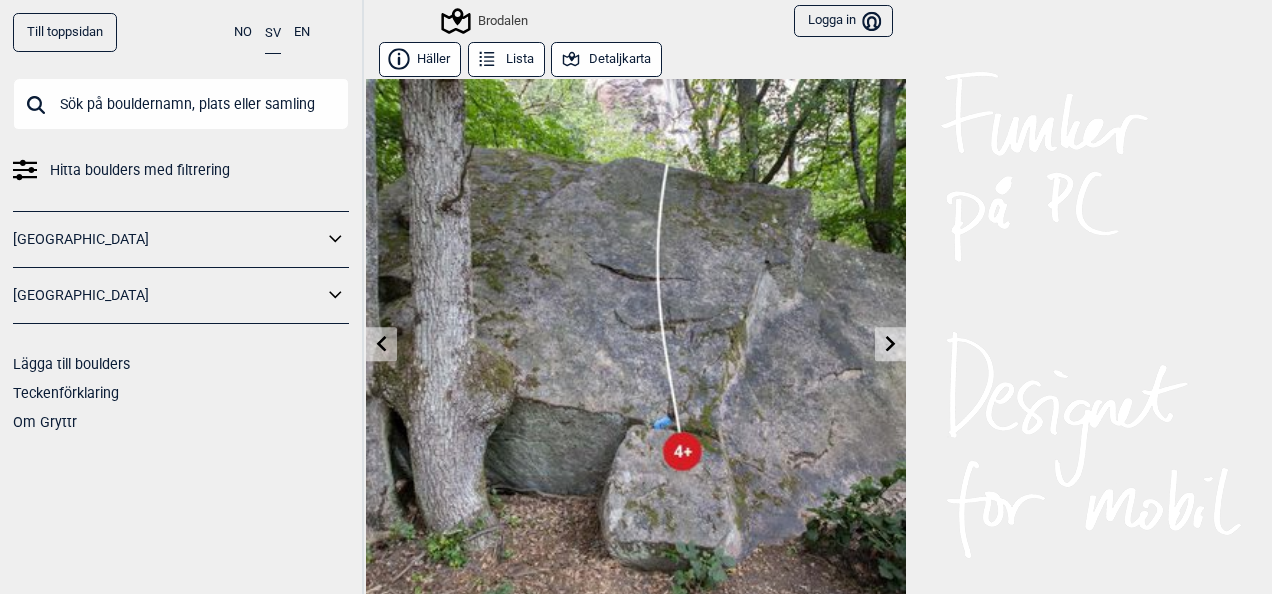 click at bounding box center (381, 344) 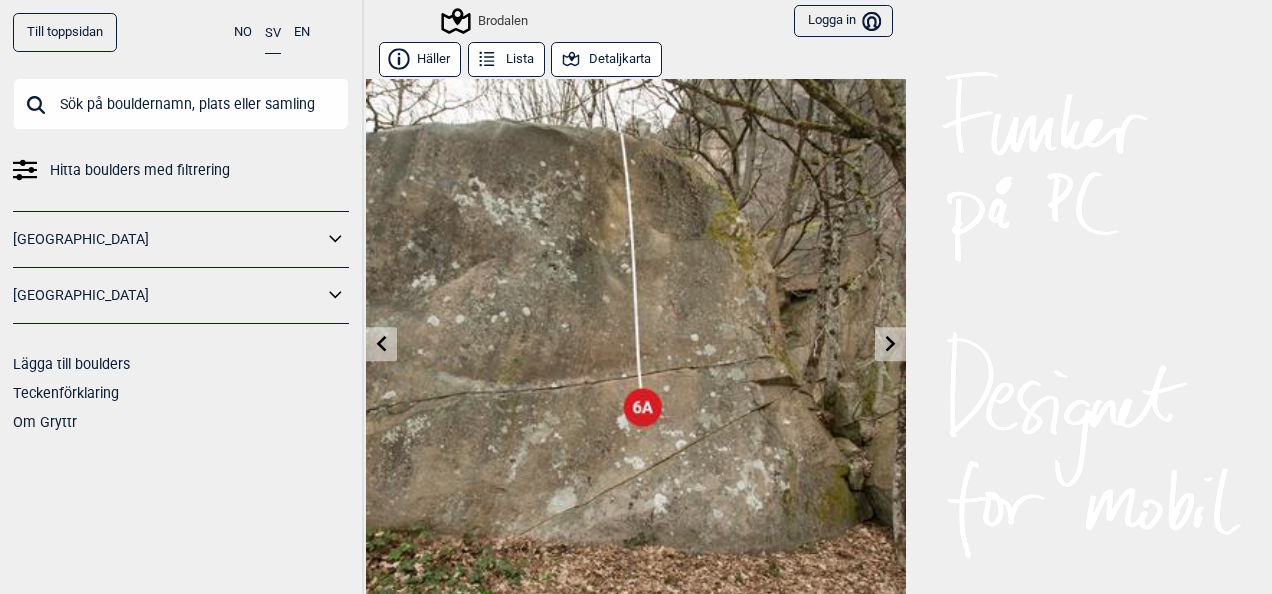 click at bounding box center [381, 344] 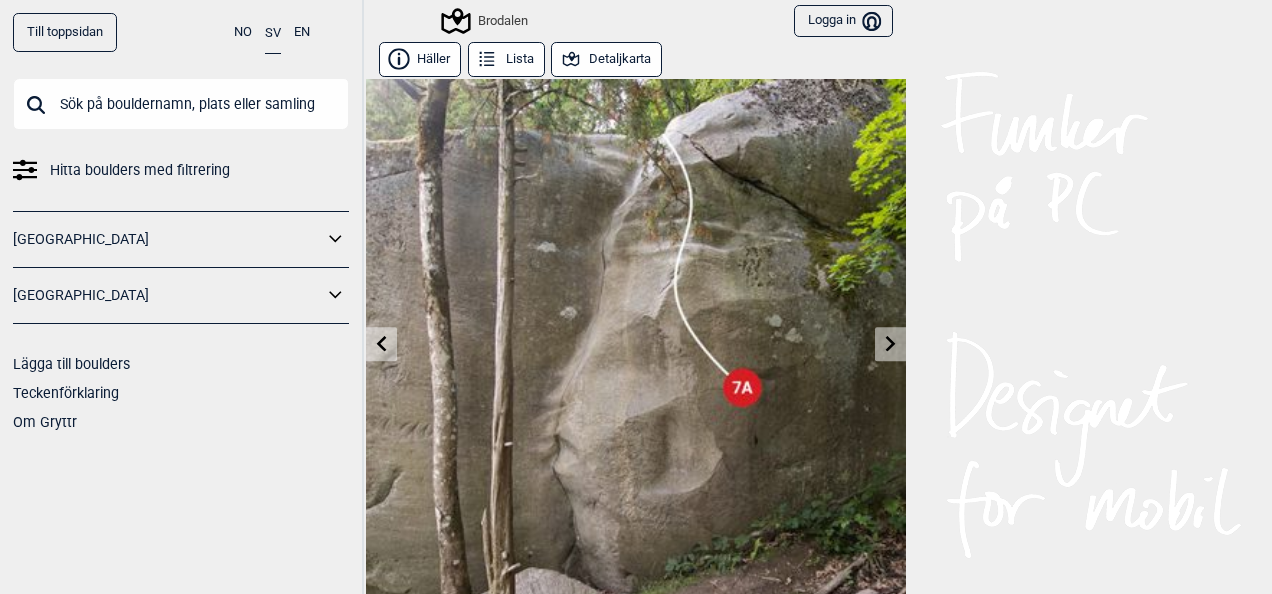 click at bounding box center [381, 344] 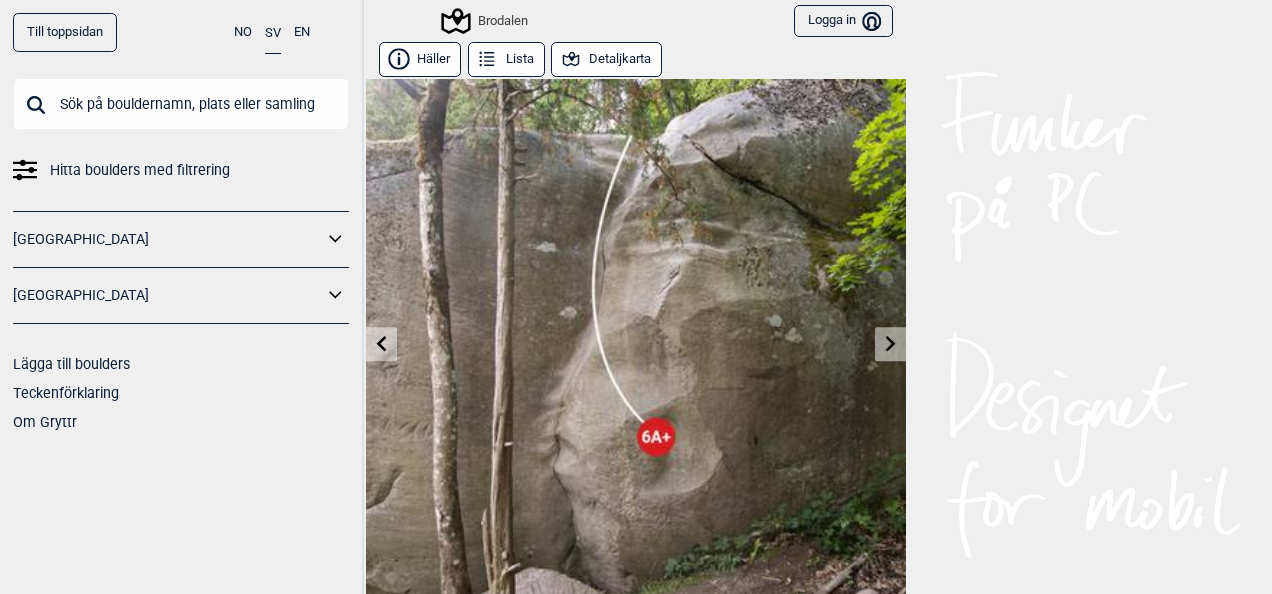 click 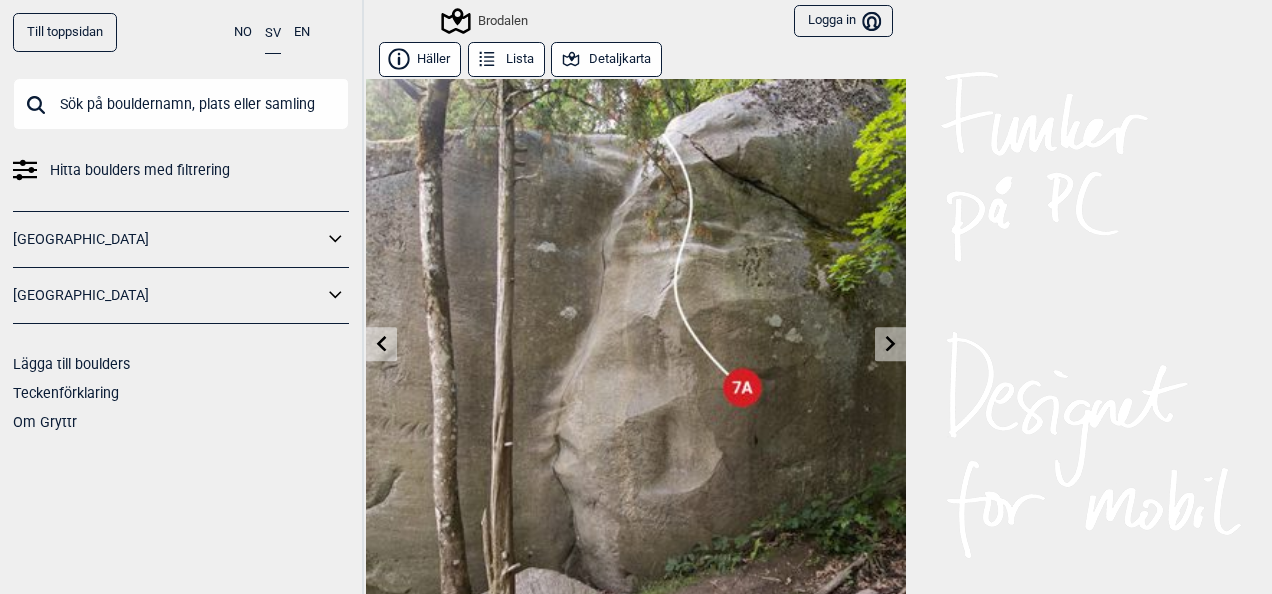 click 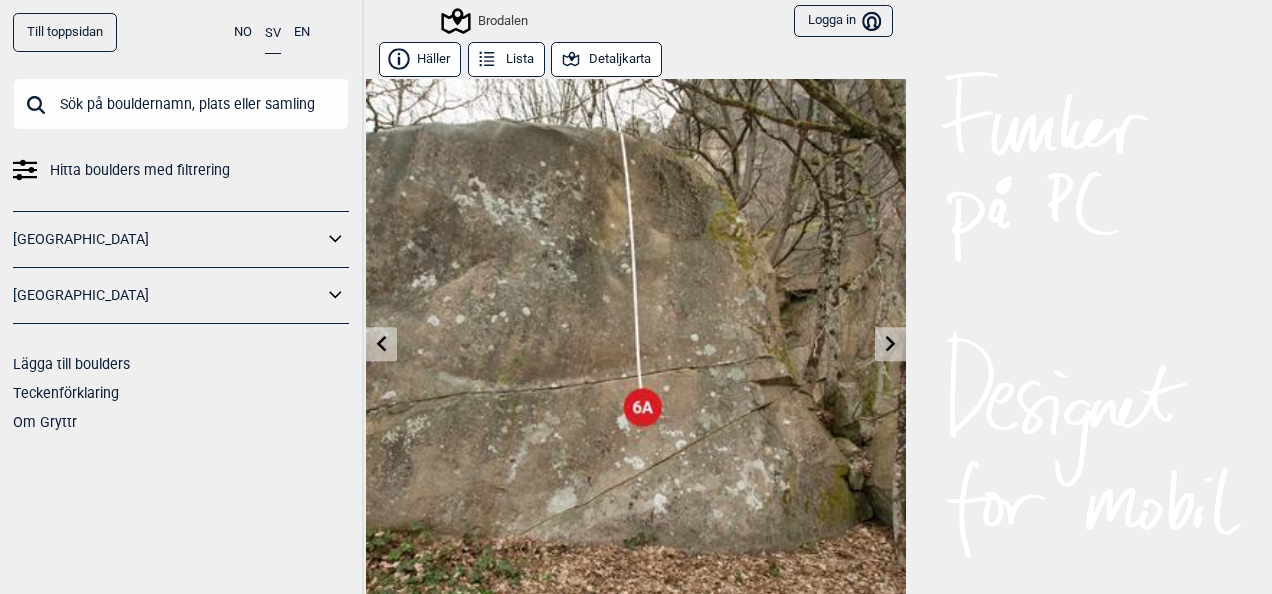 click 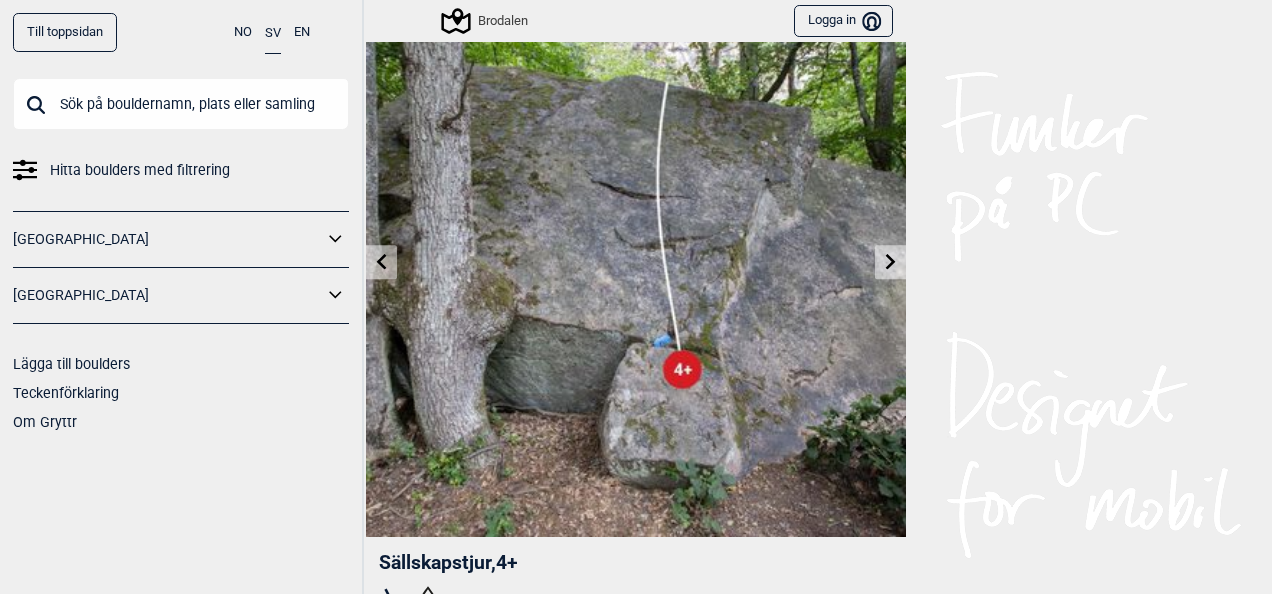 scroll, scrollTop: 120, scrollLeft: 0, axis: vertical 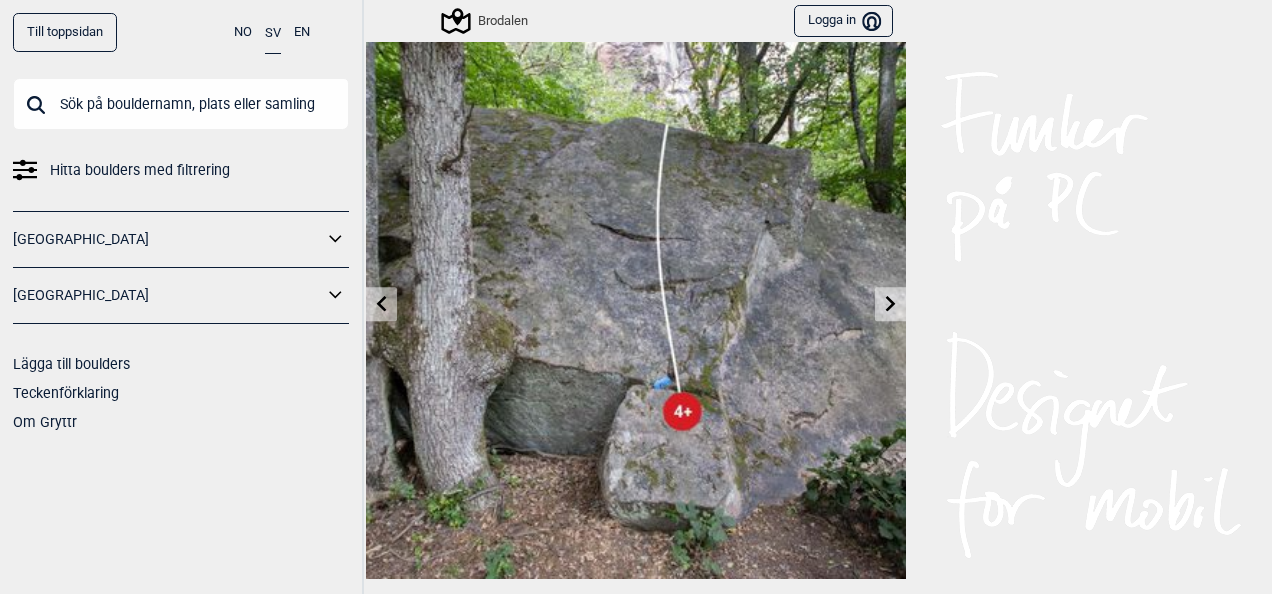 click 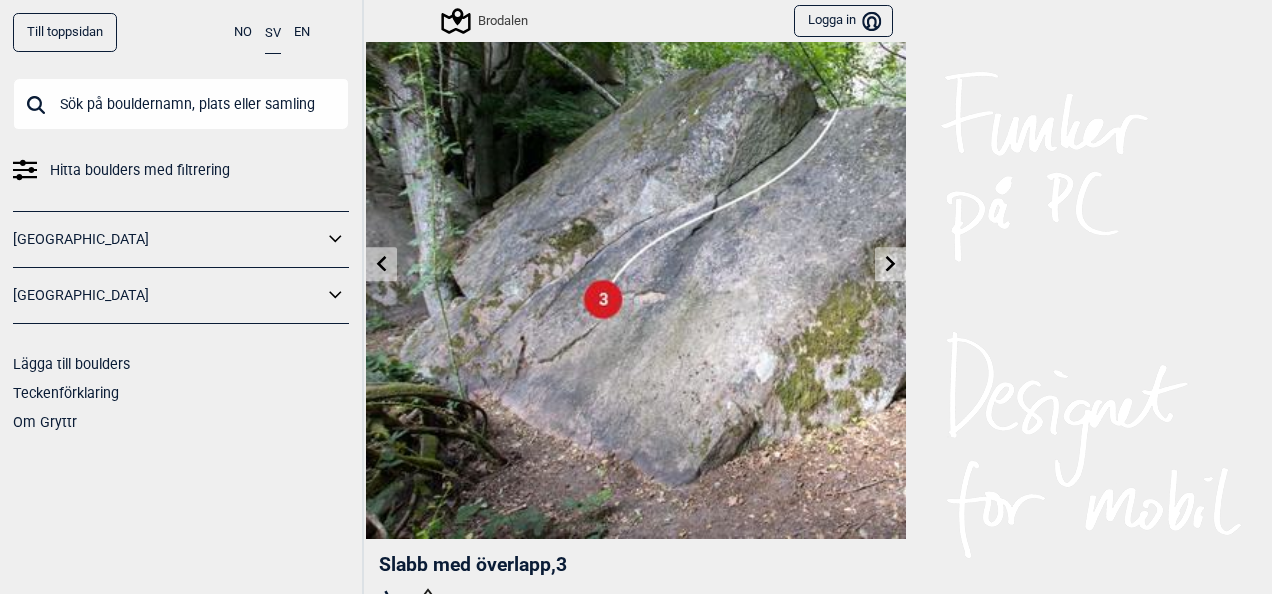 scroll, scrollTop: 120, scrollLeft: 0, axis: vertical 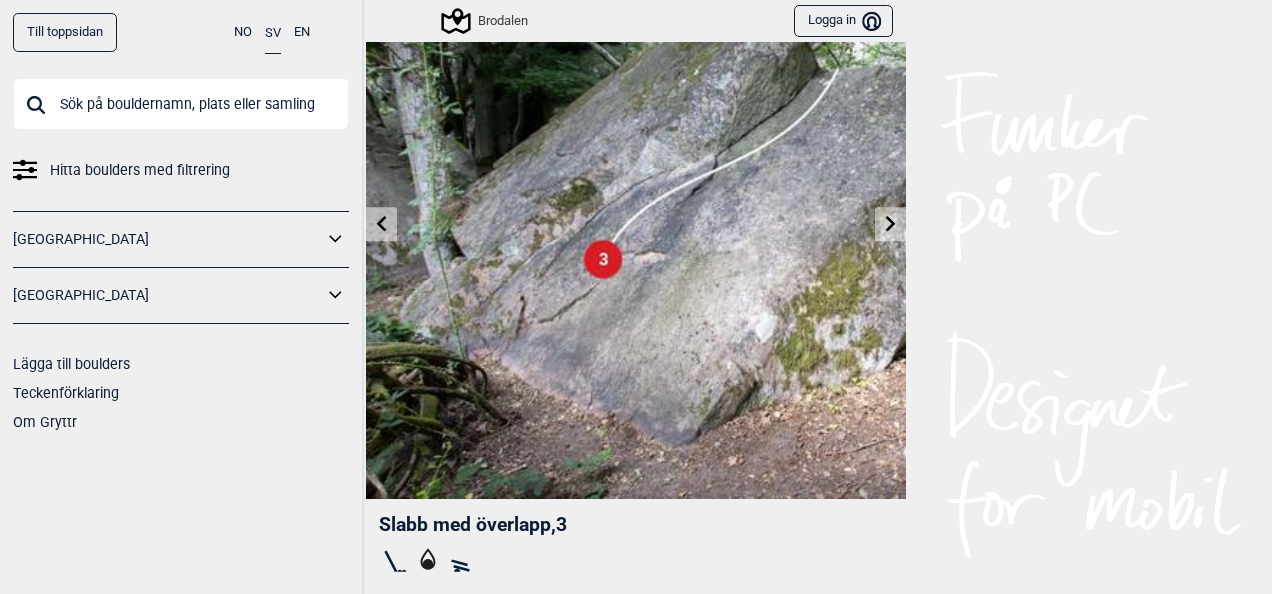 click 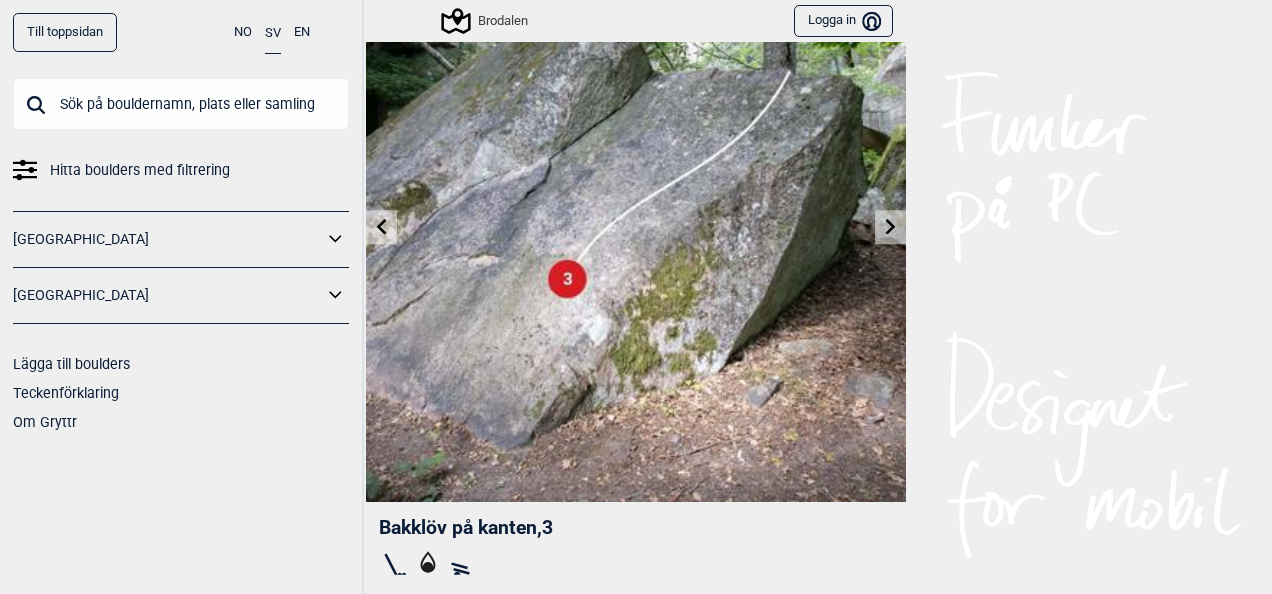 scroll, scrollTop: 120, scrollLeft: 0, axis: vertical 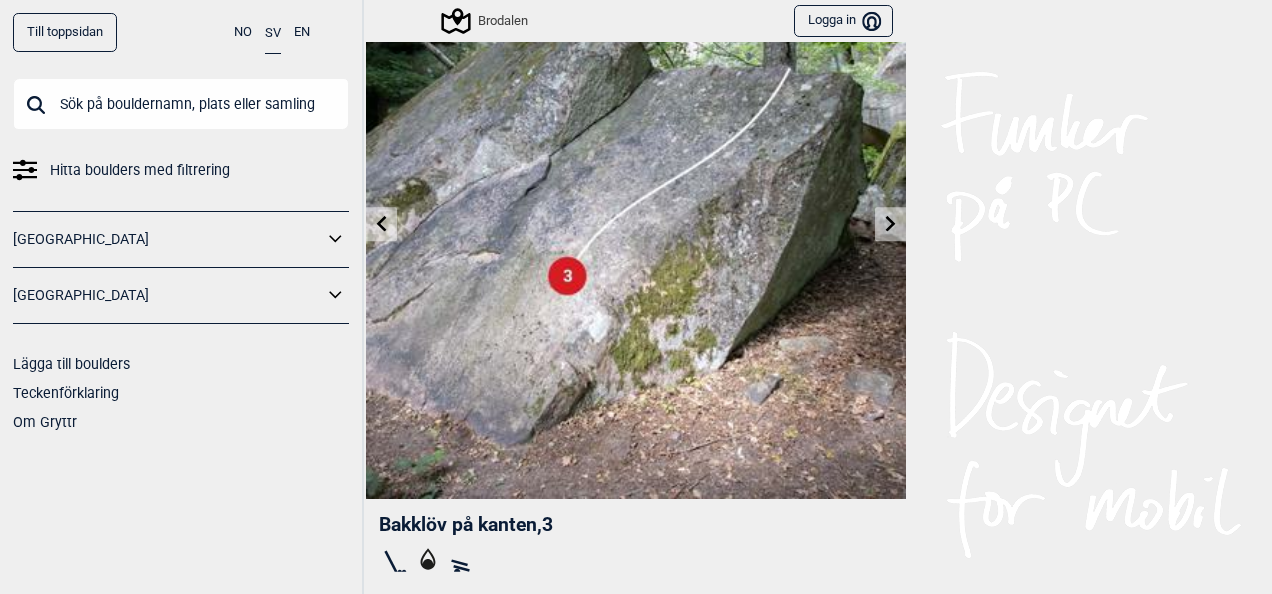 click 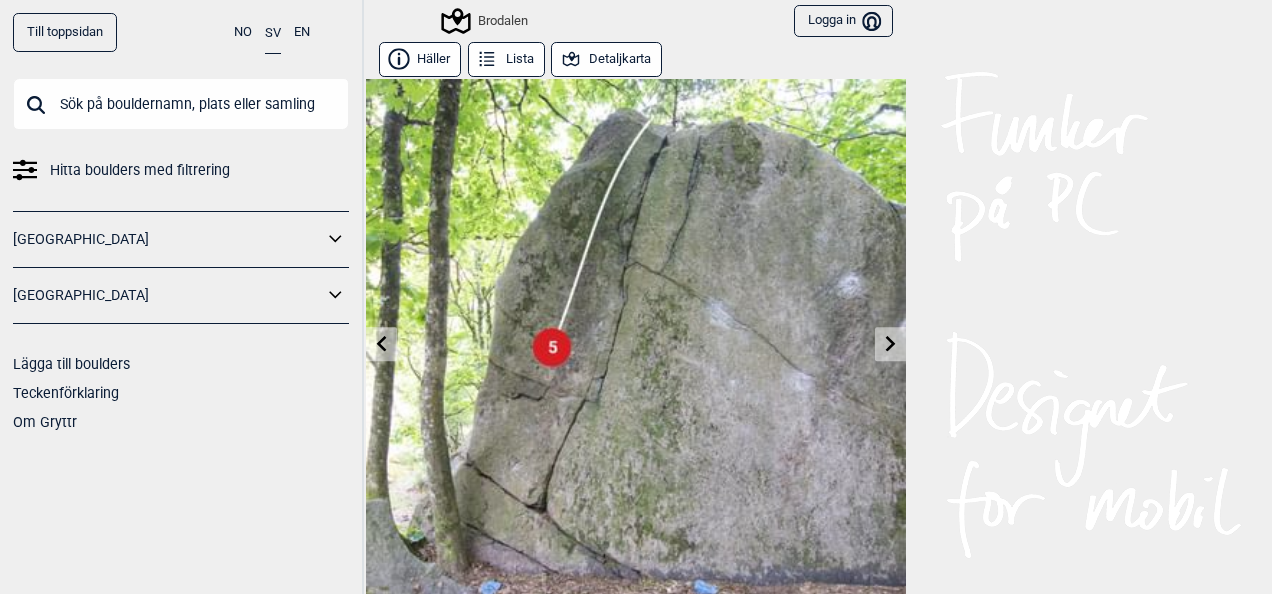 click at bounding box center [890, 344] 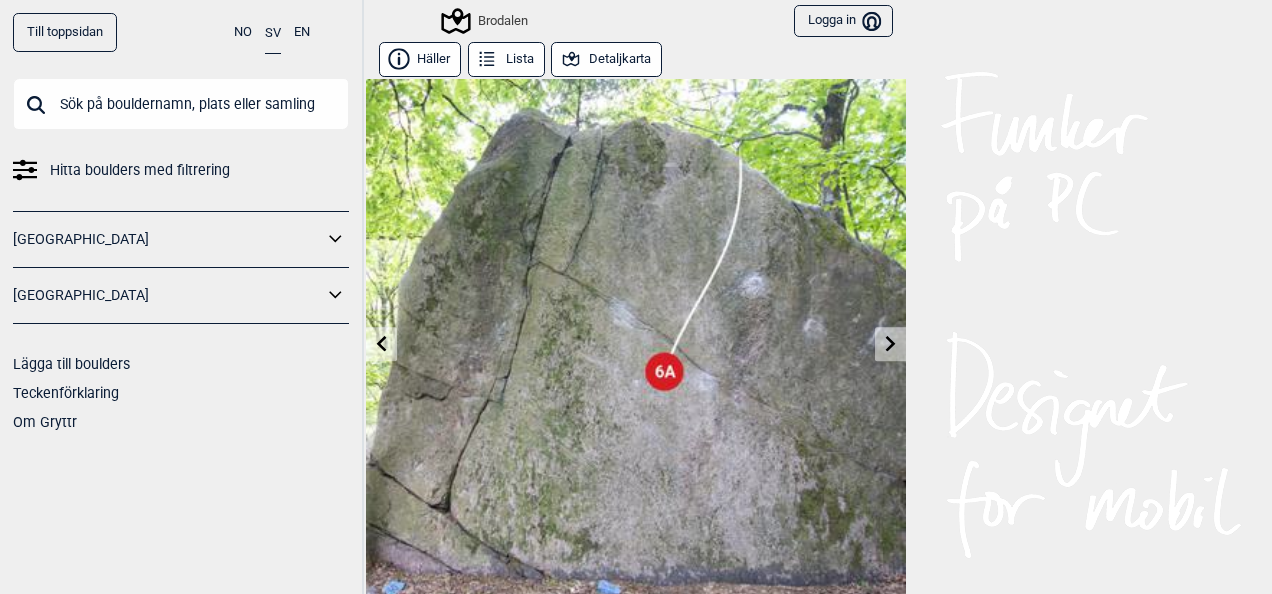 click at bounding box center (890, 344) 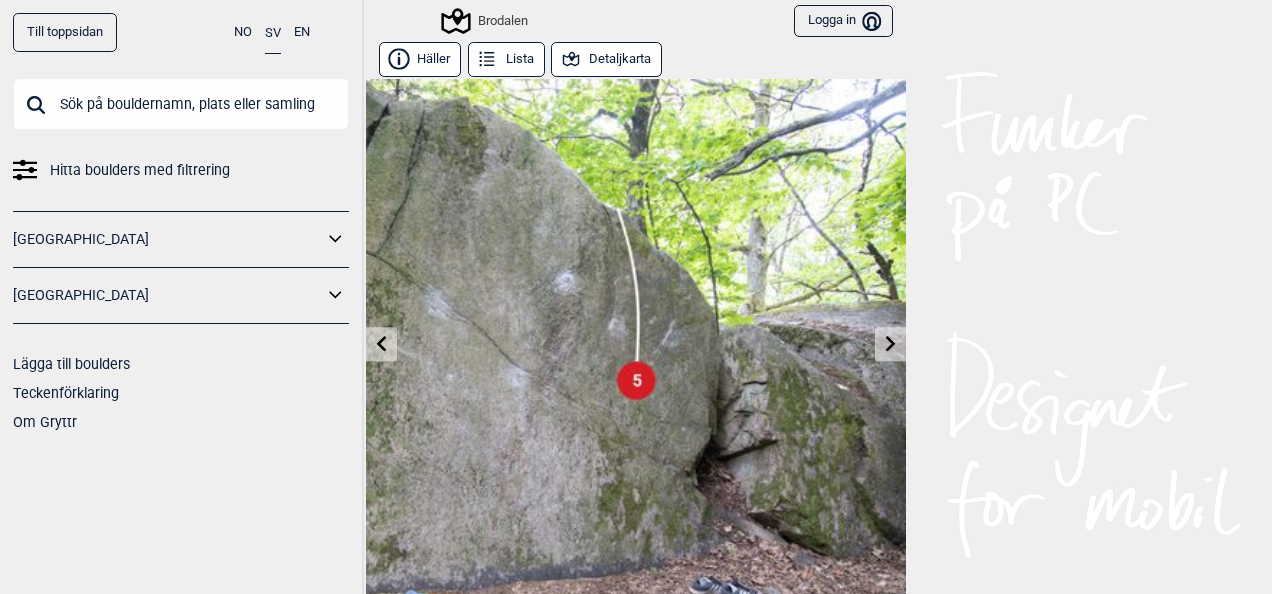 click at bounding box center (890, 344) 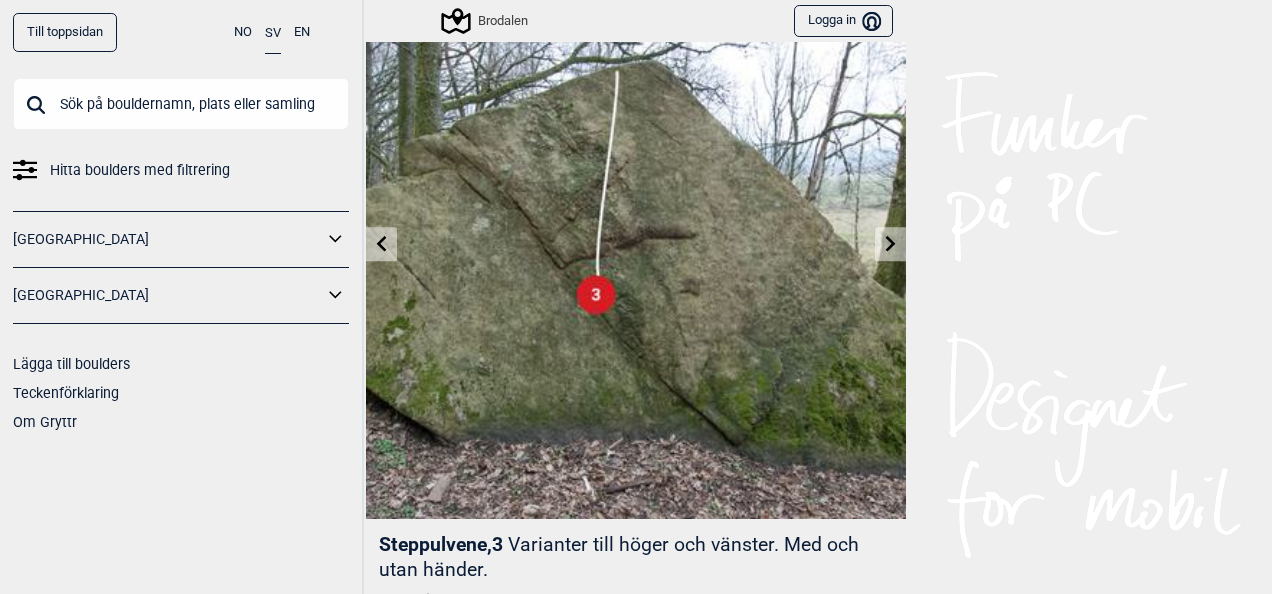 scroll, scrollTop: 120, scrollLeft: 0, axis: vertical 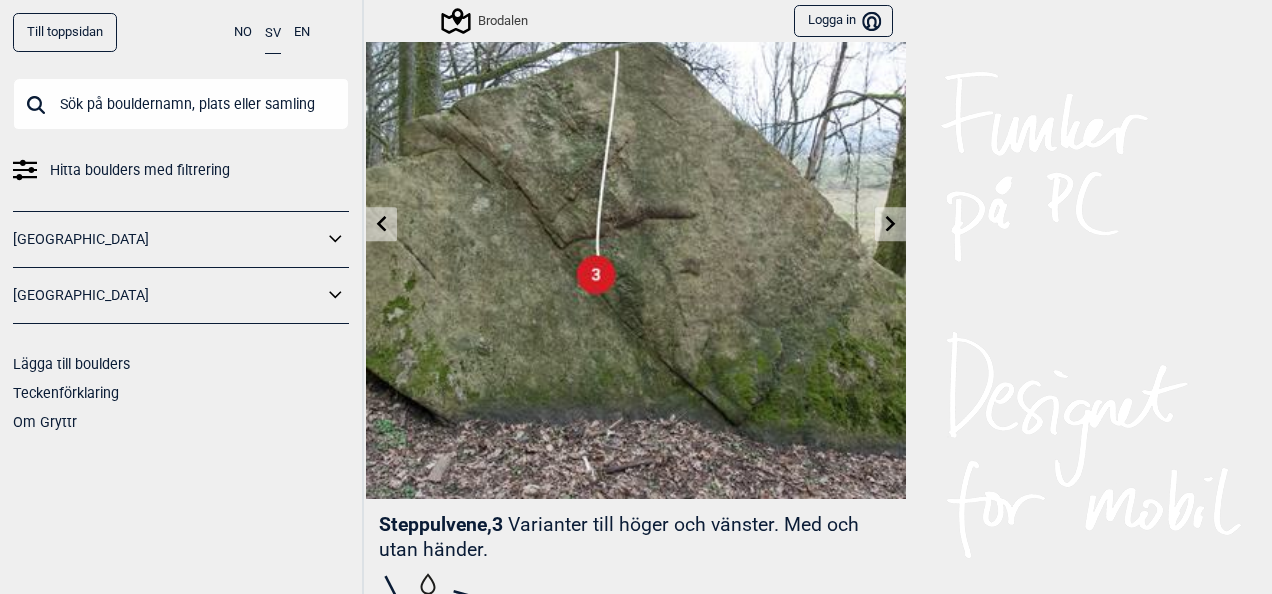 click at bounding box center [890, 224] 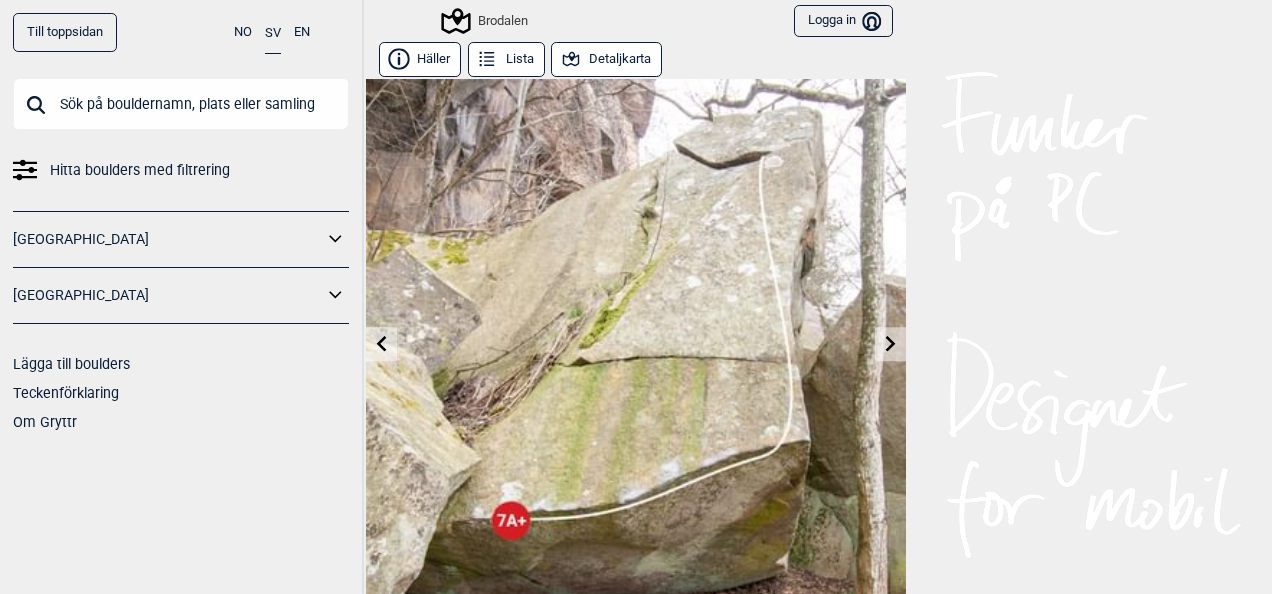 click 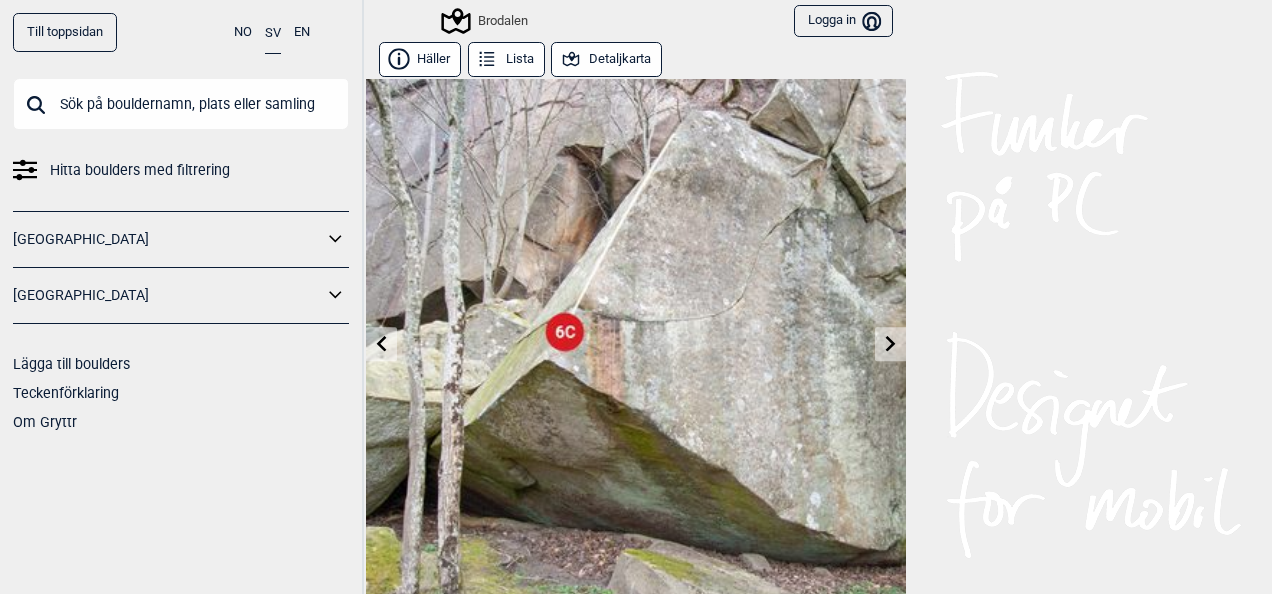 click 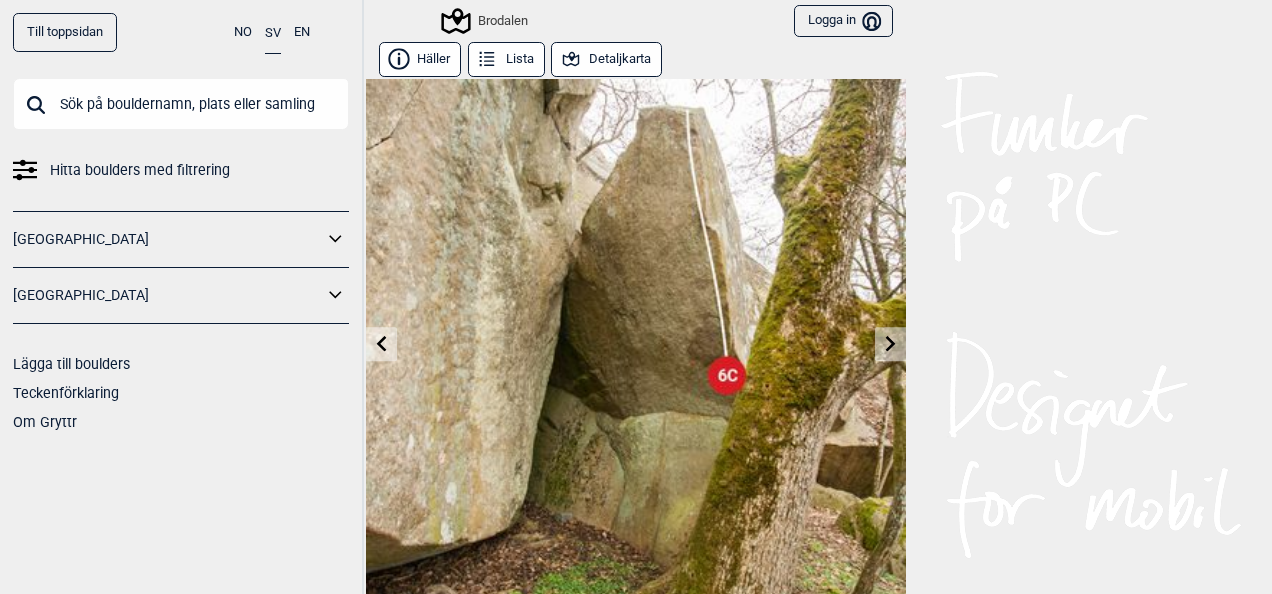 click 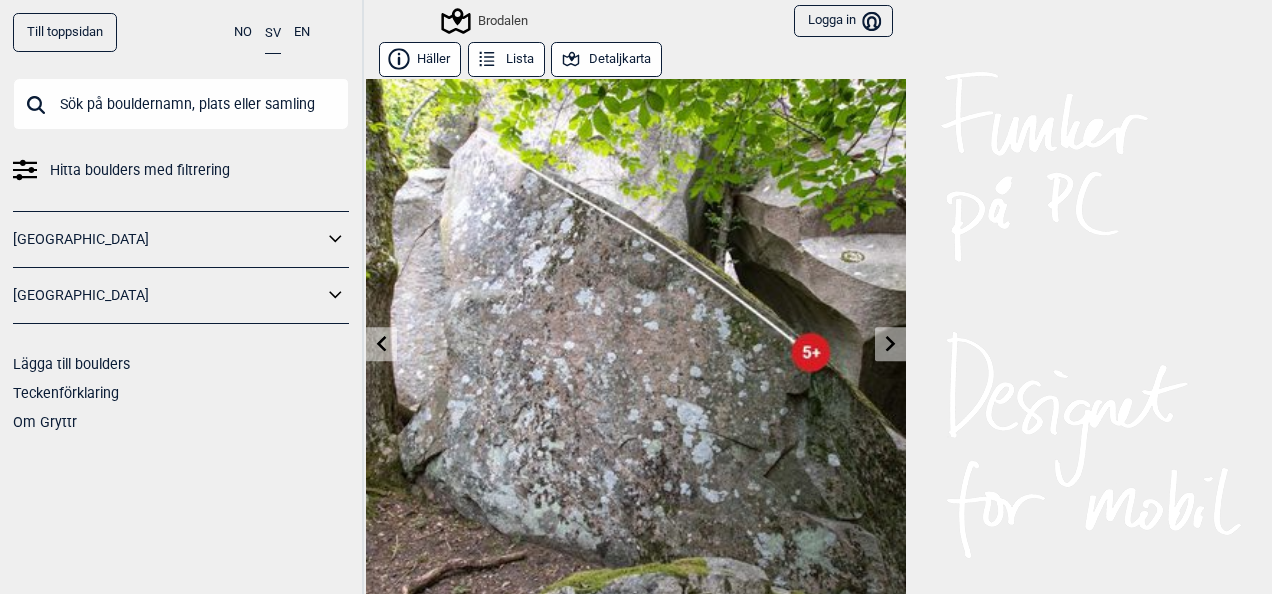 click 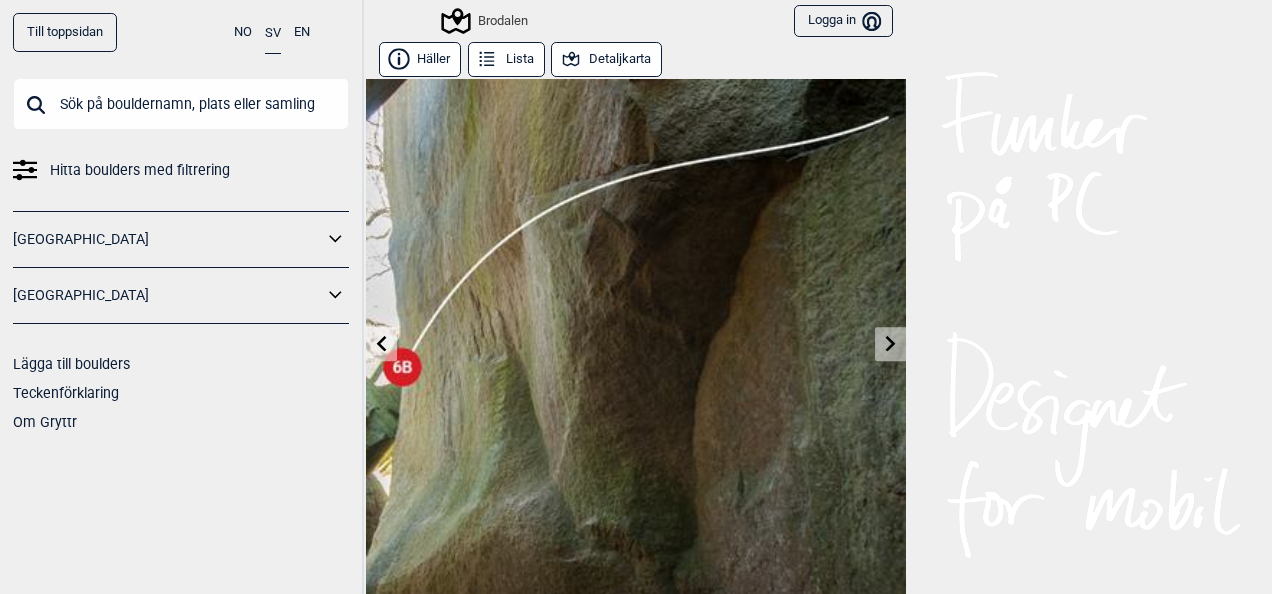 click 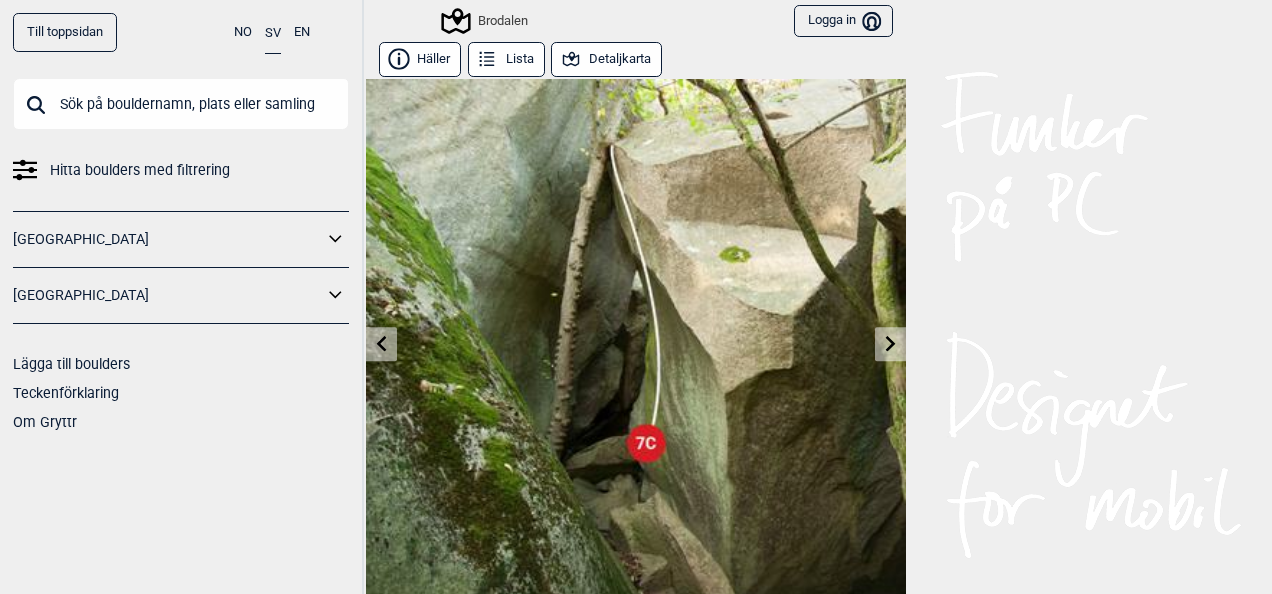 click 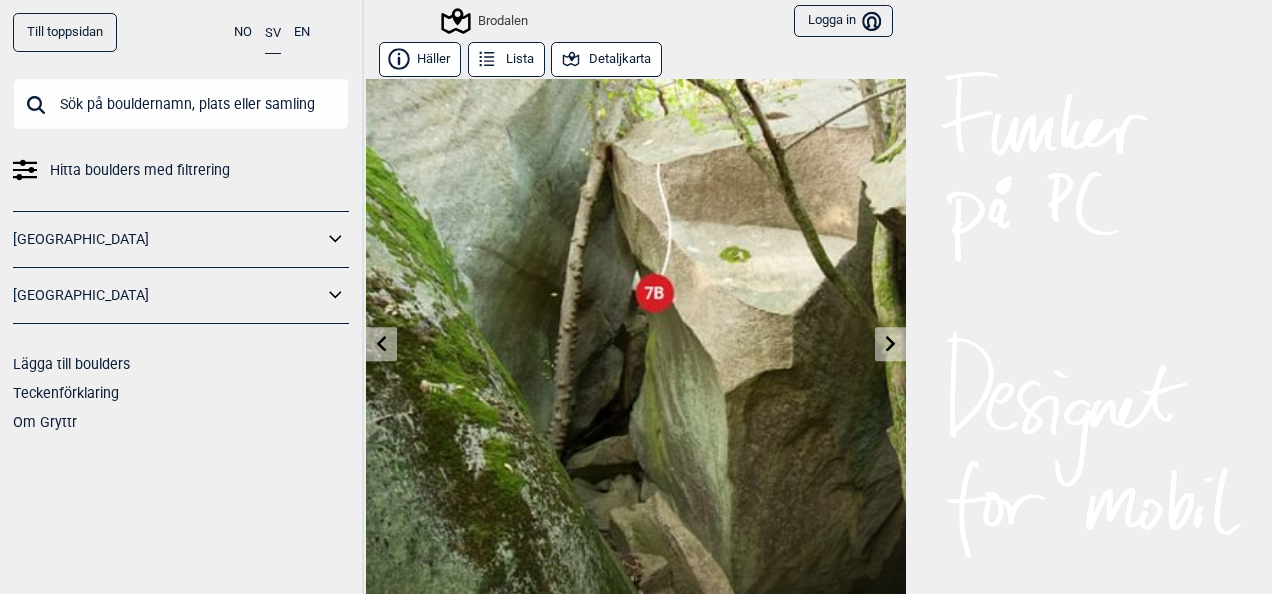 click 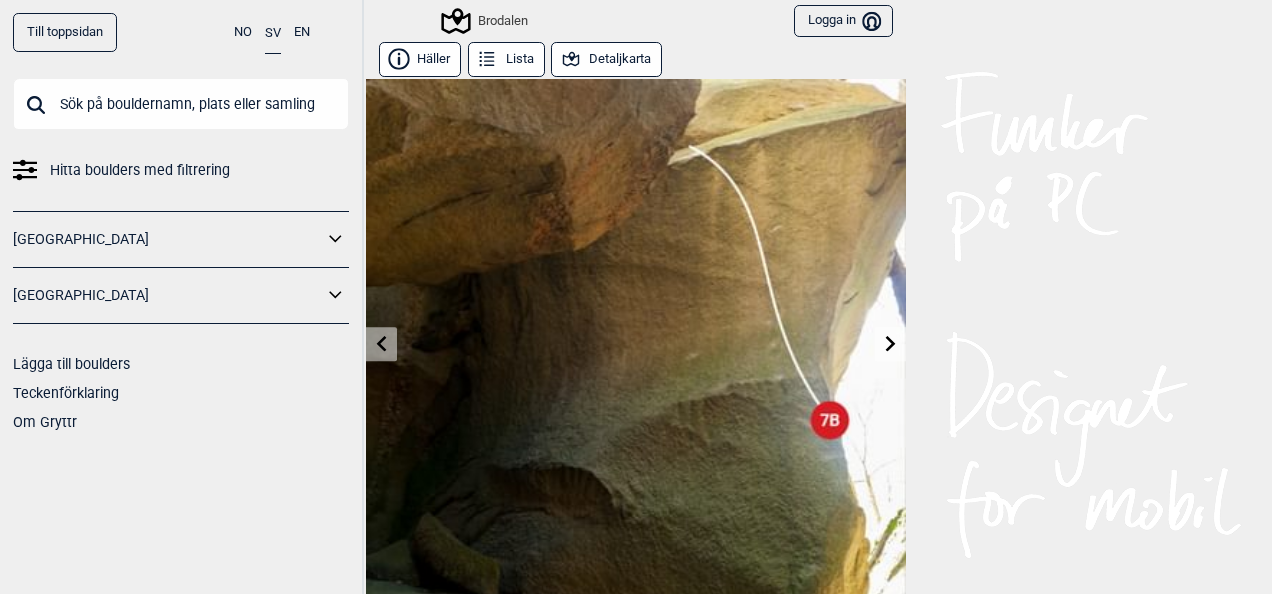 click 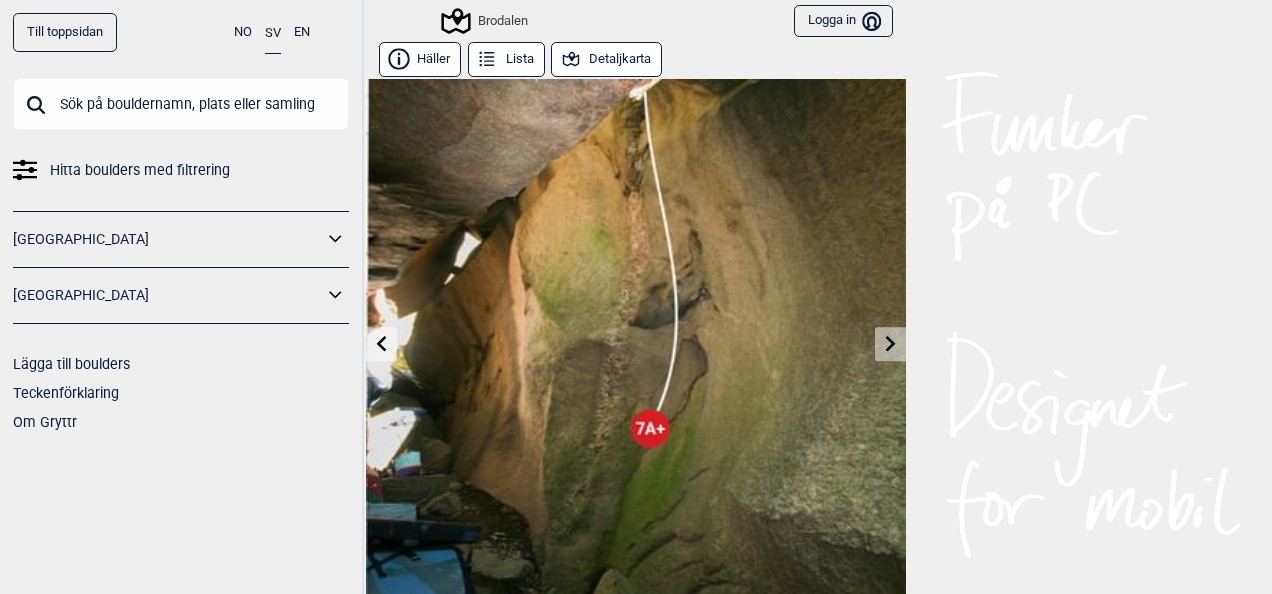 click 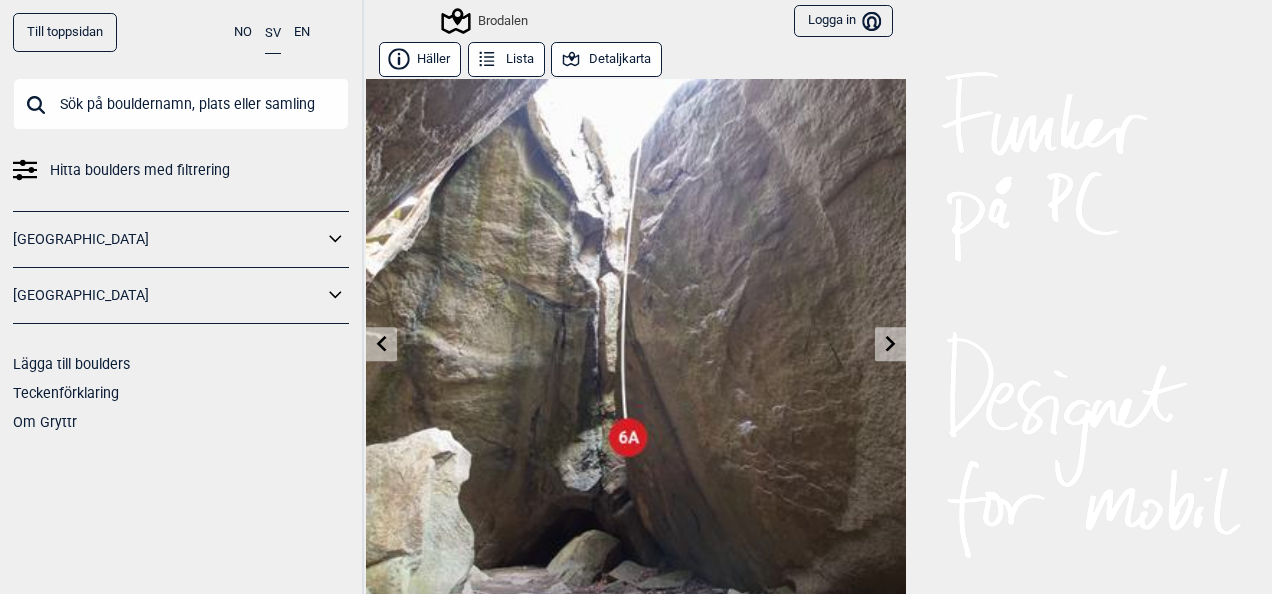 click 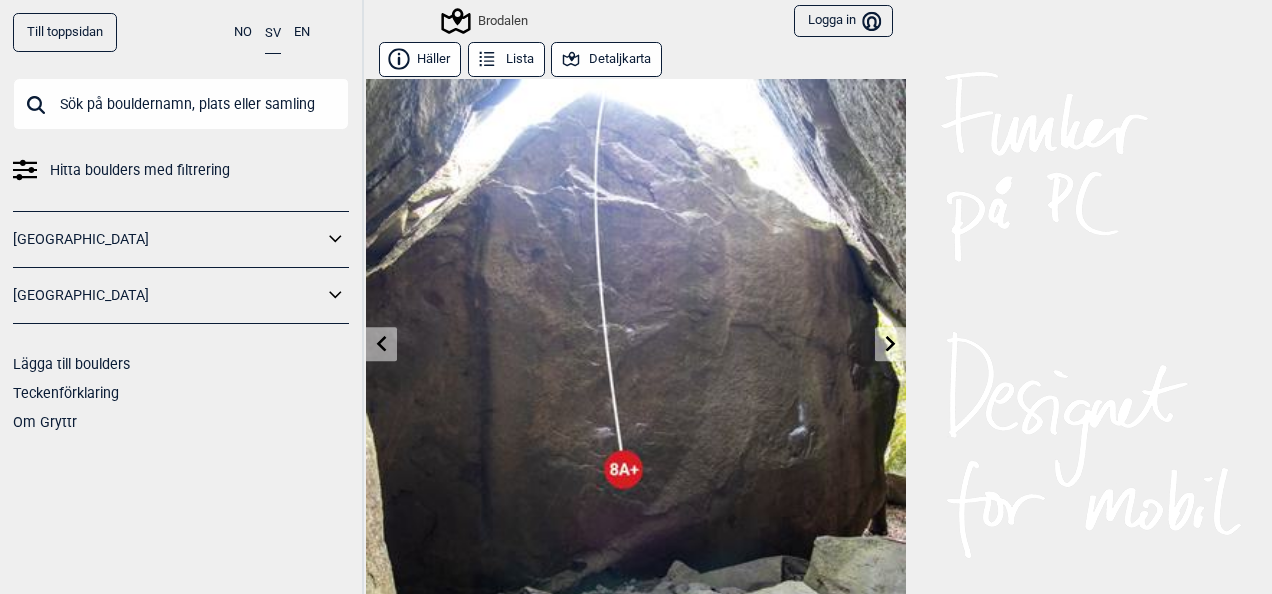 click 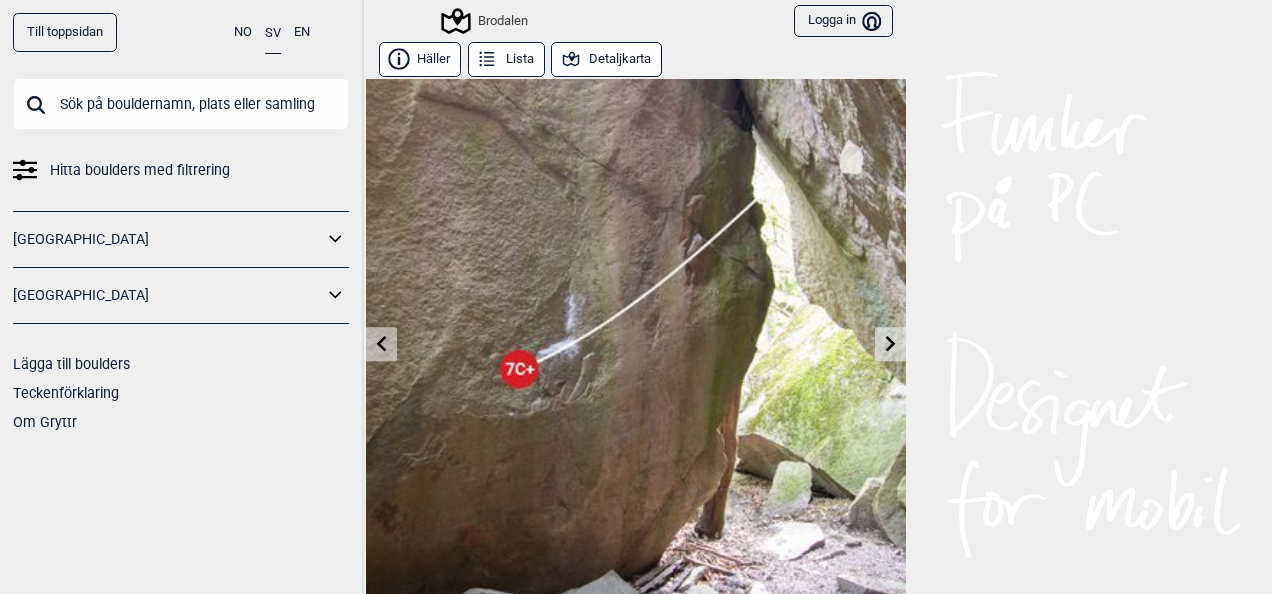 click 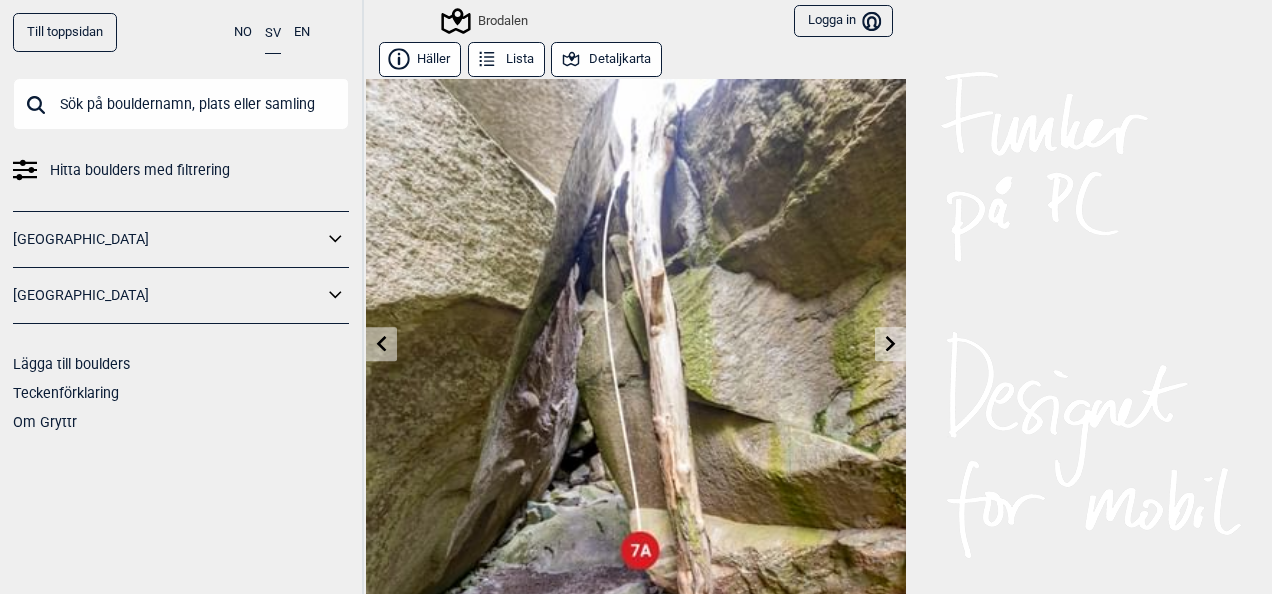click 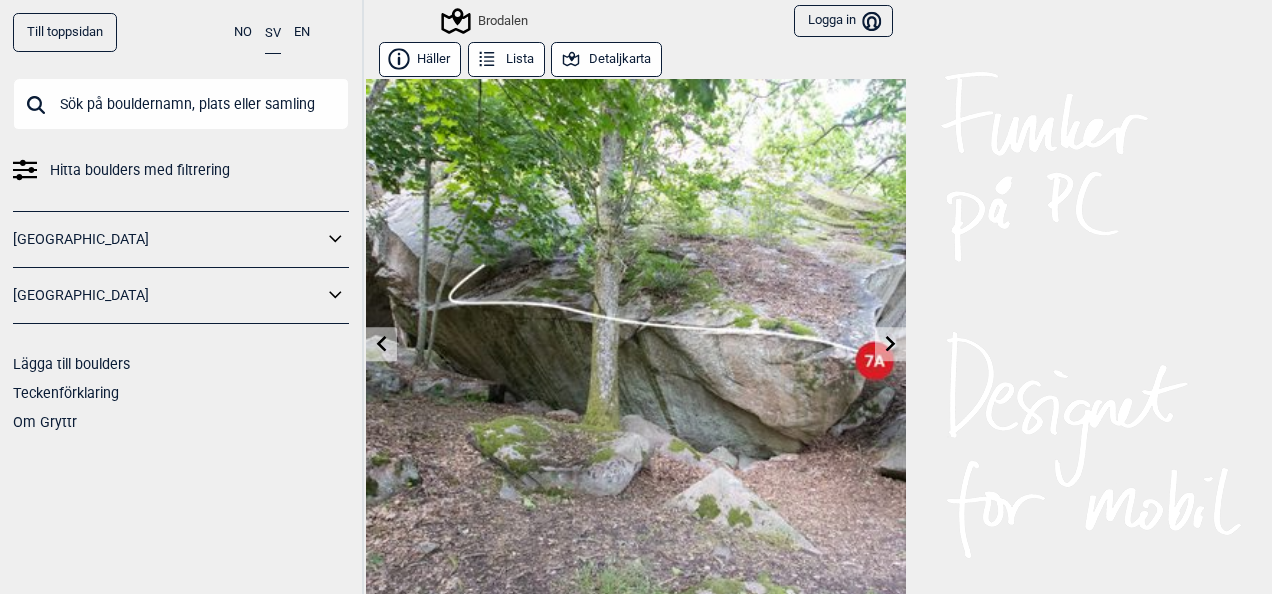 click 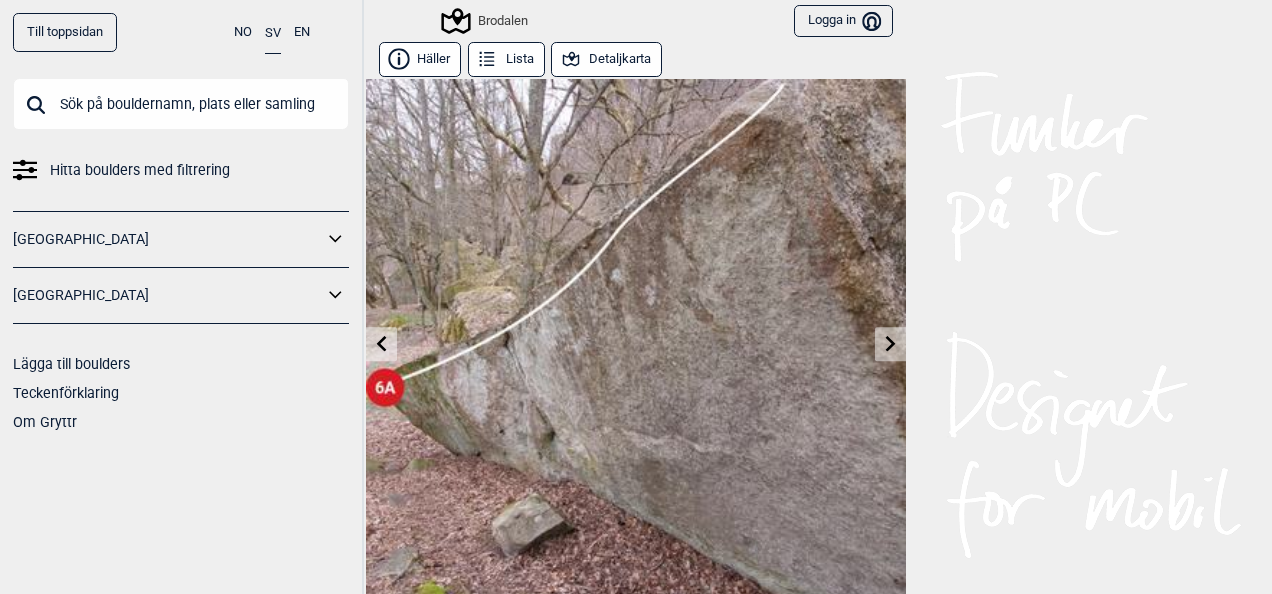 click 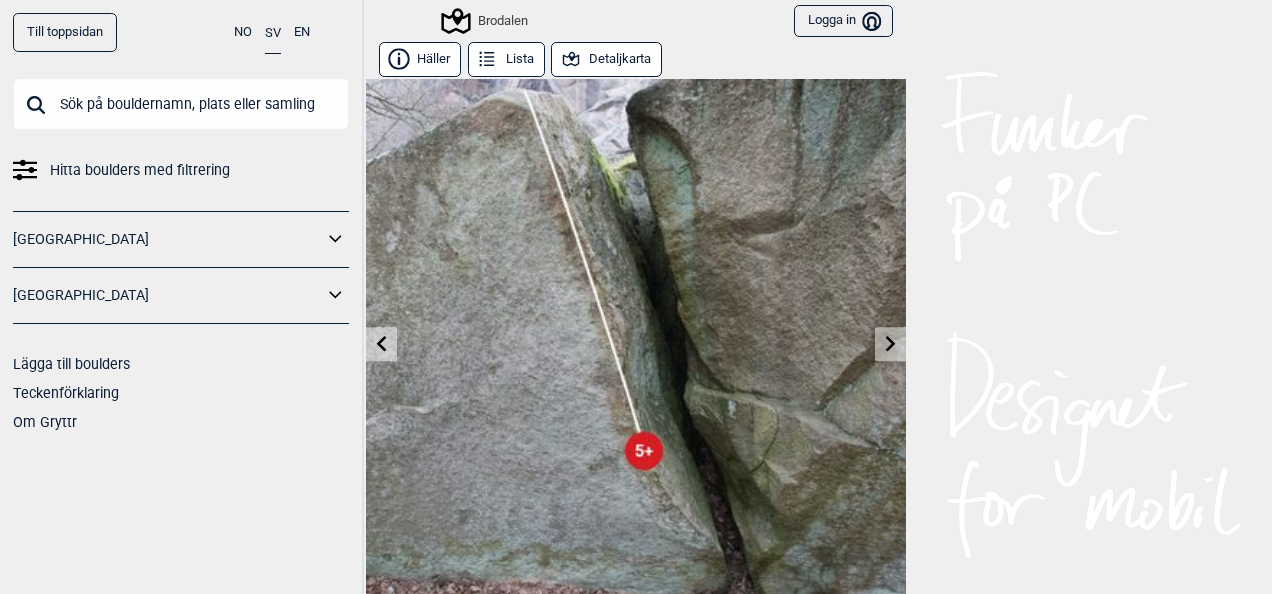 click 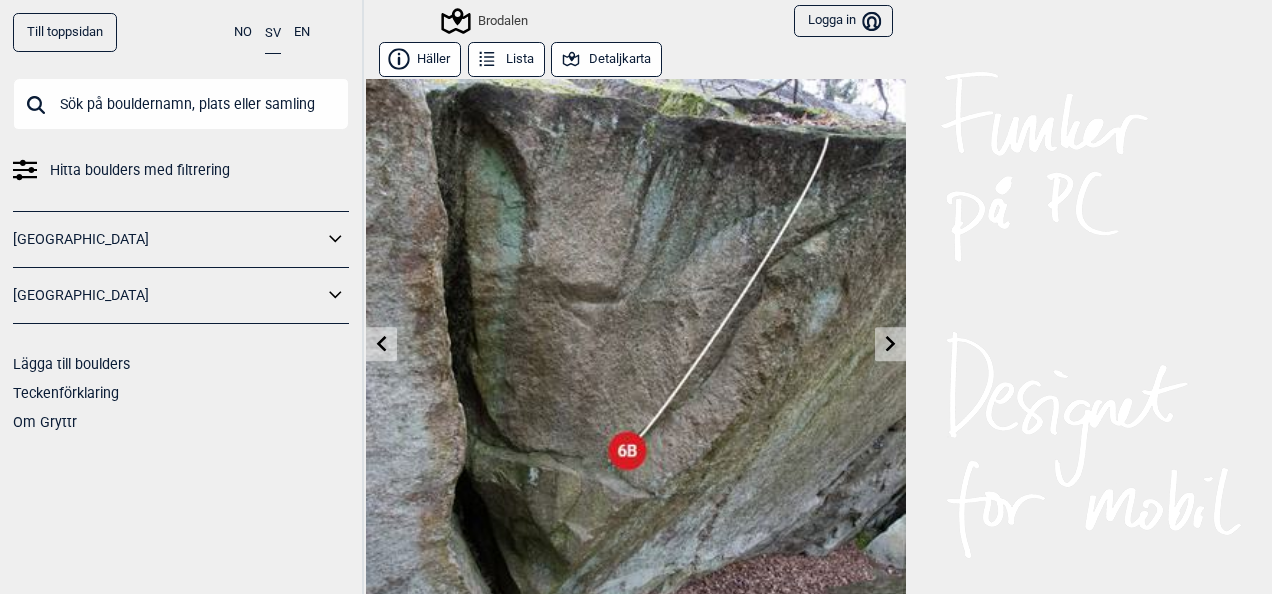 click 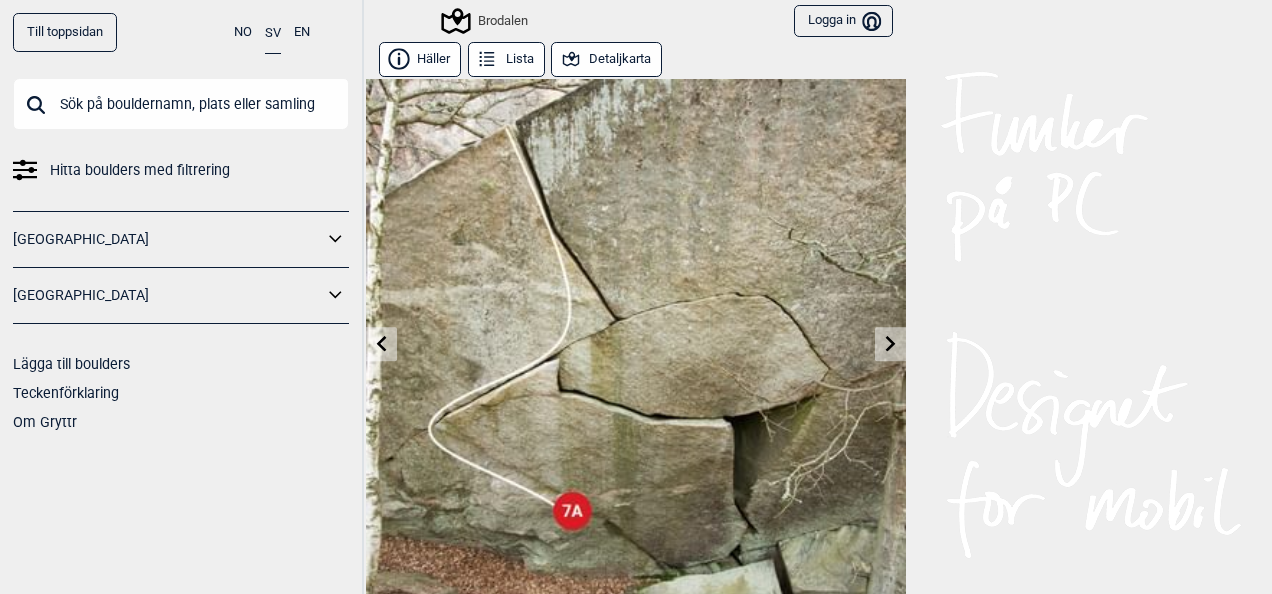 click 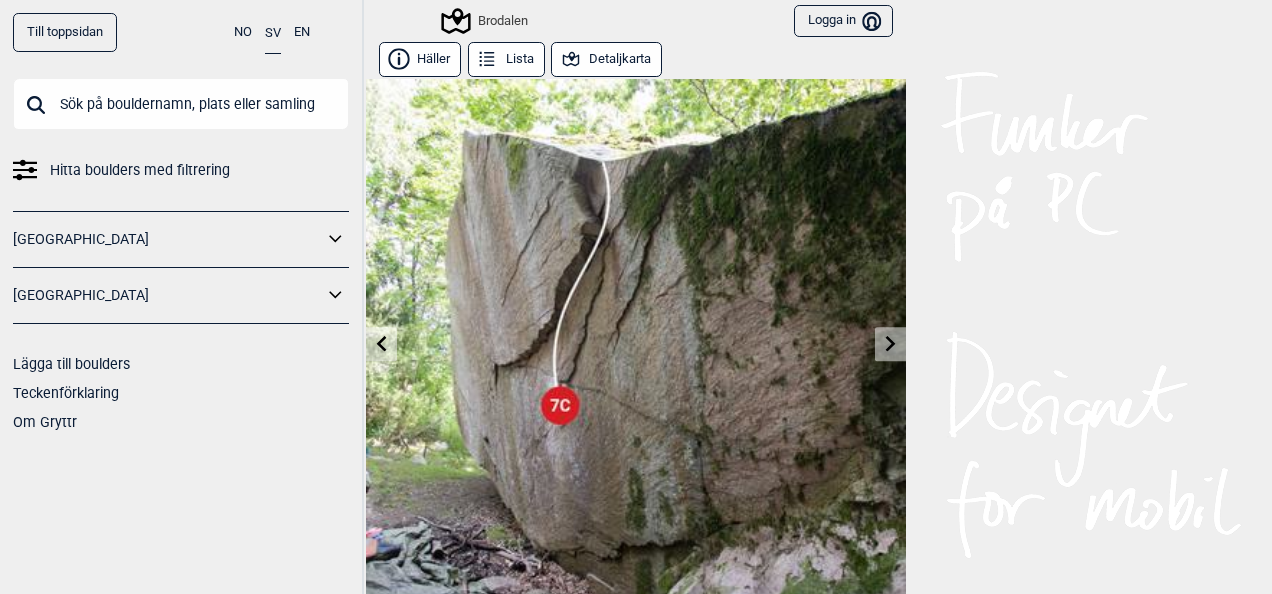 click 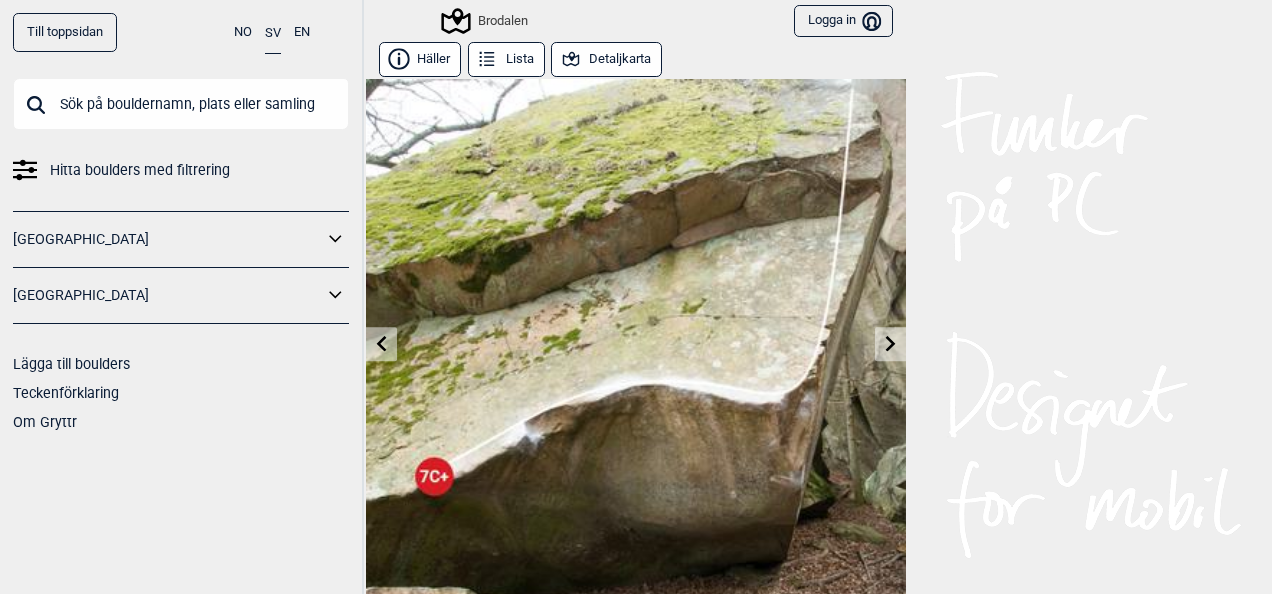 click 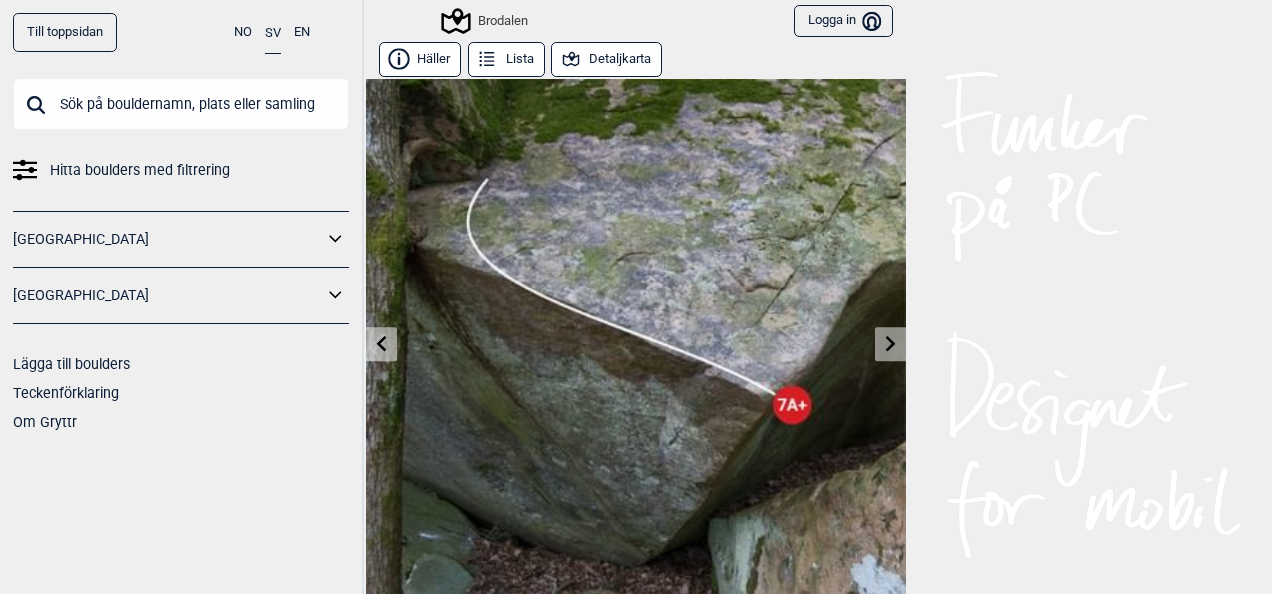 click 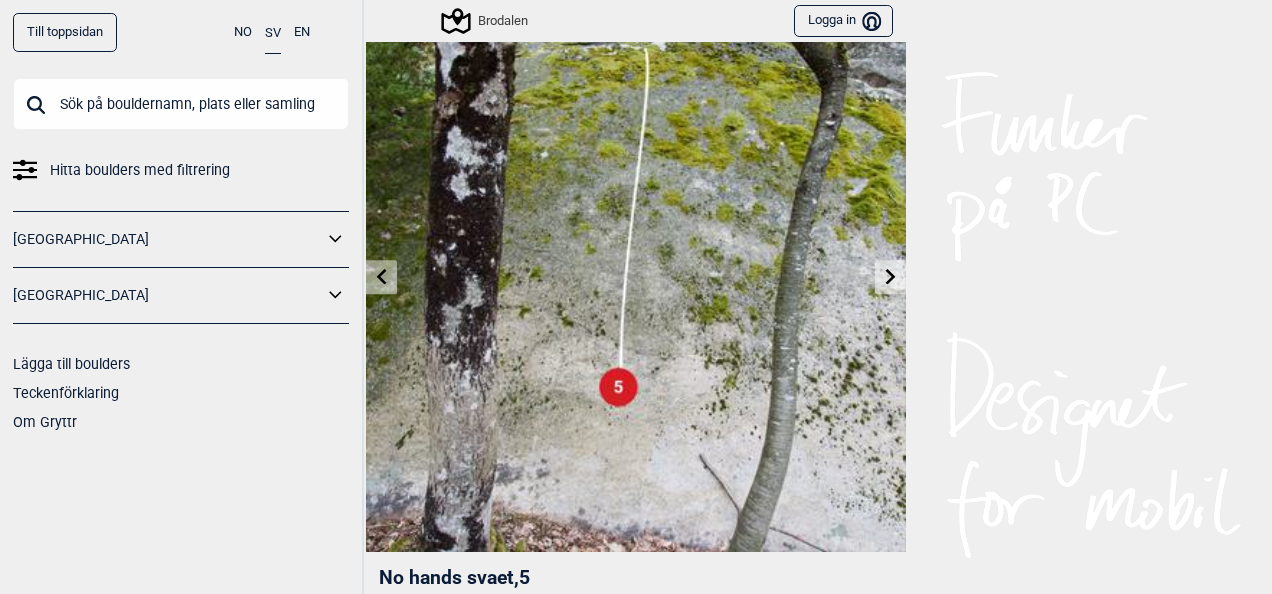 scroll, scrollTop: 80, scrollLeft: 0, axis: vertical 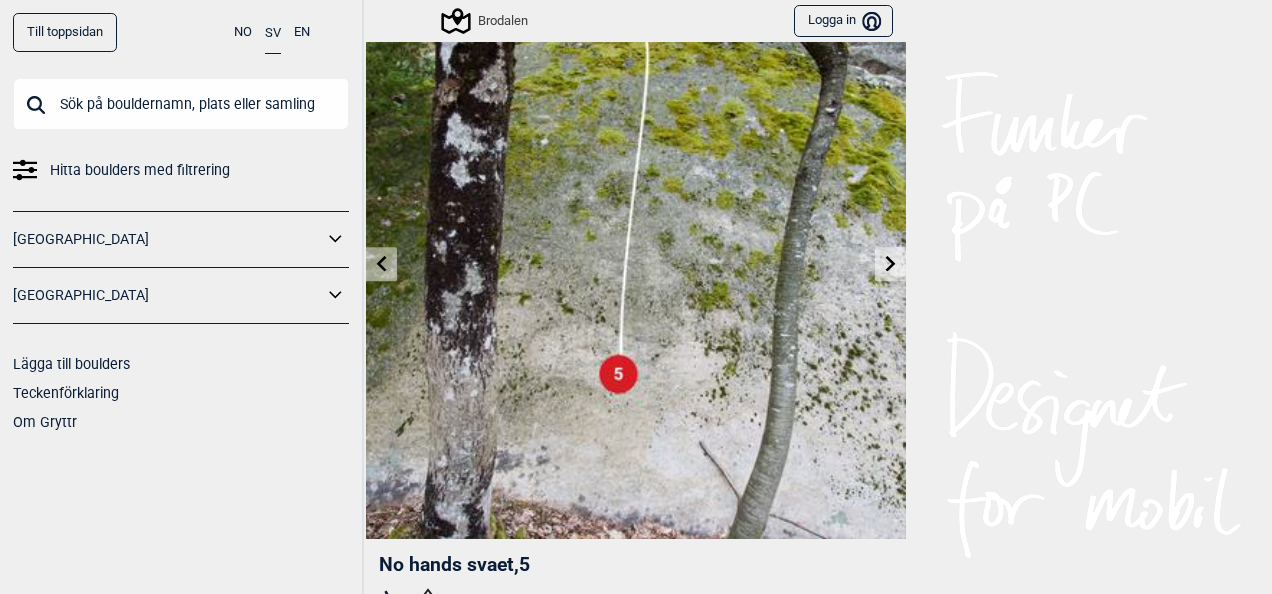 click 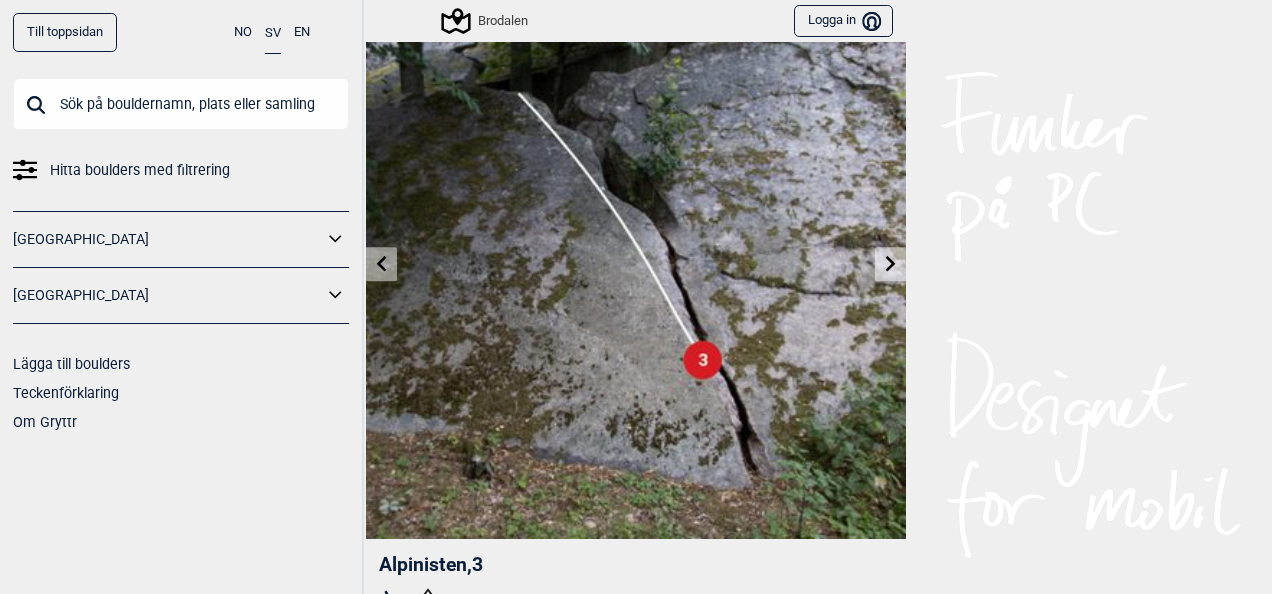 scroll, scrollTop: 120, scrollLeft: 0, axis: vertical 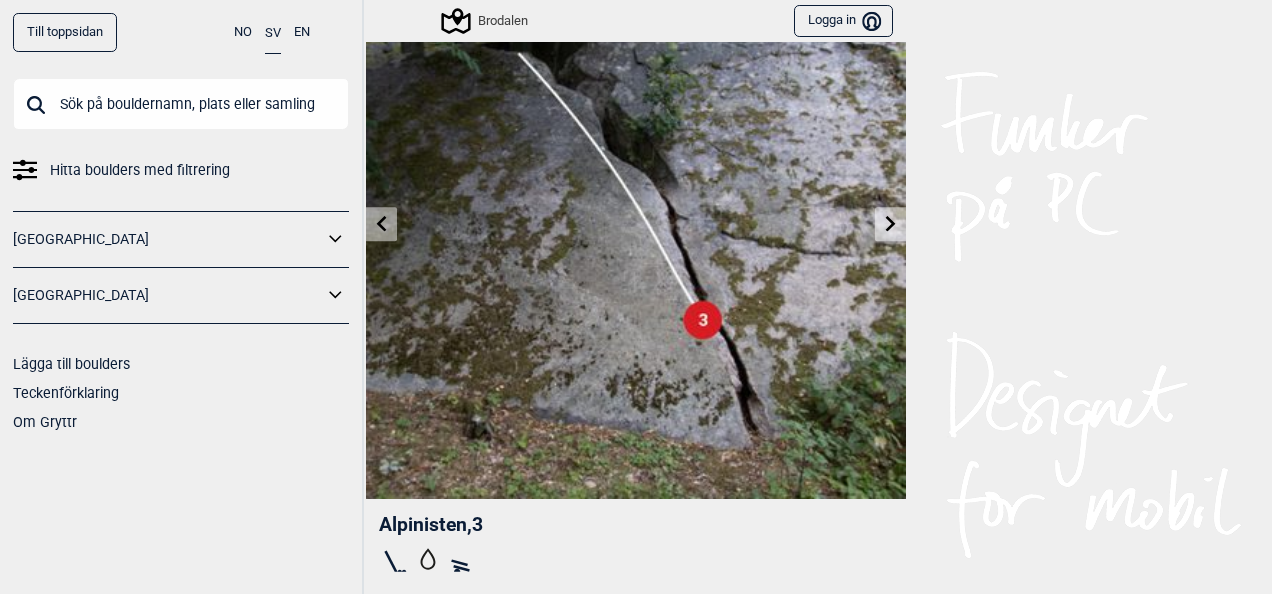 click 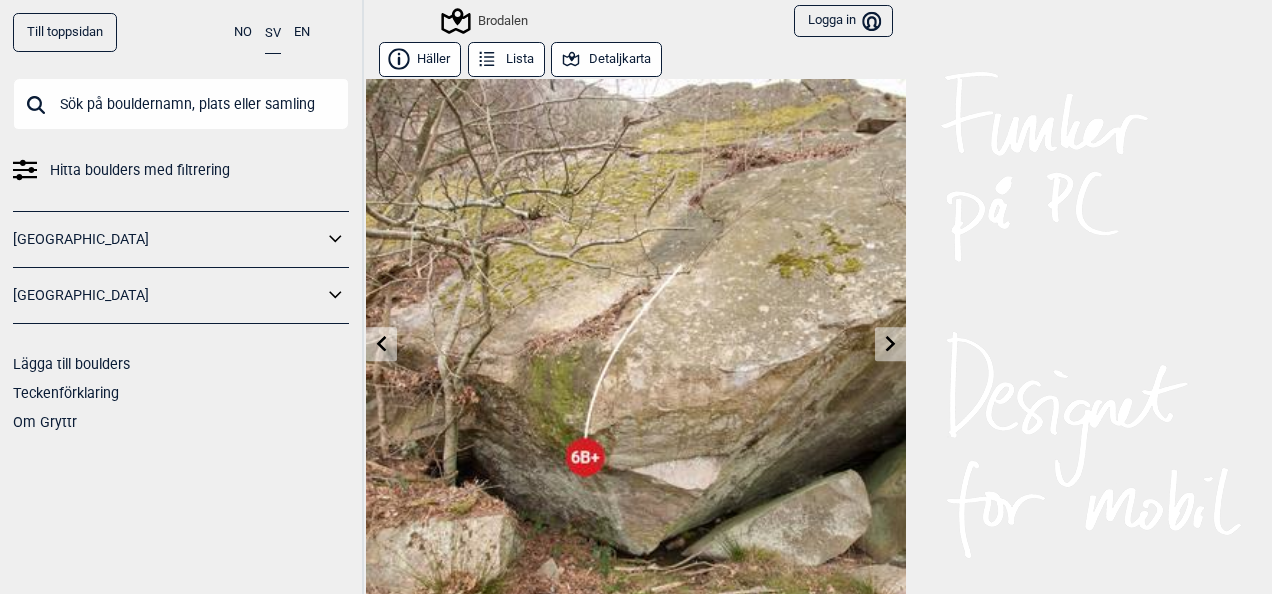 click at bounding box center [636, 349] 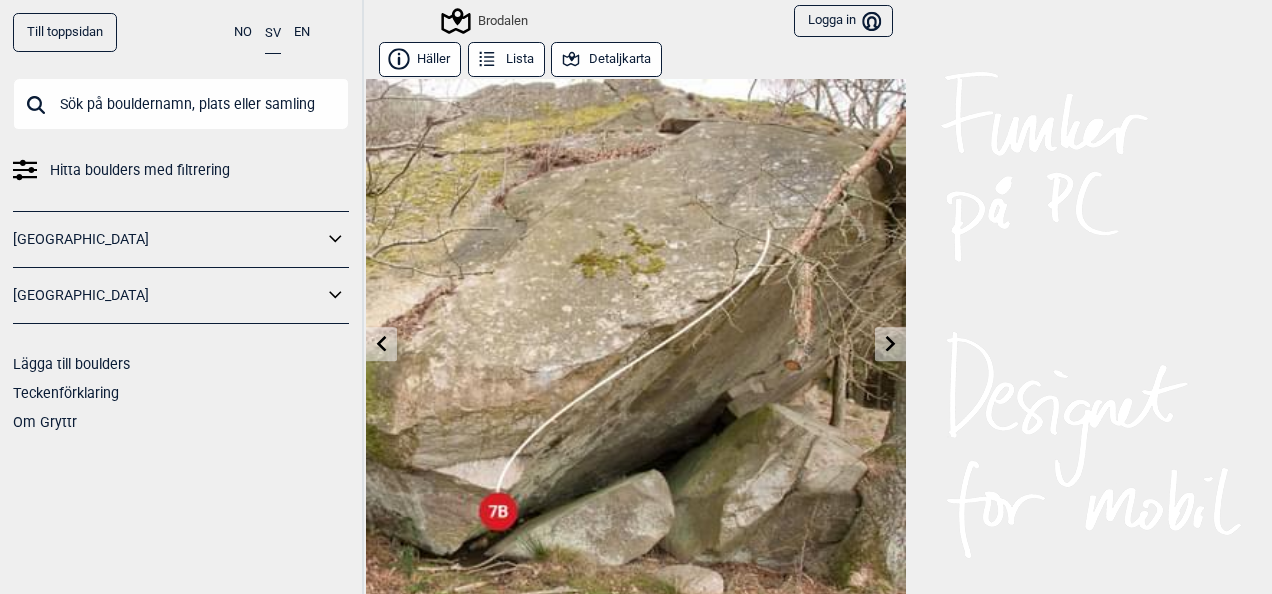 click 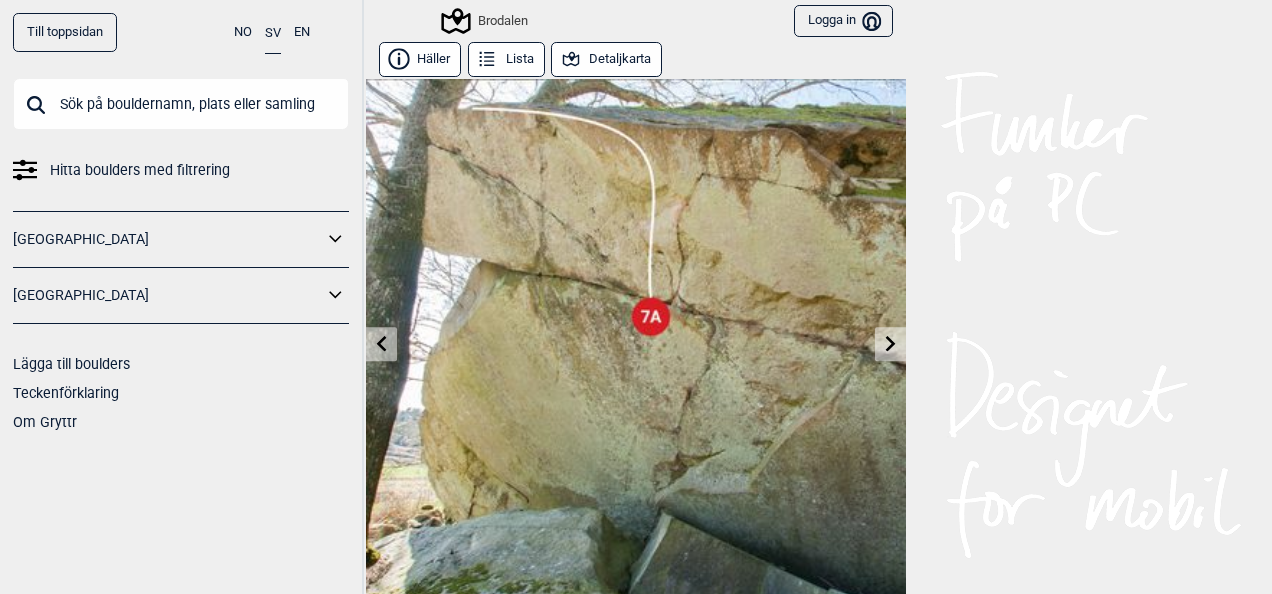 click 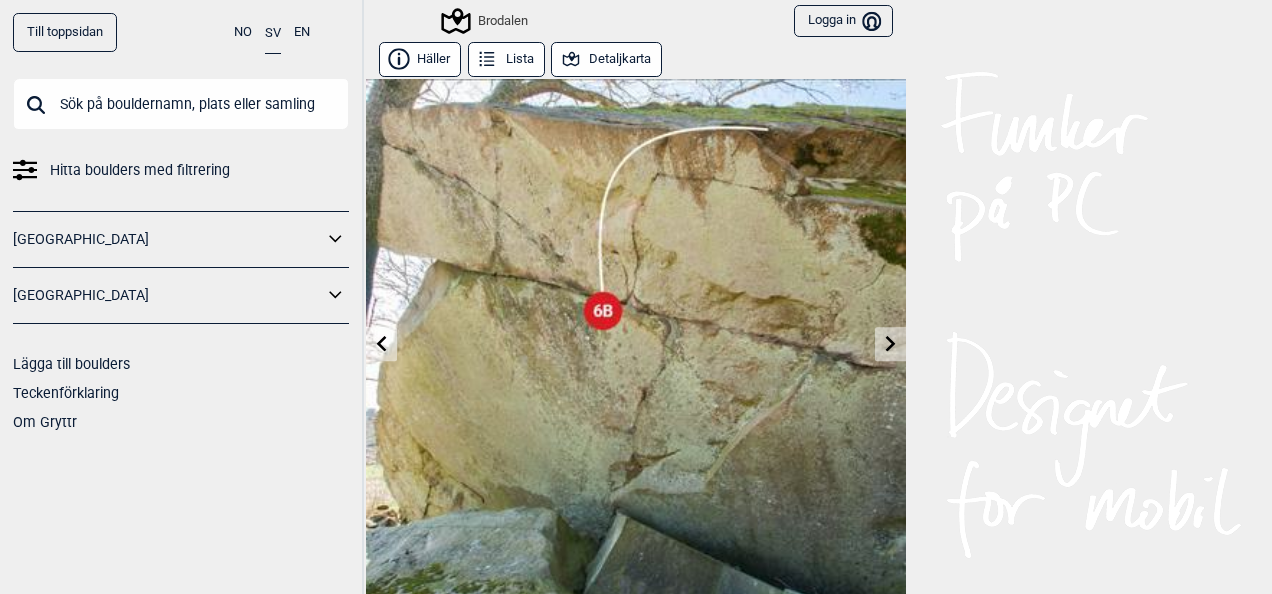 click 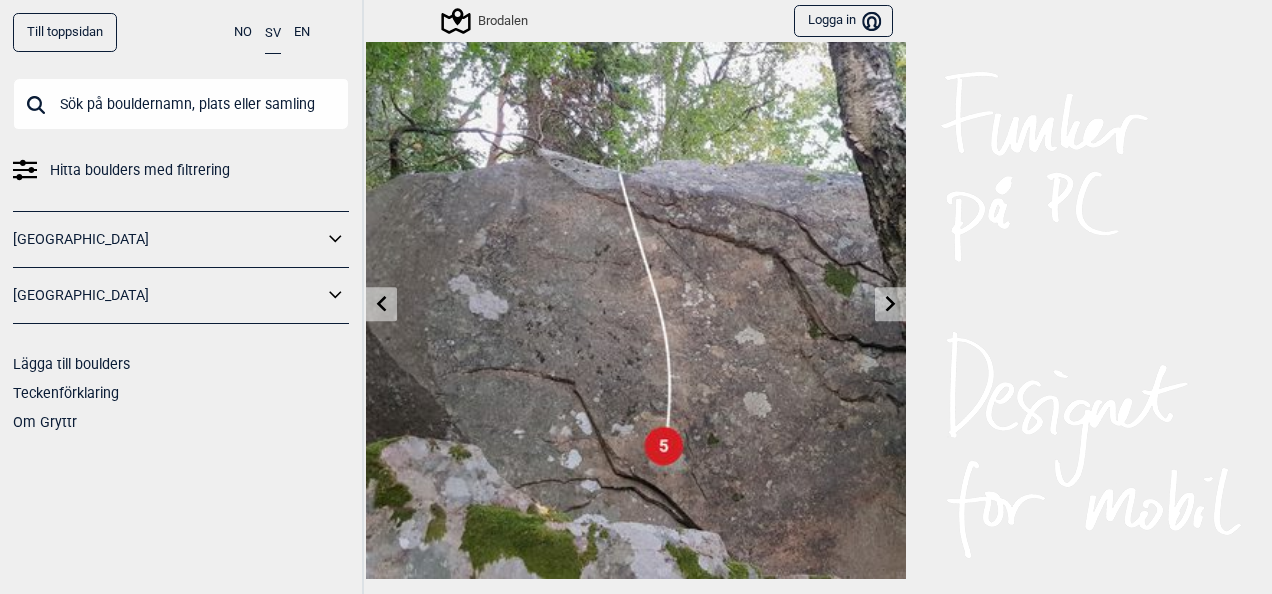 scroll, scrollTop: 80, scrollLeft: 0, axis: vertical 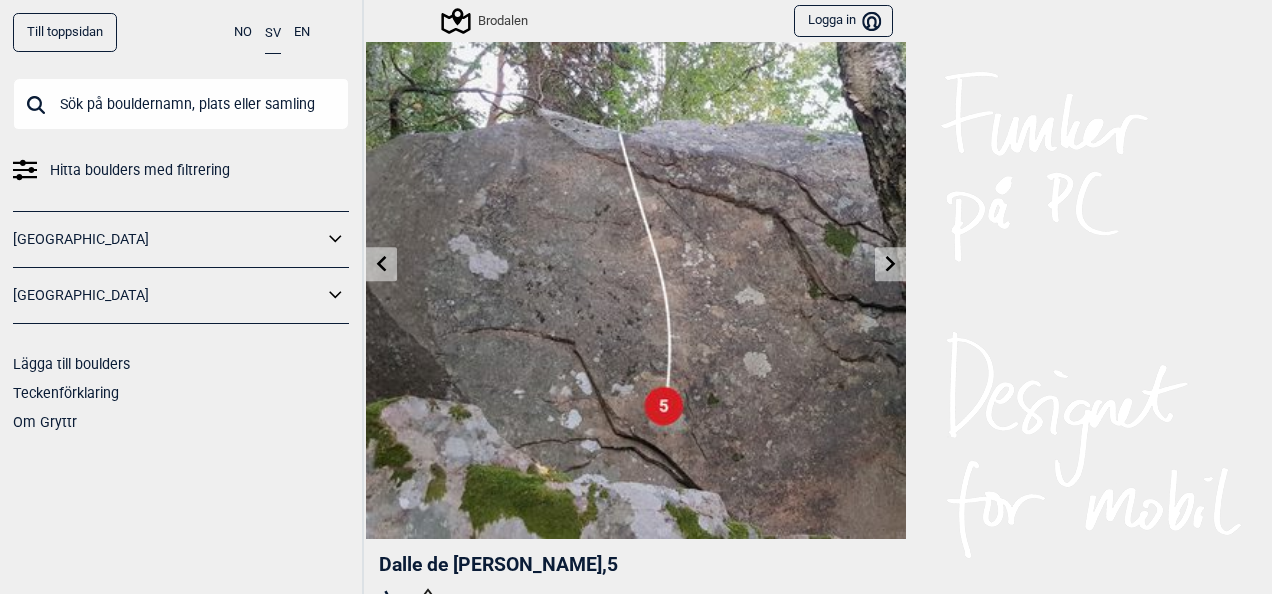 click 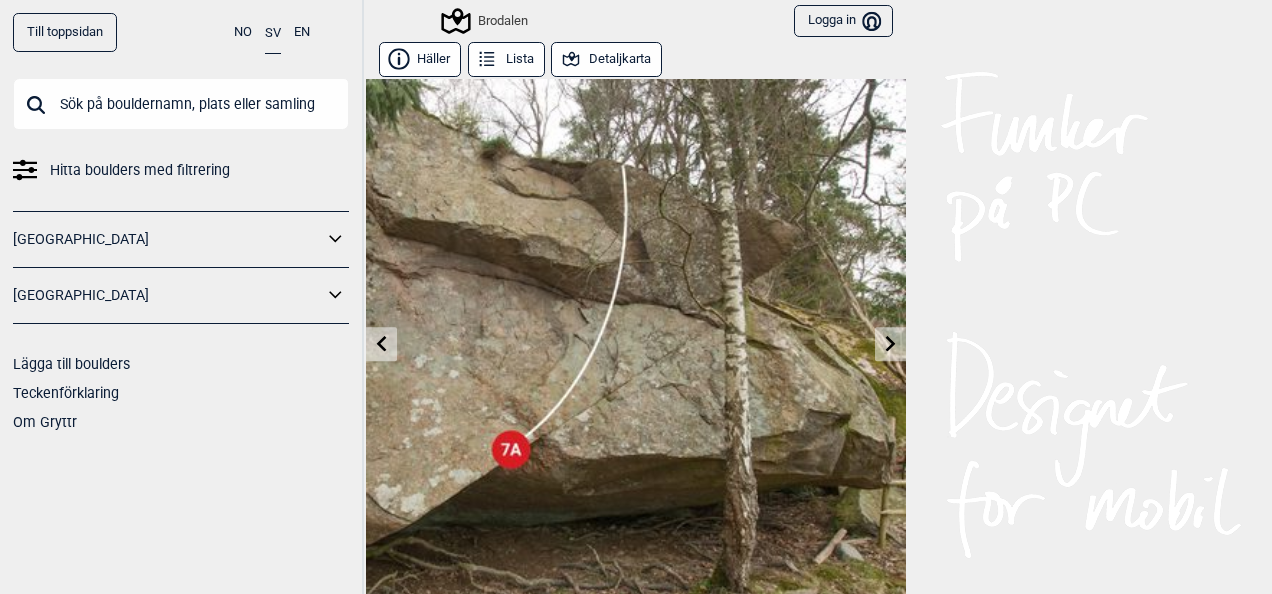 click 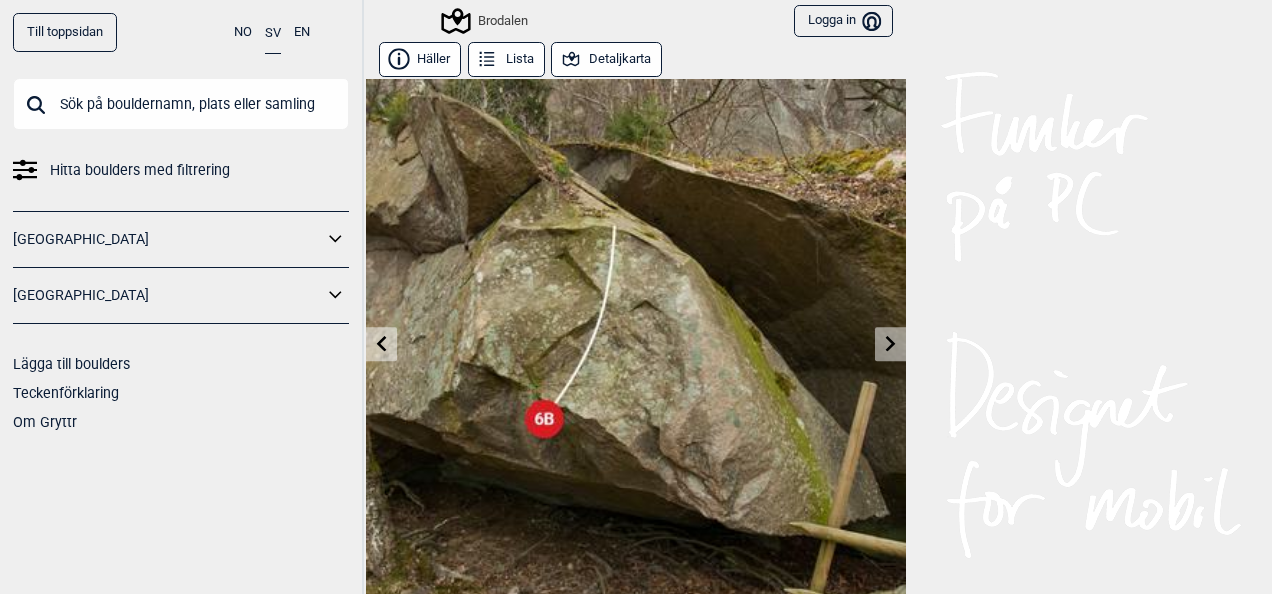 click 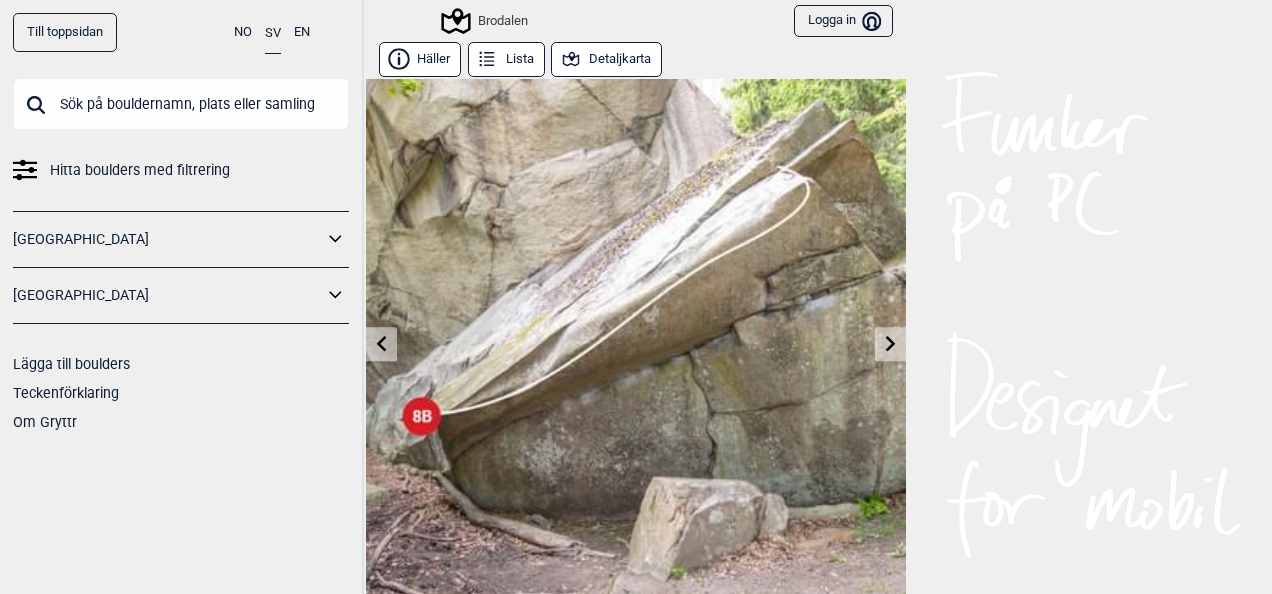 click at bounding box center (890, 344) 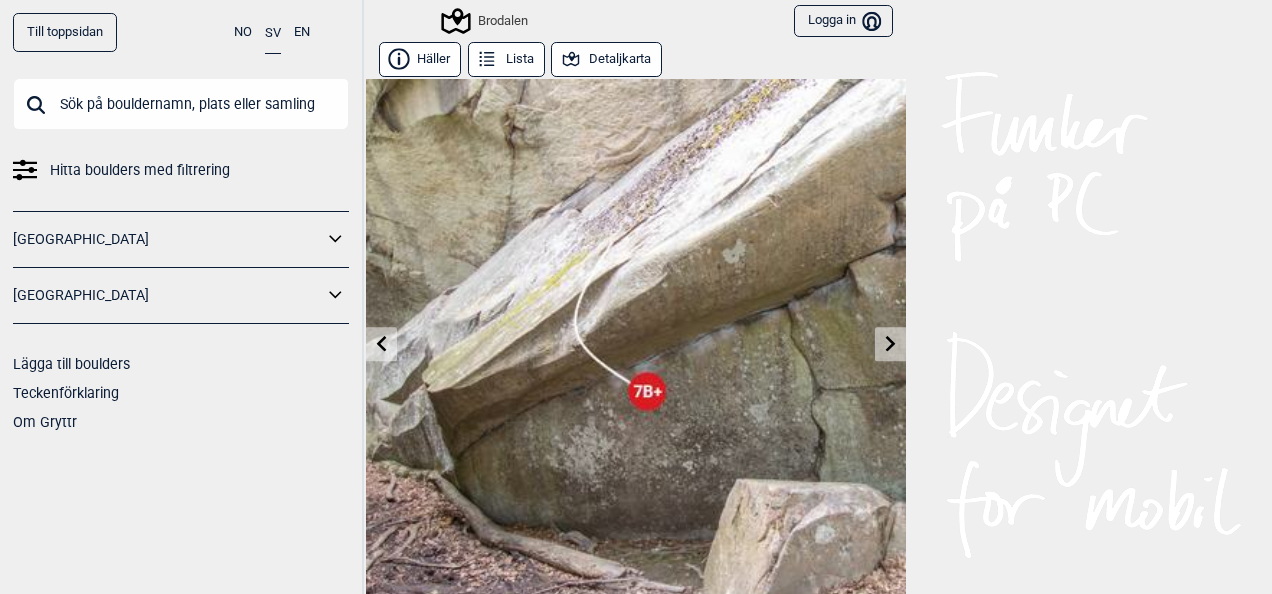 click at bounding box center [890, 344] 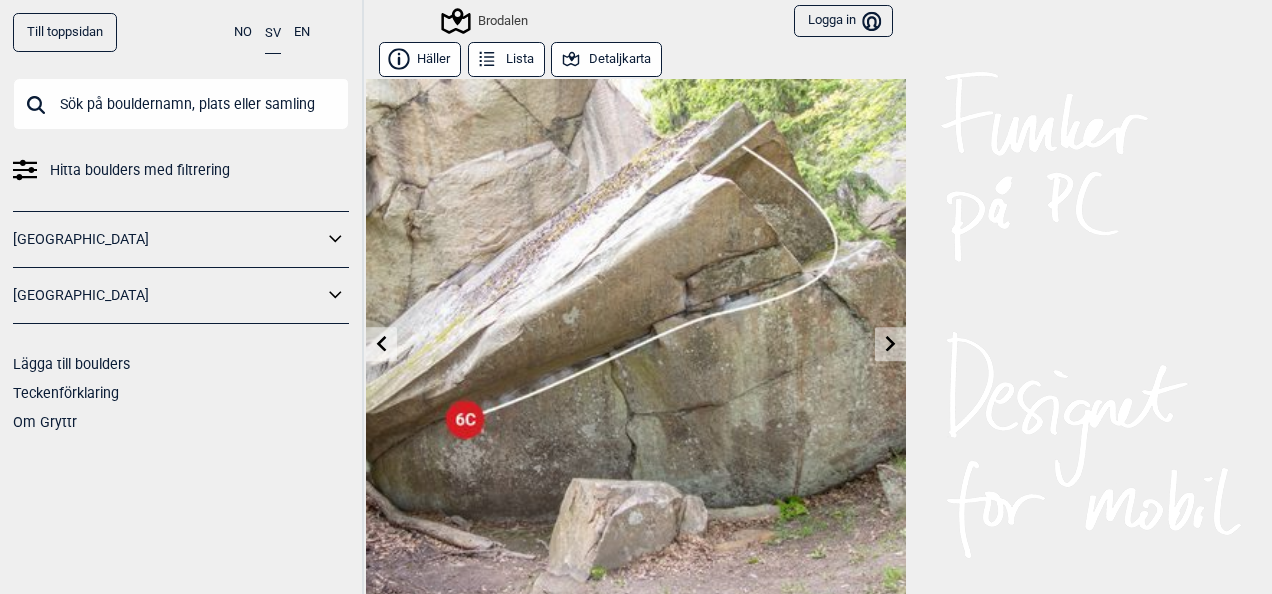 click at bounding box center [890, 344] 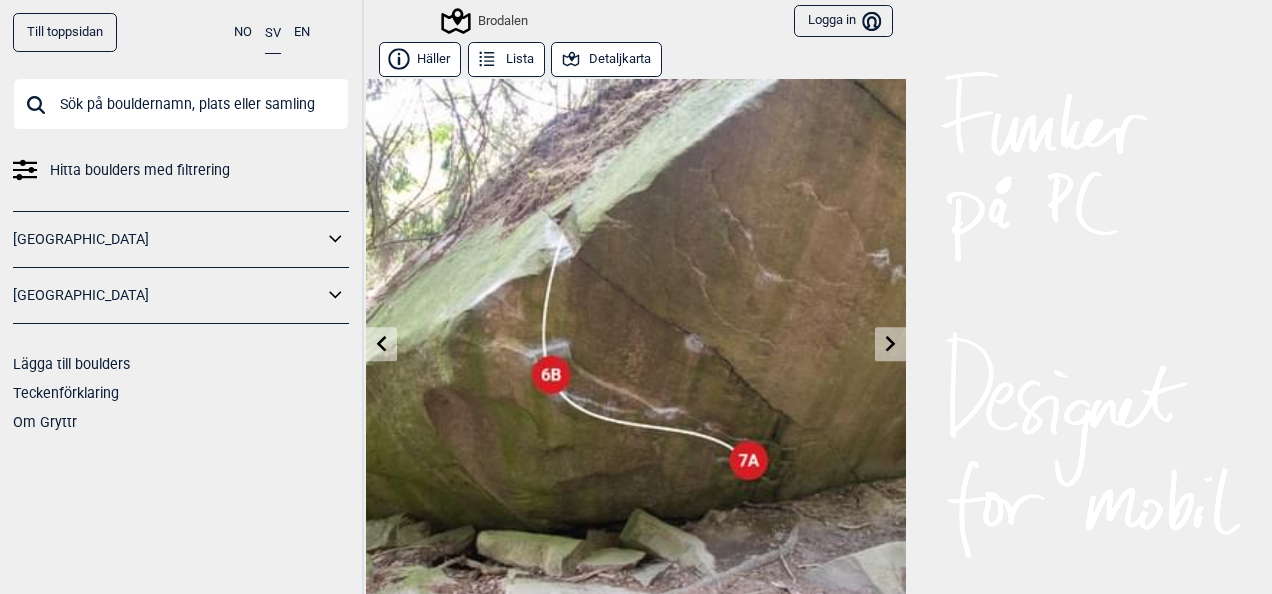 click at bounding box center [890, 344] 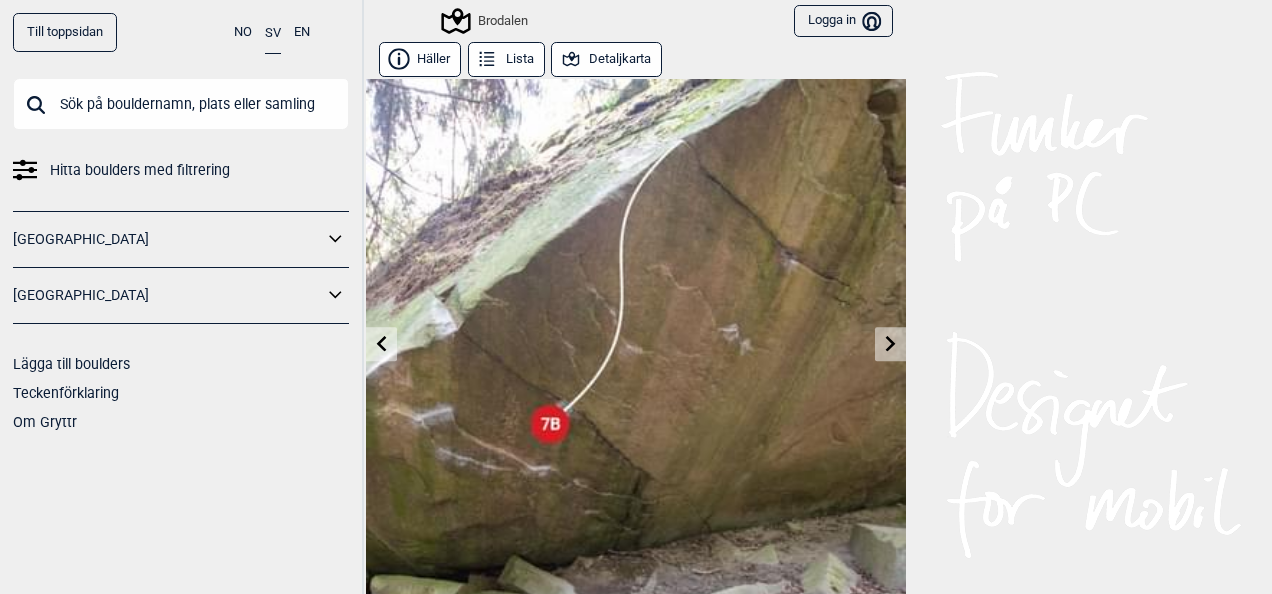 click at bounding box center [890, 344] 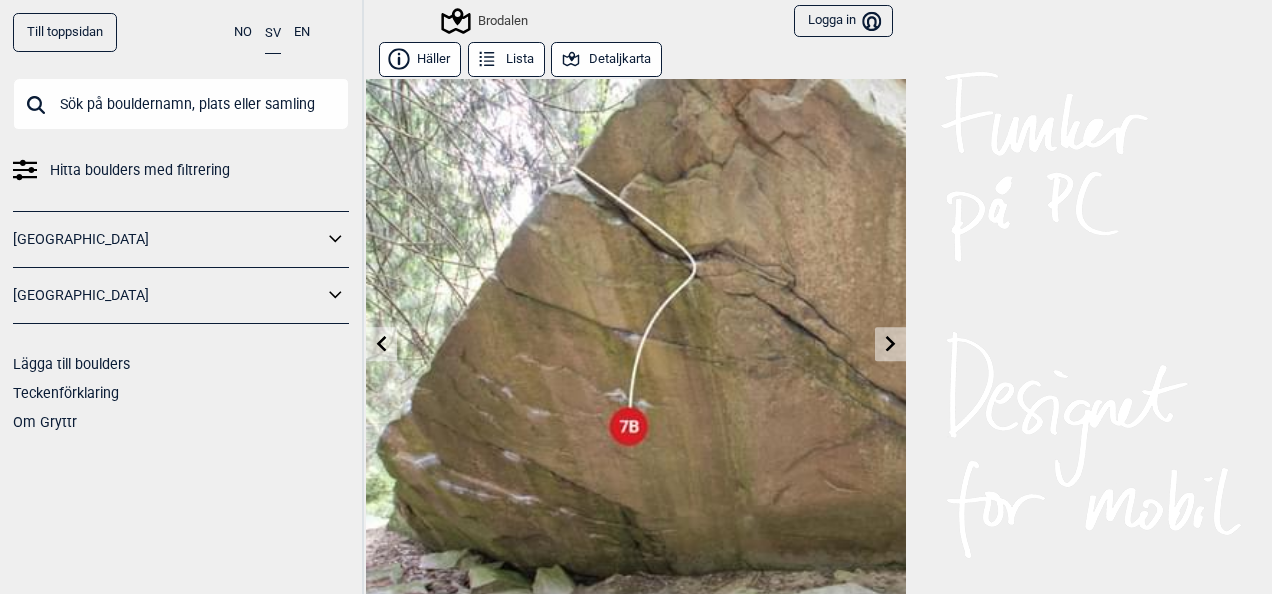 click at bounding box center (890, 344) 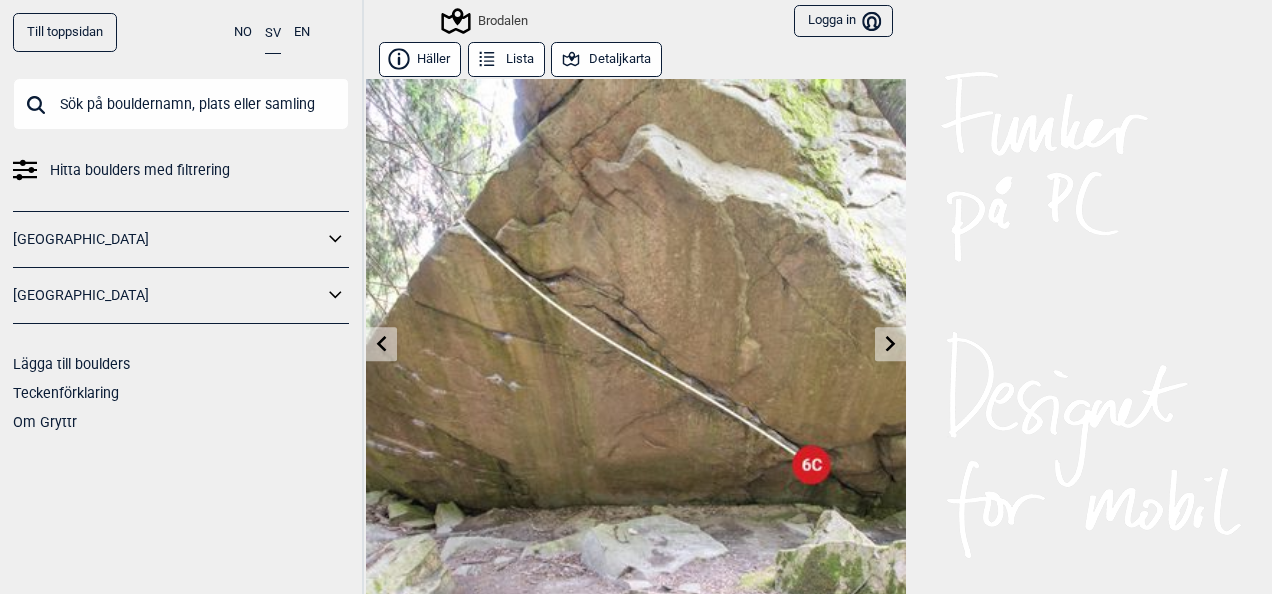 click at bounding box center [890, 344] 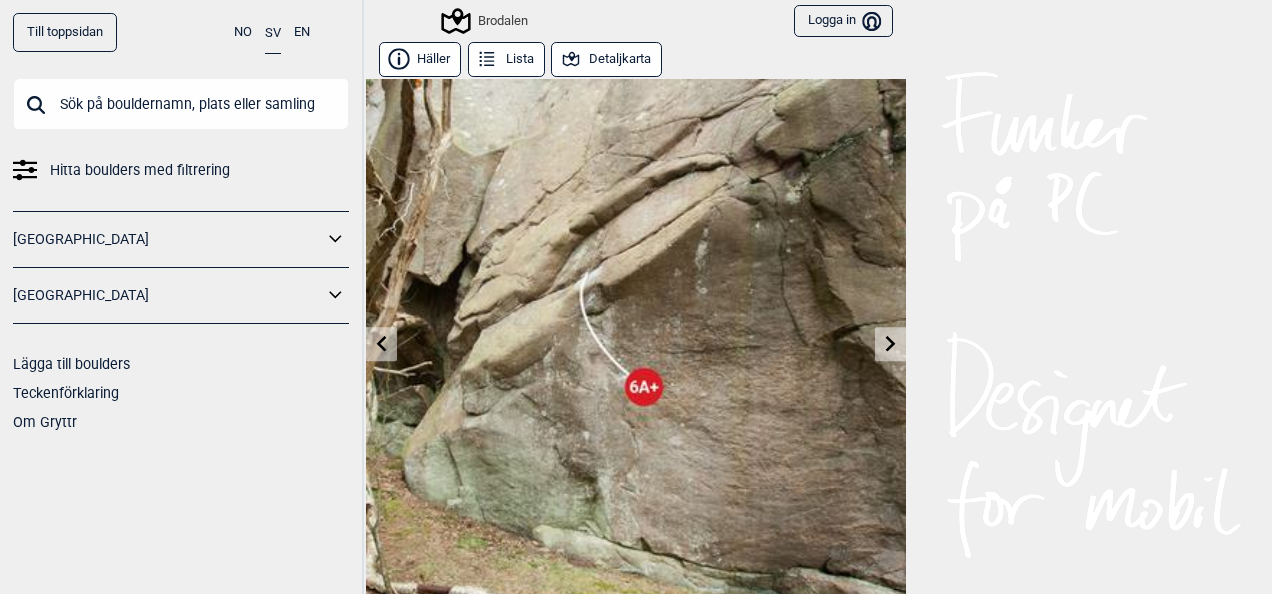 click at bounding box center [890, 344] 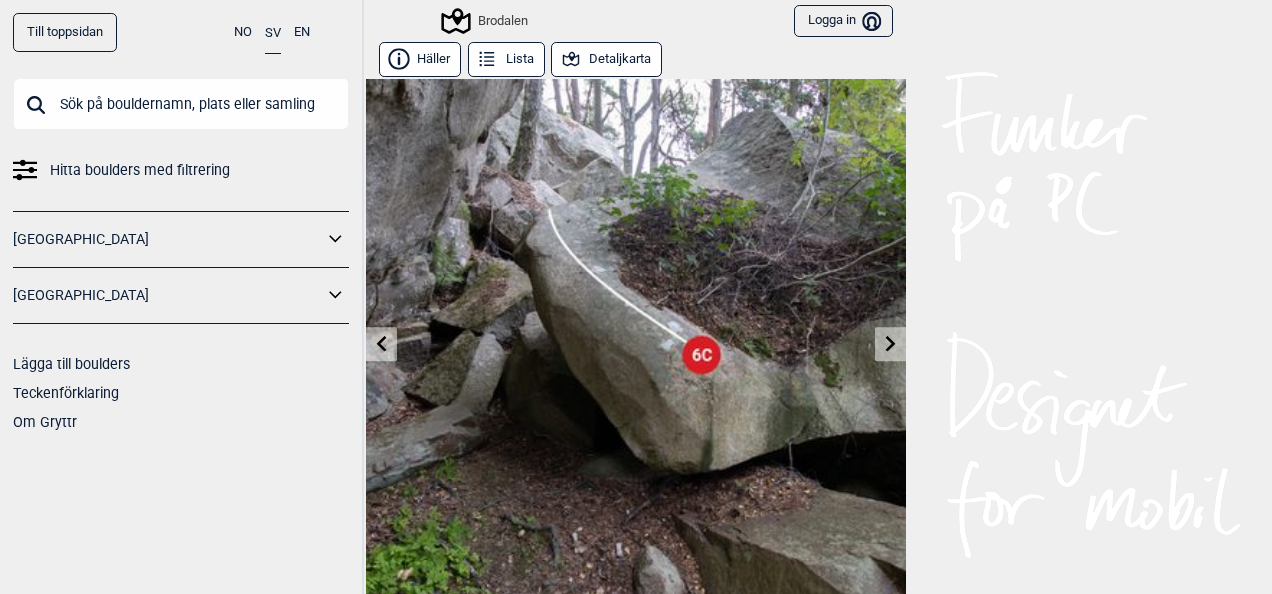 click at bounding box center (890, 344) 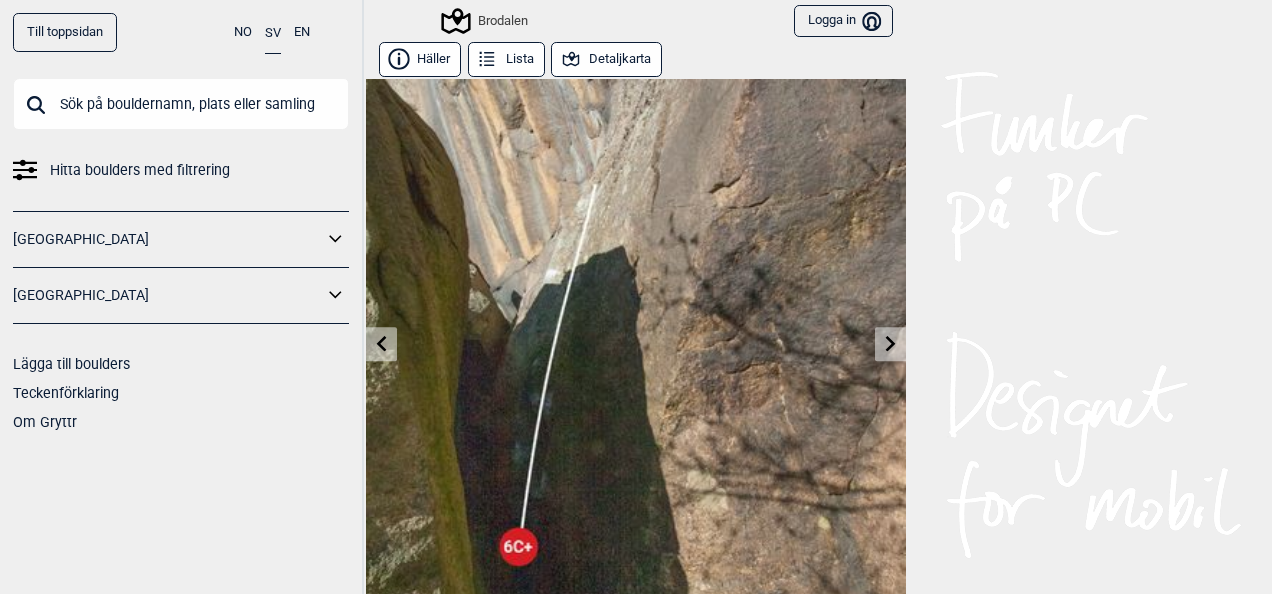 click at bounding box center (890, 344) 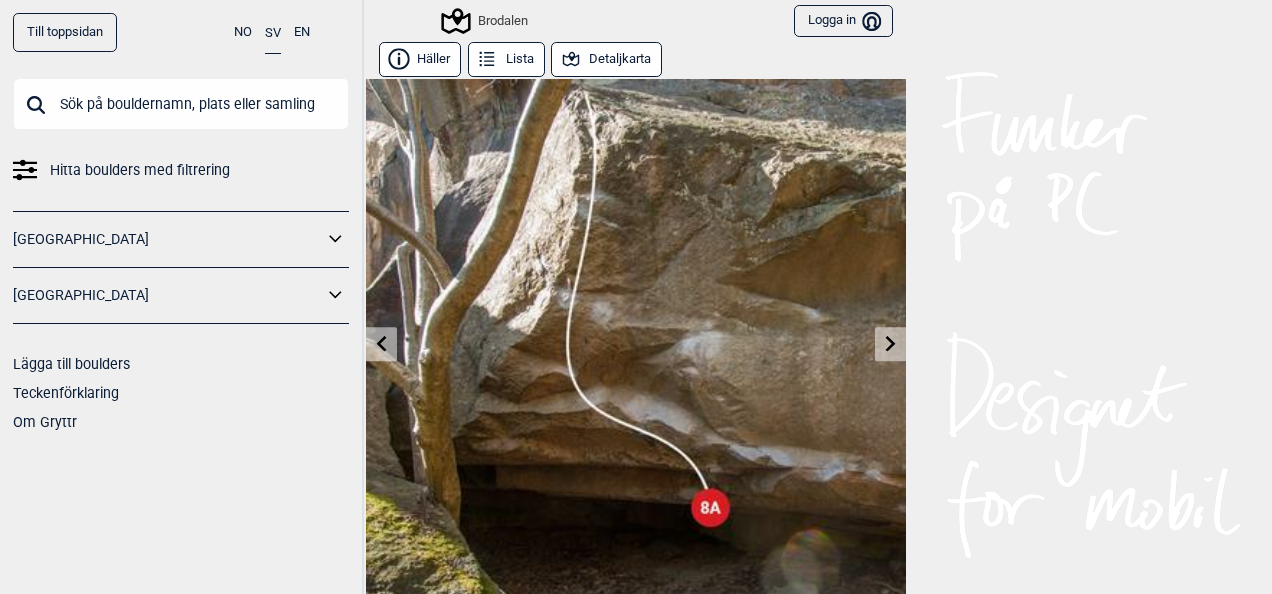 click at bounding box center (890, 344) 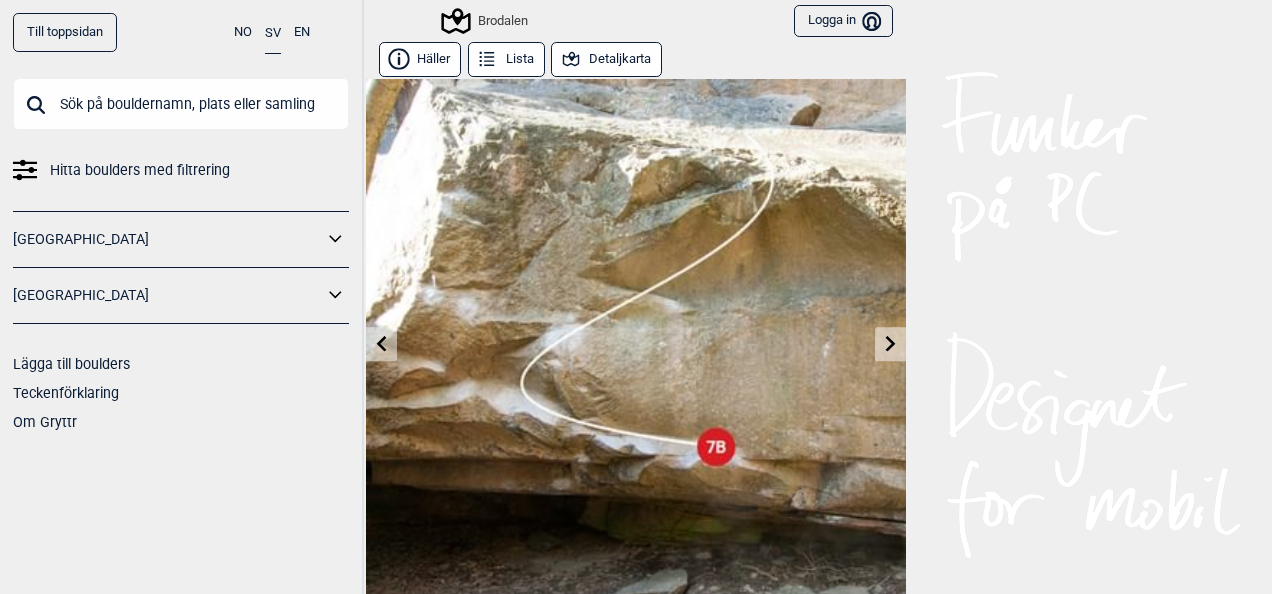 click at bounding box center [890, 344] 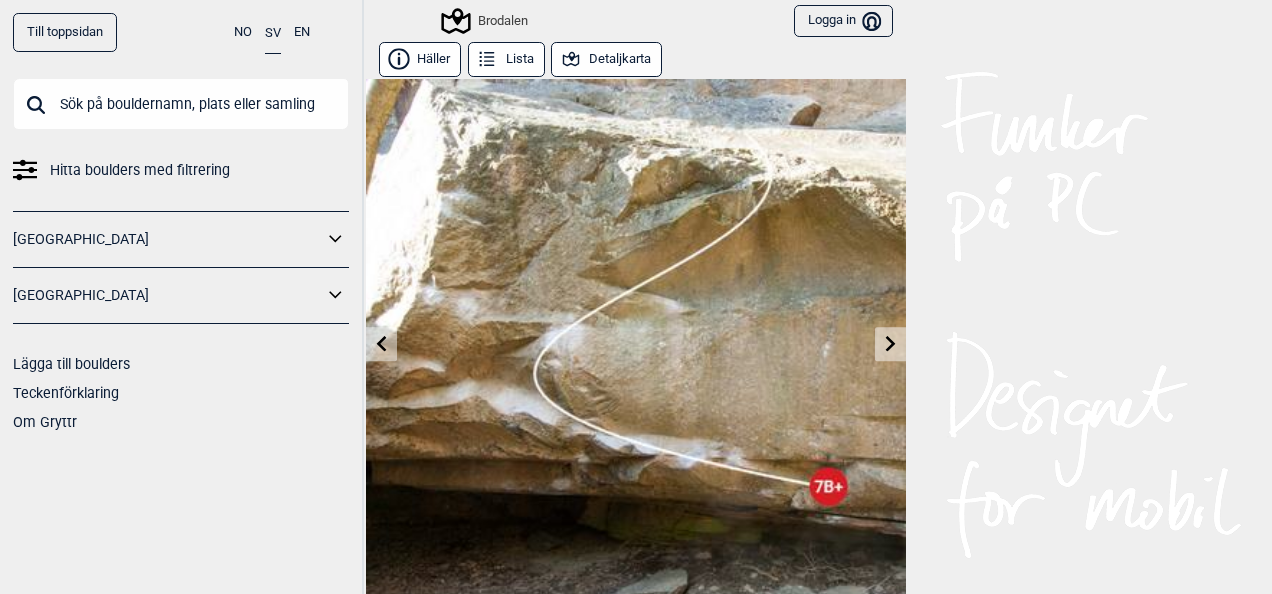 click at bounding box center [890, 344] 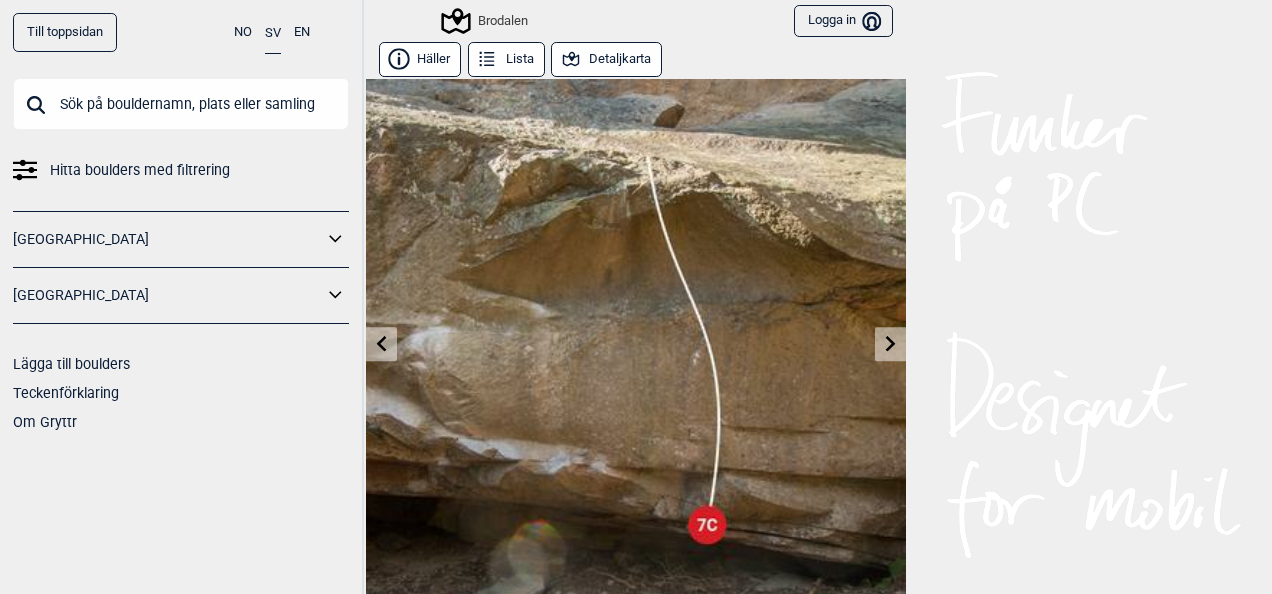 click at bounding box center (890, 344) 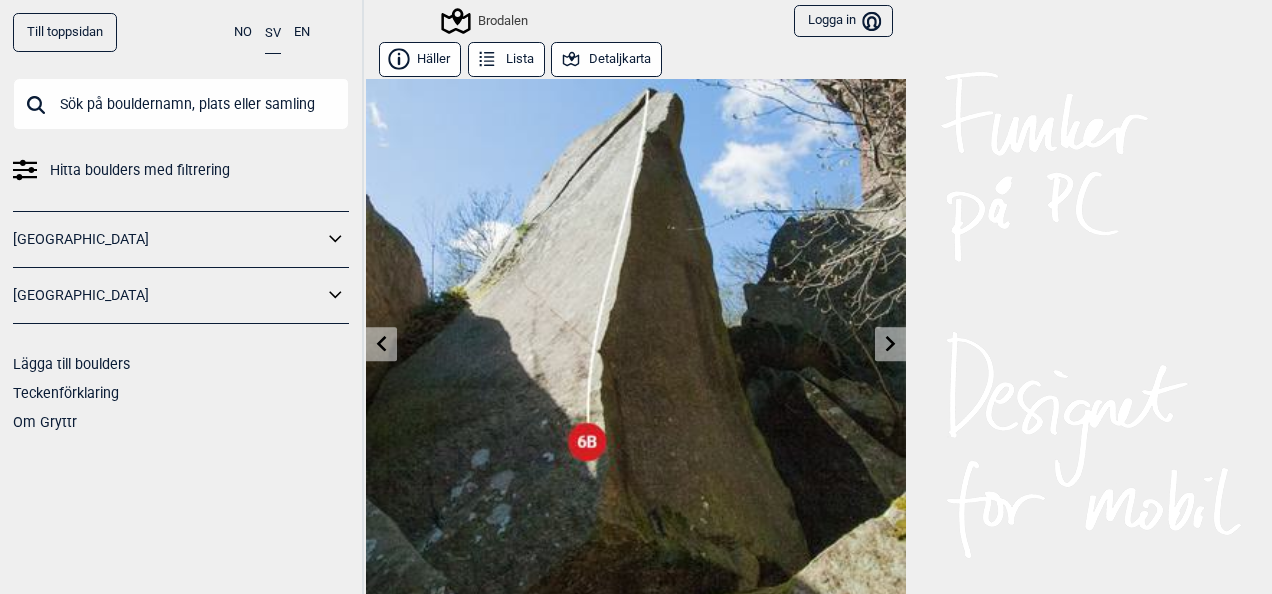 click at bounding box center [890, 344] 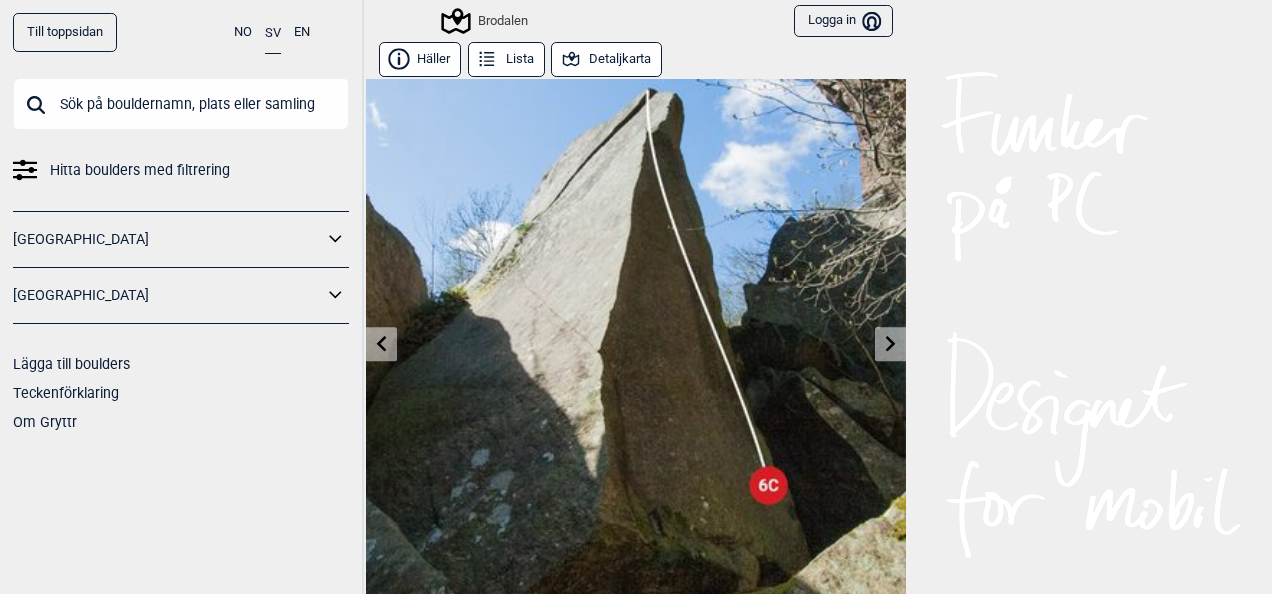 click at bounding box center [890, 344] 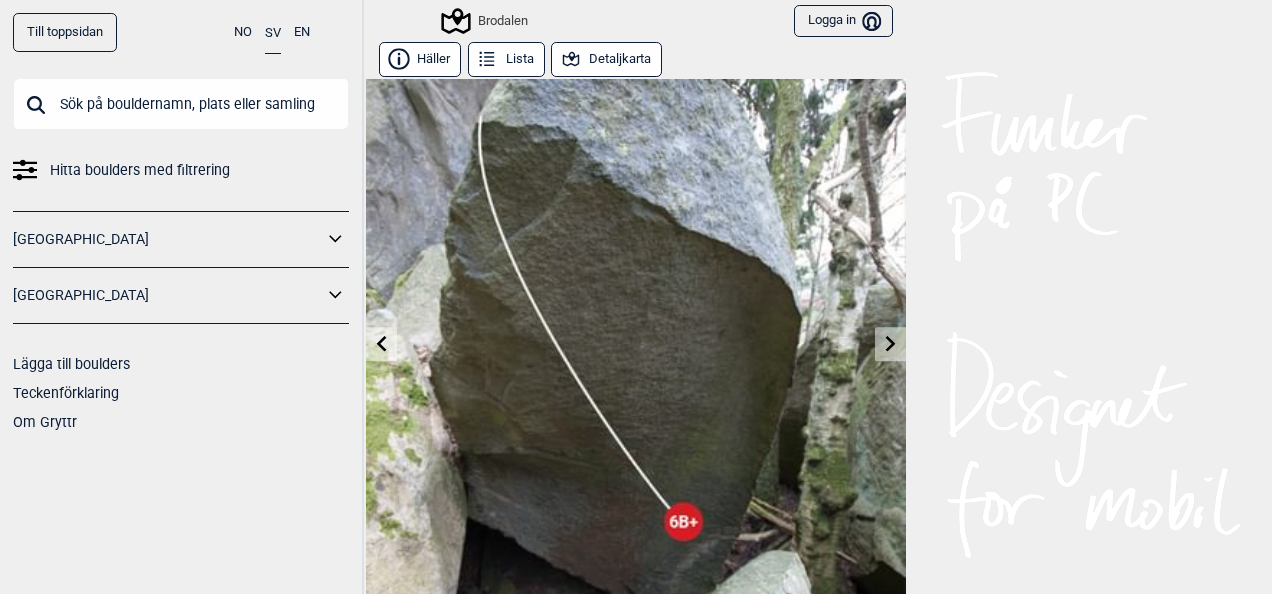 click at bounding box center [890, 344] 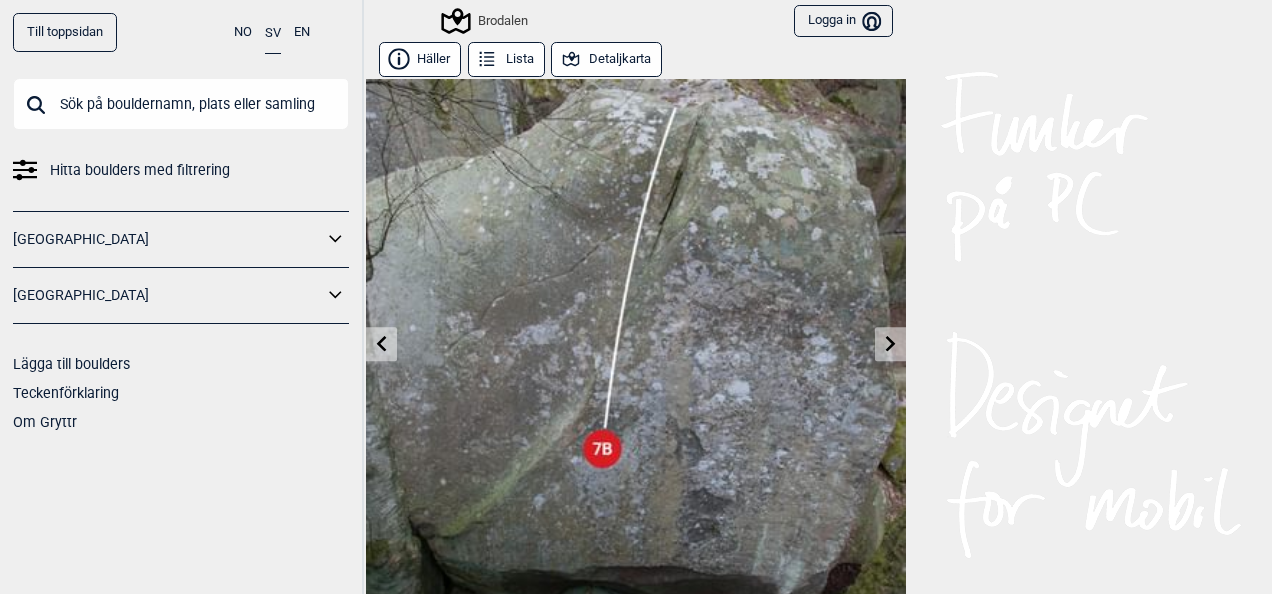 click at bounding box center [890, 344] 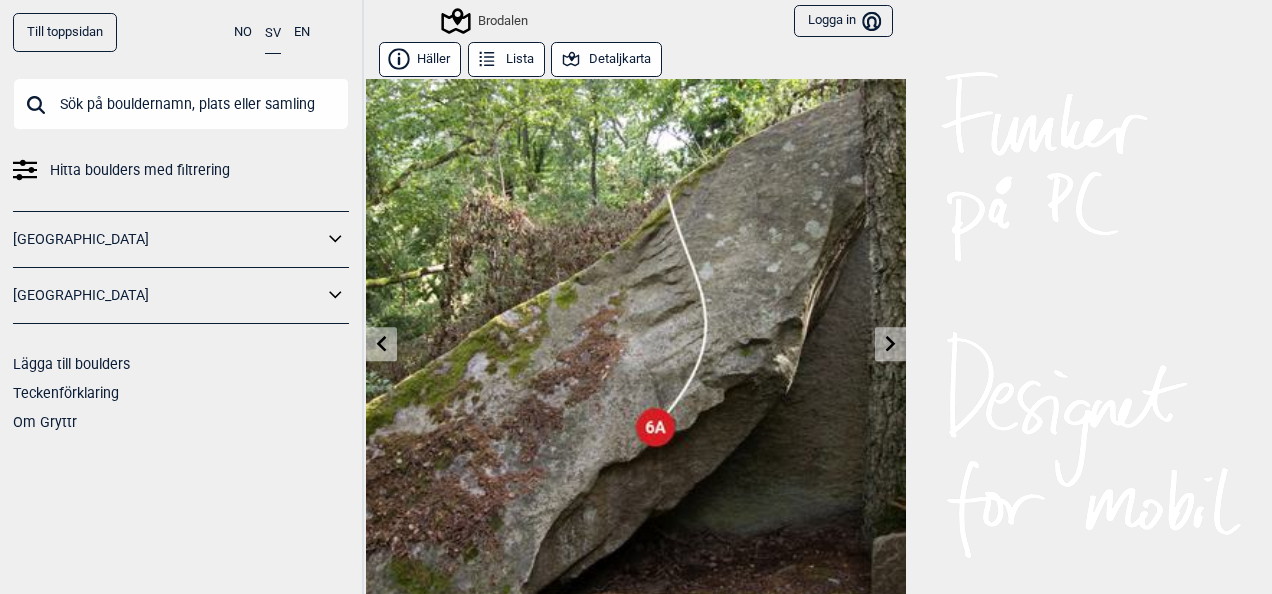 click at bounding box center (890, 344) 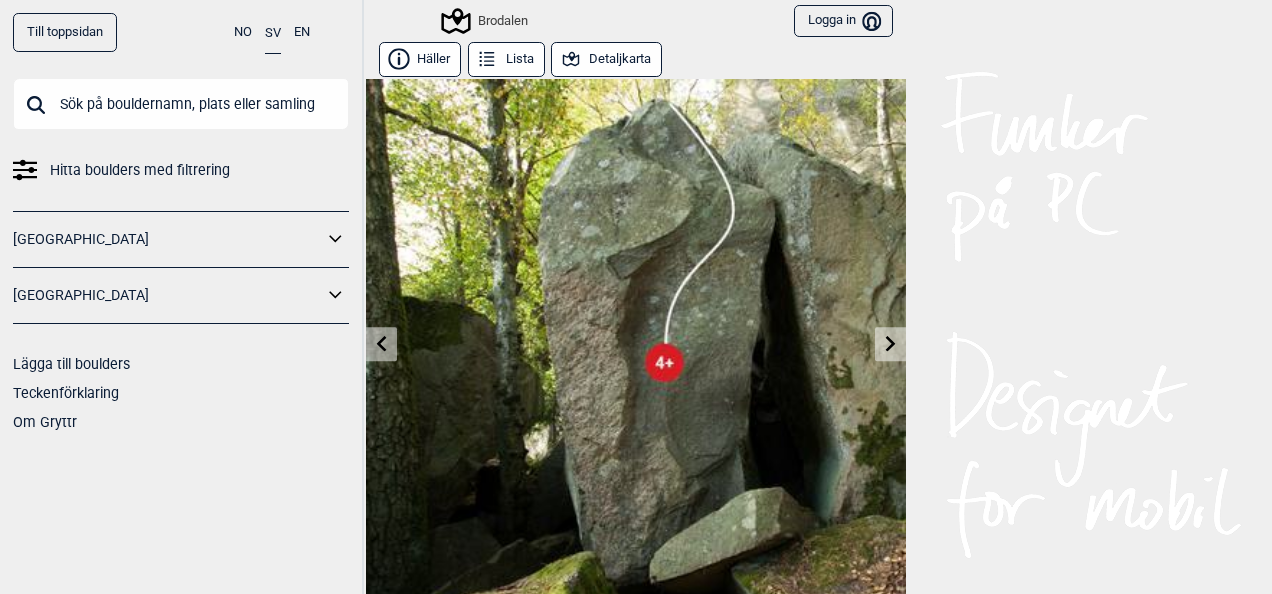 click at bounding box center (890, 344) 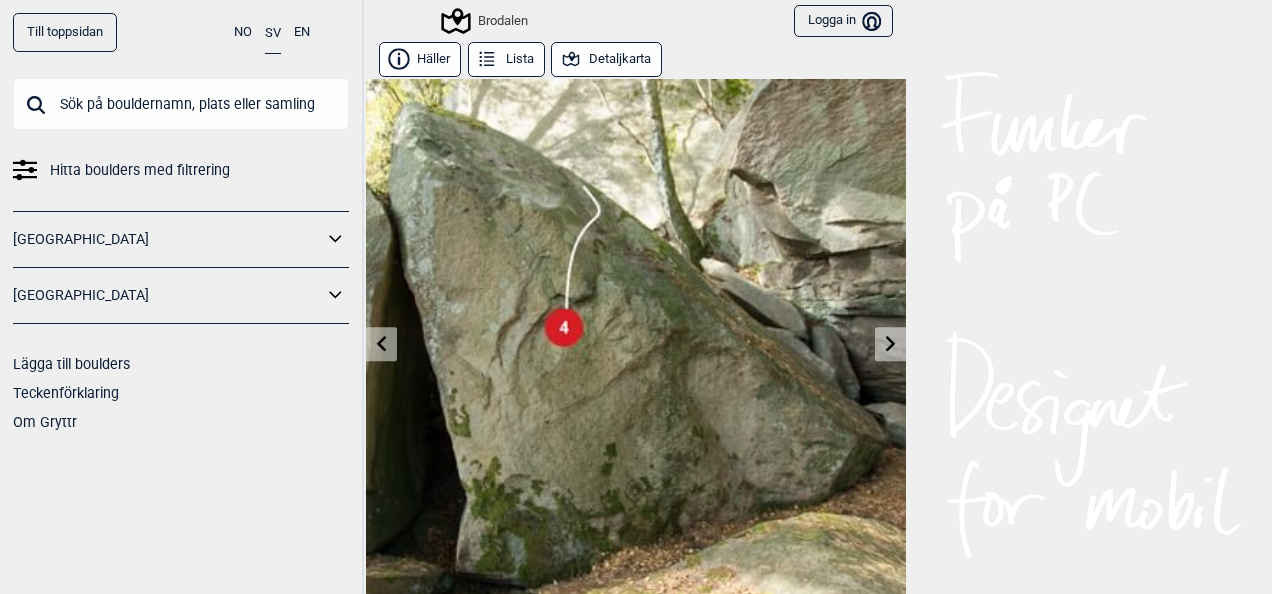 click at bounding box center (890, 344) 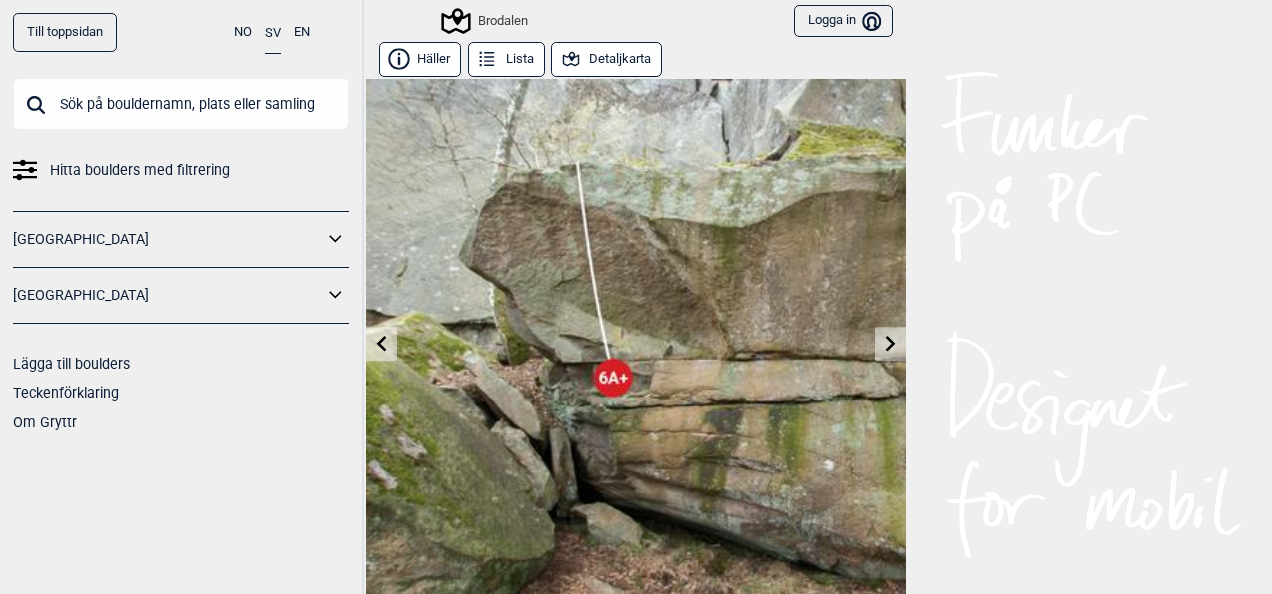 click 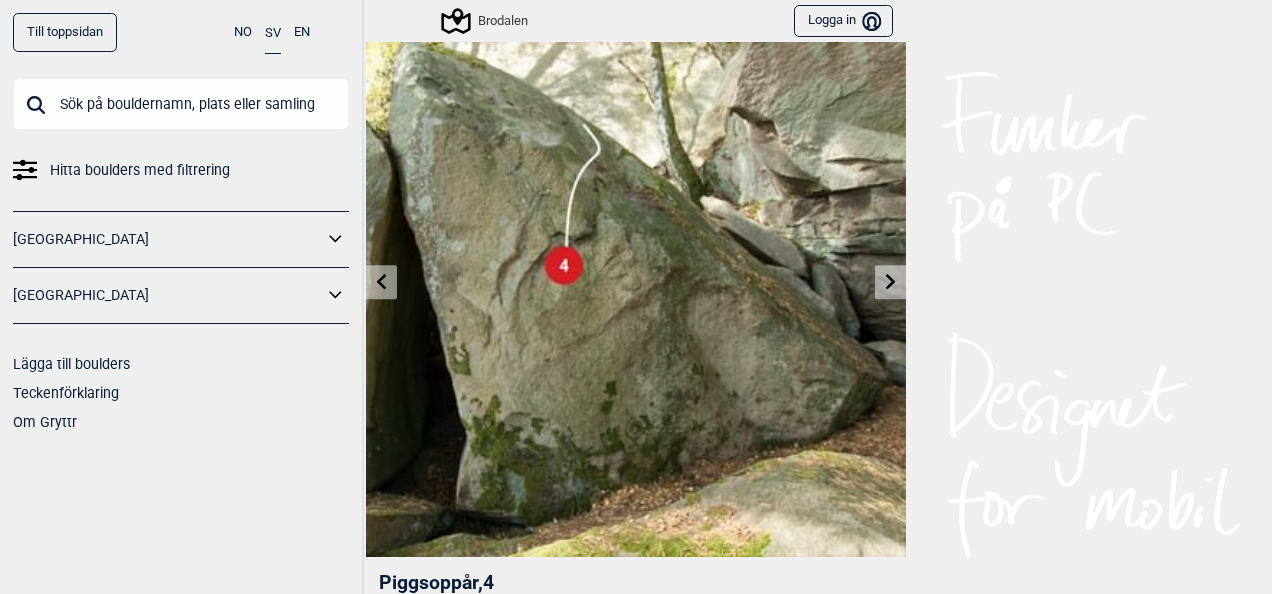 scroll, scrollTop: 80, scrollLeft: 0, axis: vertical 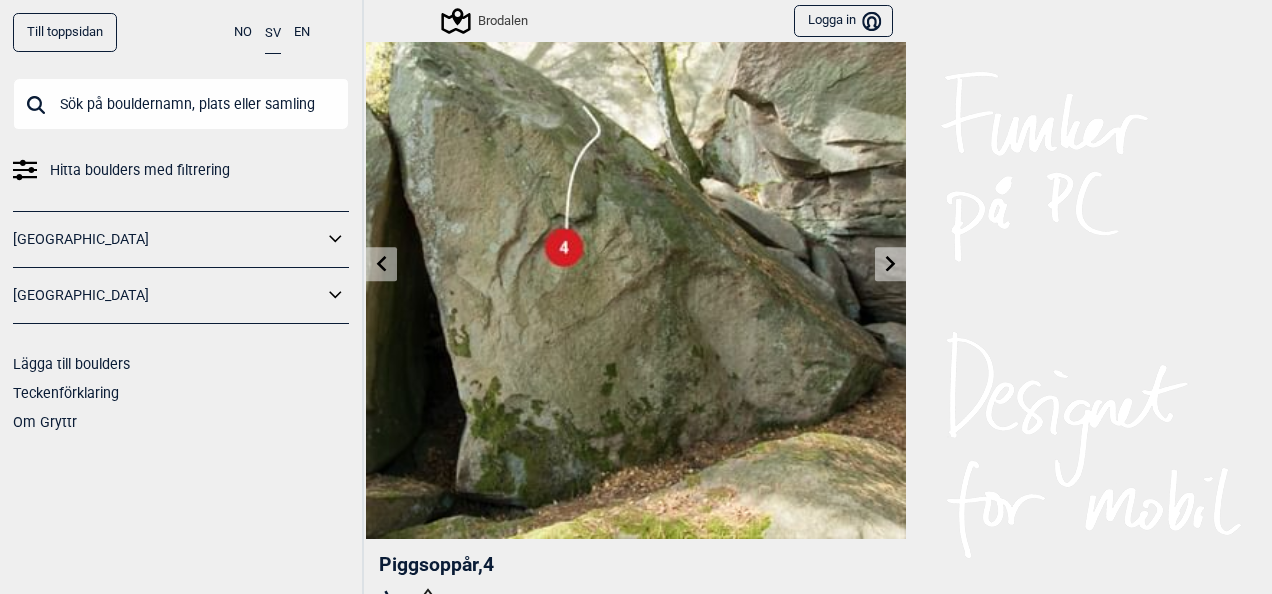 click 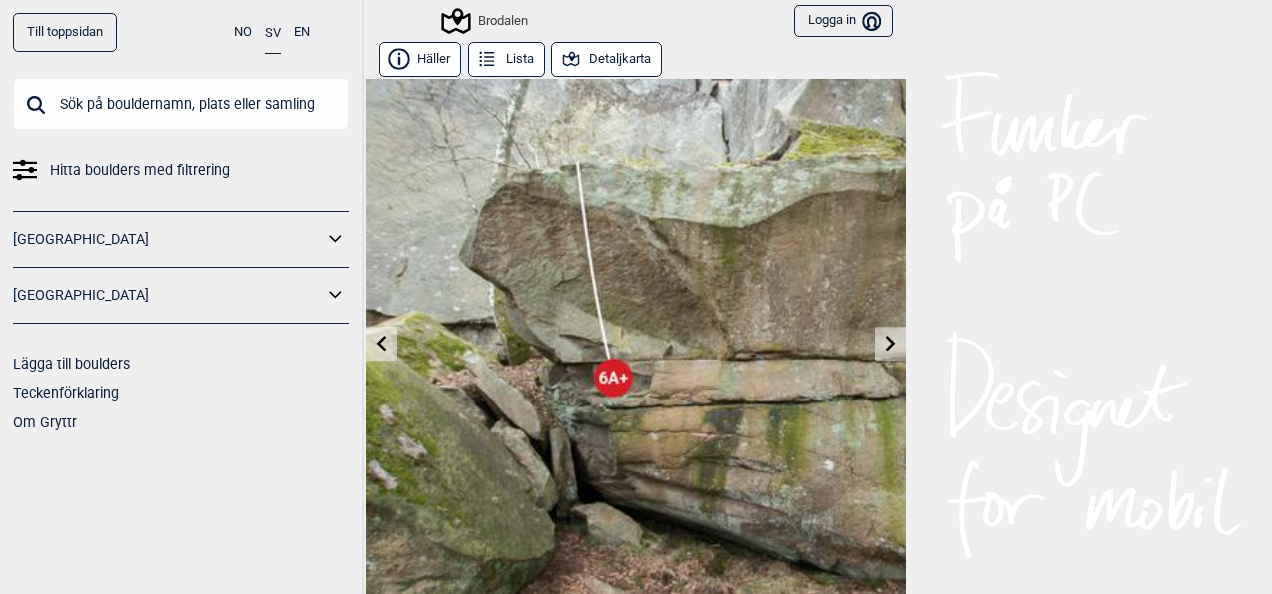 click 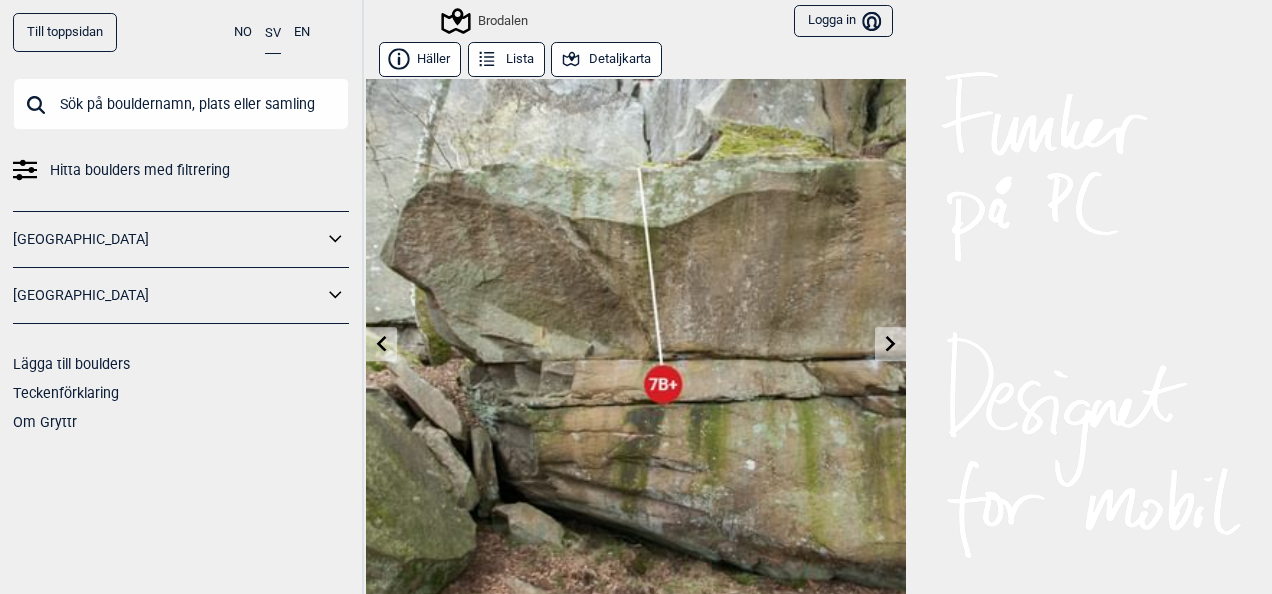 click 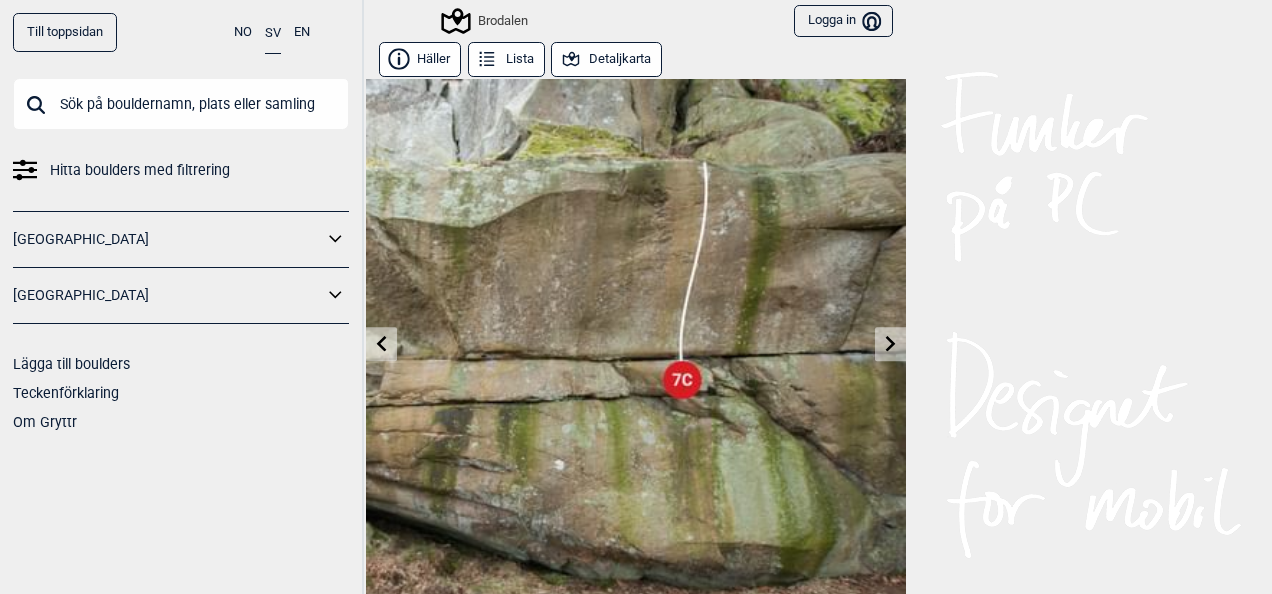 click 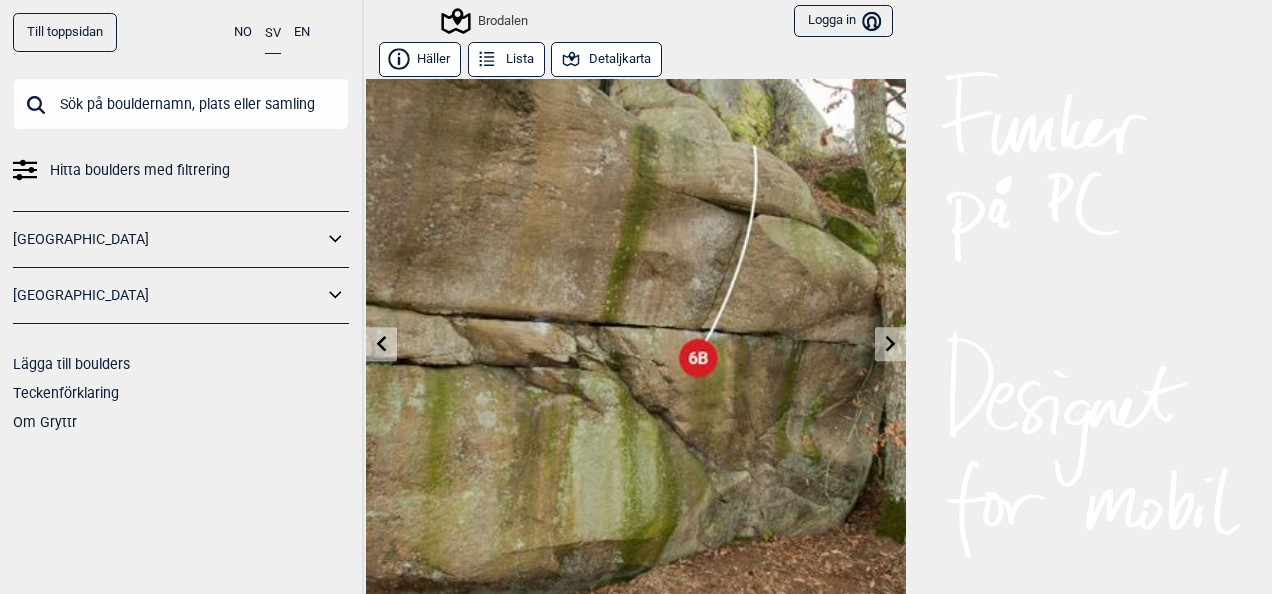 click 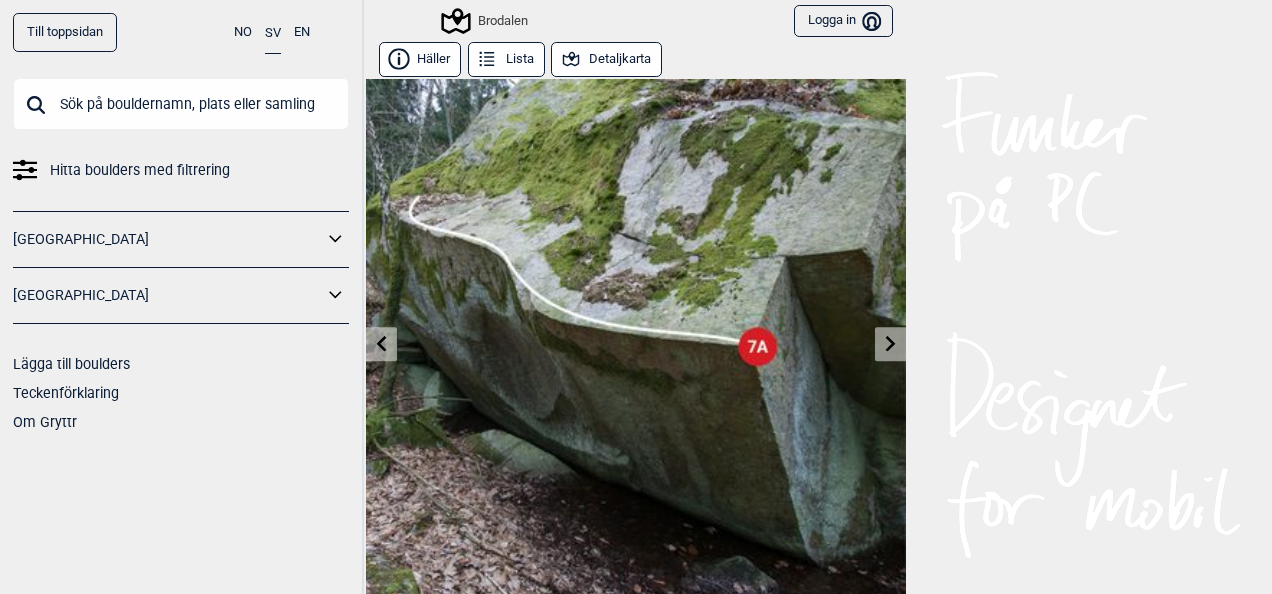 click 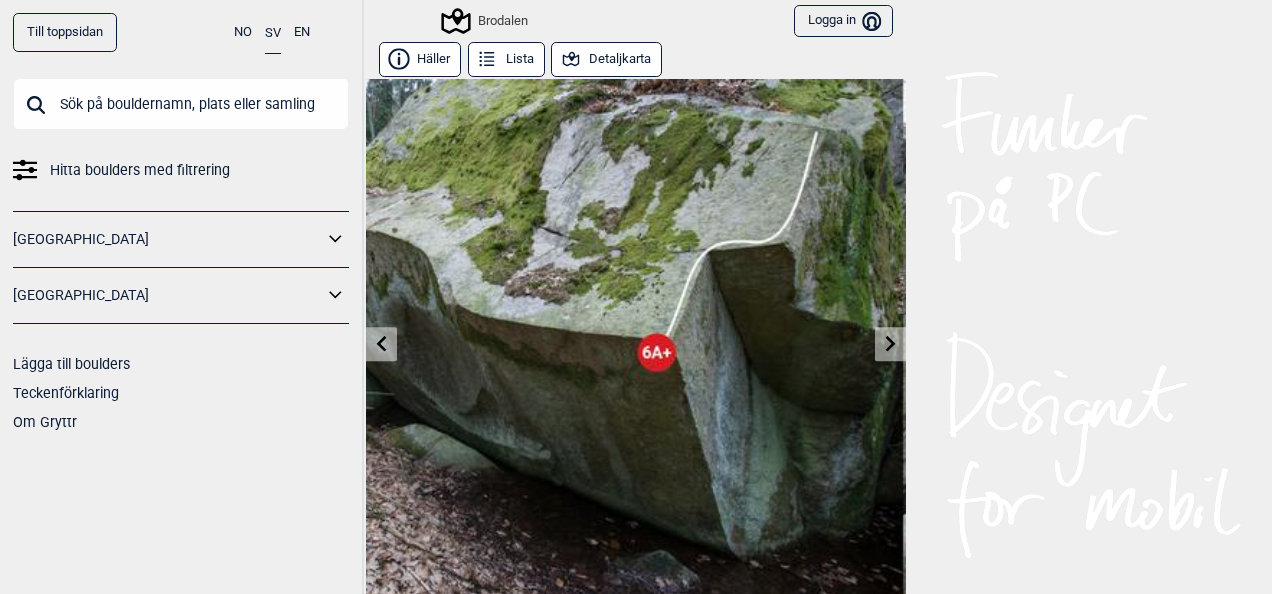 click 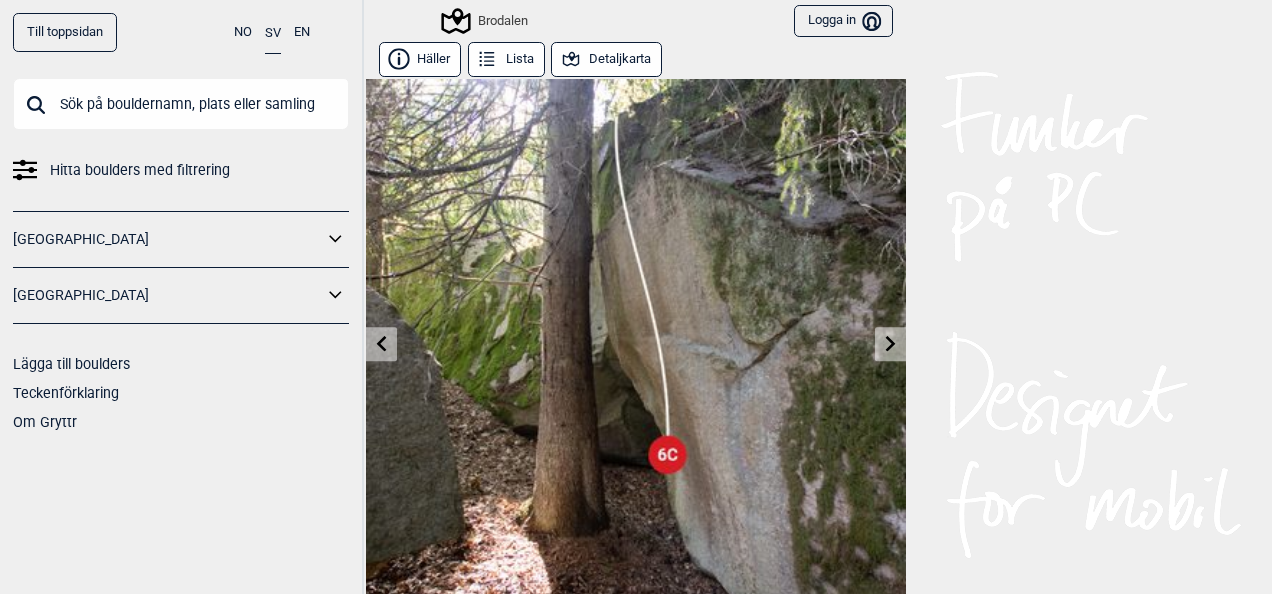 click 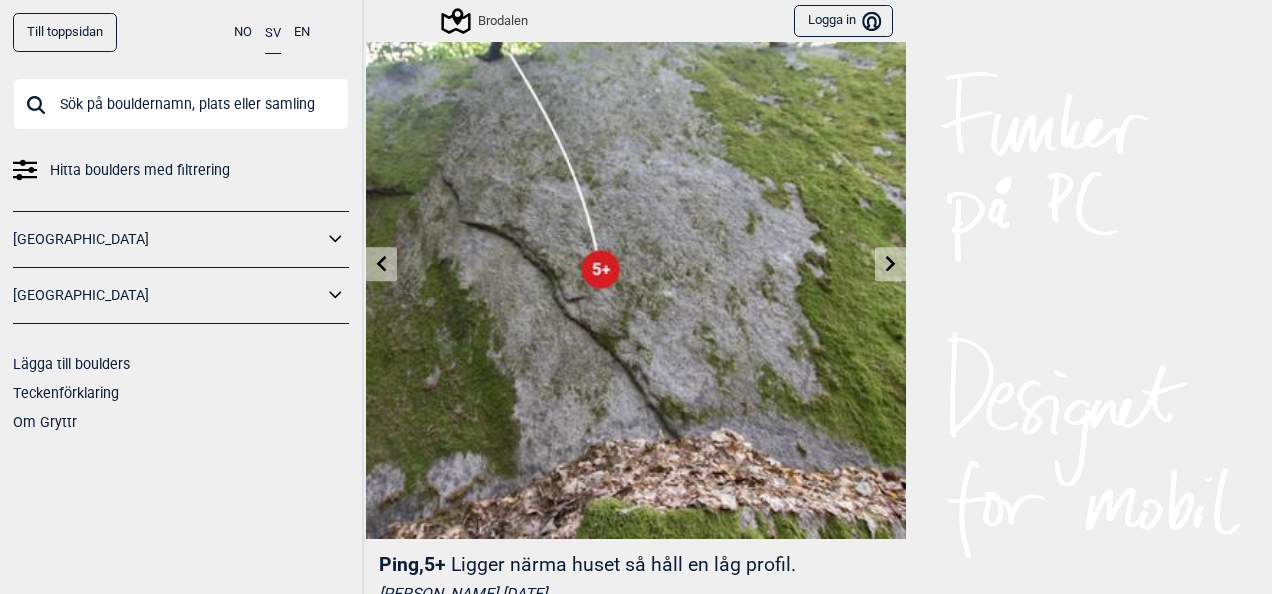 scroll, scrollTop: 120, scrollLeft: 0, axis: vertical 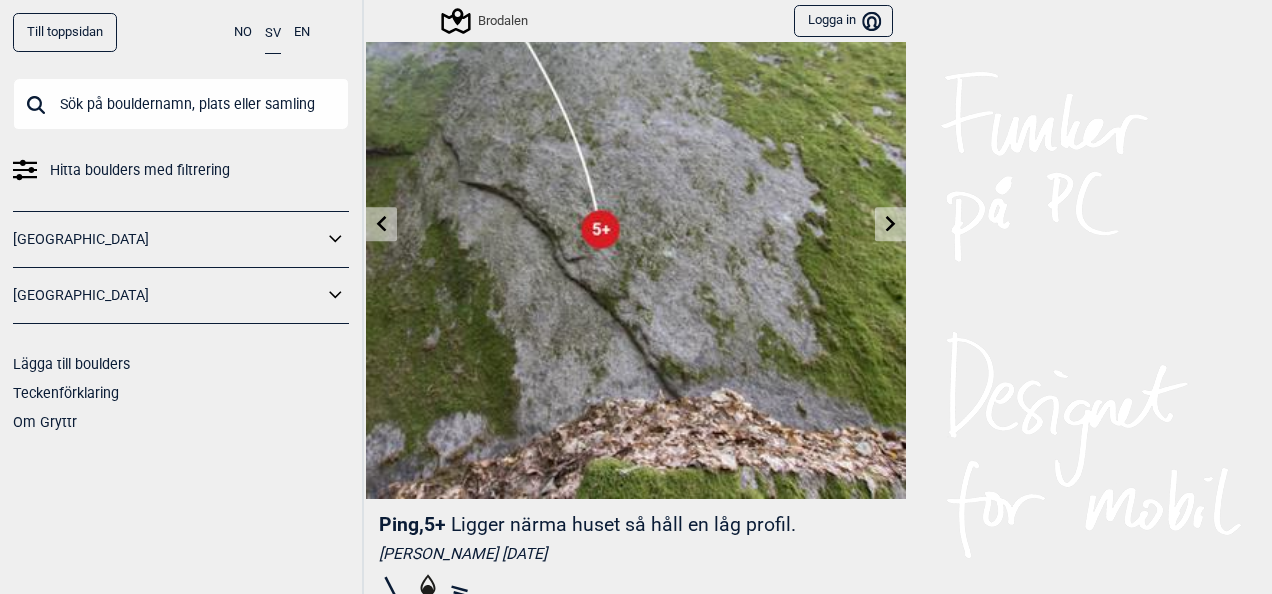 click 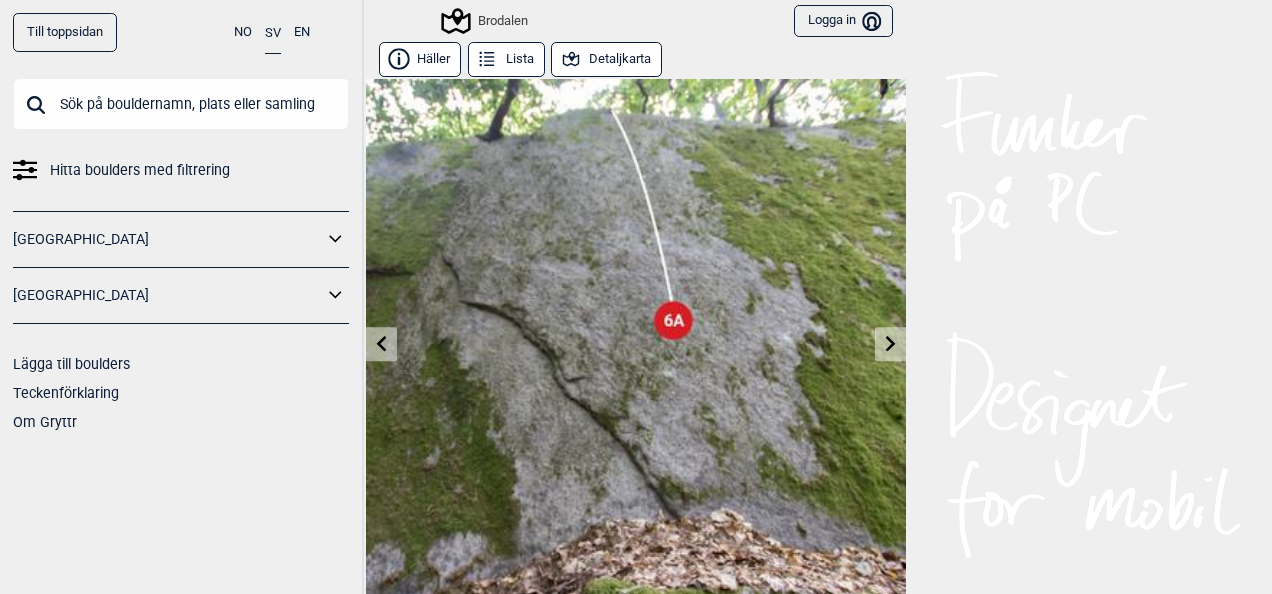 click 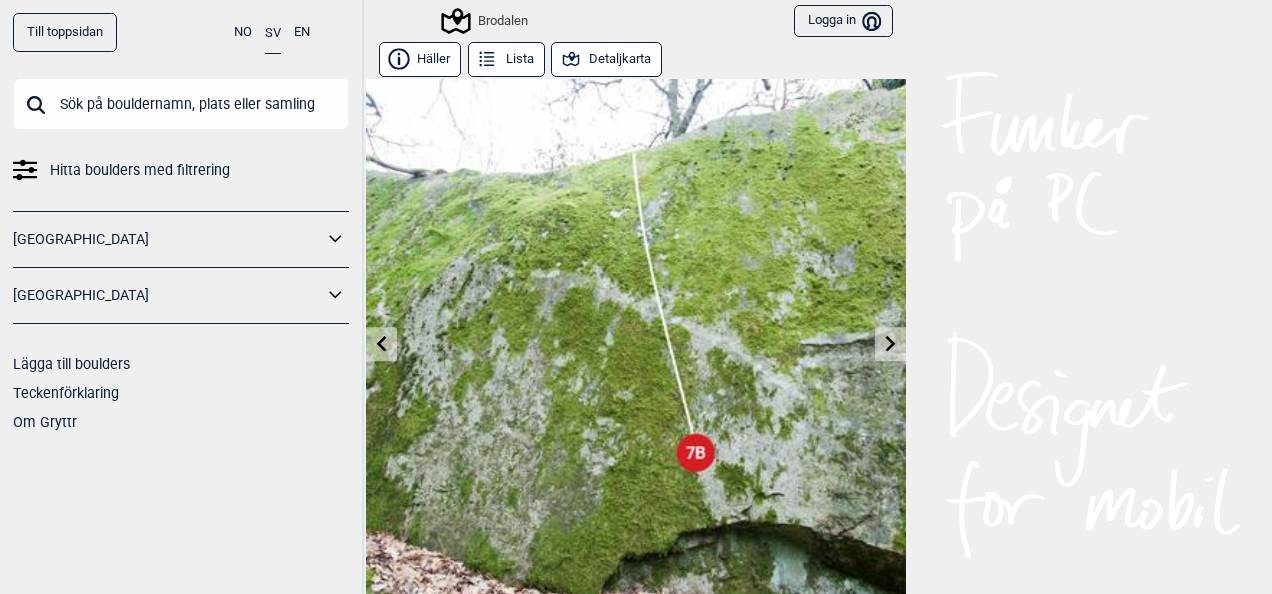 click 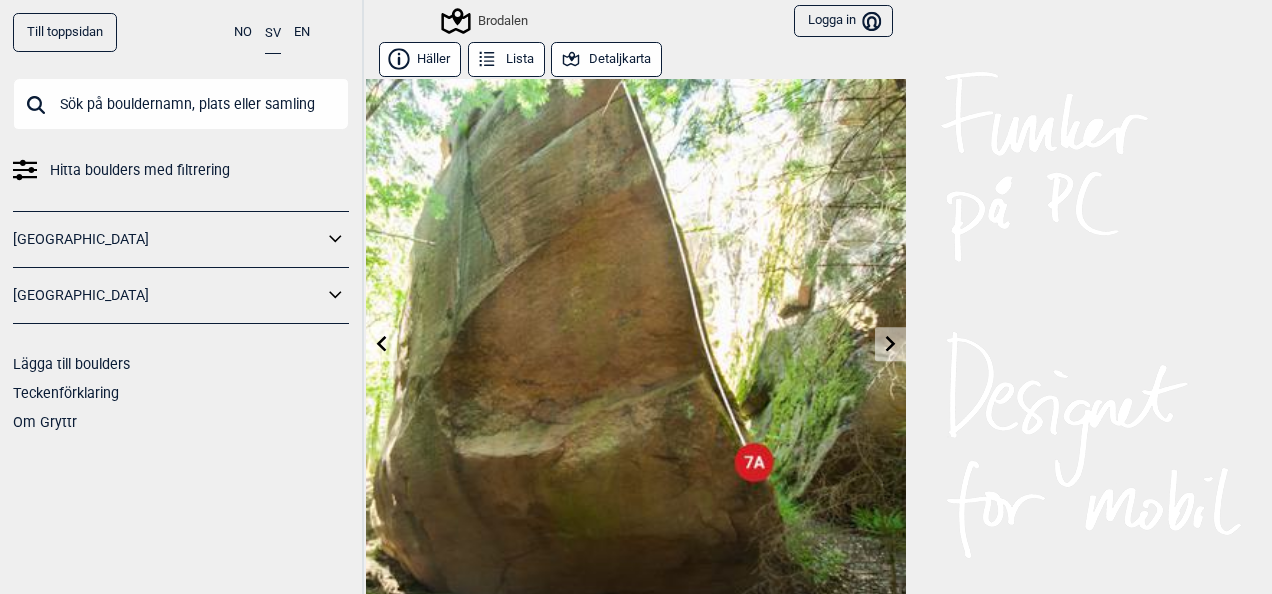 click 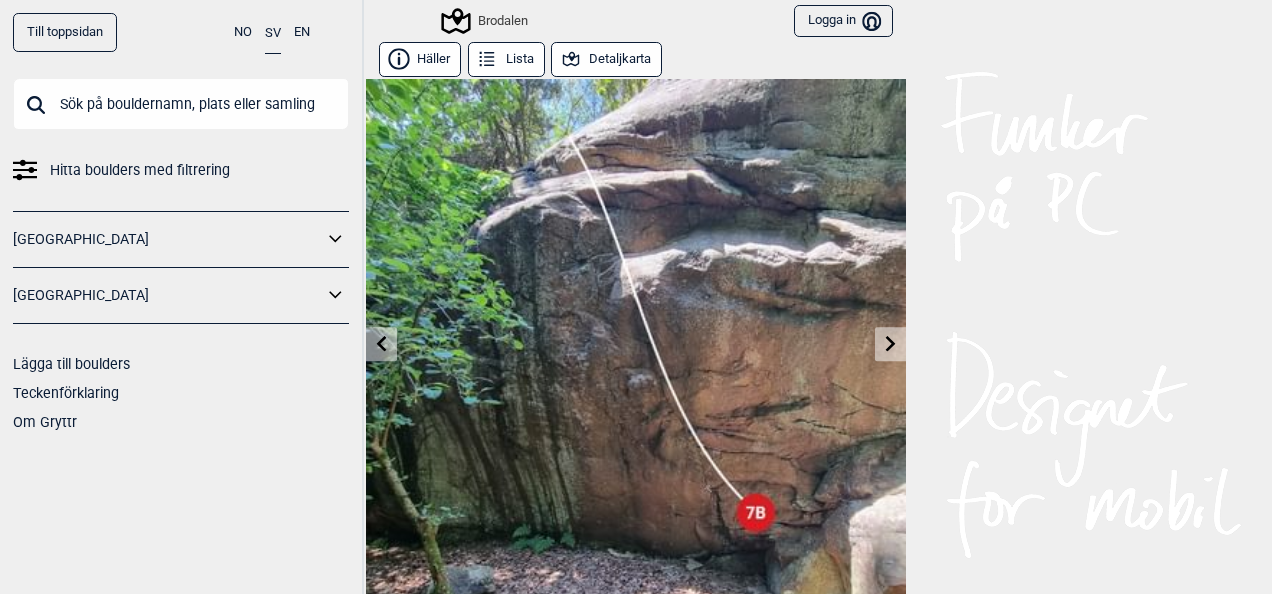 click 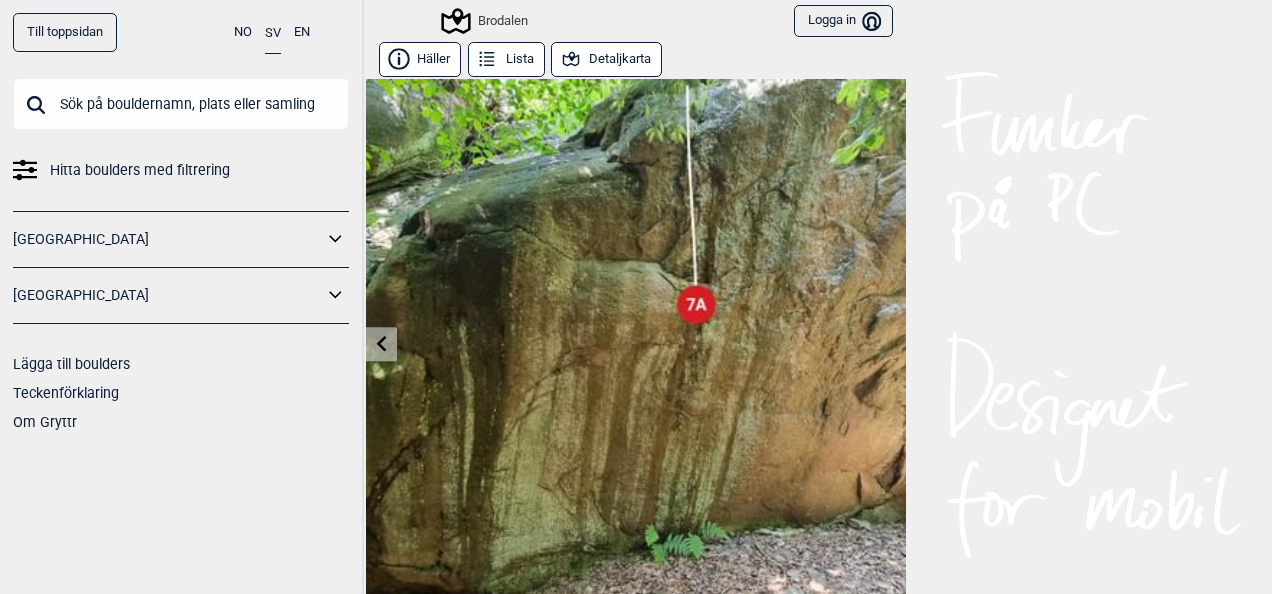 click 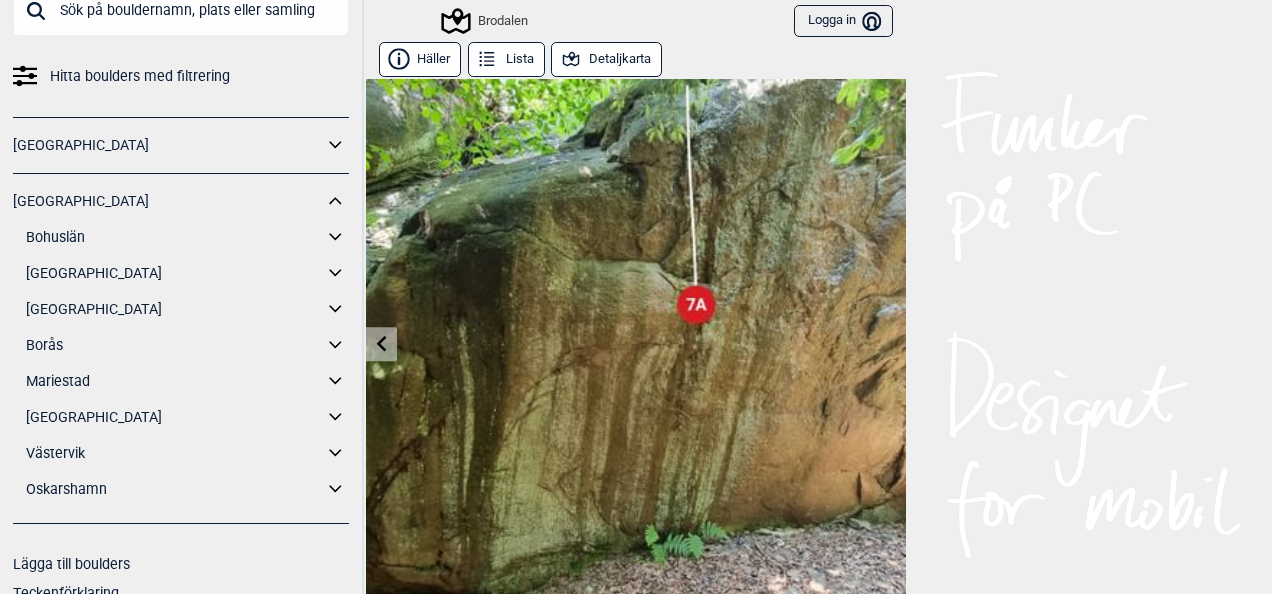 scroll, scrollTop: 95, scrollLeft: 0, axis: vertical 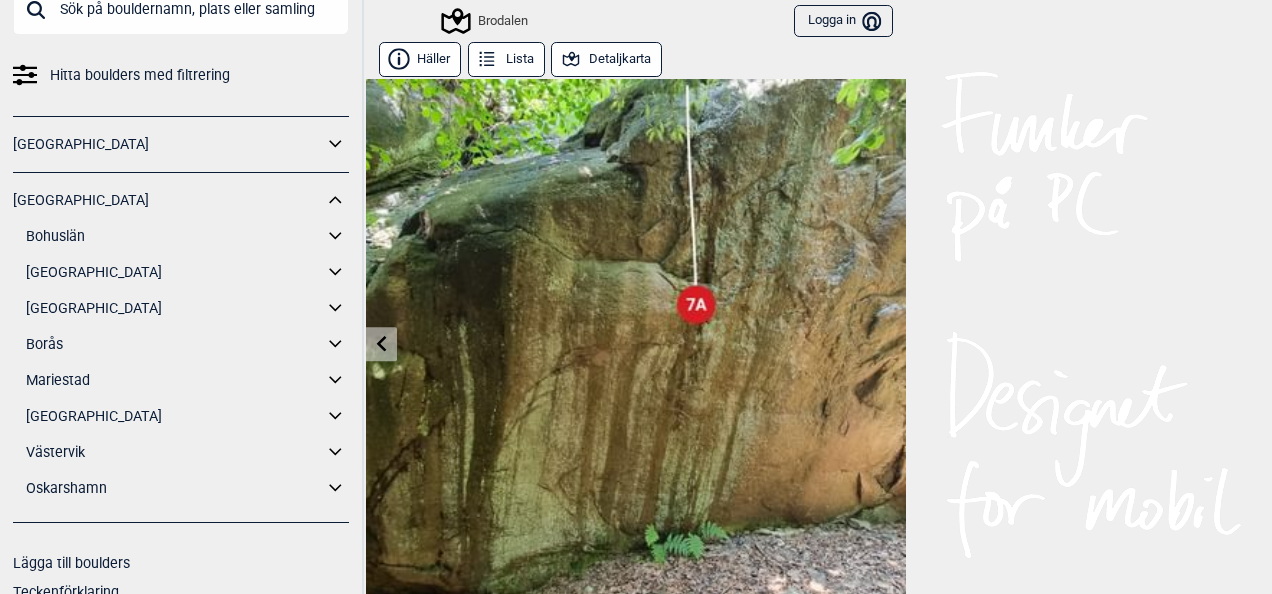 click on "[GEOGRAPHIC_DATA]" at bounding box center [174, 308] 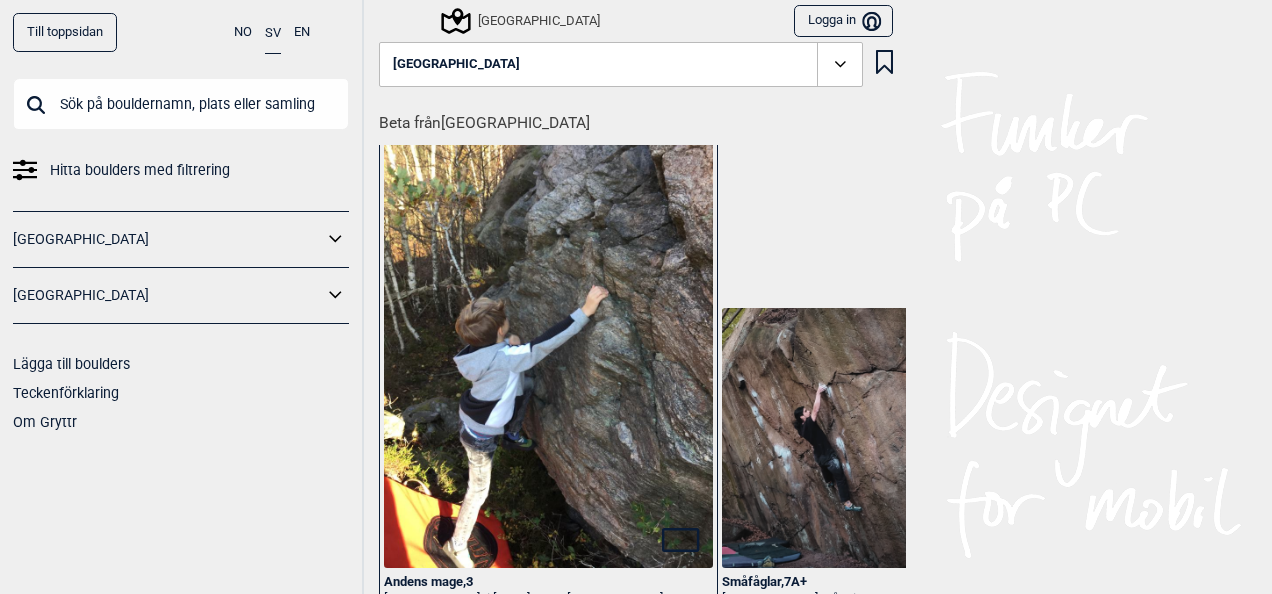 click at bounding box center (548, 348) 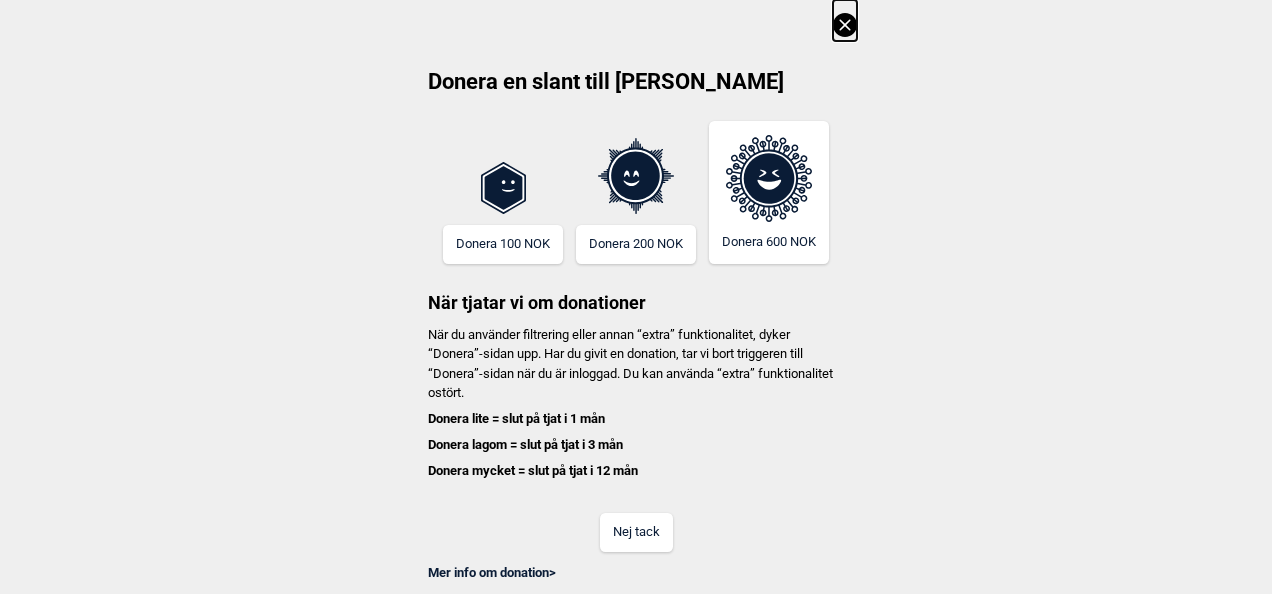 click 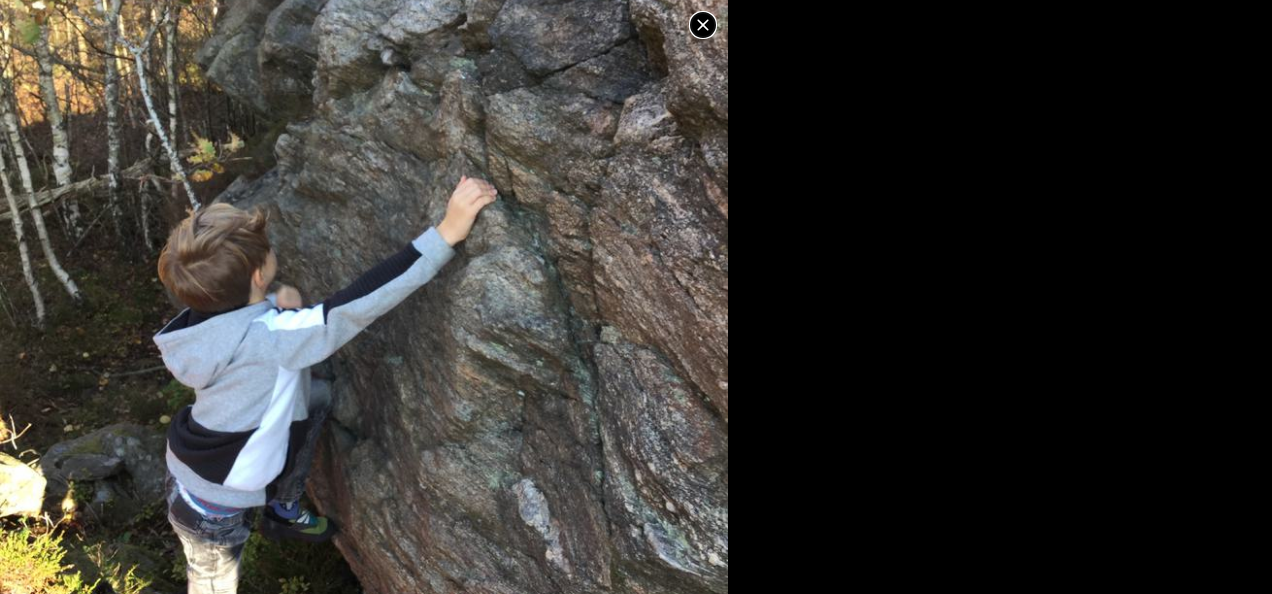 click 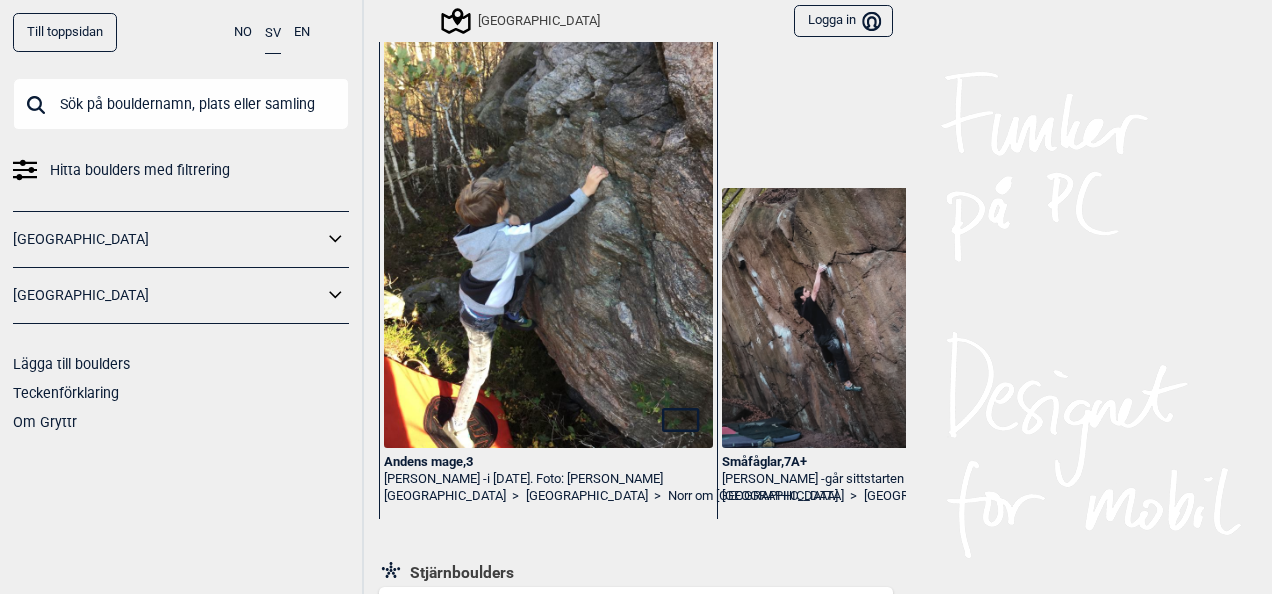 scroll, scrollTop: 160, scrollLeft: 0, axis: vertical 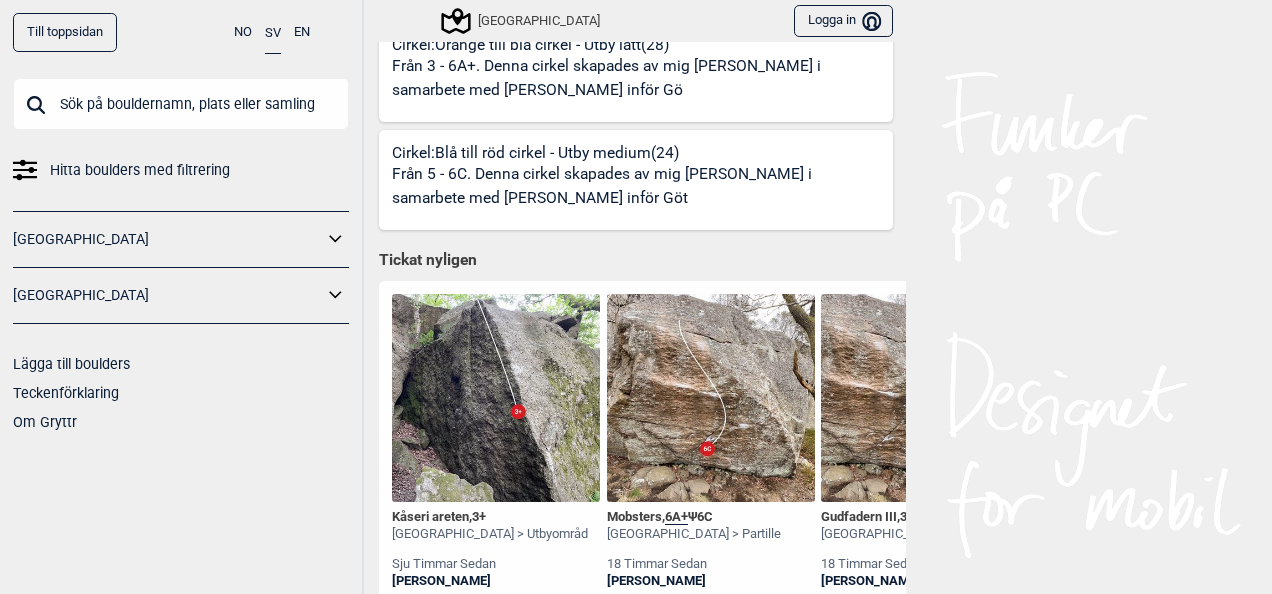 click at bounding box center [496, 398] 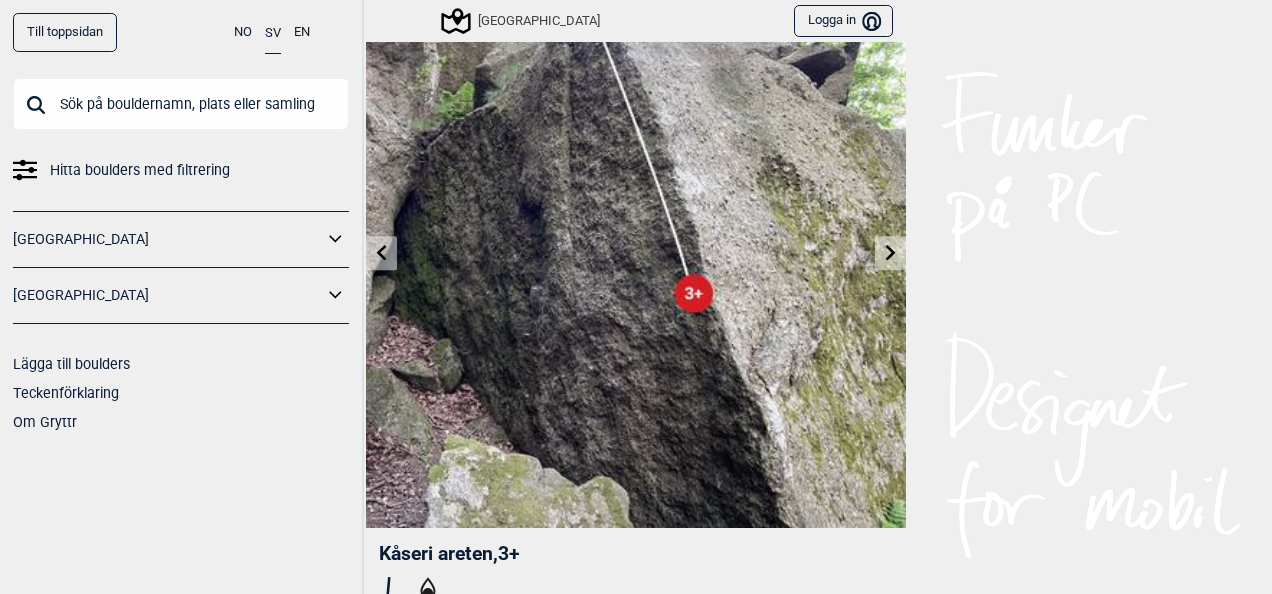 scroll, scrollTop: 120, scrollLeft: 0, axis: vertical 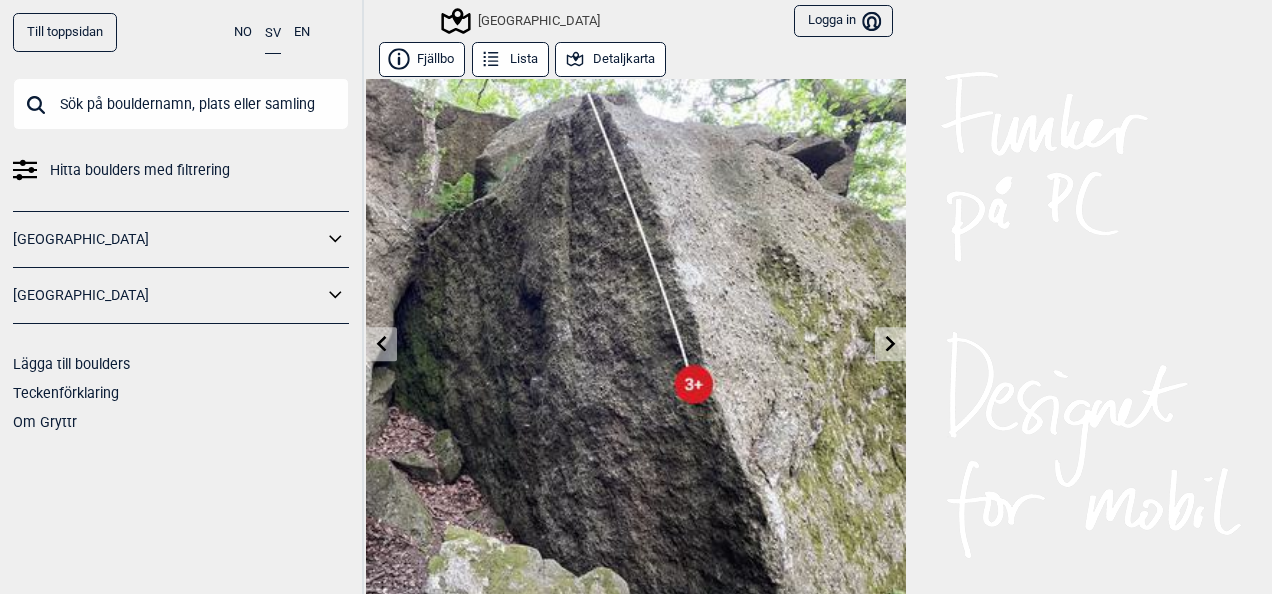 click at bounding box center [890, 344] 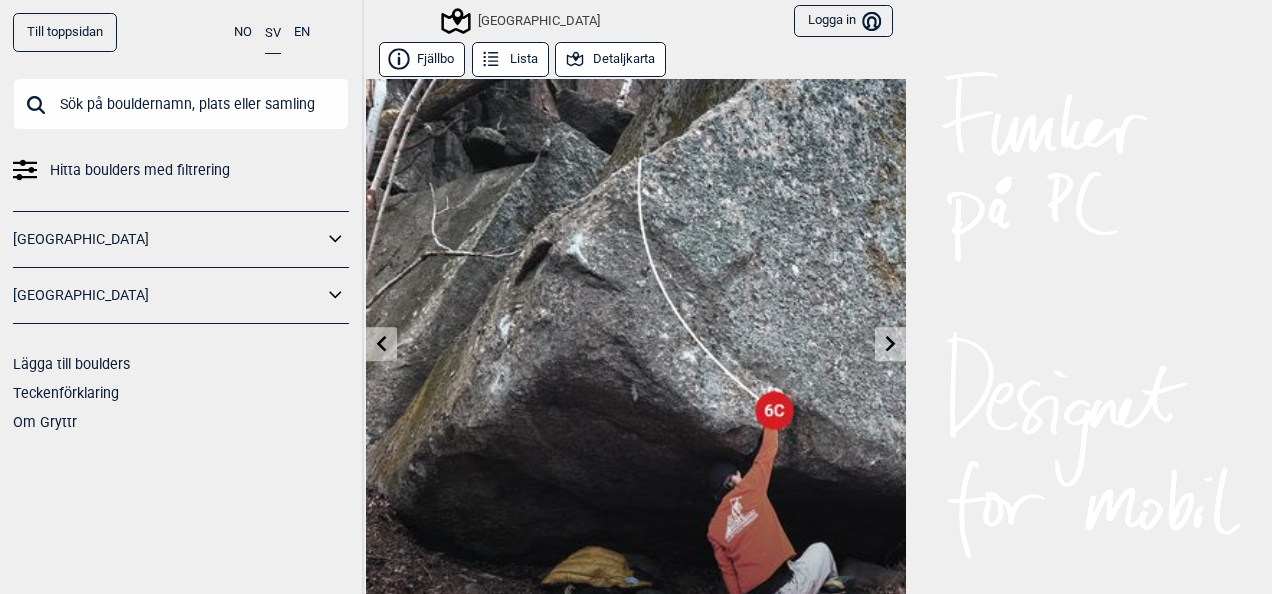 click 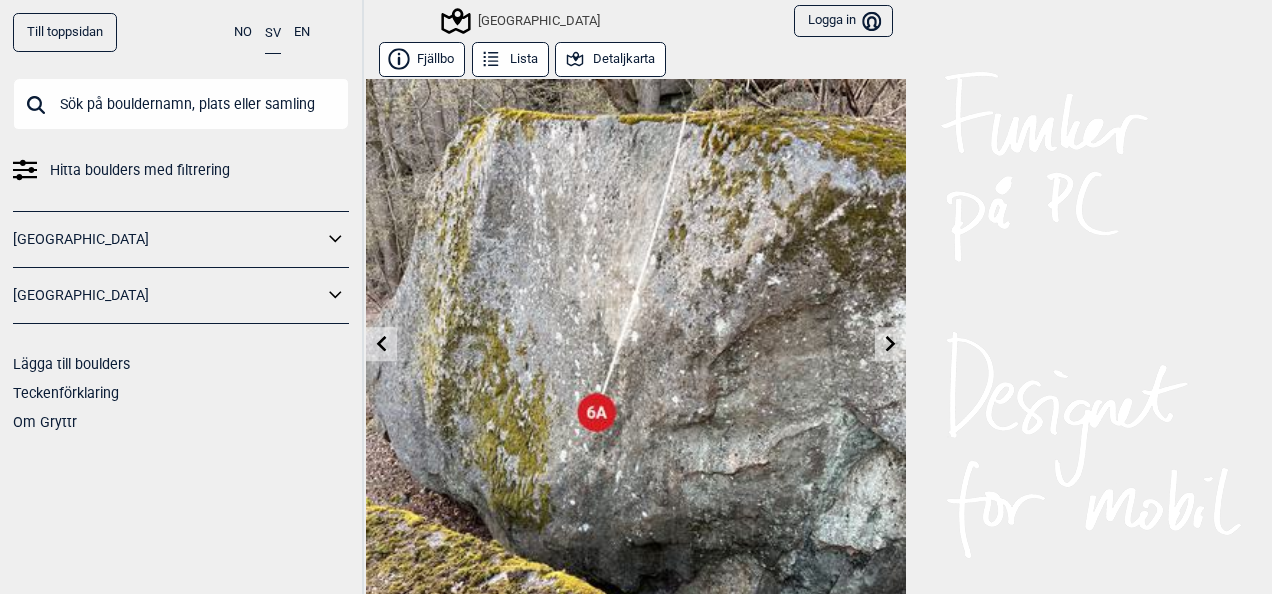 click 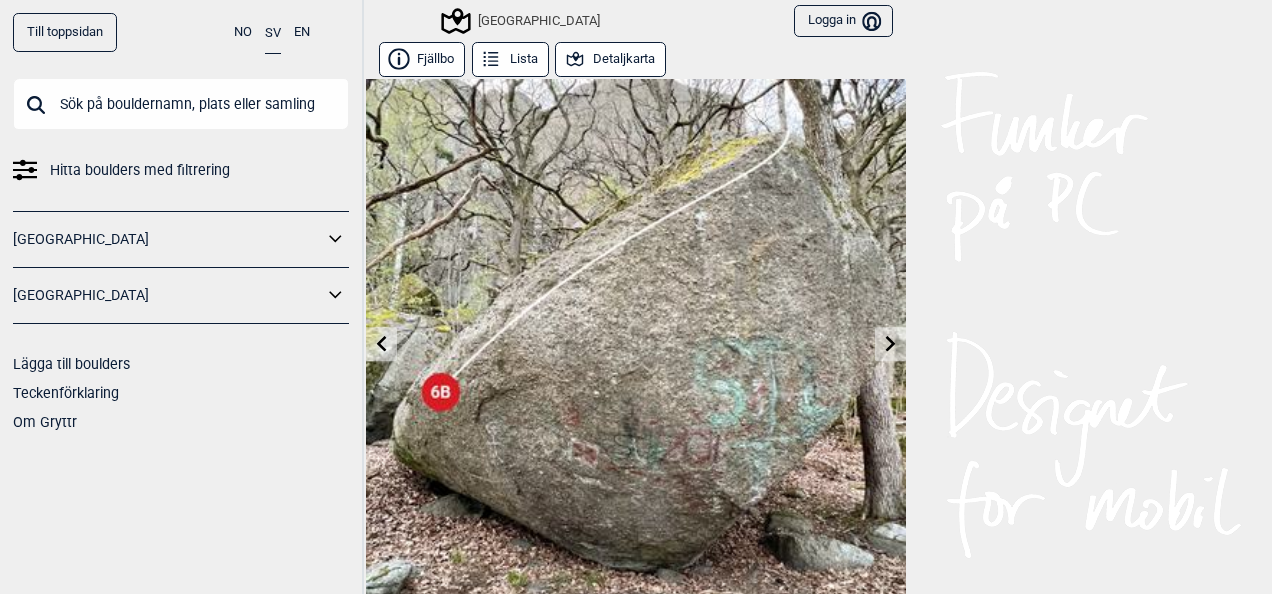 click 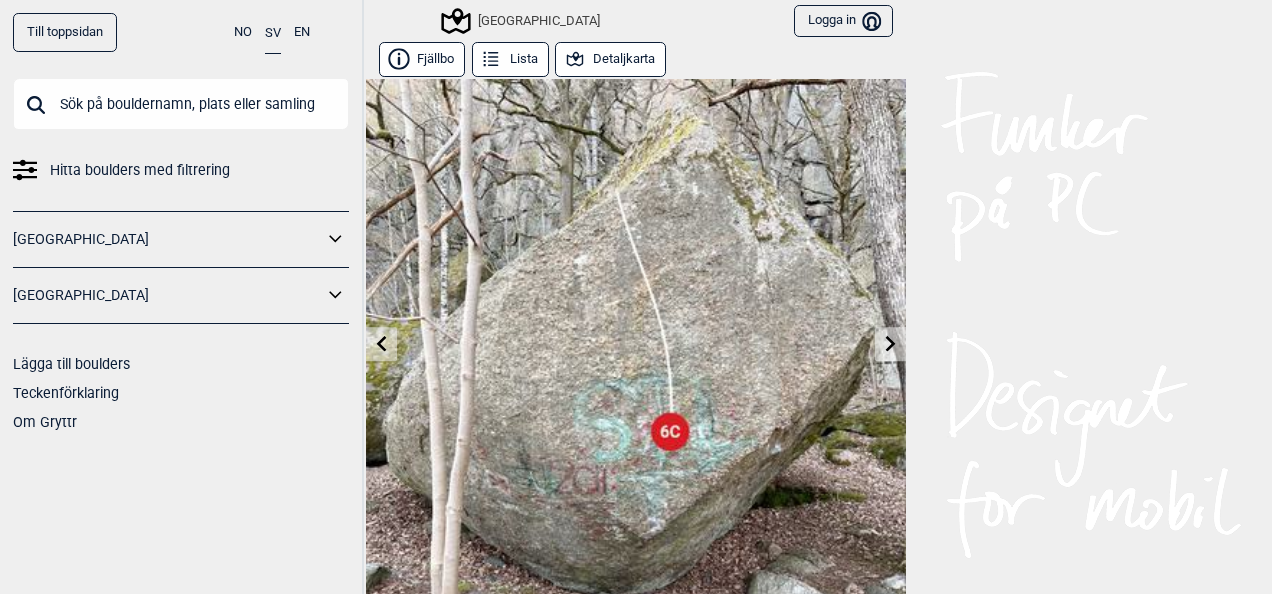 click 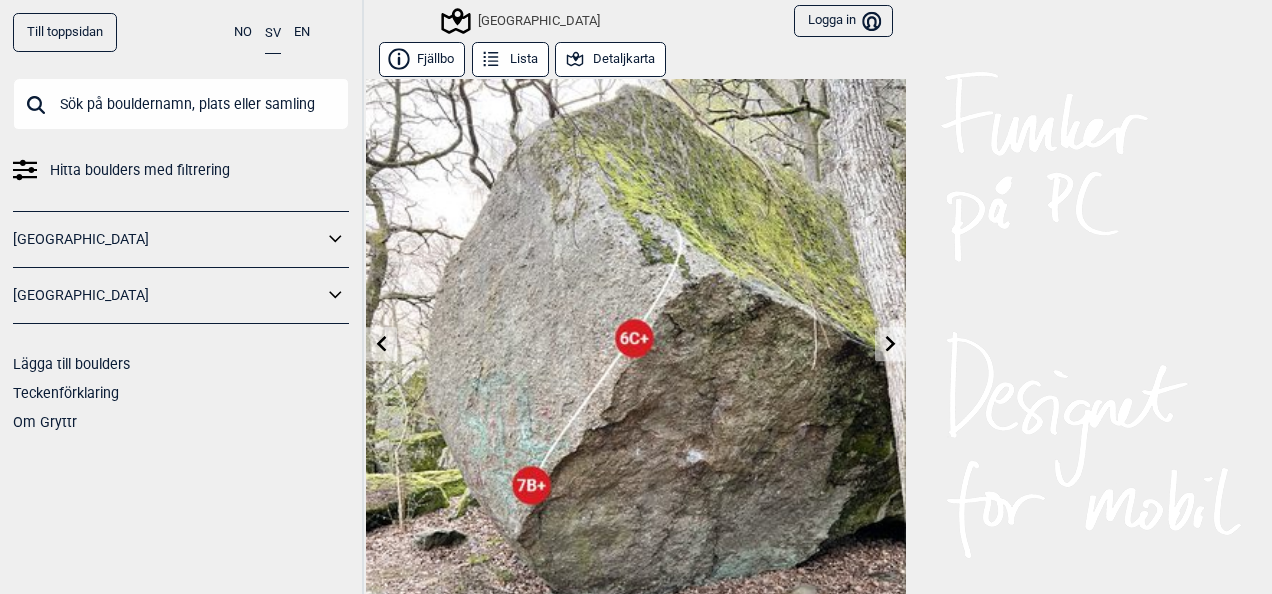 click 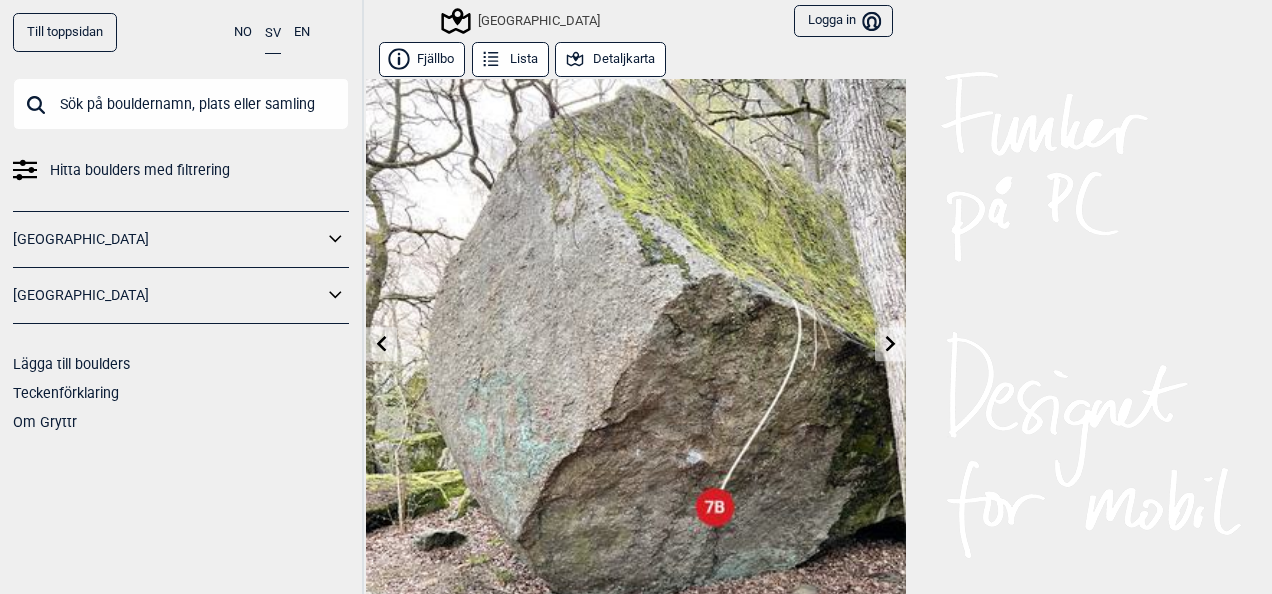 click 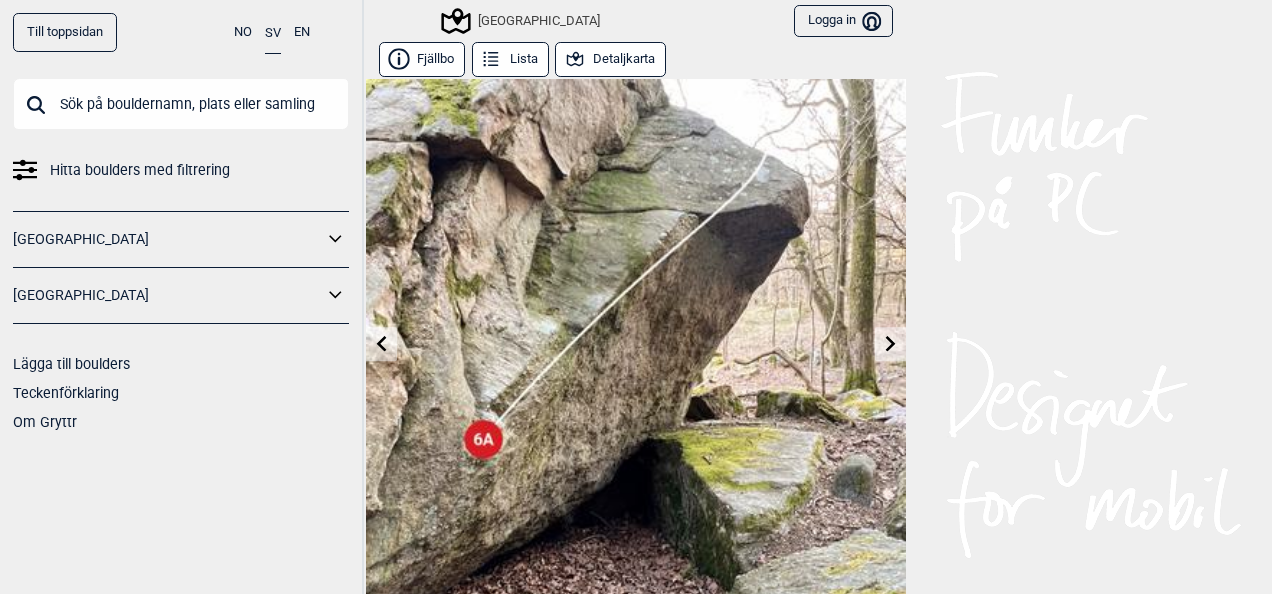 click 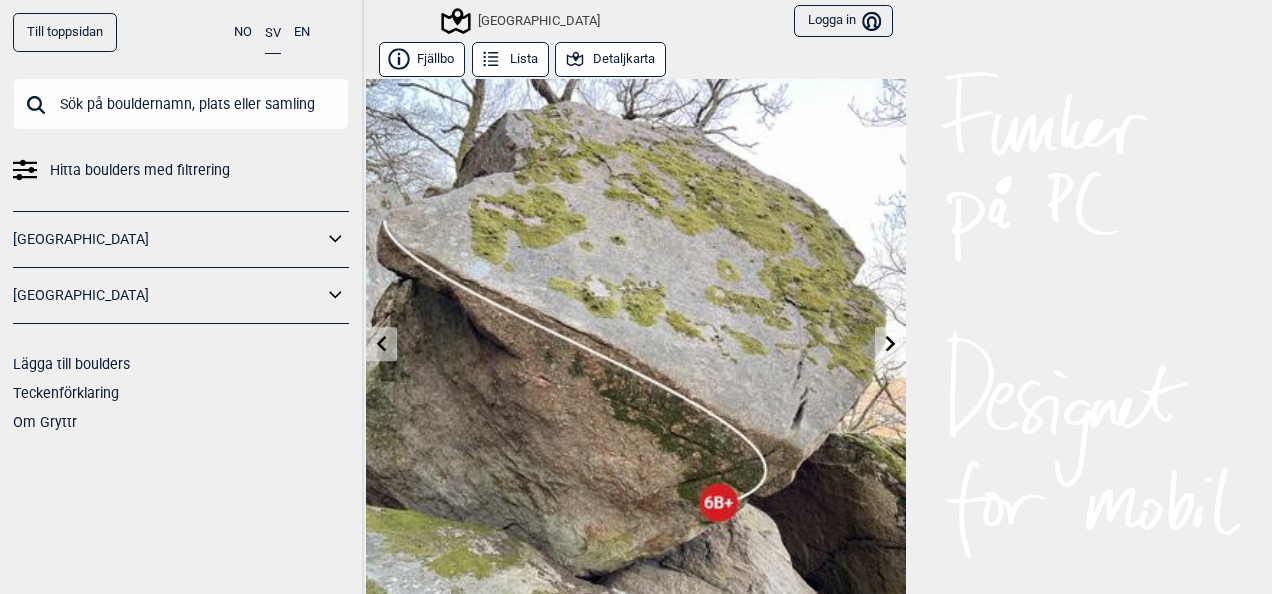 click 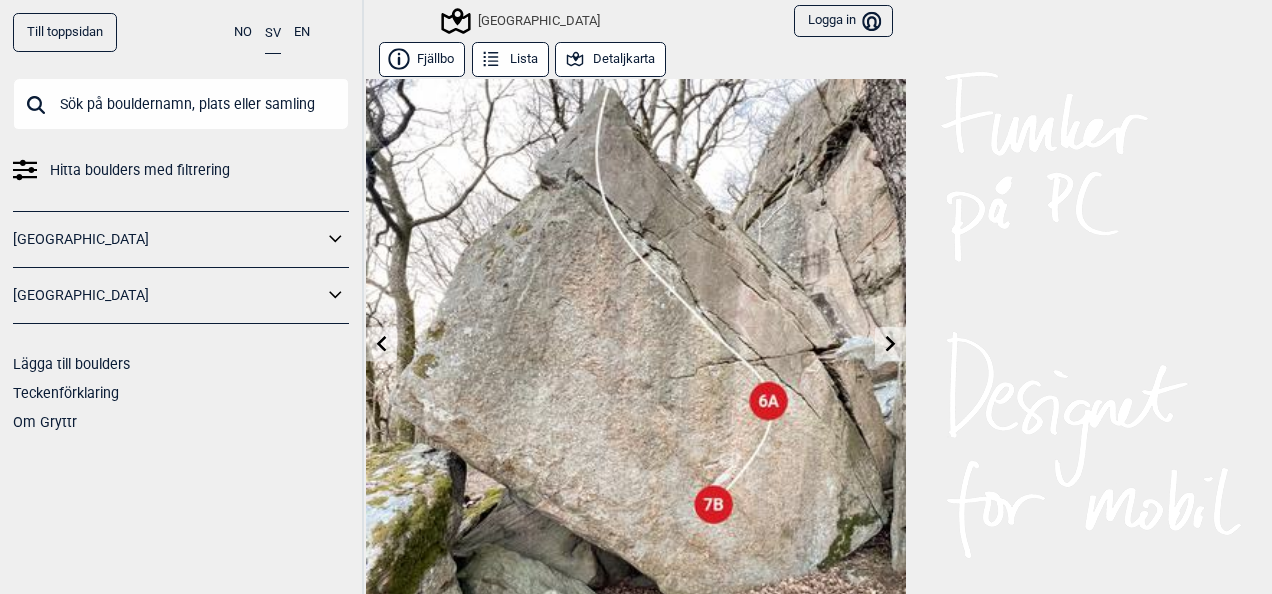 click 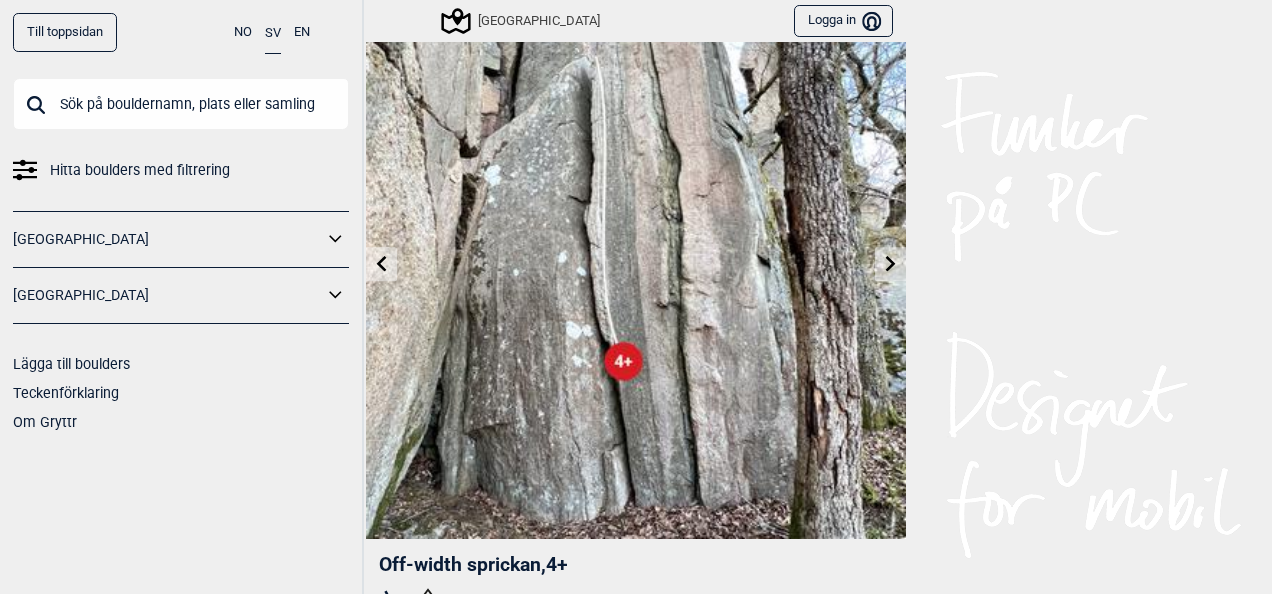 scroll, scrollTop: 120, scrollLeft: 0, axis: vertical 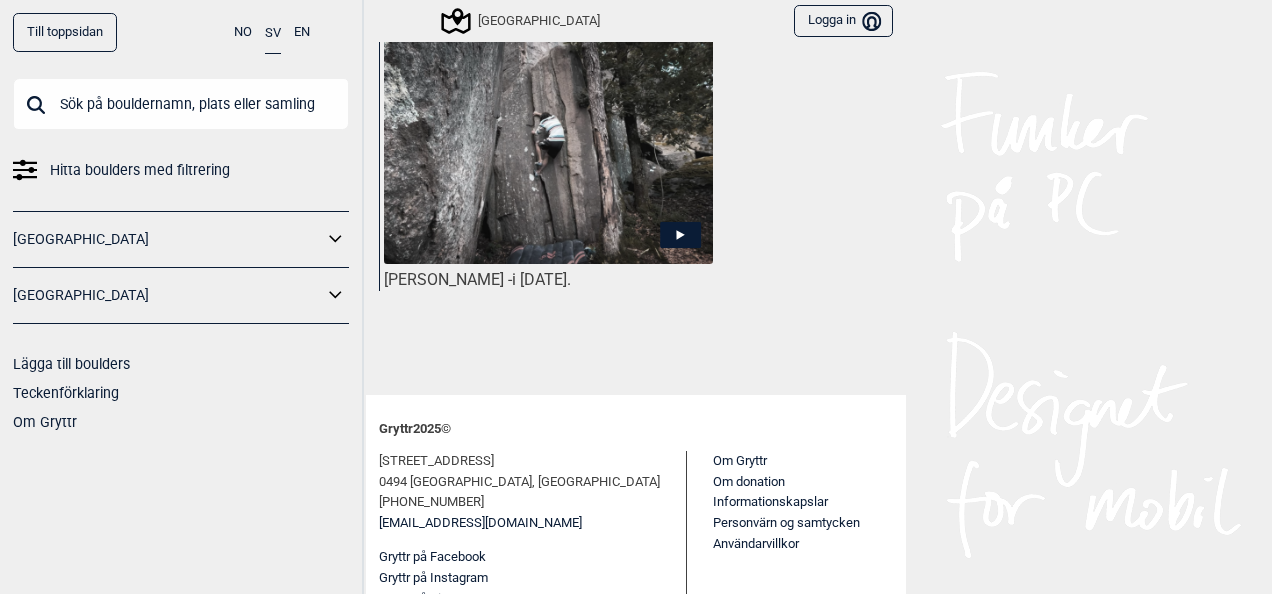 click at bounding box center [548, 142] 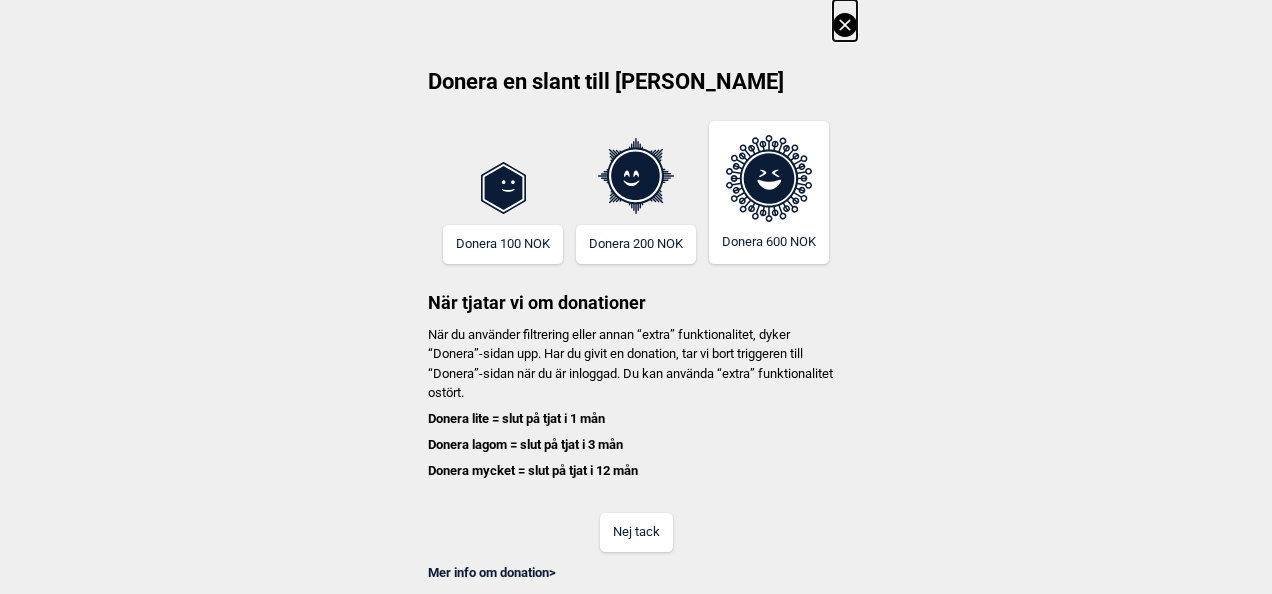 click 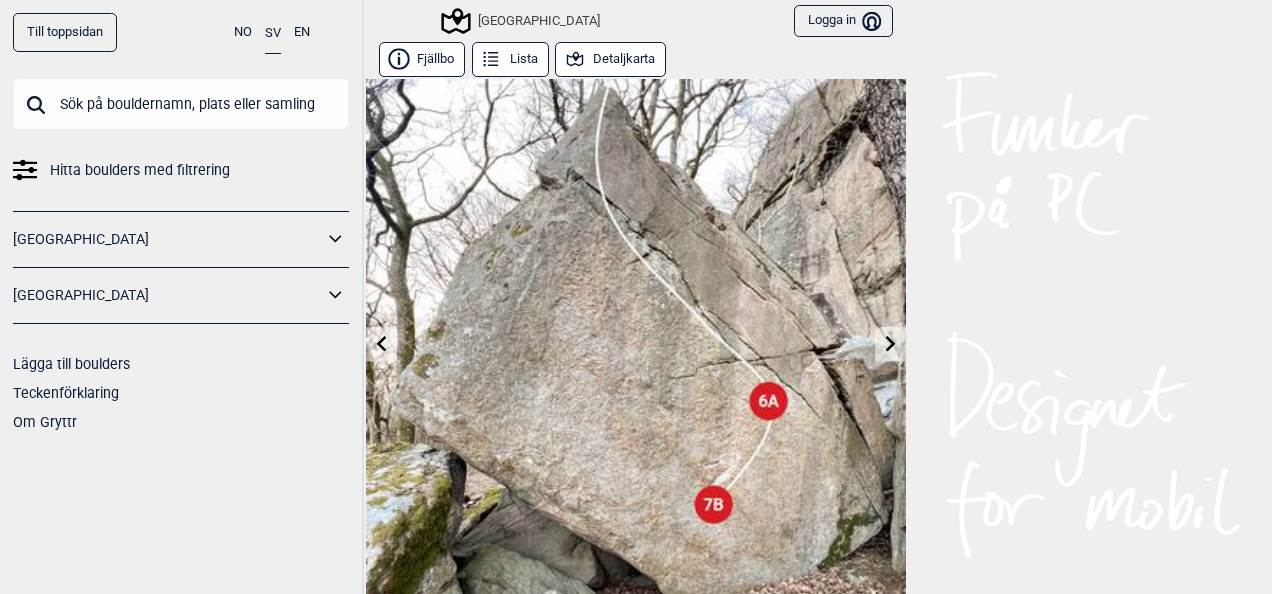 click 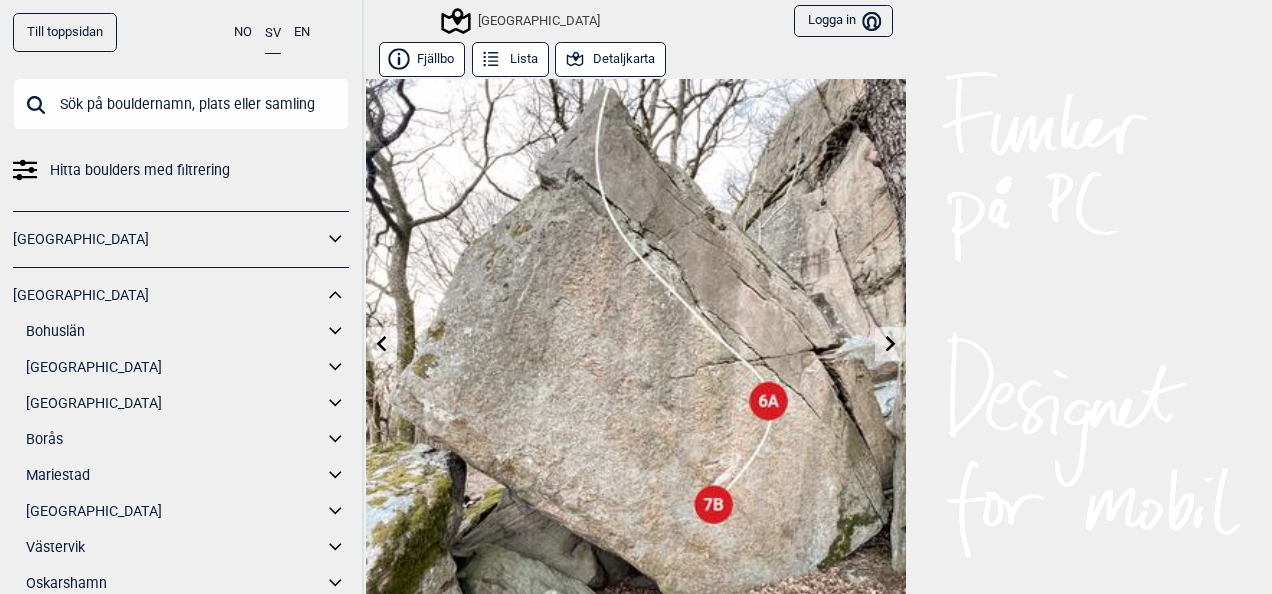 click on "[GEOGRAPHIC_DATA]" at bounding box center (174, 403) 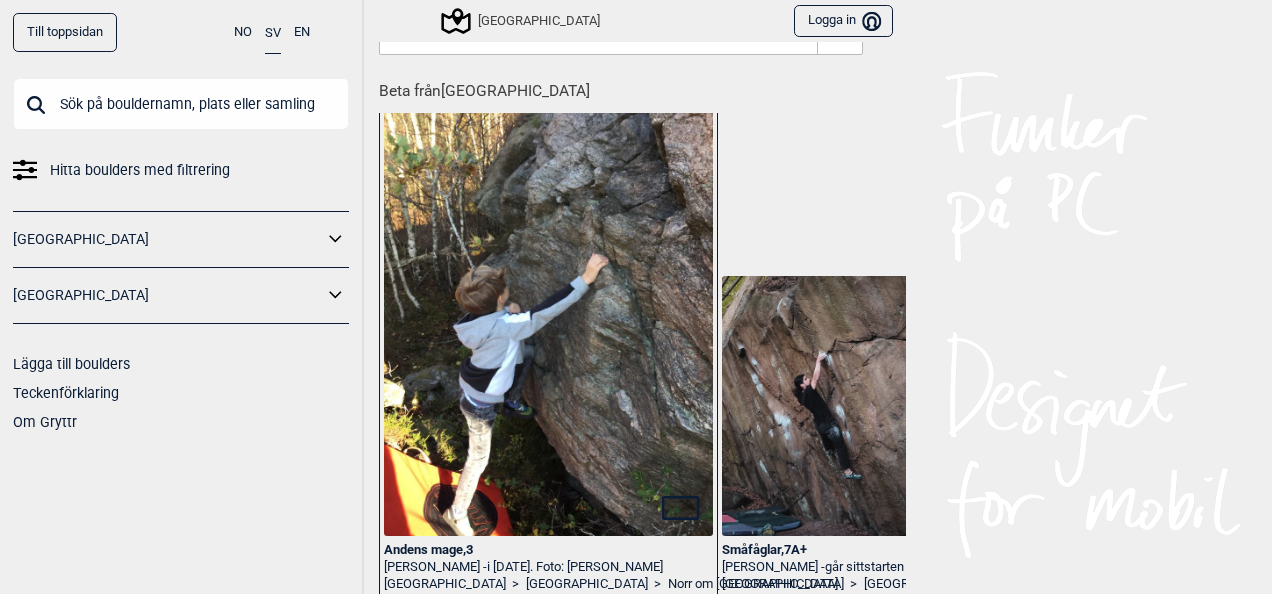 scroll, scrollTop: 0, scrollLeft: 0, axis: both 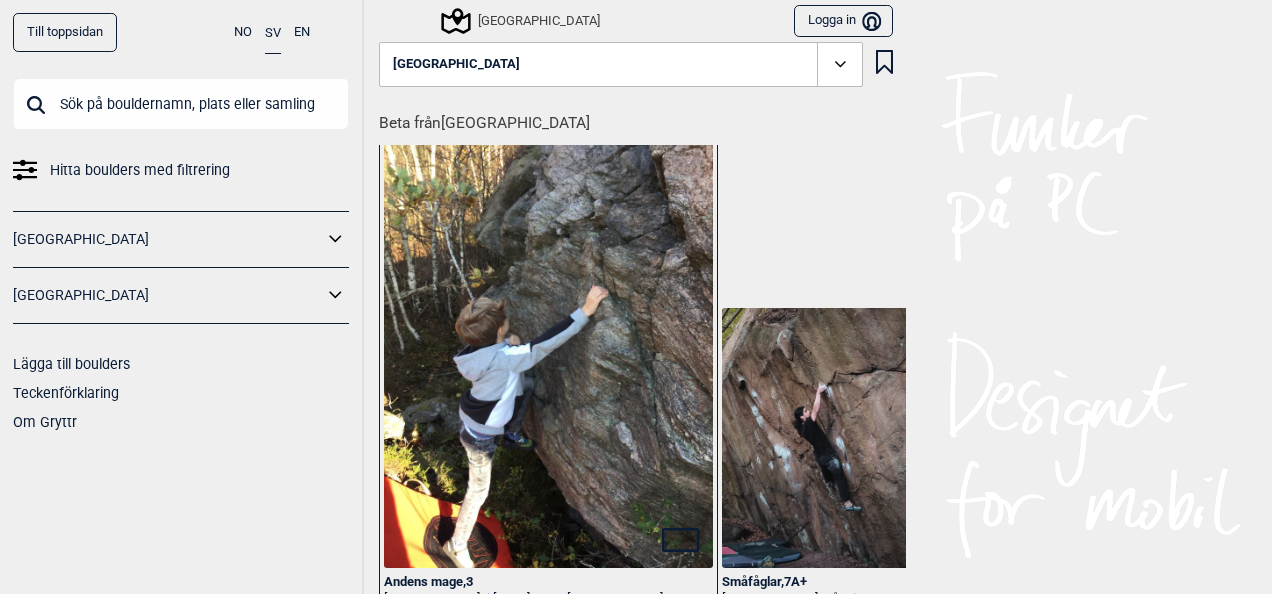 click 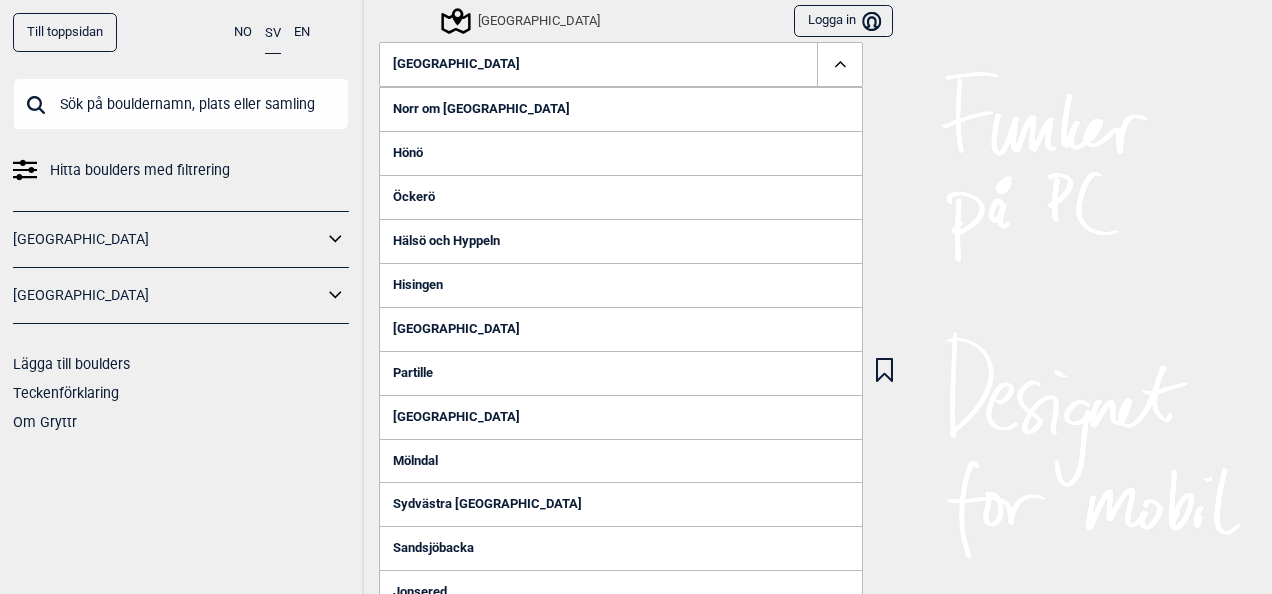 click on "[GEOGRAPHIC_DATA]" at bounding box center [621, 329] 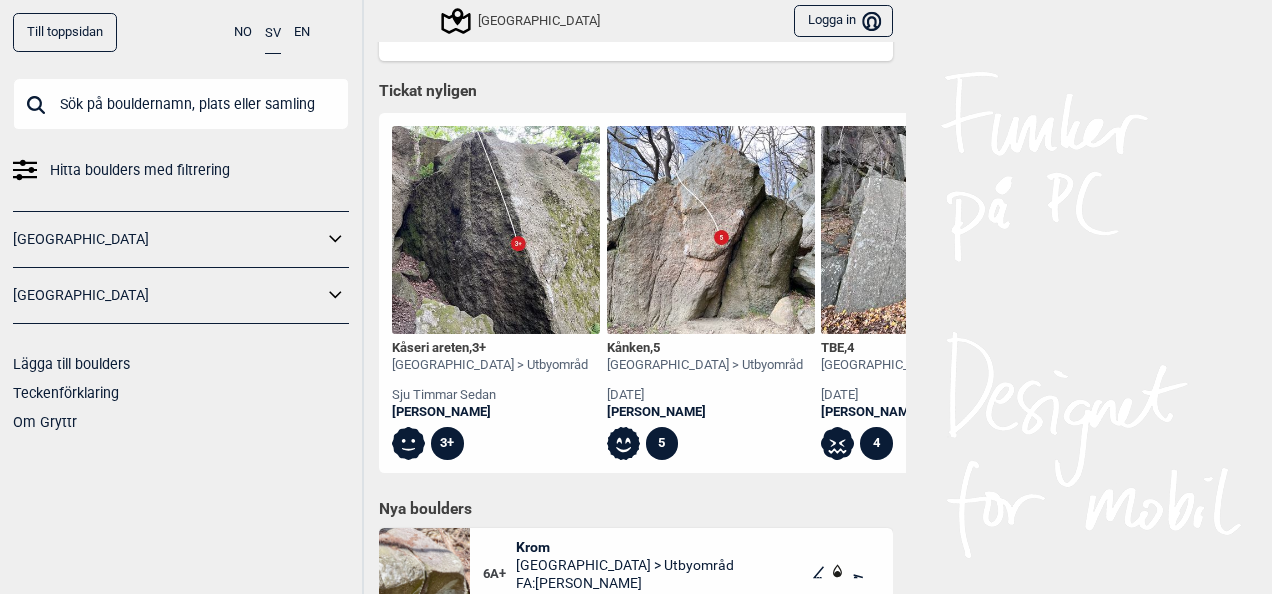 scroll, scrollTop: 900, scrollLeft: 0, axis: vertical 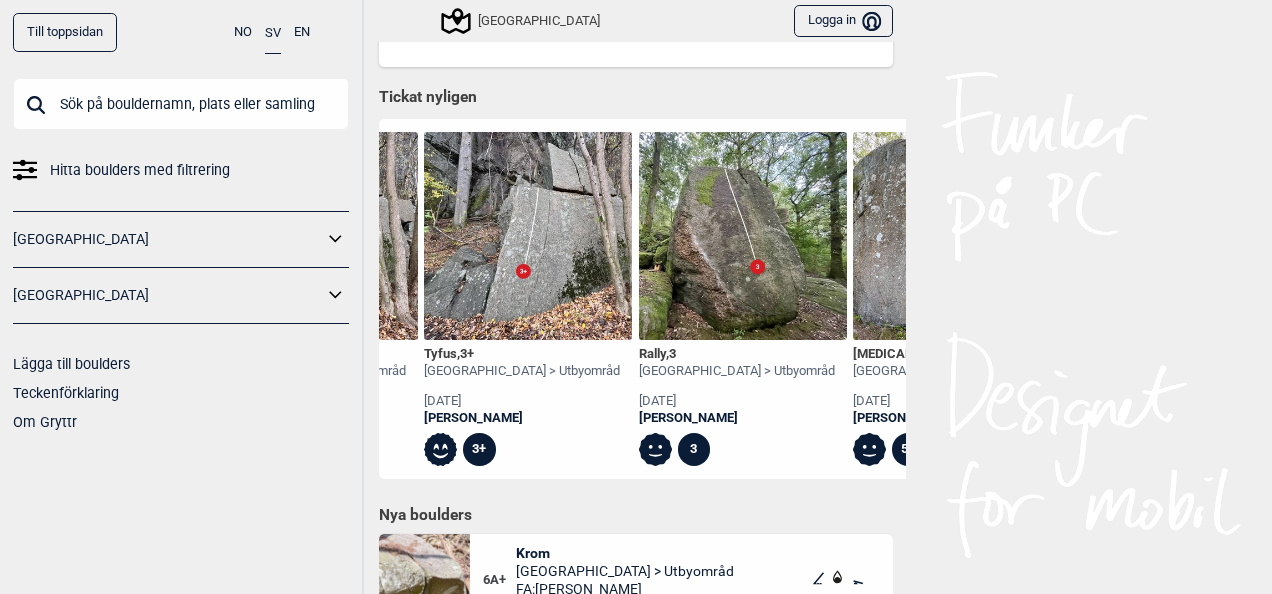 click at bounding box center [743, 236] 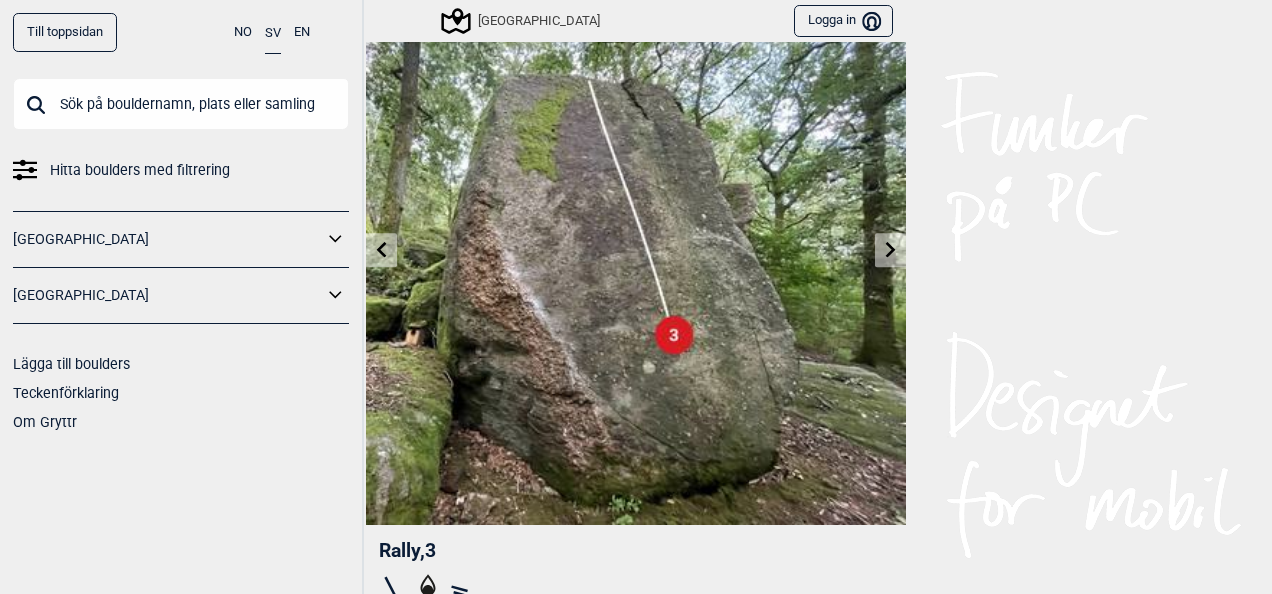 scroll, scrollTop: 80, scrollLeft: 0, axis: vertical 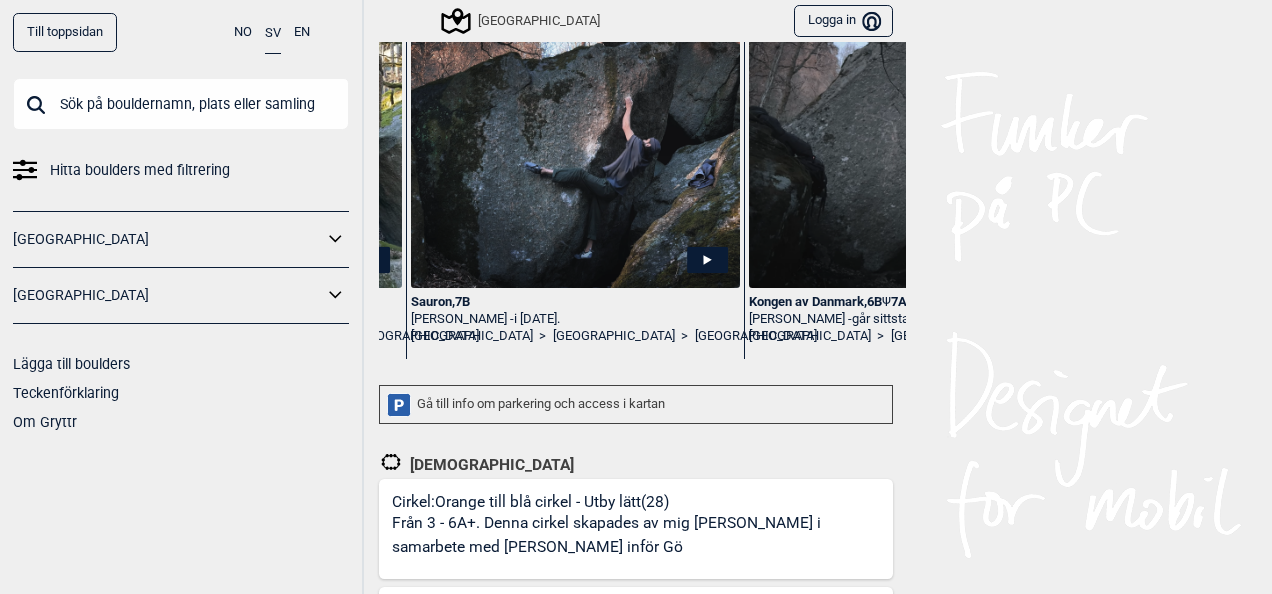 click 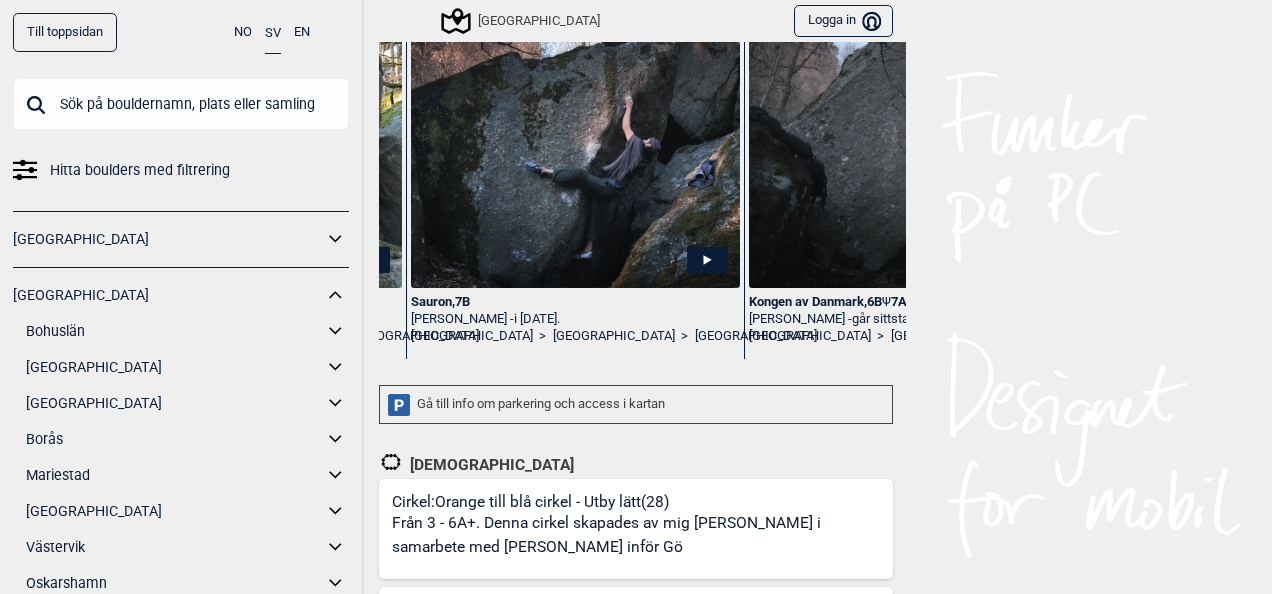 click on "[GEOGRAPHIC_DATA]" at bounding box center (174, 403) 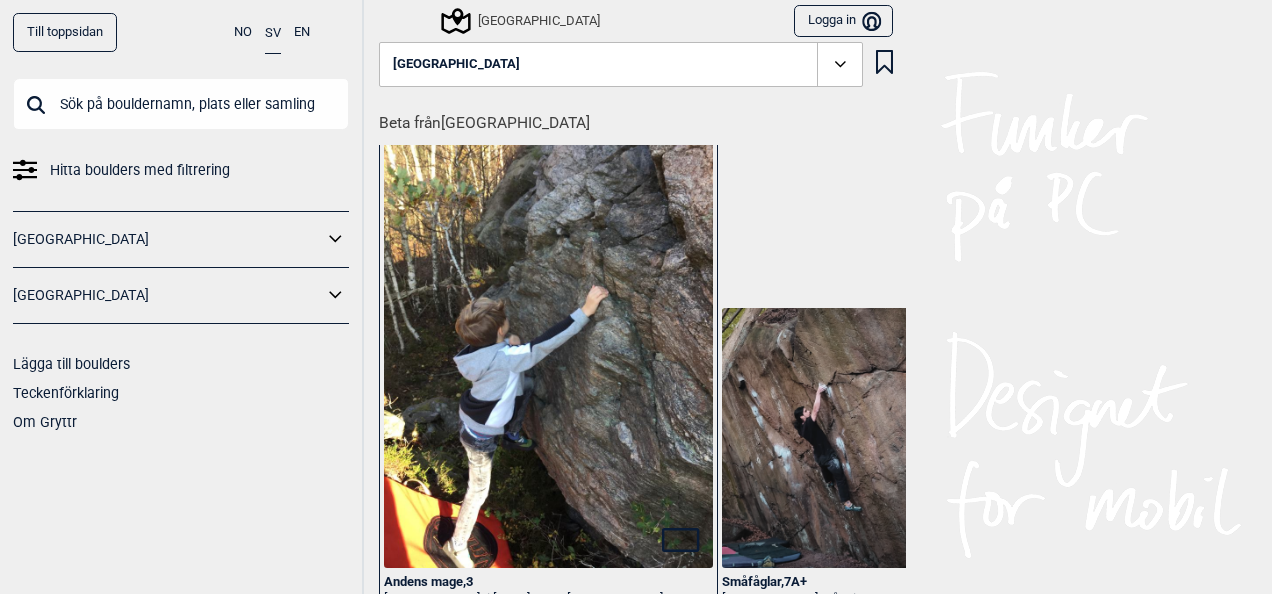 click 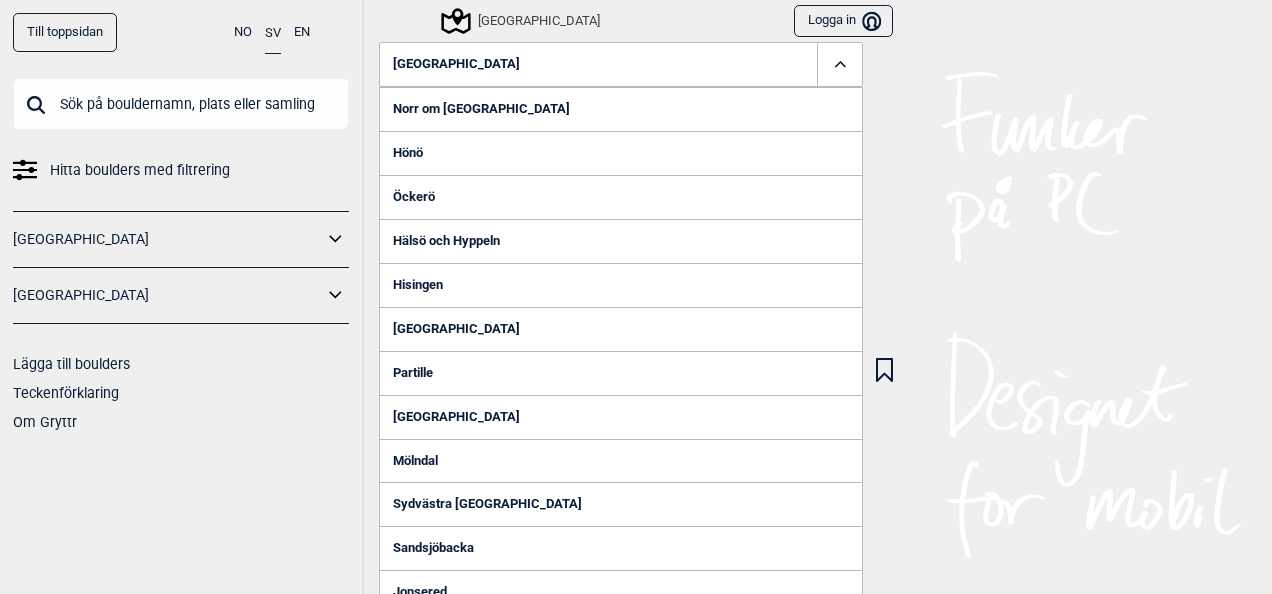 click on "[GEOGRAPHIC_DATA]" at bounding box center (621, 329) 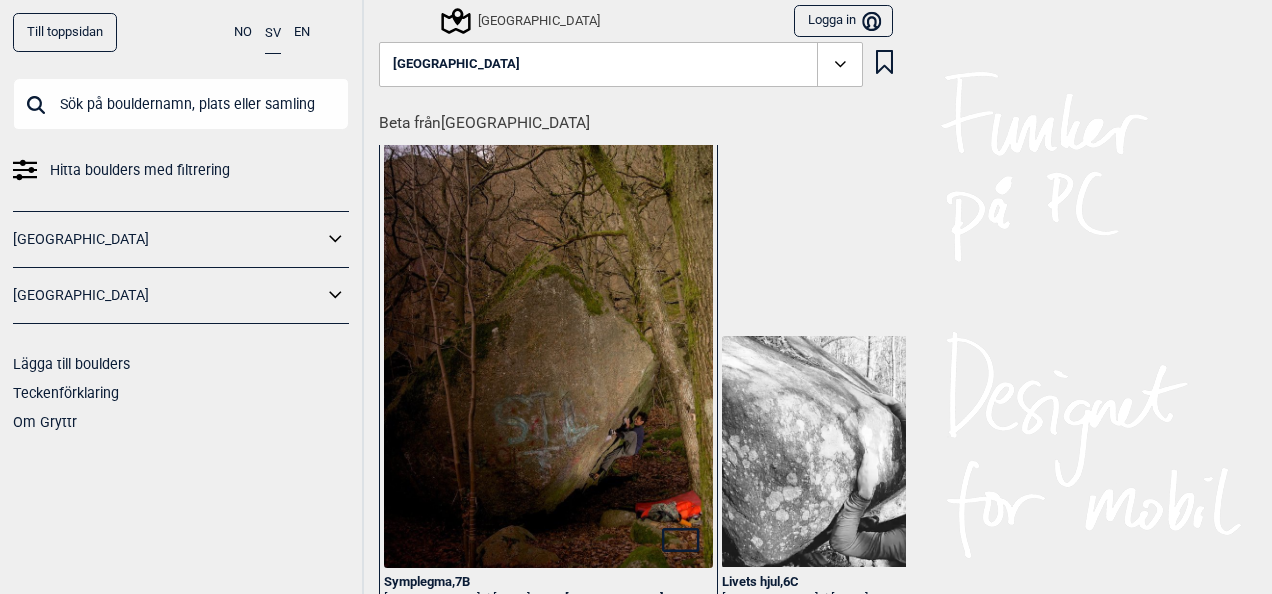 scroll, scrollTop: 0, scrollLeft: 0, axis: both 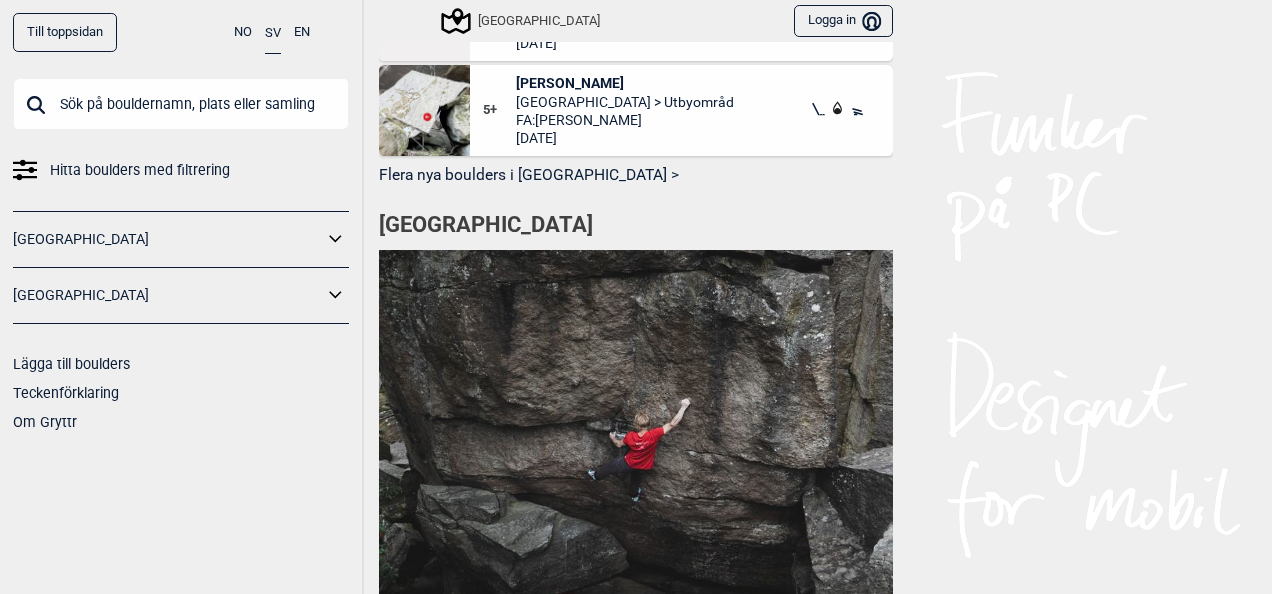 click on "Flera nya boulders i [GEOGRAPHIC_DATA] >" at bounding box center [636, 175] 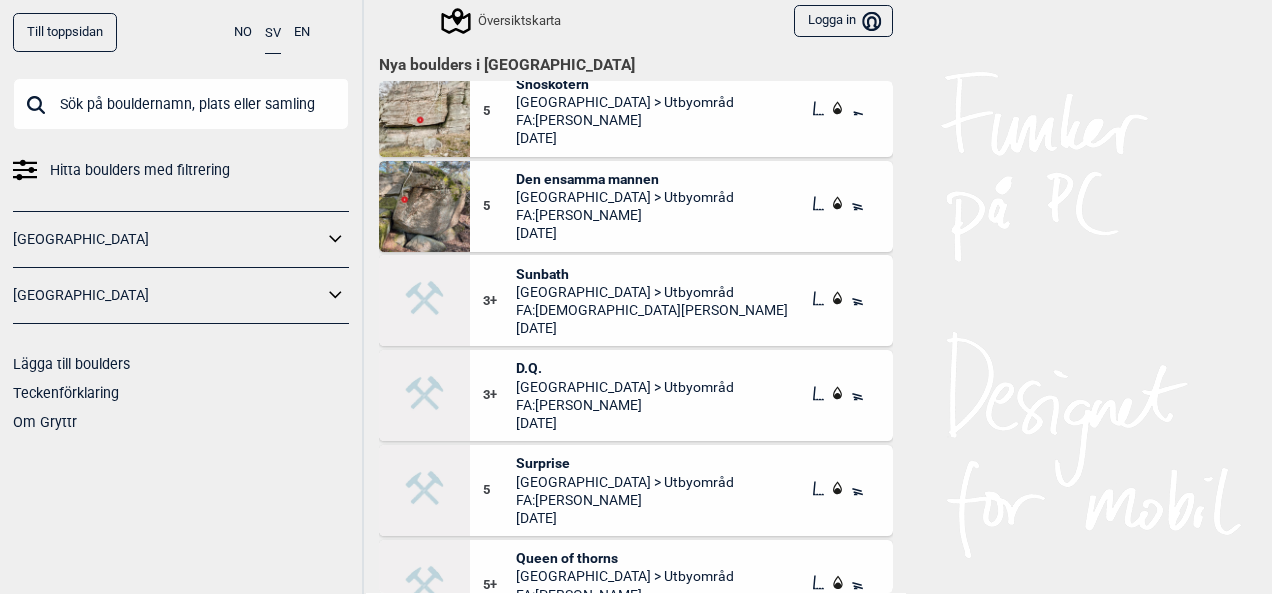 scroll, scrollTop: 1054, scrollLeft: 0, axis: vertical 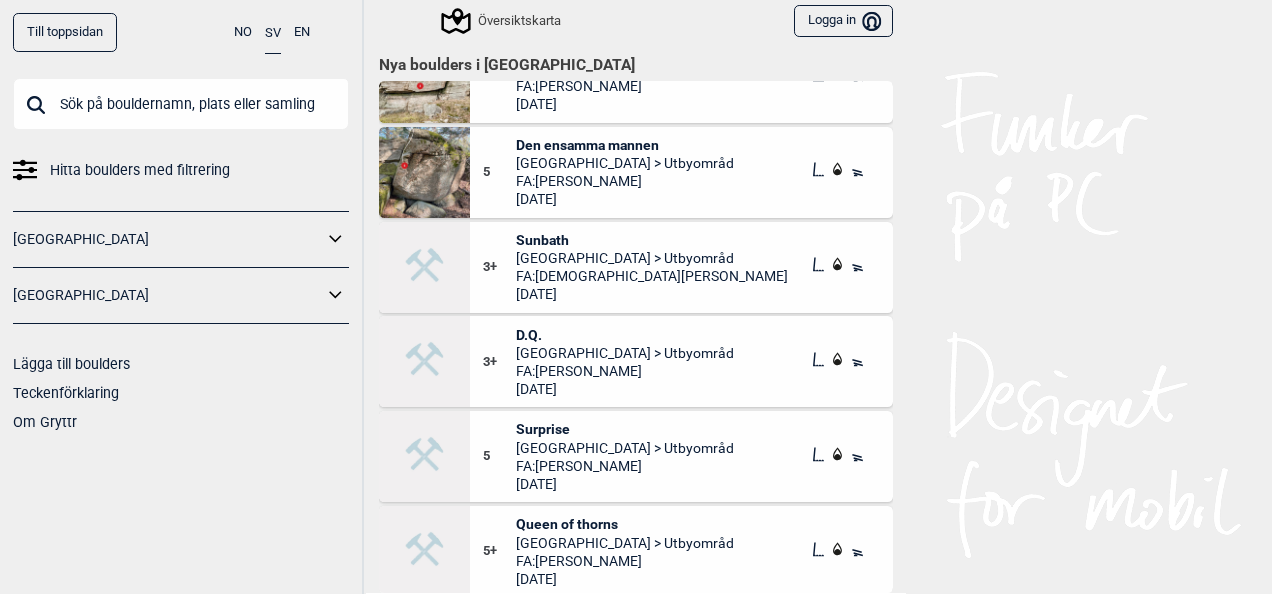 click at bounding box center [424, 267] 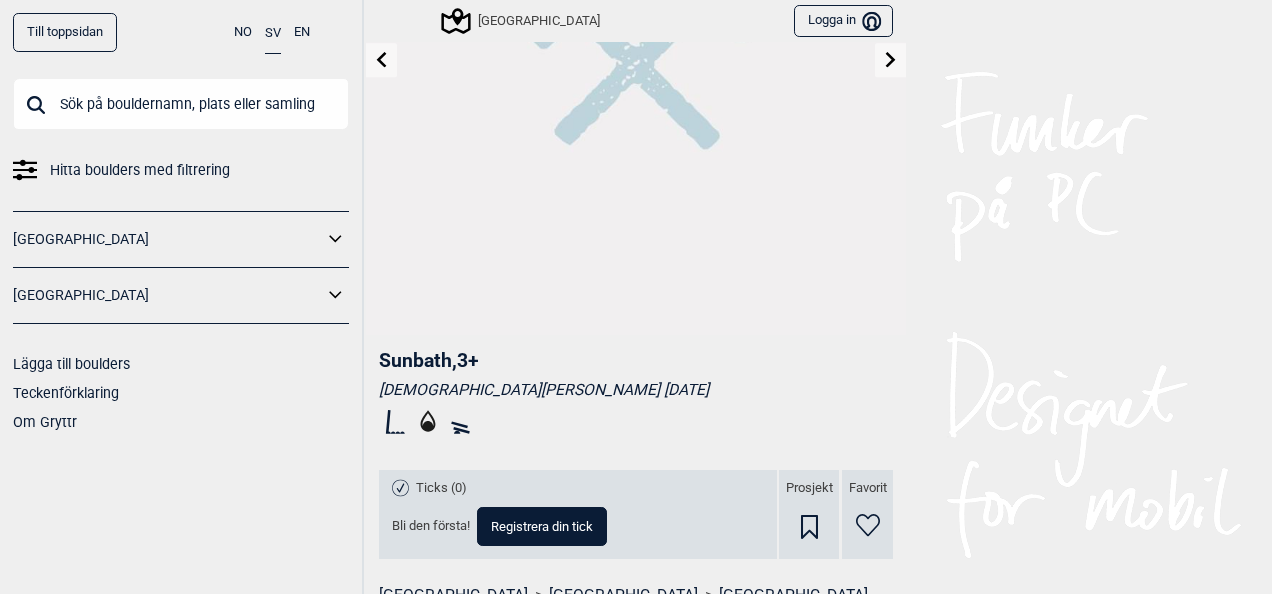 scroll, scrollTop: 320, scrollLeft: 0, axis: vertical 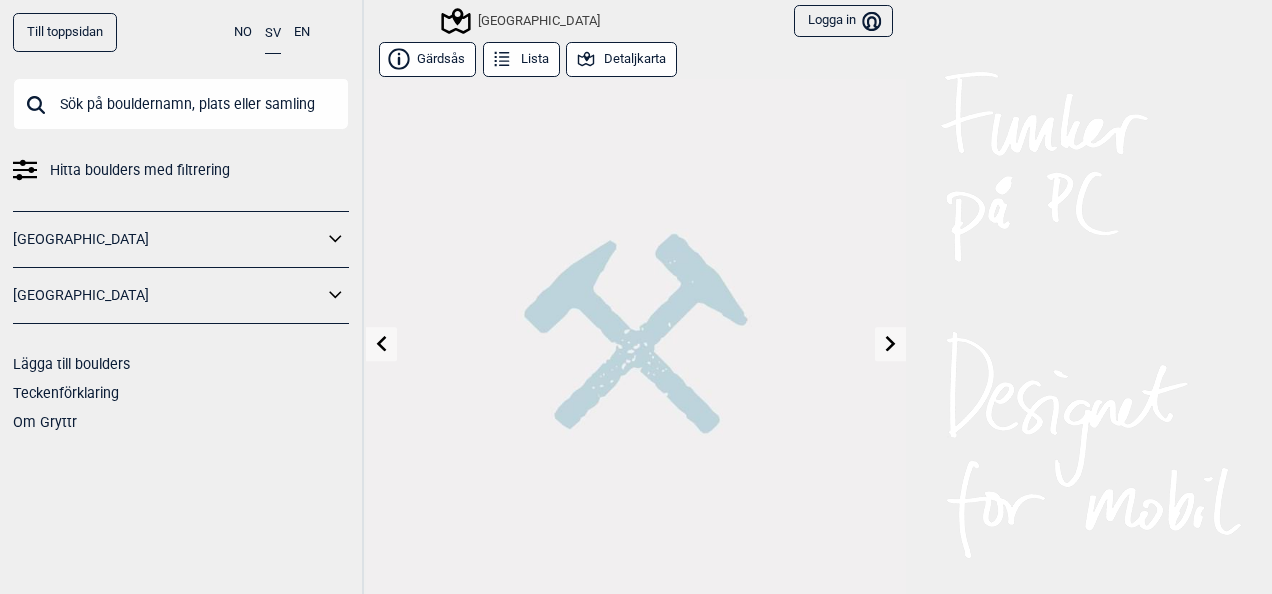 click 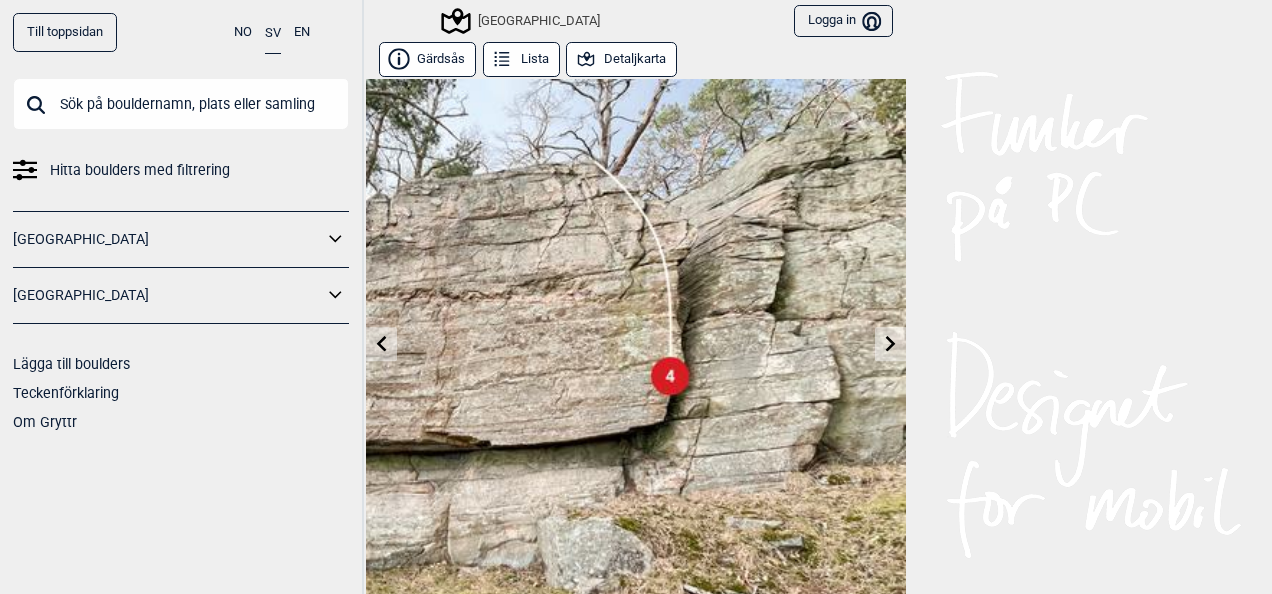 click on "Till toppsidan NO SV EN Hitta boulders med filtrering Norge Sverige Lägga till boulders Teckenförklaring Om Gryttr   Utbyområdet Logga in Bruker Gärdsås   Lista   Detaljkarta Högerareten ,  4   Sittstart. Ola Lindberg   2017.08.28 Ticks (1) Till ticklistan Registrera din tick Prosjekt Favorit Sverige > Göteborg > Utbyområdet I närheten av Högerareten (200m radius) Gryttr  2025  © Myrerveien 45d 0494 Oslo, Norway +47 905 45 346 info@gryttr.com Gryttr på Facebook Gryttr på Instagram Gryttr på Vimeo Om Gryttr Om donation Informationskapslar Personvärn og samtycken Användarvillkor" at bounding box center [636, 297] 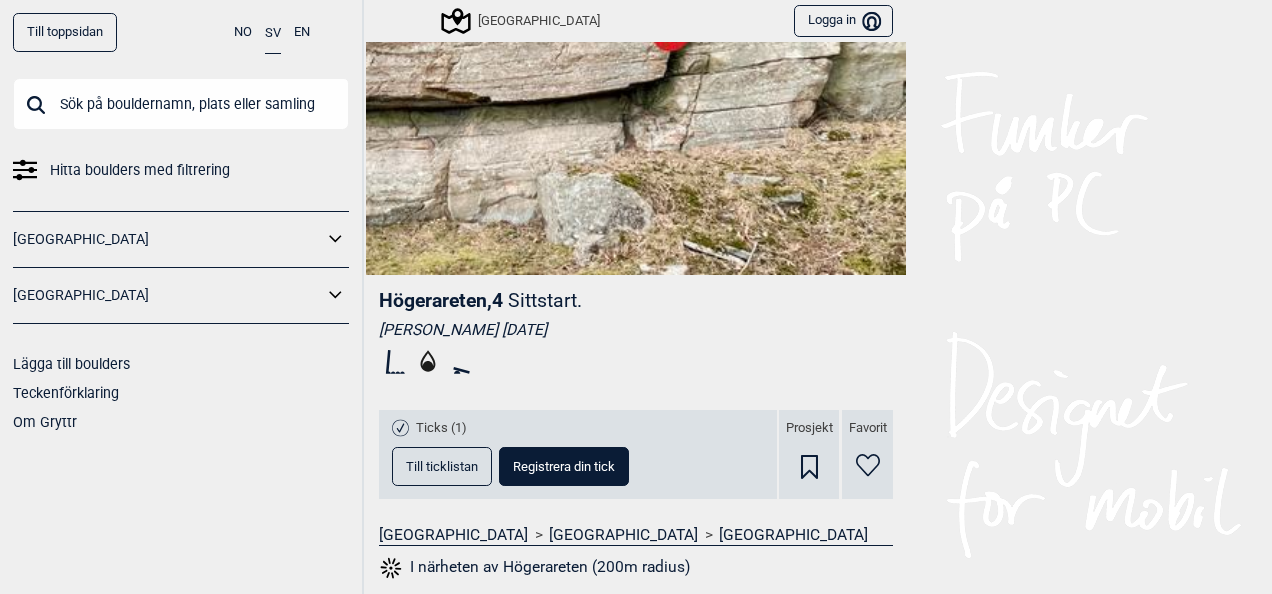 scroll, scrollTop: 373, scrollLeft: 0, axis: vertical 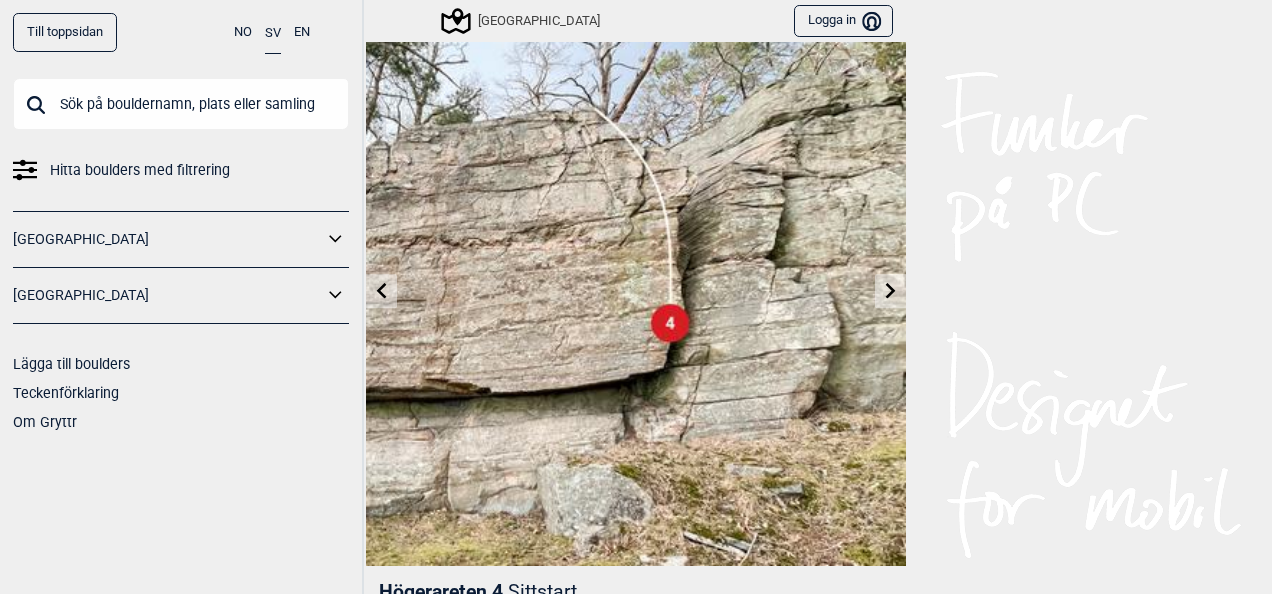 click 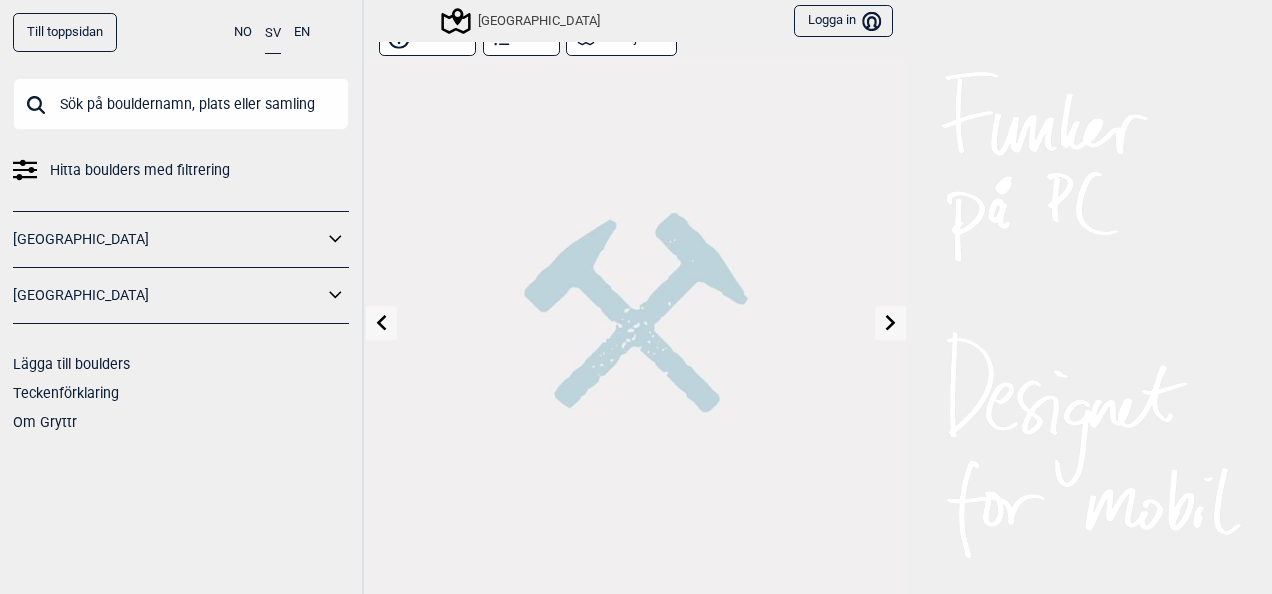 scroll, scrollTop: 40, scrollLeft: 0, axis: vertical 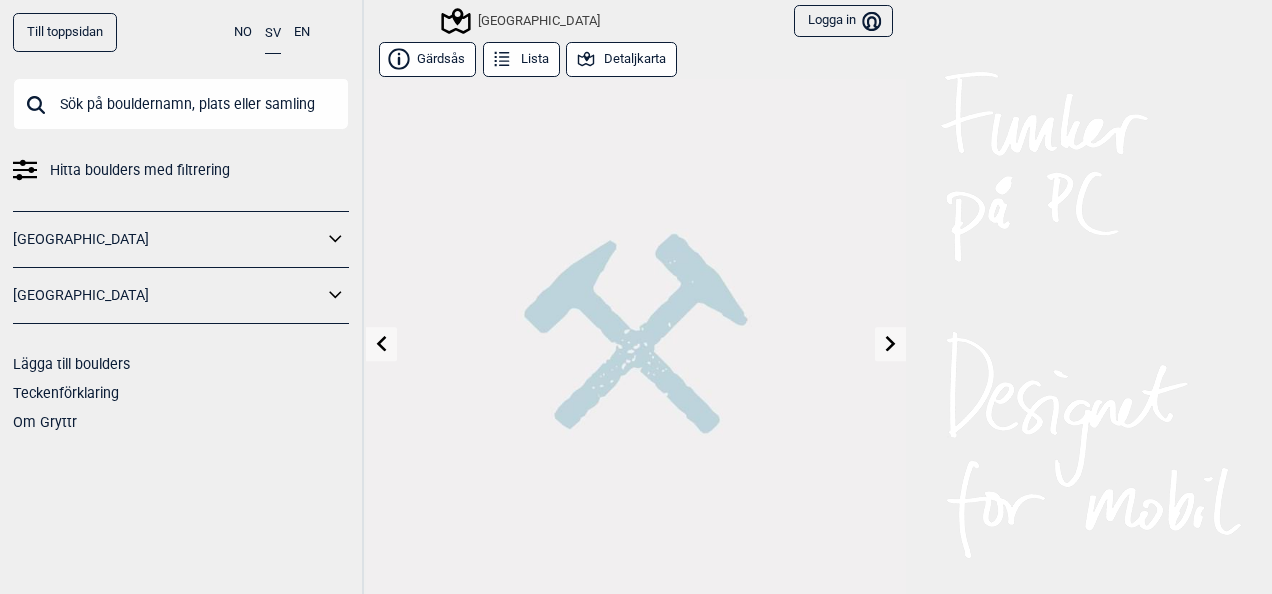 click 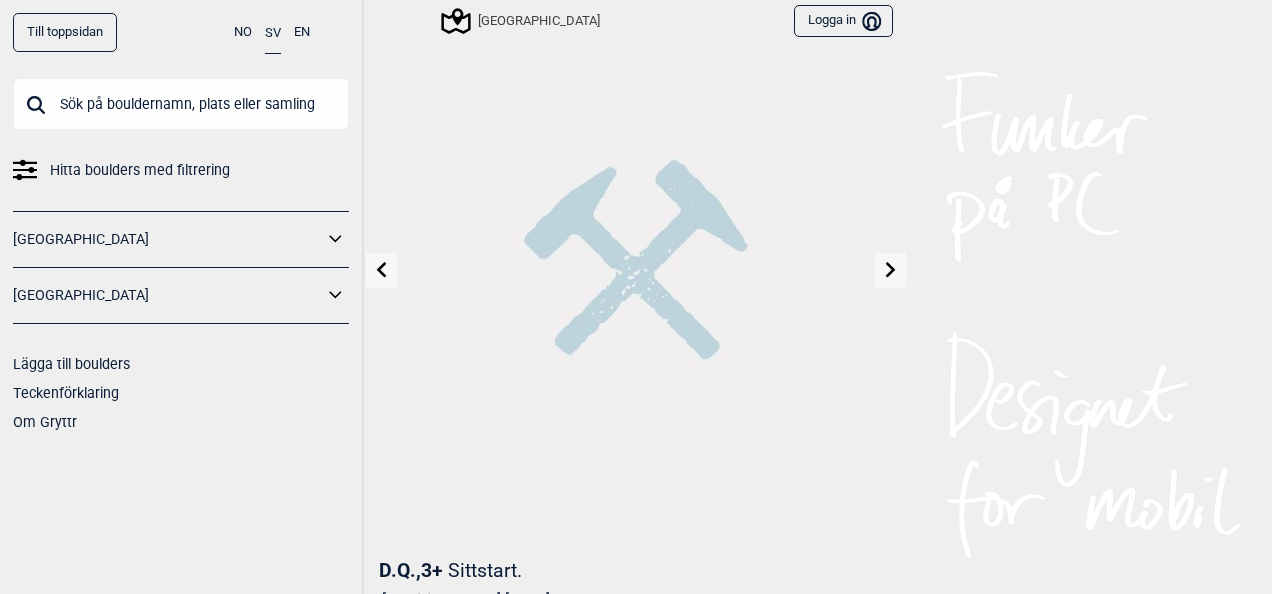 scroll, scrollTop: 80, scrollLeft: 0, axis: vertical 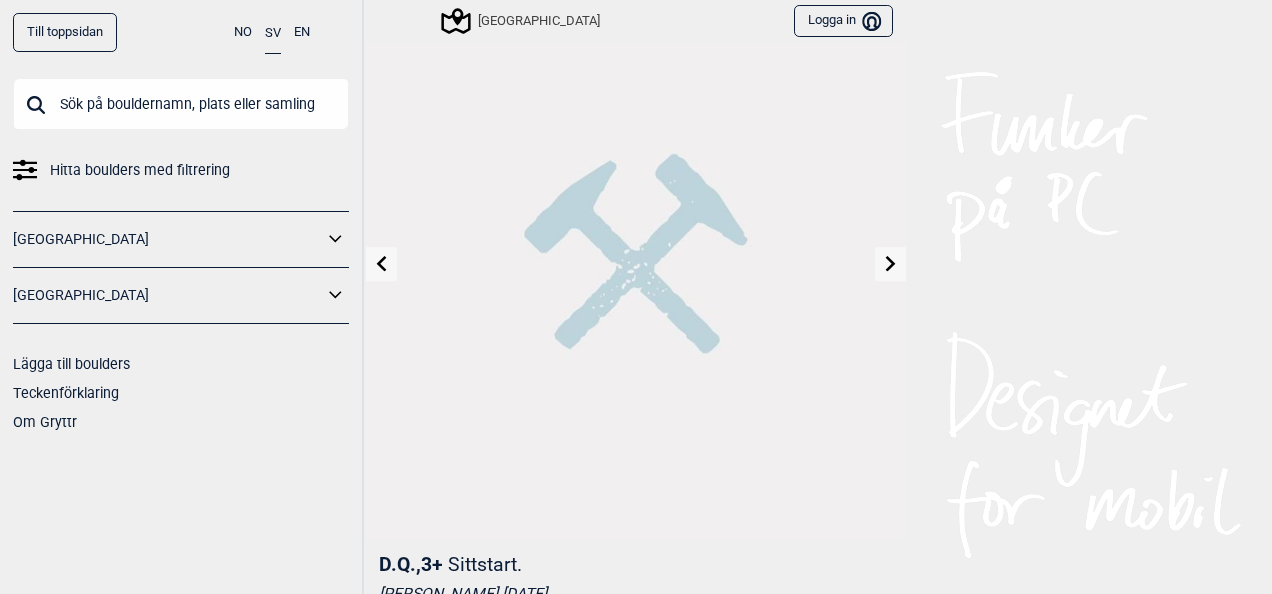 click 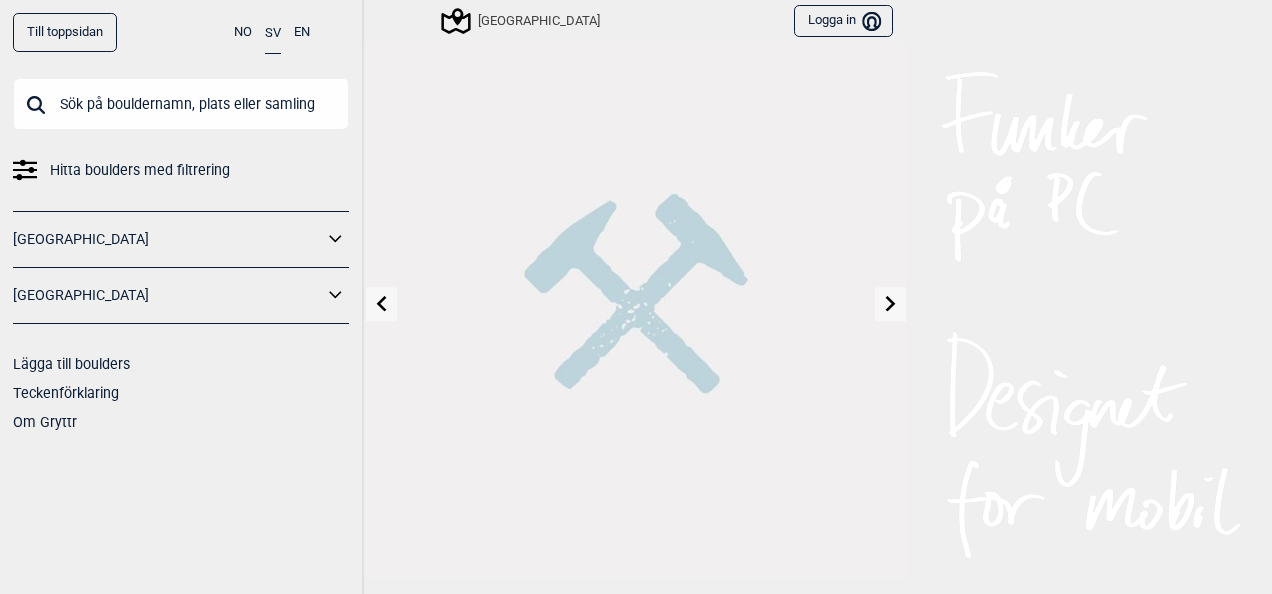 scroll, scrollTop: 80, scrollLeft: 0, axis: vertical 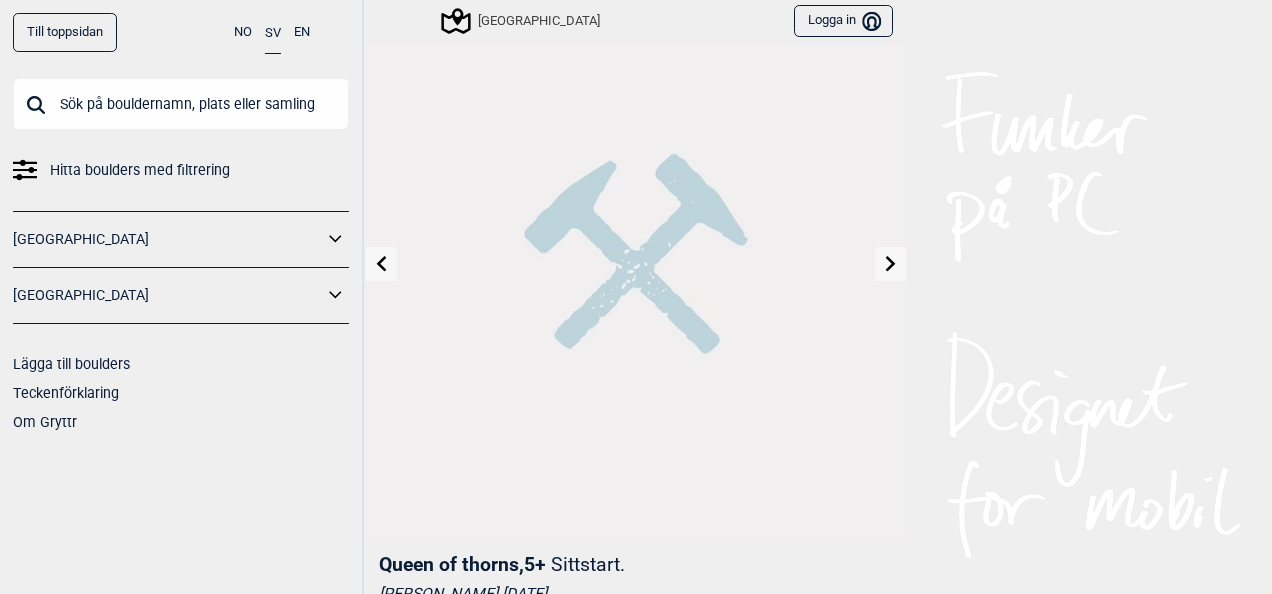 click 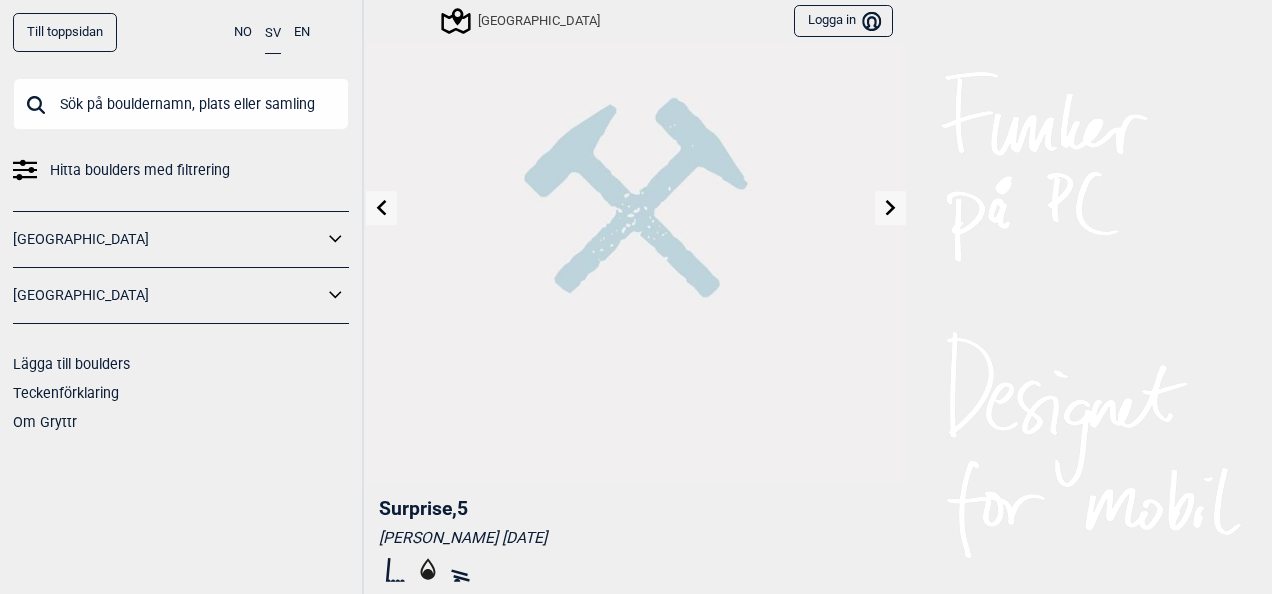 scroll, scrollTop: 160, scrollLeft: 0, axis: vertical 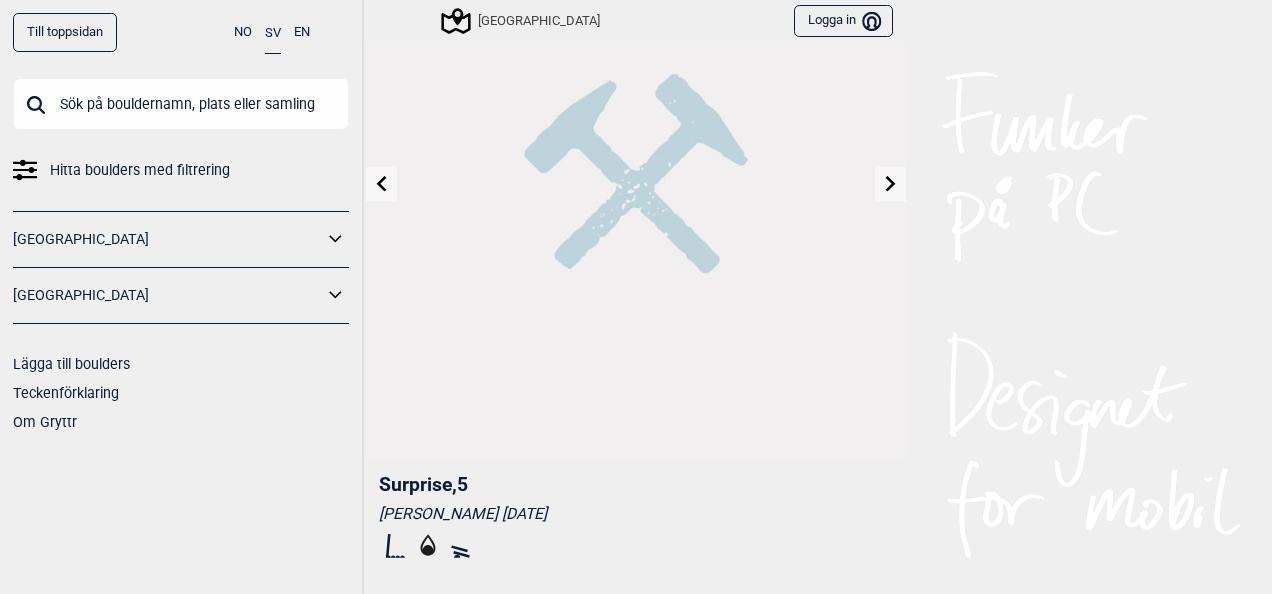click at bounding box center [890, 184] 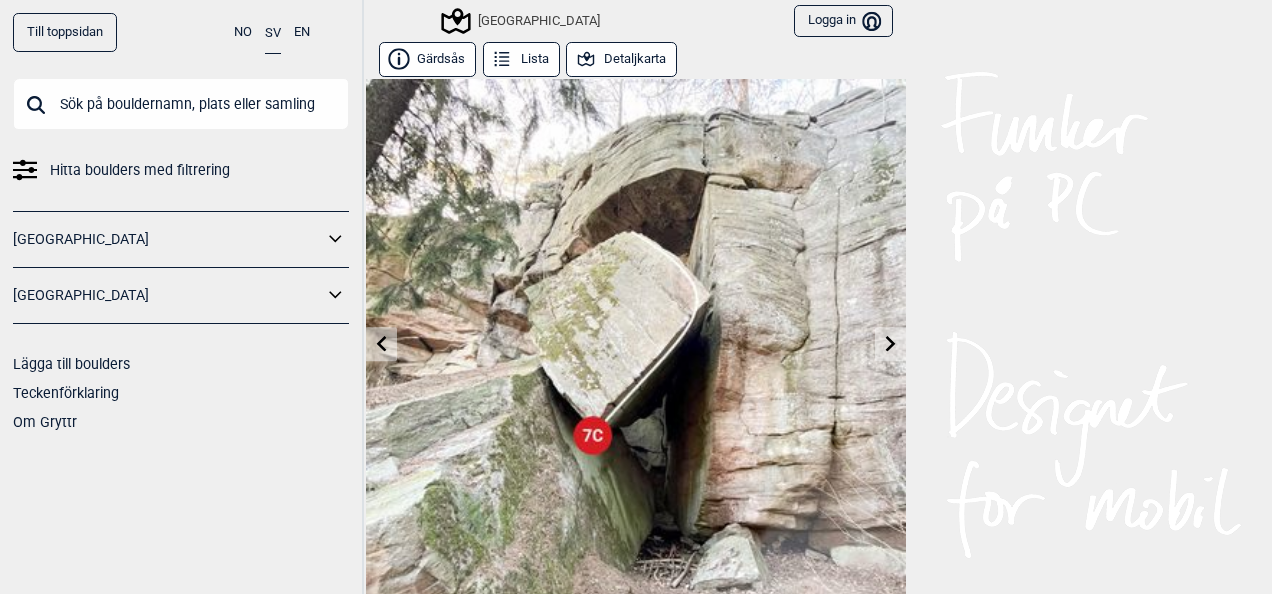 click 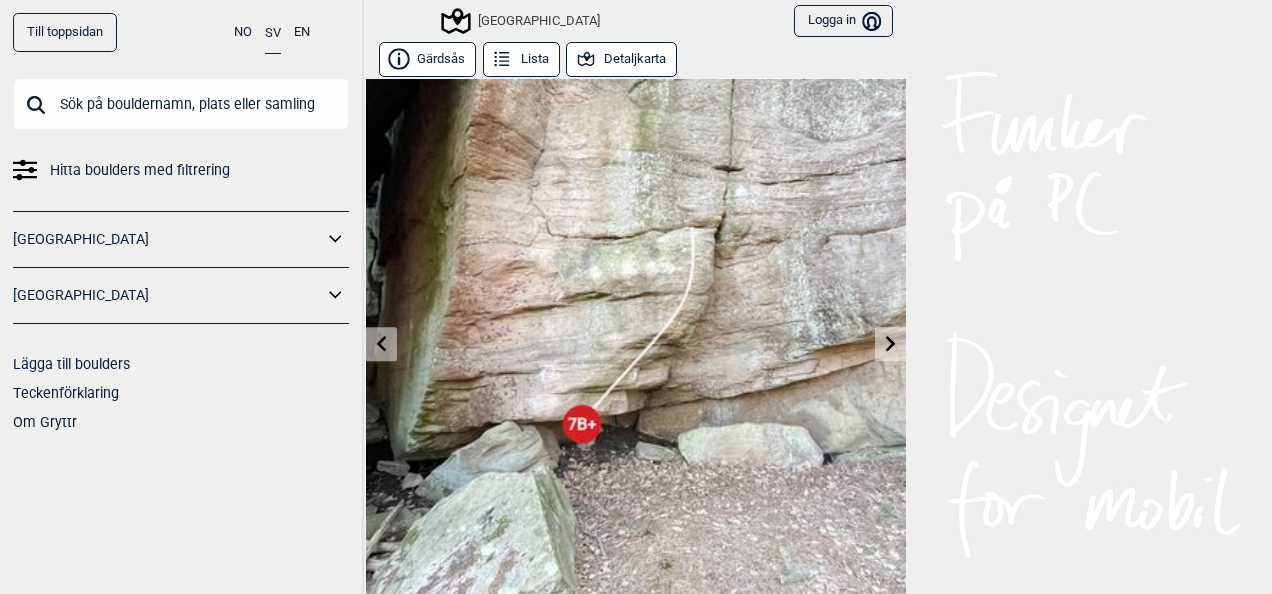 click 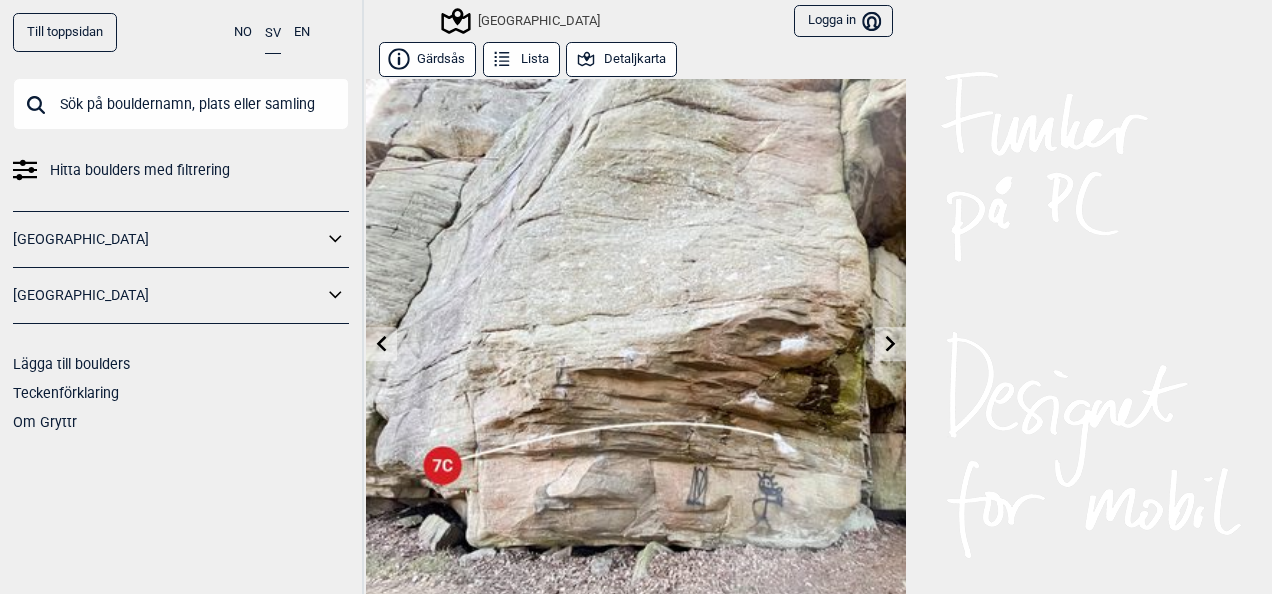 click 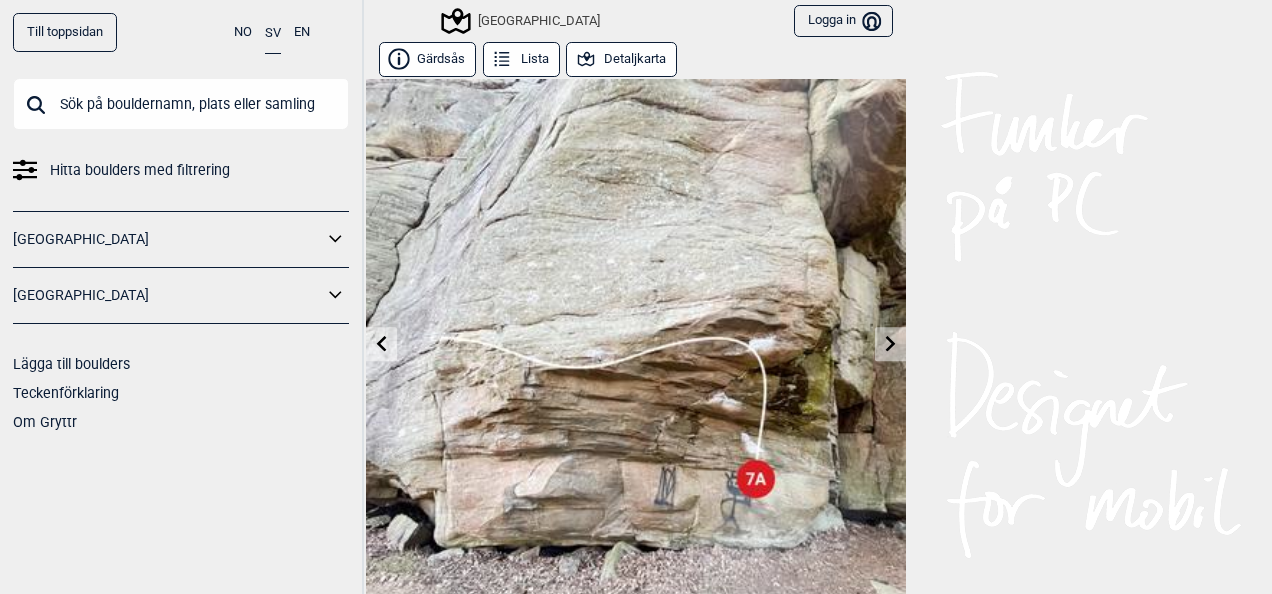 click 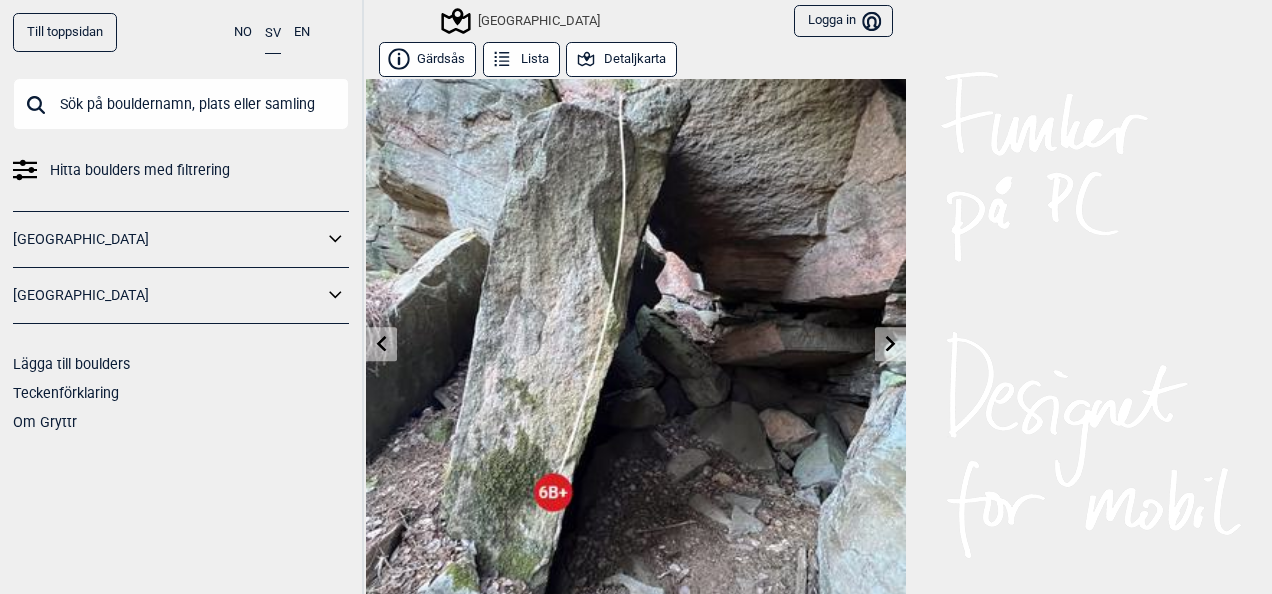 click 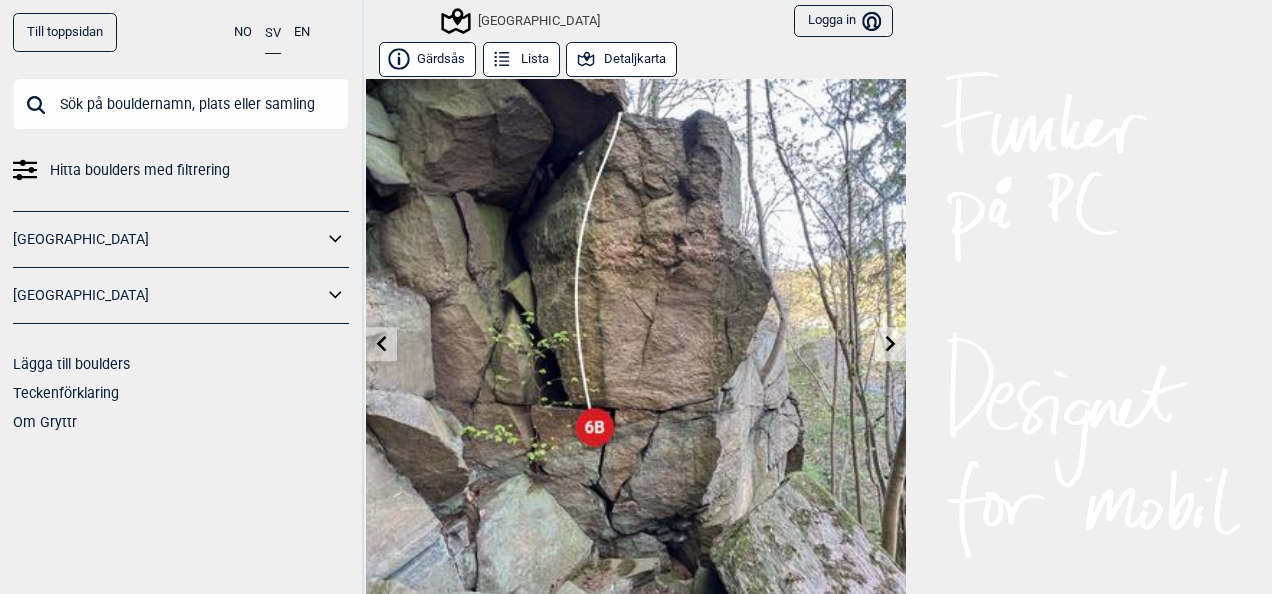 click 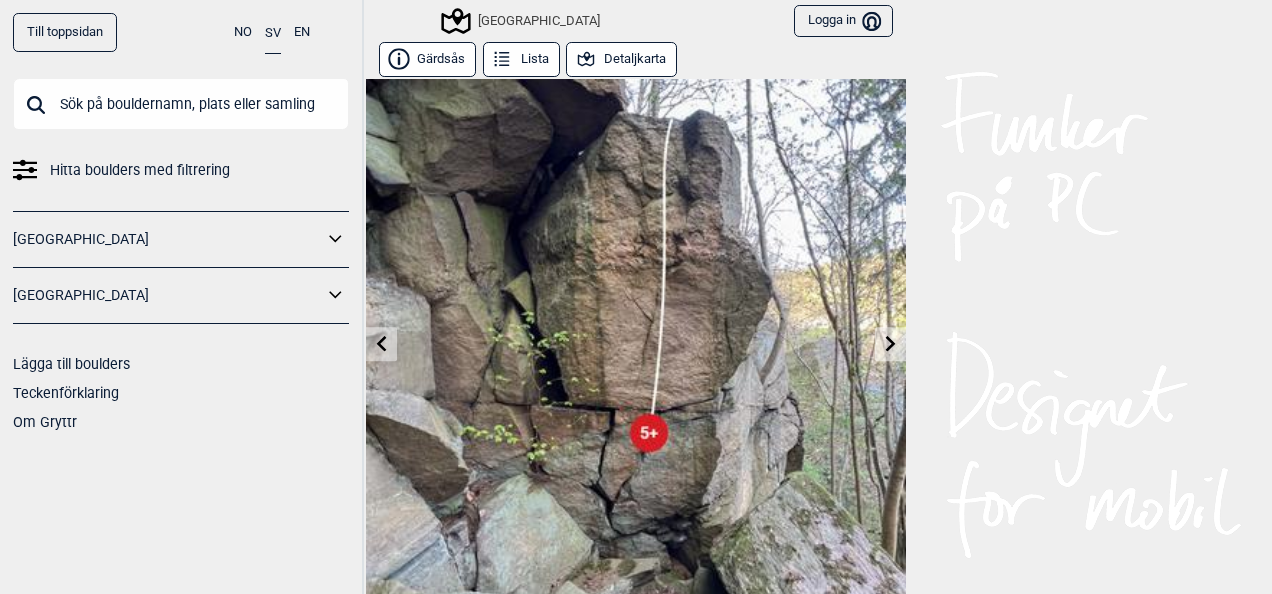 click 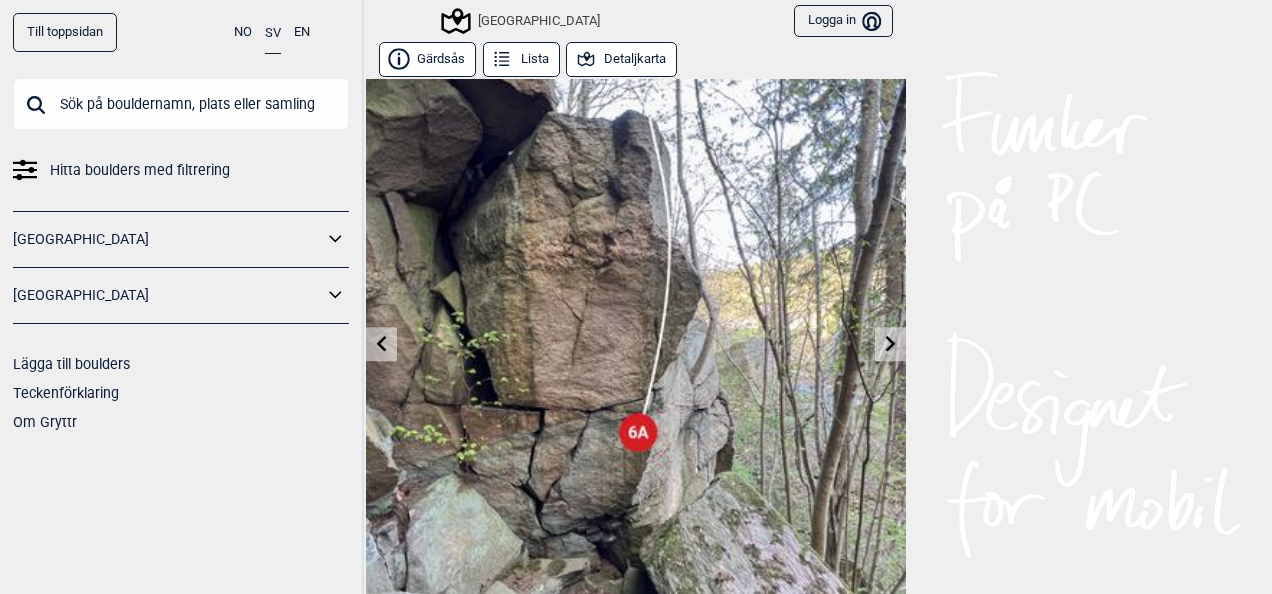 click 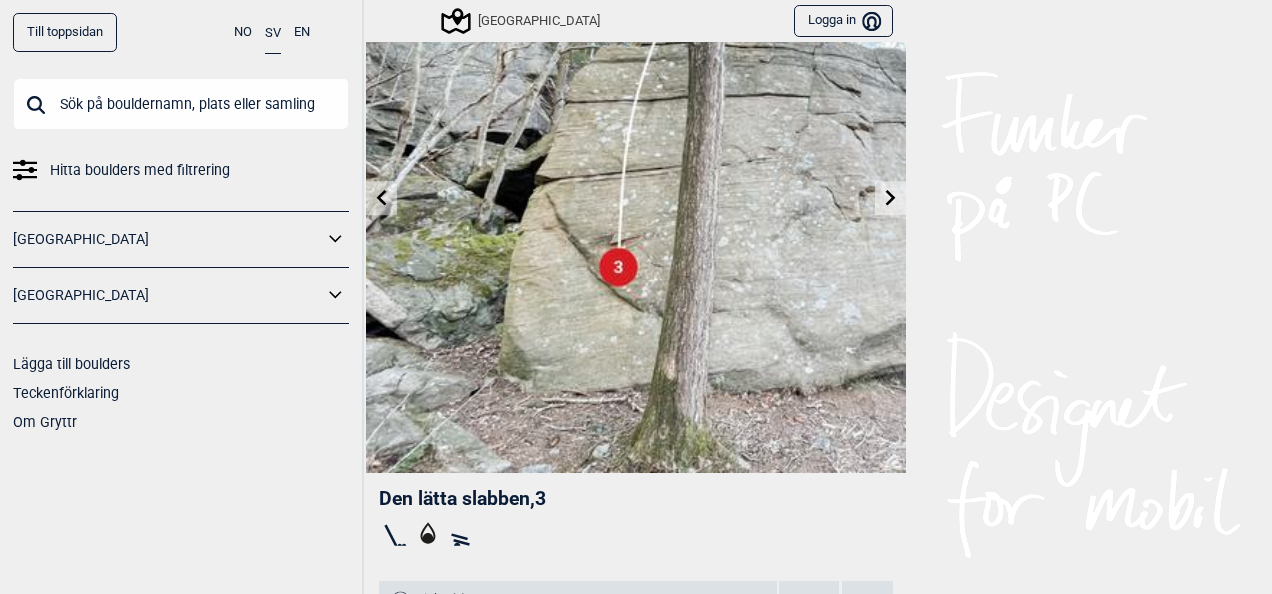 scroll, scrollTop: 160, scrollLeft: 0, axis: vertical 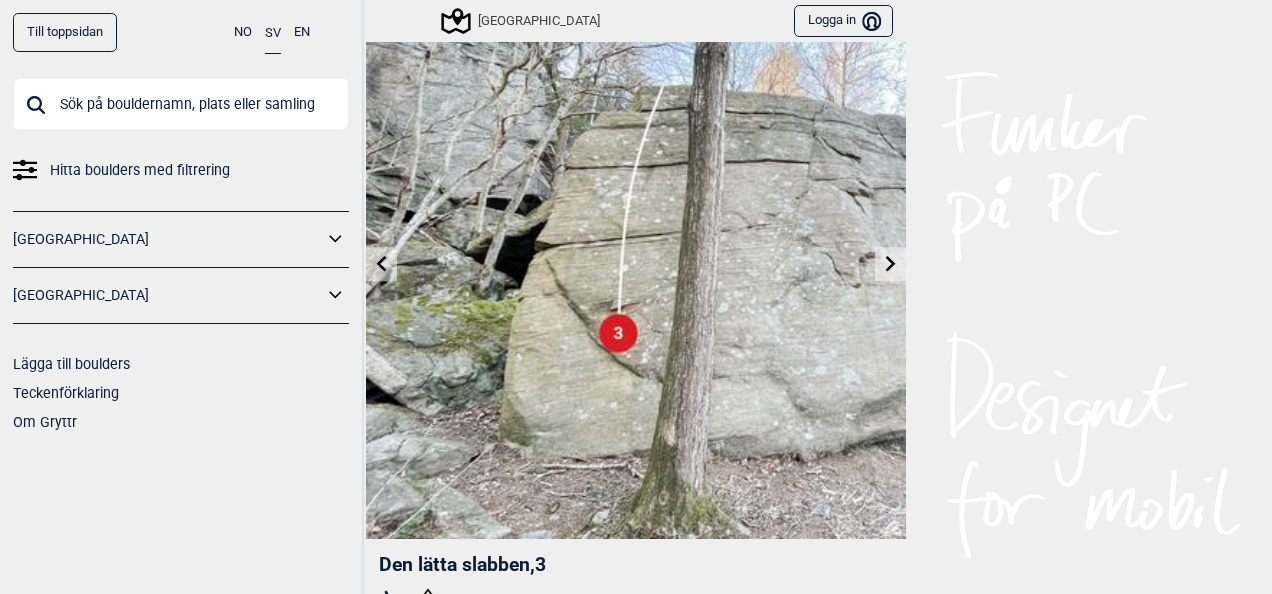 click 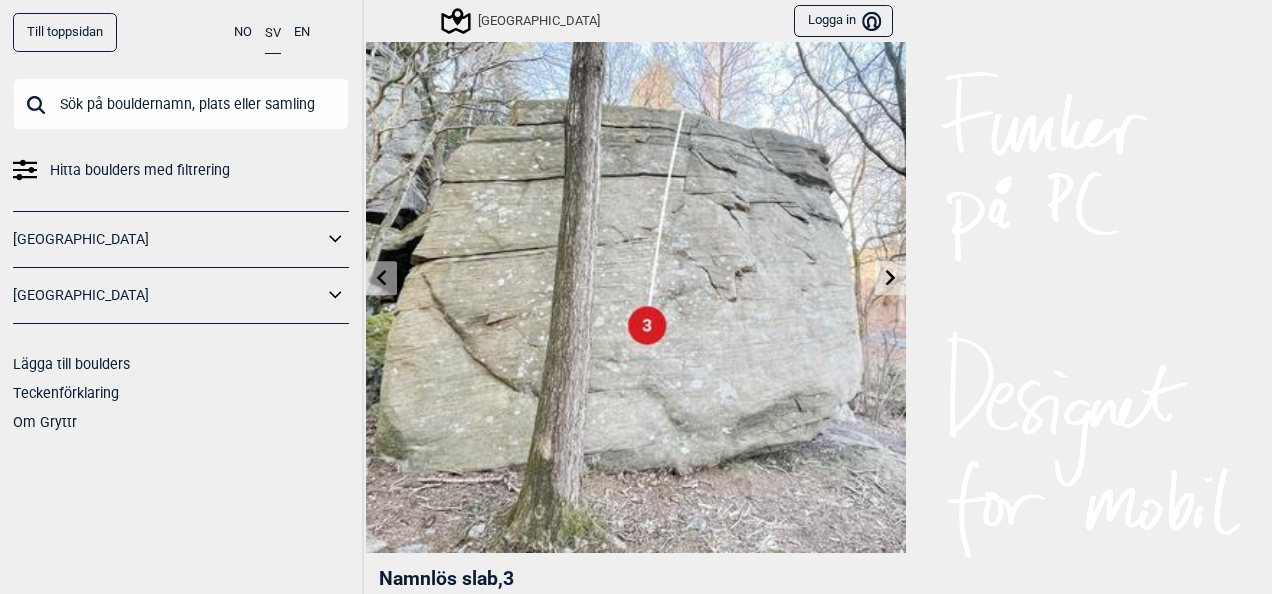 scroll, scrollTop: 80, scrollLeft: 0, axis: vertical 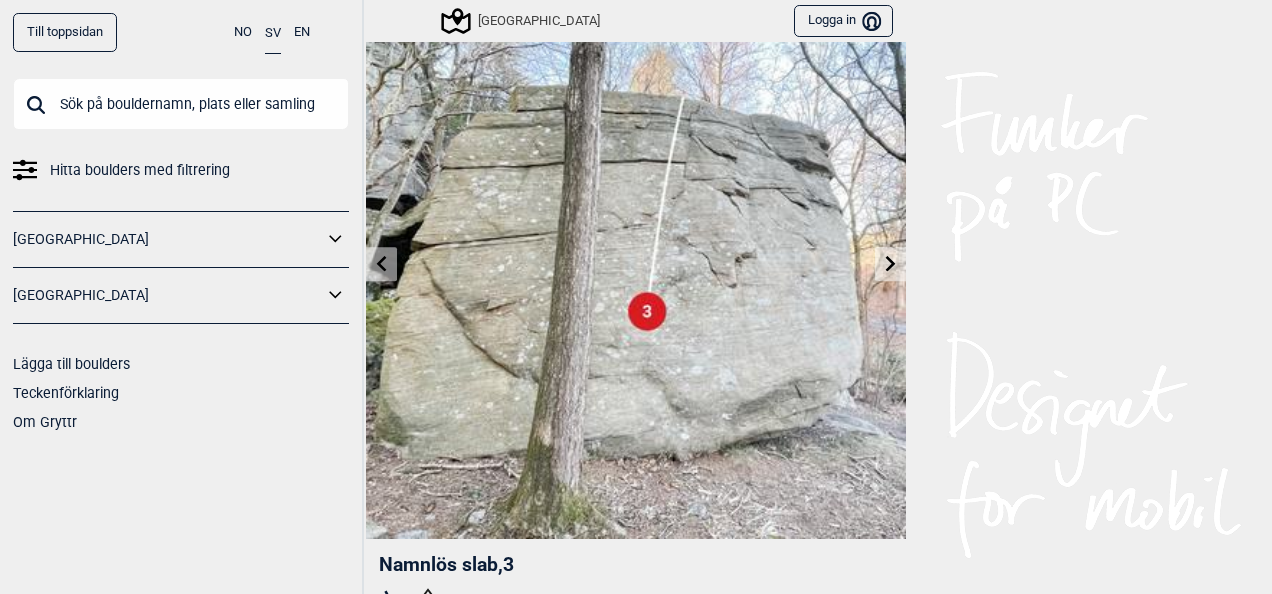 click at bounding box center (890, 264) 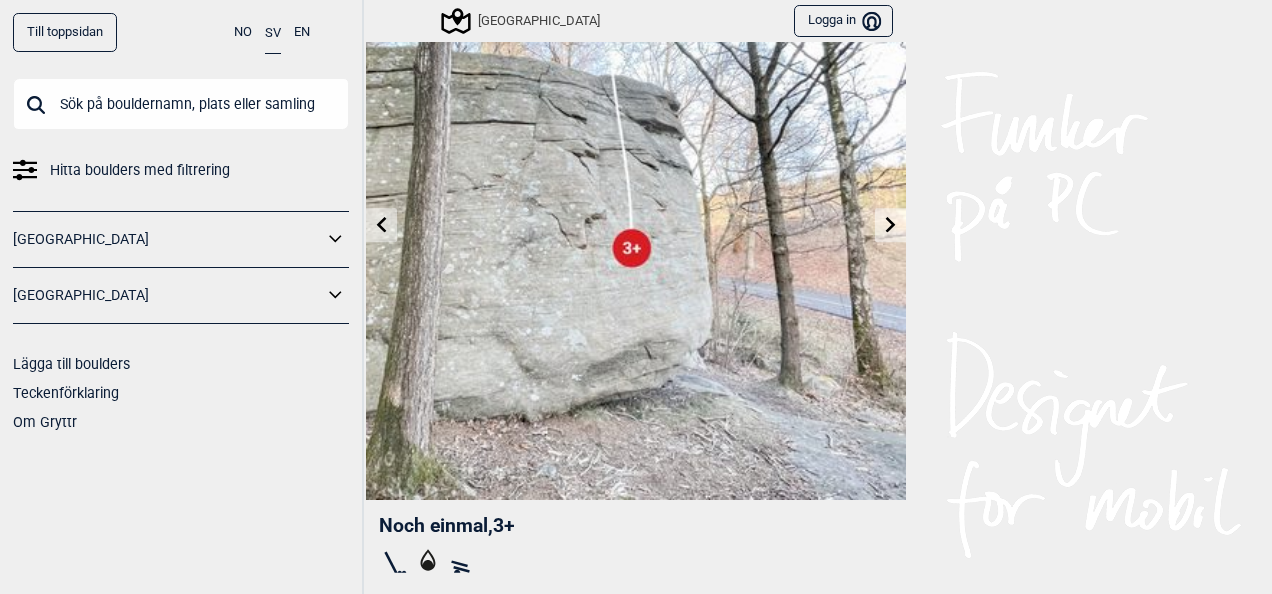 scroll, scrollTop: 120, scrollLeft: 0, axis: vertical 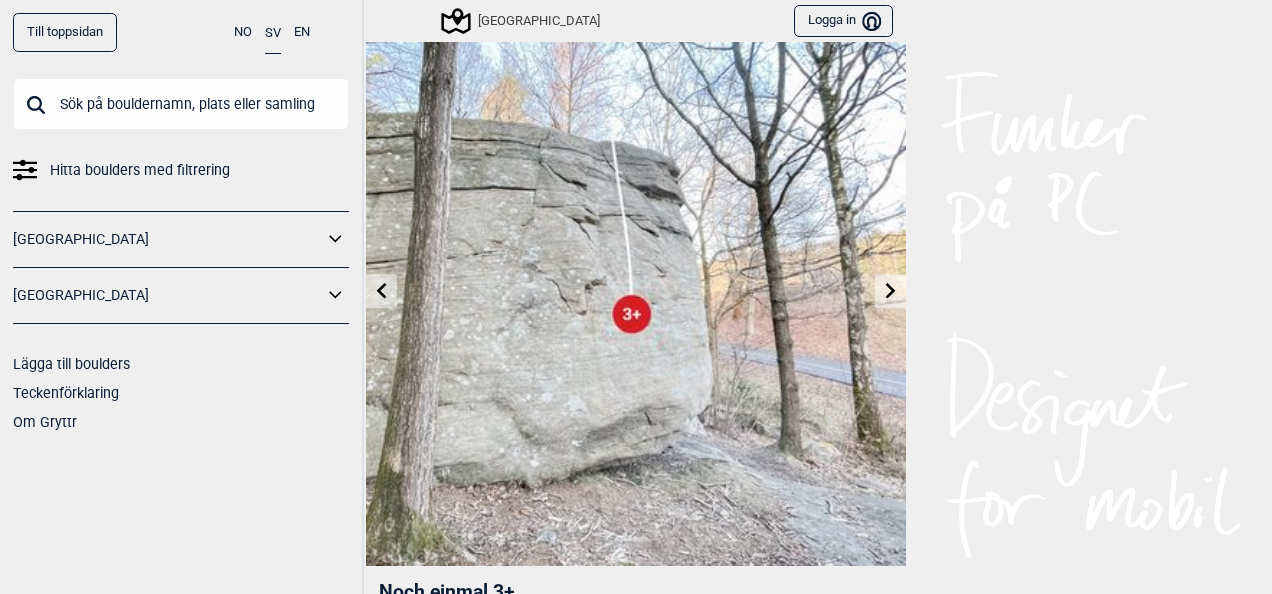 click 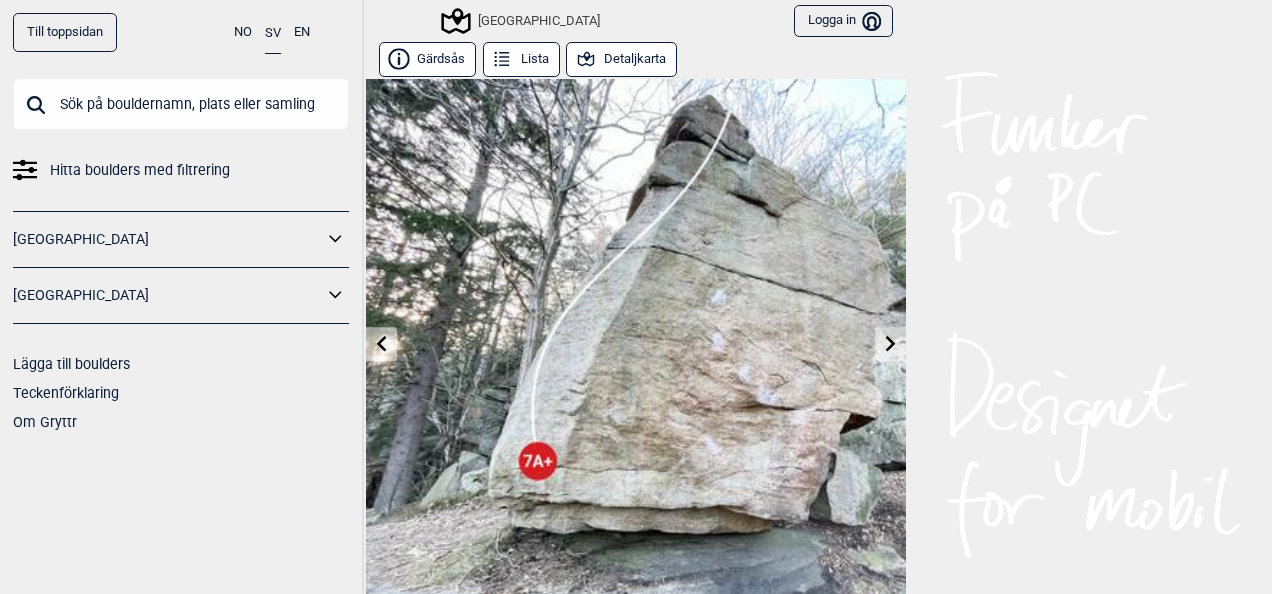 click 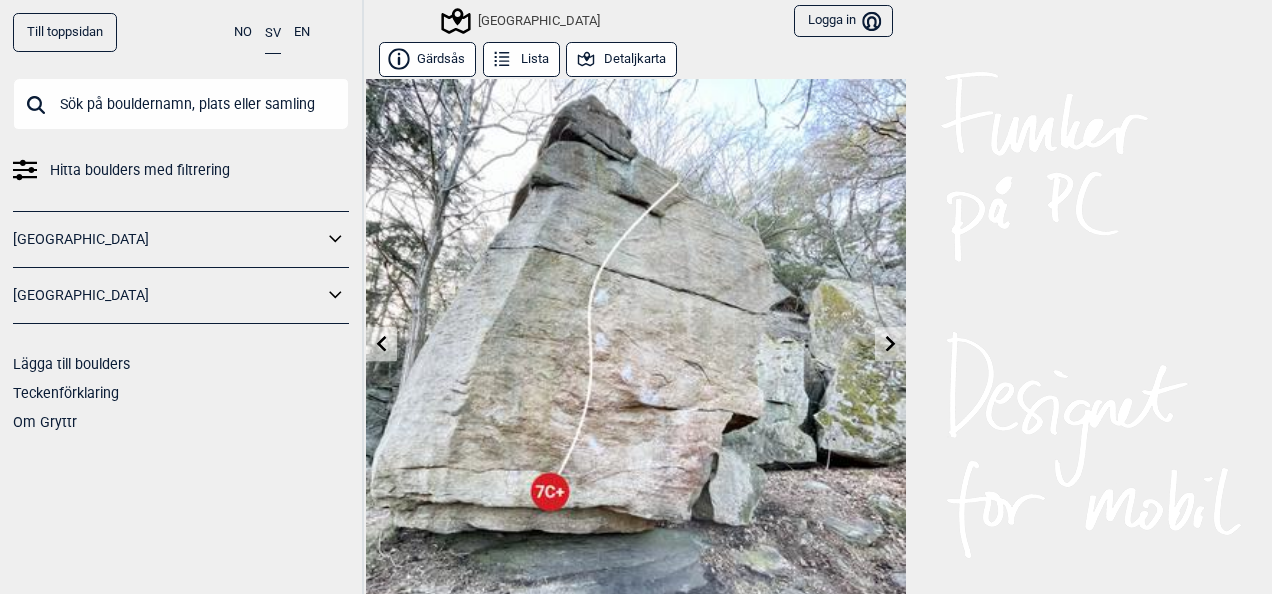 click 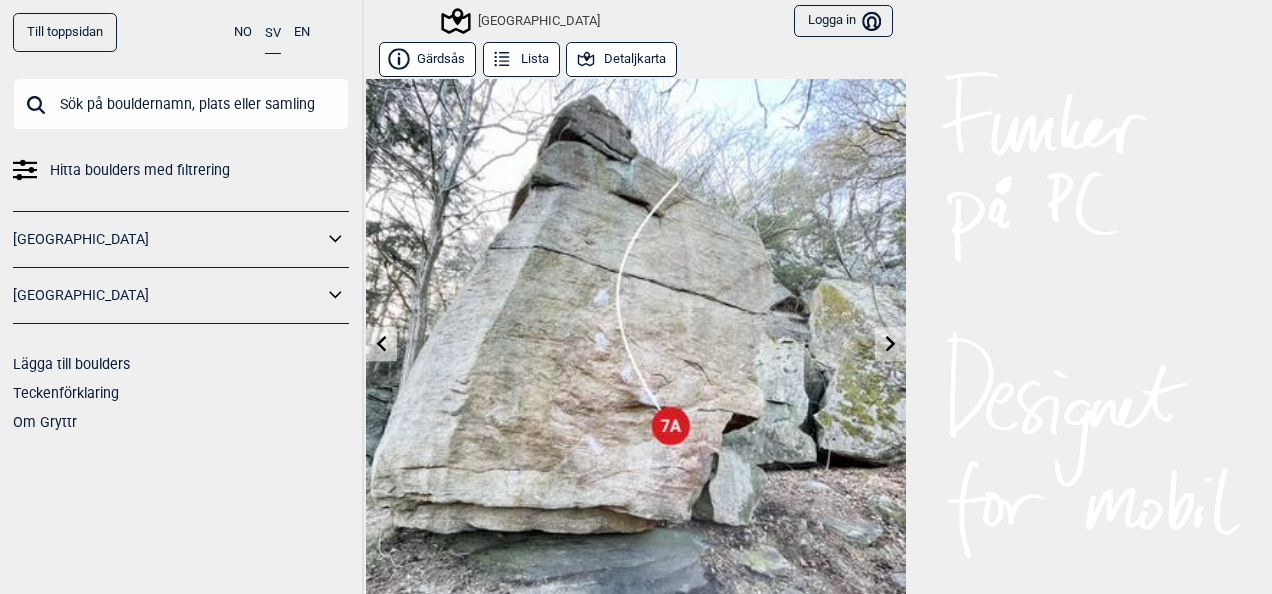 click 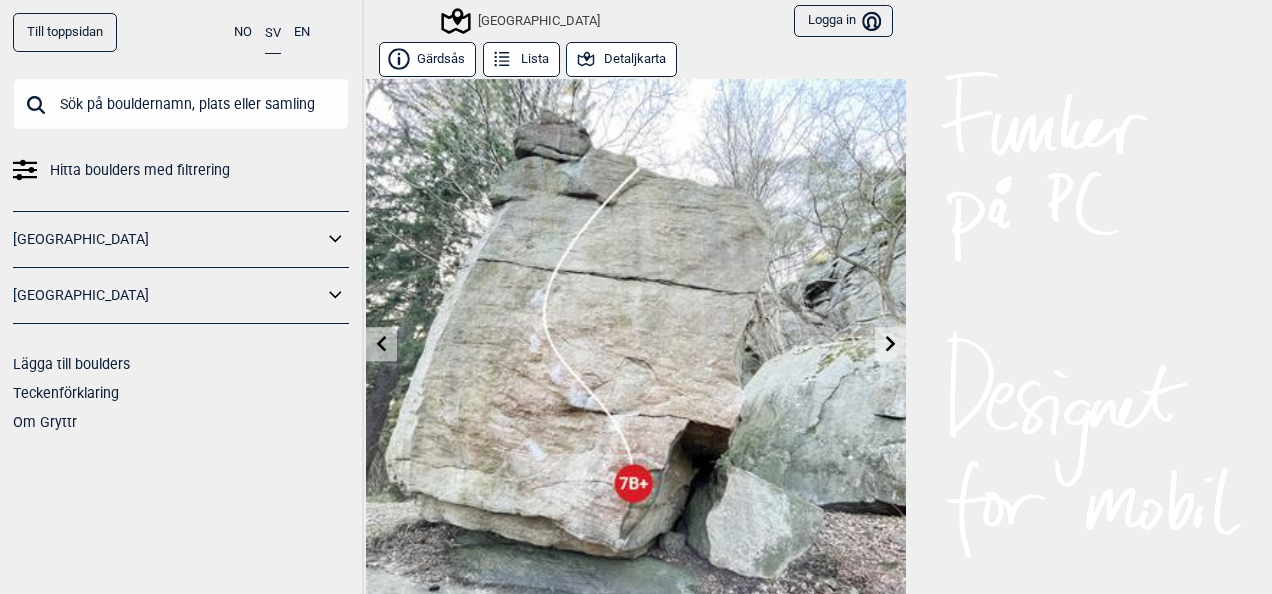 click 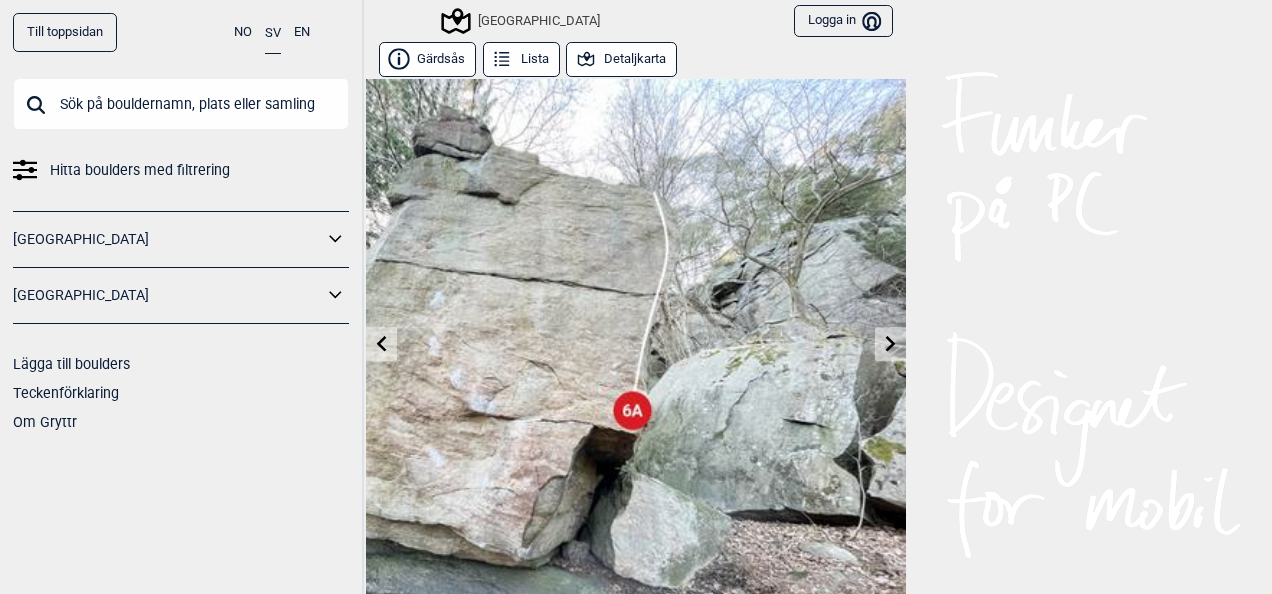 click 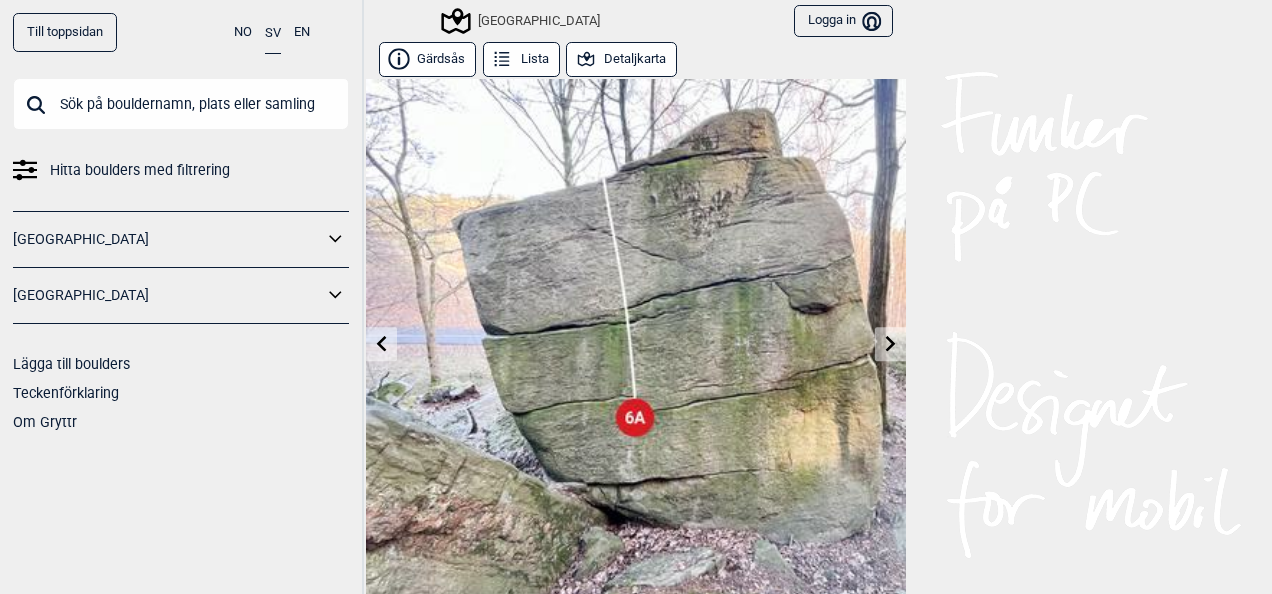 click 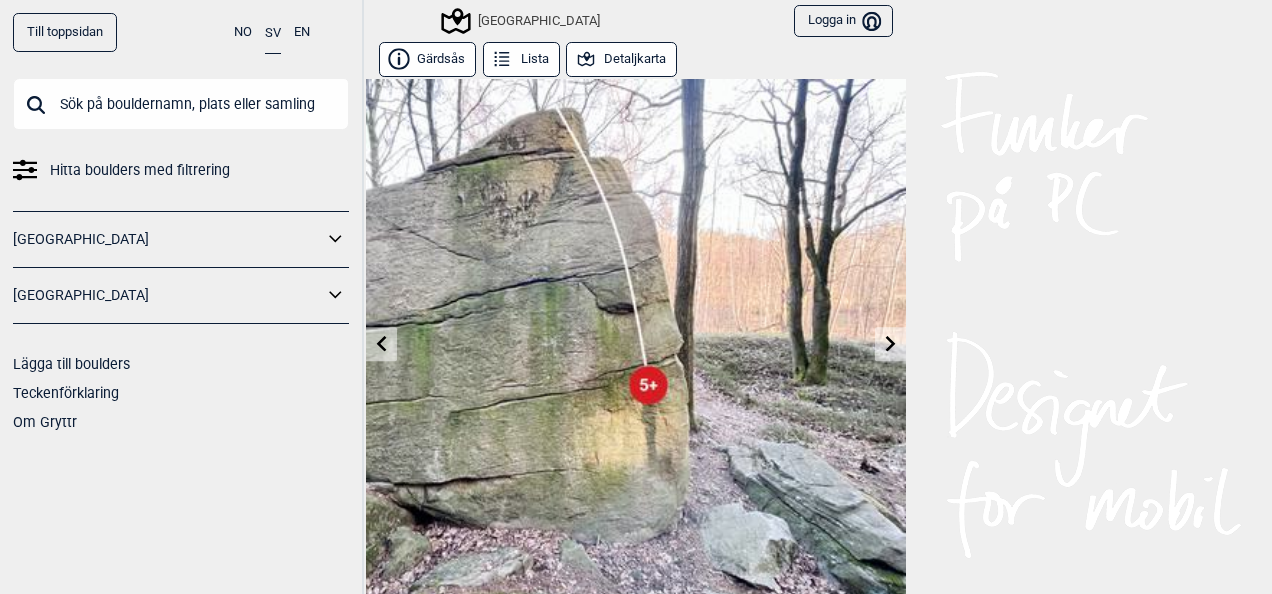 click 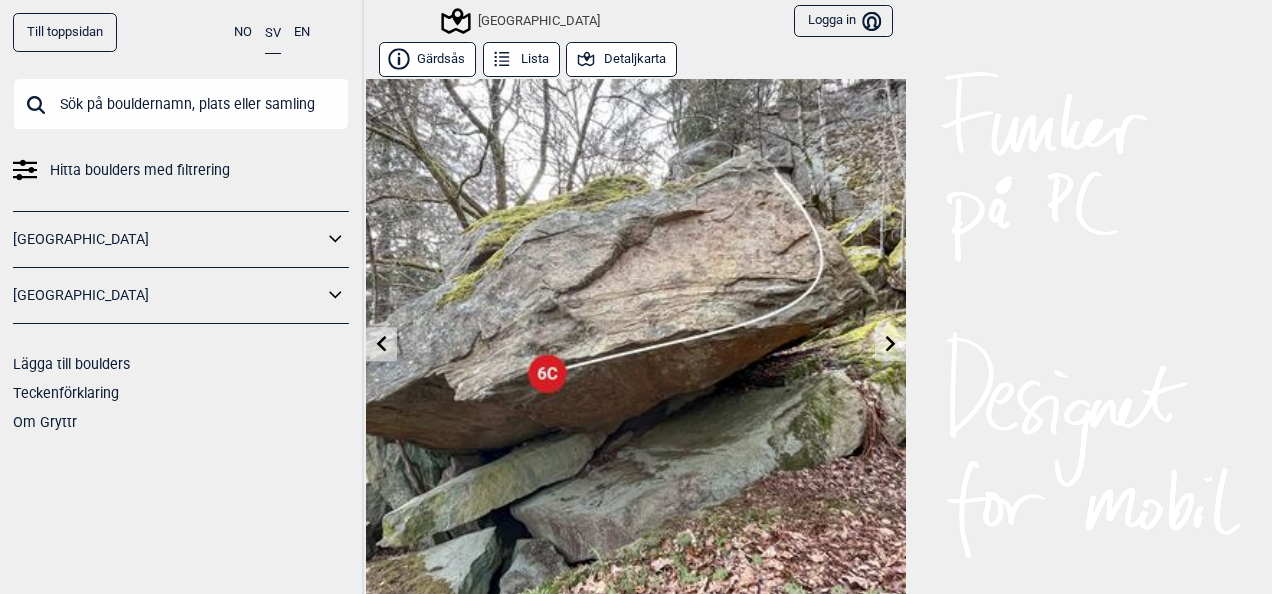 click 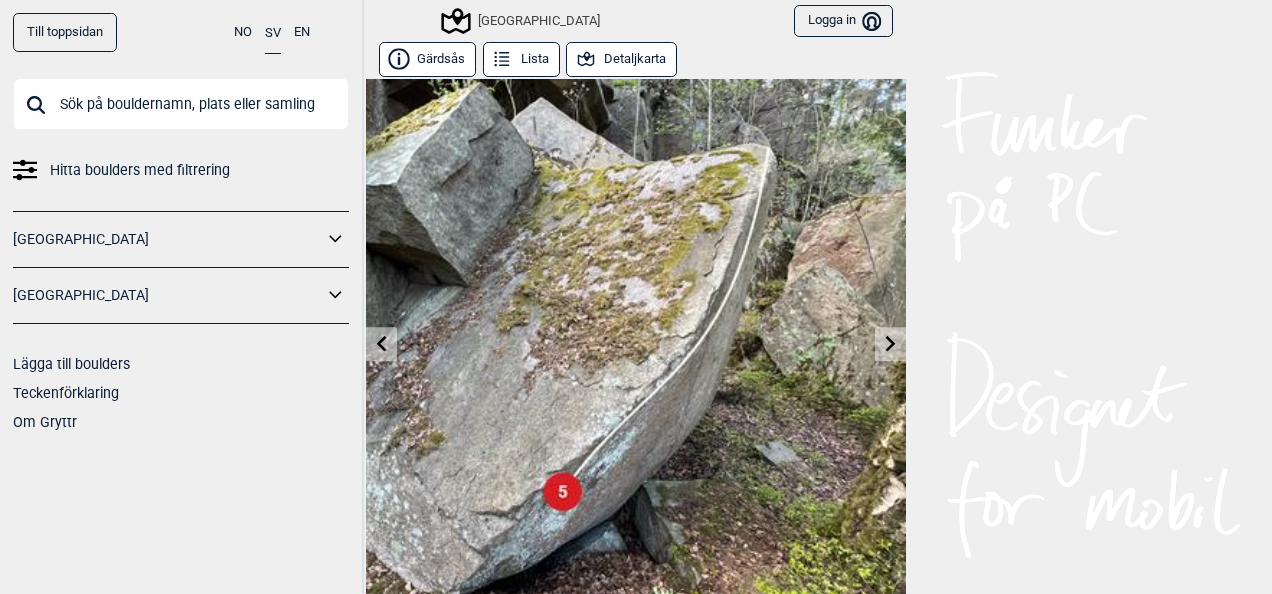 click 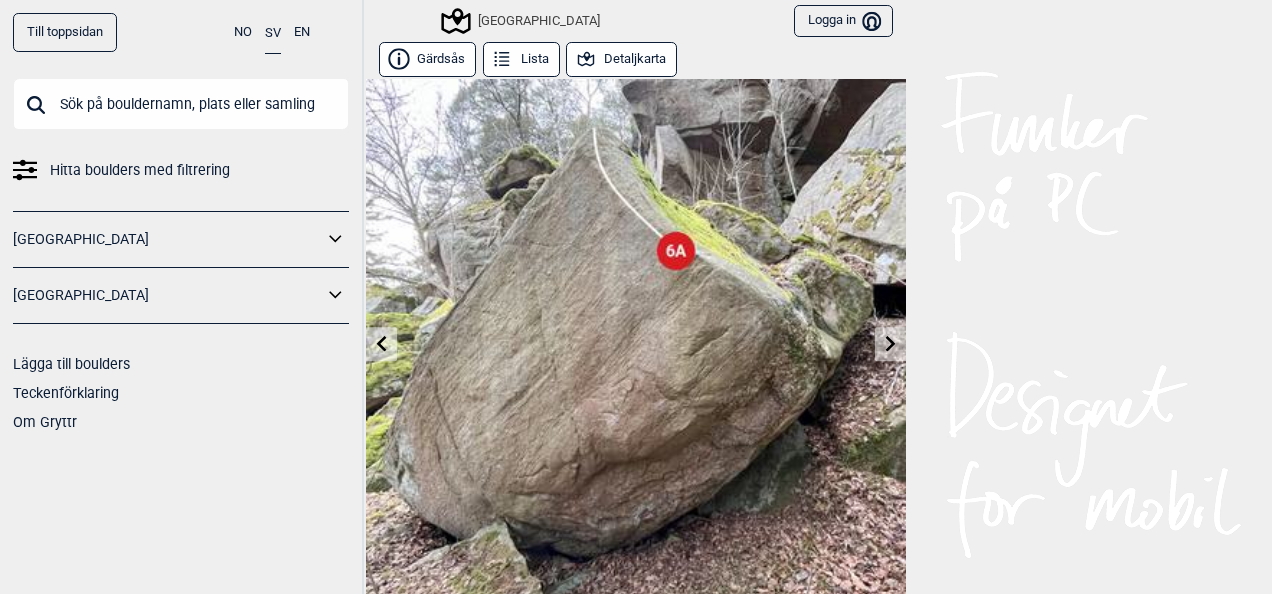 click 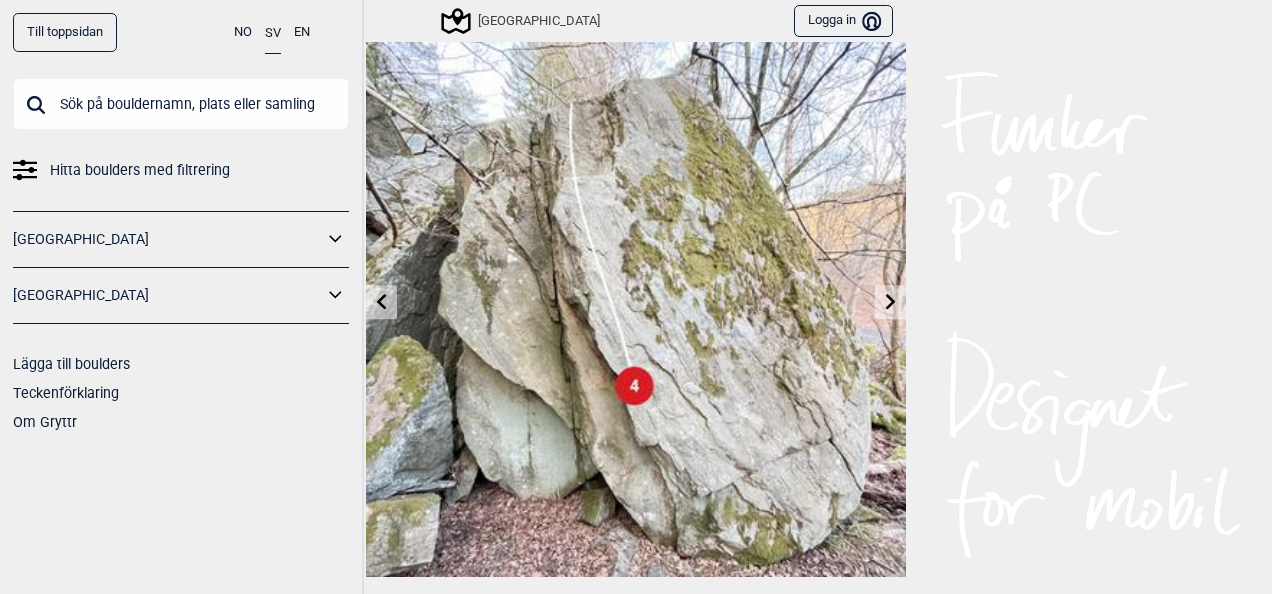 scroll, scrollTop: 40, scrollLeft: 0, axis: vertical 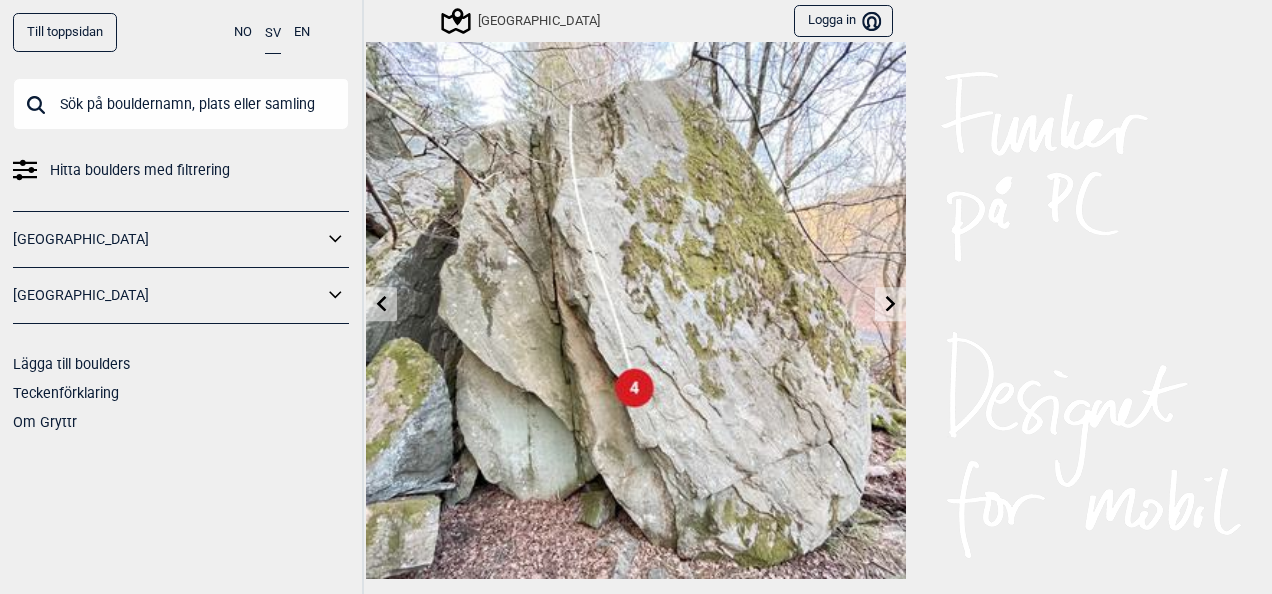 click 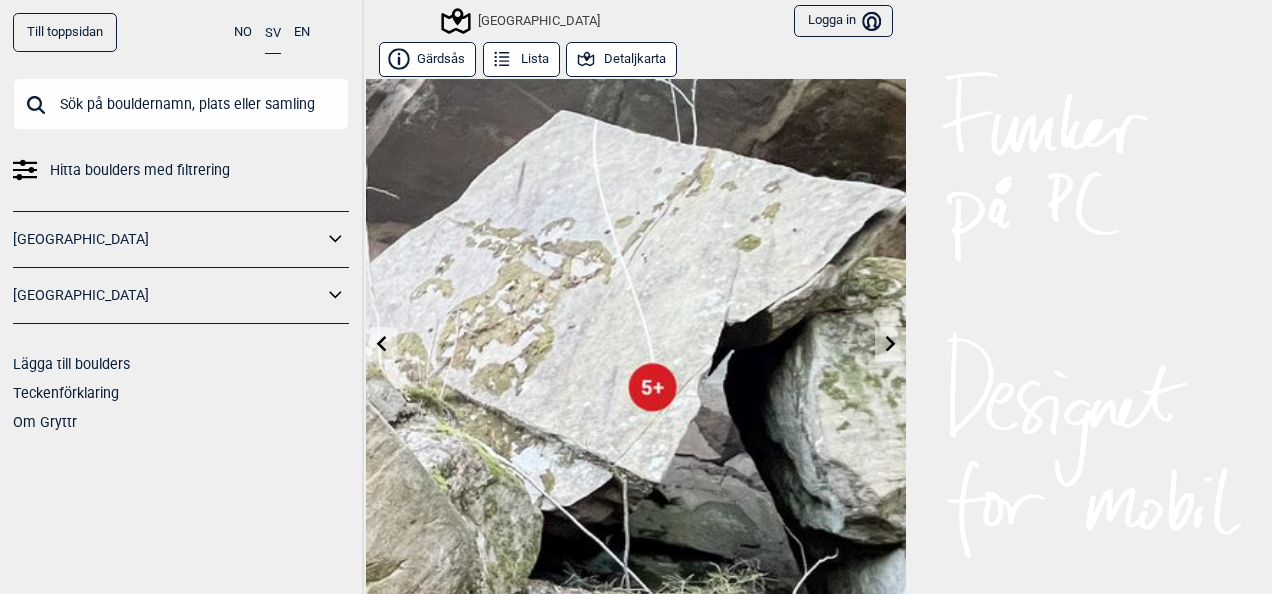click at bounding box center (890, 344) 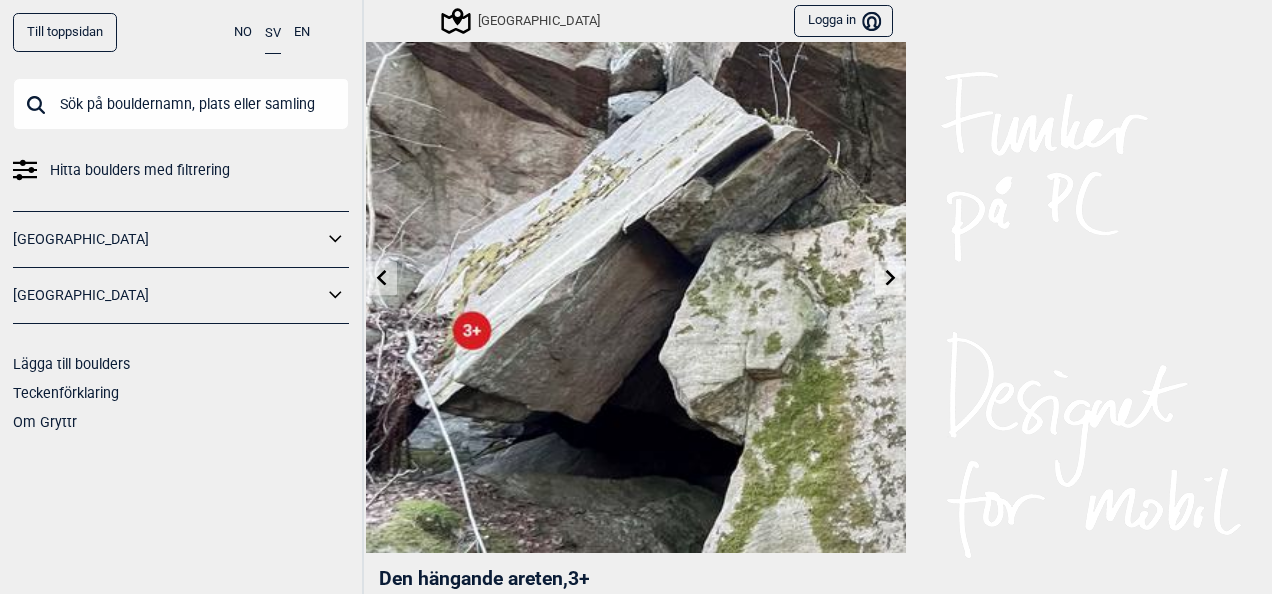 scroll, scrollTop: 0, scrollLeft: 0, axis: both 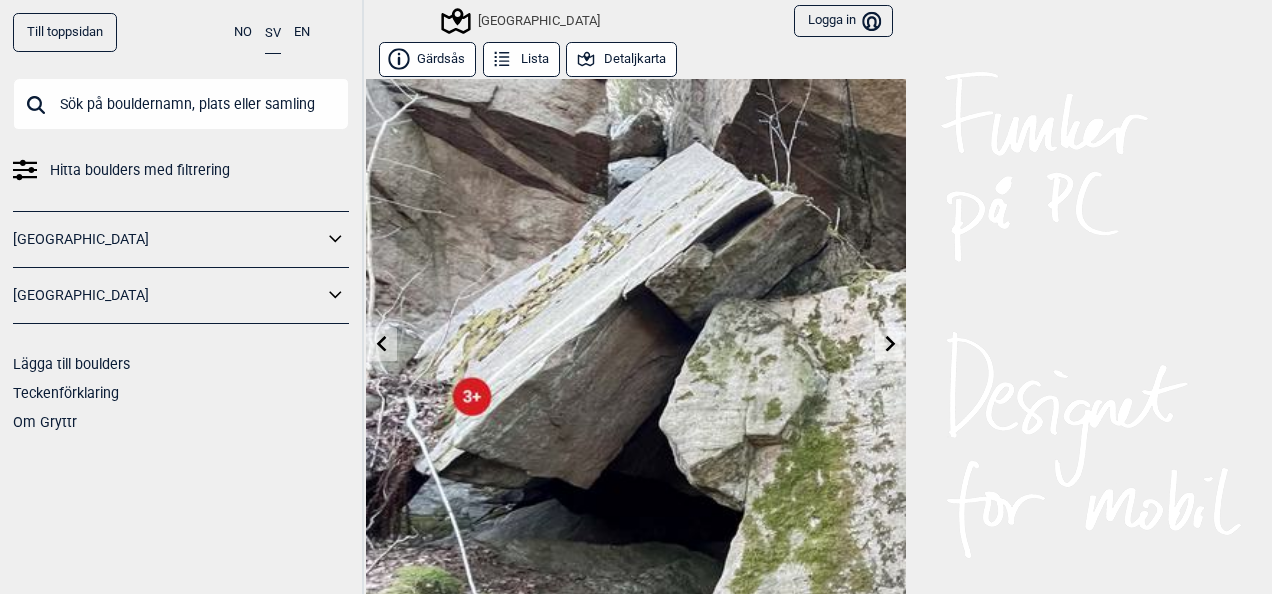 click 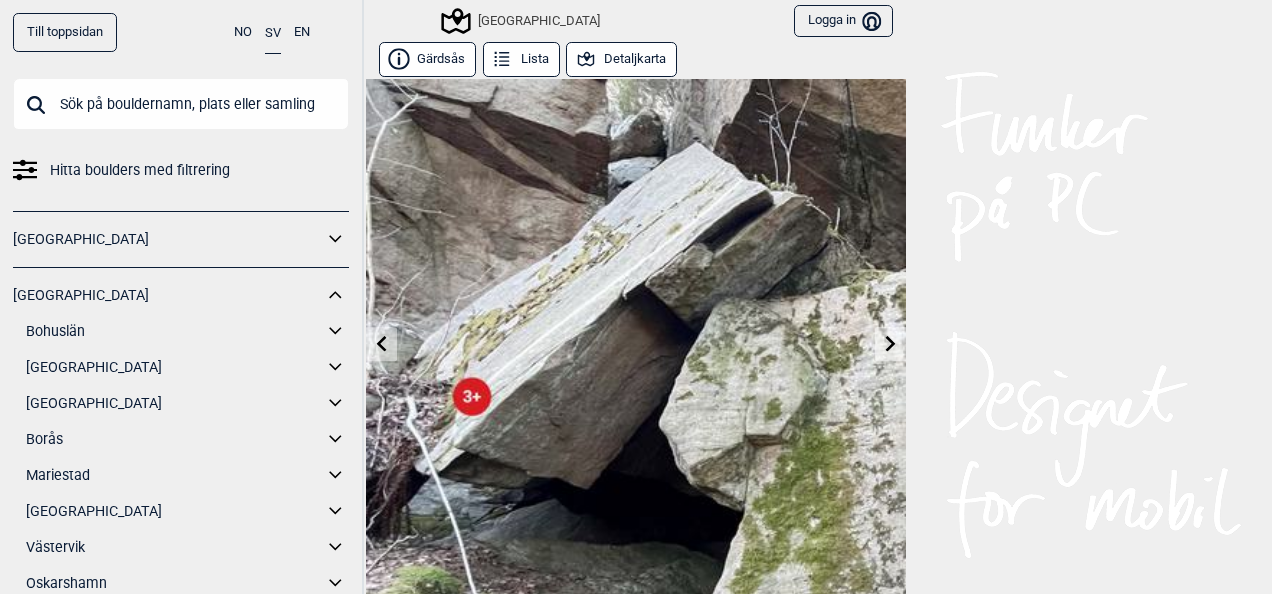 click on "[GEOGRAPHIC_DATA]" at bounding box center (174, 403) 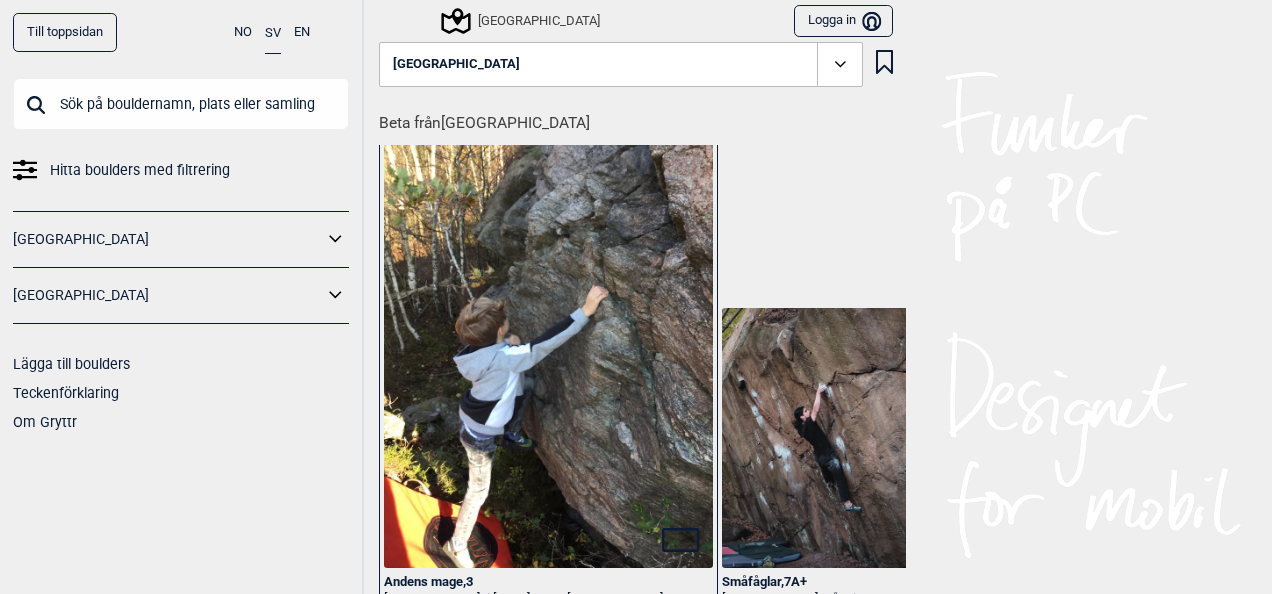 click 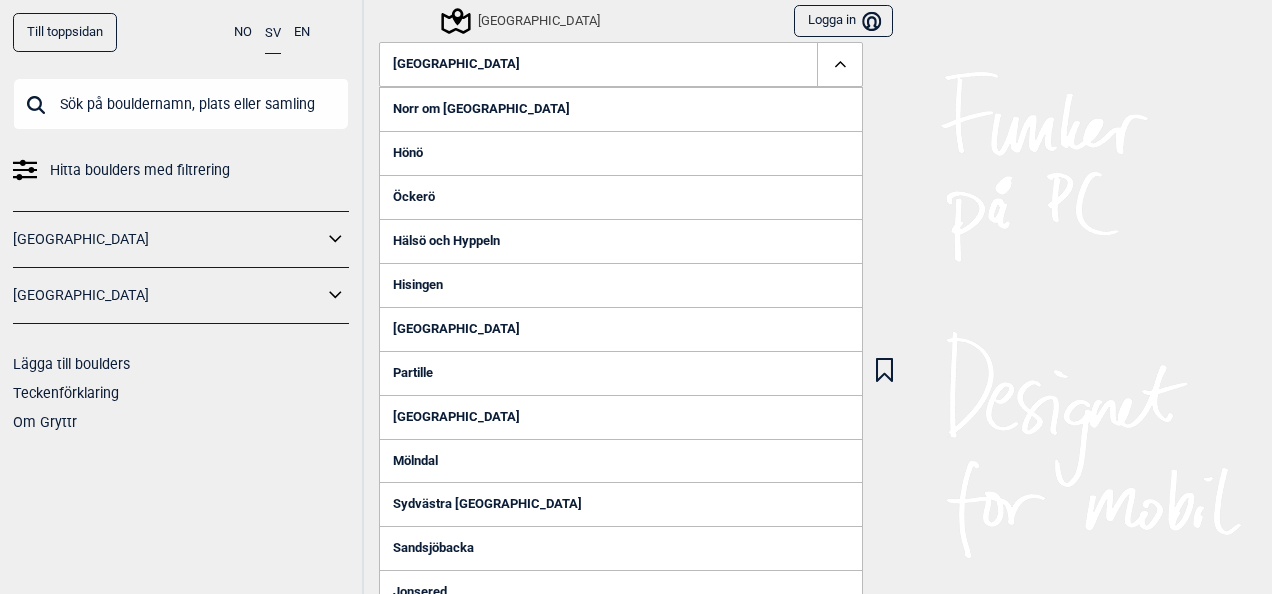 click on "Partille" at bounding box center [621, 373] 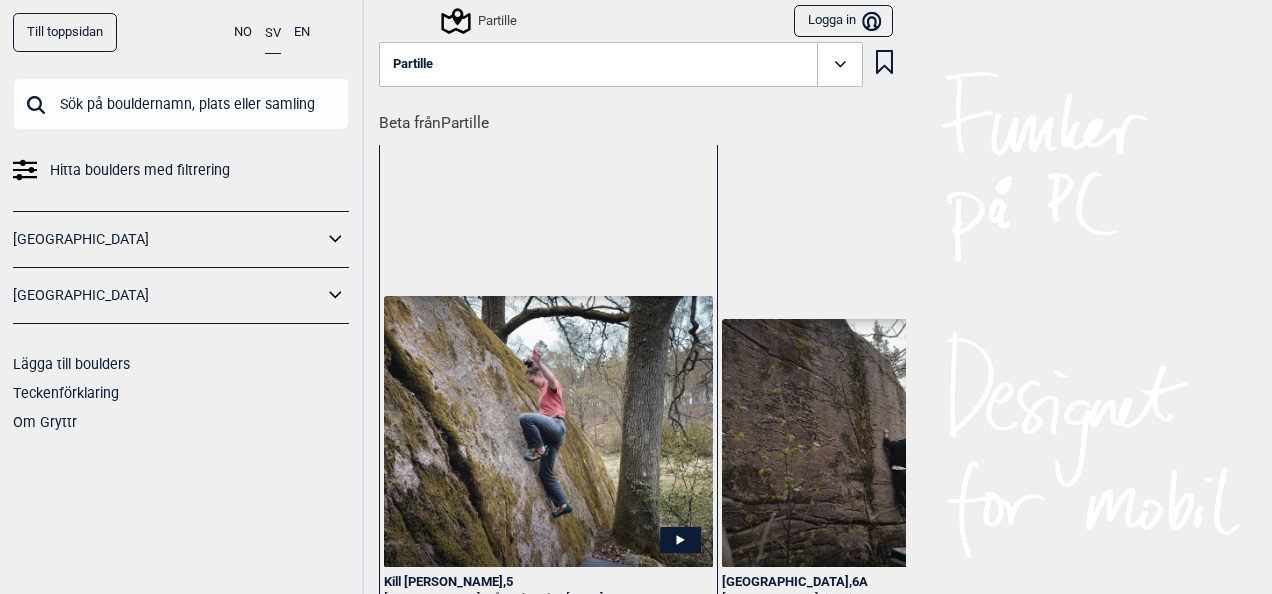 click on "Till toppsidan NO SV EN Hitta boulders med filtrering Norge Sverige Lägga till boulders Teckenförklaring Om Gryttr   Partille Logga in Bruker Partille   Beta från  Partille Kill Bill ,  5 Nikoline Öhrström    -  går nohands i maj 2025.  Sverige > Göteborg > Partille Casablanca ,  6A Marcello Mårtensson    -  i maj 2025.  Sverige > Göteborg > Partille Gå till info om parkering och access i kartan Stjärnboulders Stjärnboulders:  Mellbys finaste  (9) Några av de finaste problemen i Mellby. Tickat nyligen Mobsters ,  6A+  Ψ  6C Göteborg > Partille 19 timmar sedan Jonatan S 6A+ Gudfadern III ,  3+ Göteborg > Partille 19 timmar sedan Jonatan S 3+ Norrlands silver ,  3+ Göteborg > Partille 24 timmar sedan Jonatan S 3+ Basura total ,  4 Göteborg > Partille en dag sedan Jonatan S 4 El Pavo ,  4+ Göteborg > Partille en dag sedan Jonatan S 4+ El Pato ,  4+ Göteborg > Partille en dag sedan Jonatan S 4+ Gobi ,  3+  Ψ  6B Göteborg > Partille tio dagar sedan Robert Andersson 6B Gobi ,  3+  Ψ  6B 3+ ," at bounding box center (636, 297) 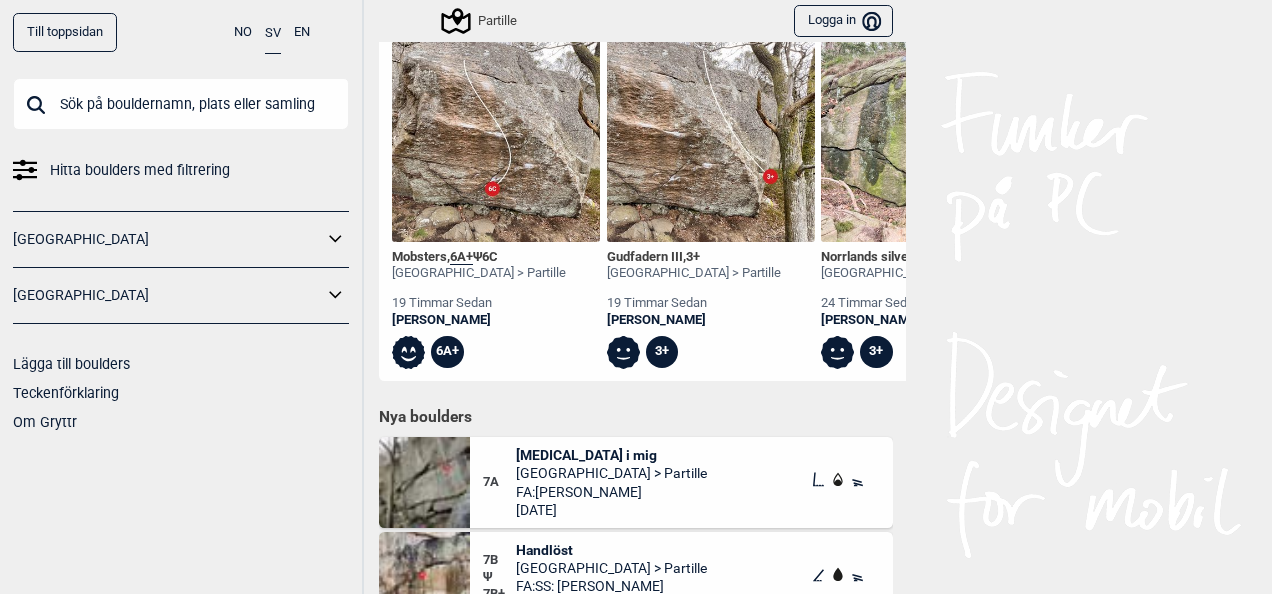 scroll, scrollTop: 854, scrollLeft: 0, axis: vertical 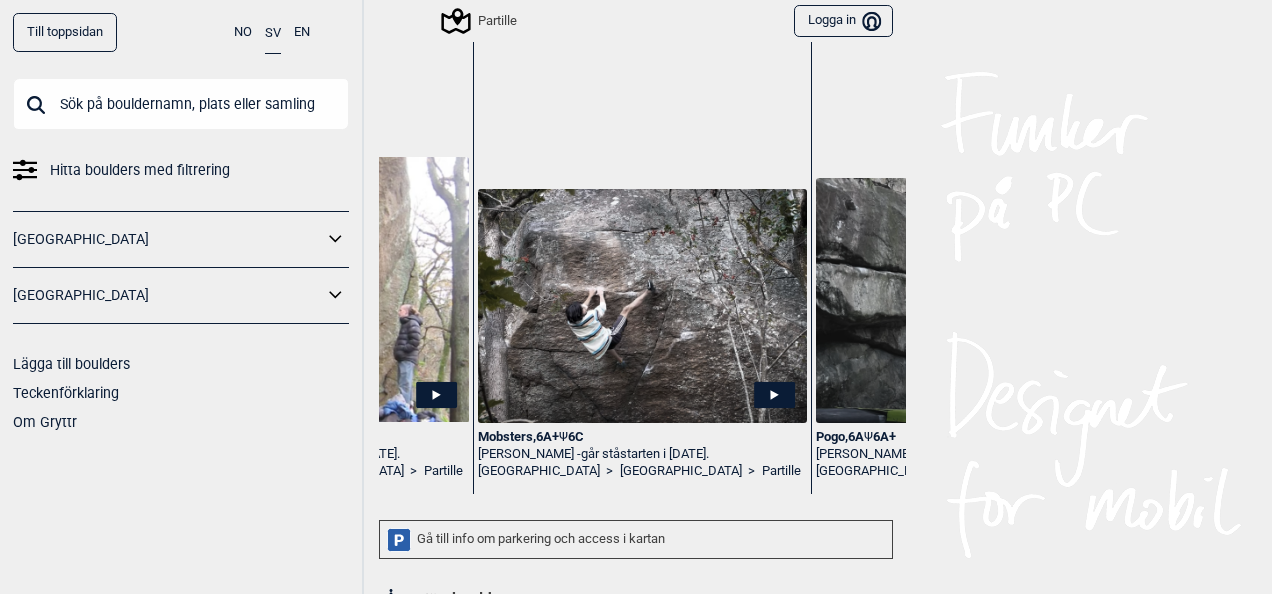 click at bounding box center (642, 306) 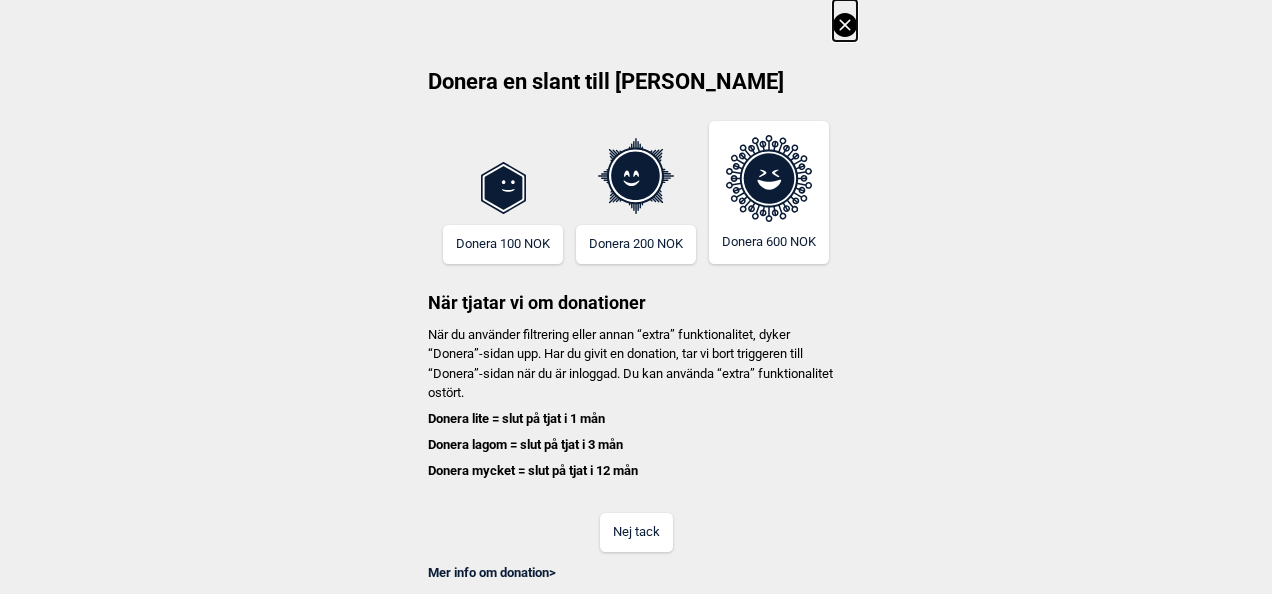 click 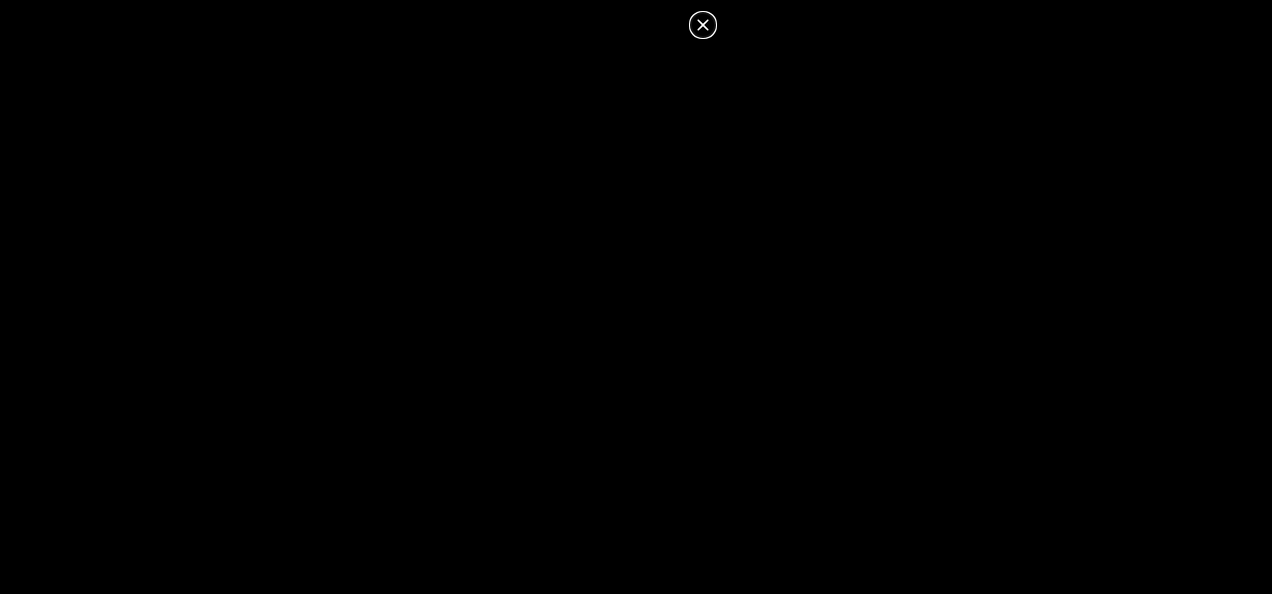 click 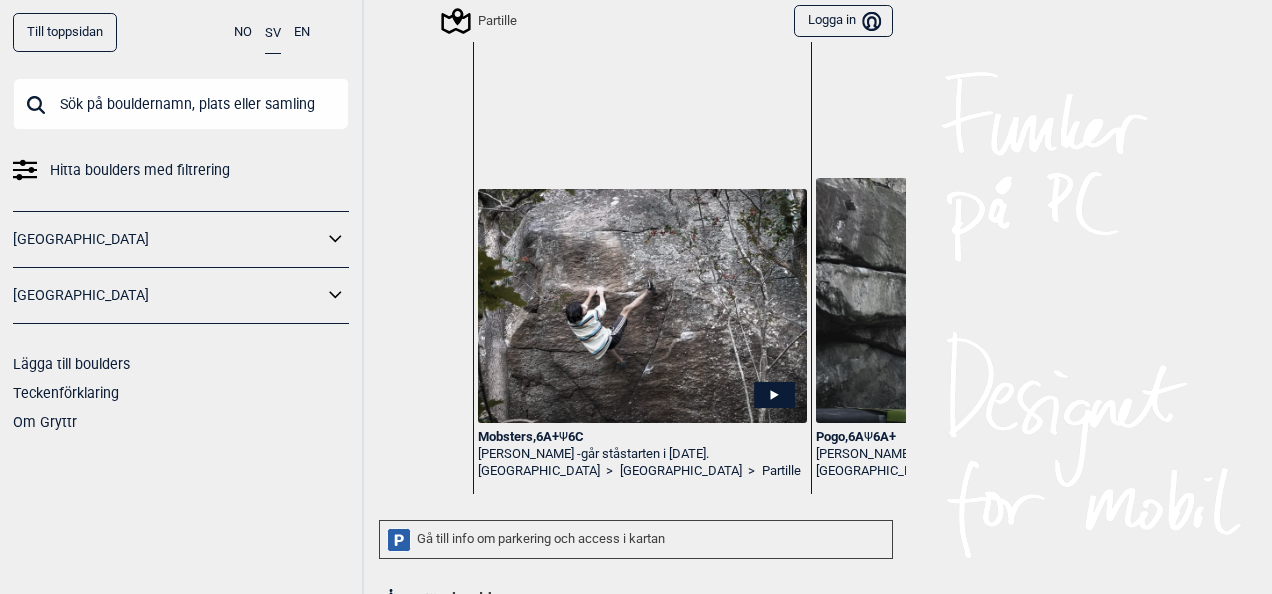 scroll, scrollTop: 0, scrollLeft: 57162, axis: horizontal 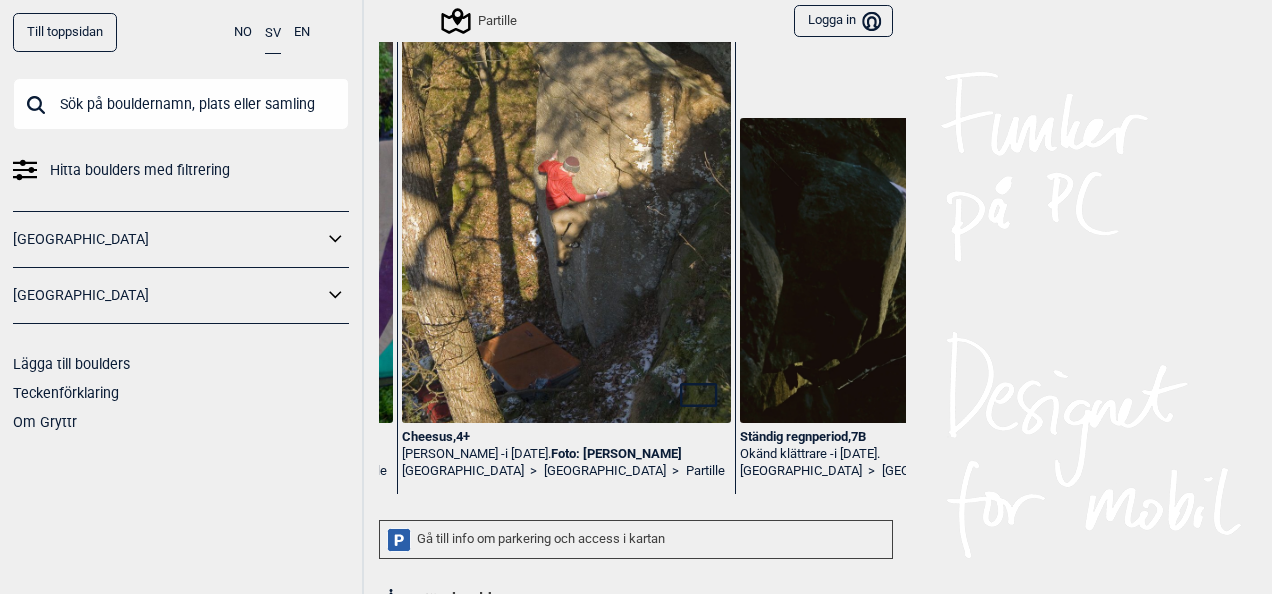 click on "Till toppsidan NO SV EN Hitta boulders med filtrering Norge Sverige Lägga till boulders Teckenförklaring Om Gryttr   Partille Logga in Bruker Partille   Beta från  Partille Donkey punch ,  6A Johan Rapakko    -  i juni 2015.  Foto: Ted Syhlén Sverige > Göteborg > Partille Cheesus ,  4+ Martin    -  i februari 2009.  Foto: Joakim Jönsson Sverige > Göteborg > Partille Ständig regnperiod ,  7B Okänd klättrare    -  i september 2018.  Sverige > Göteborg > Partille Gå till info om parkering och access i kartan Stjärnboulders Stjärnboulders:  Mellbys finaste  (9) Några av de finaste problemen i Mellby. Tickat nyligen Mobsters ,  6A+  Ψ  6C Göteborg > Partille 19 timmar sedan Jonatan S 6A+ Gudfadern III ,  3+ Göteborg > Partille 19 timmar sedan Jonatan S 3+ Norrlands silver ,  3+ Göteborg > Partille 24 timmar sedan Jonatan S 3+ Basura total ,  4 Göteborg > Partille en dag sedan Jonatan S 4 El Pavo ,  4+ Göteborg > Partille en dag sedan Jonatan S 4+ El Pato ,  4+ Göteborg > Partille en dag sedan" at bounding box center [636, 297] 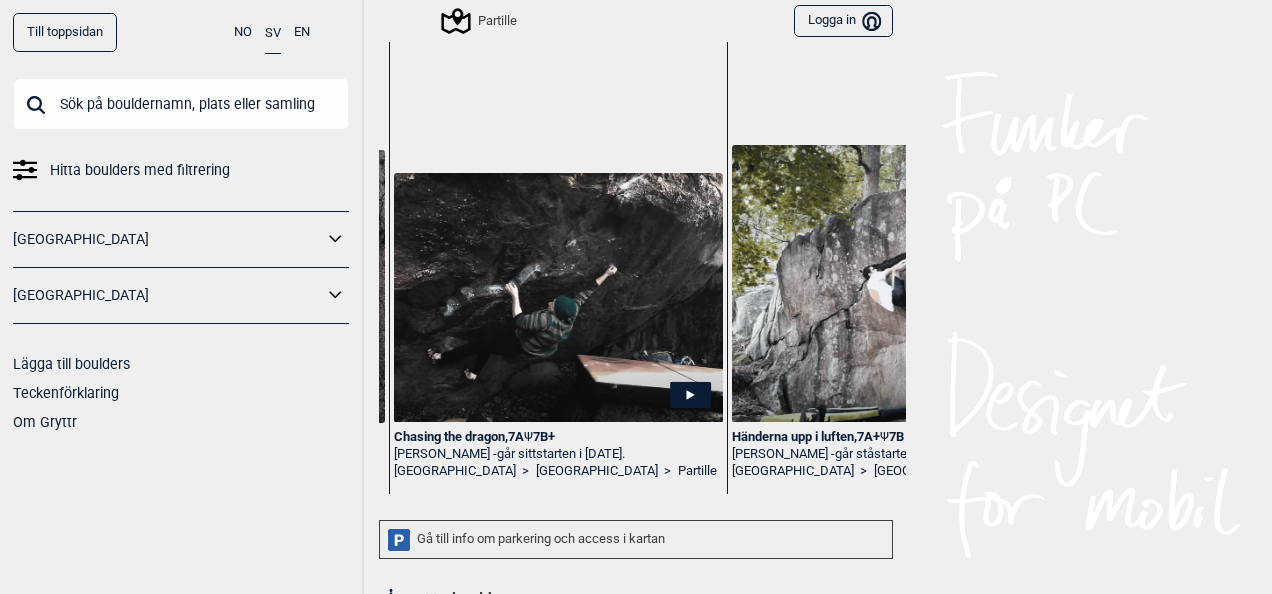 scroll, scrollTop: 0, scrollLeft: 78762, axis: horizontal 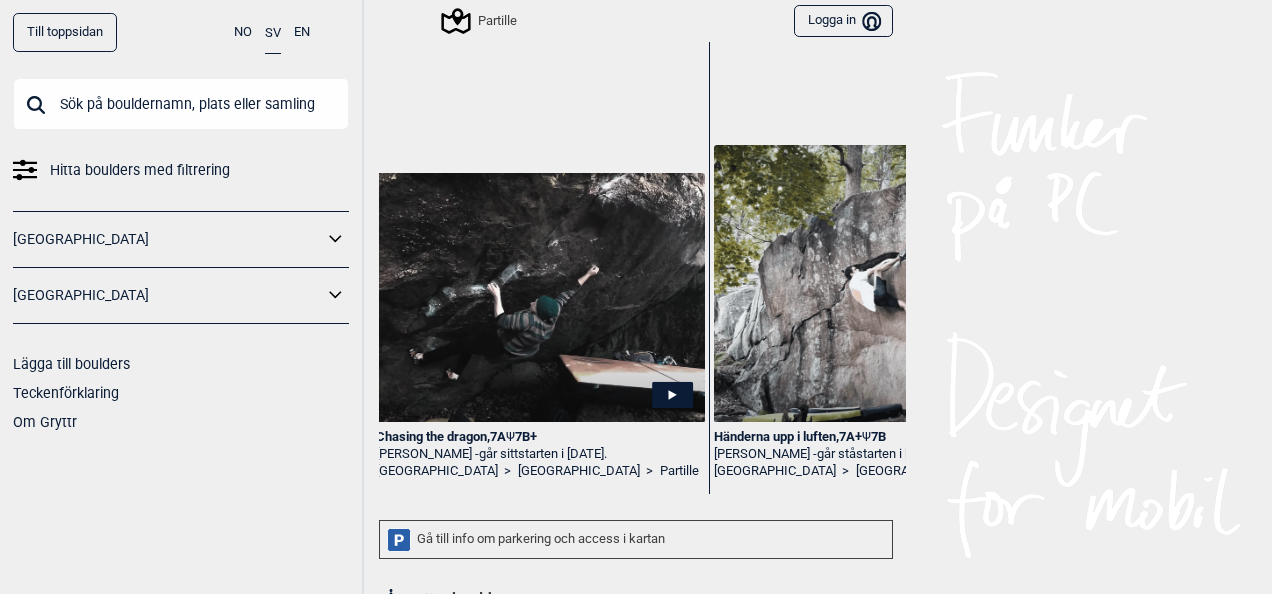 click 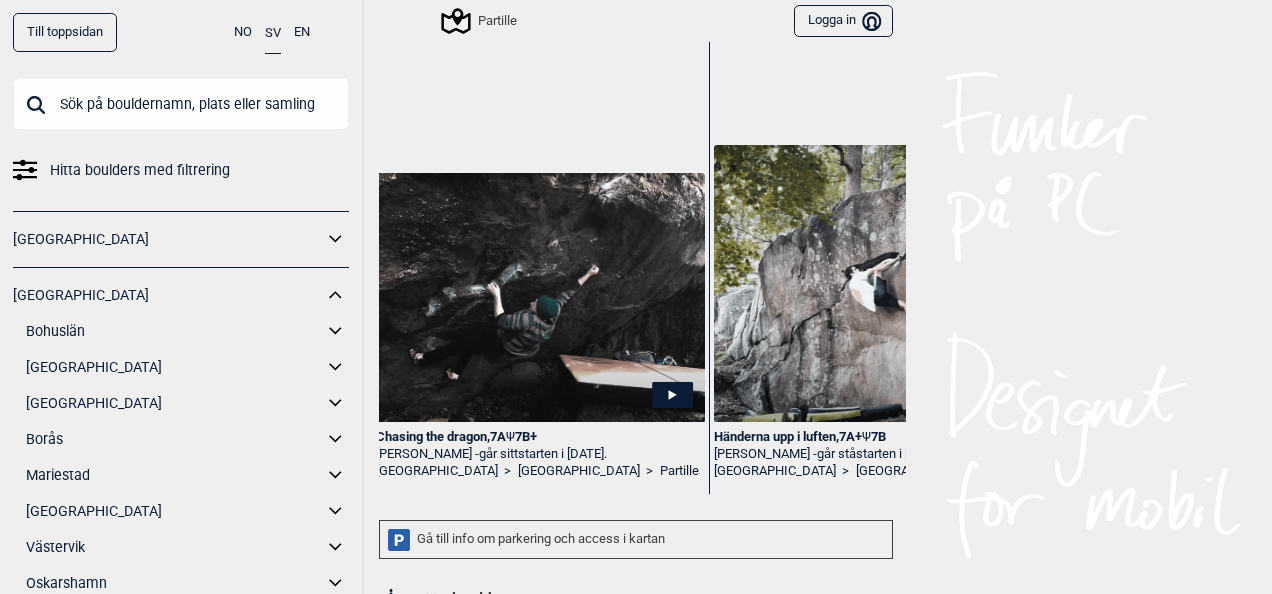 click on "[GEOGRAPHIC_DATA]" at bounding box center [174, 367] 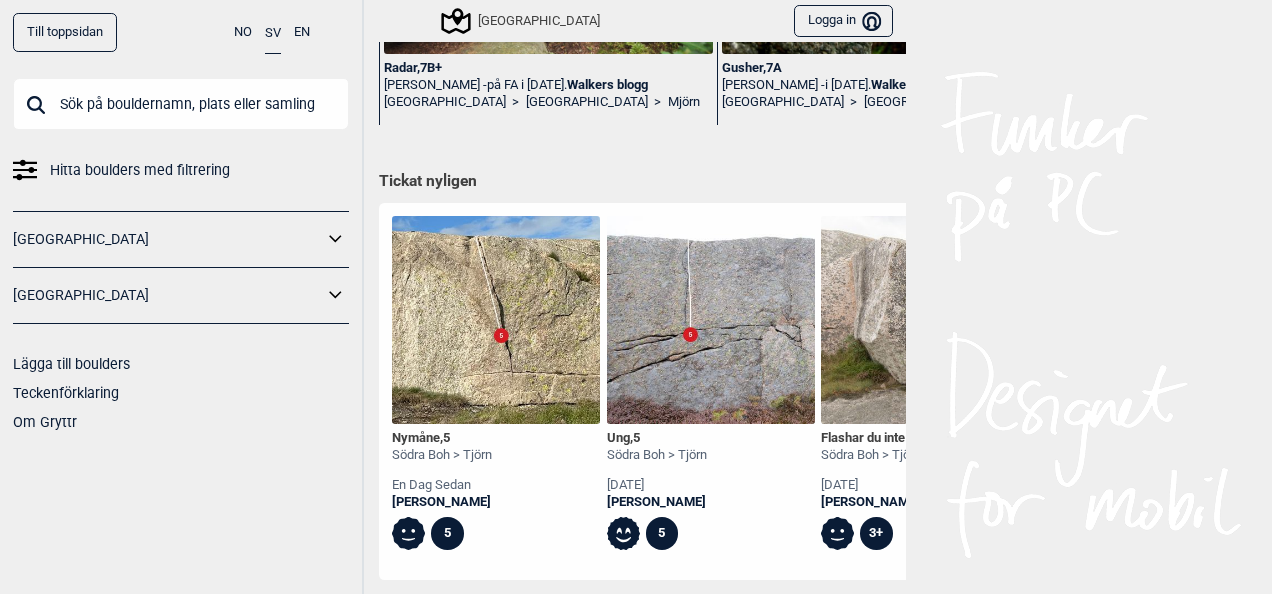 scroll, scrollTop: 533, scrollLeft: 0, axis: vertical 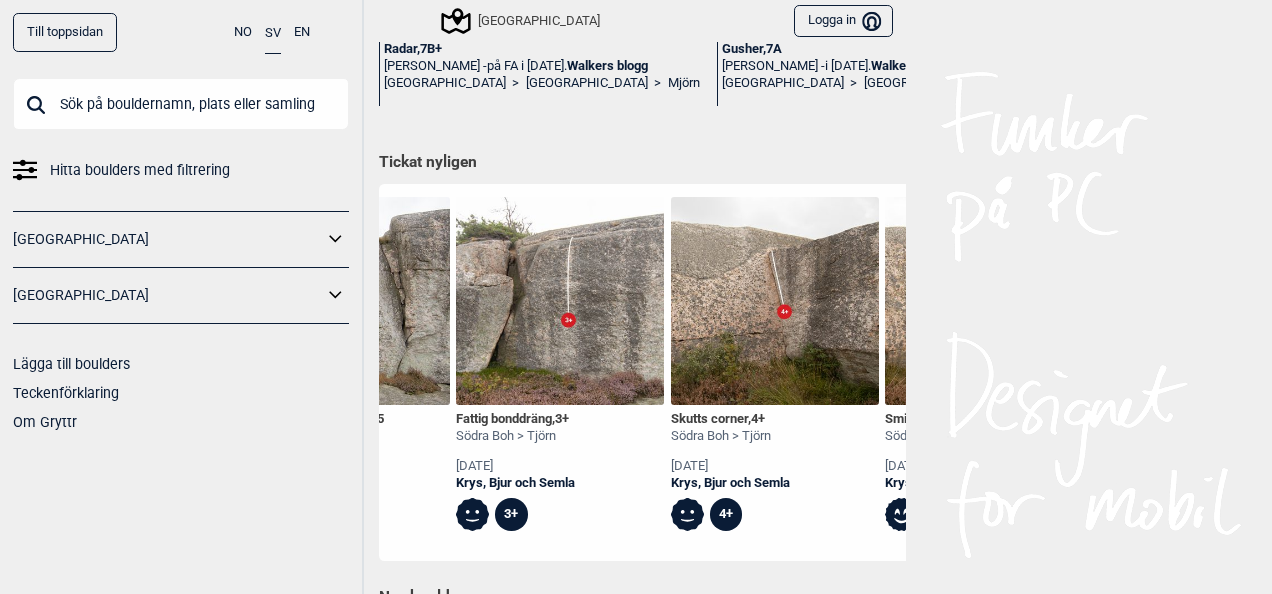 click at bounding box center (560, 301) 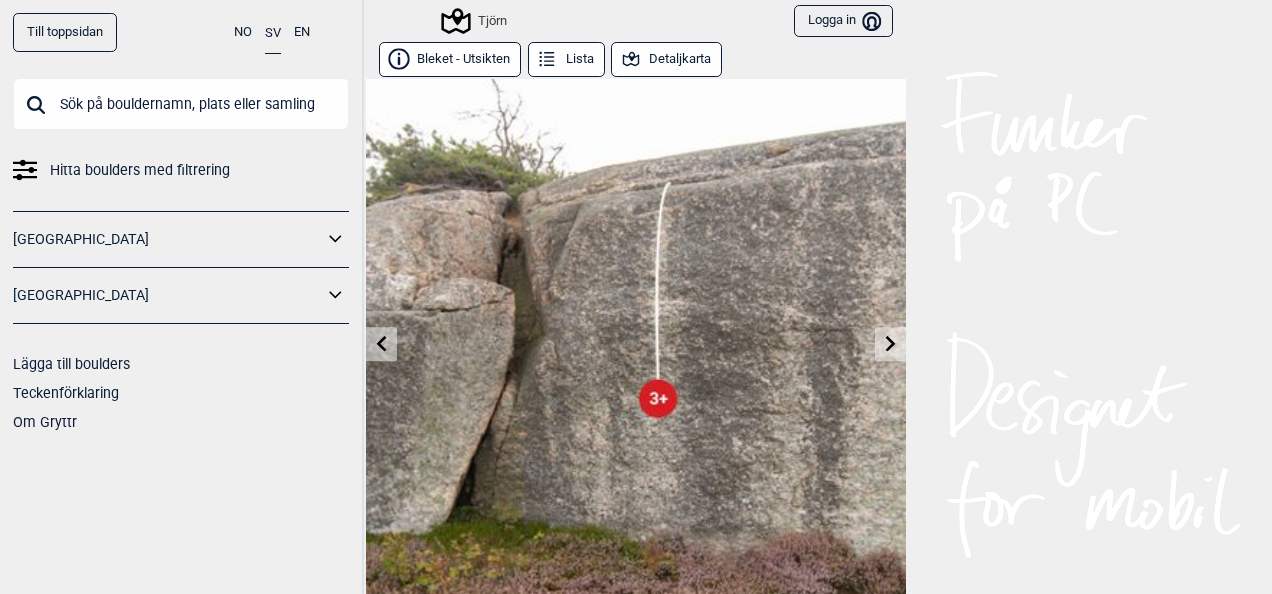 click at bounding box center [890, 344] 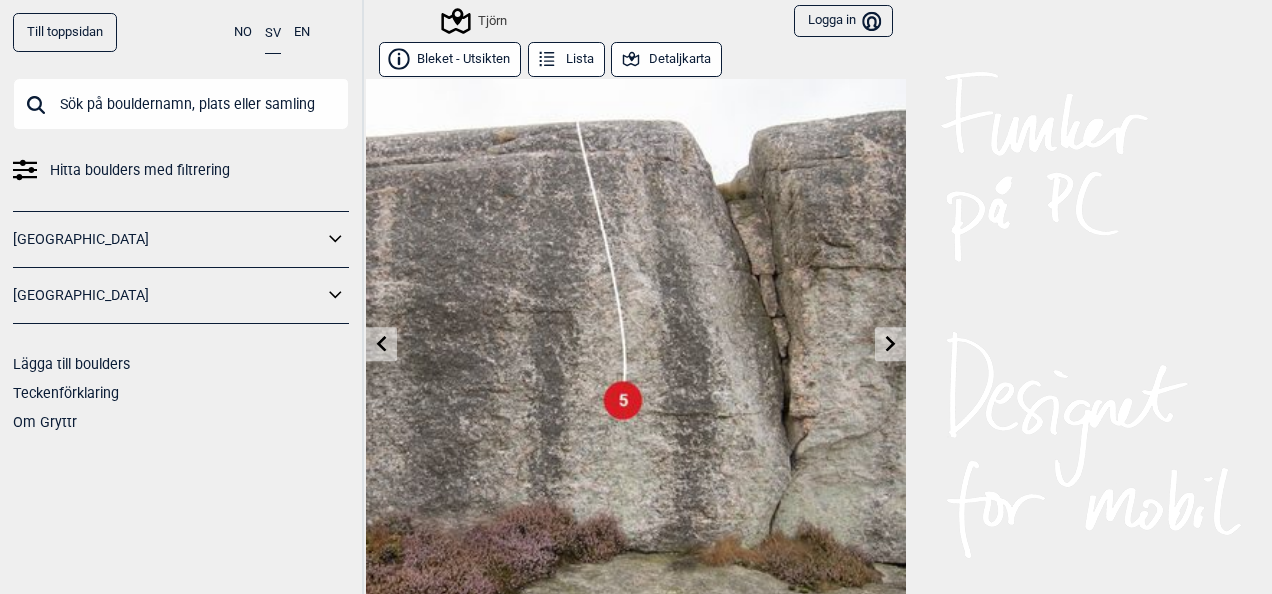 click 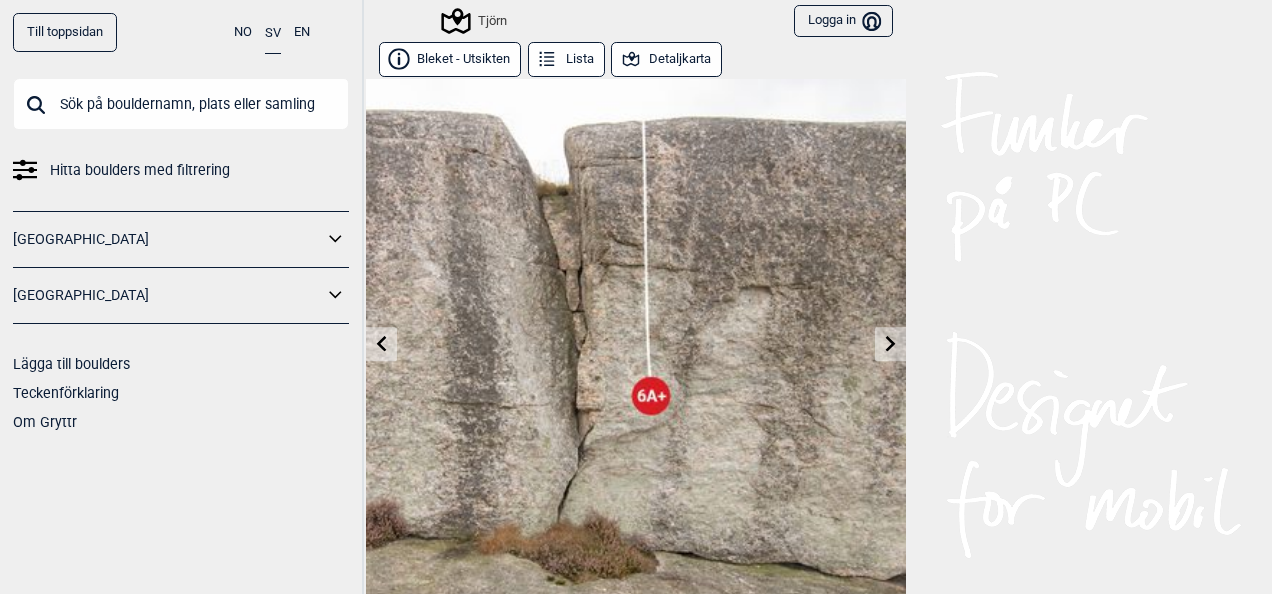 click 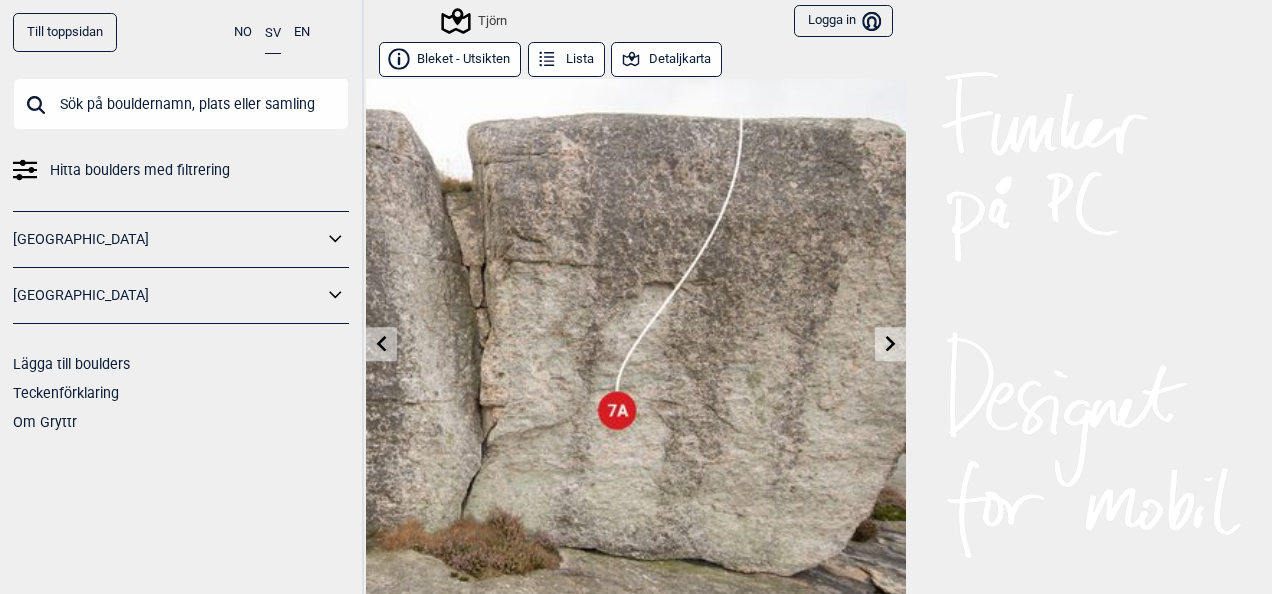 click 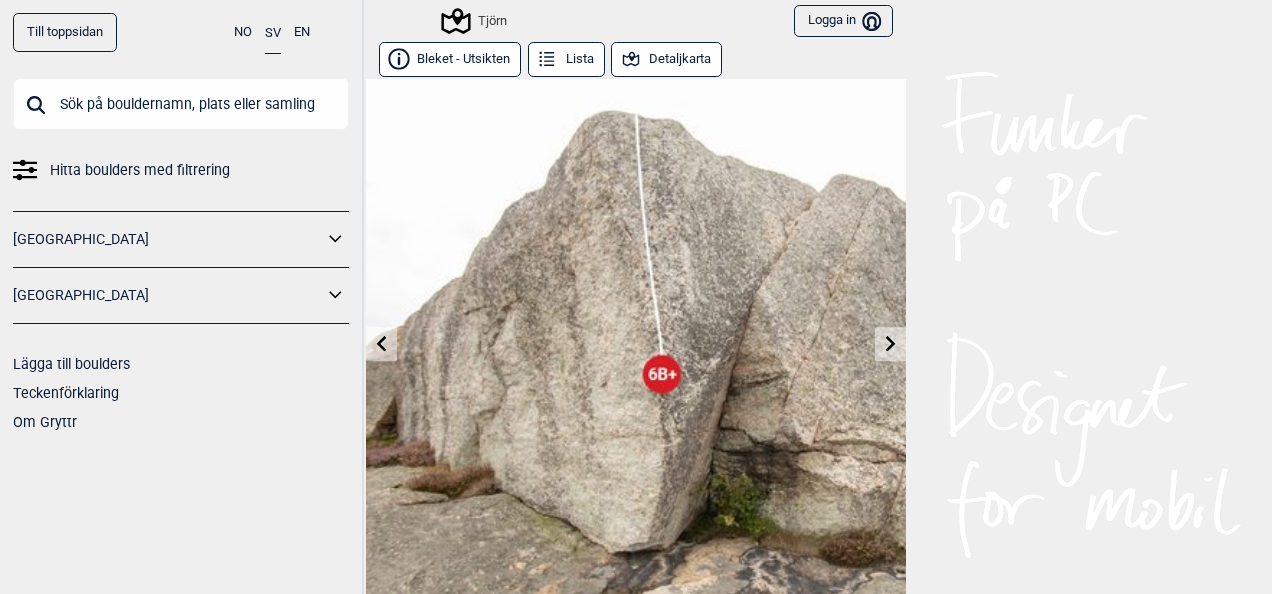 click 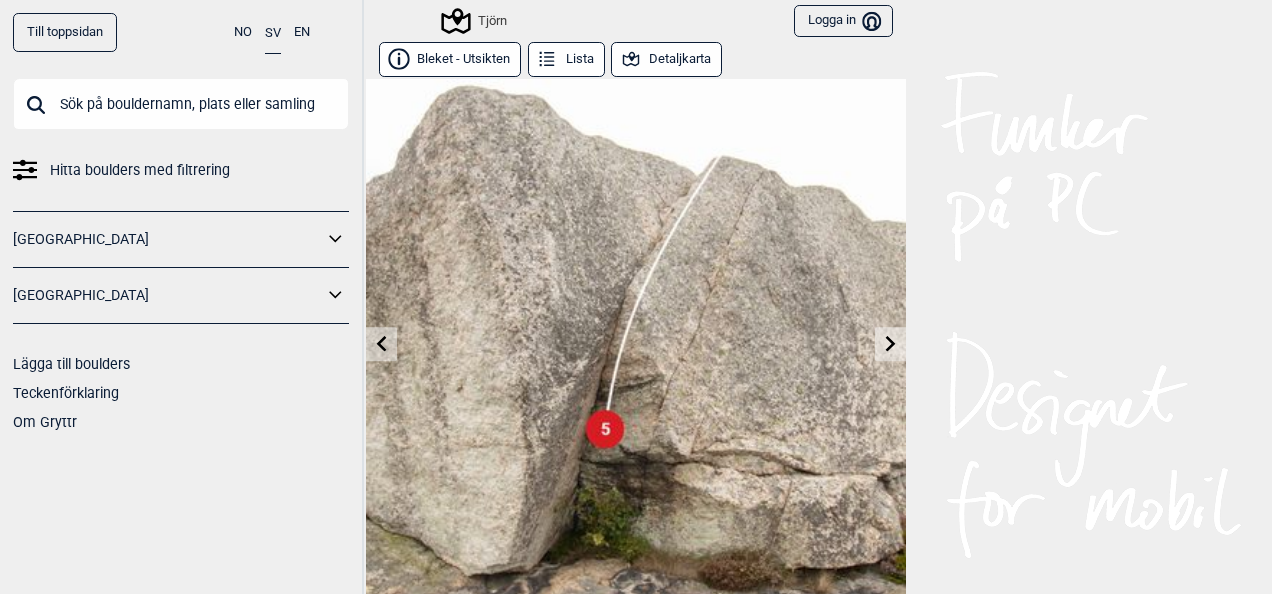 click 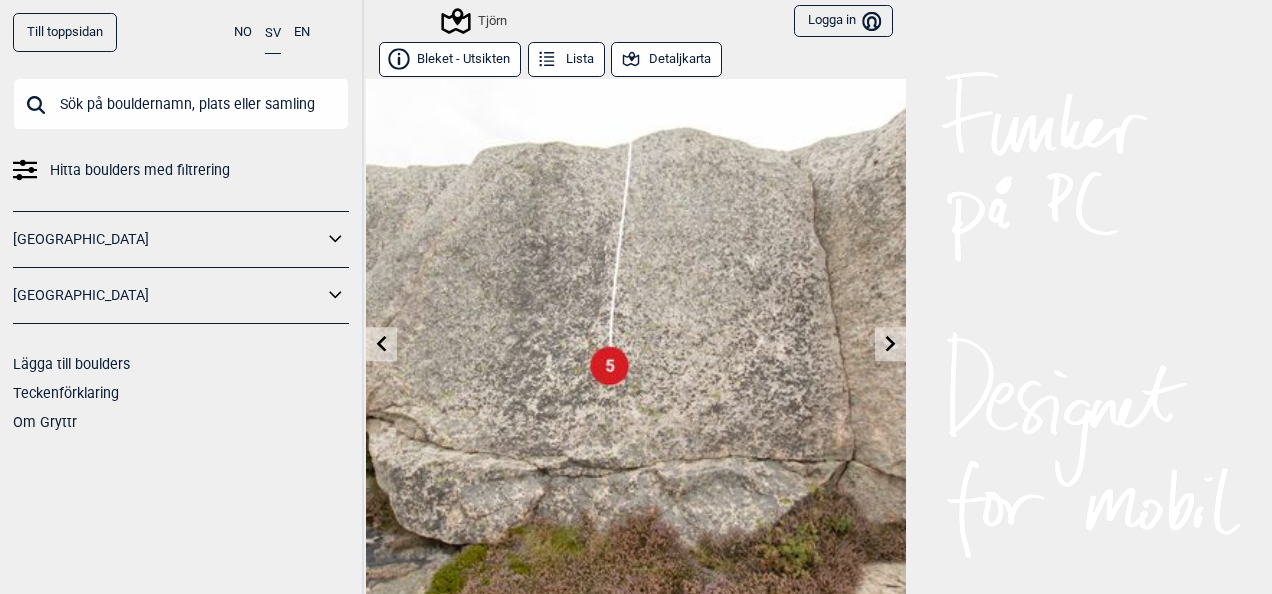 click 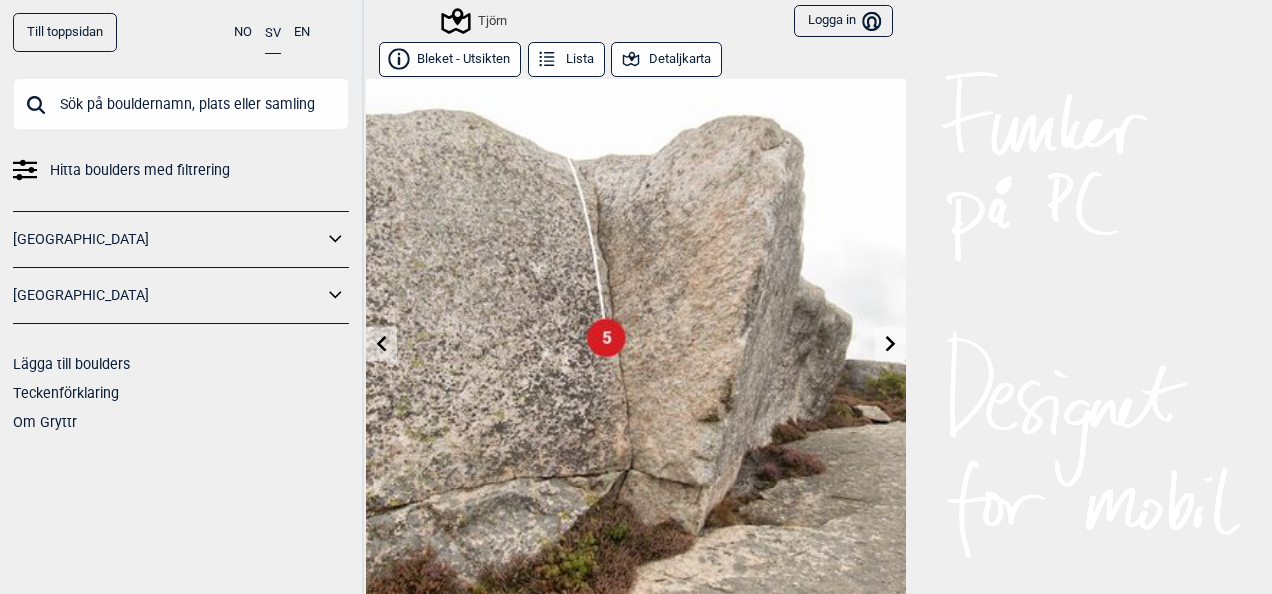 click 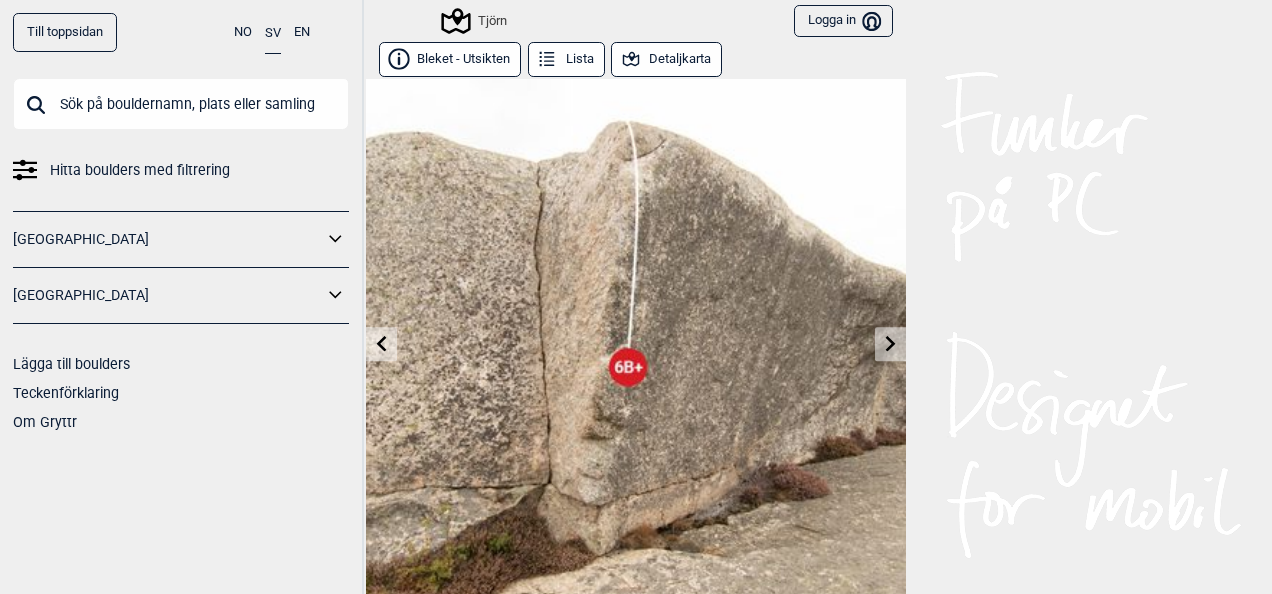 click 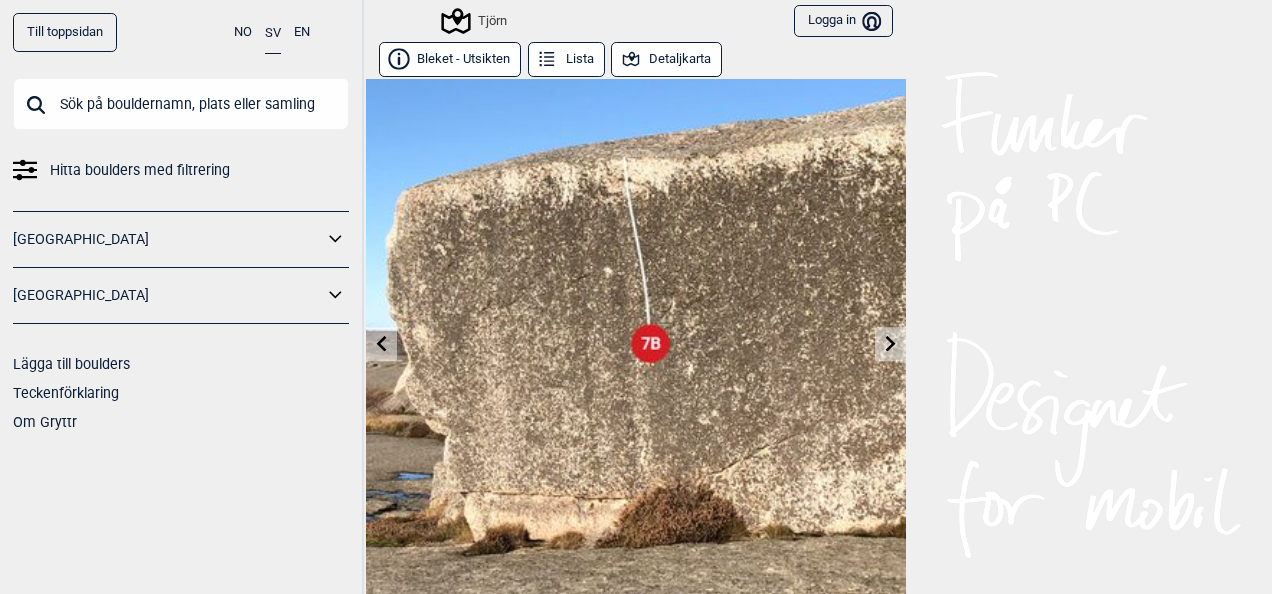click 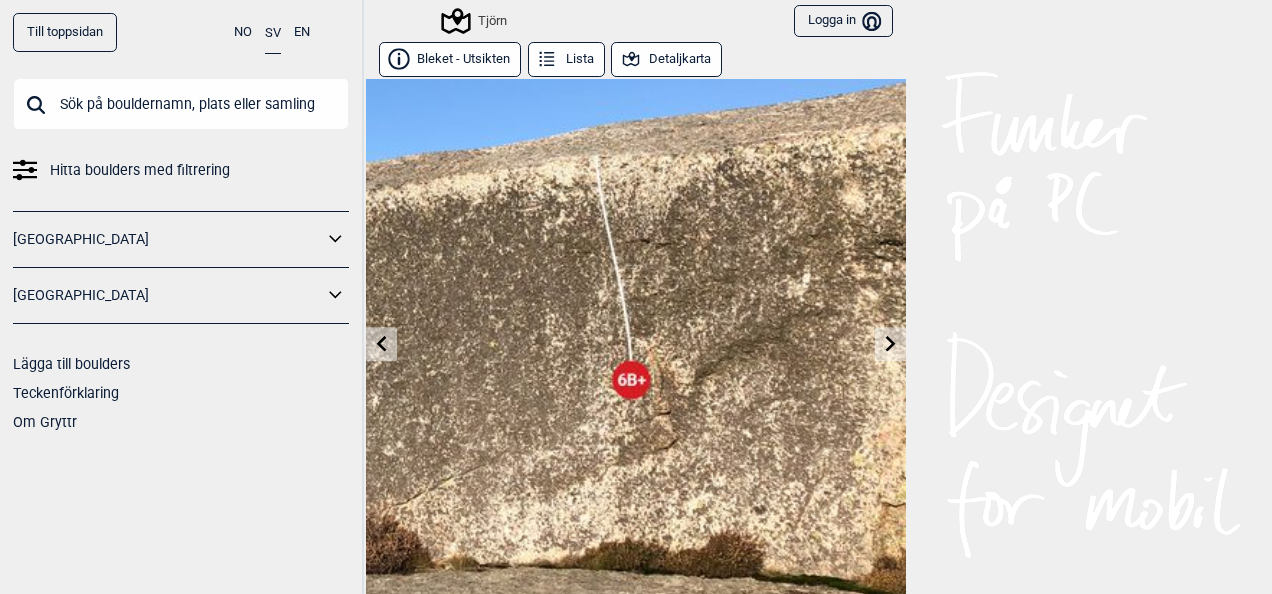 click 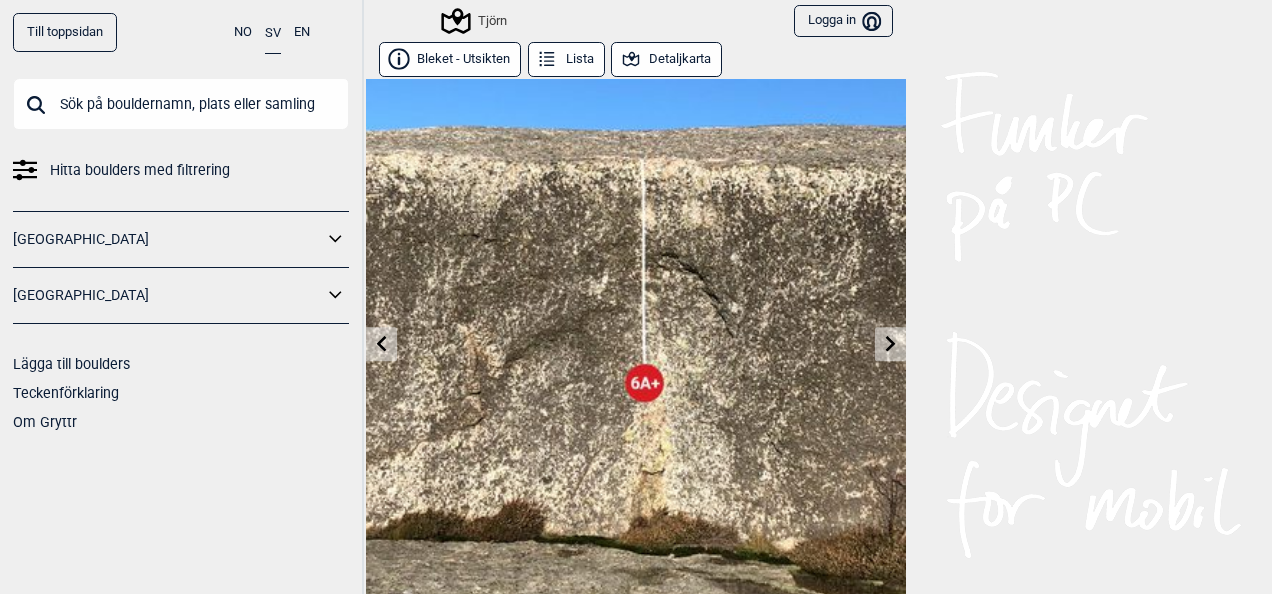 click 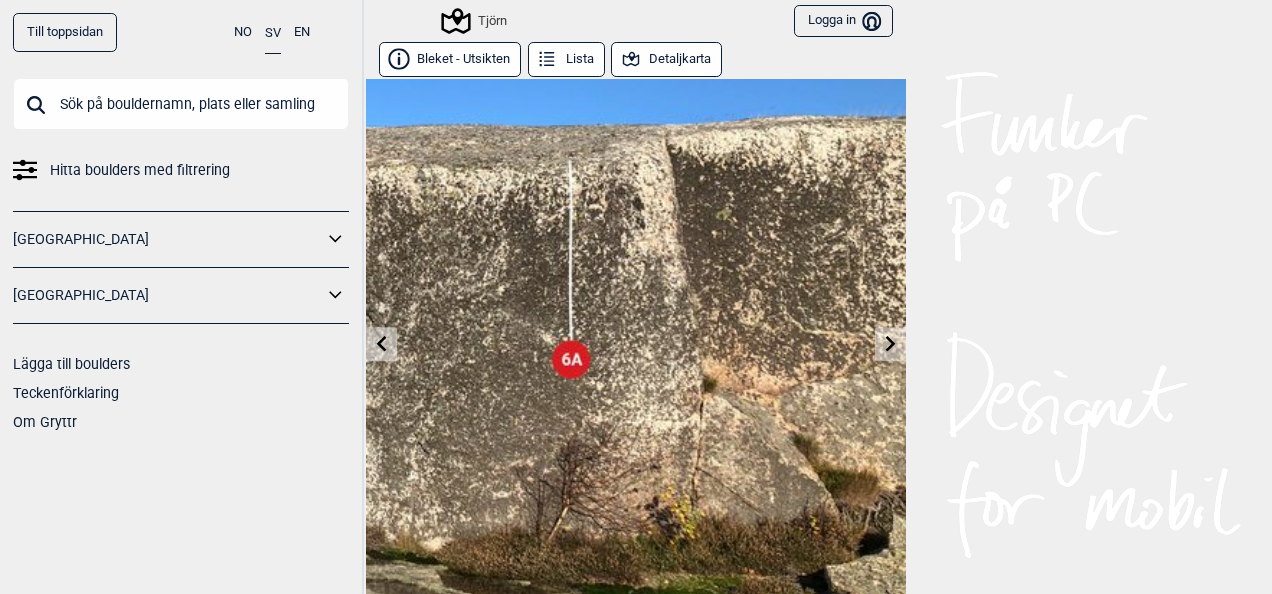 click 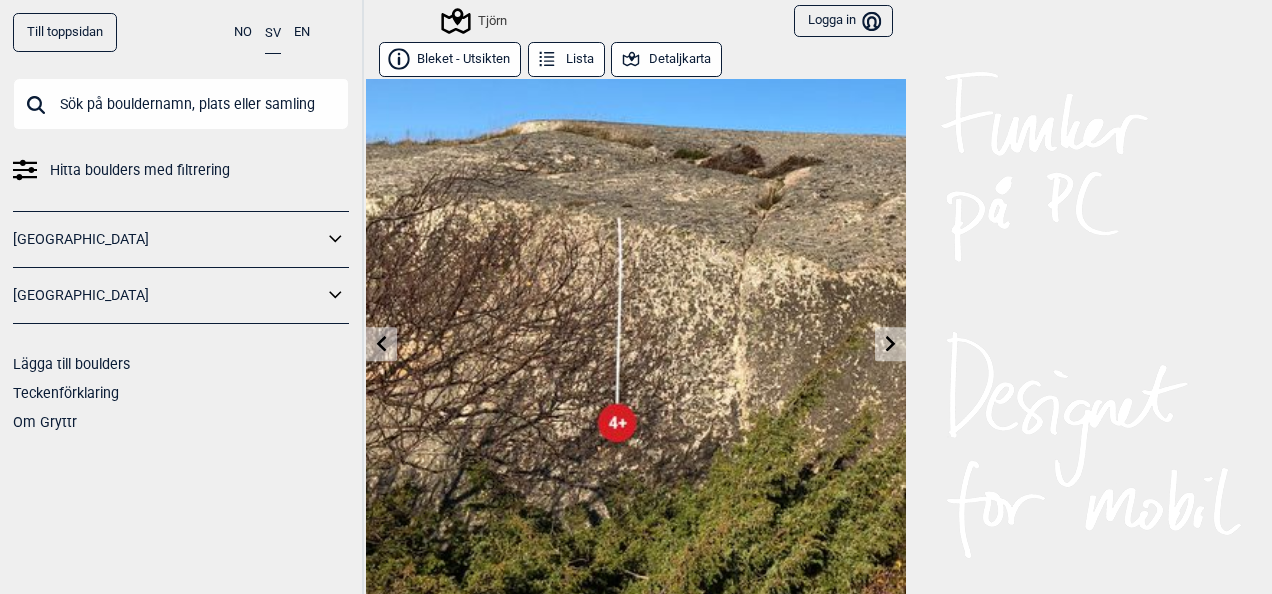 click 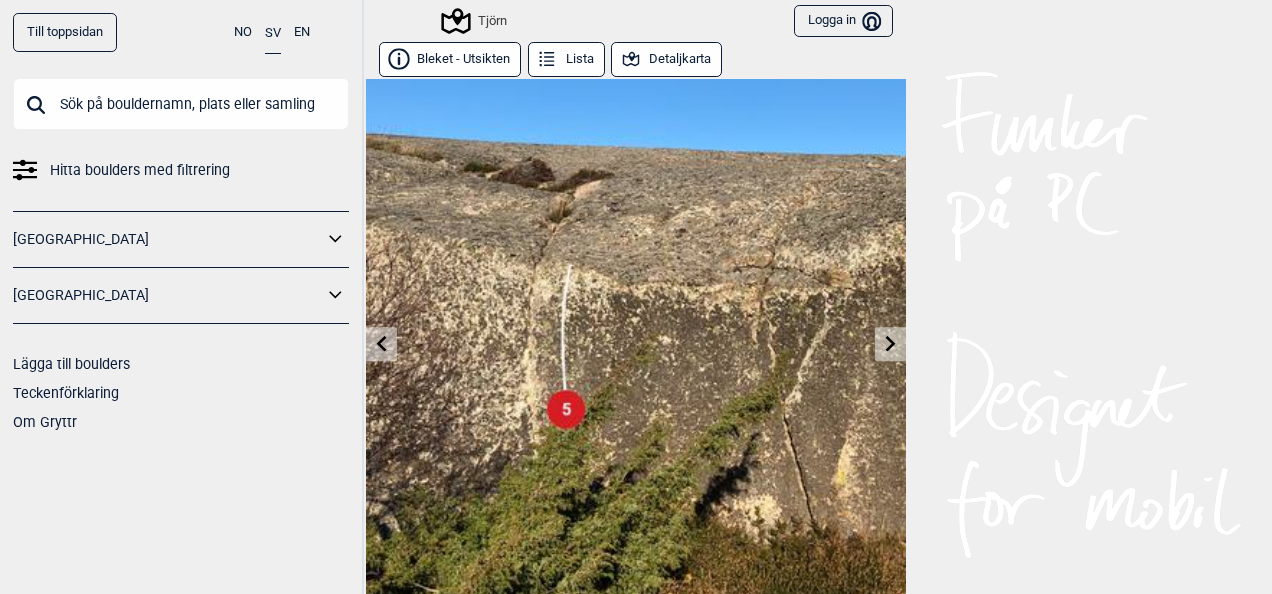 click 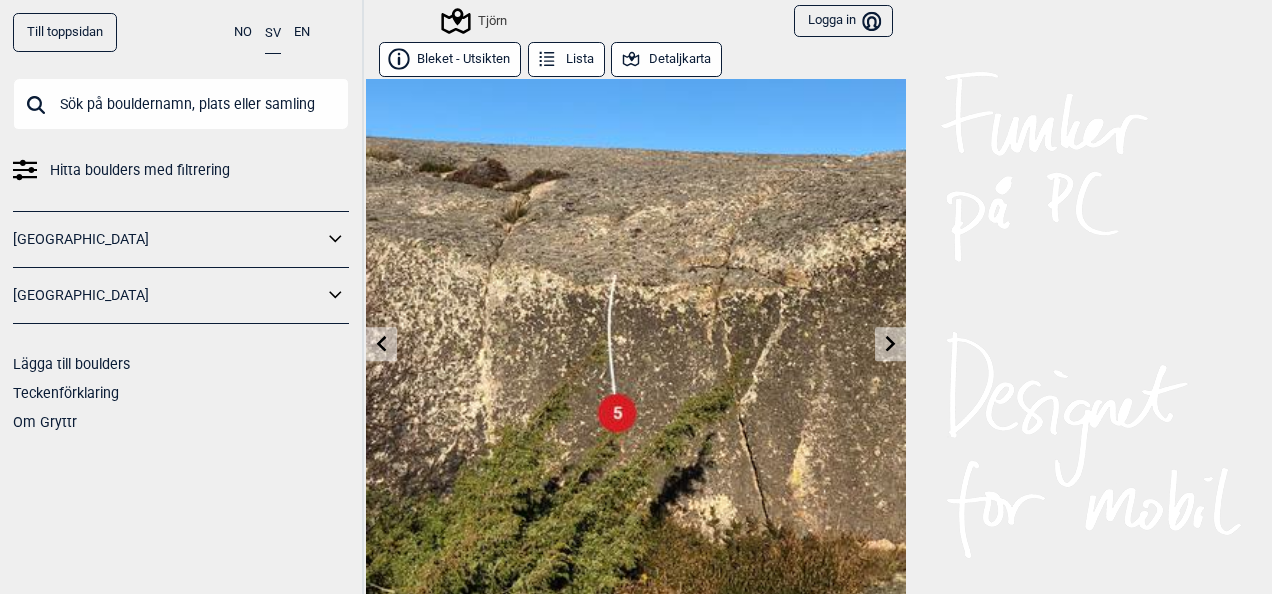 click 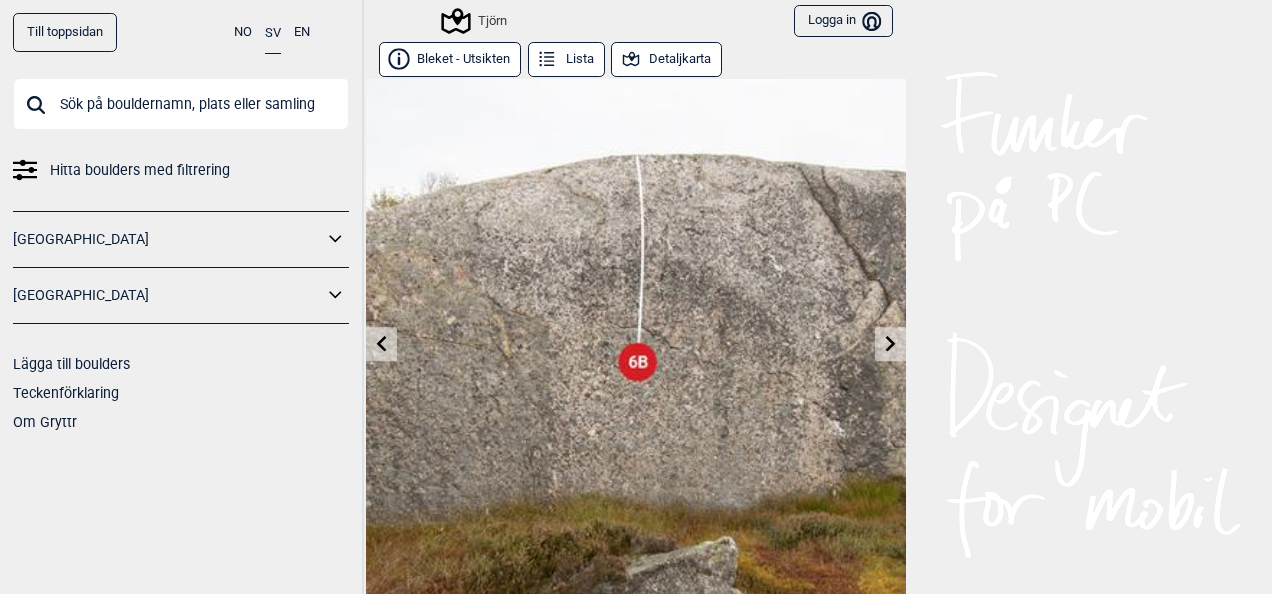 click 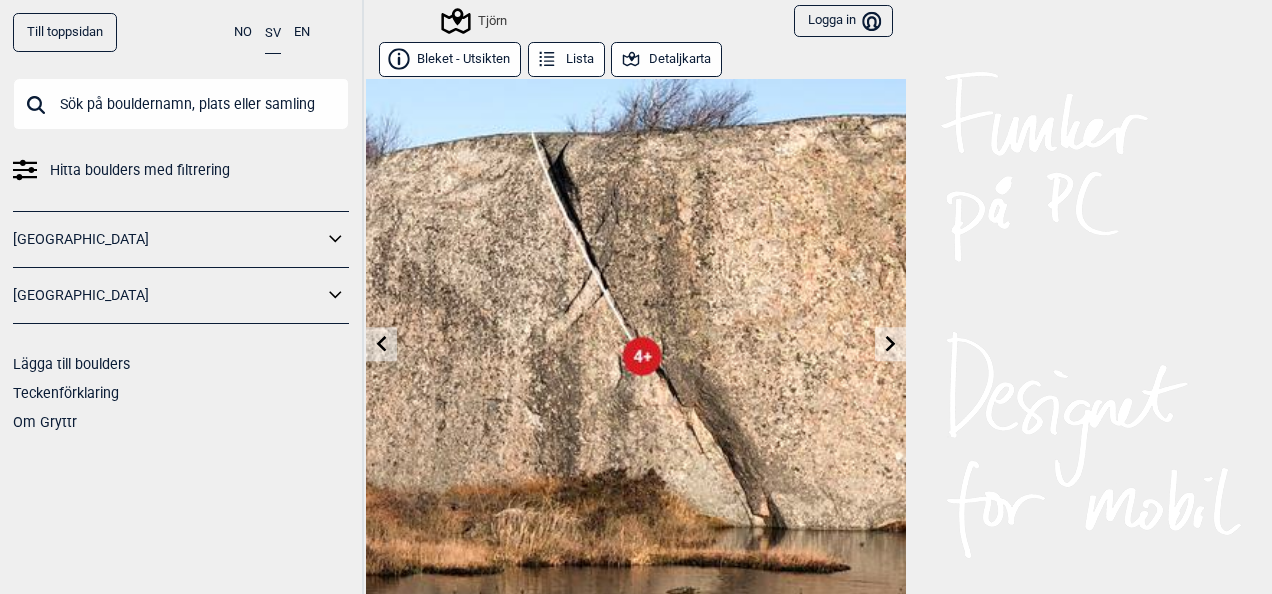 click 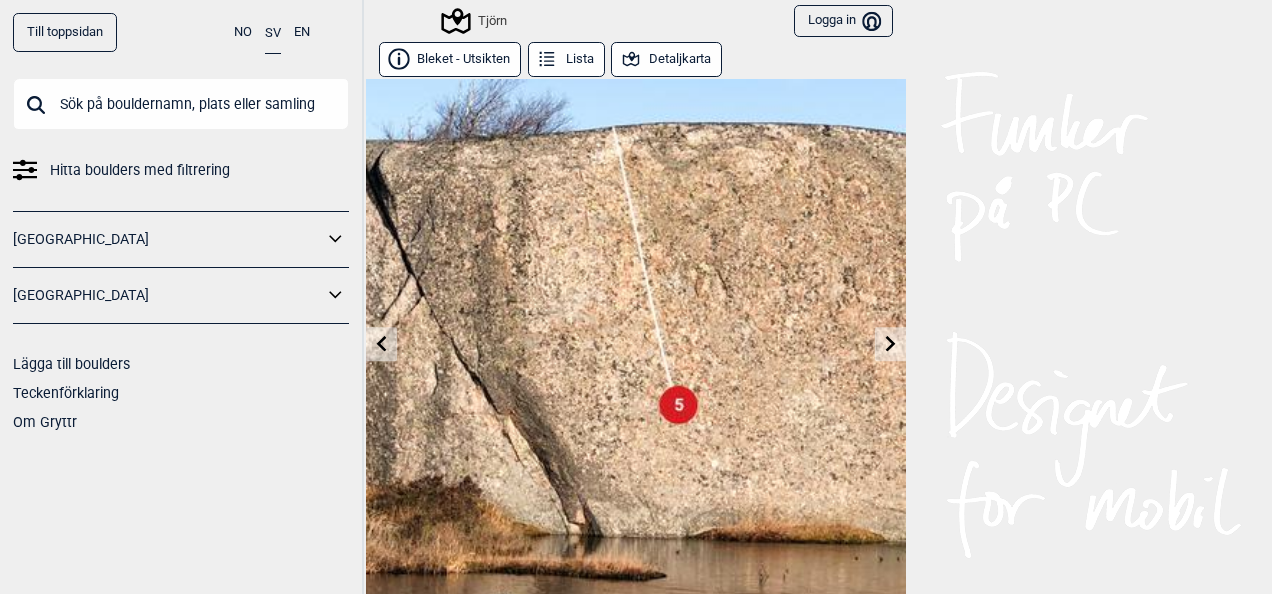 click 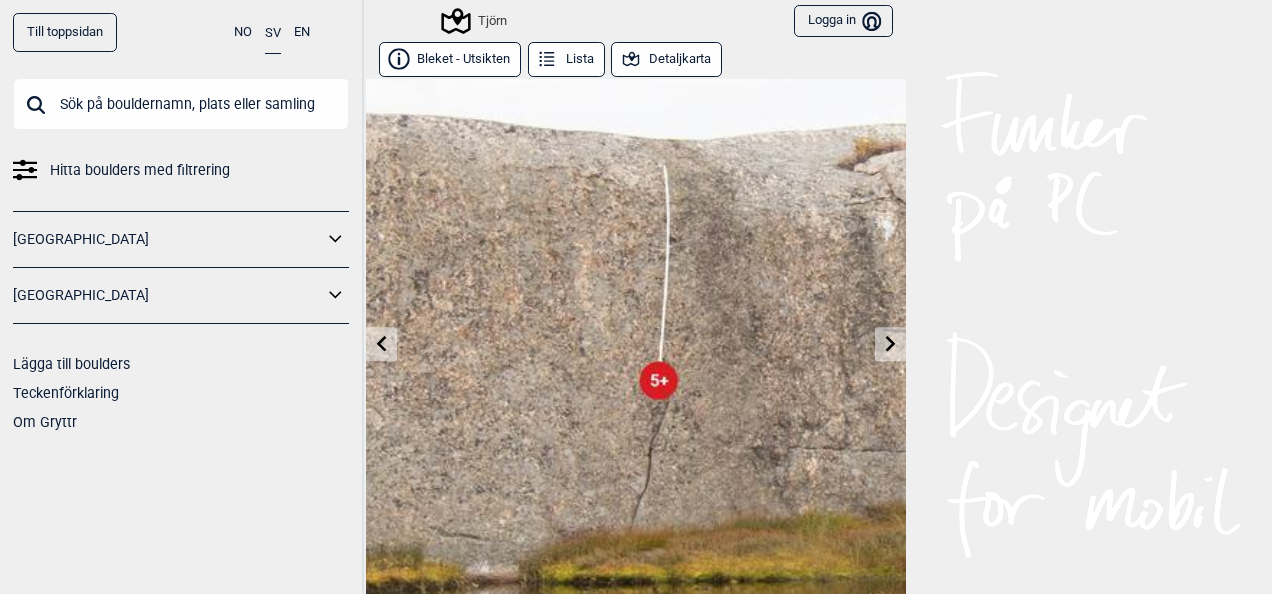 click 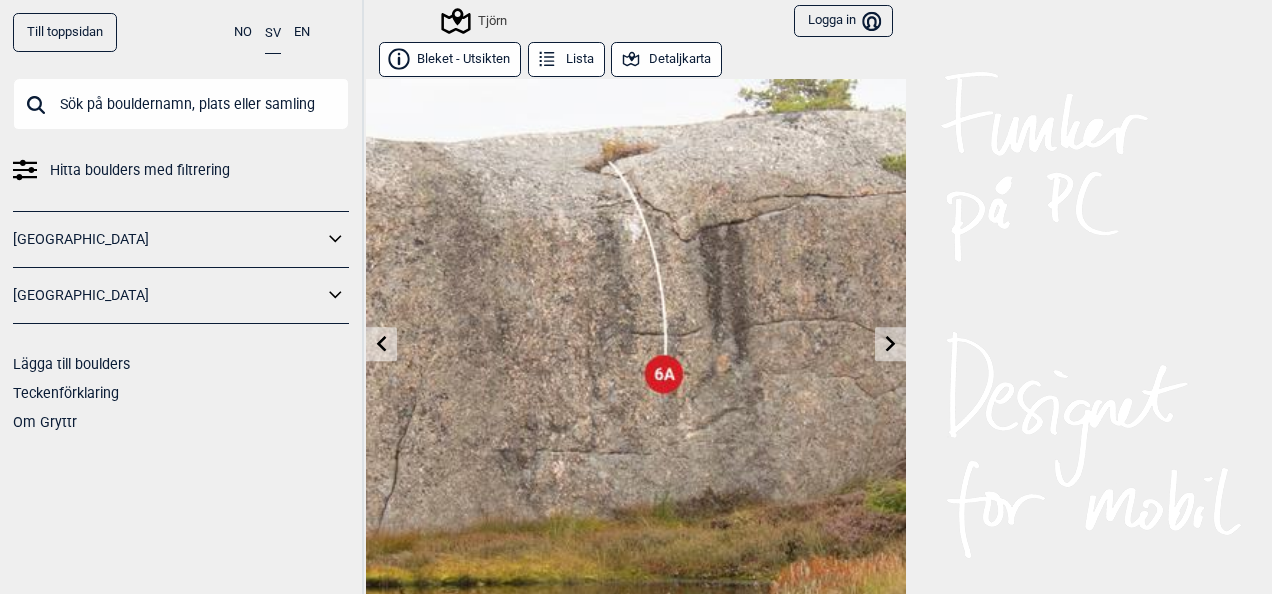 click 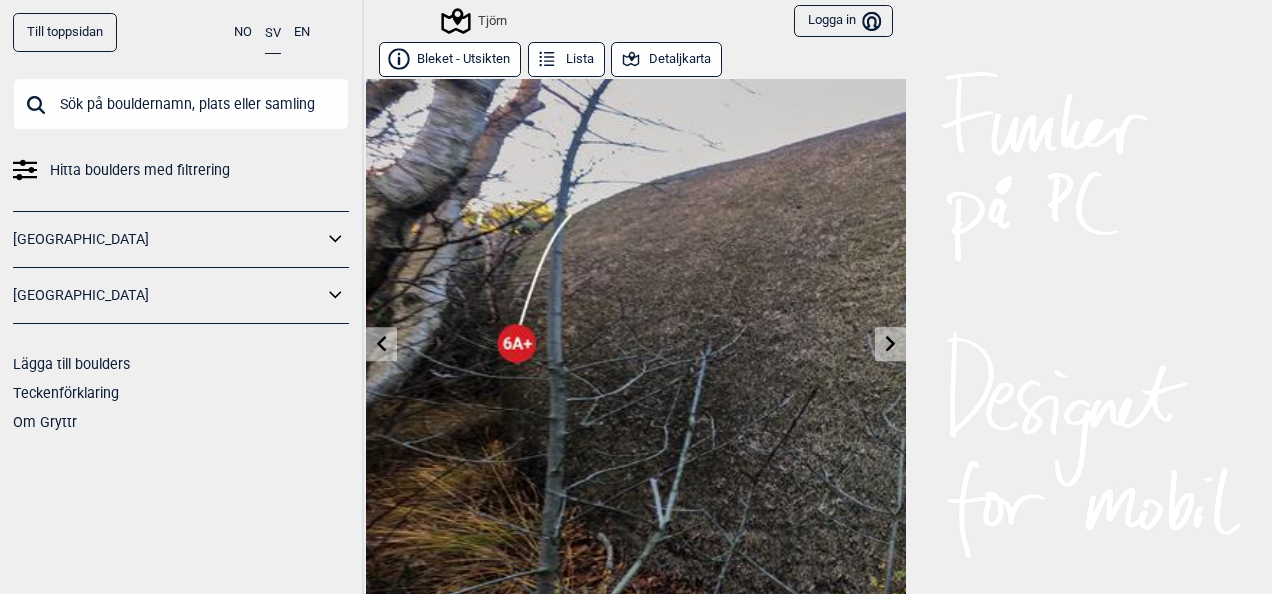 click 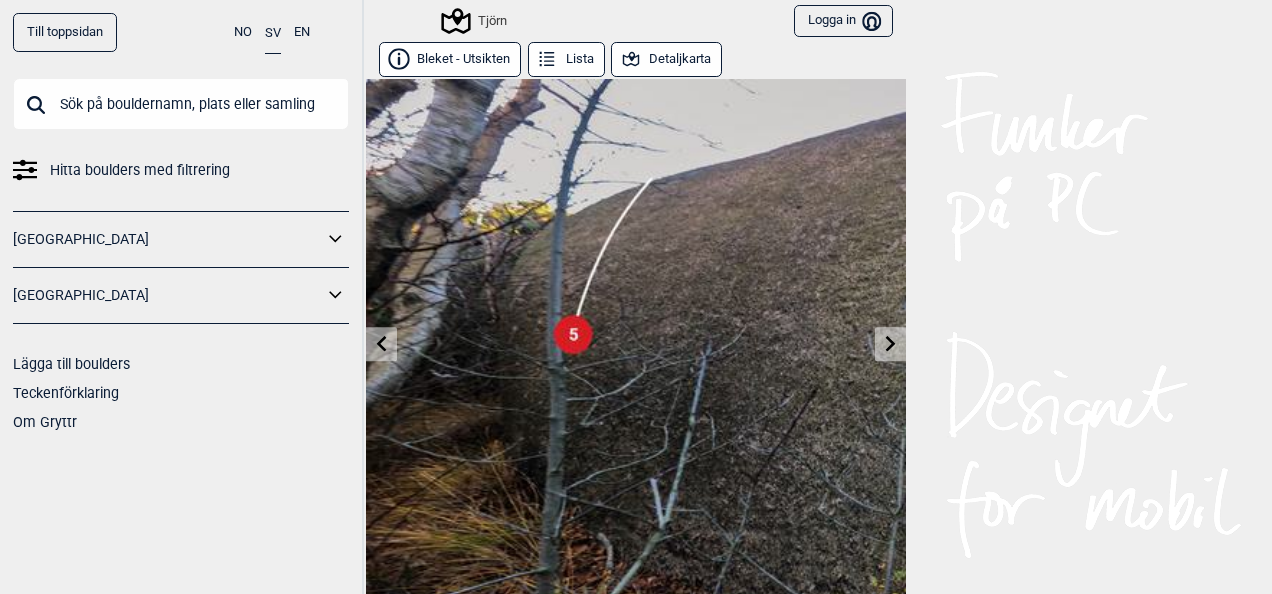 click 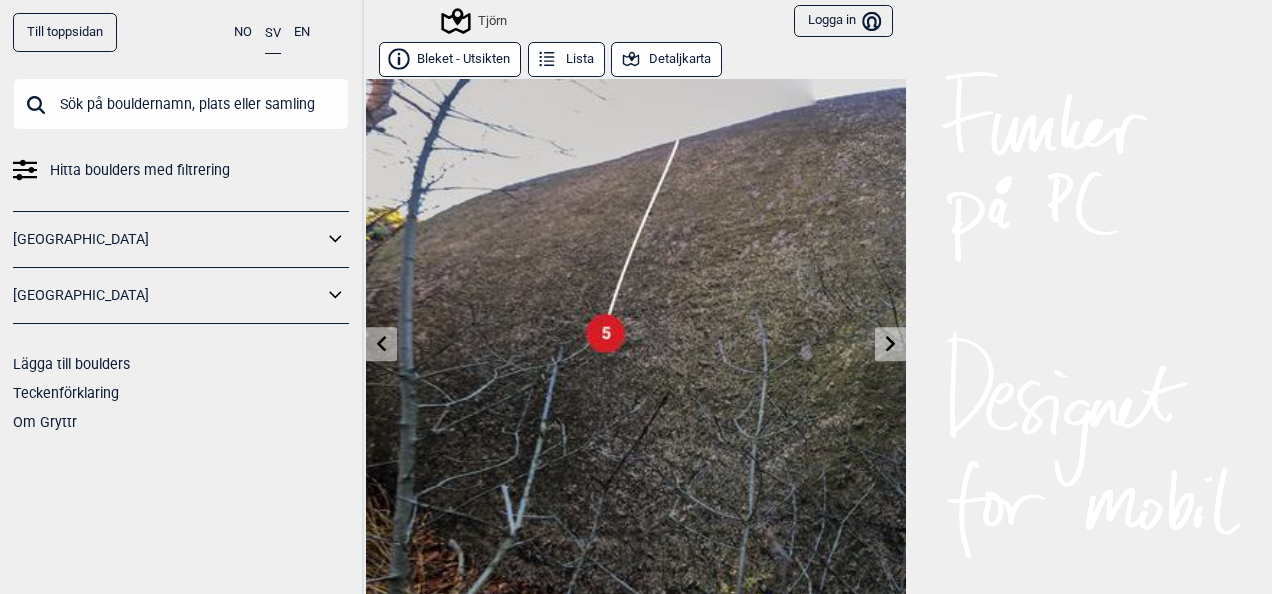click 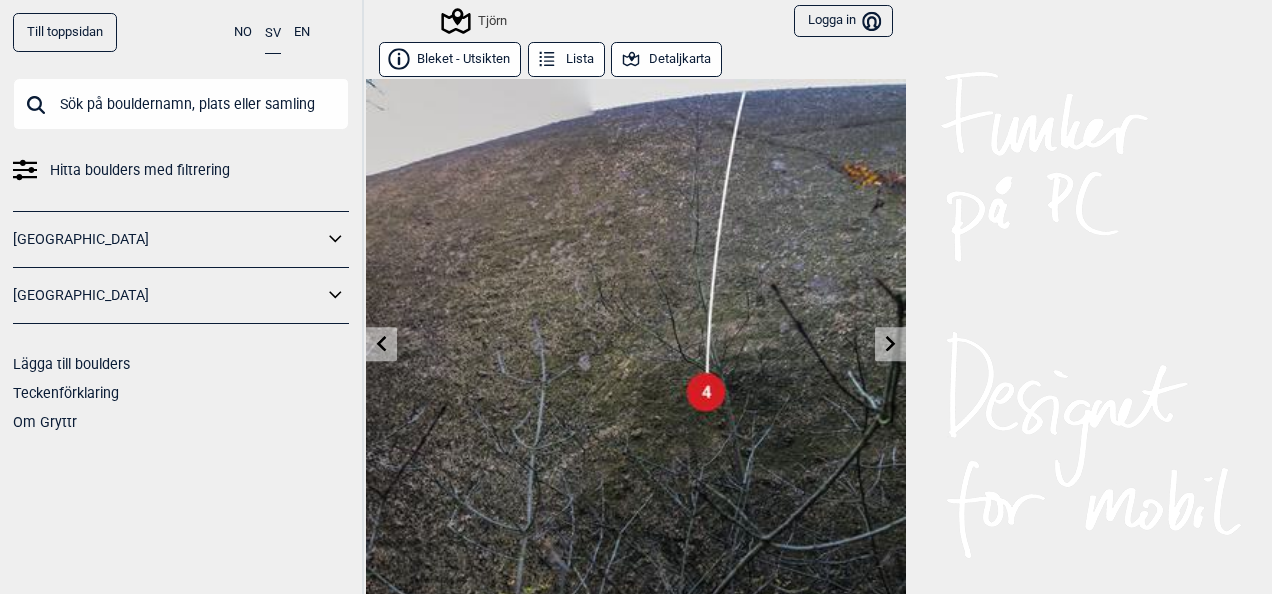 click 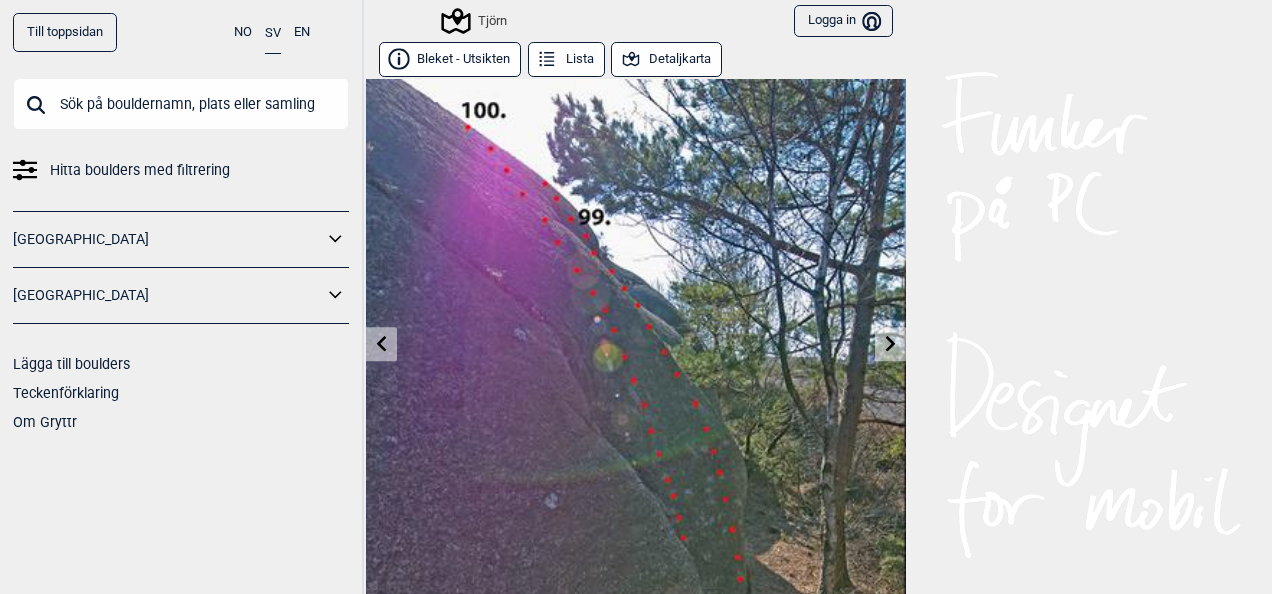 click 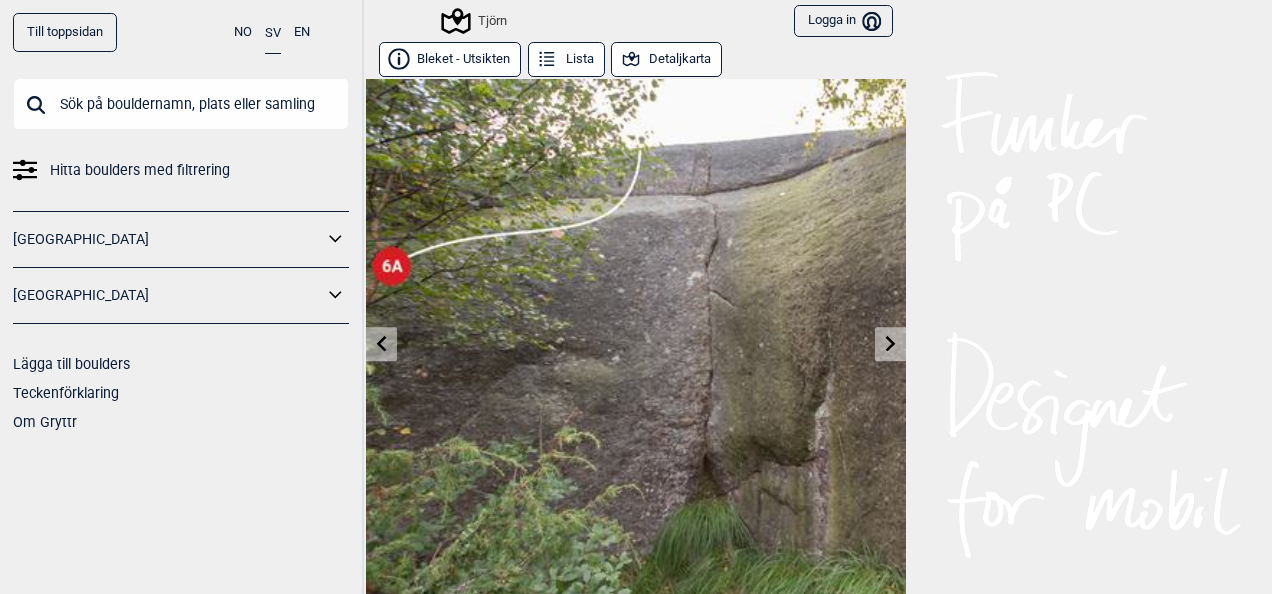 click 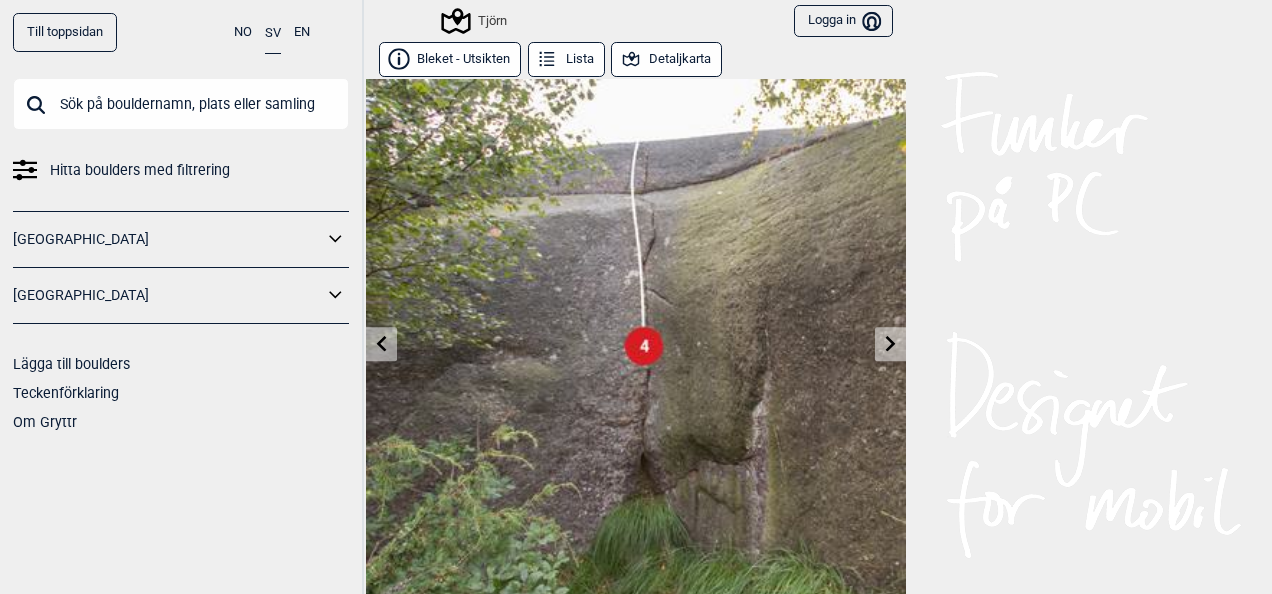 click 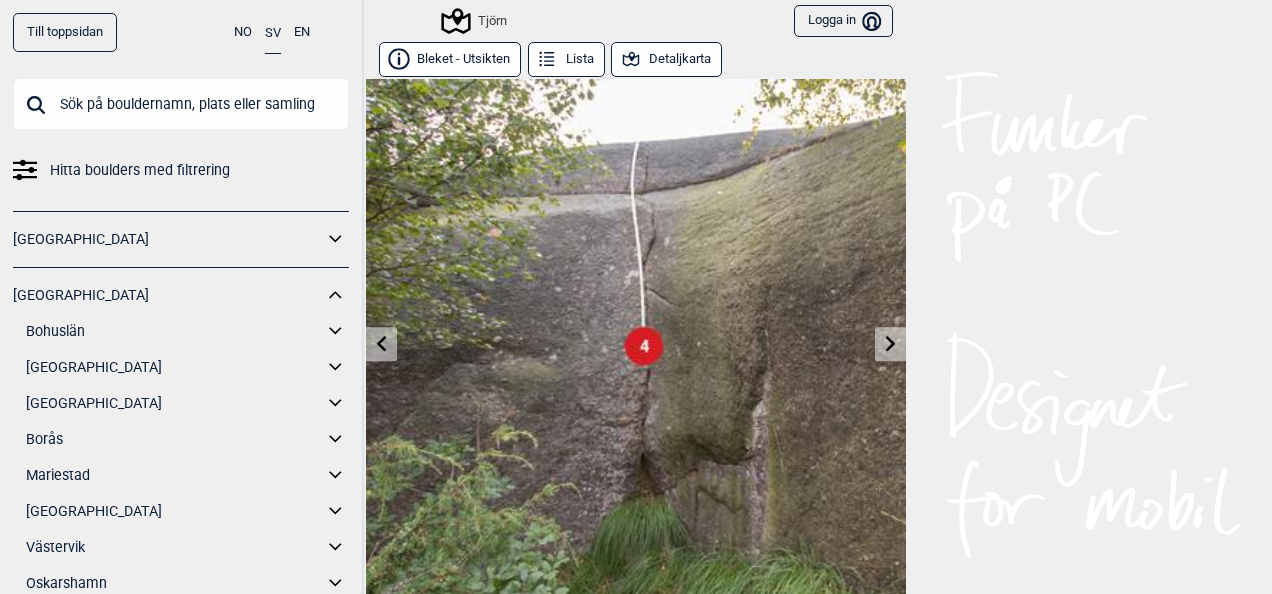 click on "Bohuslän" at bounding box center [174, 331] 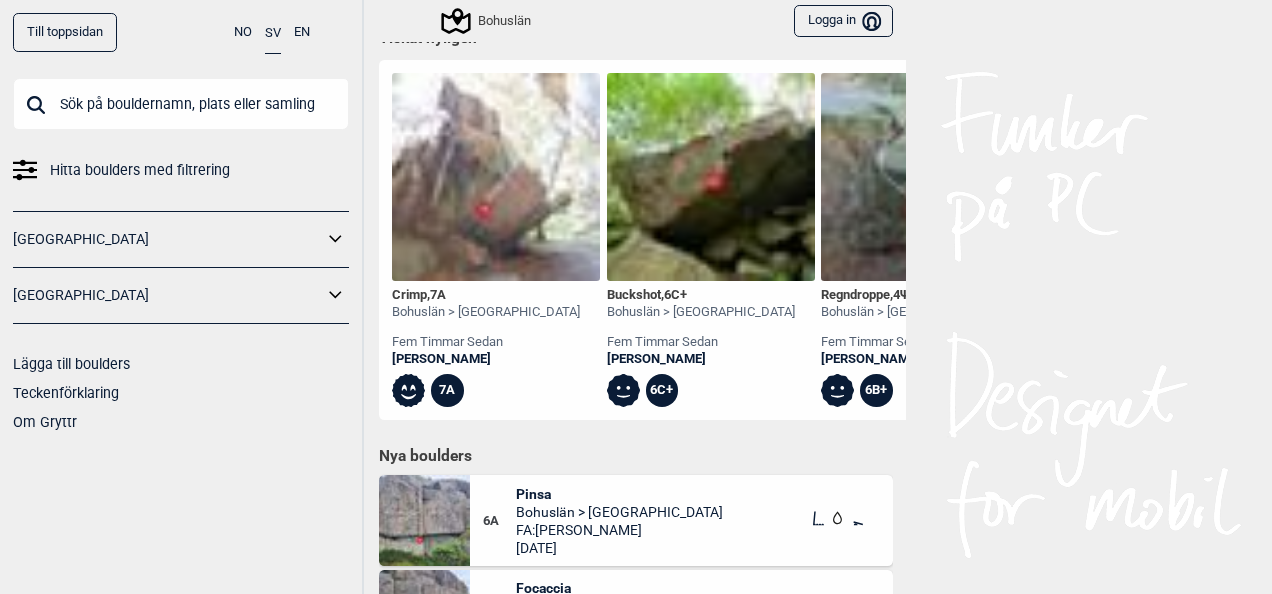 scroll, scrollTop: 1166, scrollLeft: 0, axis: vertical 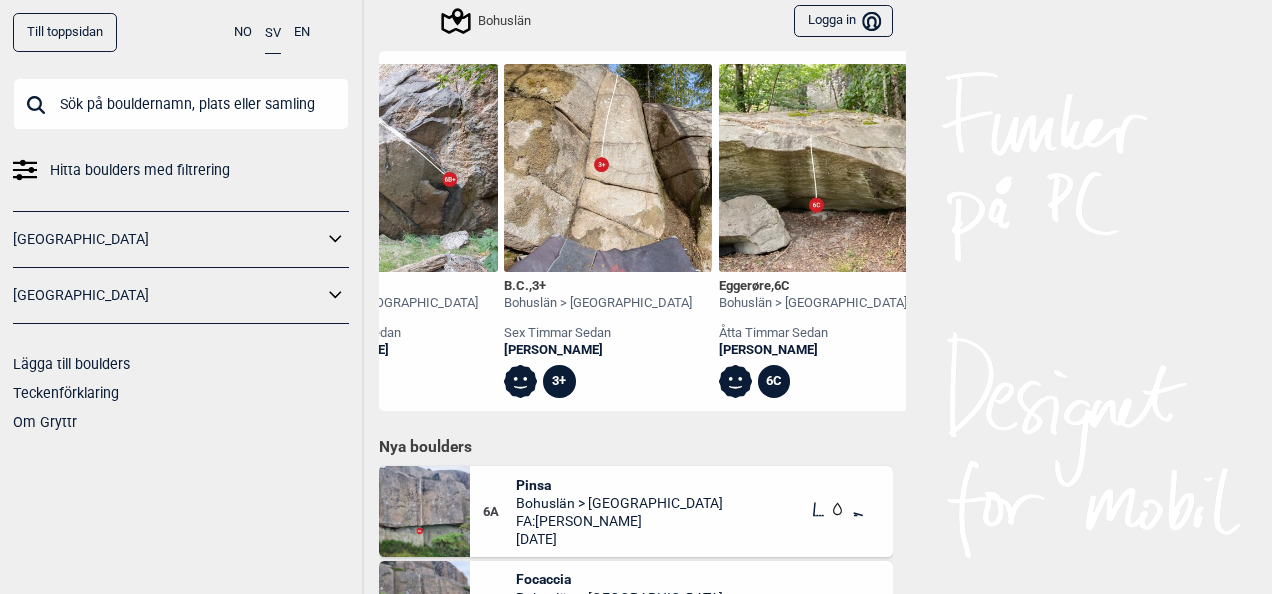 click at bounding box center [608, 168] 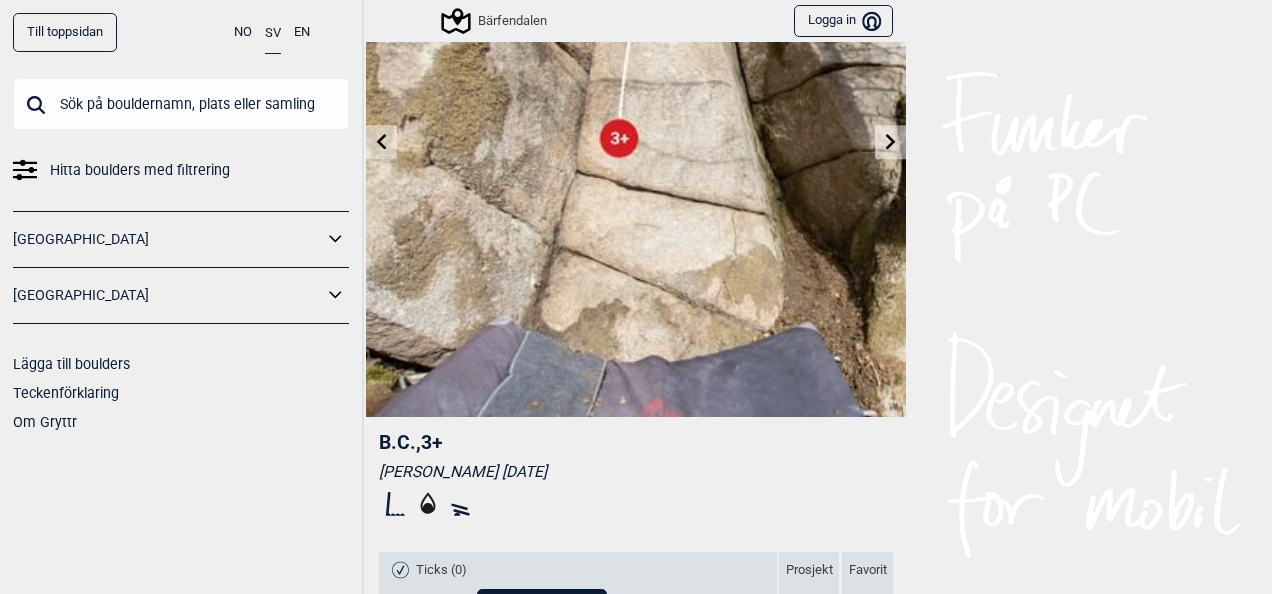 scroll, scrollTop: 213, scrollLeft: 0, axis: vertical 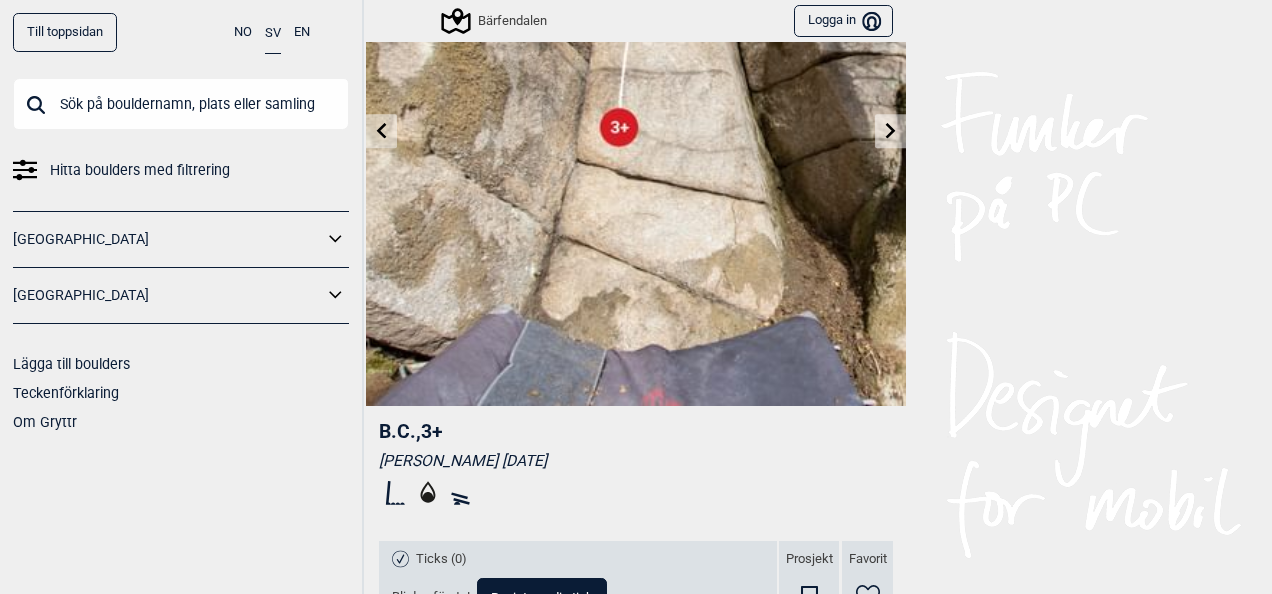 click 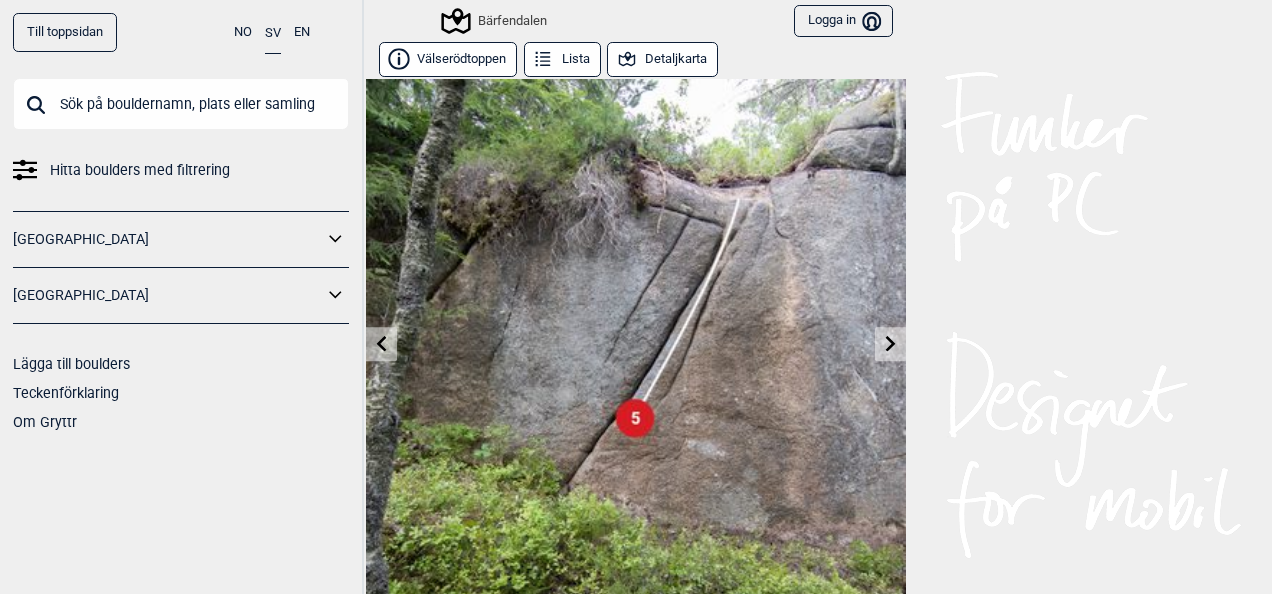 click 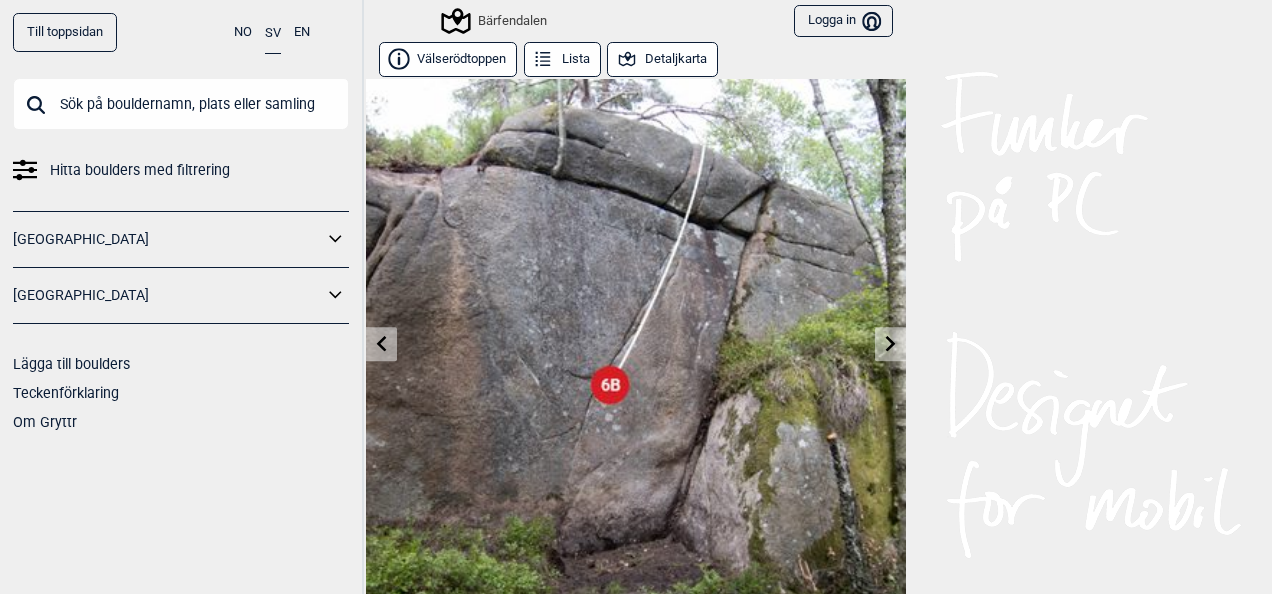 click 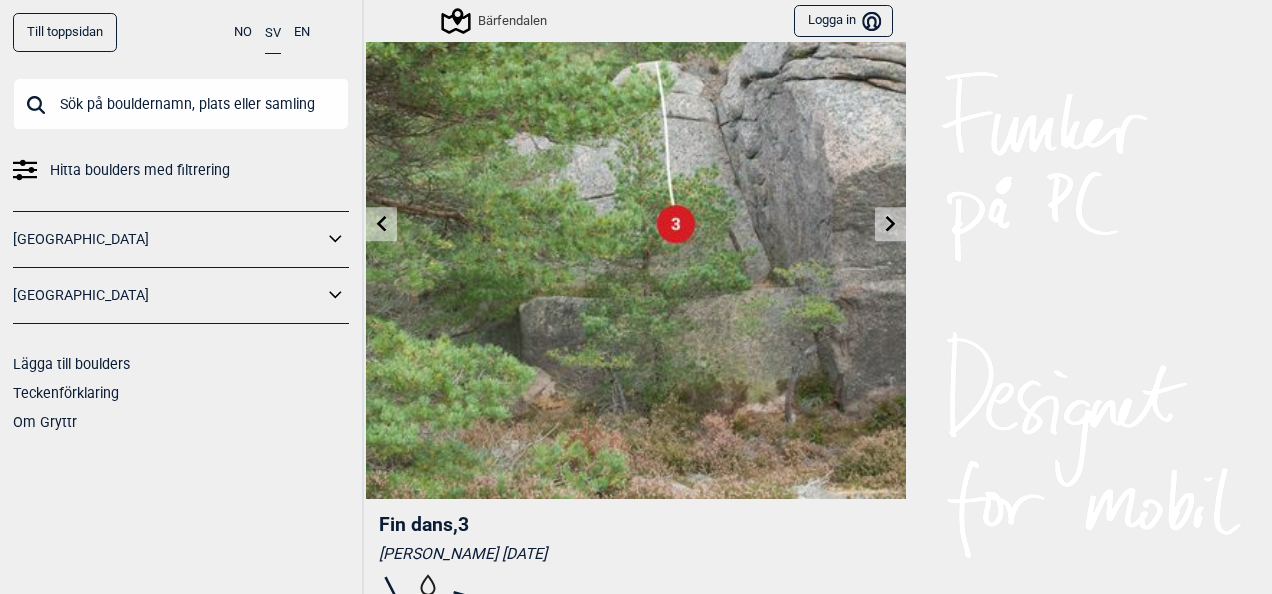 scroll, scrollTop: 160, scrollLeft: 0, axis: vertical 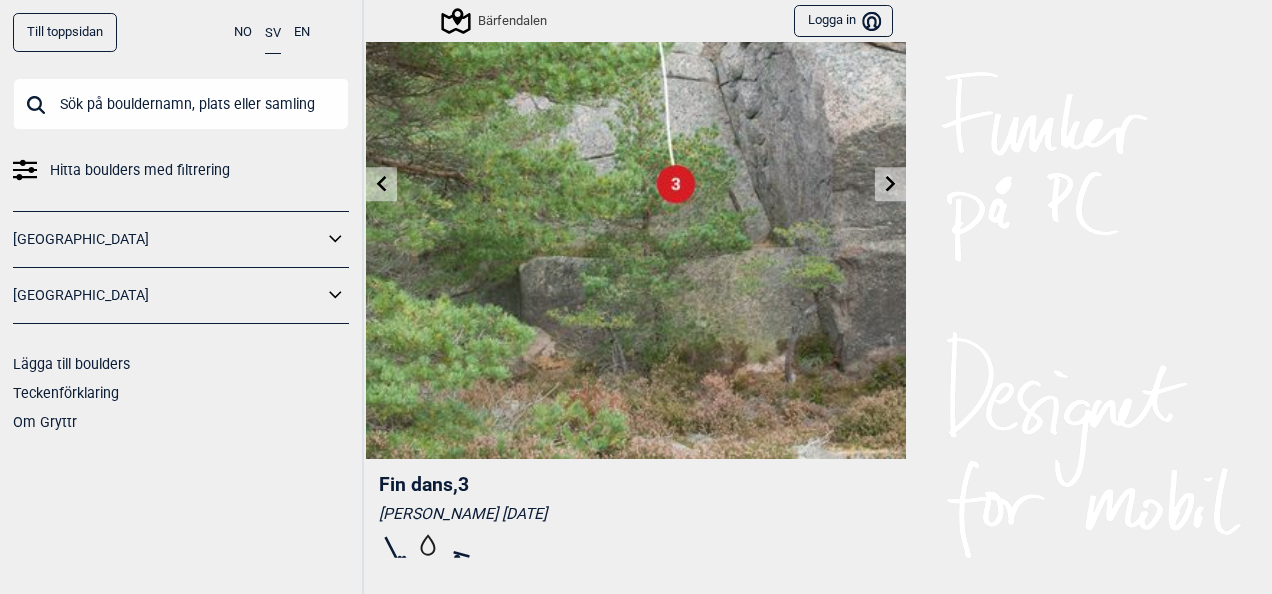 click 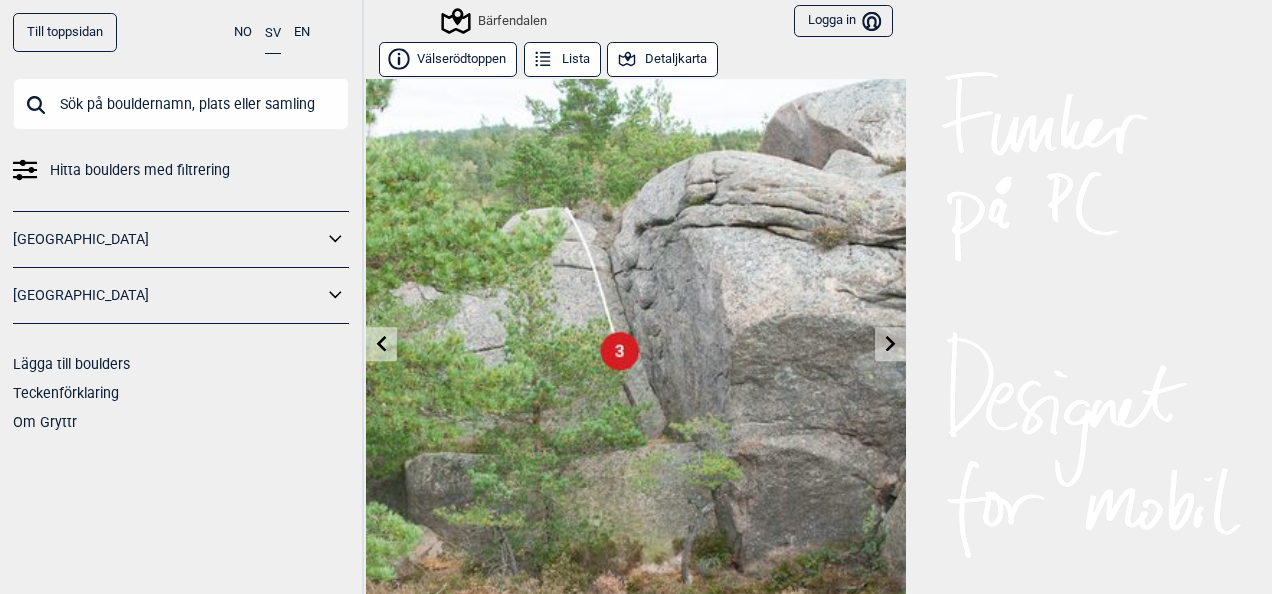 click 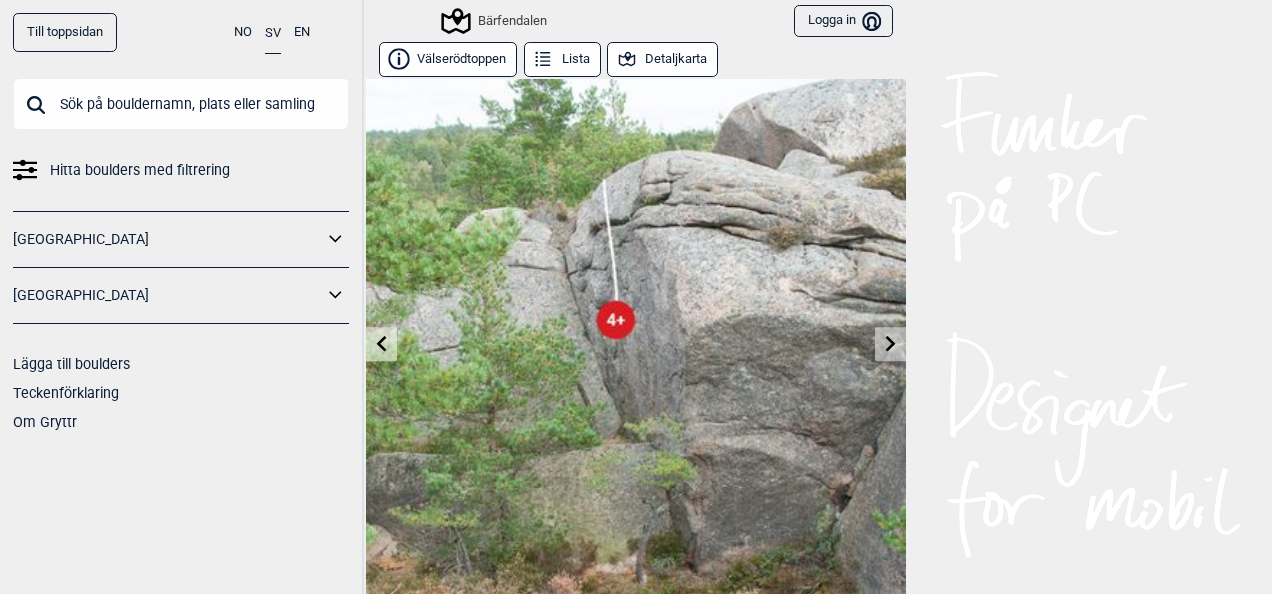 click 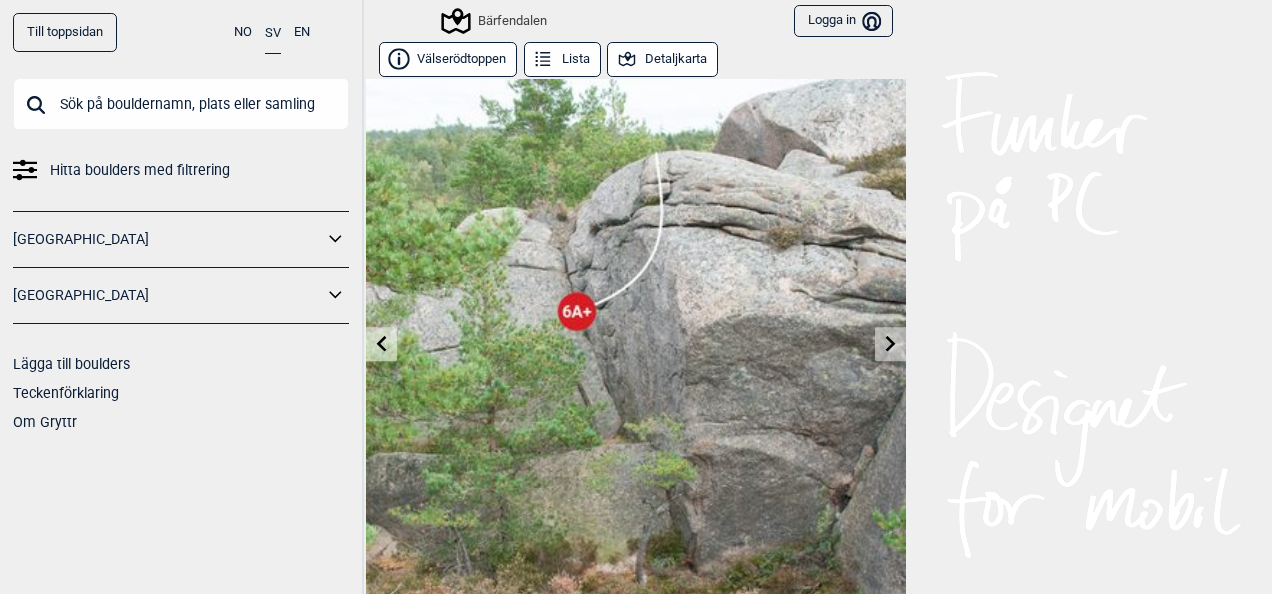 click 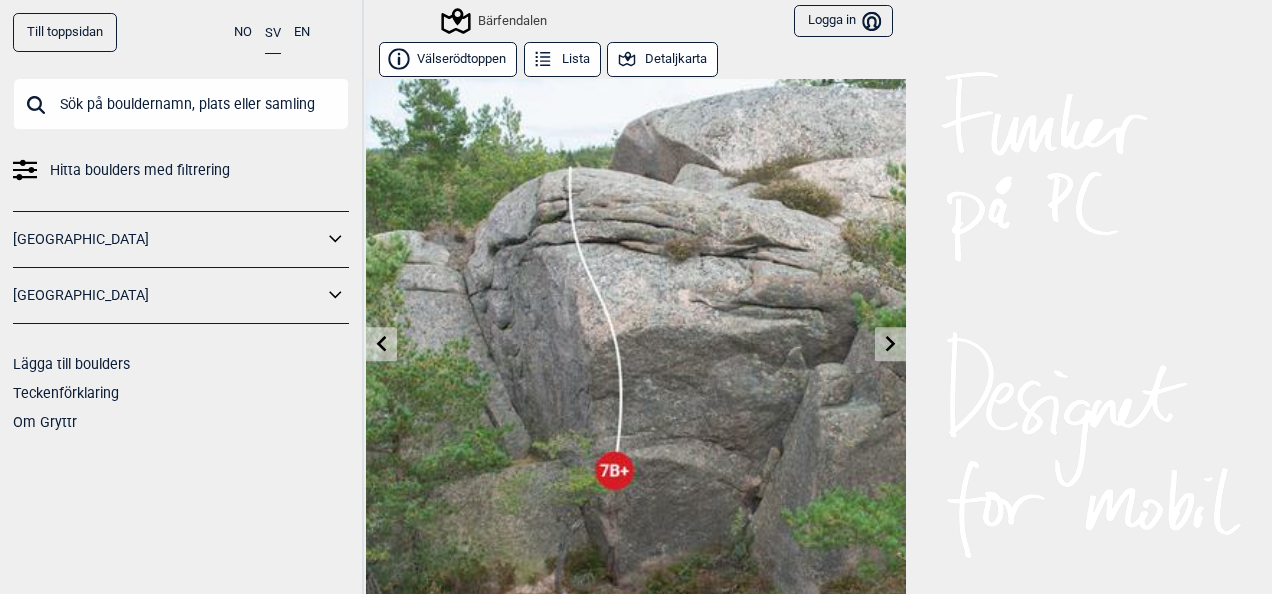 click 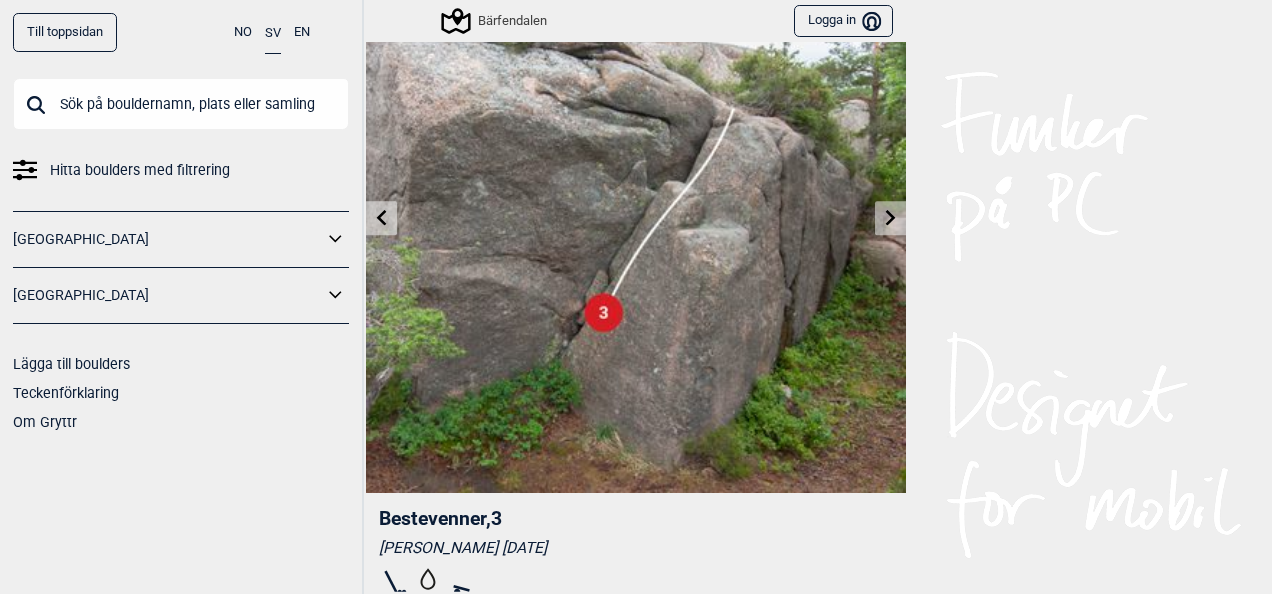 scroll, scrollTop: 160, scrollLeft: 0, axis: vertical 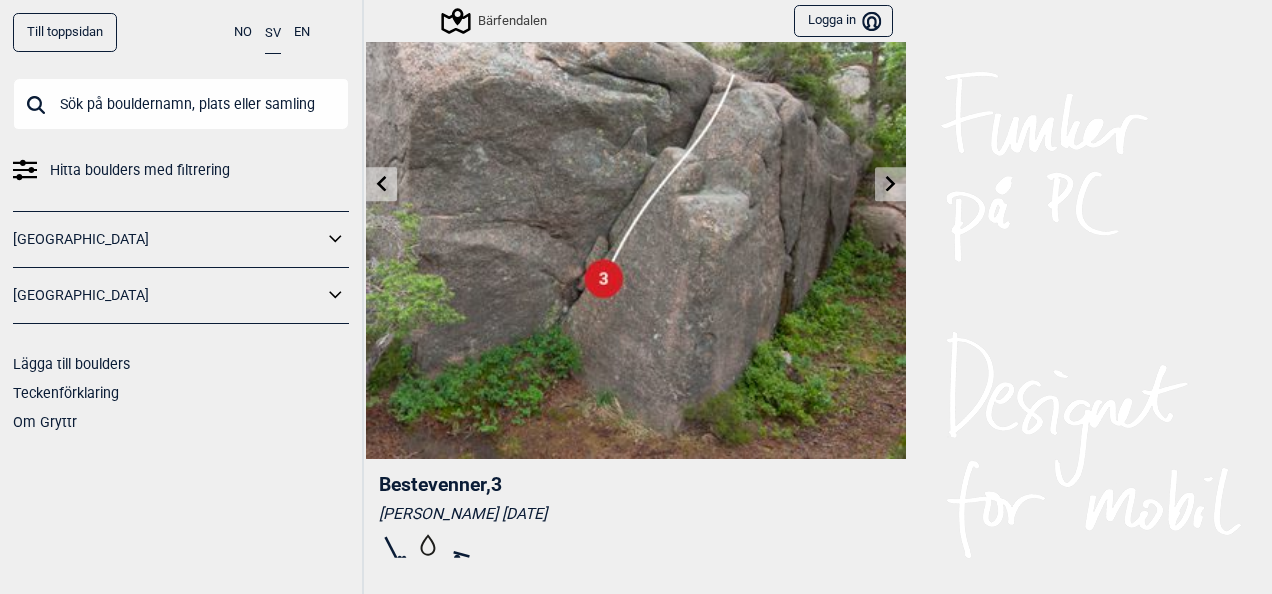 click 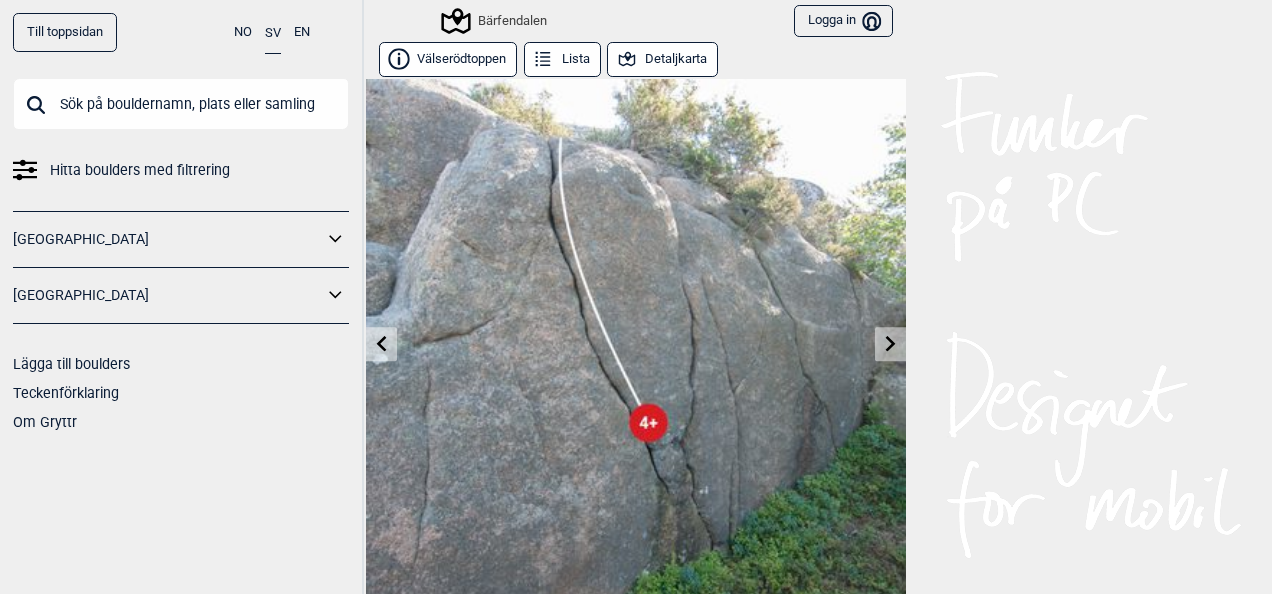 click at bounding box center (890, 344) 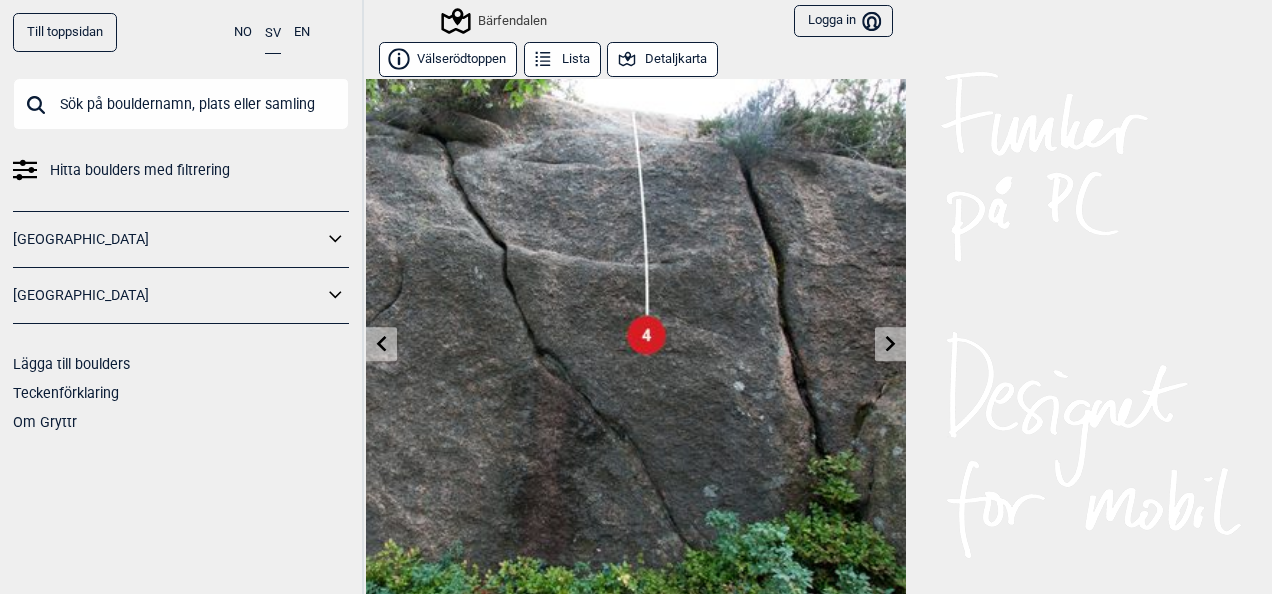 click at bounding box center [890, 344] 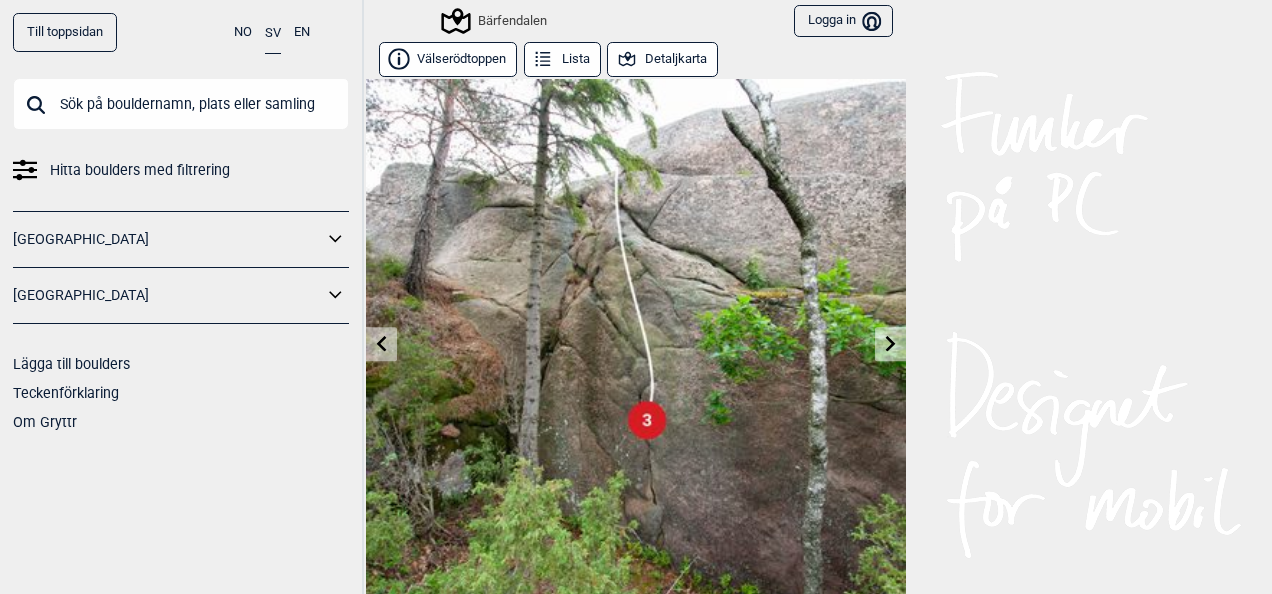 click at bounding box center [890, 344] 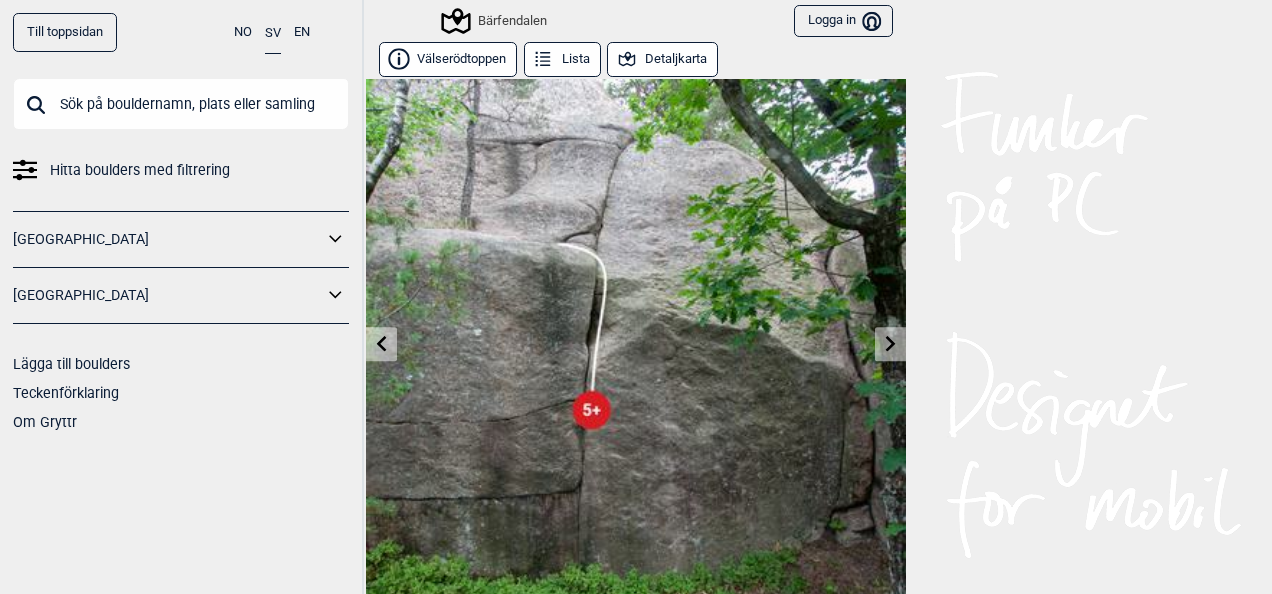 click at bounding box center (890, 344) 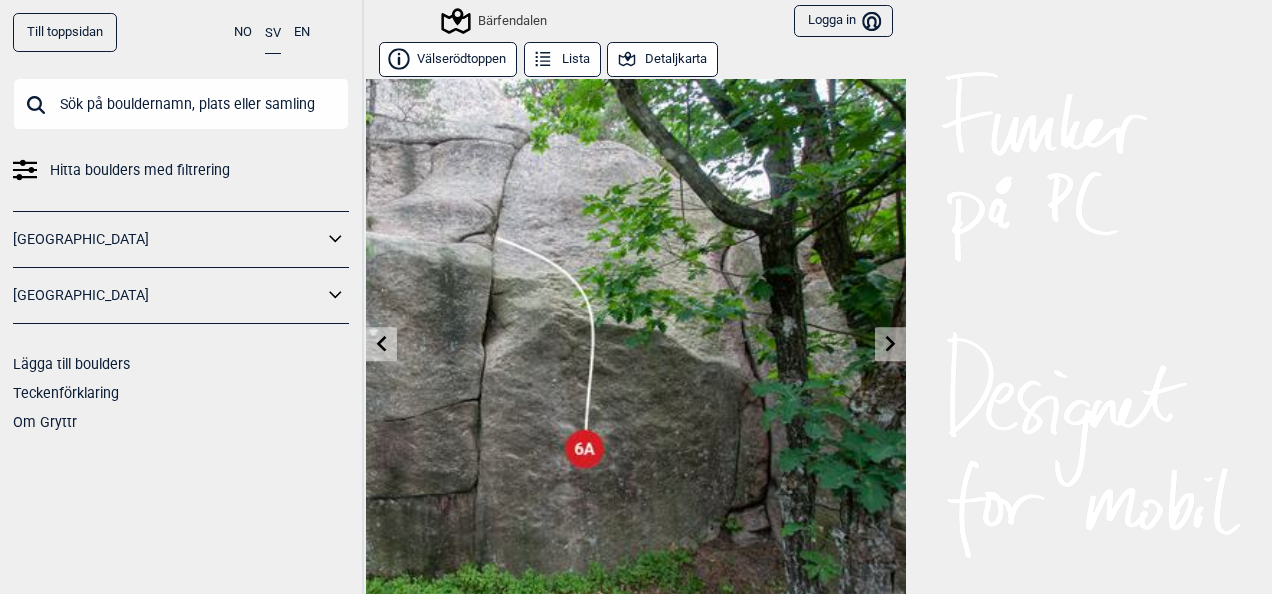 click at bounding box center (890, 344) 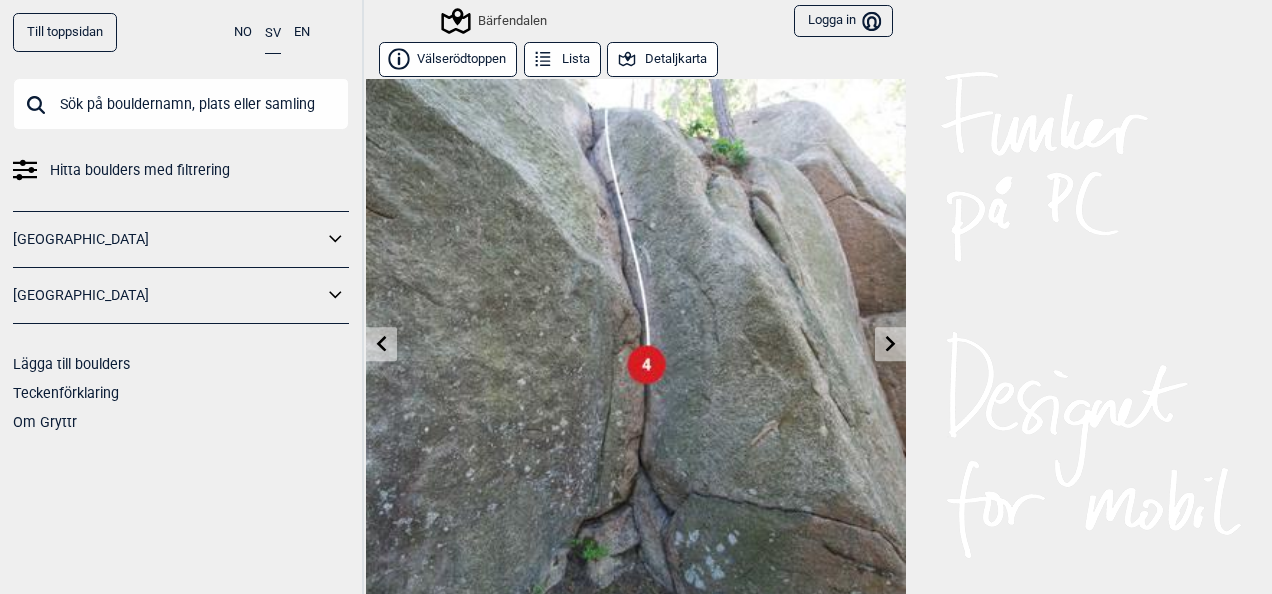 click at bounding box center [890, 344] 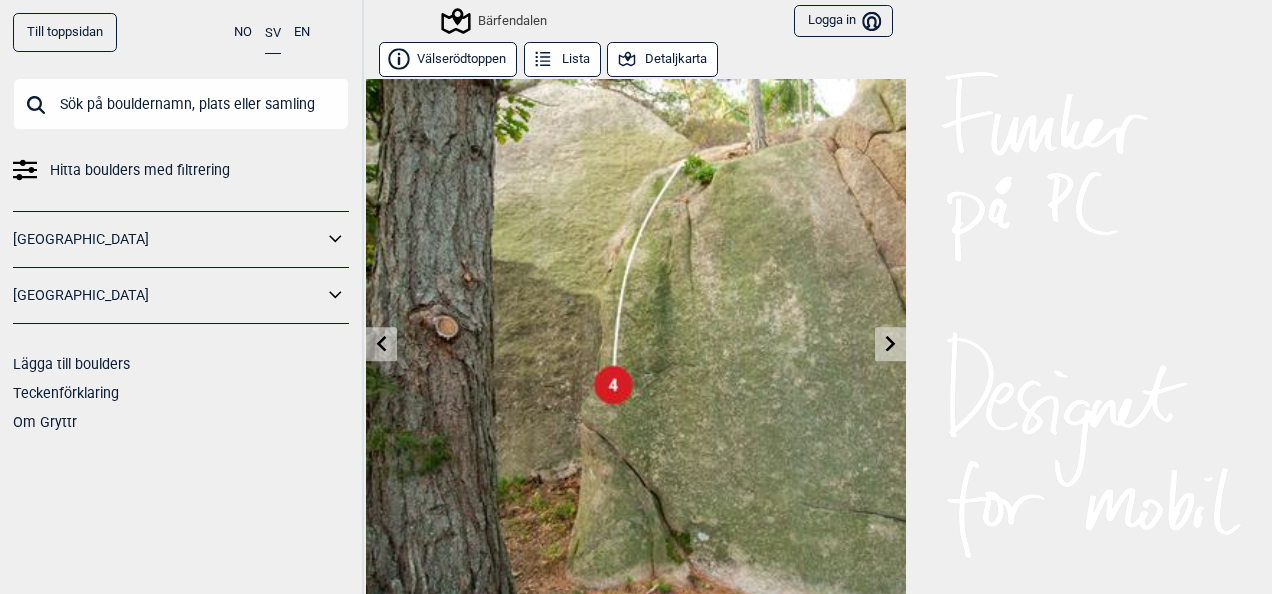 click at bounding box center [890, 344] 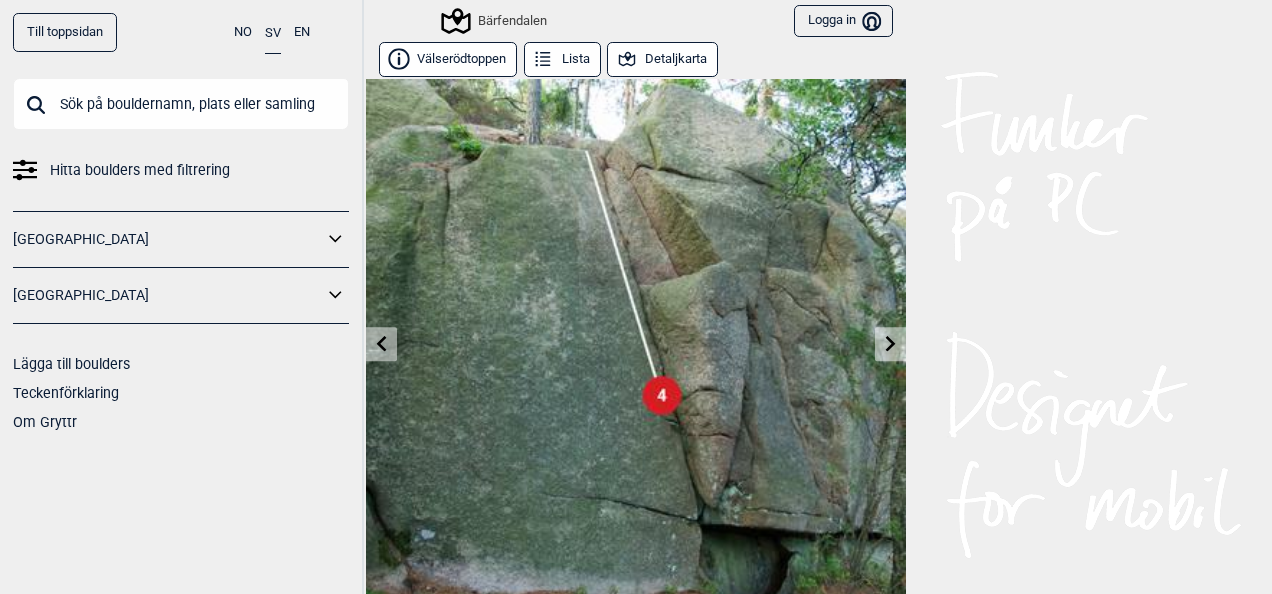 click at bounding box center (890, 344) 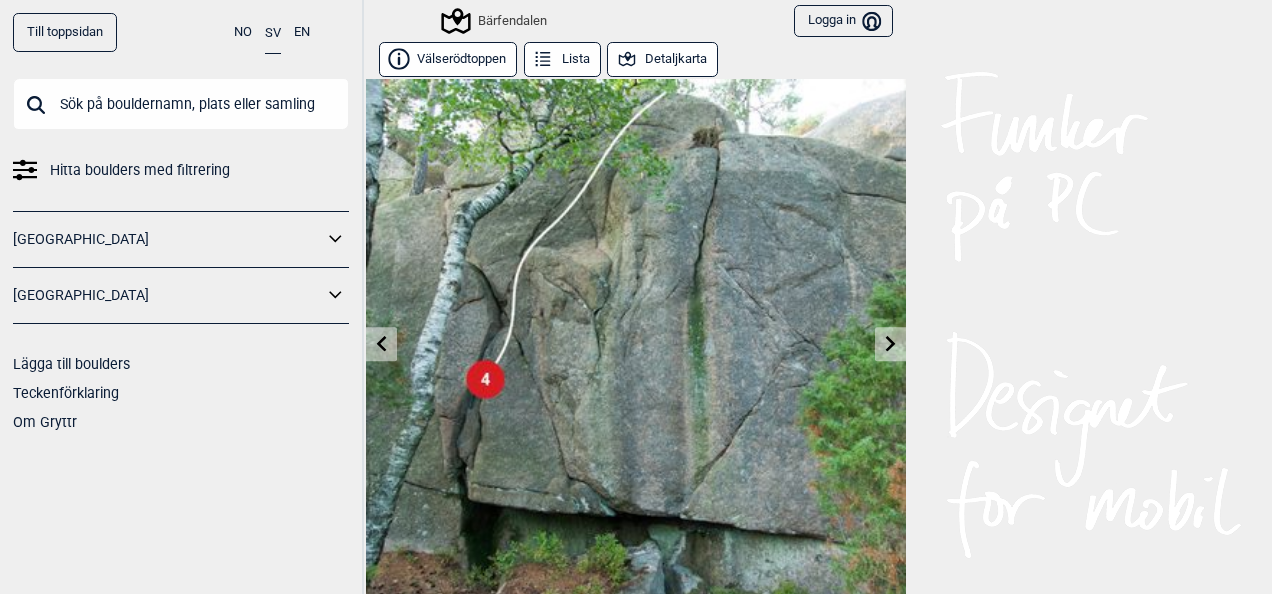 click at bounding box center [890, 344] 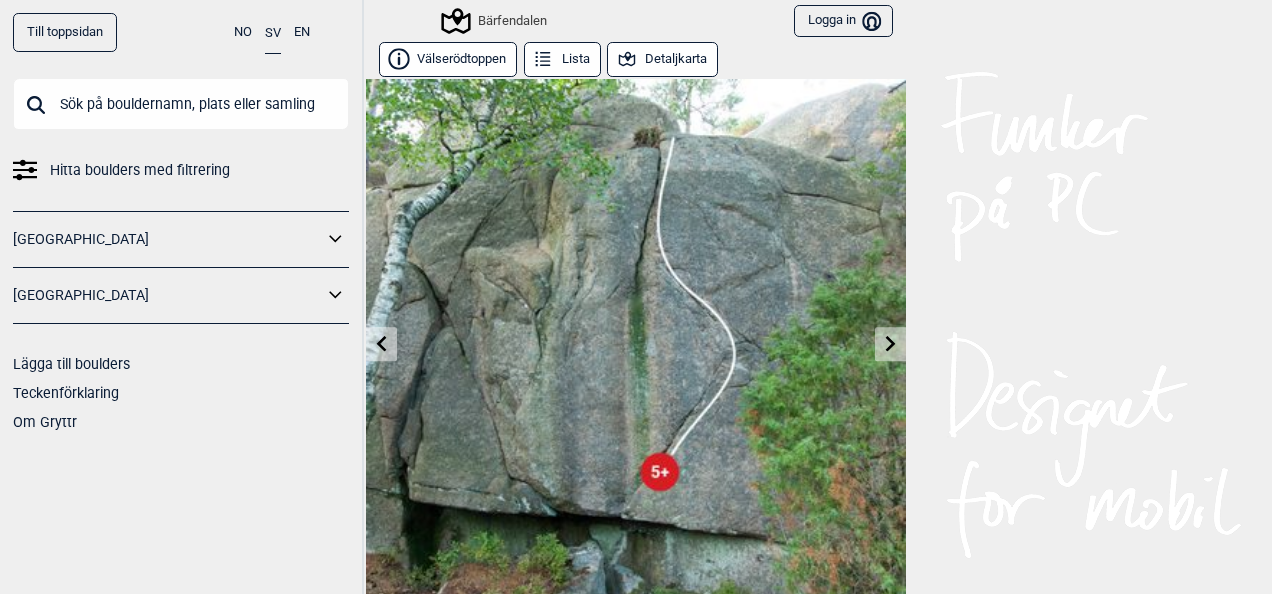 click at bounding box center [890, 344] 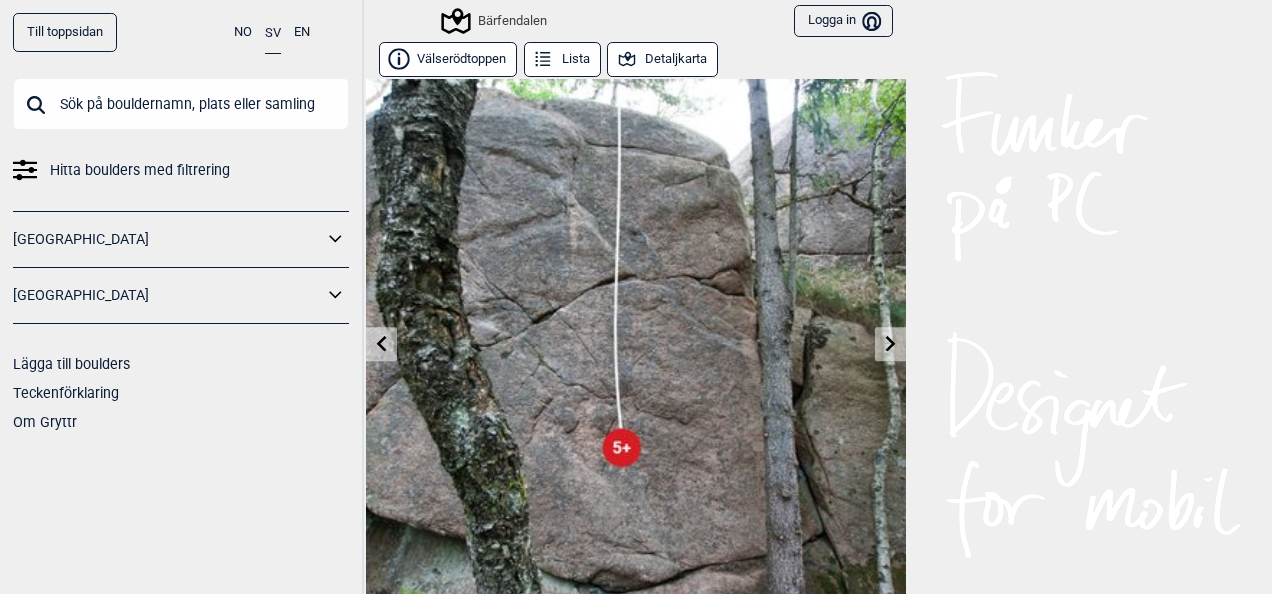 click at bounding box center [890, 344] 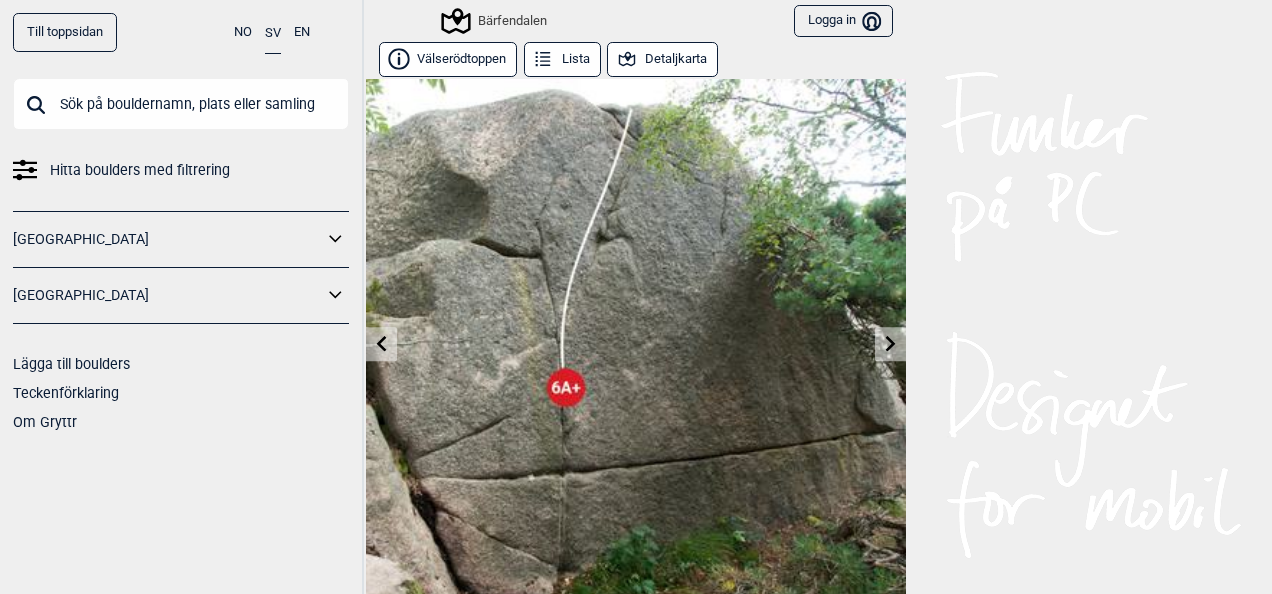 click at bounding box center (890, 344) 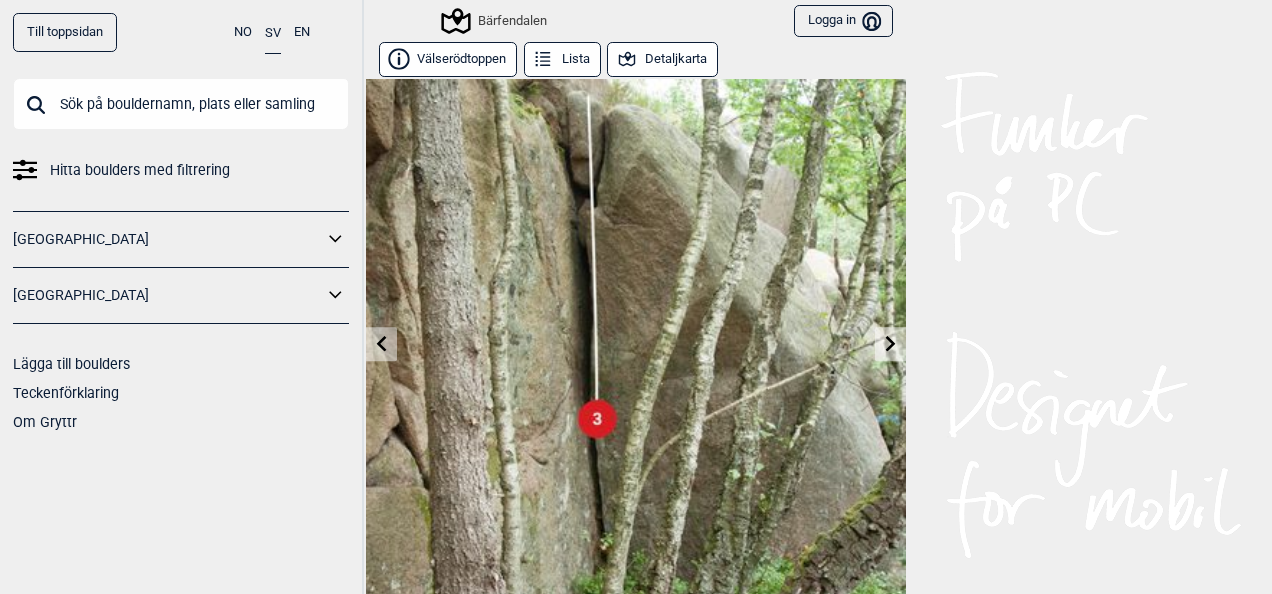 click at bounding box center [890, 344] 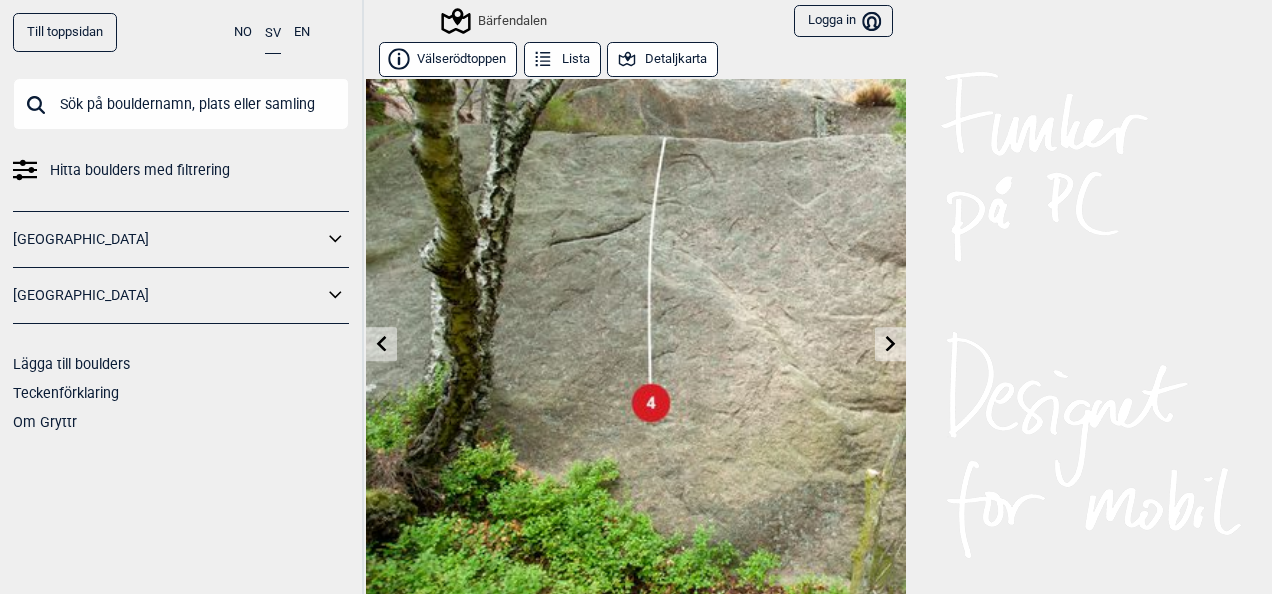 click at bounding box center [890, 344] 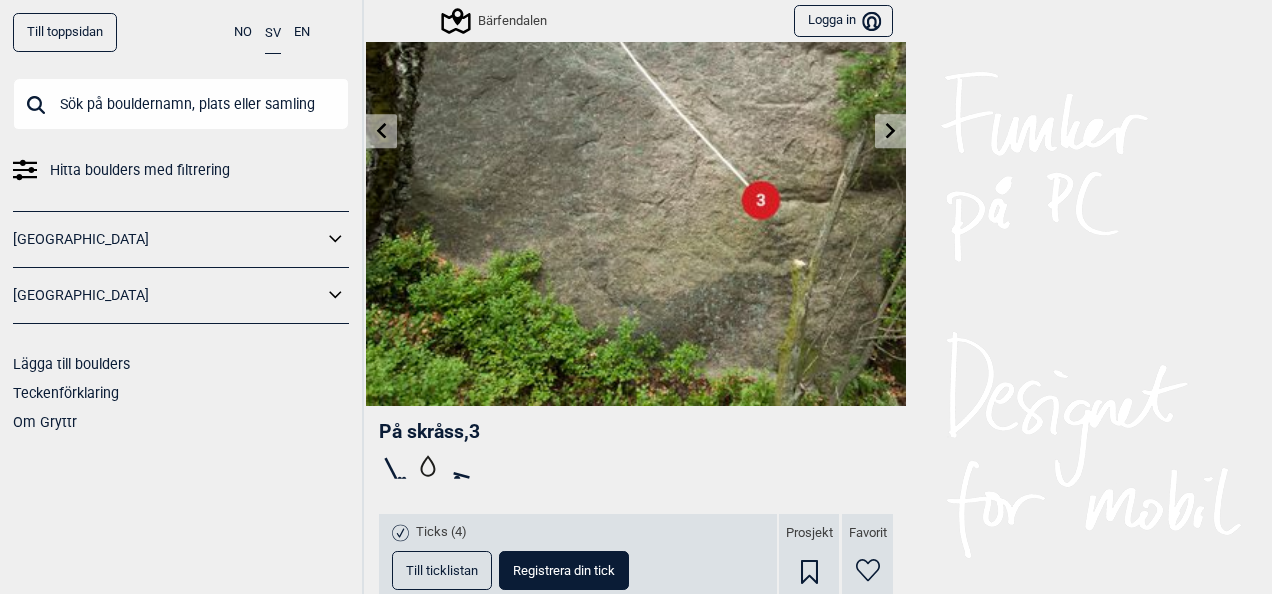 scroll, scrollTop: 216, scrollLeft: 0, axis: vertical 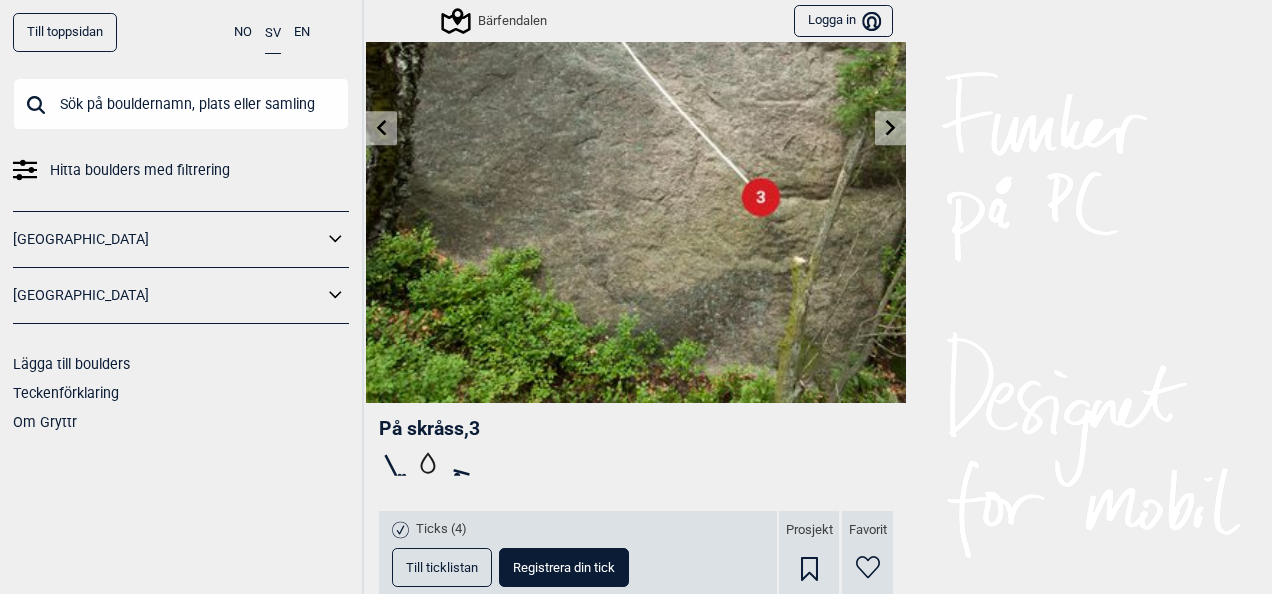 click 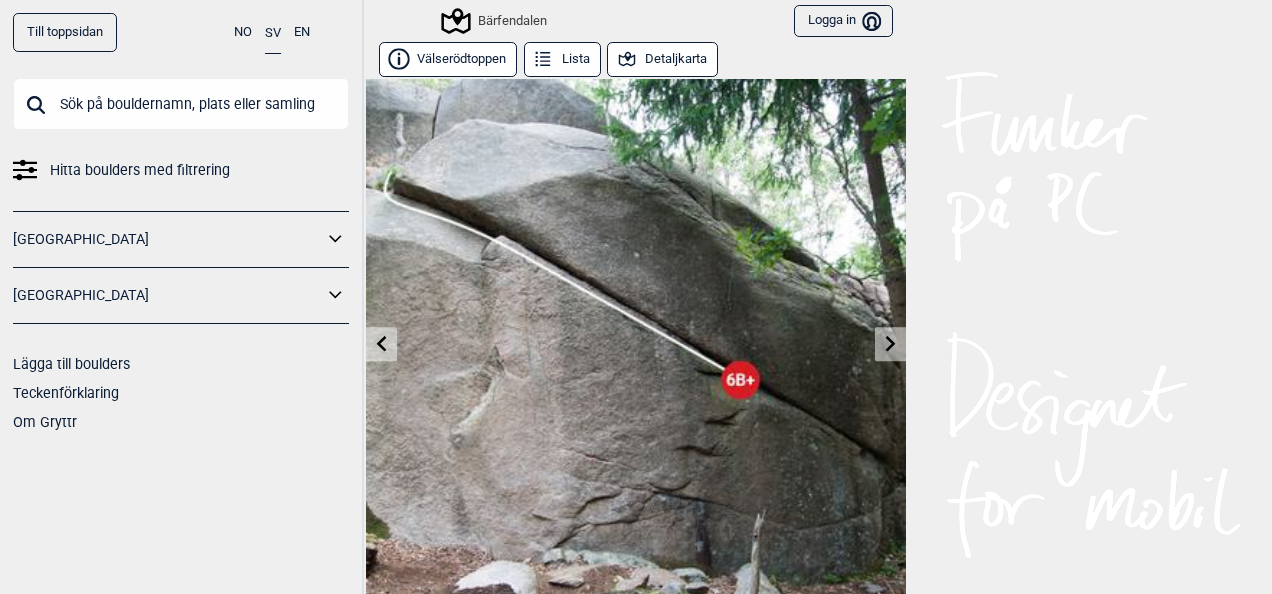 click at bounding box center (890, 344) 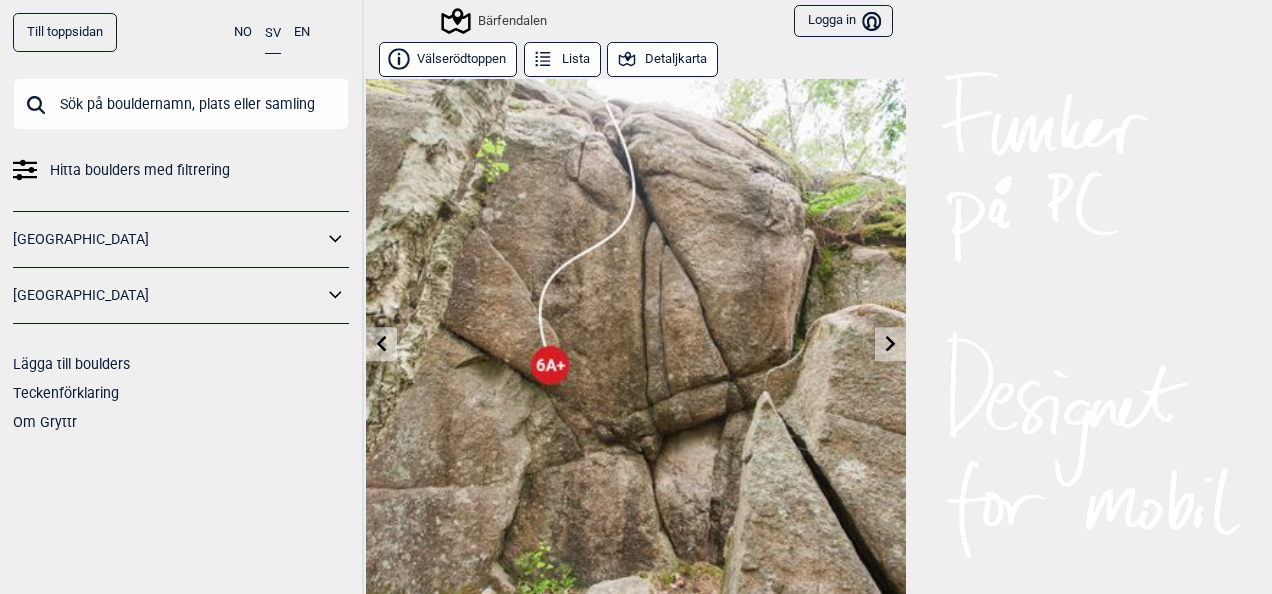 click at bounding box center (890, 344) 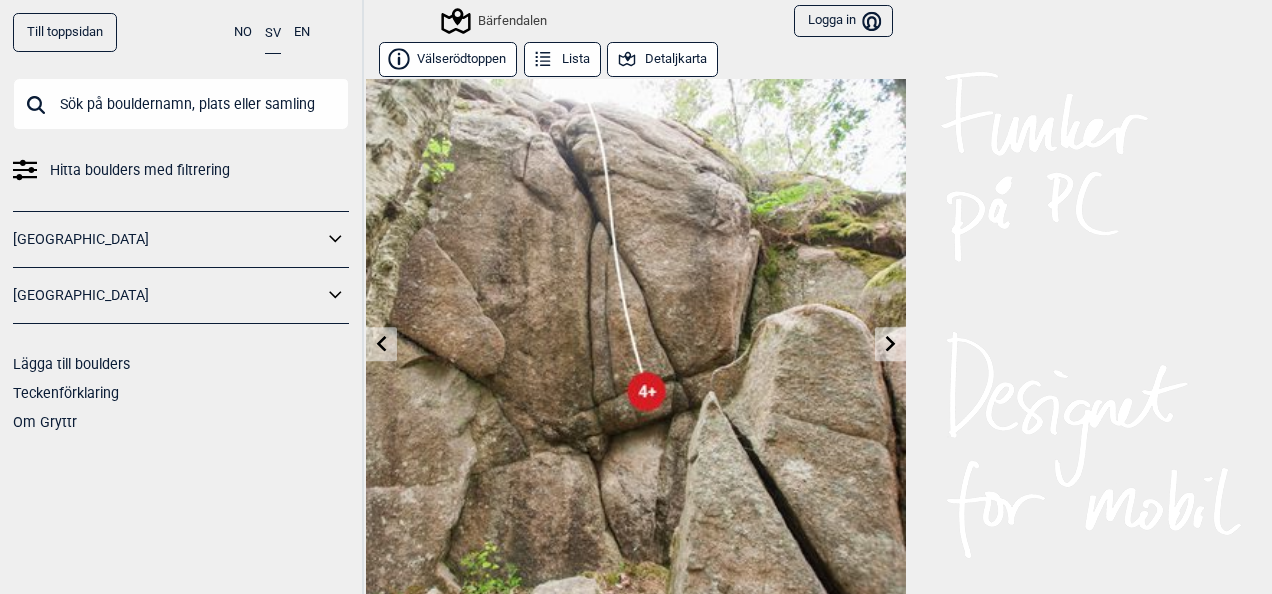 click at bounding box center (890, 344) 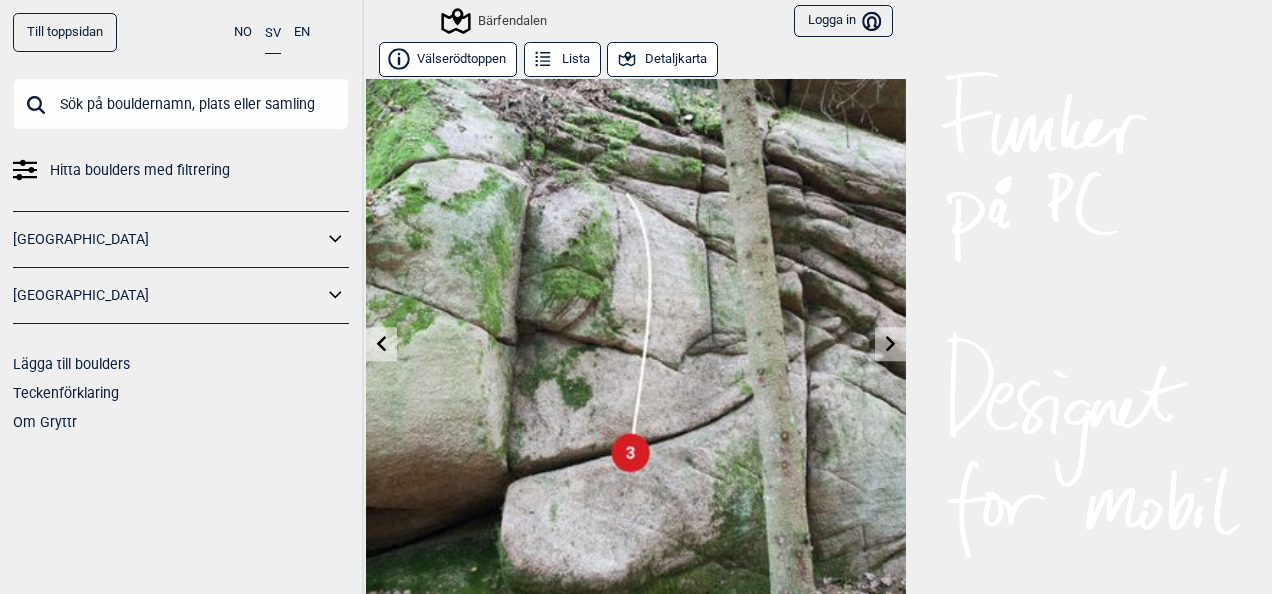 click at bounding box center (890, 344) 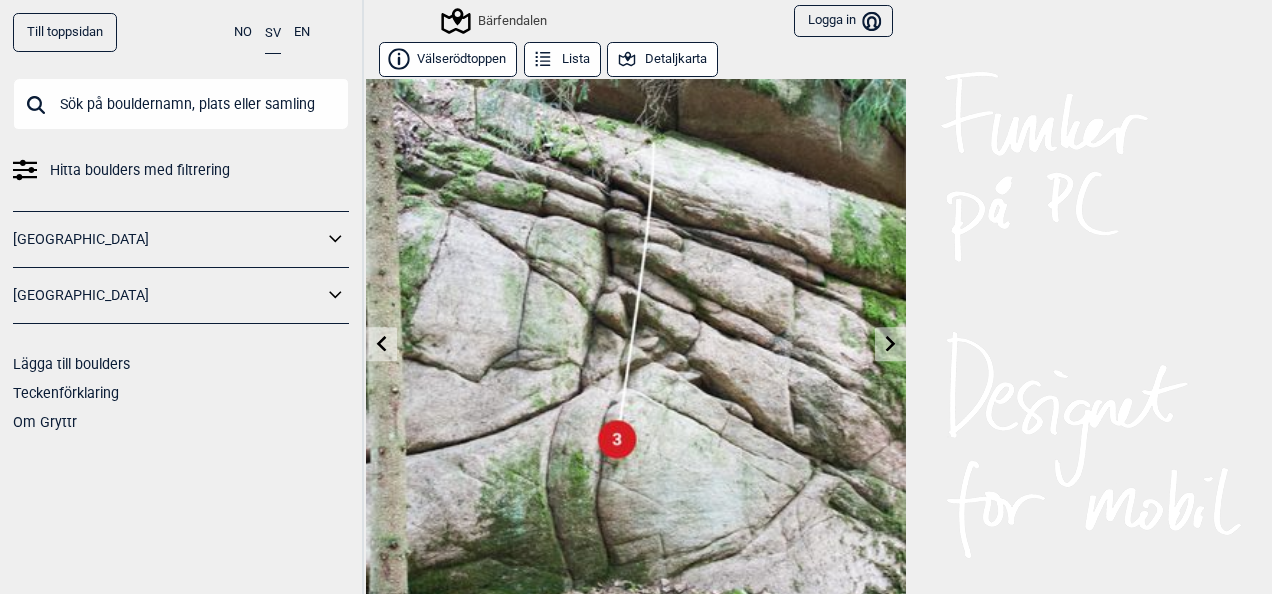 click 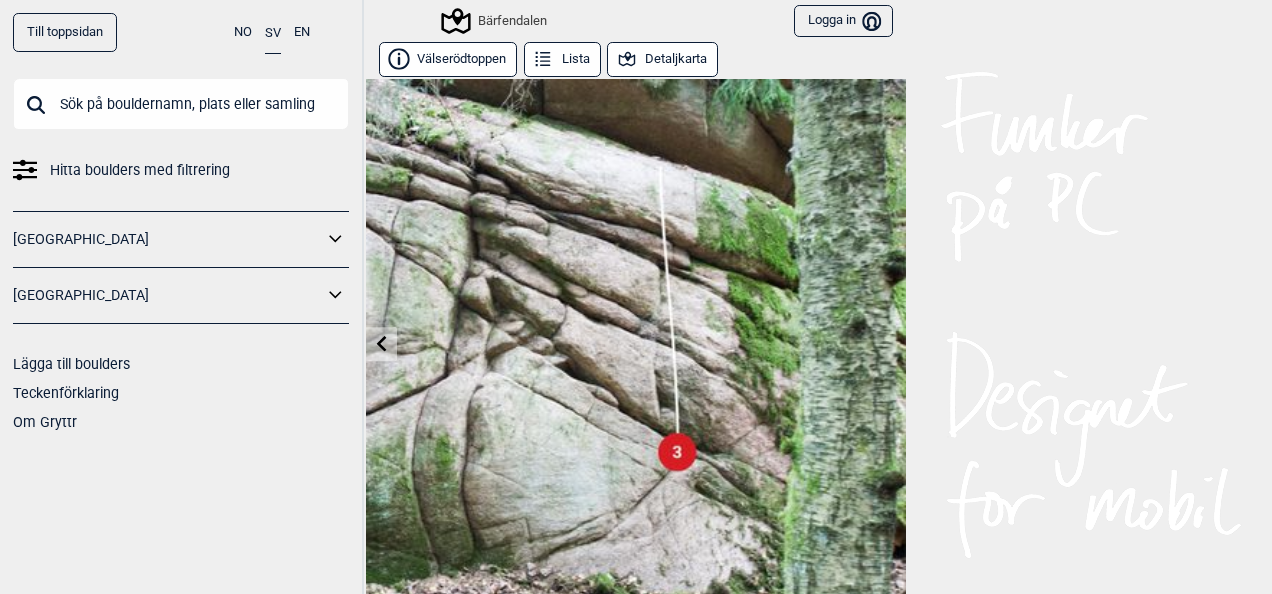 click at bounding box center (636, 349) 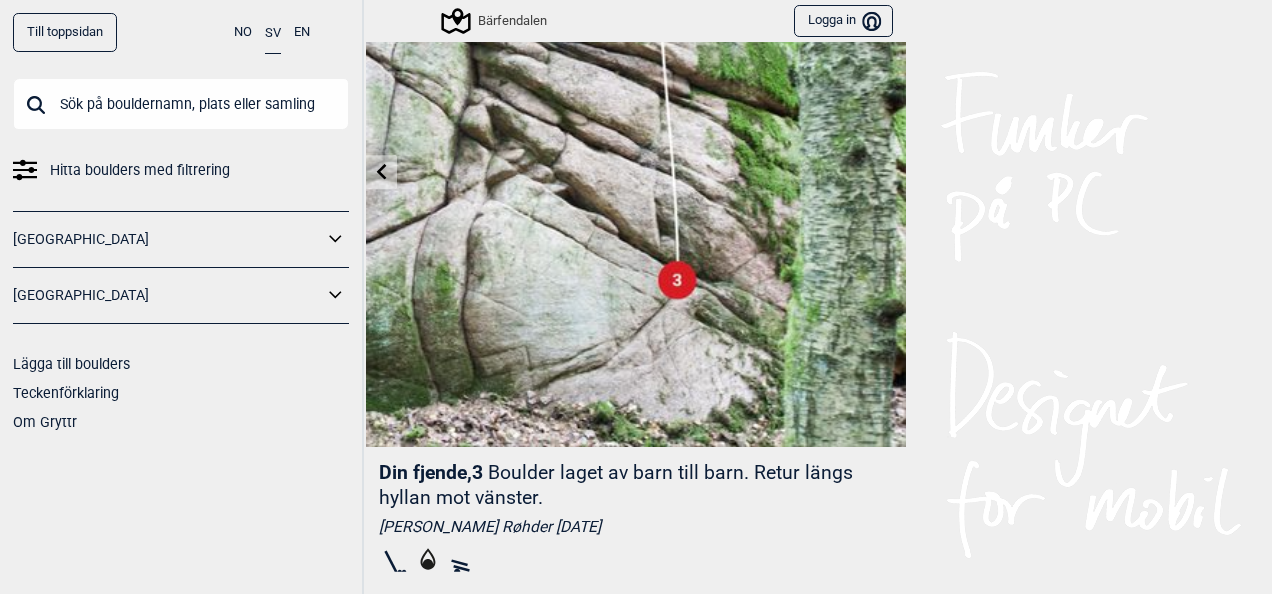 scroll, scrollTop: 173, scrollLeft: 0, axis: vertical 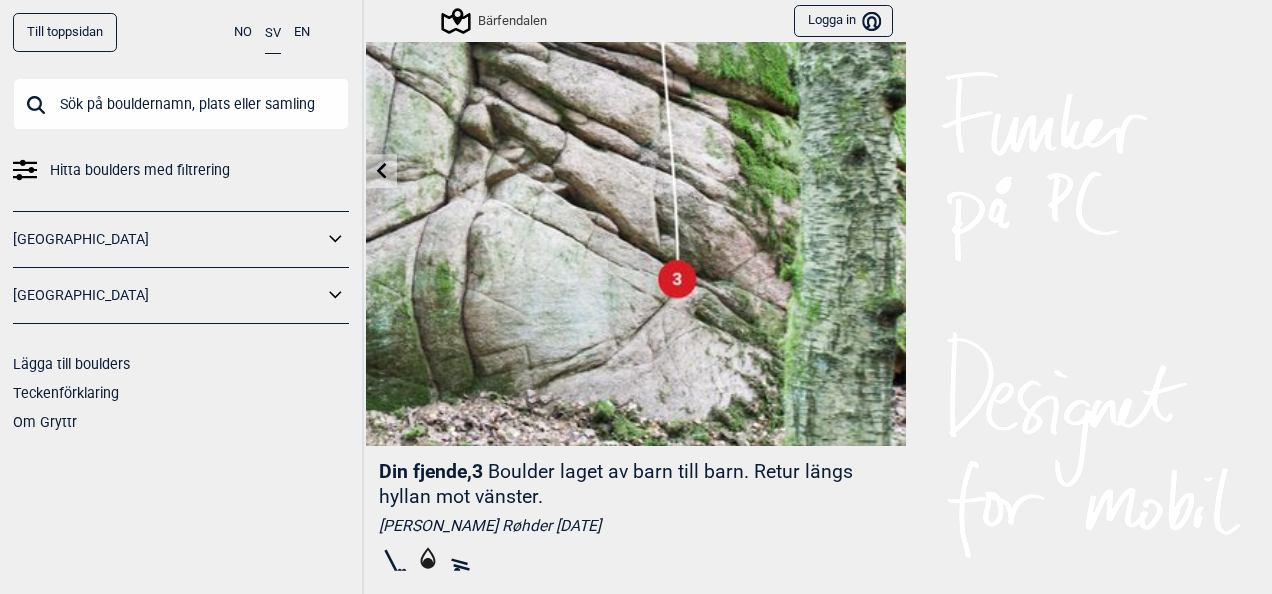 click at bounding box center (636, 176) 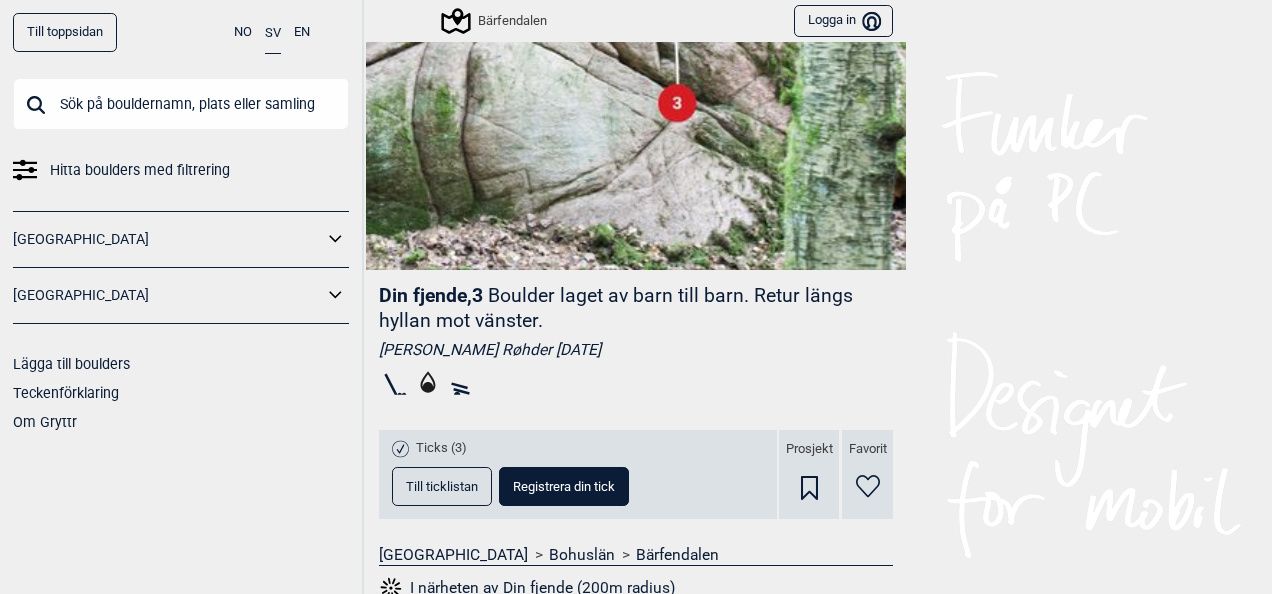 scroll, scrollTop: 373, scrollLeft: 0, axis: vertical 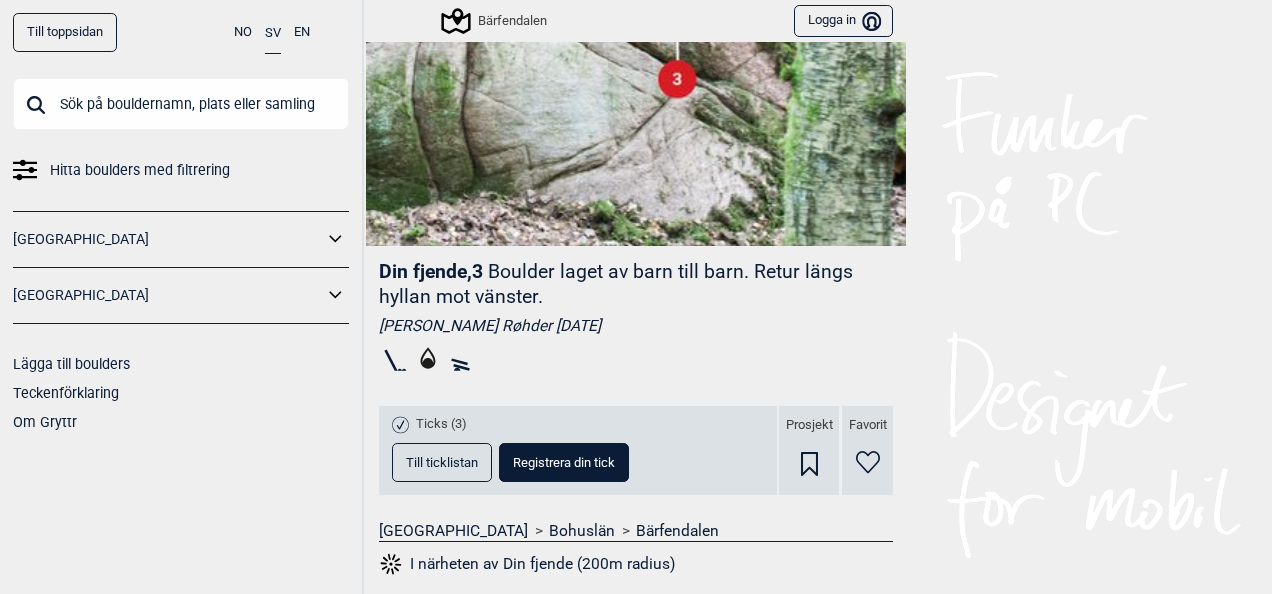 click on "[GEOGRAPHIC_DATA]" at bounding box center [168, 295] 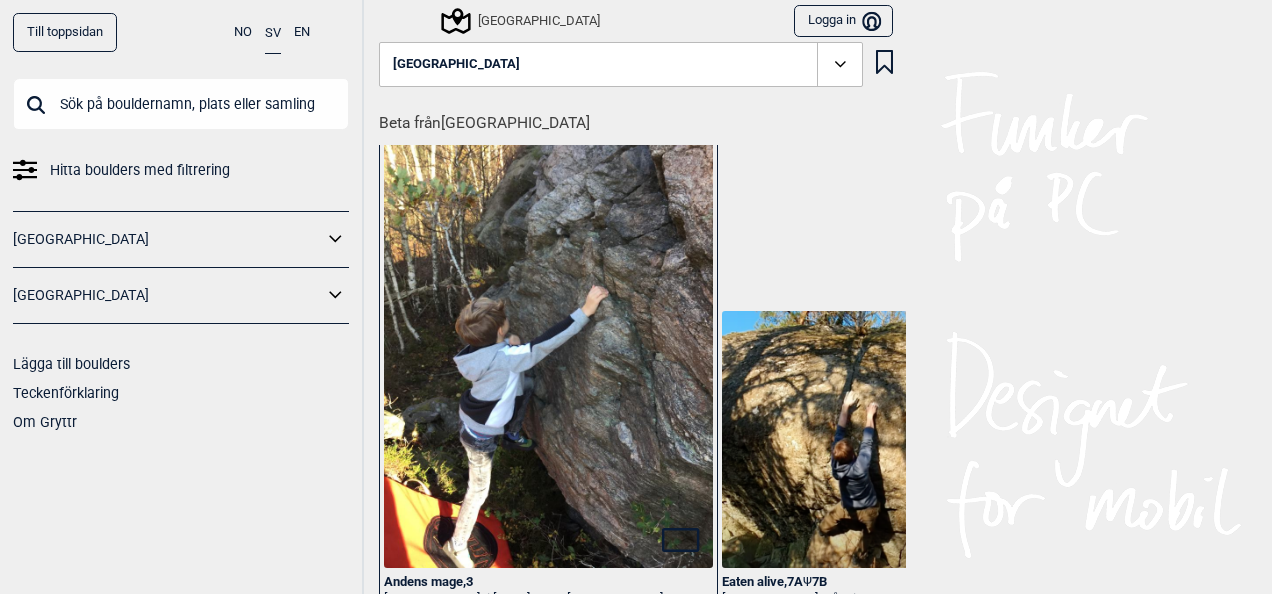 click at bounding box center (548, 348) 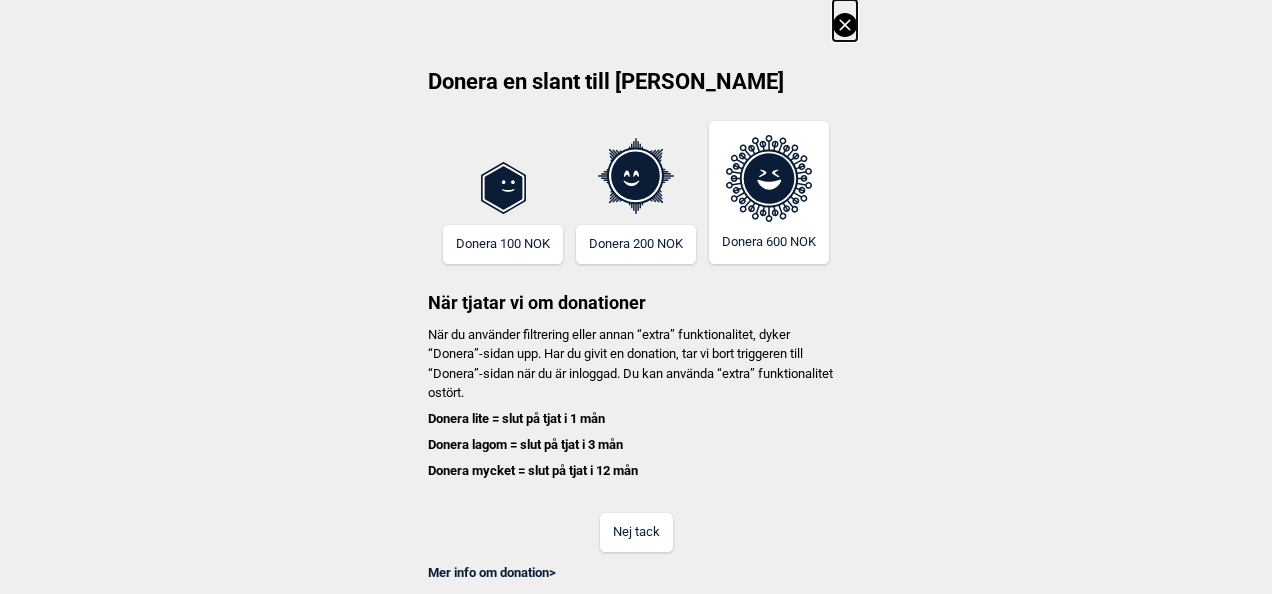 click 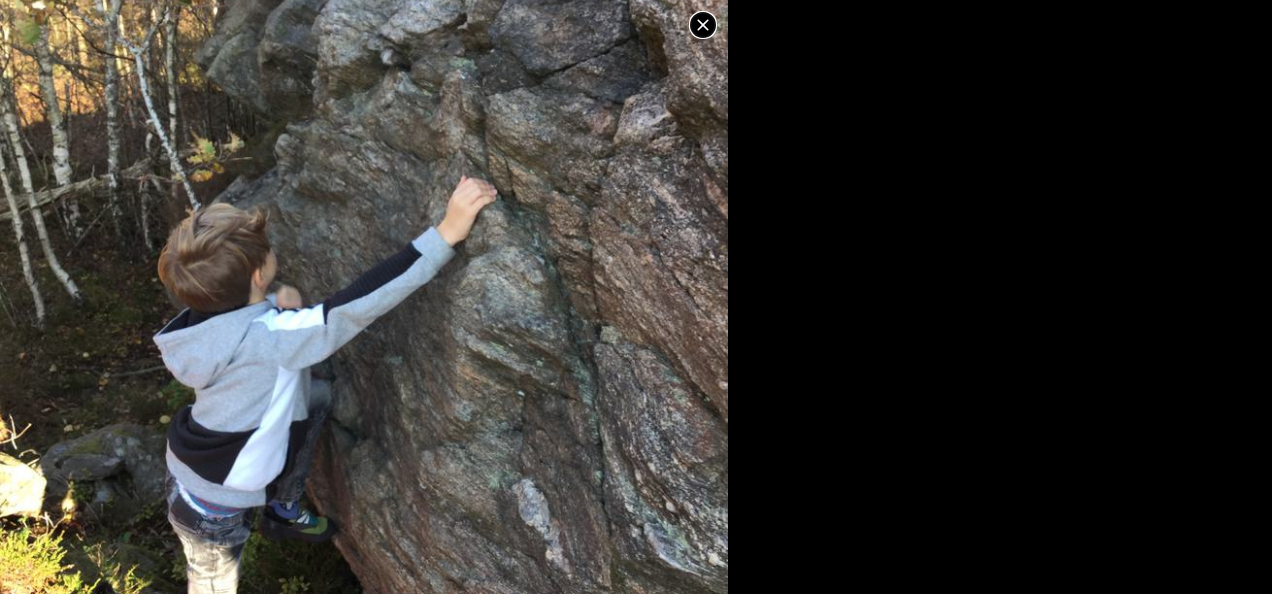 scroll, scrollTop: 40, scrollLeft: 0, axis: vertical 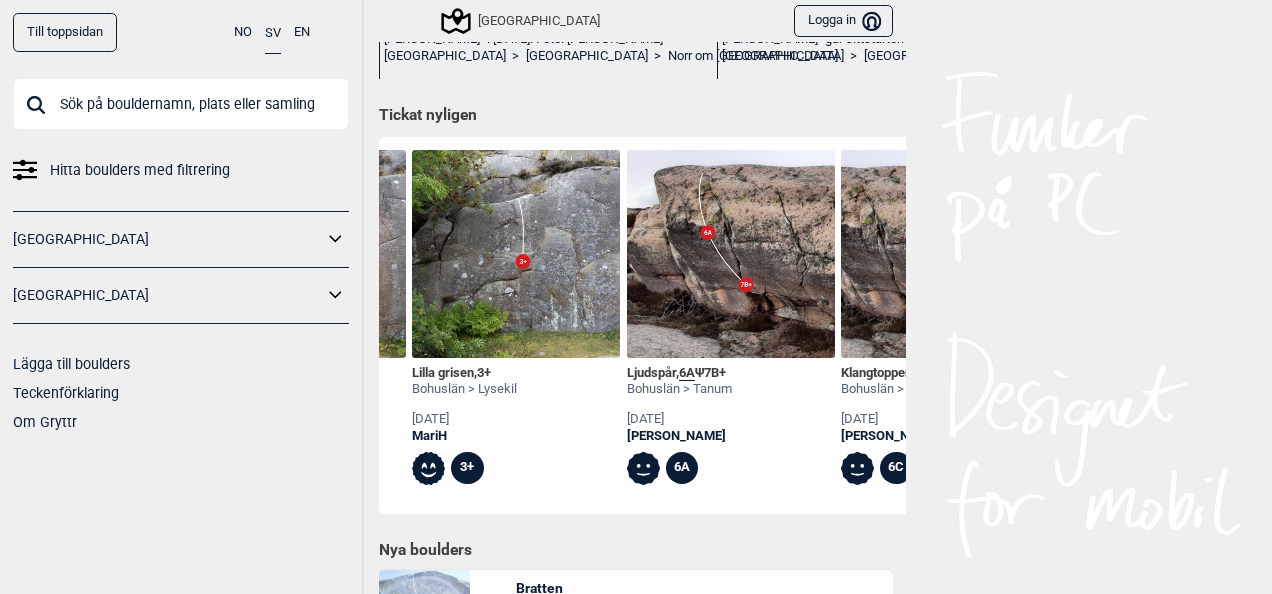 click at bounding box center (516, 254) 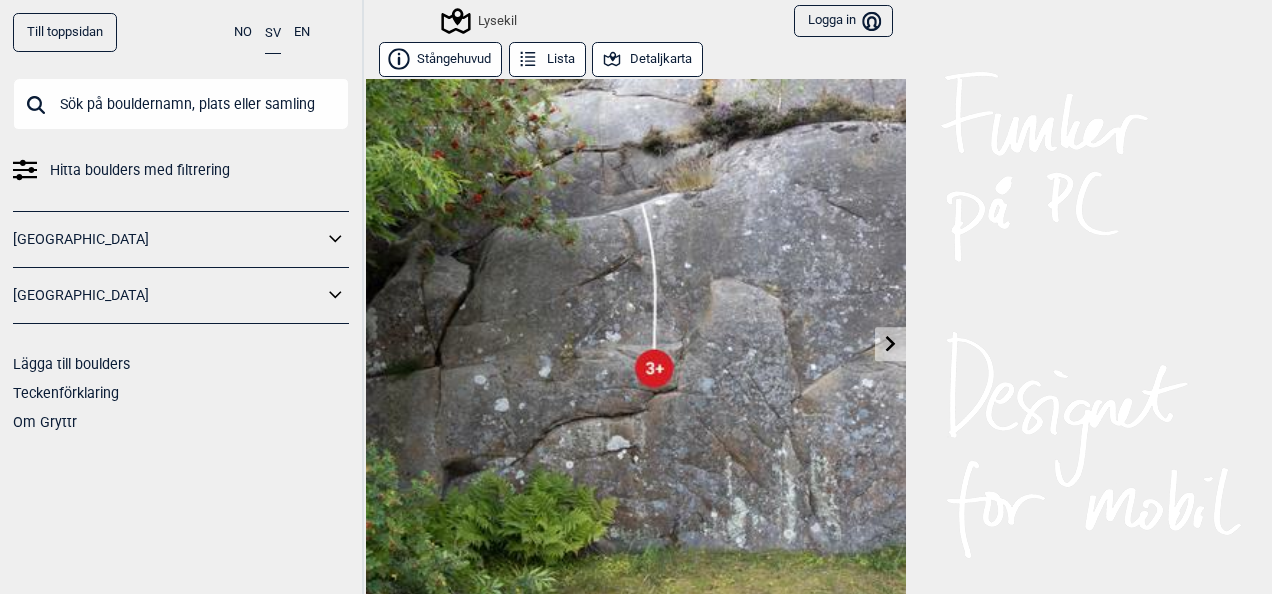 click at bounding box center [890, 344] 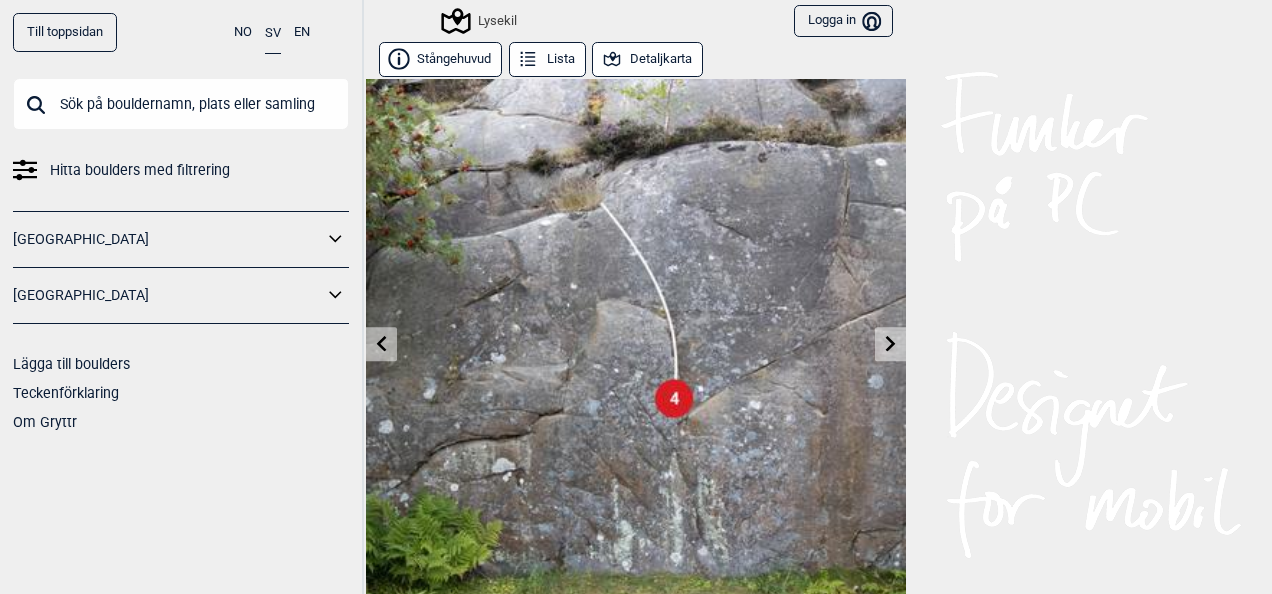 click at bounding box center (890, 344) 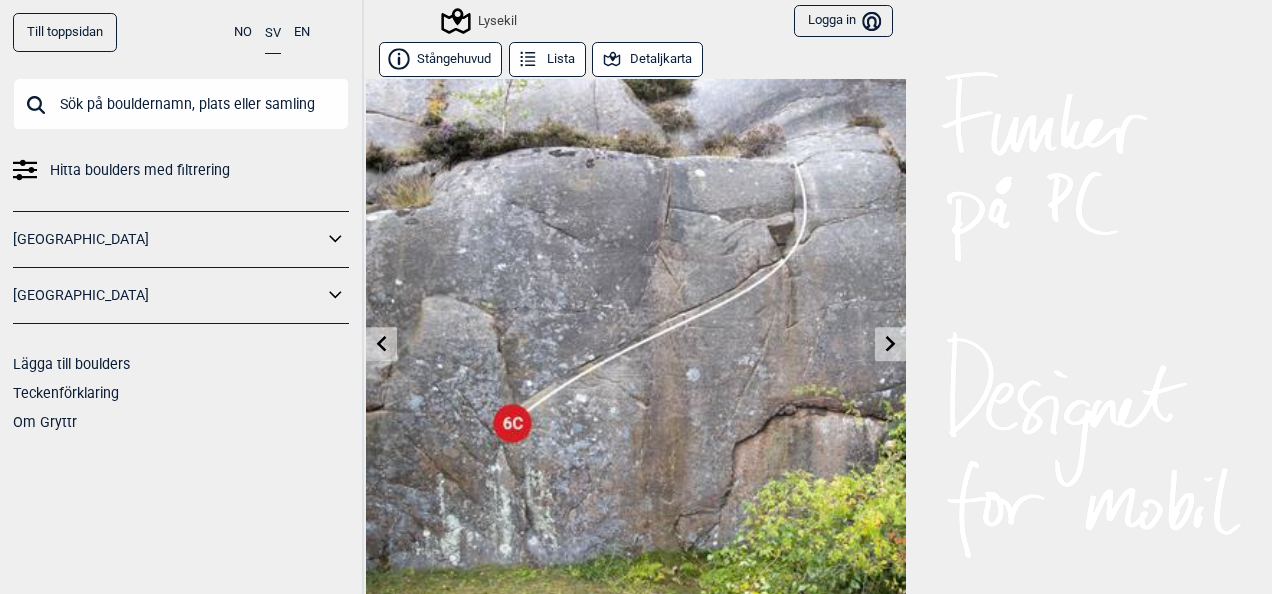 click at bounding box center (890, 344) 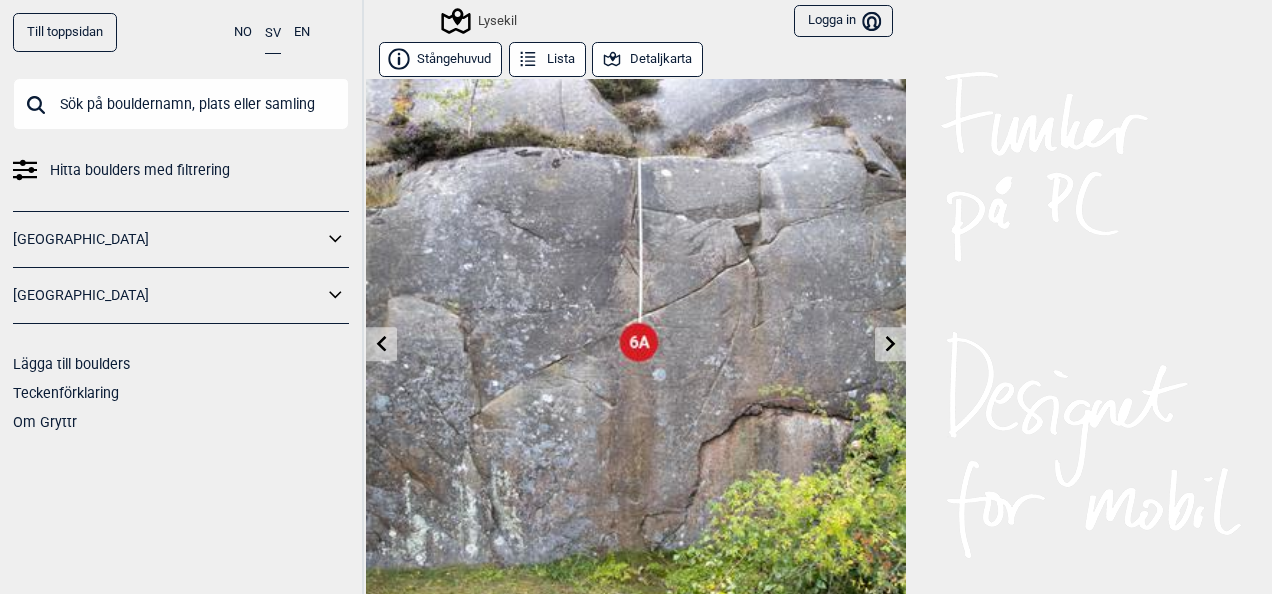 click at bounding box center [890, 344] 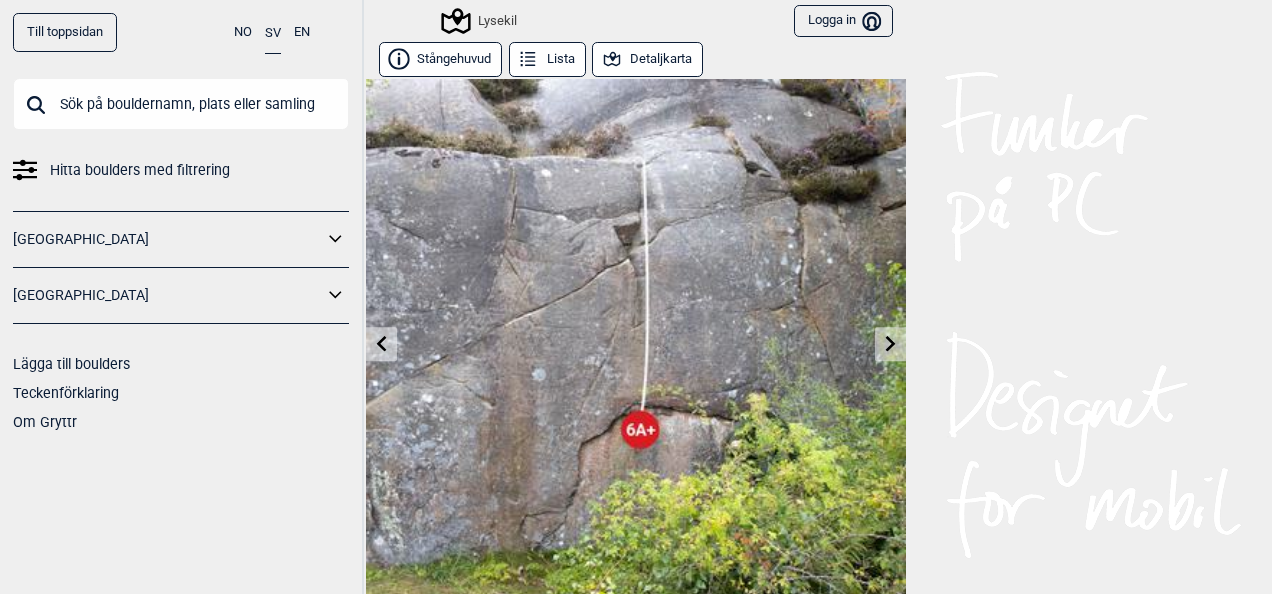 click at bounding box center [890, 344] 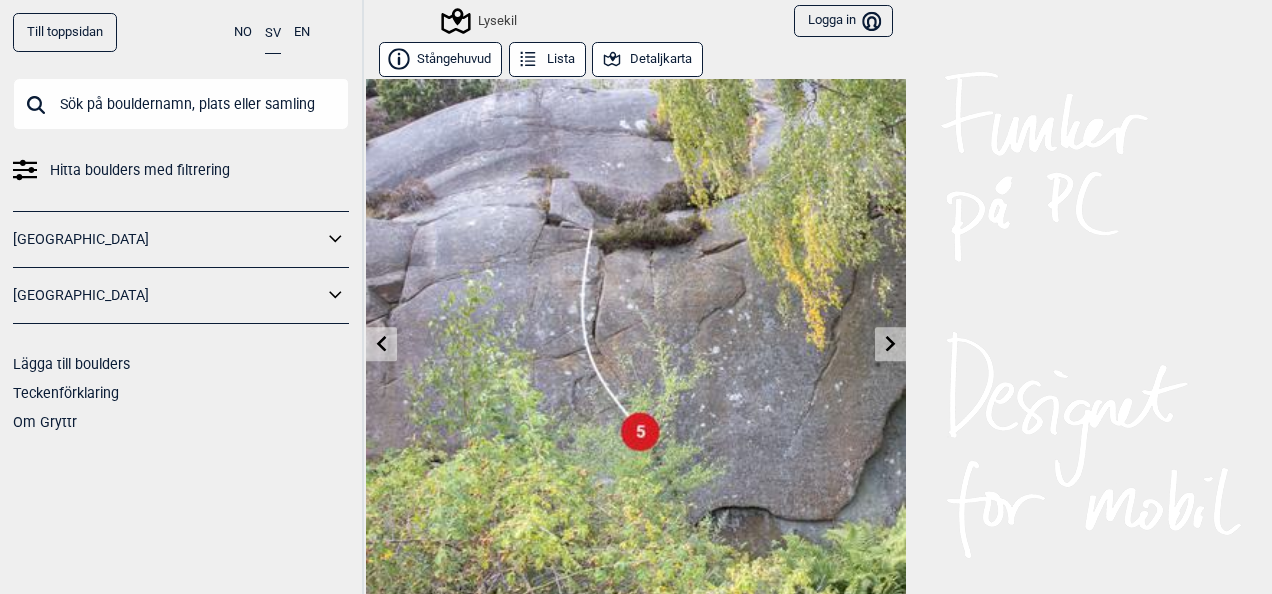 click at bounding box center [890, 344] 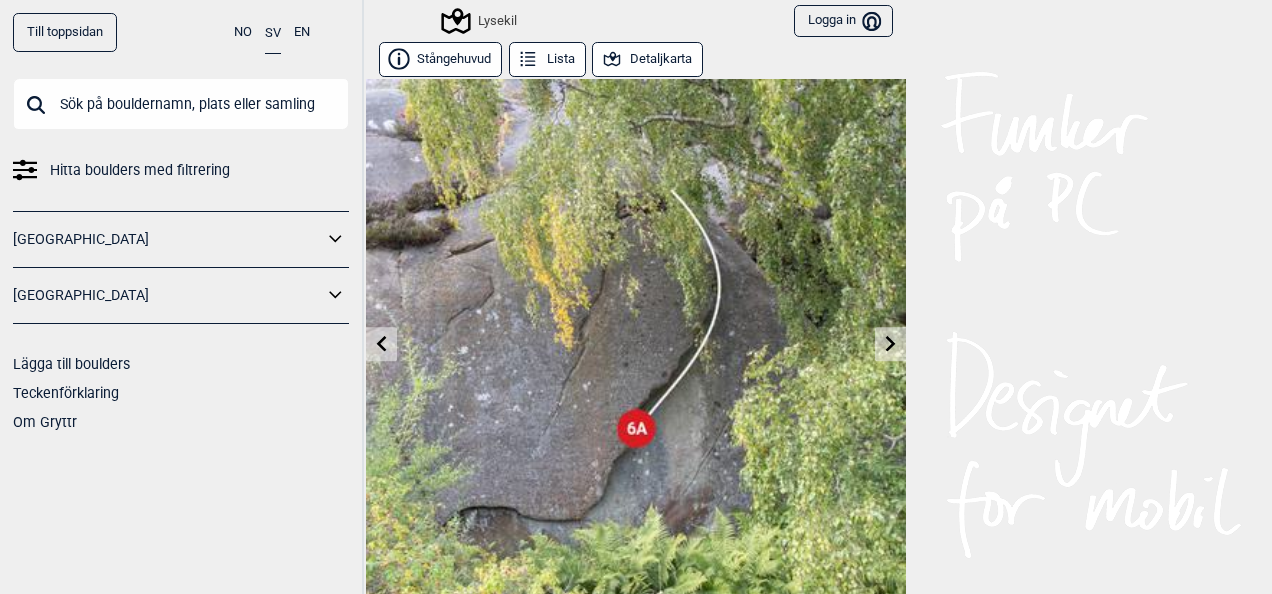 click at bounding box center [890, 344] 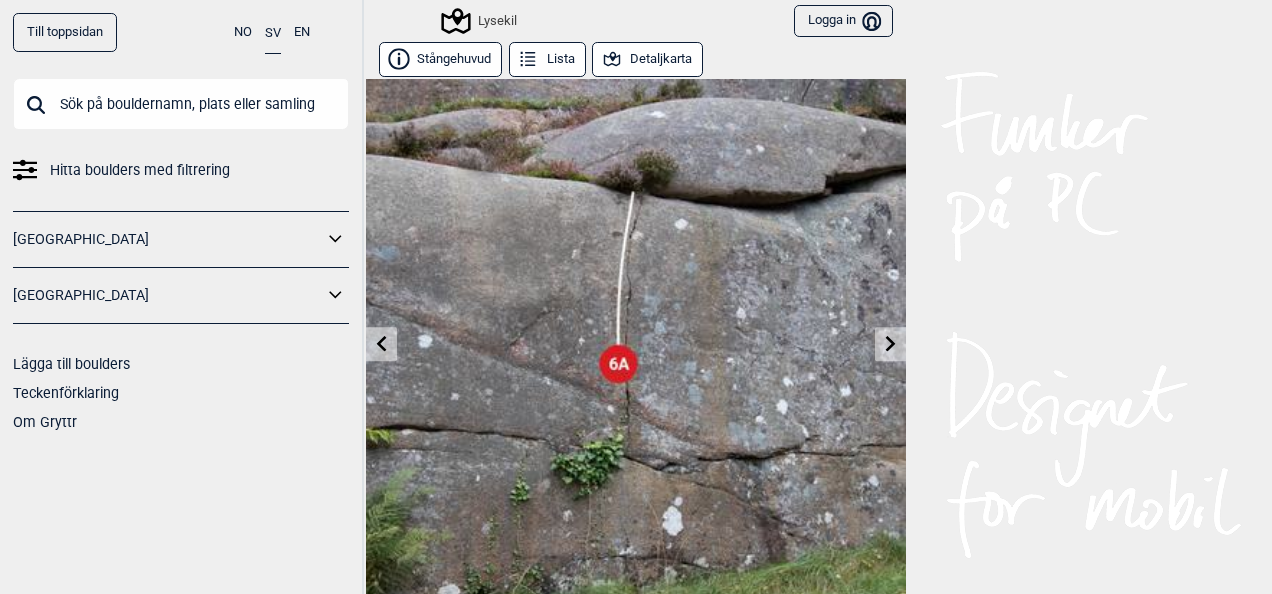 click at bounding box center [890, 344] 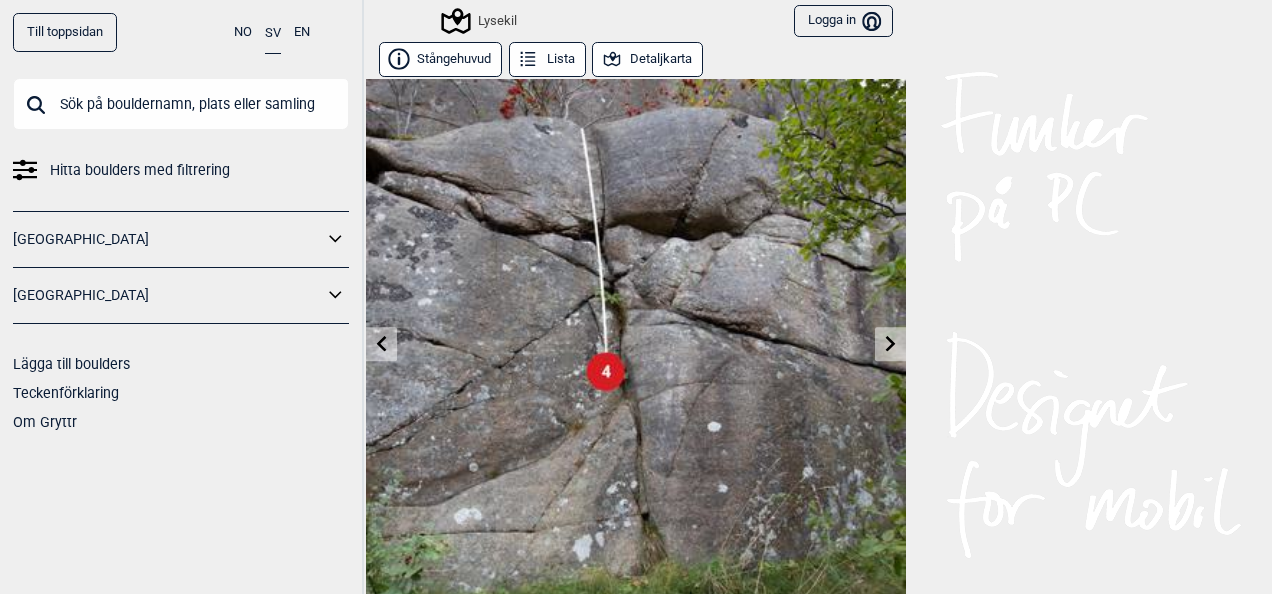 click at bounding box center [890, 344] 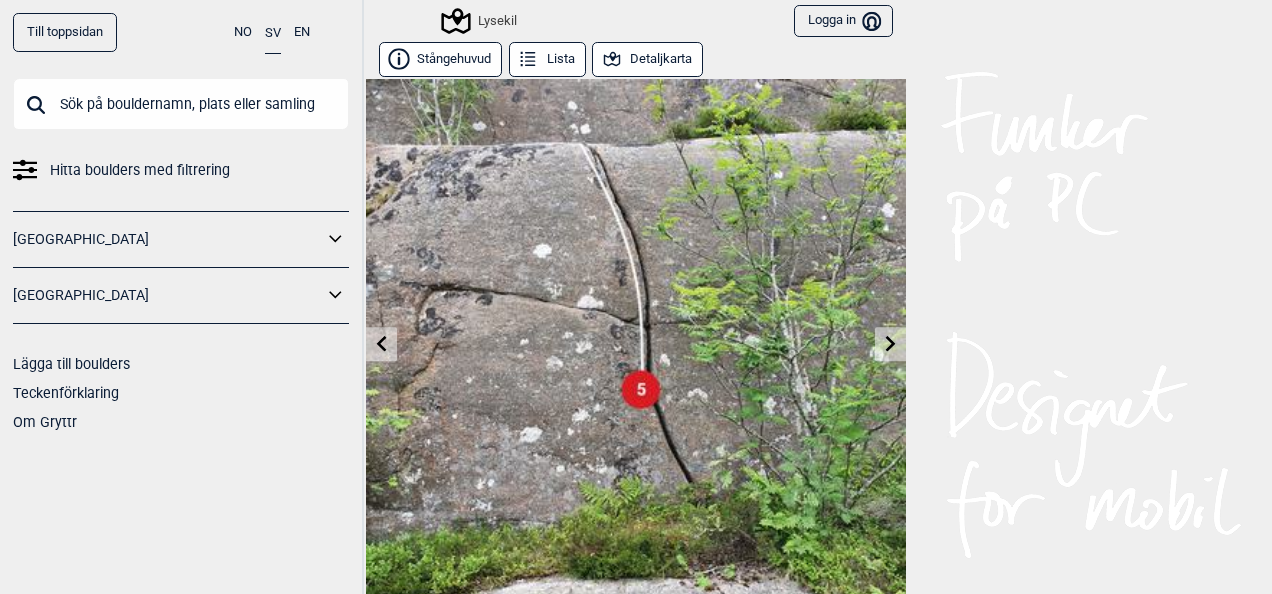 click at bounding box center [890, 344] 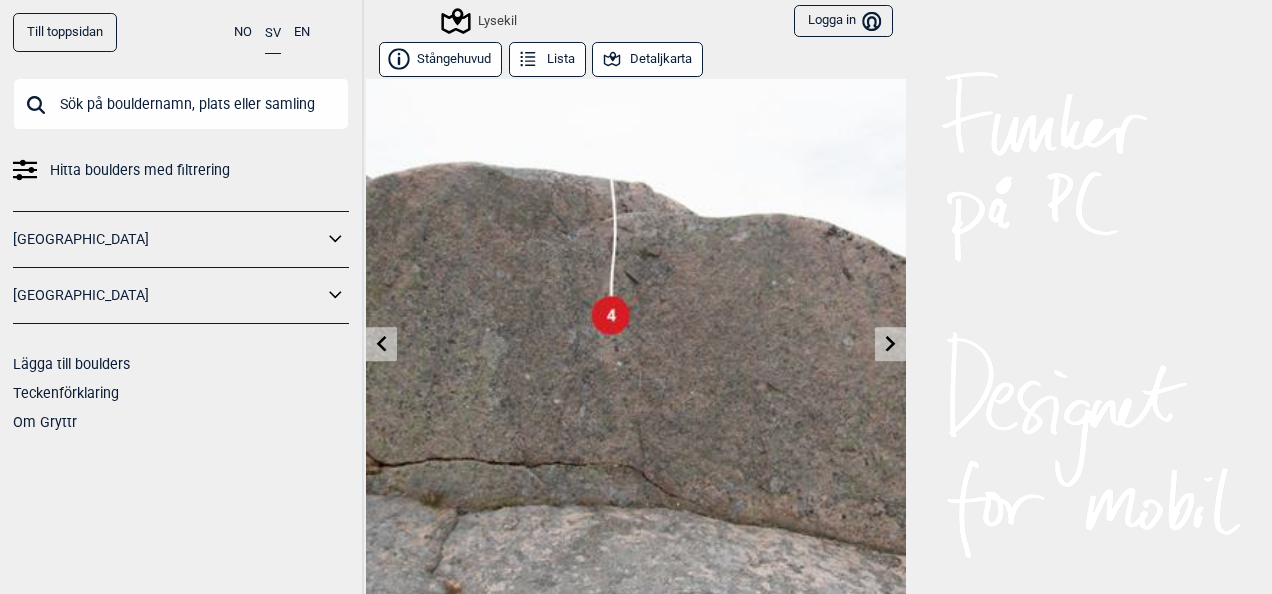 click at bounding box center (890, 344) 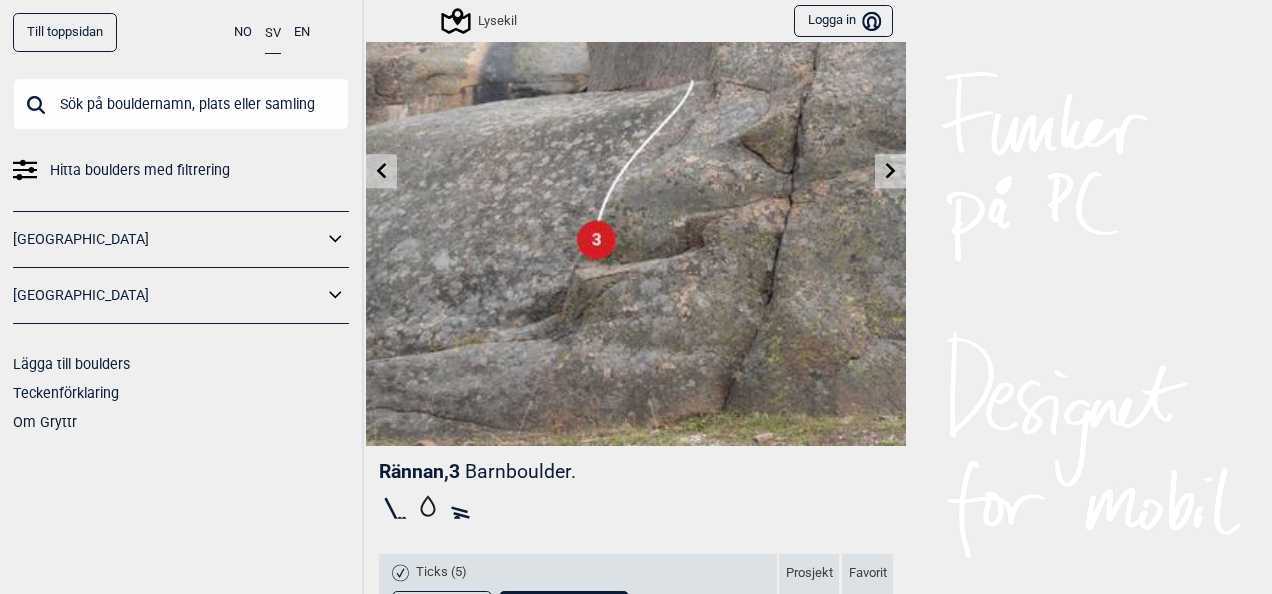 scroll, scrollTop: 200, scrollLeft: 0, axis: vertical 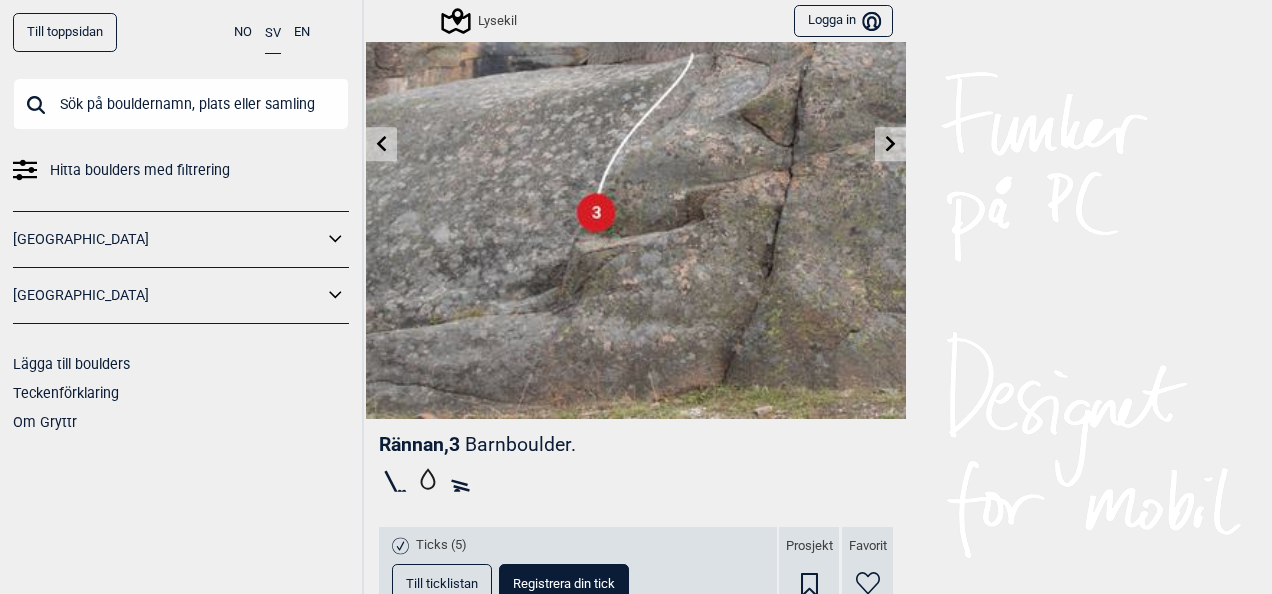 click 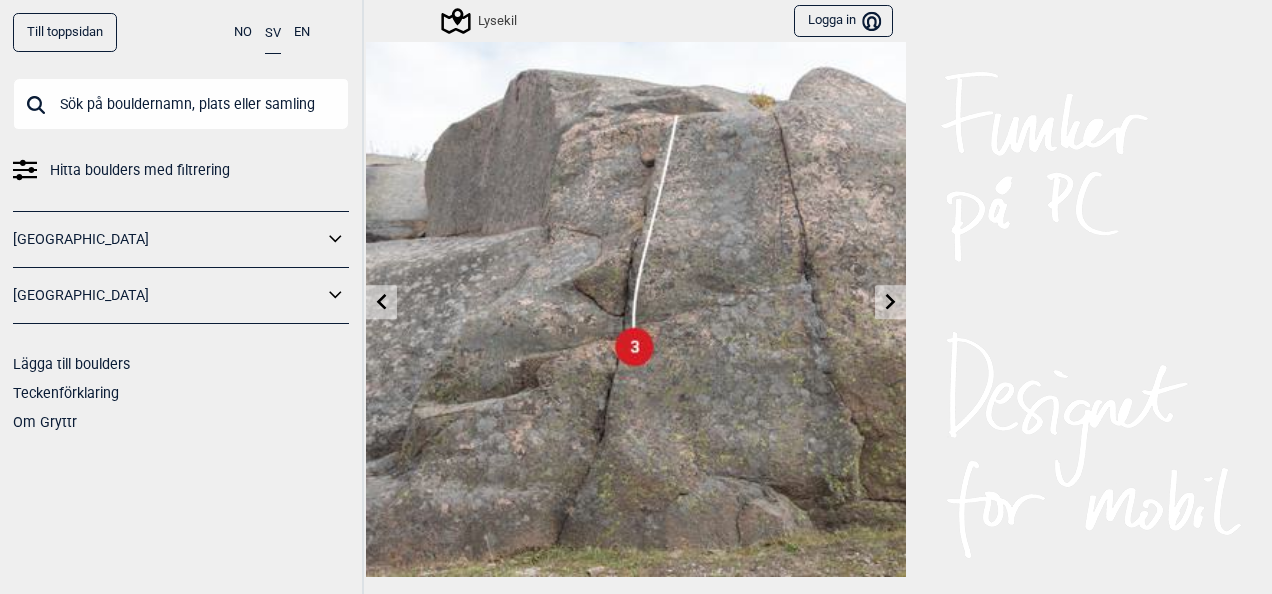 scroll, scrollTop: 80, scrollLeft: 0, axis: vertical 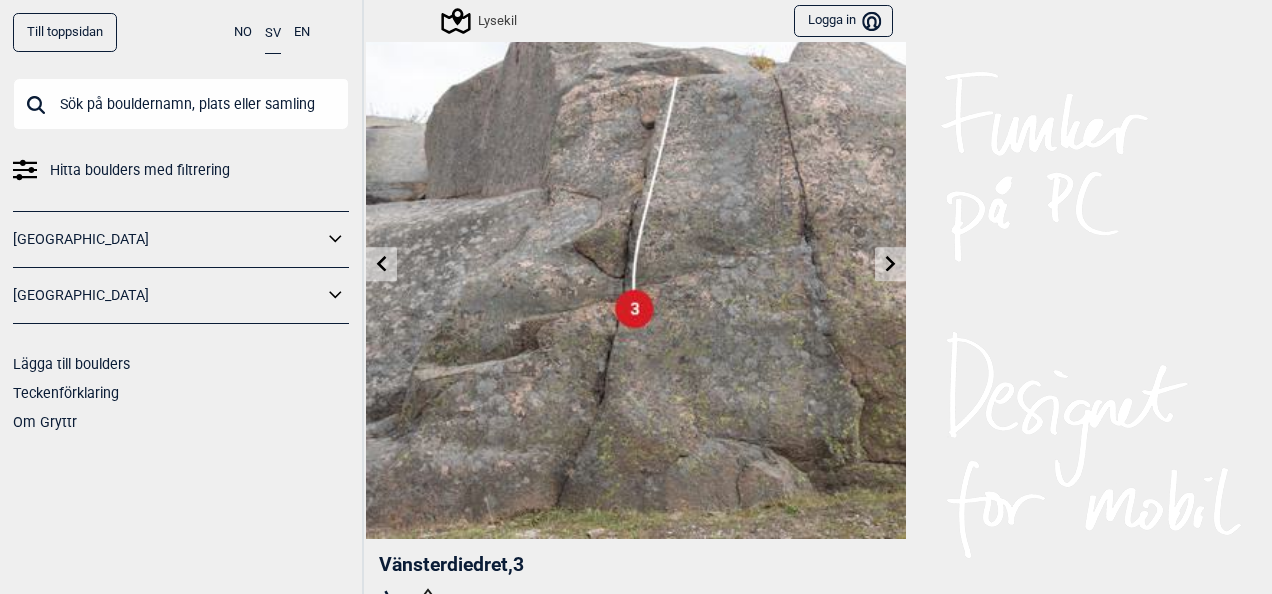 click 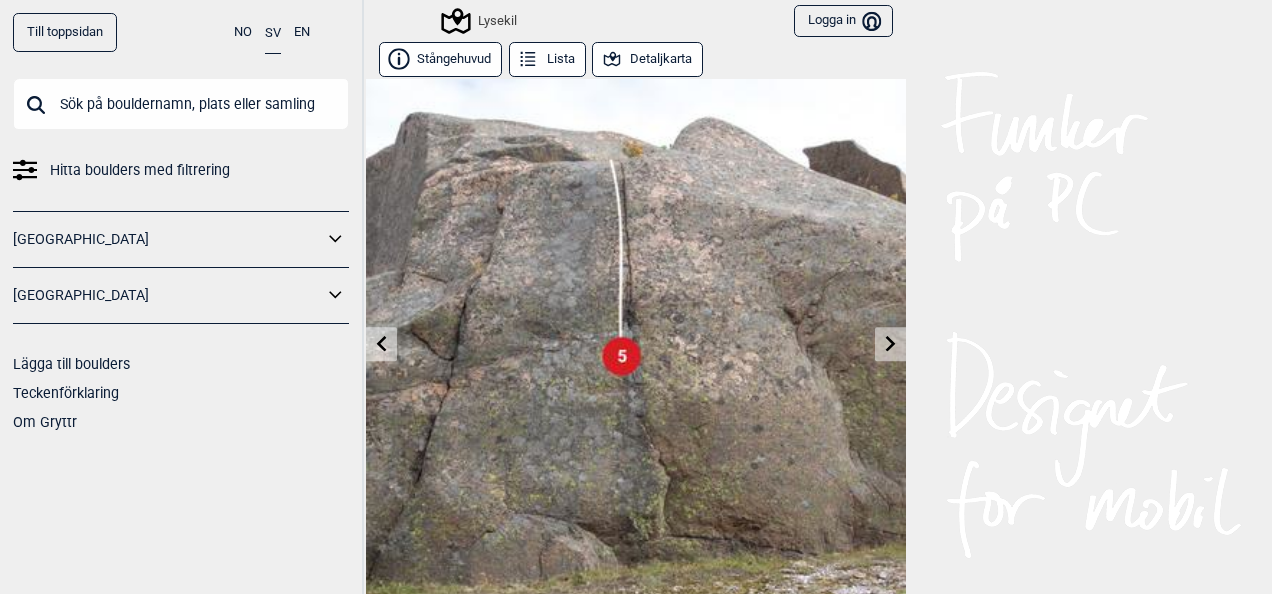 click 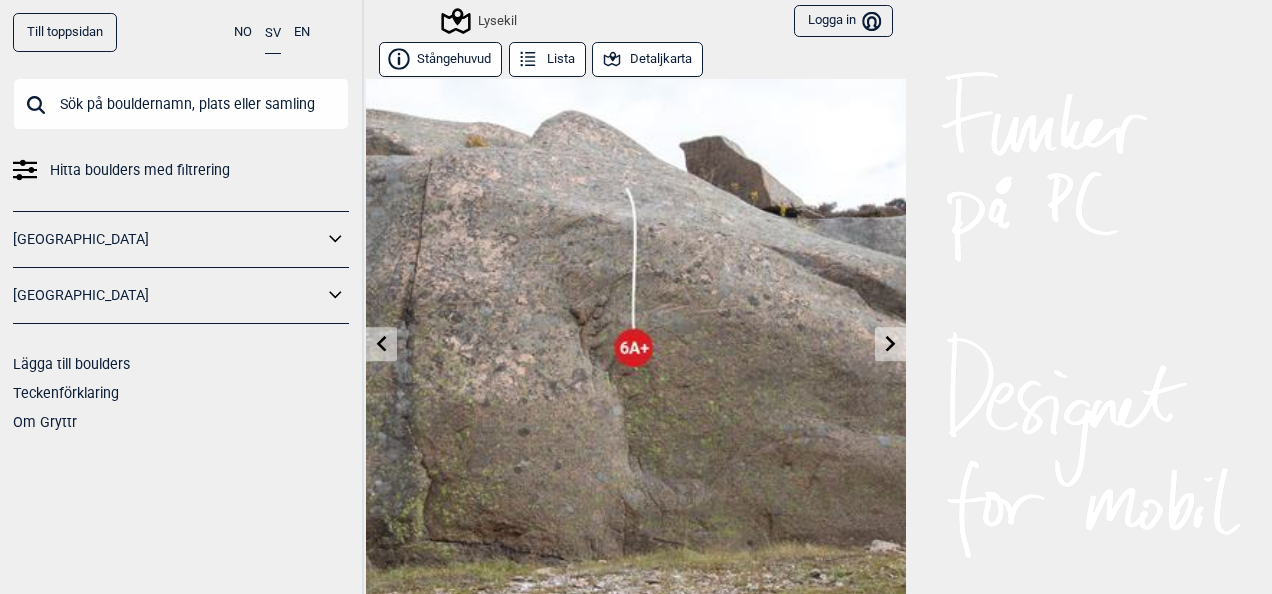 click 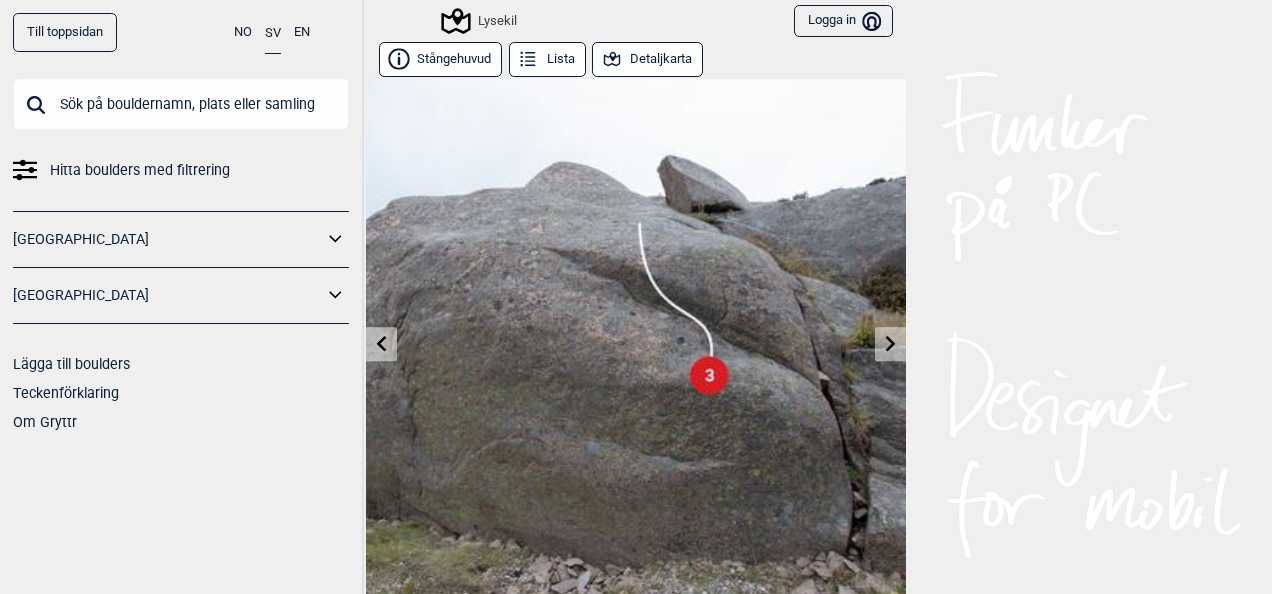 click 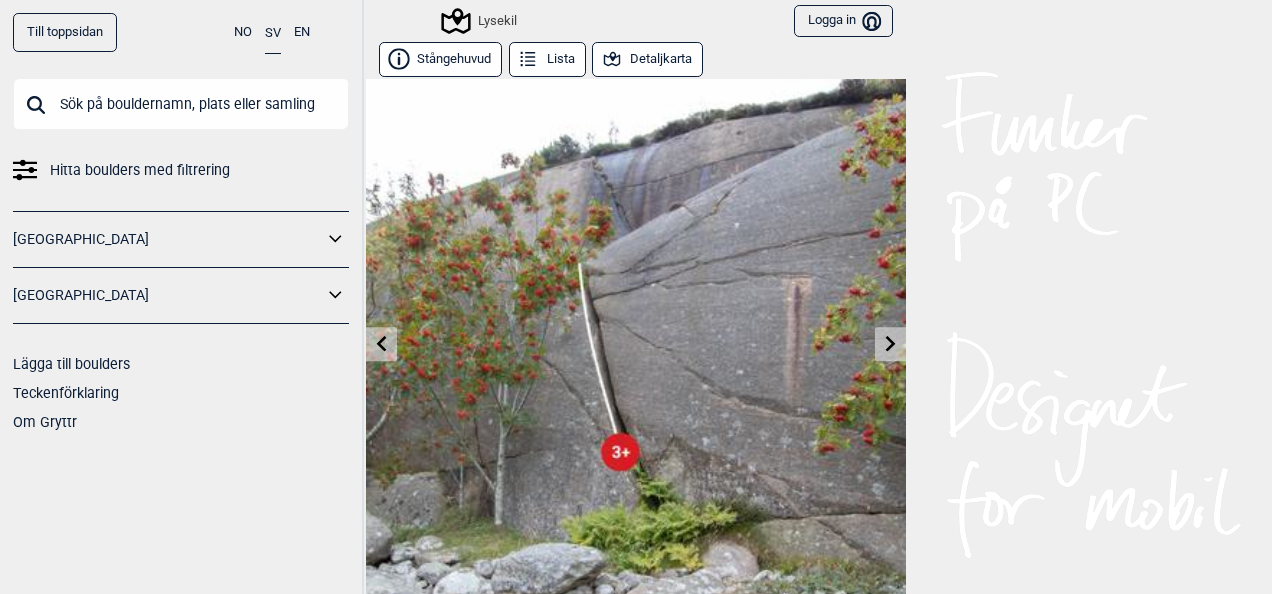 click 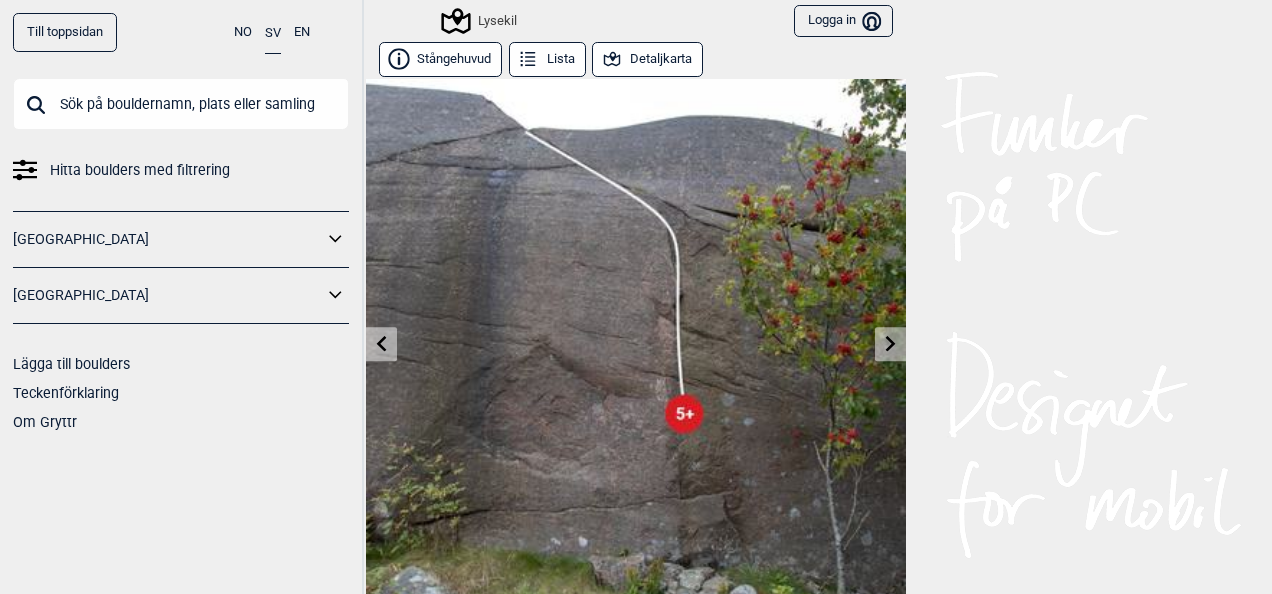 click 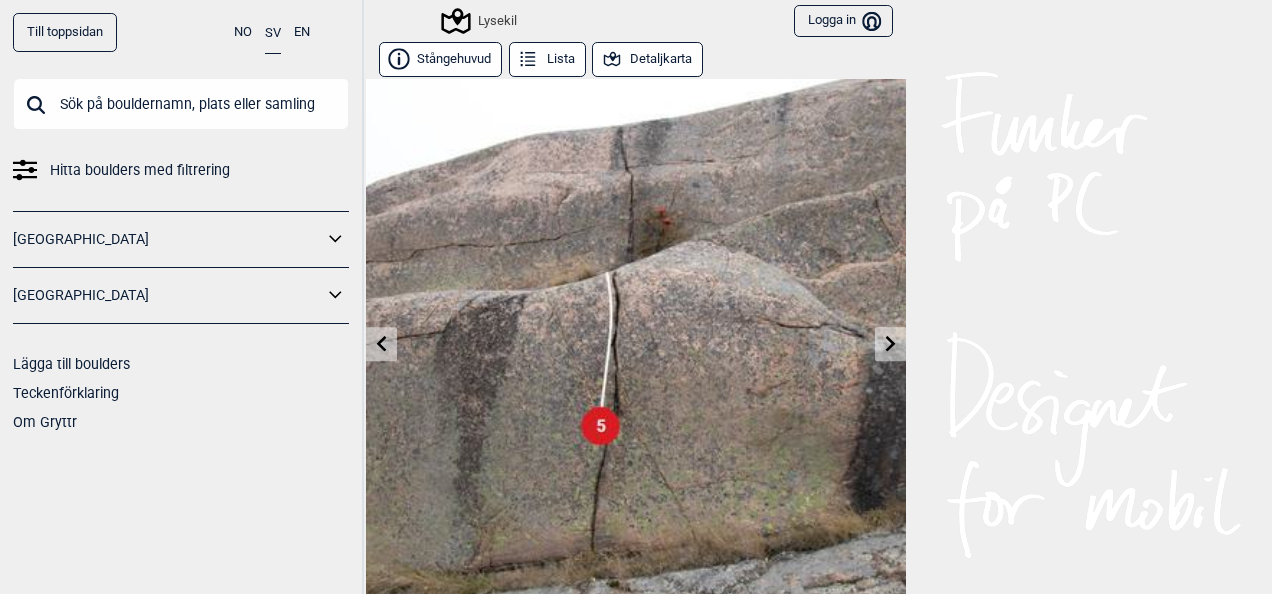 click 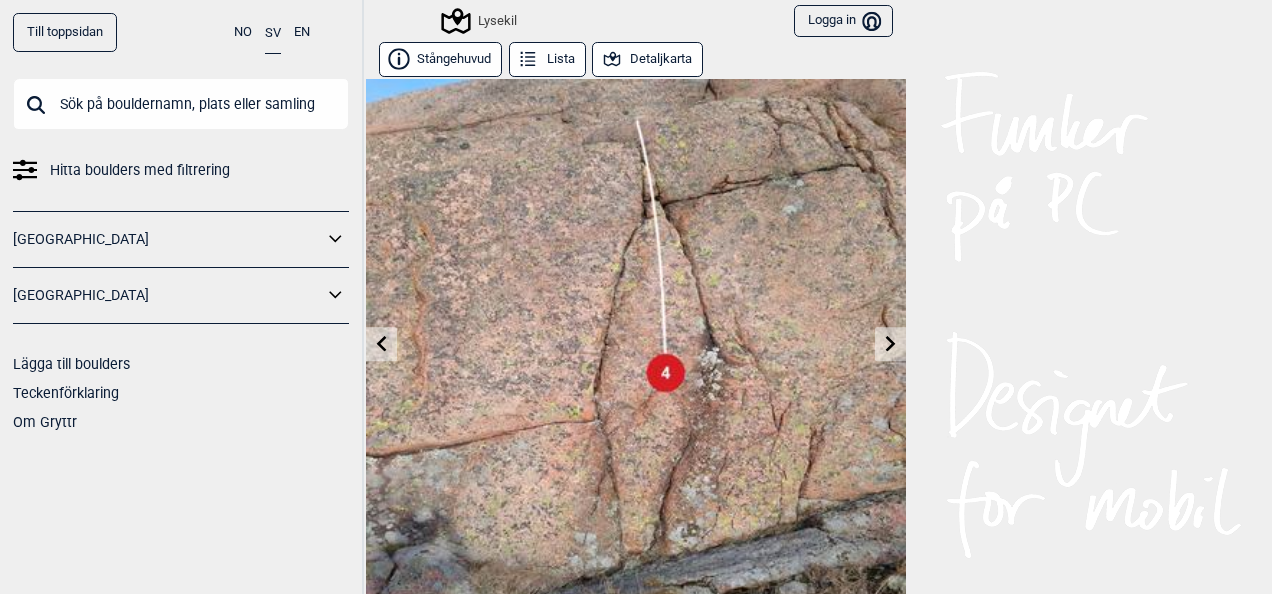 click 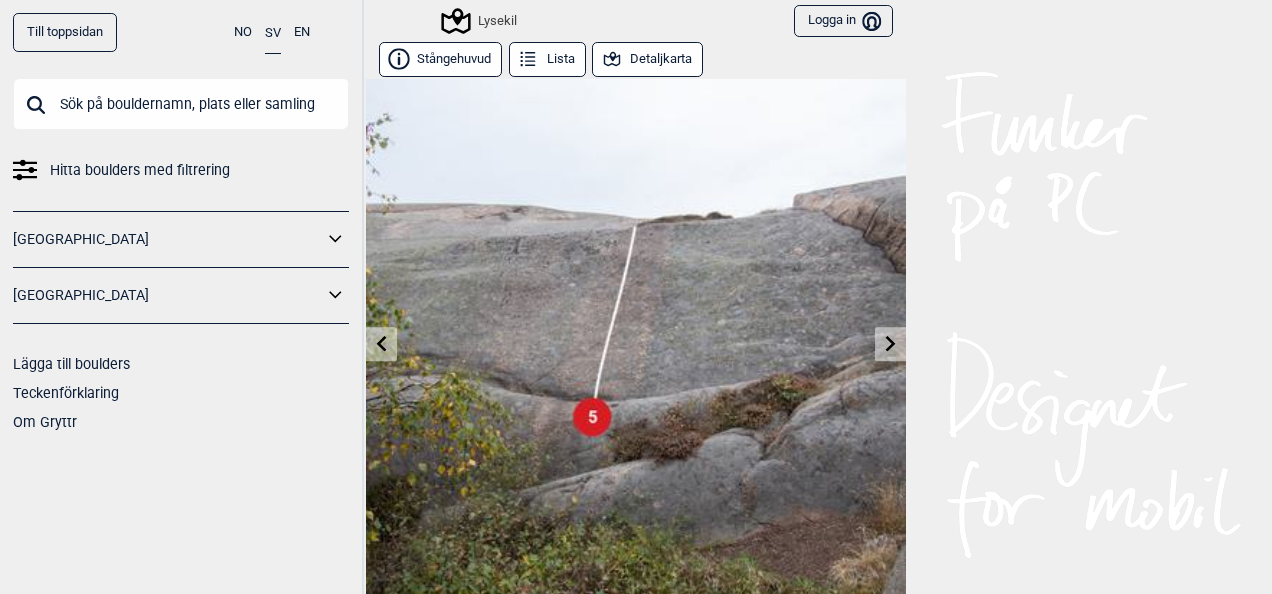 click 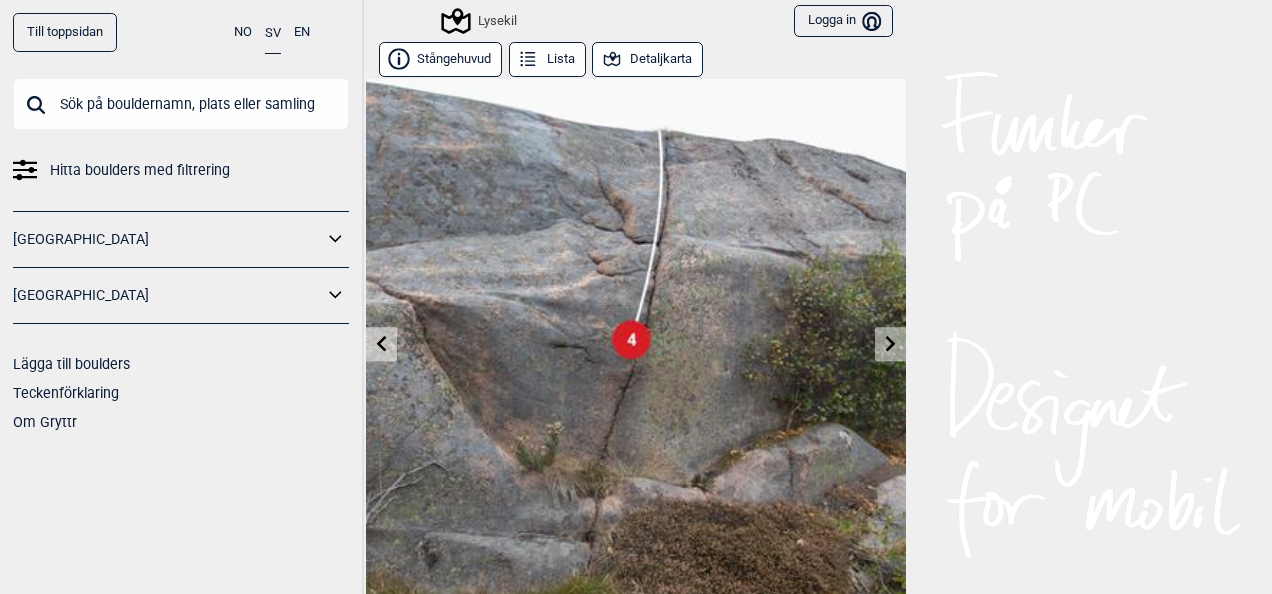 click 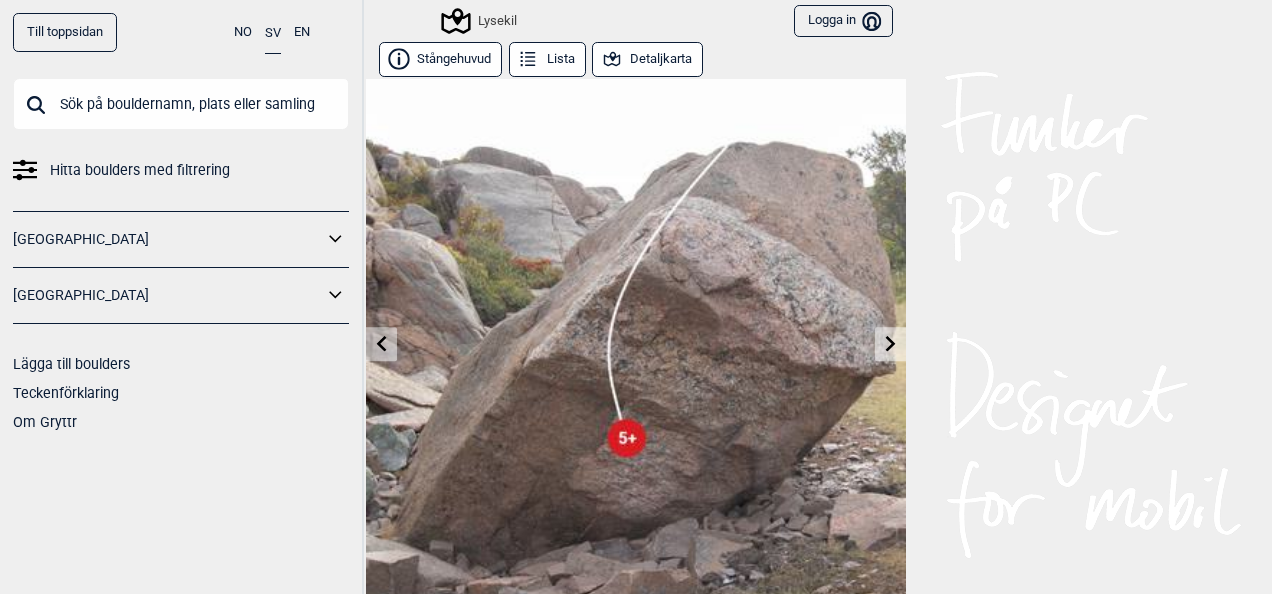 click 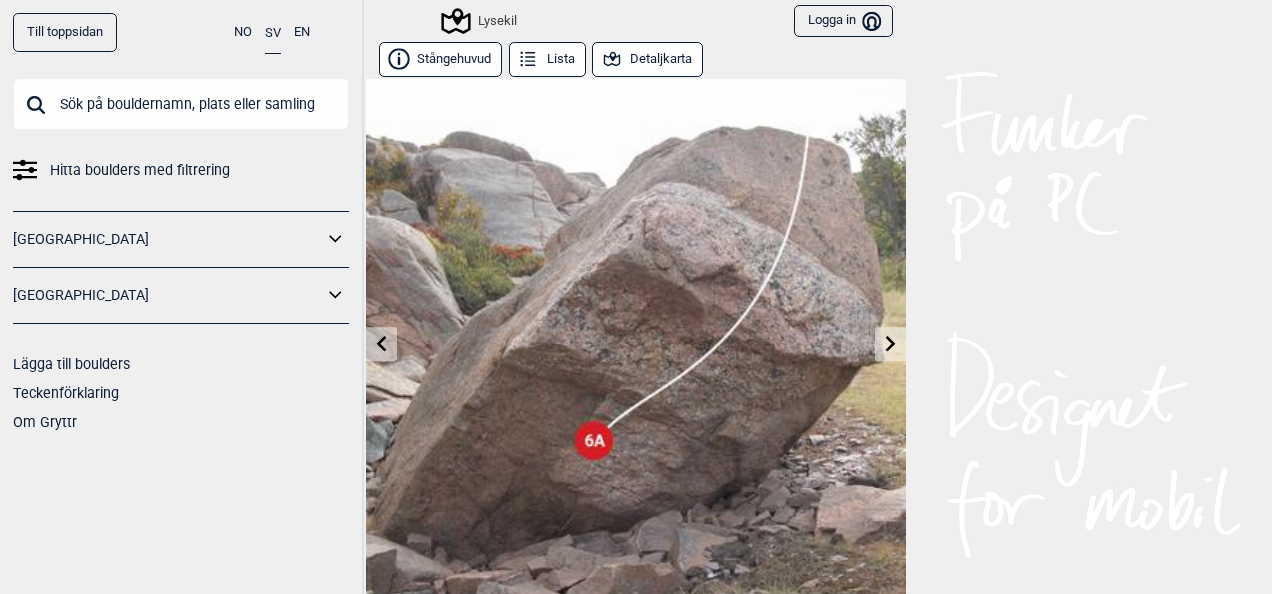 click 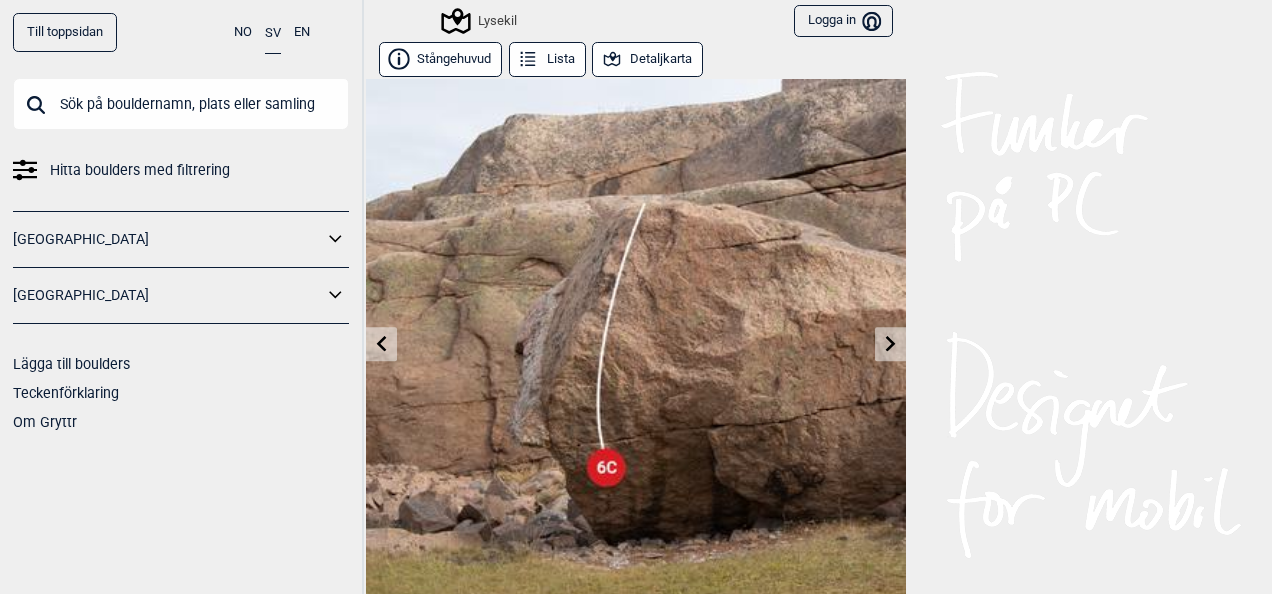 click 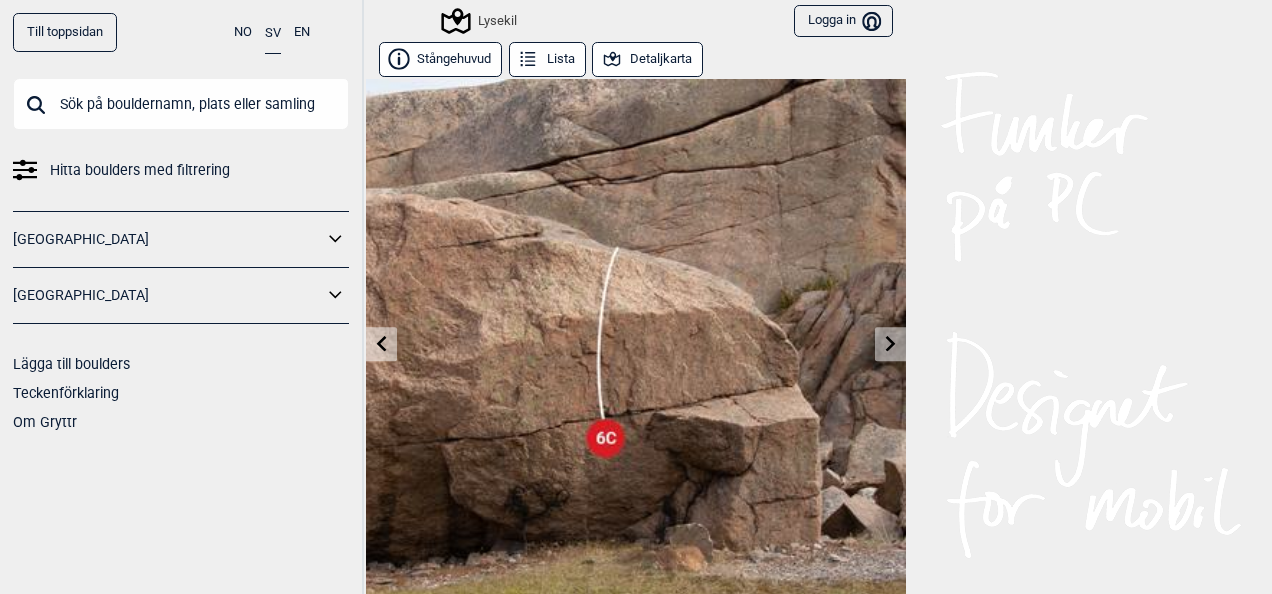 click 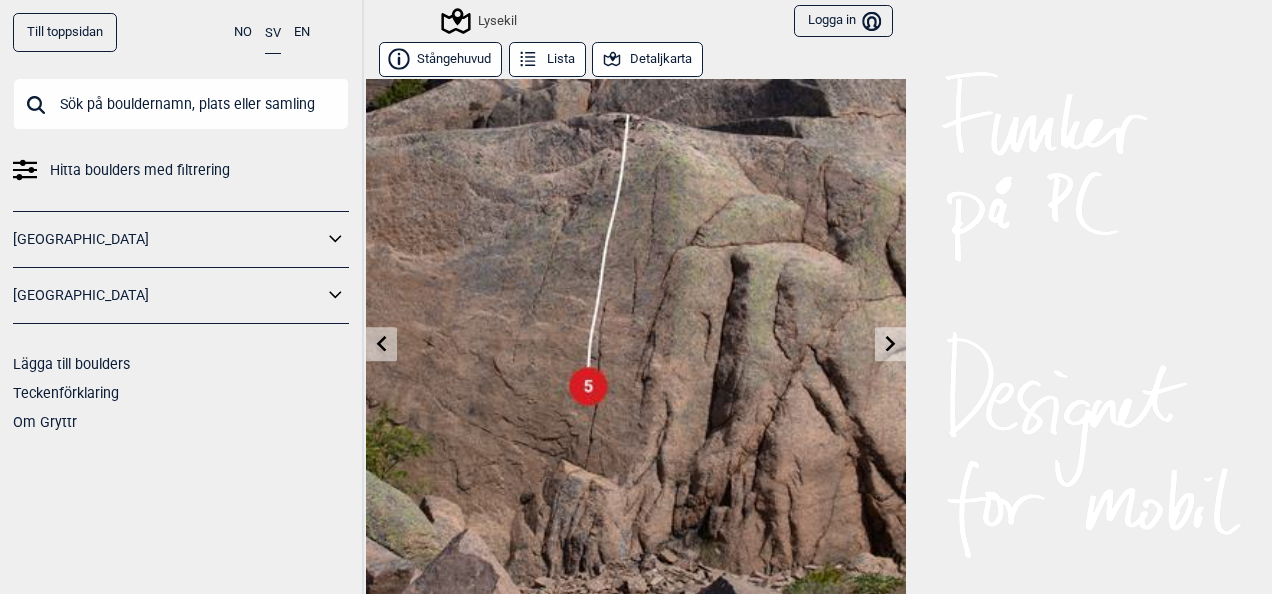 click 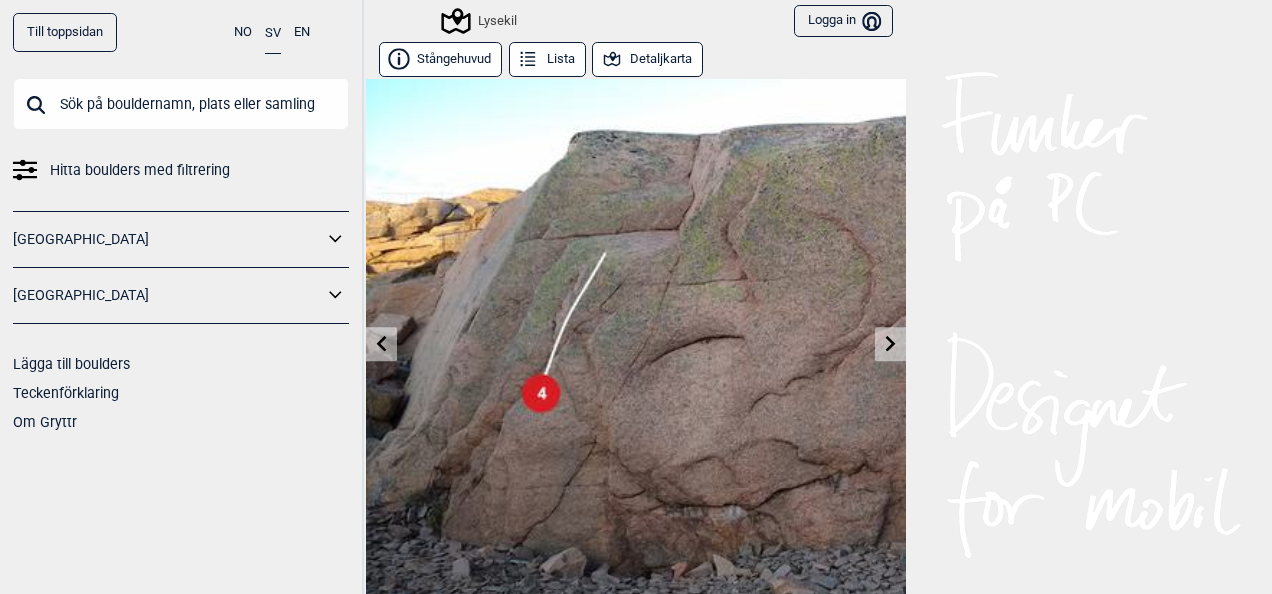 click 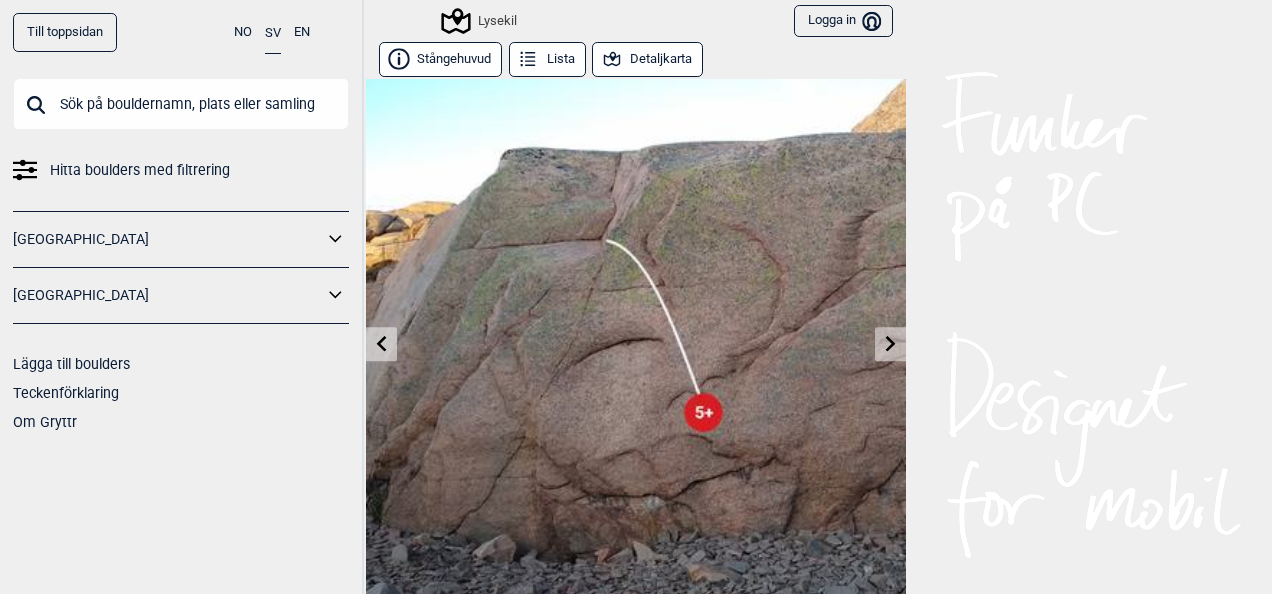 click 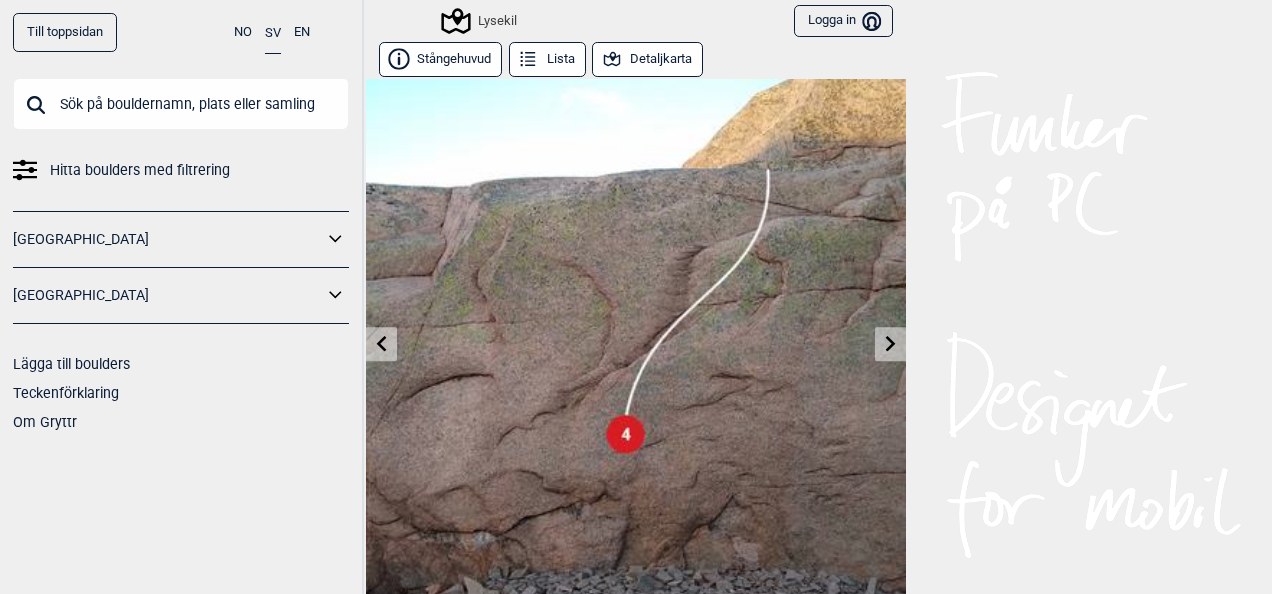 click 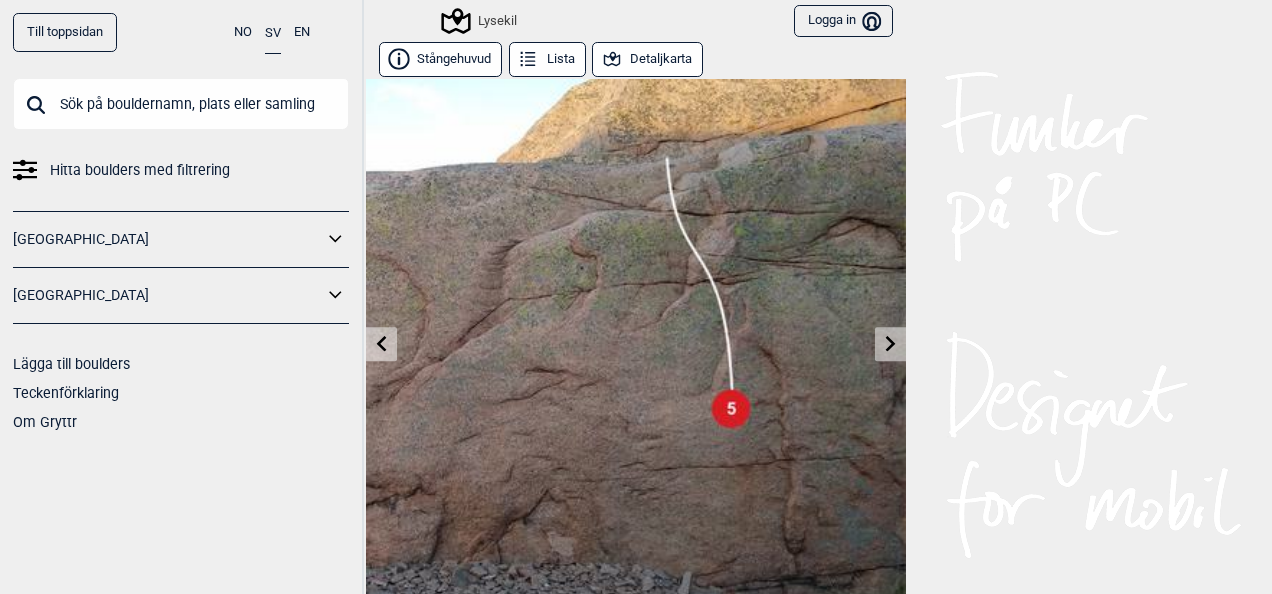 click 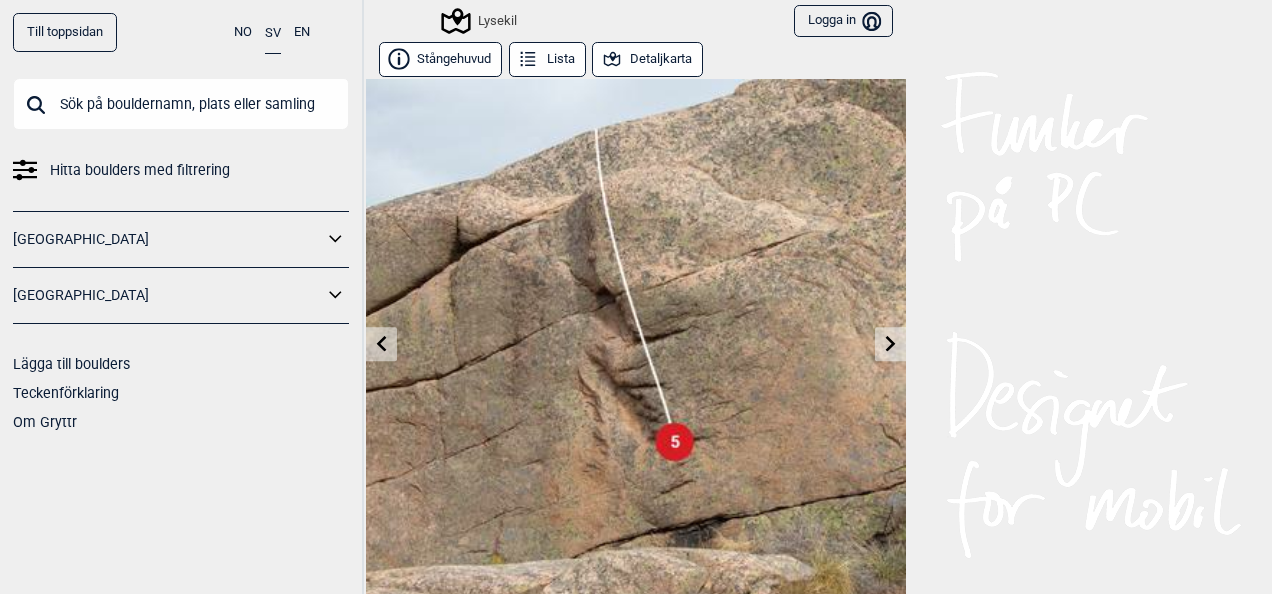 click 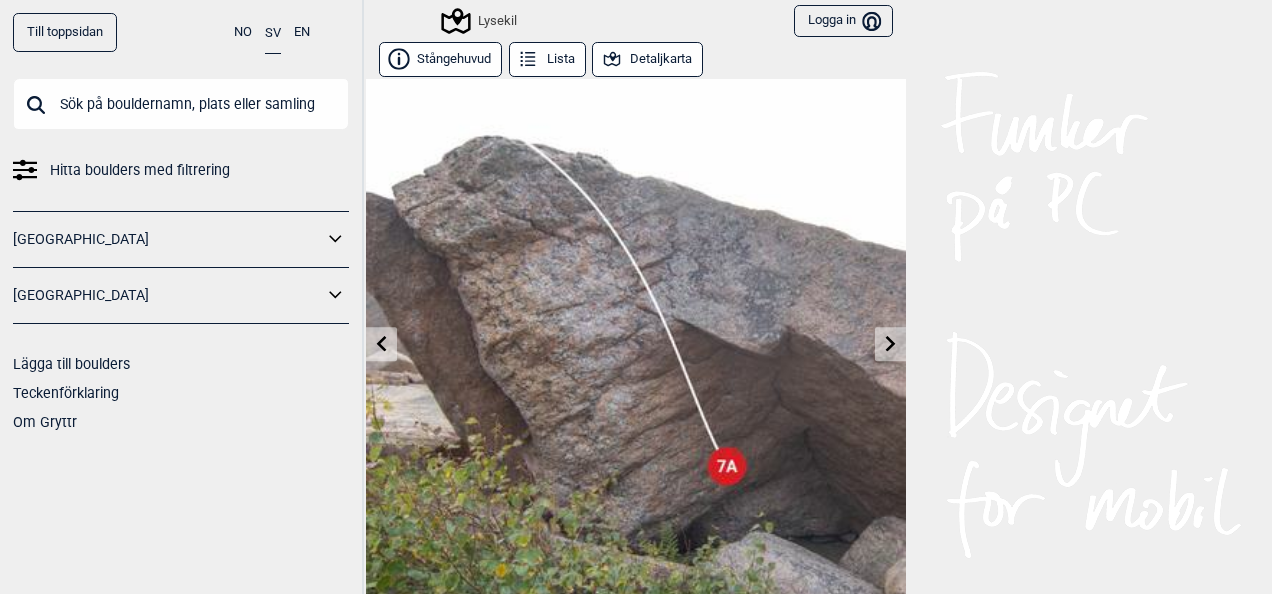 click 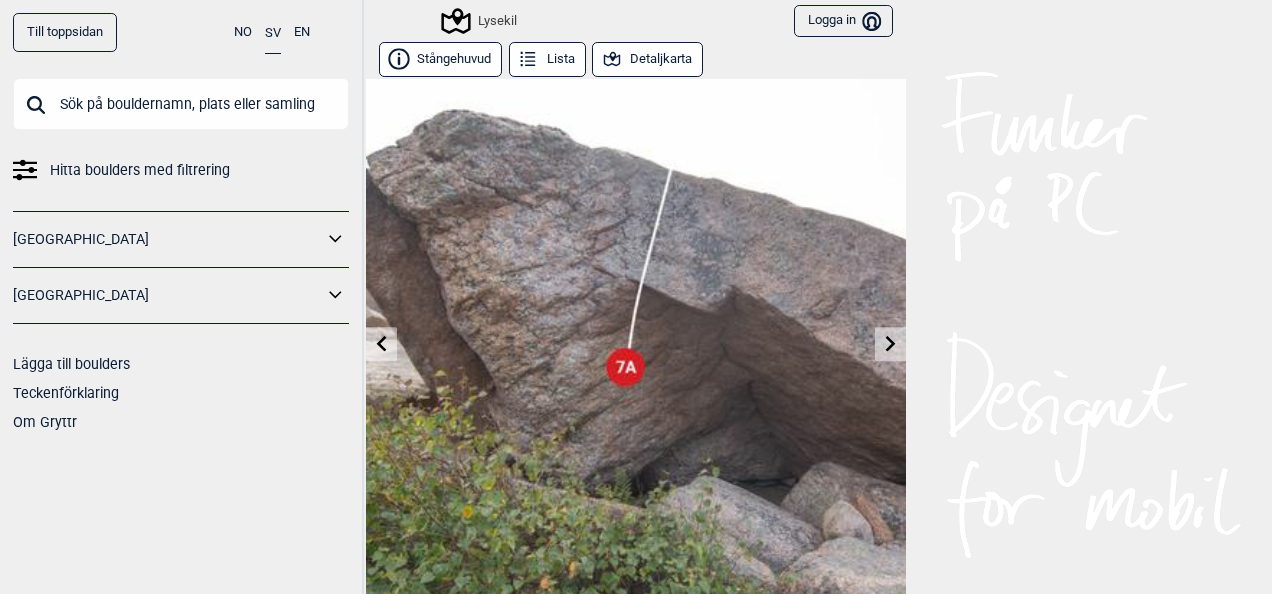 scroll, scrollTop: 0, scrollLeft: 0, axis: both 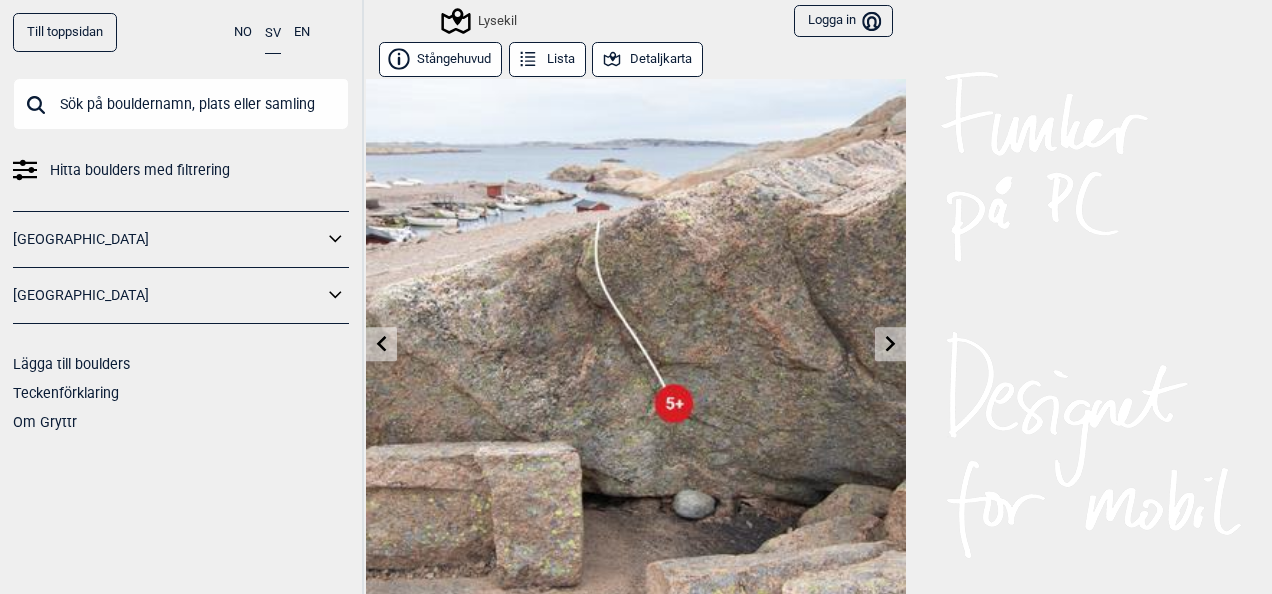 click 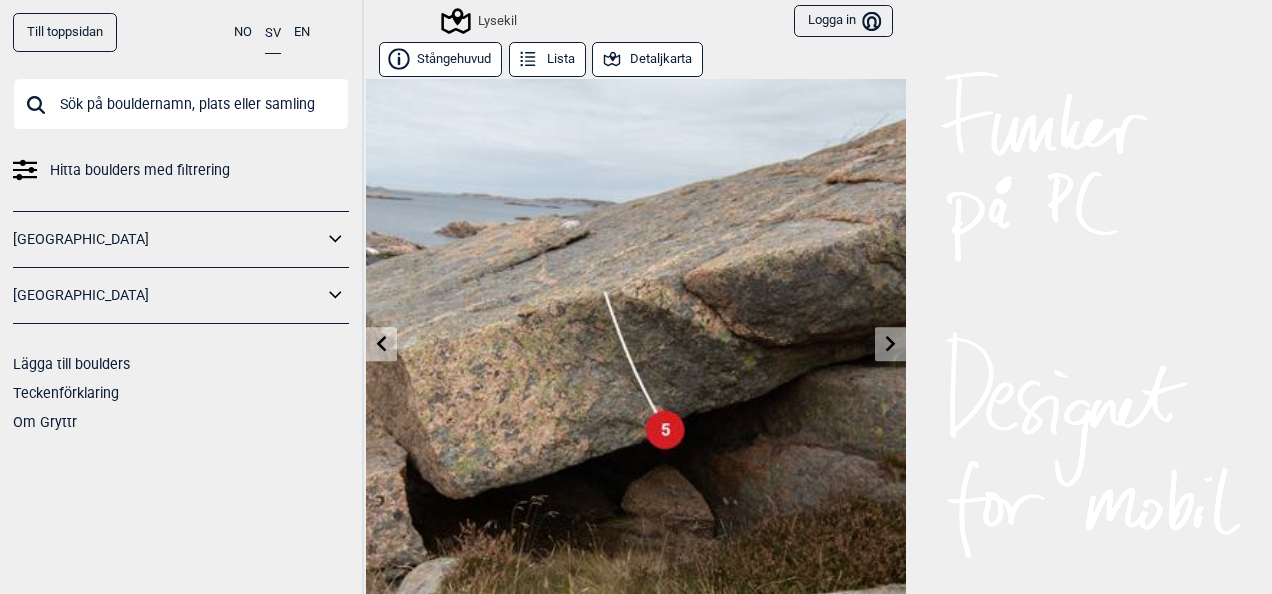 click 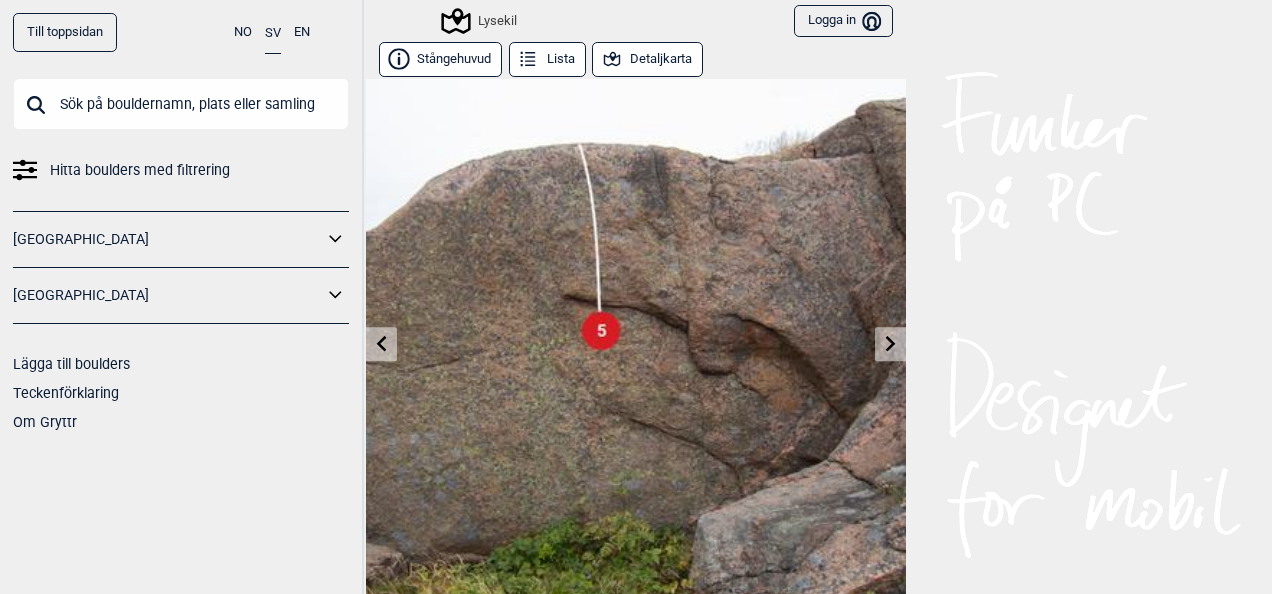 drag, startPoint x: 0, startPoint y: 0, endPoint x: 888, endPoint y: 348, distance: 953.7547 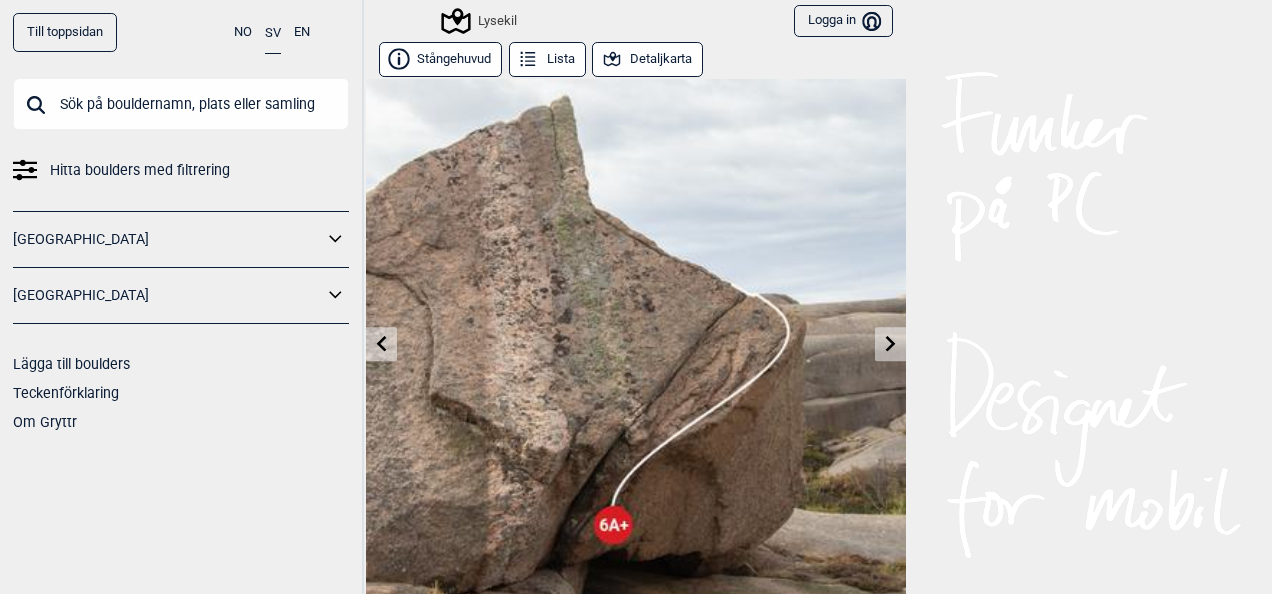 click 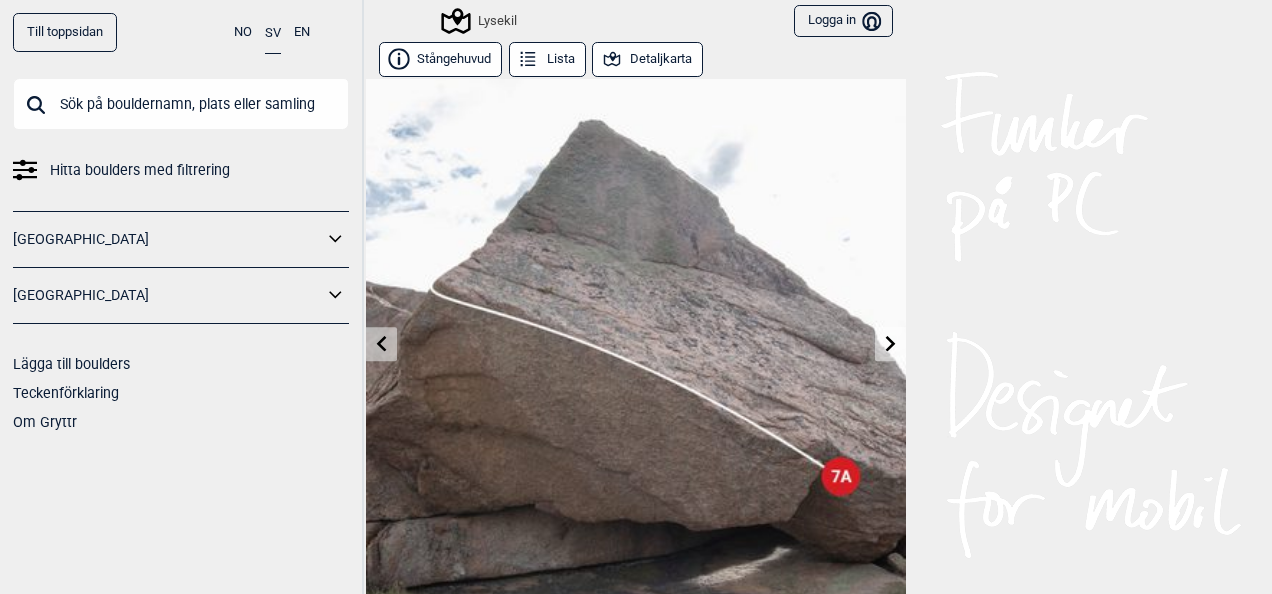 click 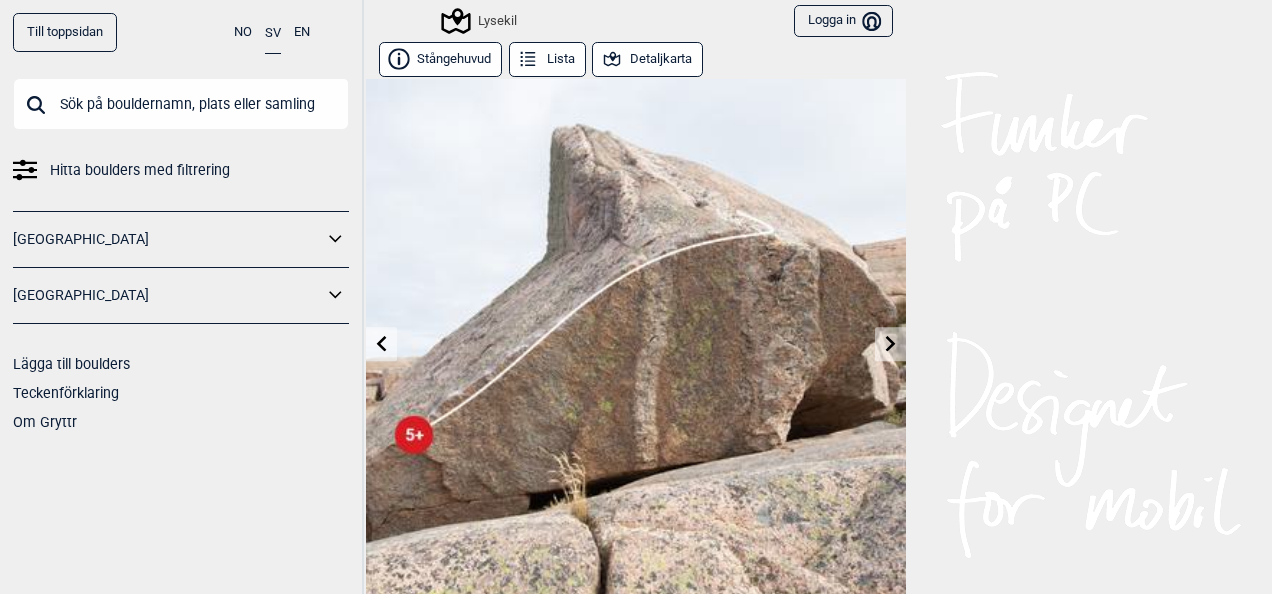 click 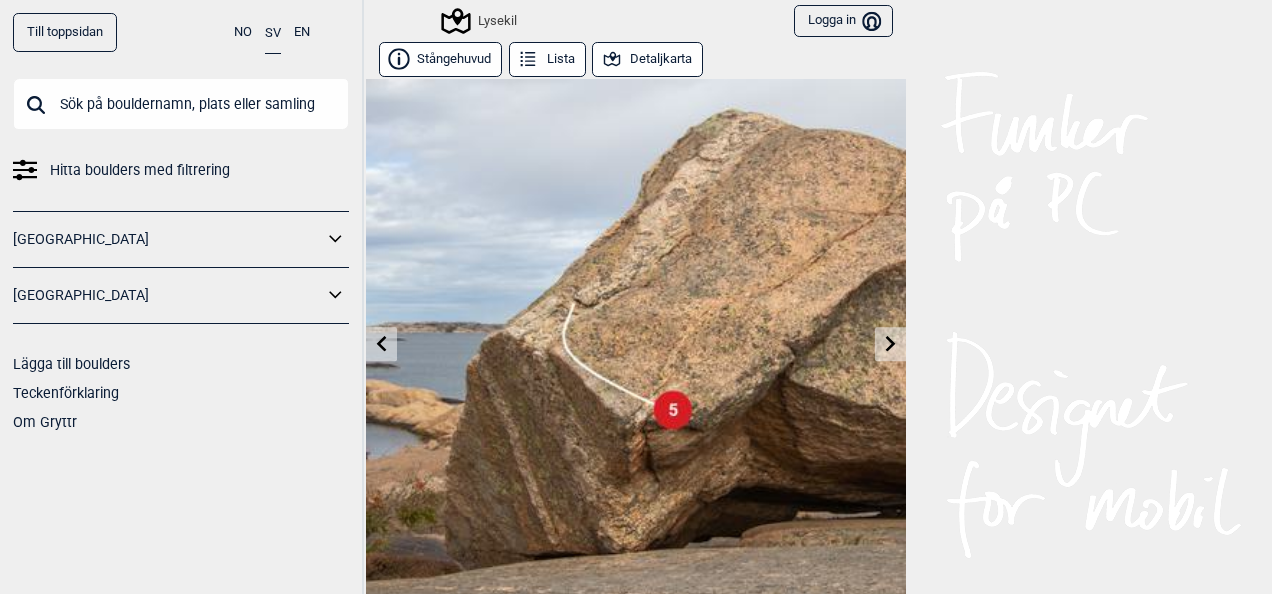 click 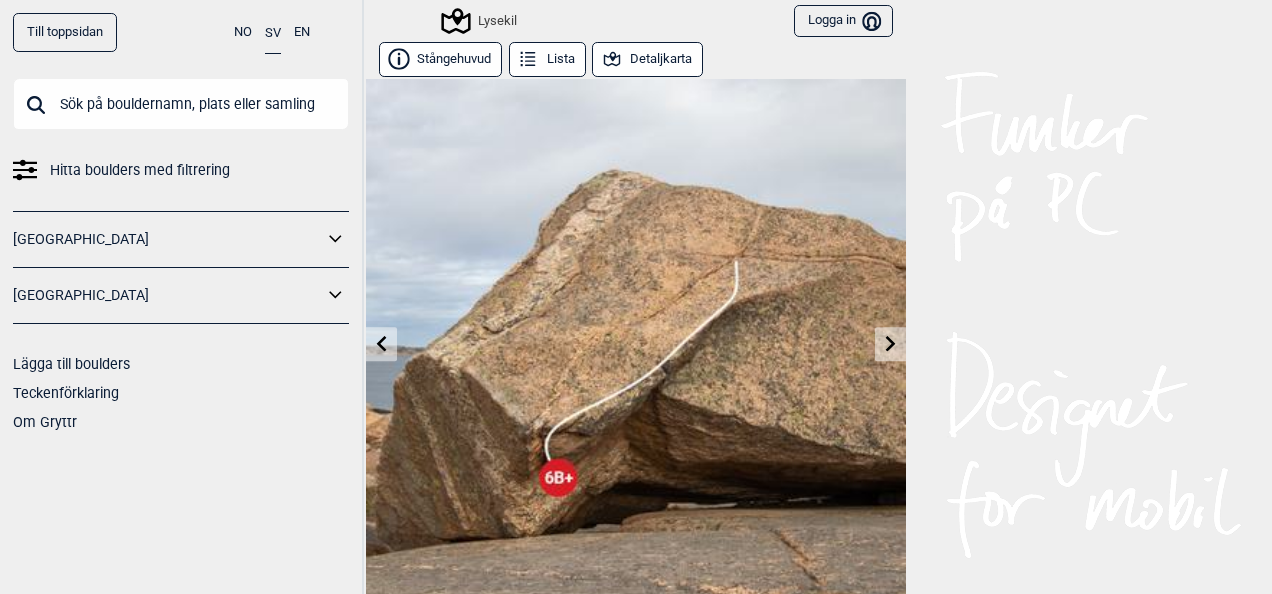 click 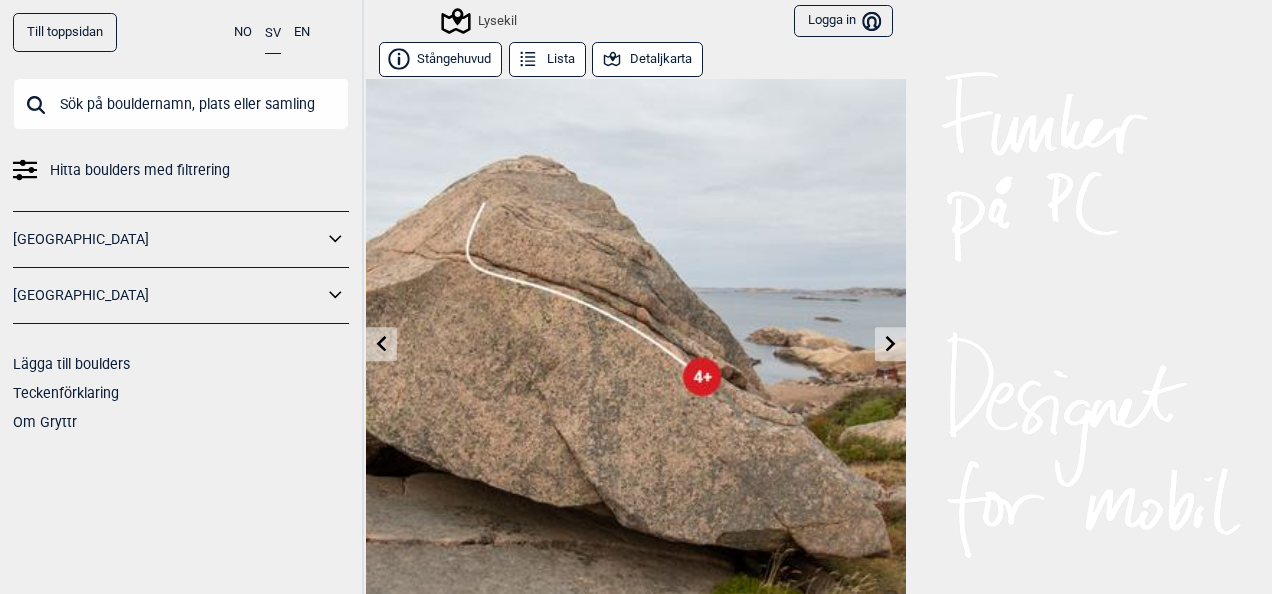click 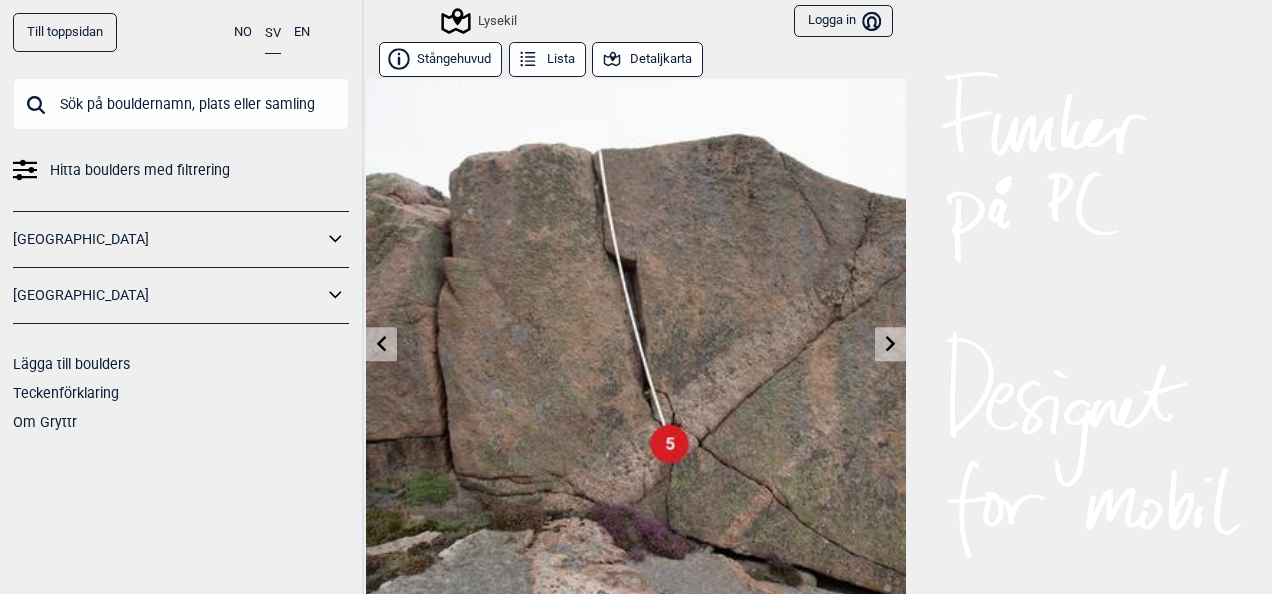 click 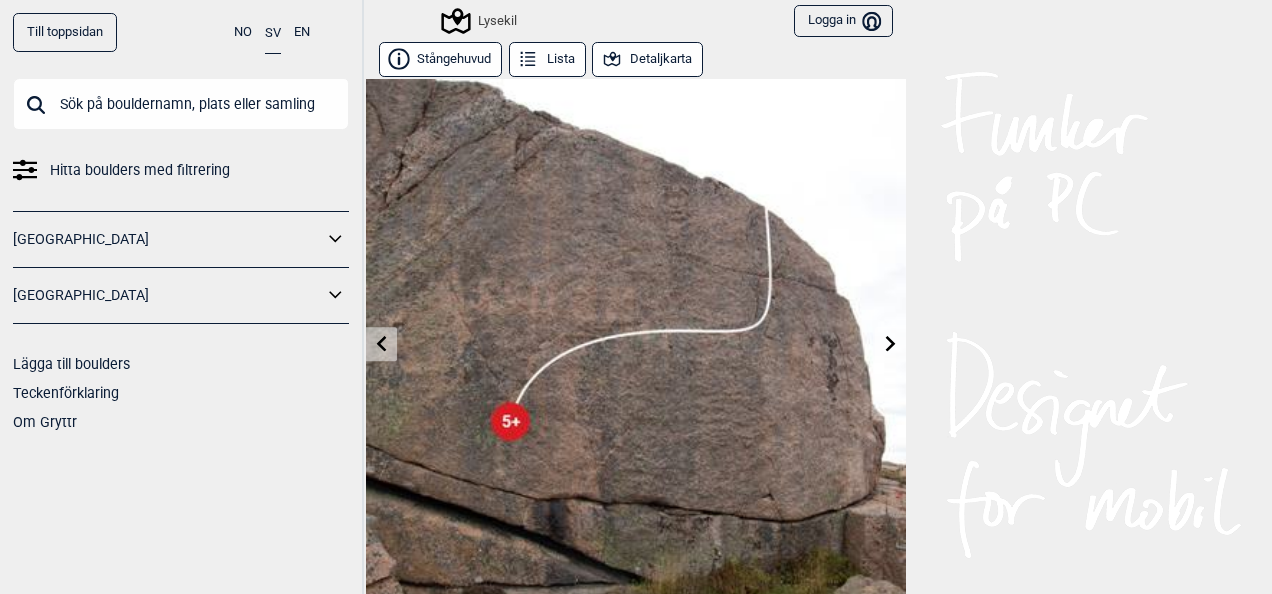 click 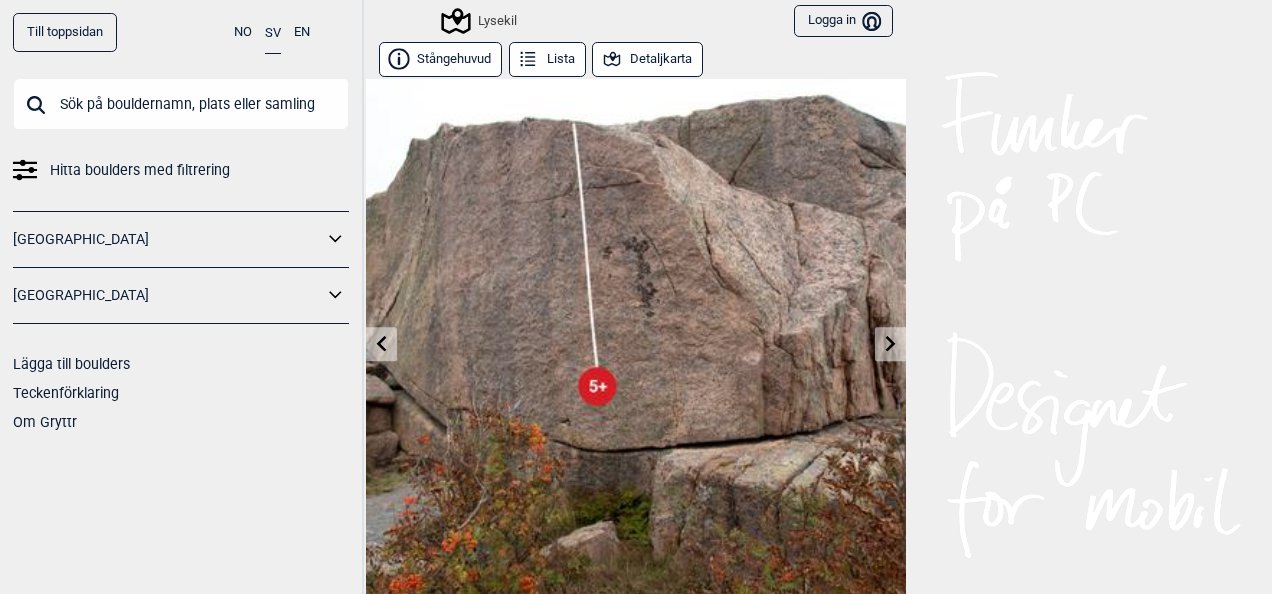 click 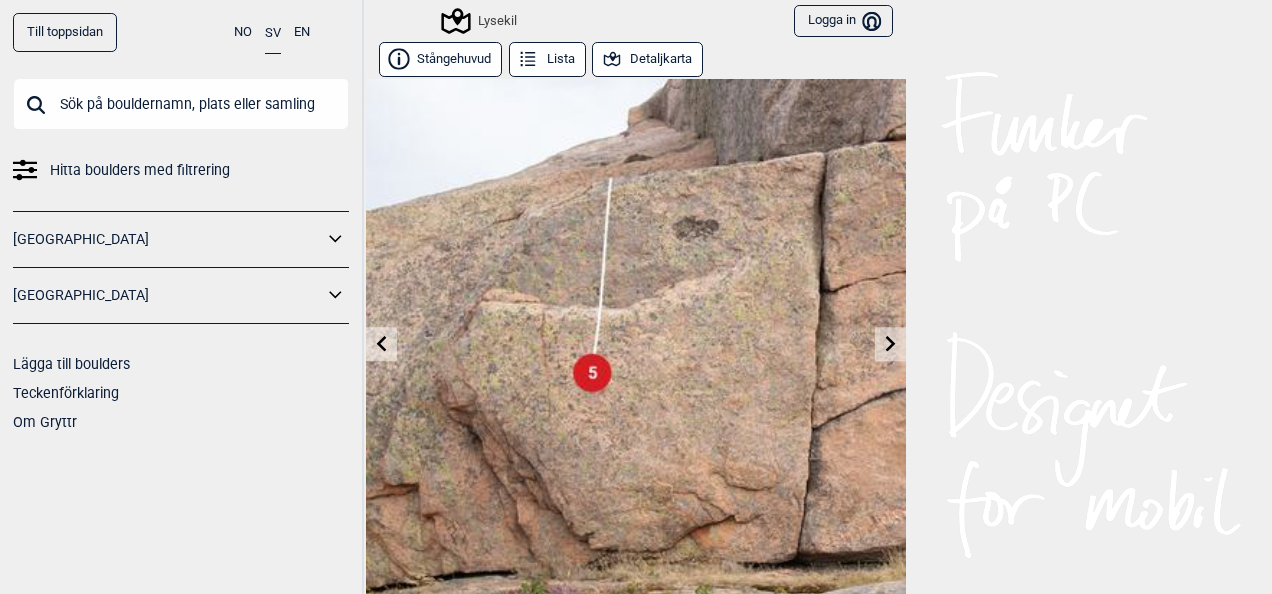 click 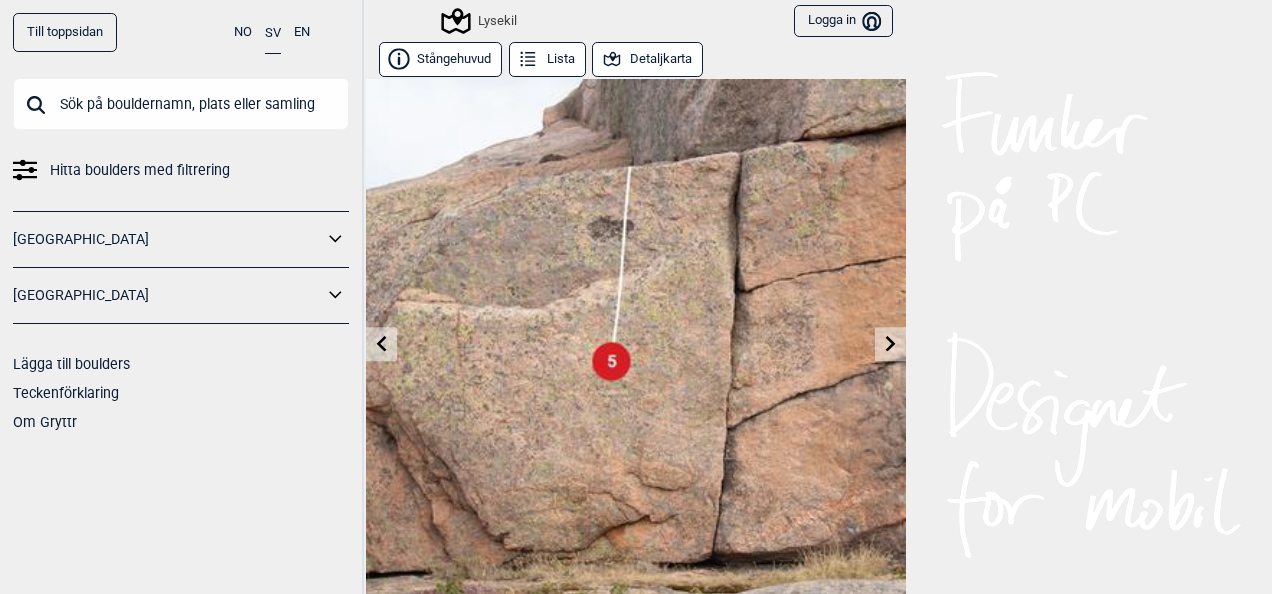 click 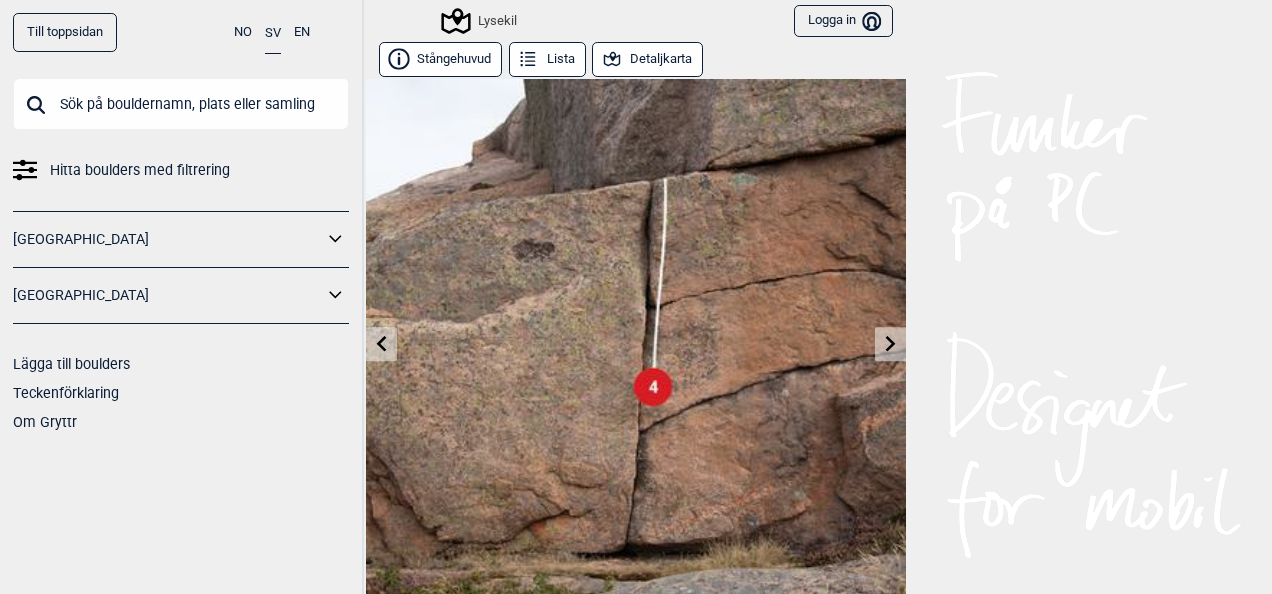 click 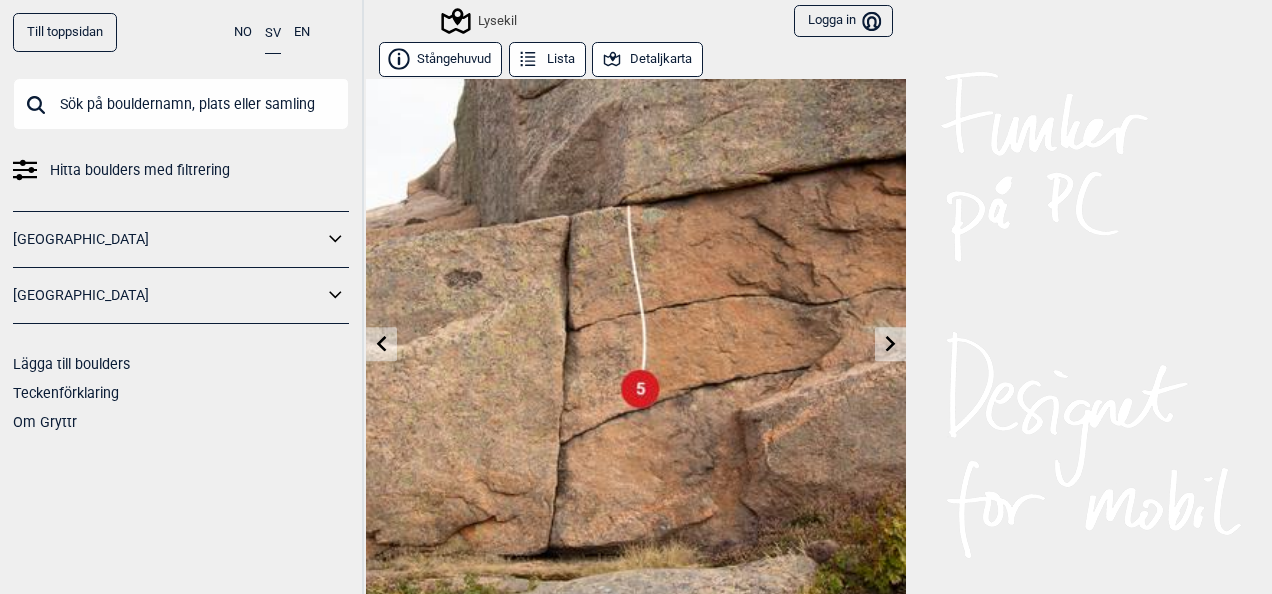 click 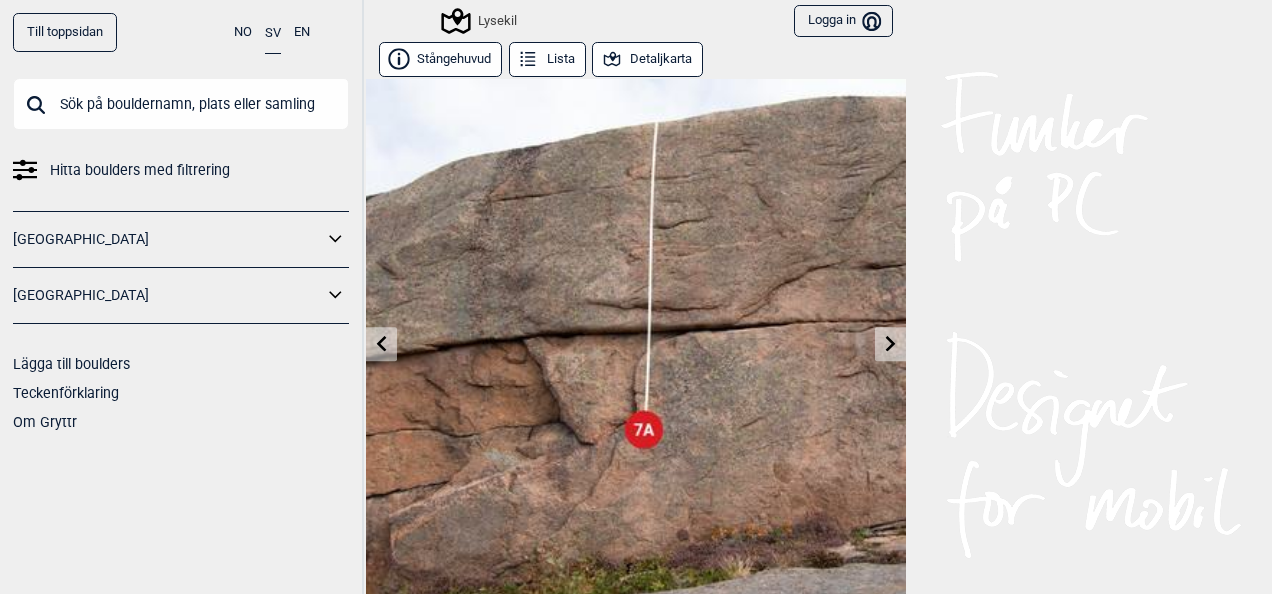 click 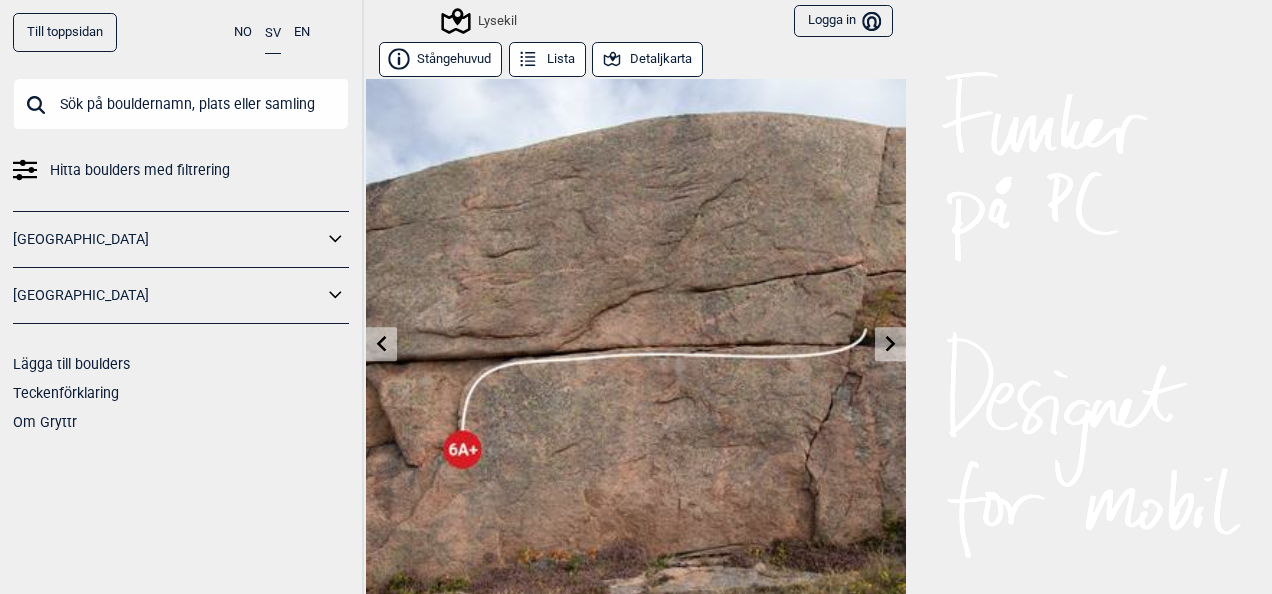 click 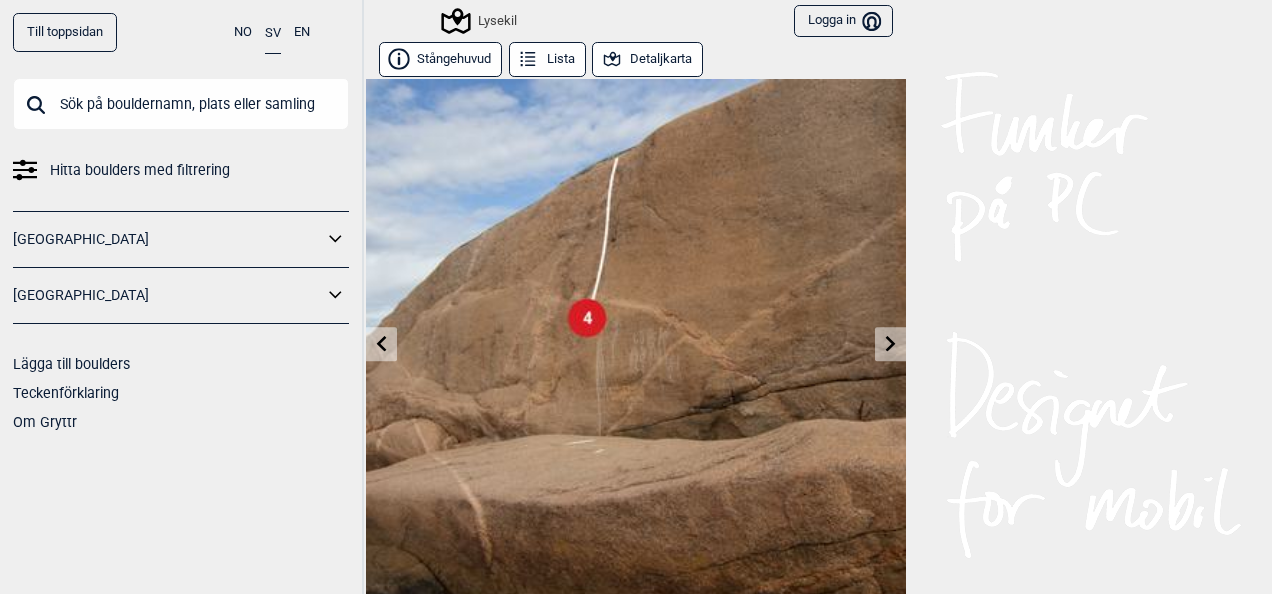 click 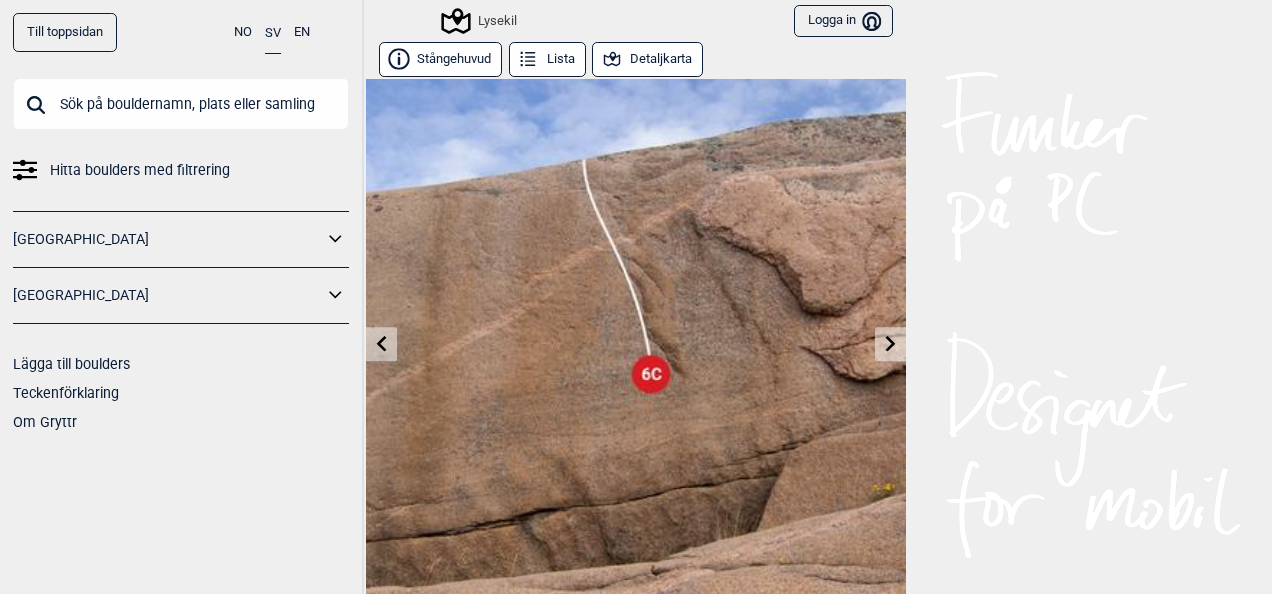 click 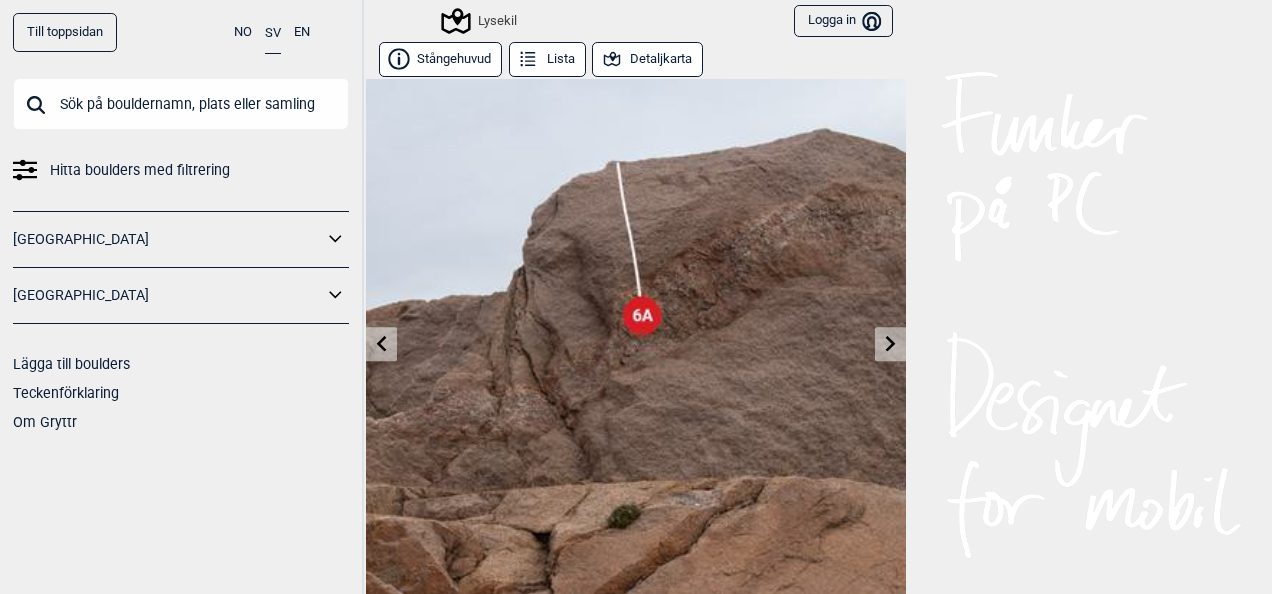 click 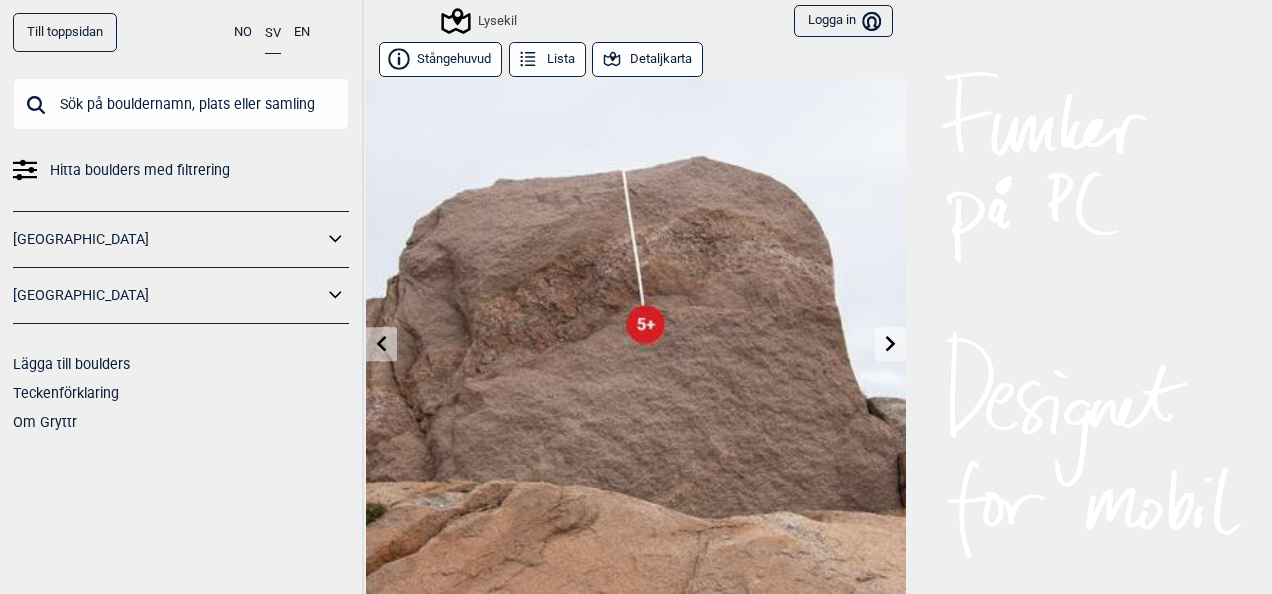 click 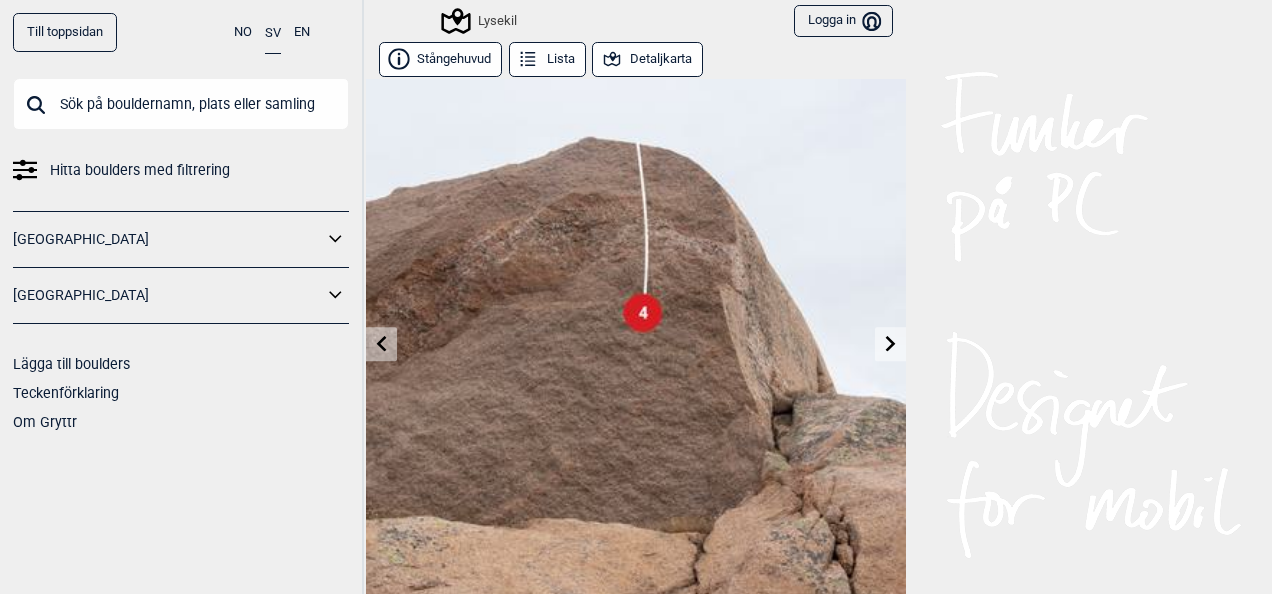 click 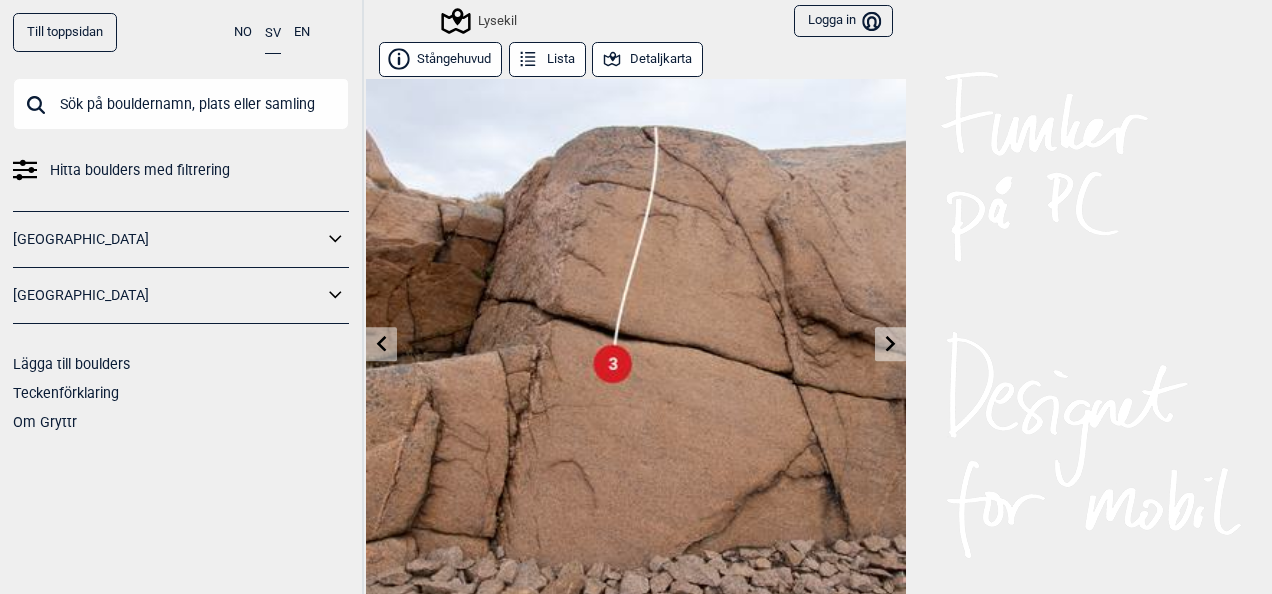 click 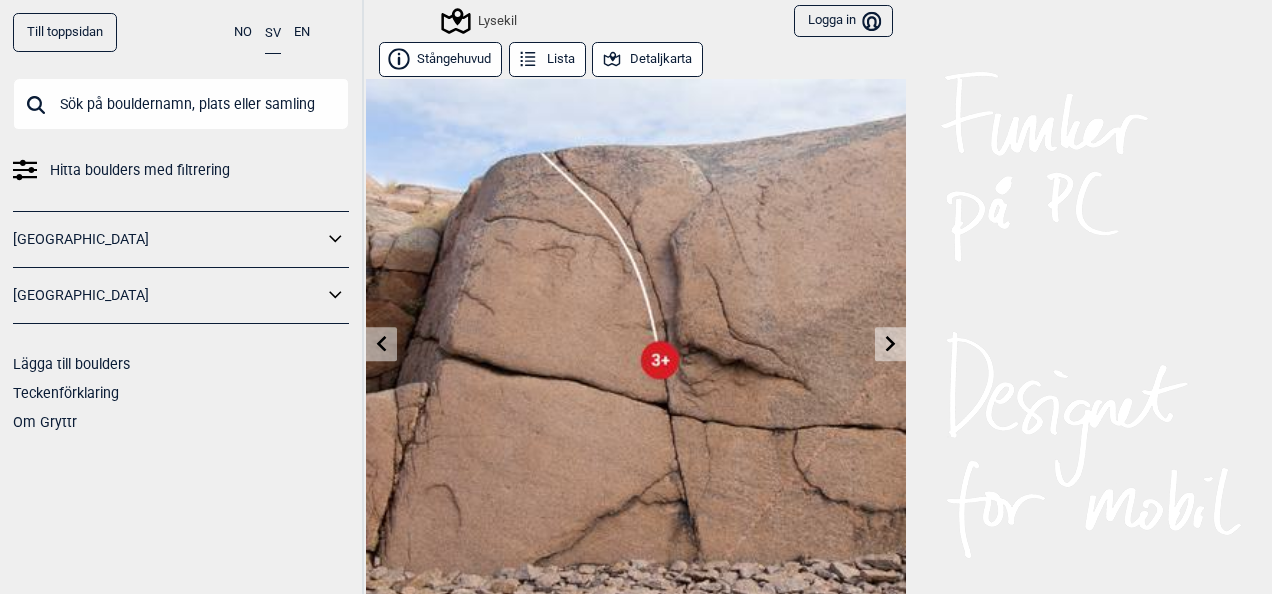 click 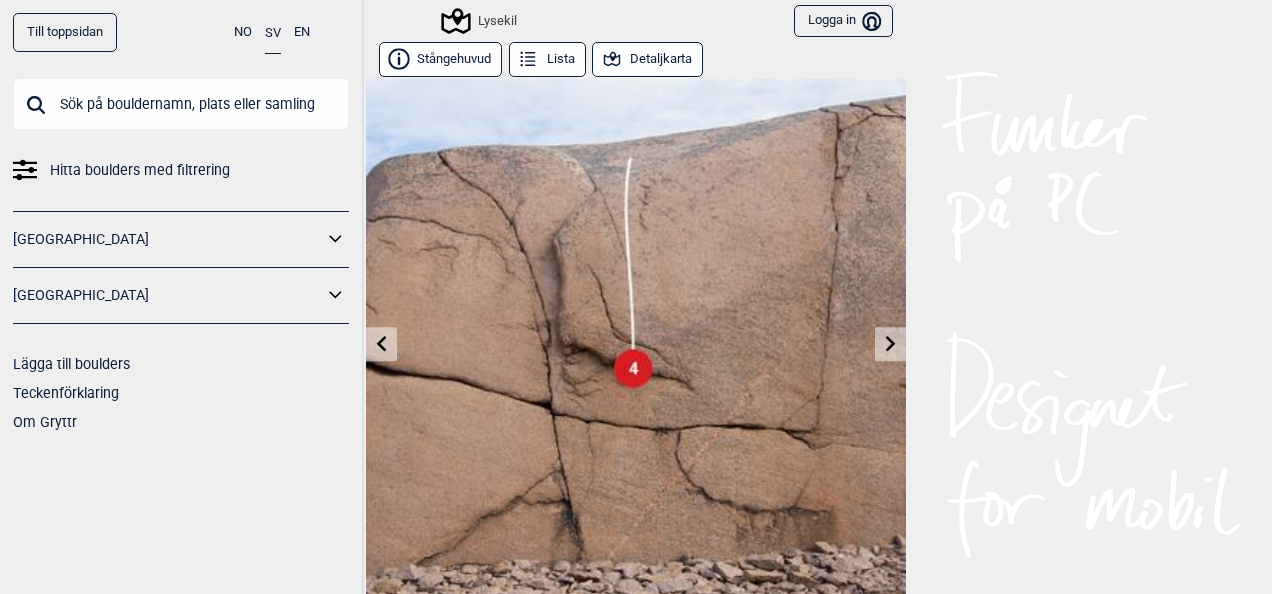 click 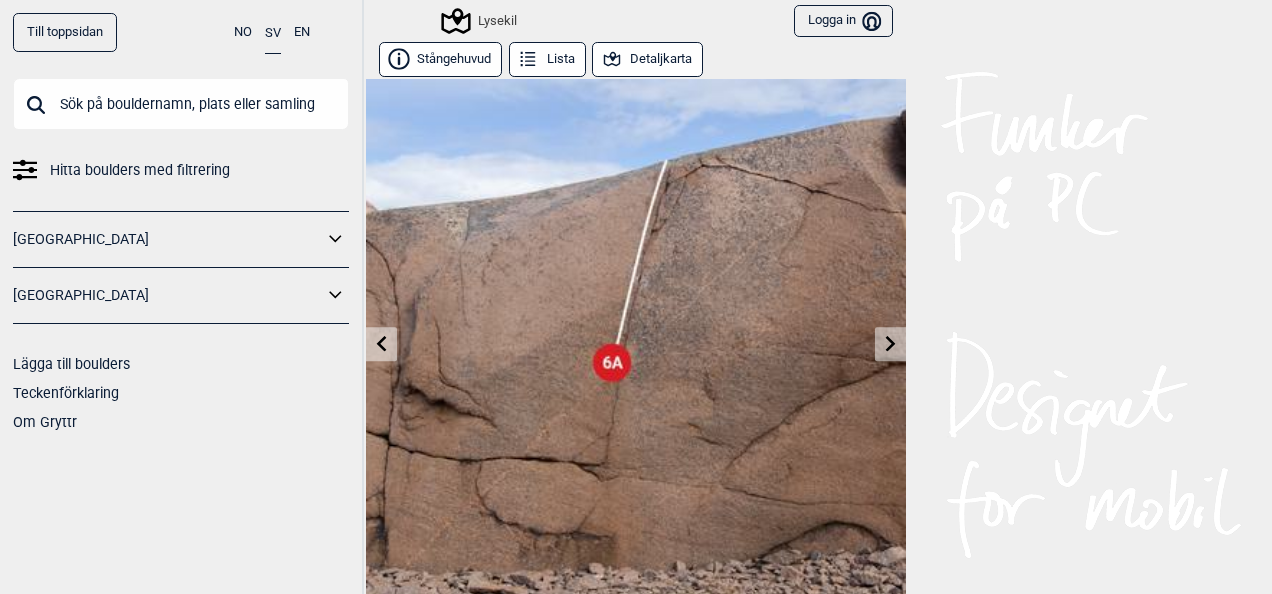 click 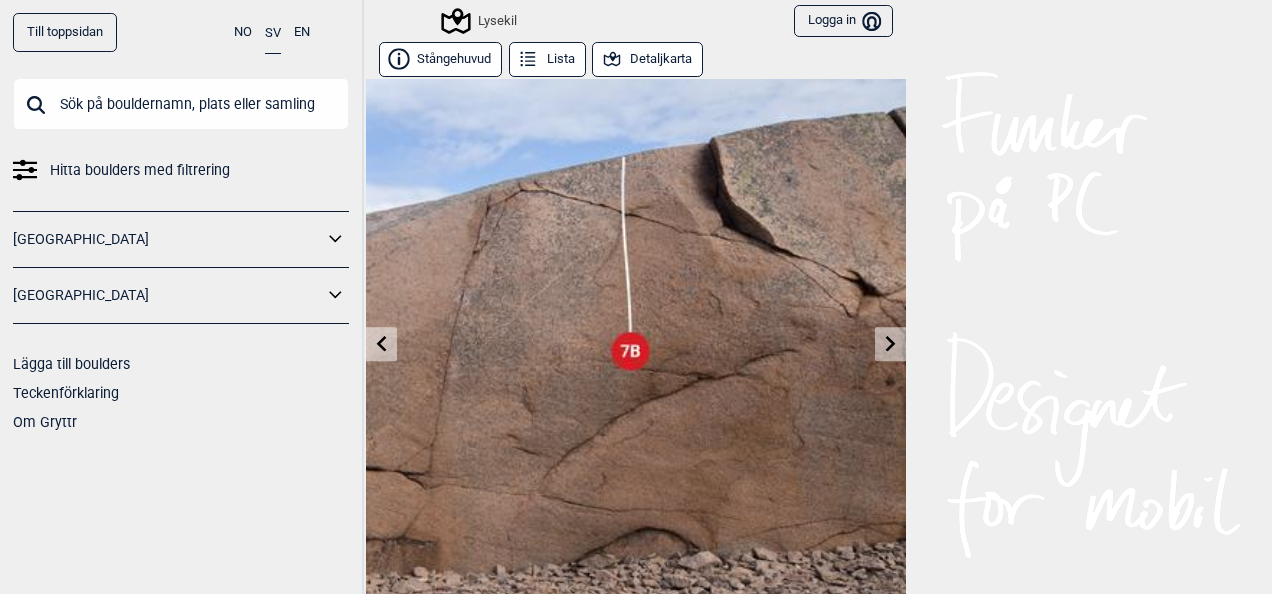 click 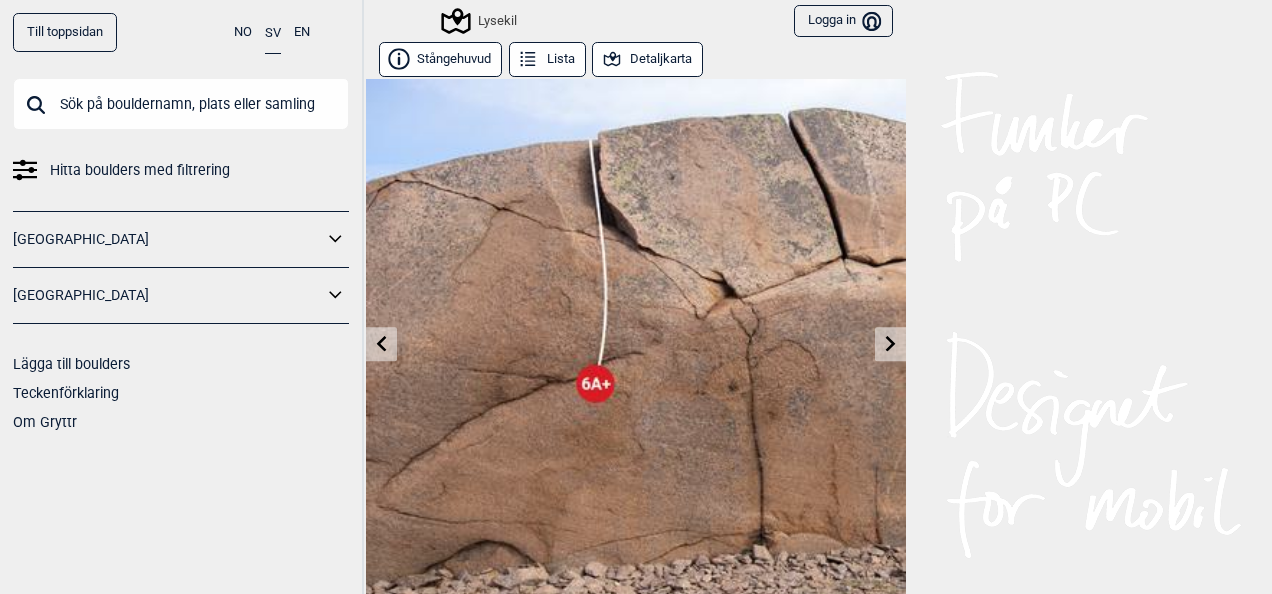 click 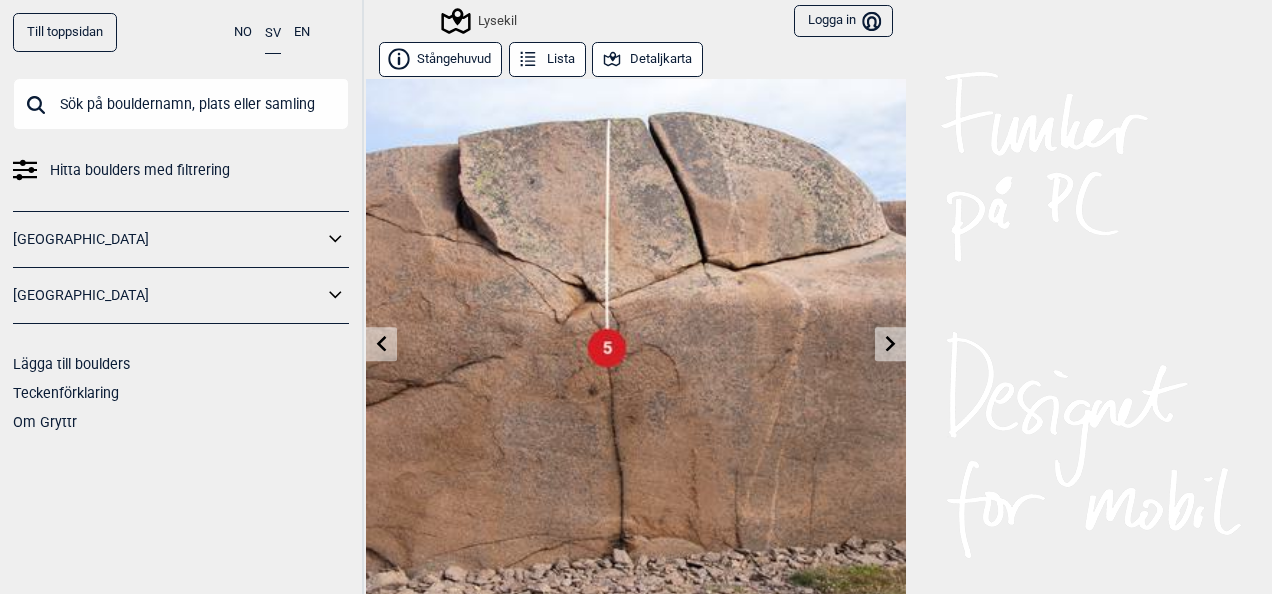 click 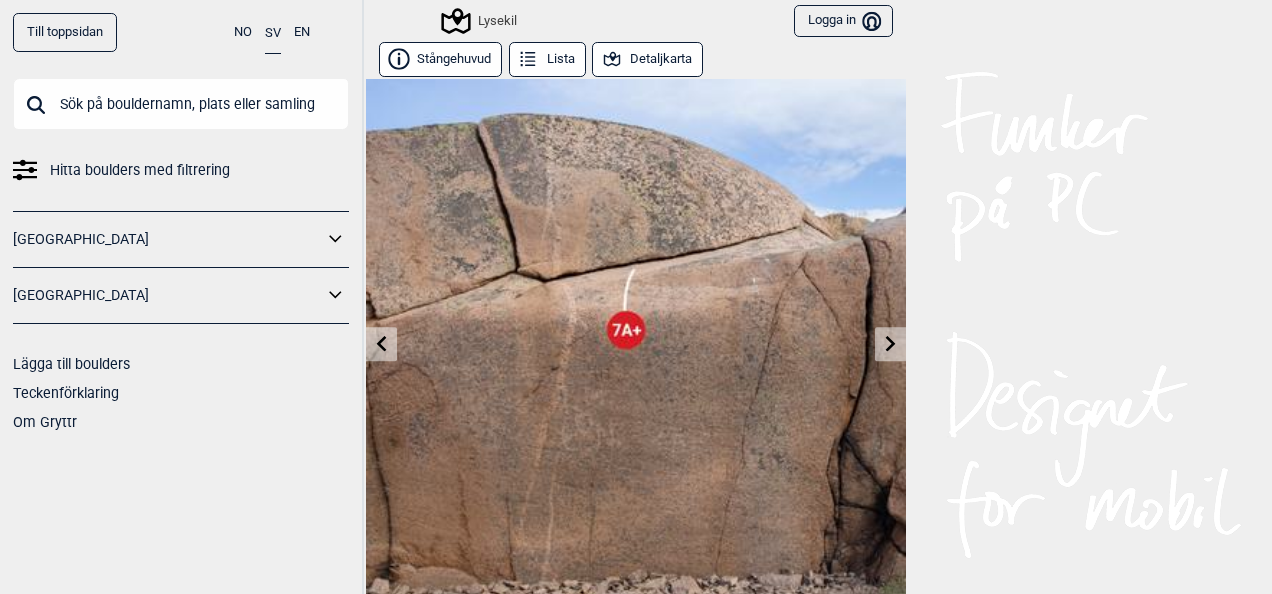 click 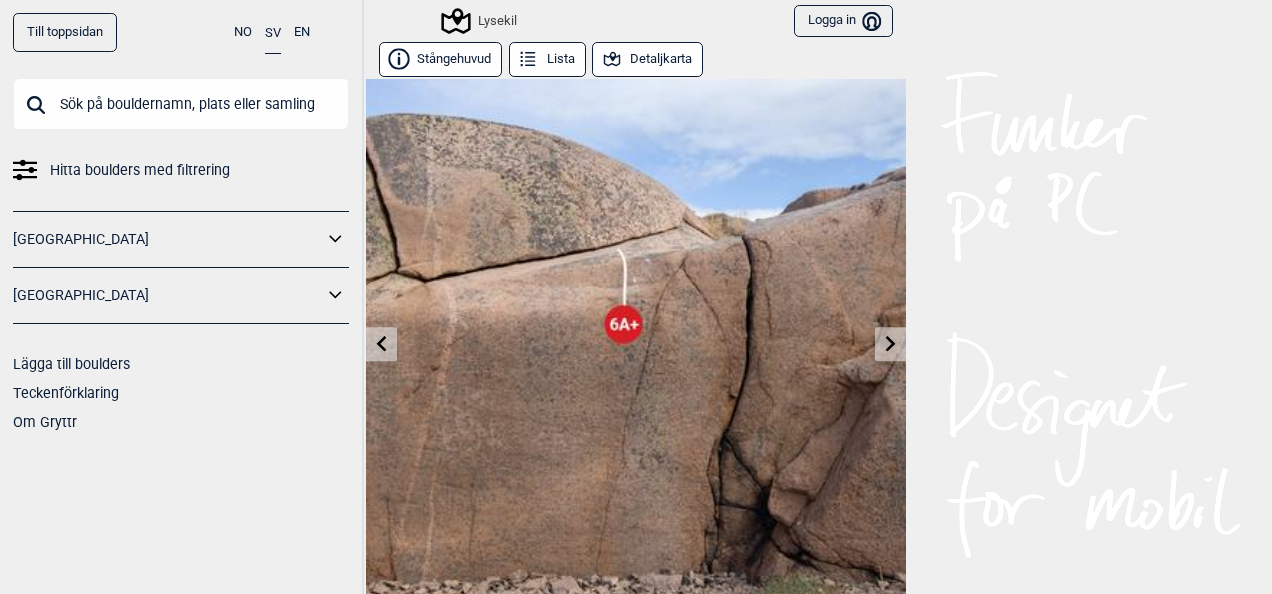 click 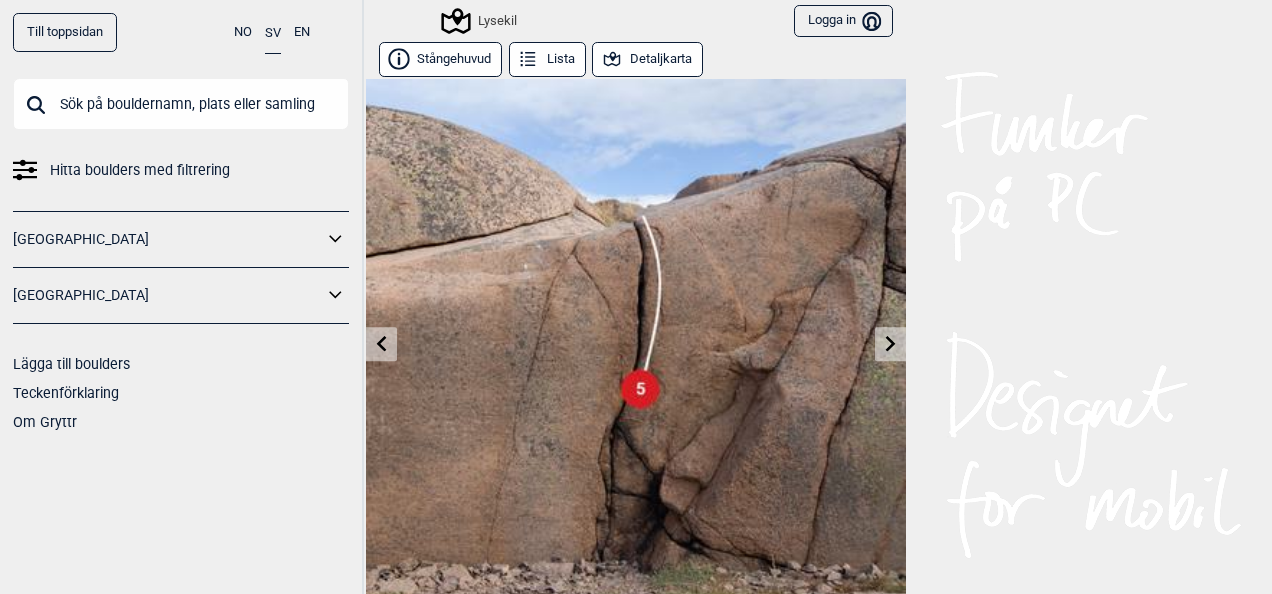 click 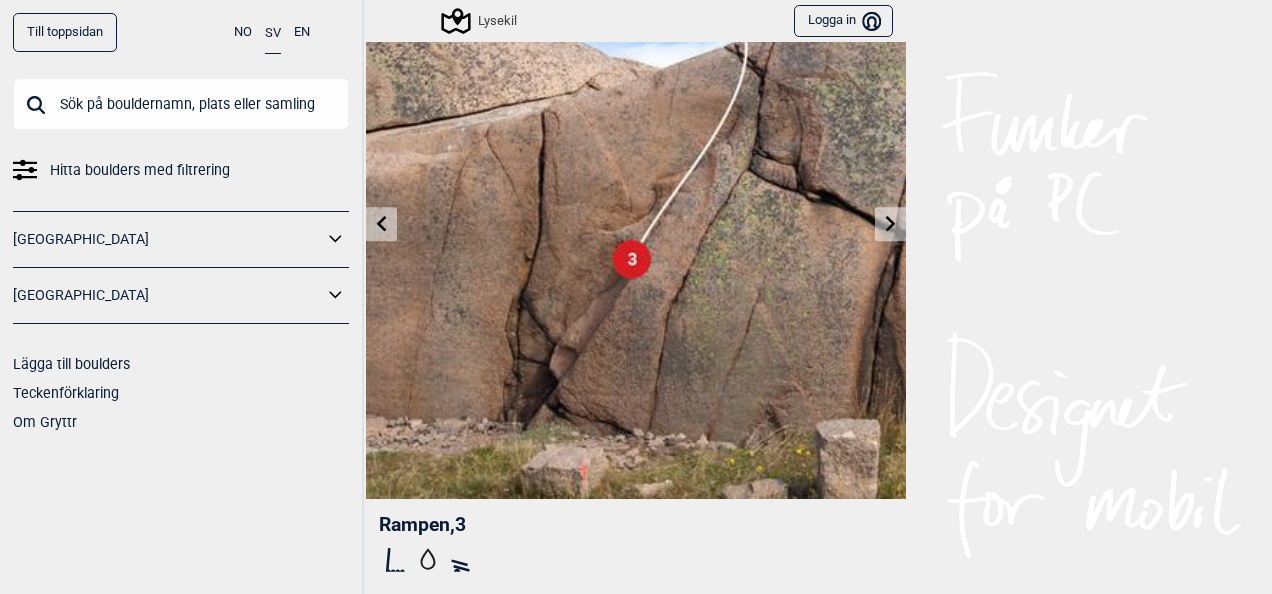scroll, scrollTop: 160, scrollLeft: 0, axis: vertical 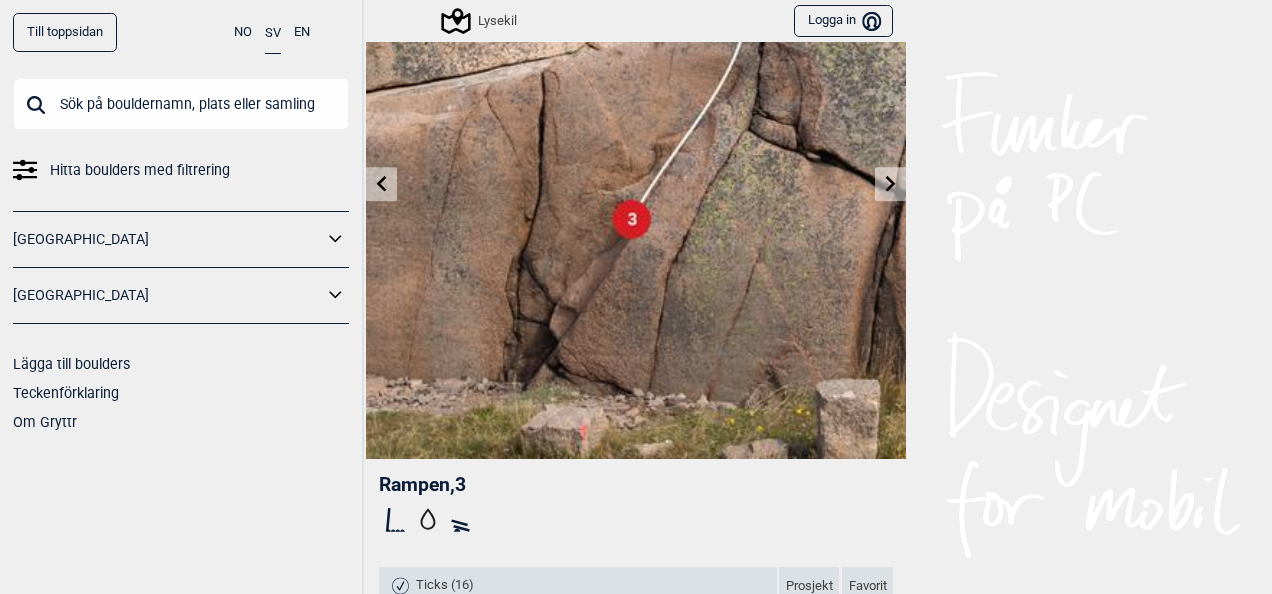 click 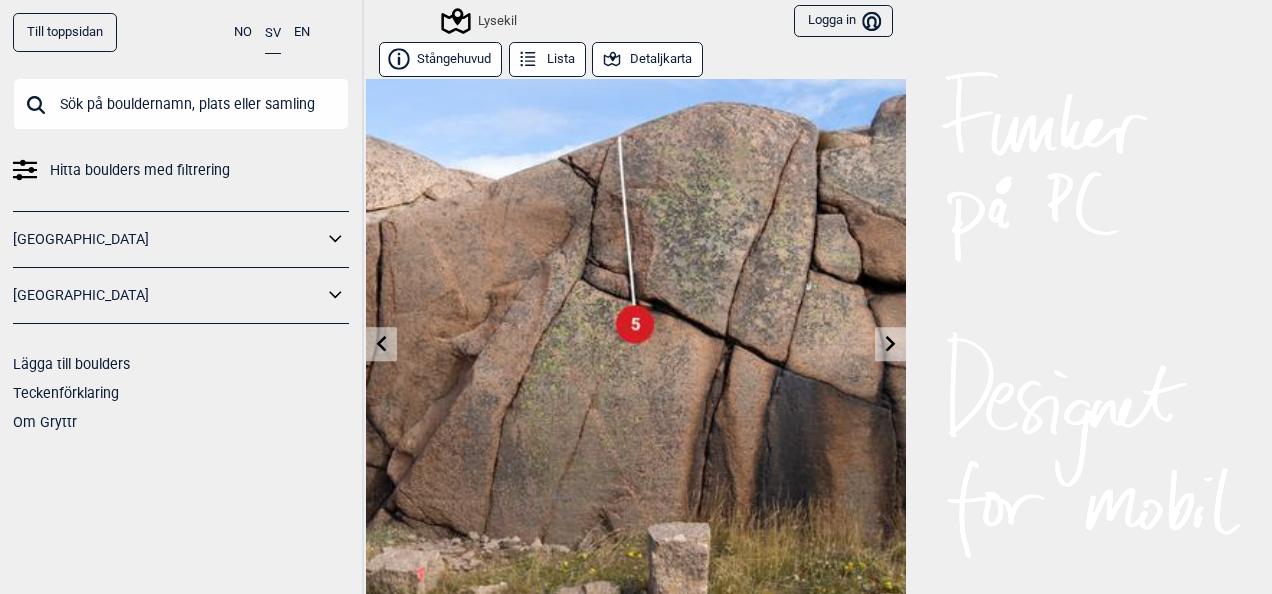 click at bounding box center (636, 349) 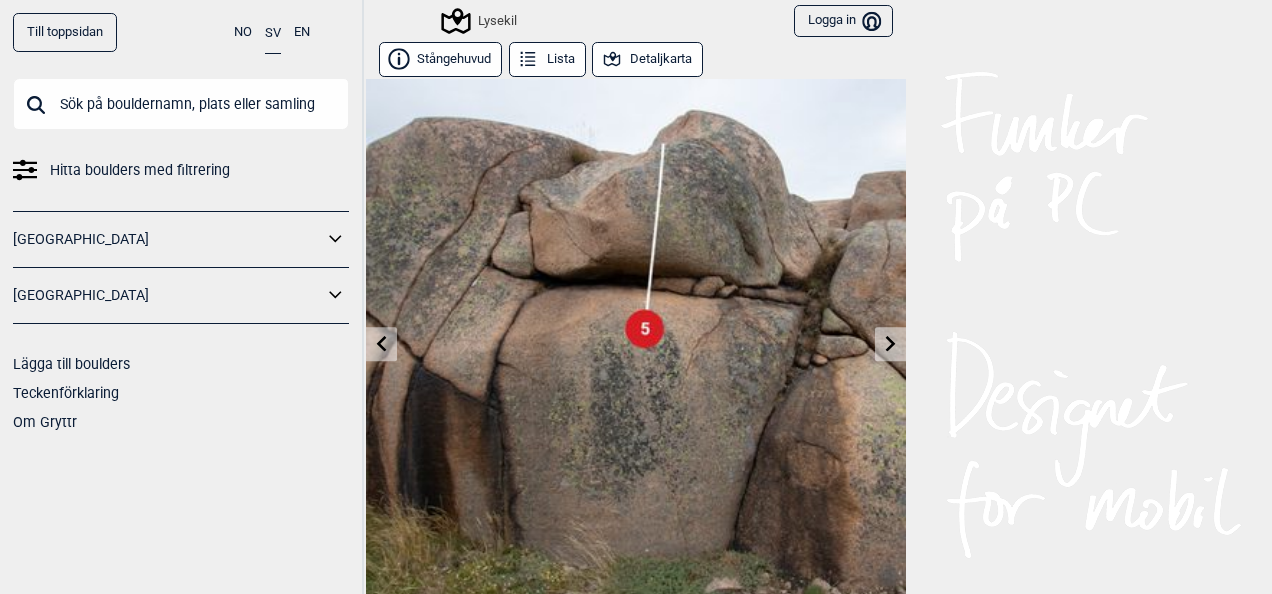 click at bounding box center [890, 344] 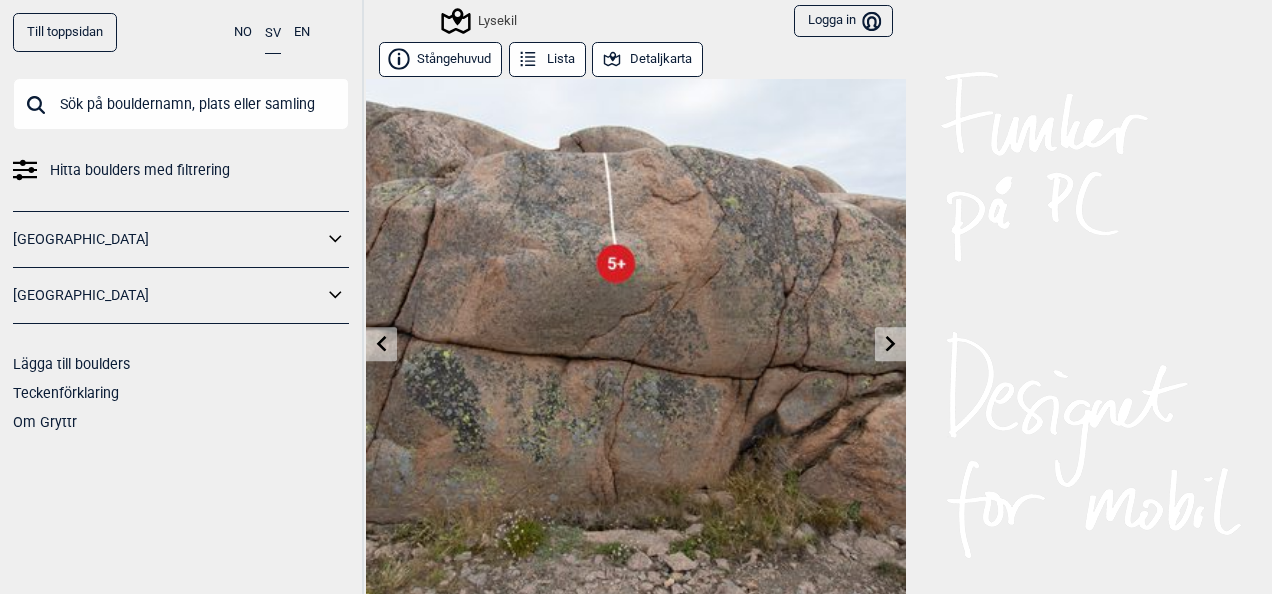 click at bounding box center [890, 344] 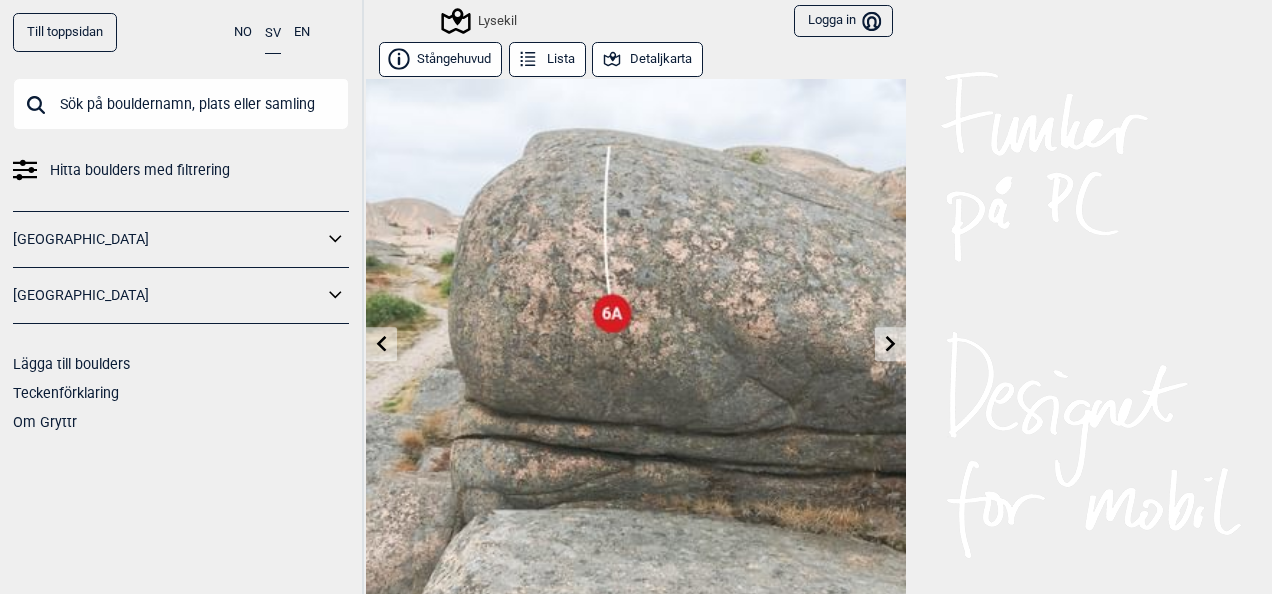 click at bounding box center [890, 344] 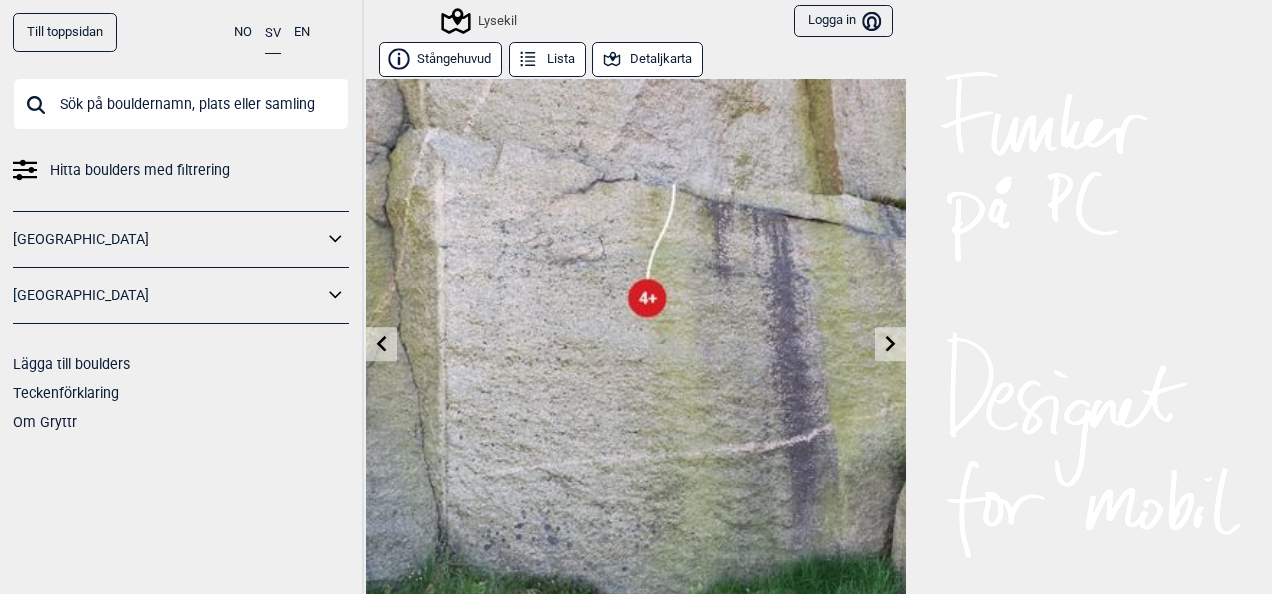 click at bounding box center (890, 344) 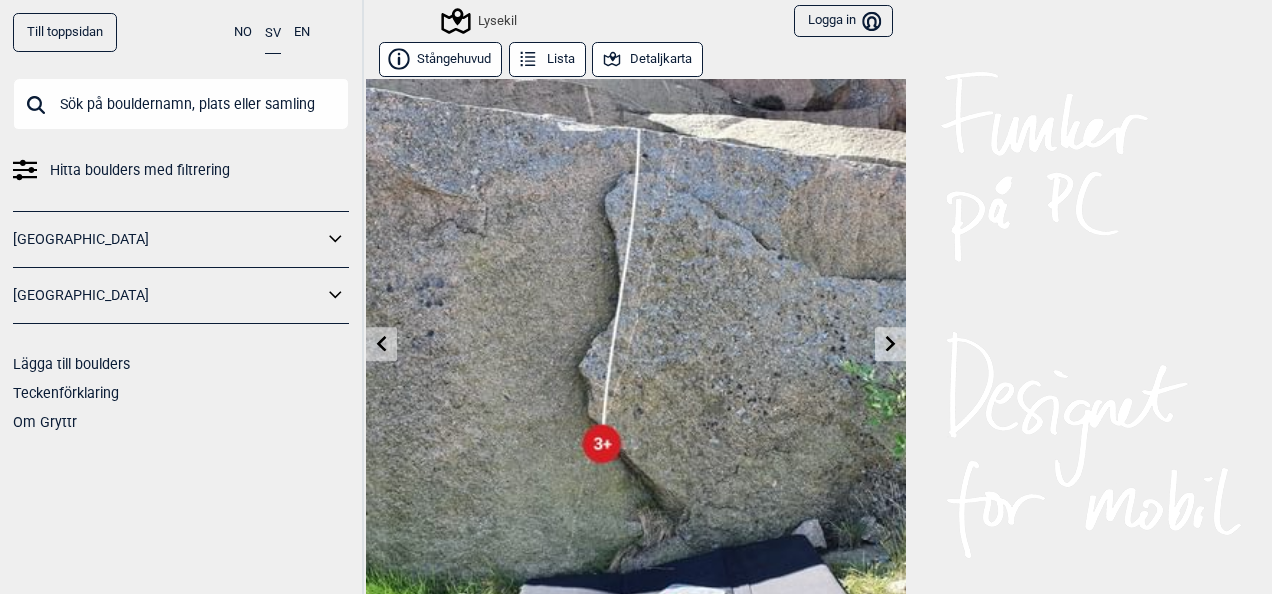 click at bounding box center (890, 344) 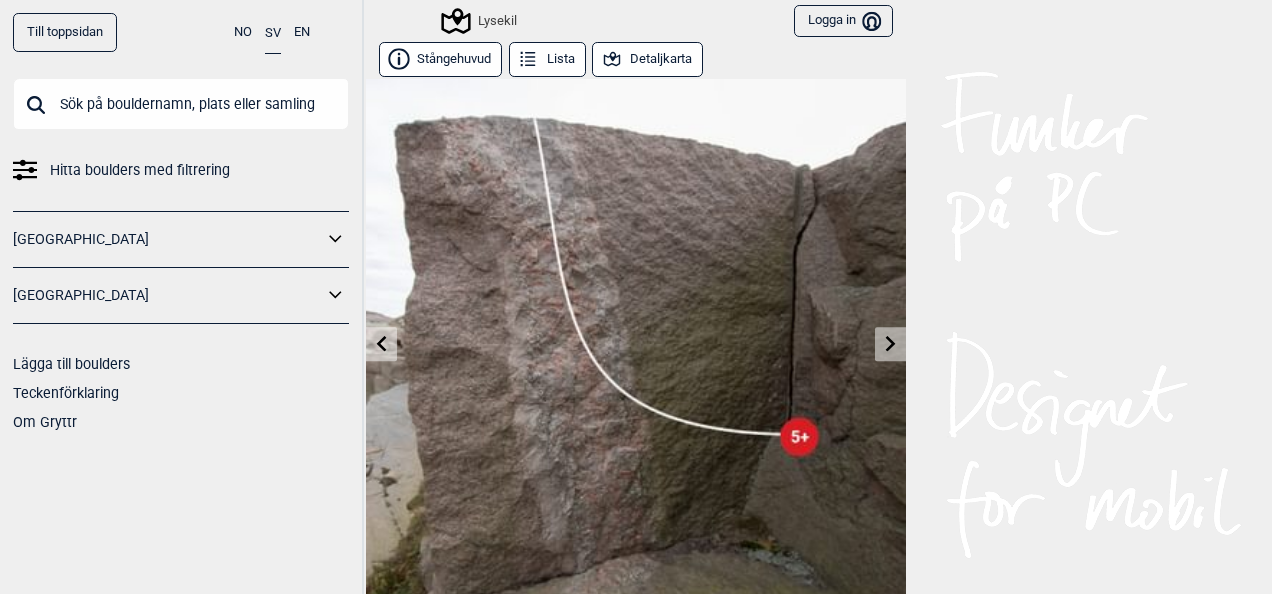 click at bounding box center [890, 344] 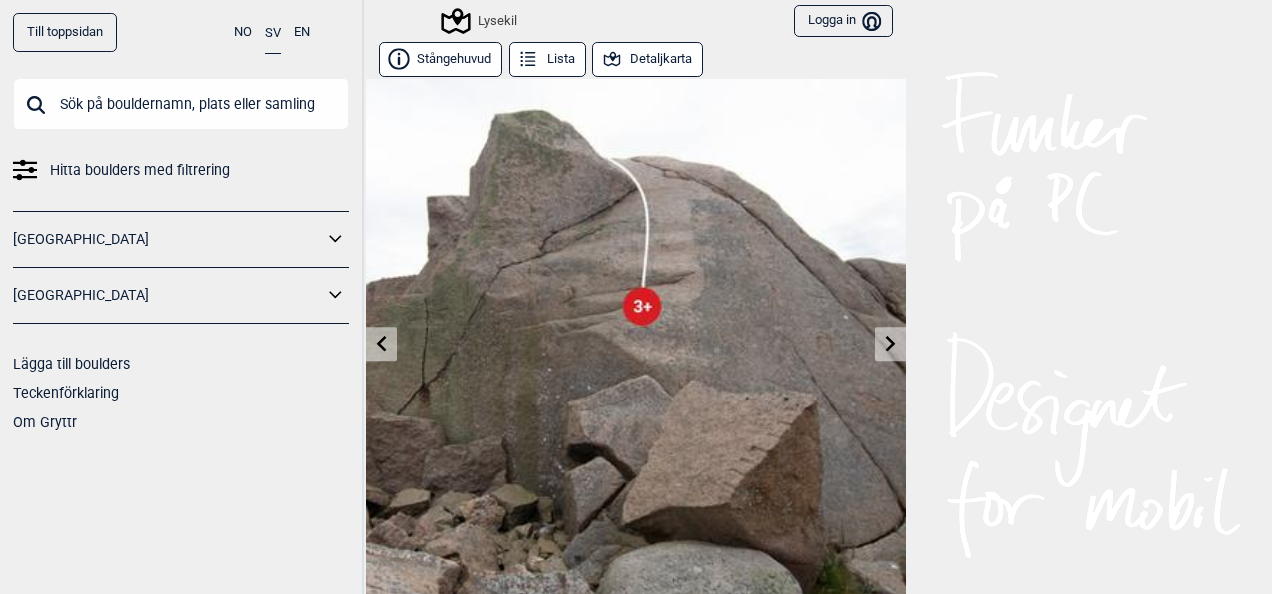 click at bounding box center [890, 344] 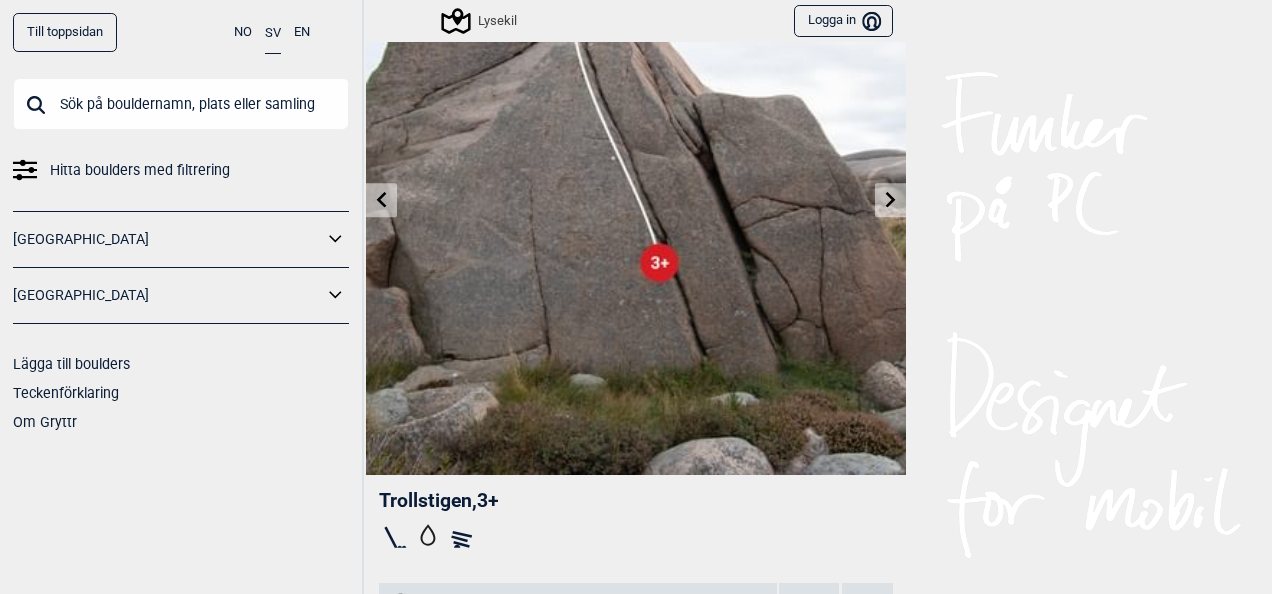 scroll, scrollTop: 173, scrollLeft: 0, axis: vertical 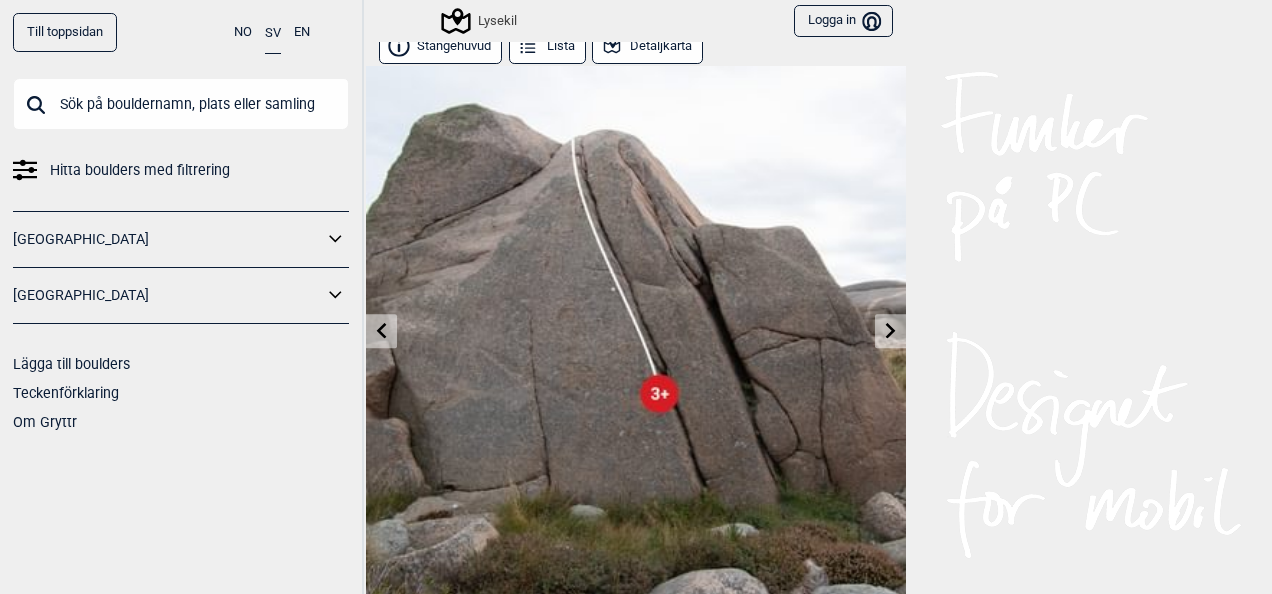 click at bounding box center [890, 331] 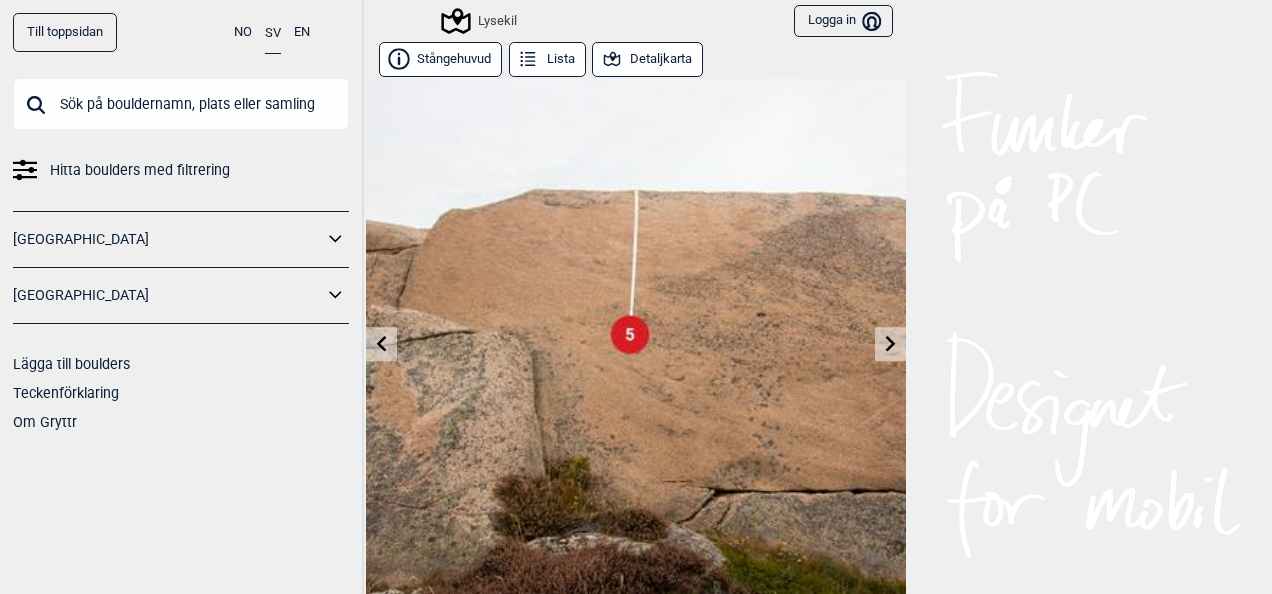 click 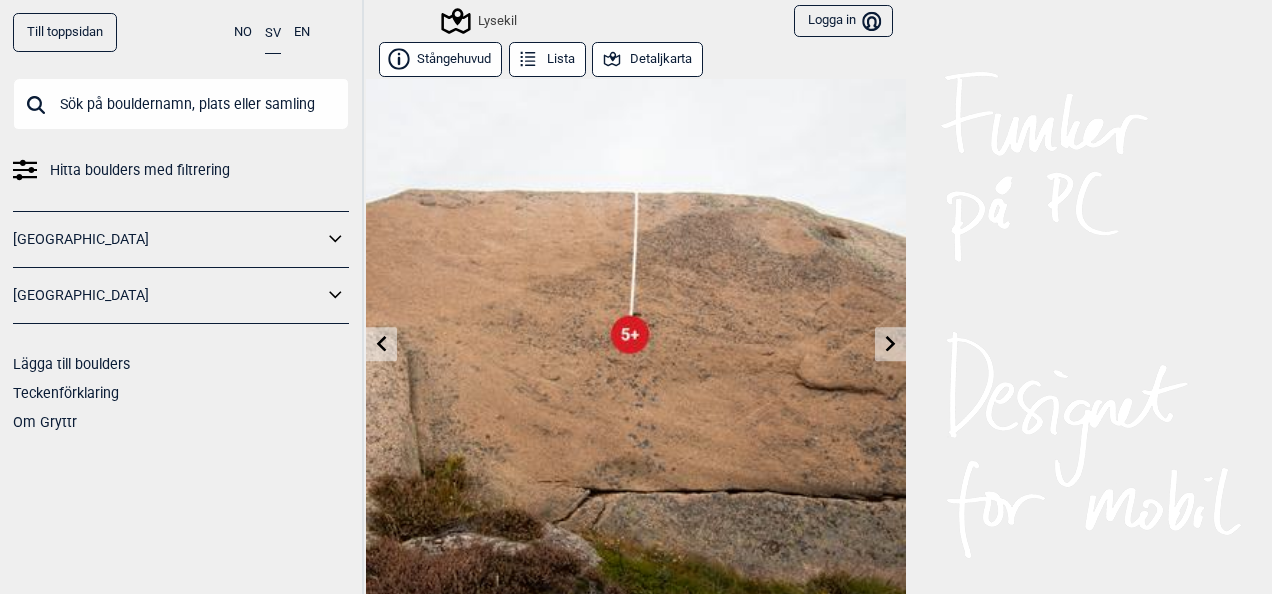 click 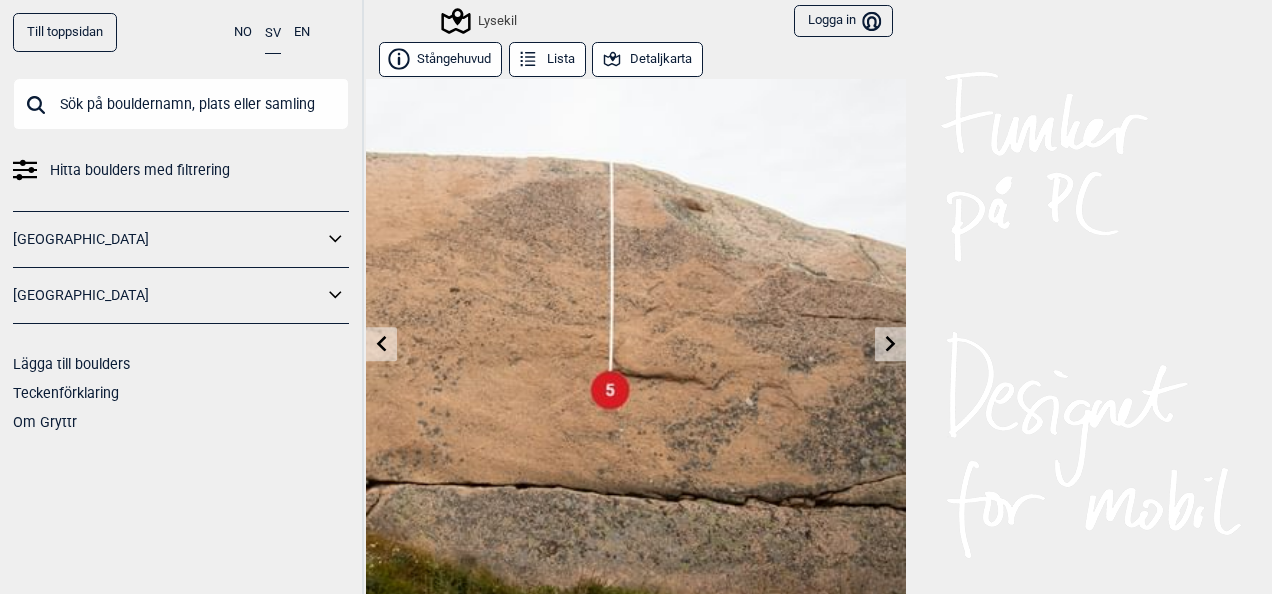 click 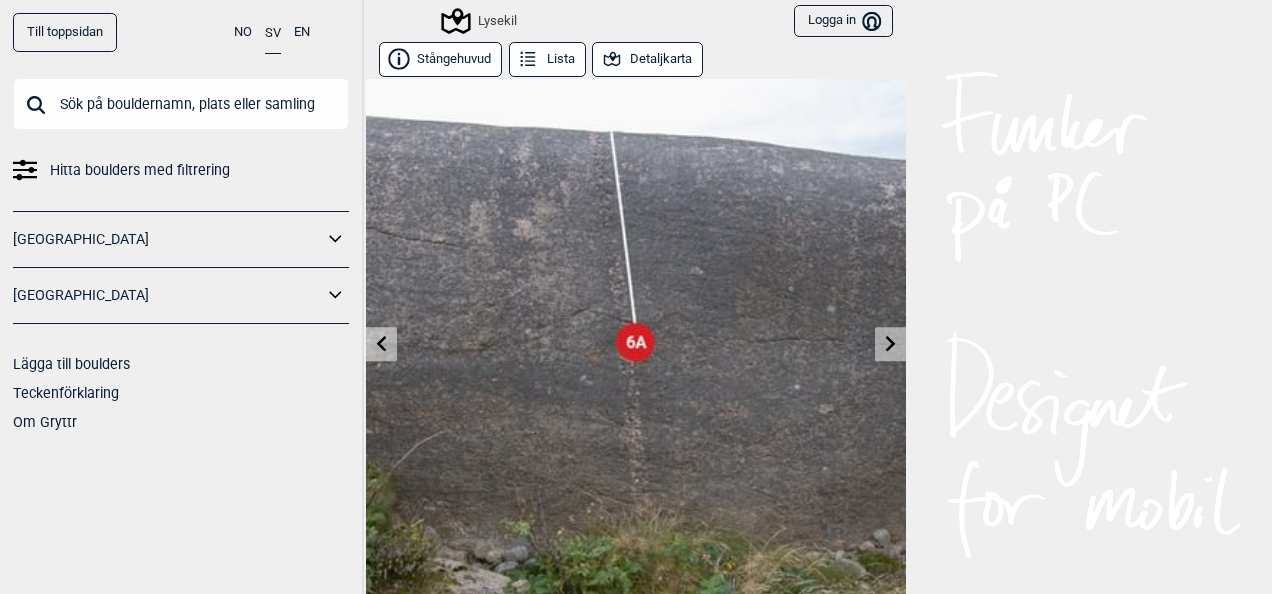 click 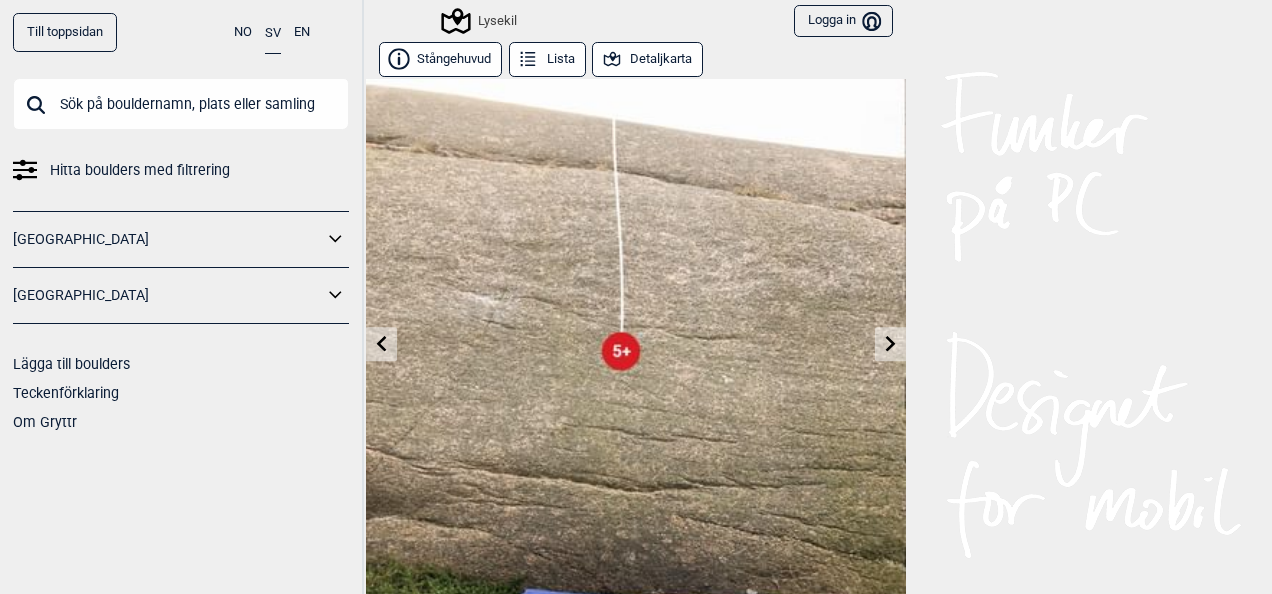 click 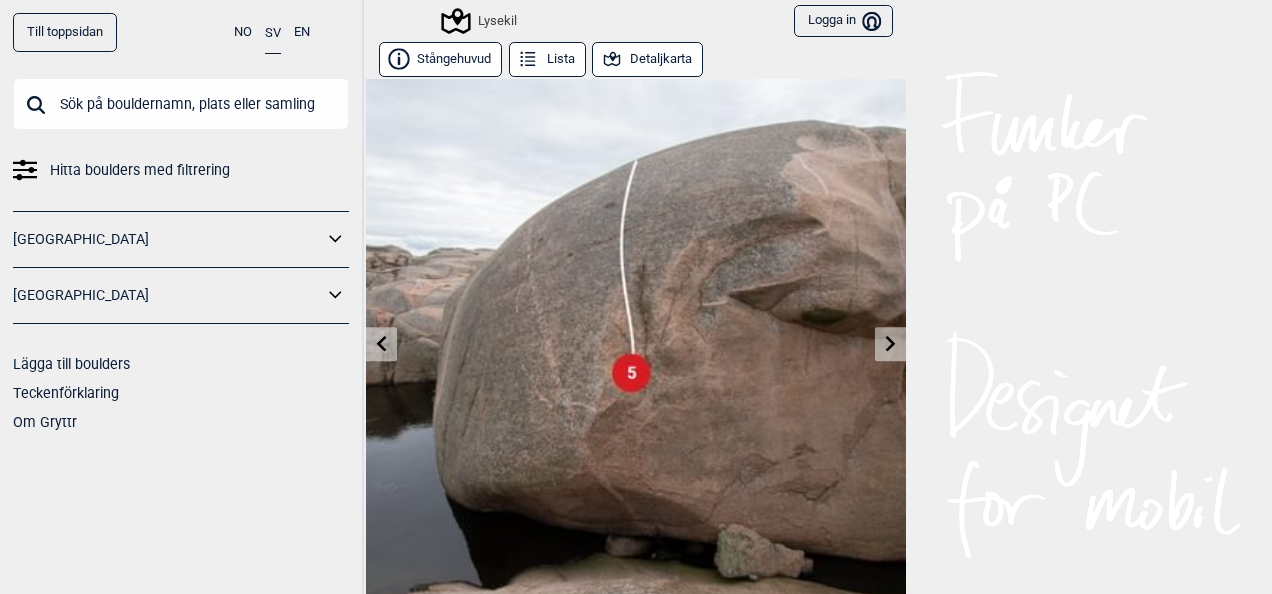 click 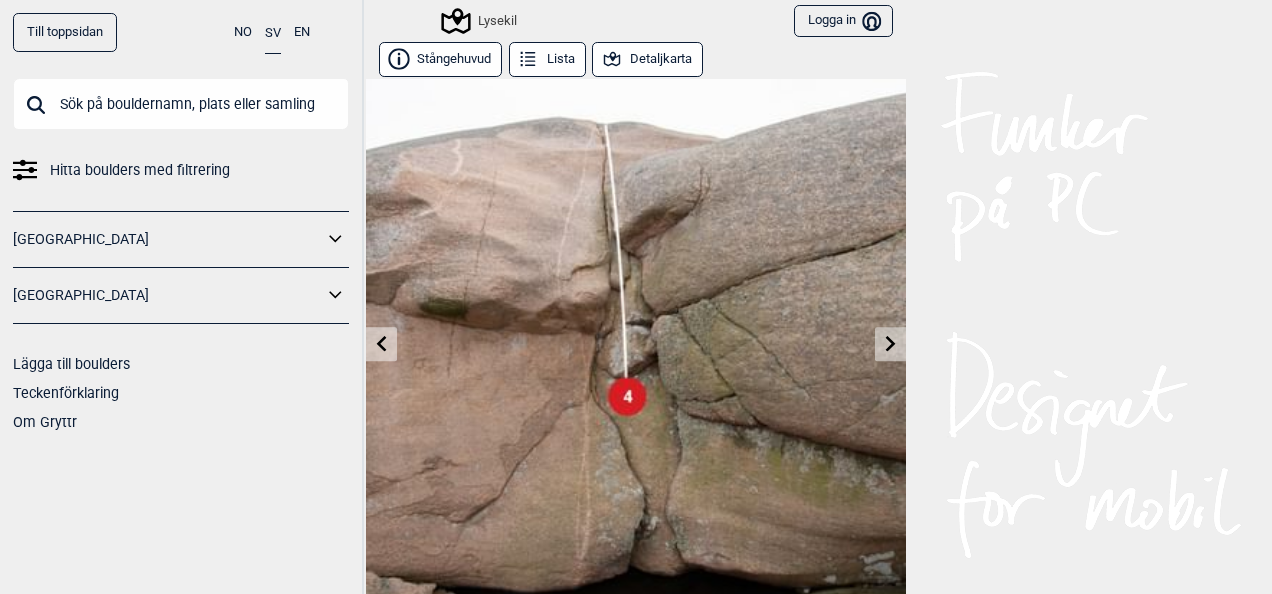 click 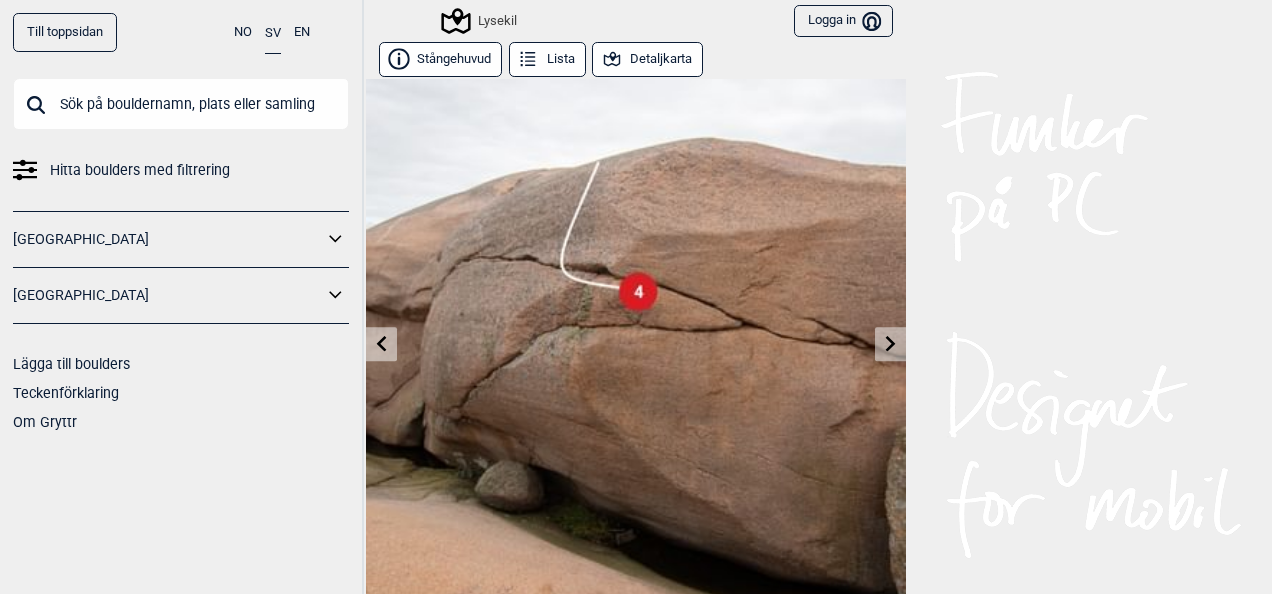 click 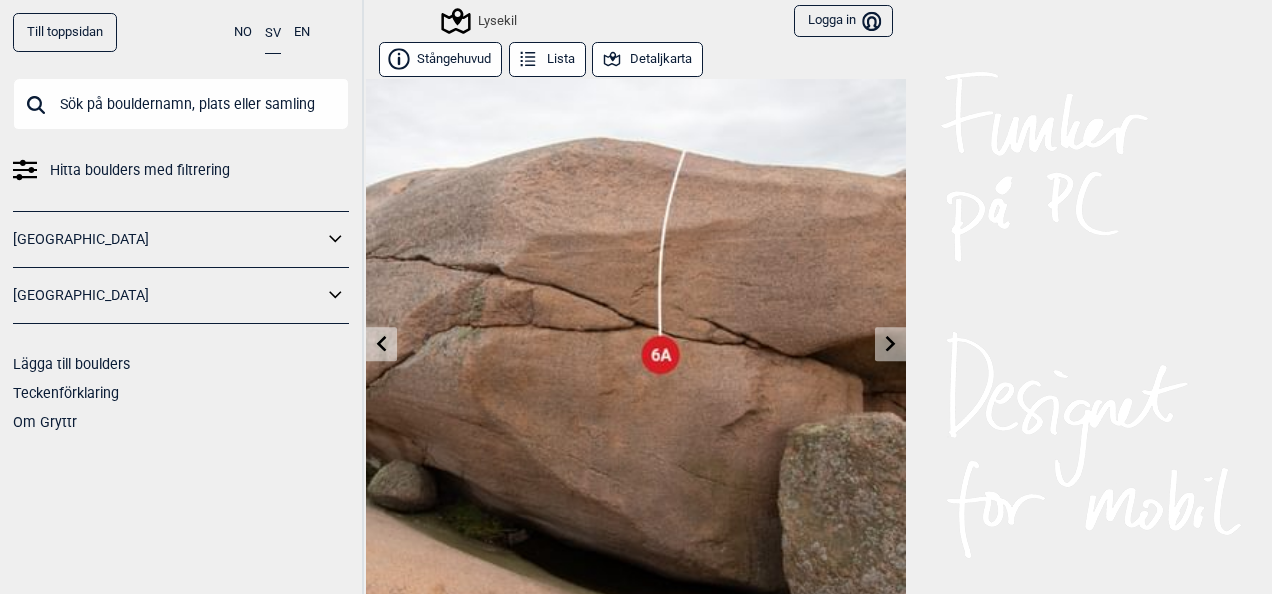 click 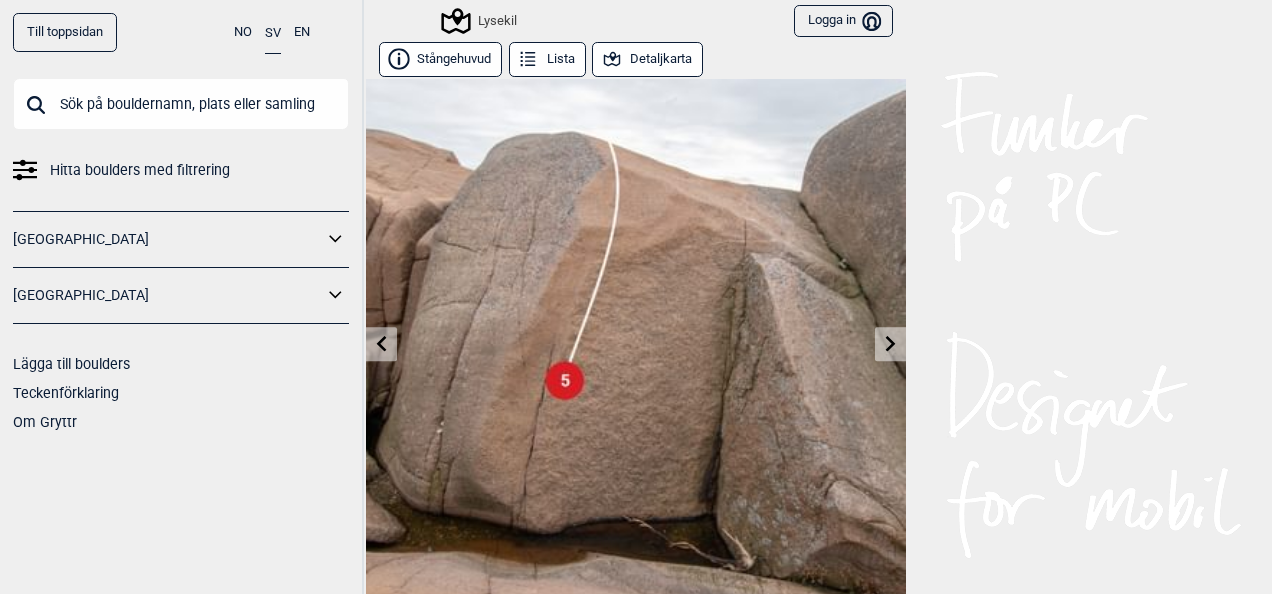 click 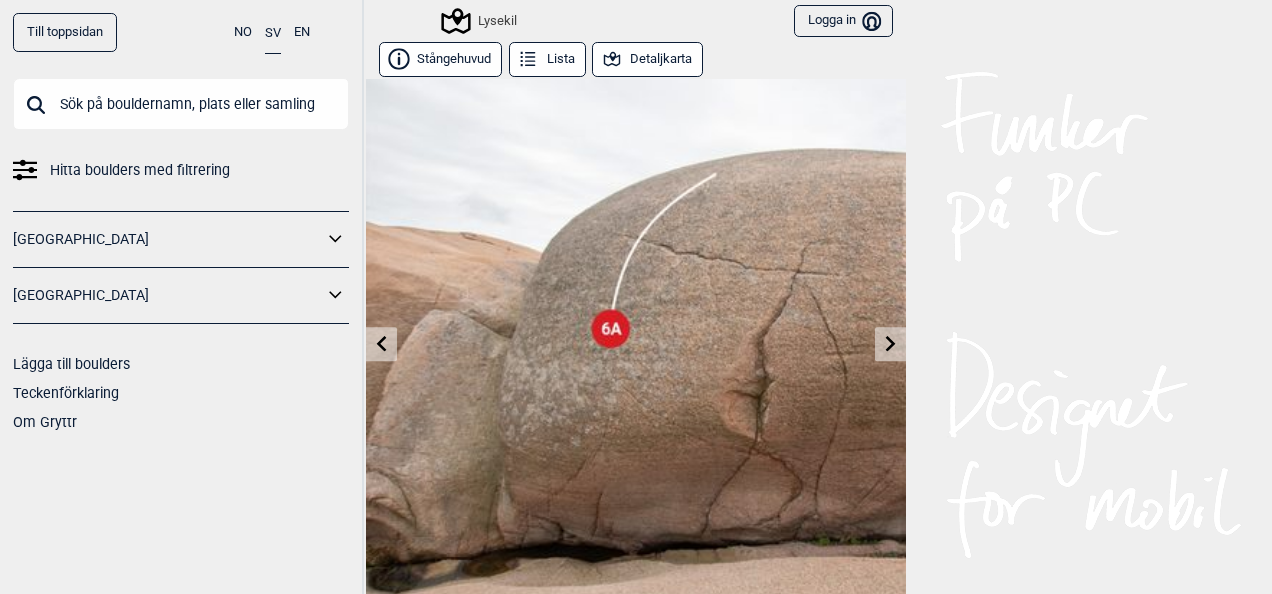 click 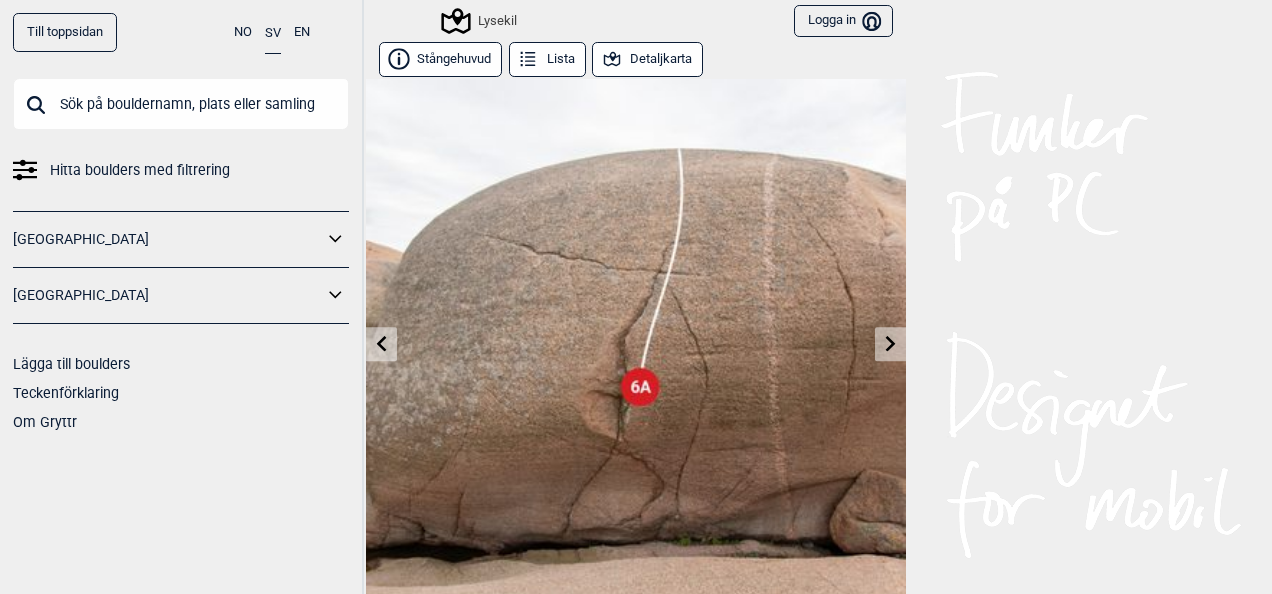 click 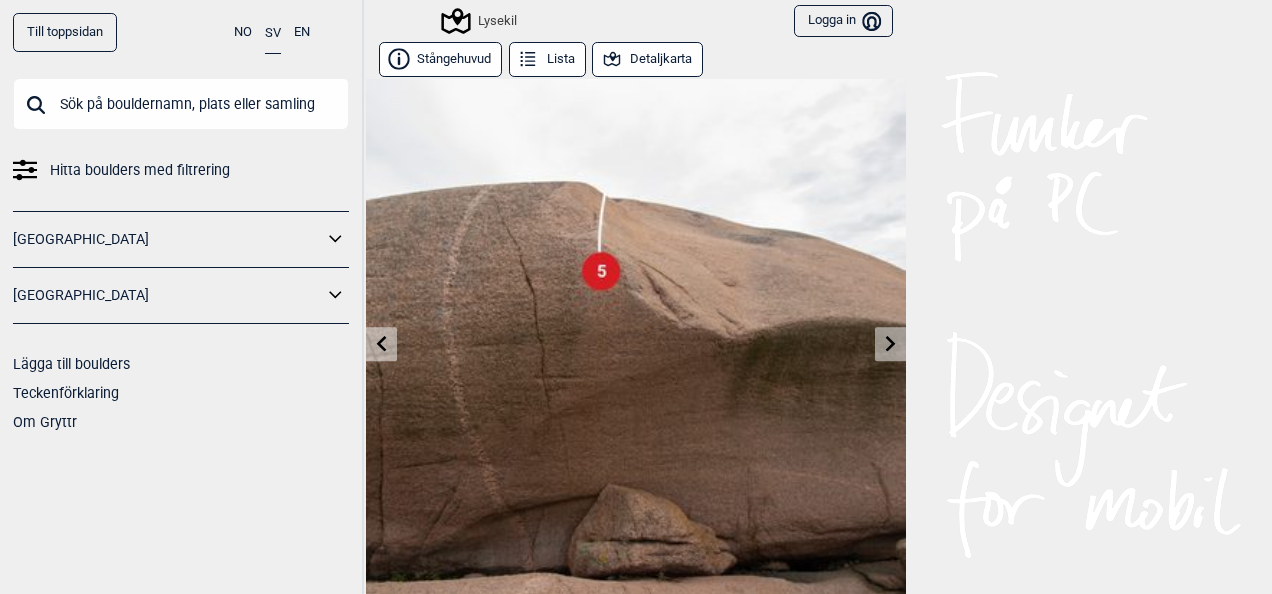 click 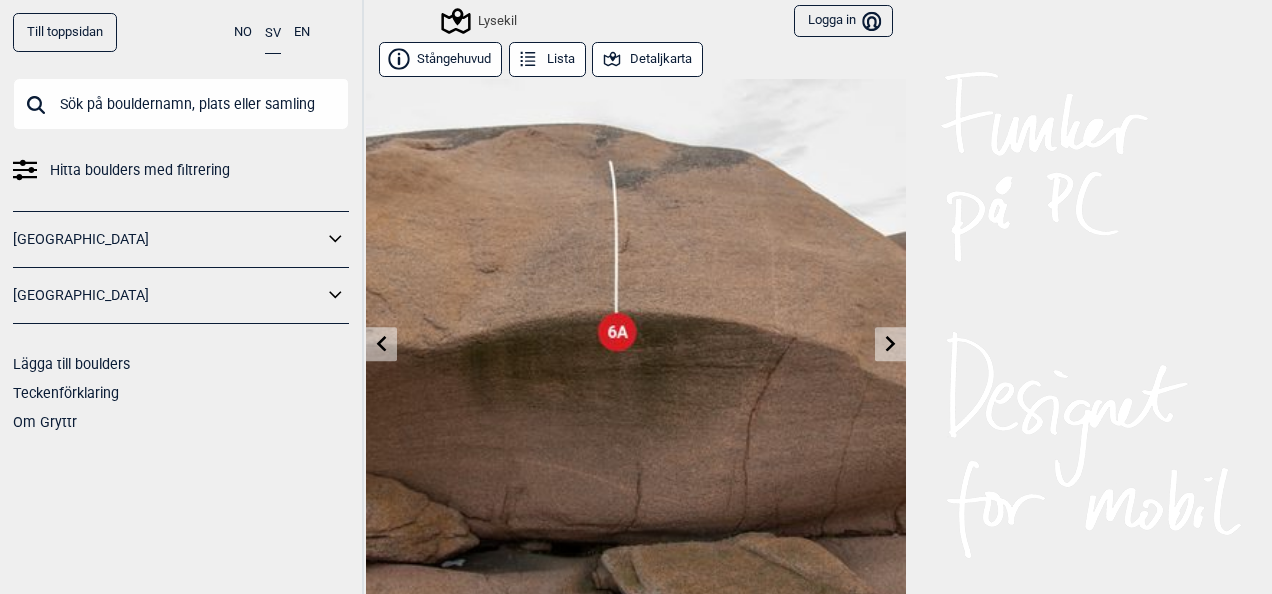 click 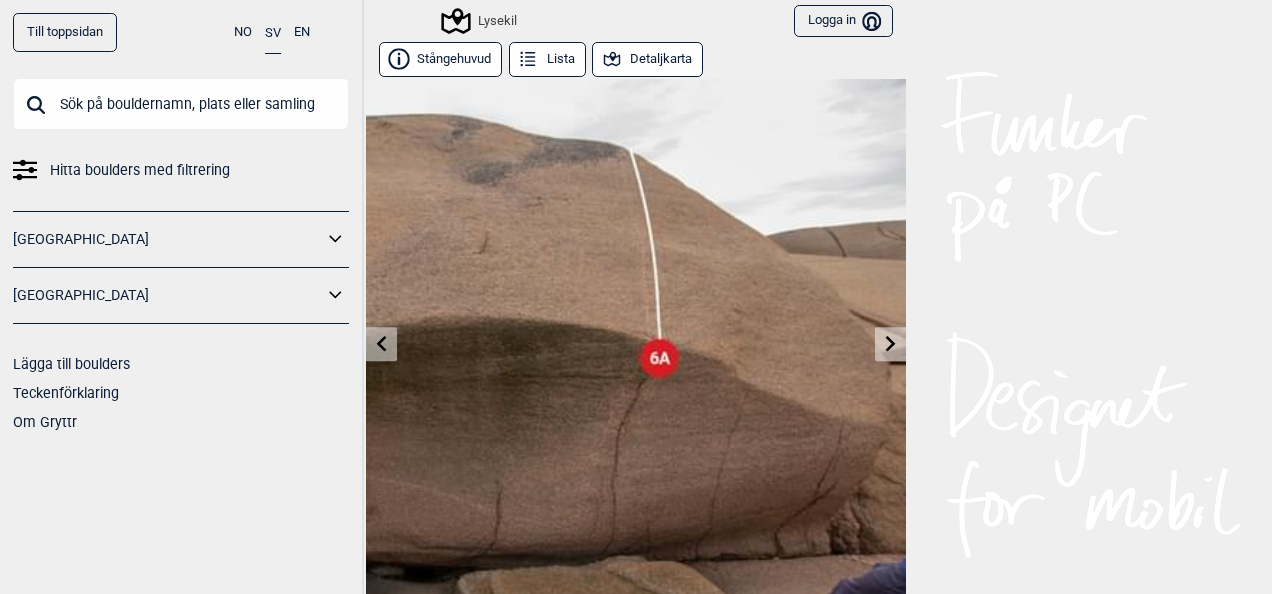 click 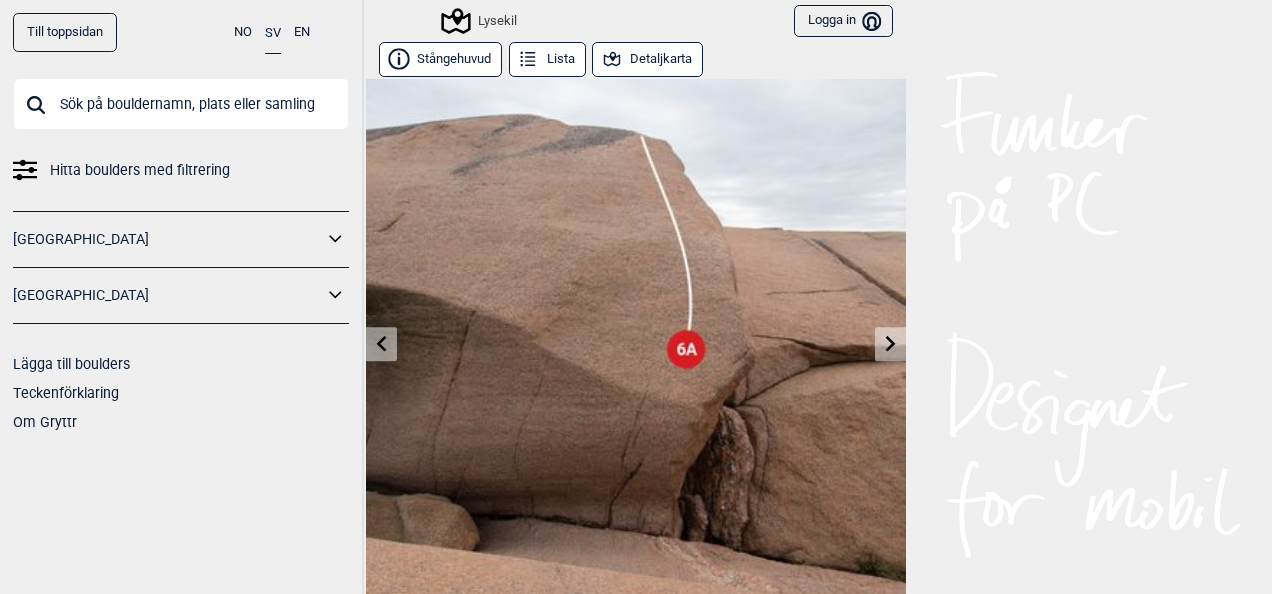 click 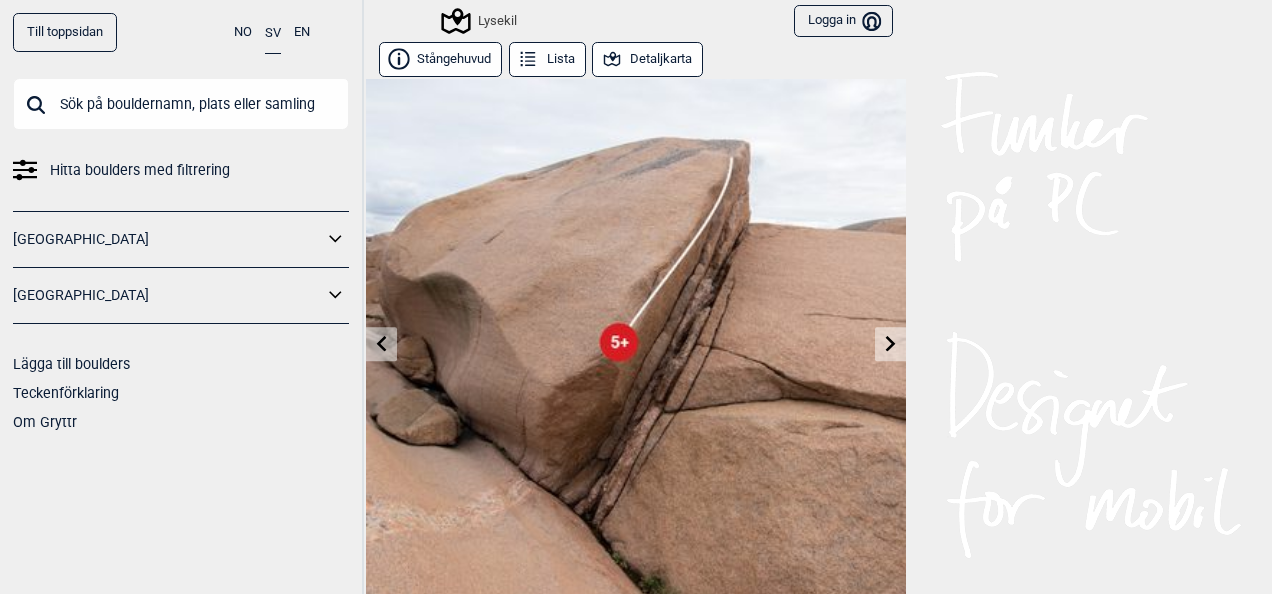 click 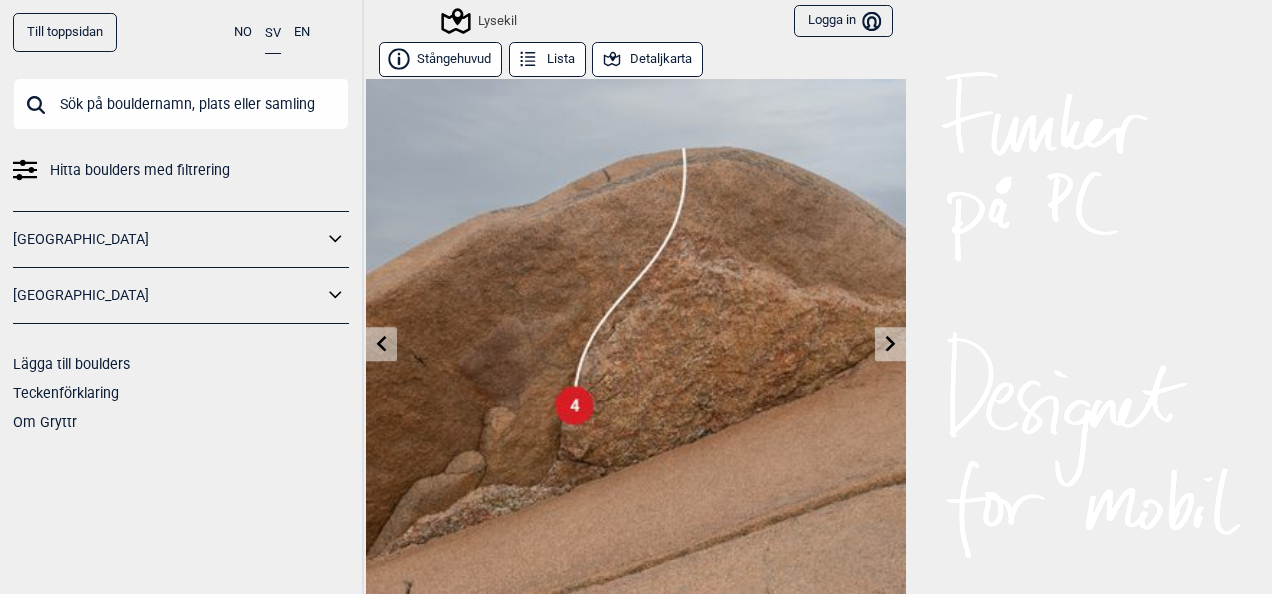 click 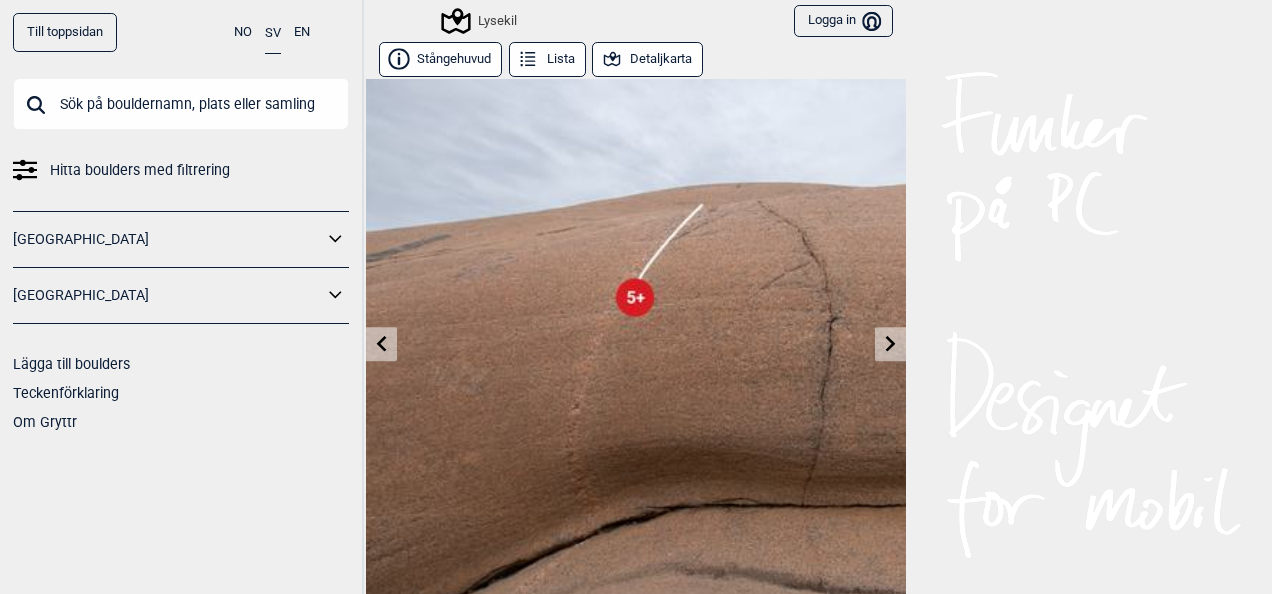 click 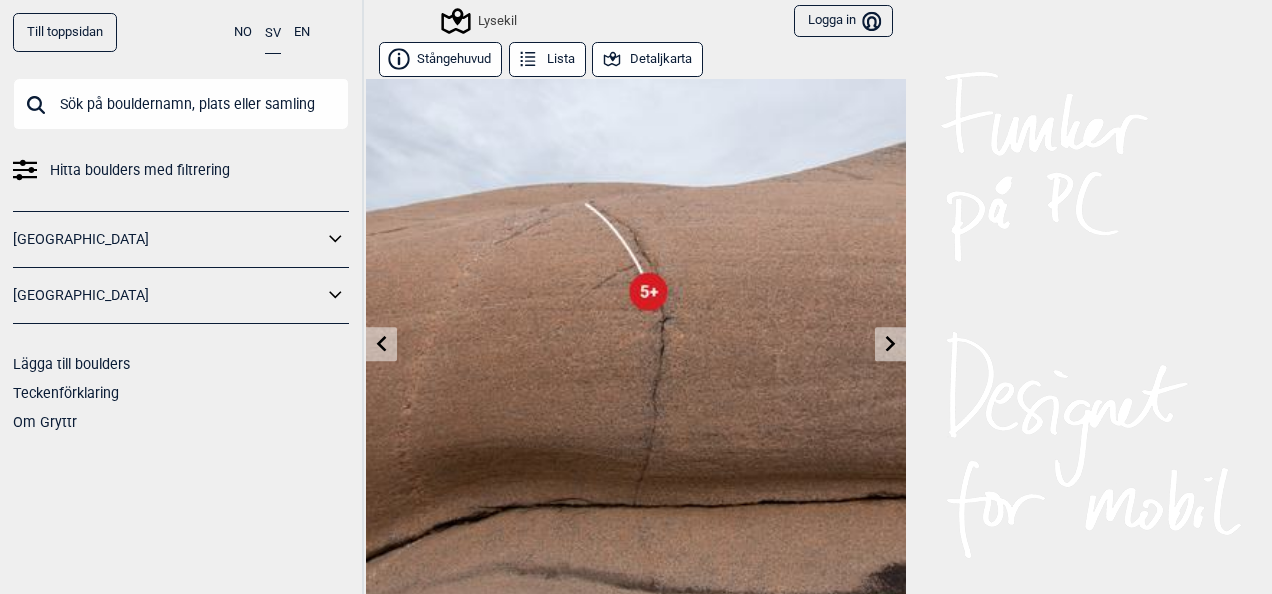 click 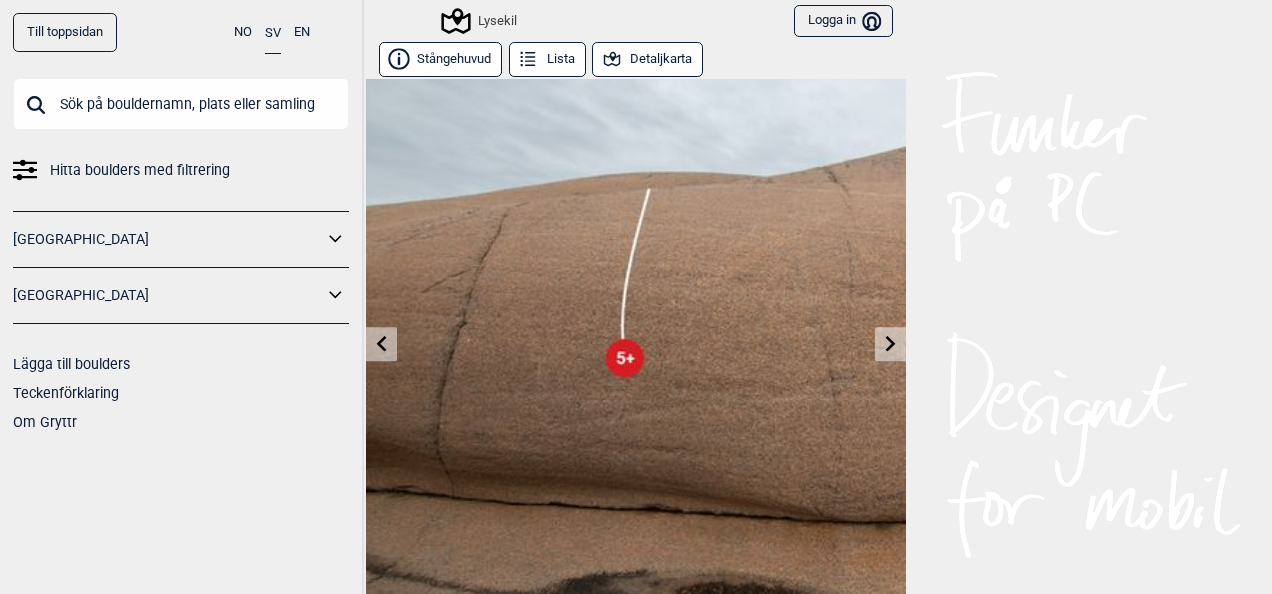 click 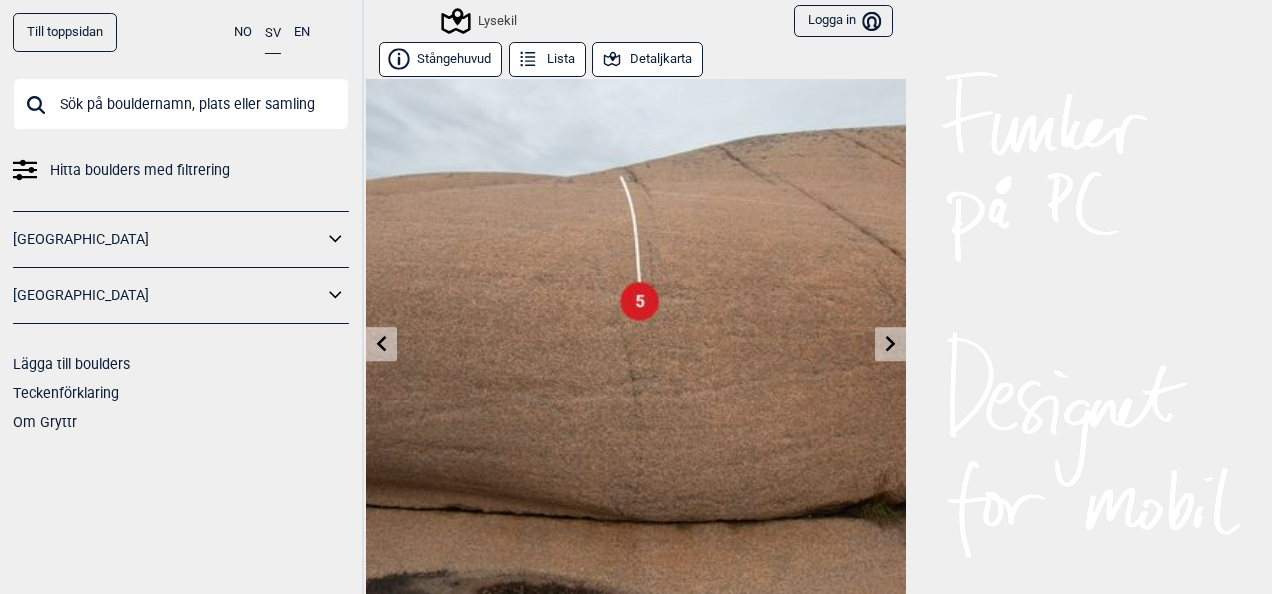 click 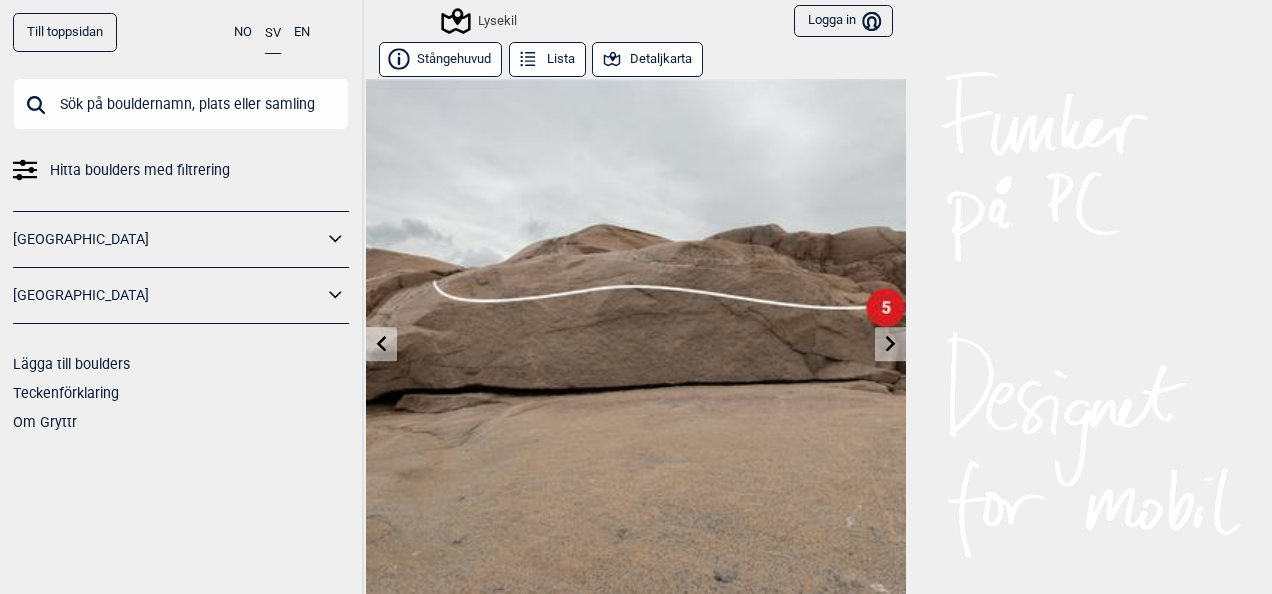click 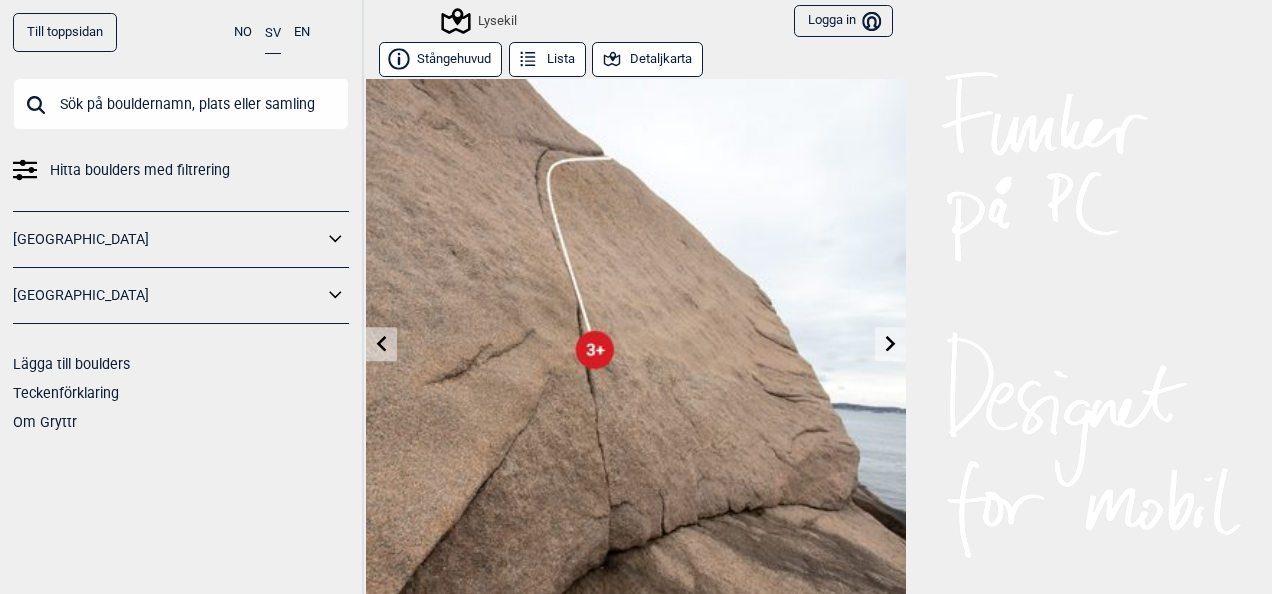 click 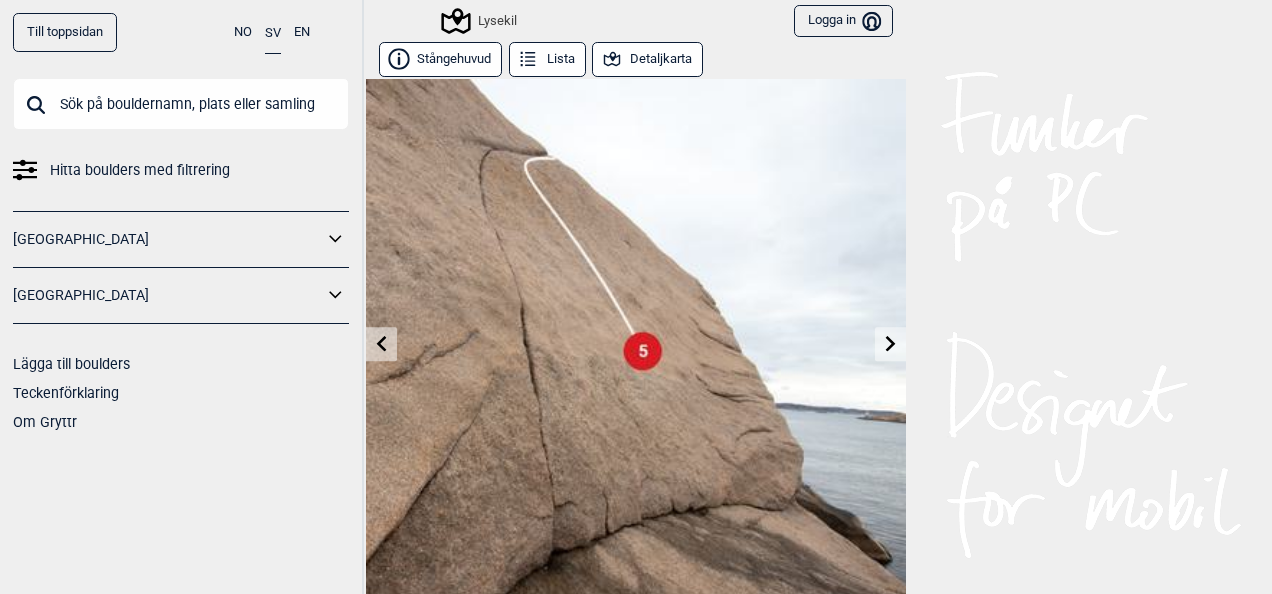 click 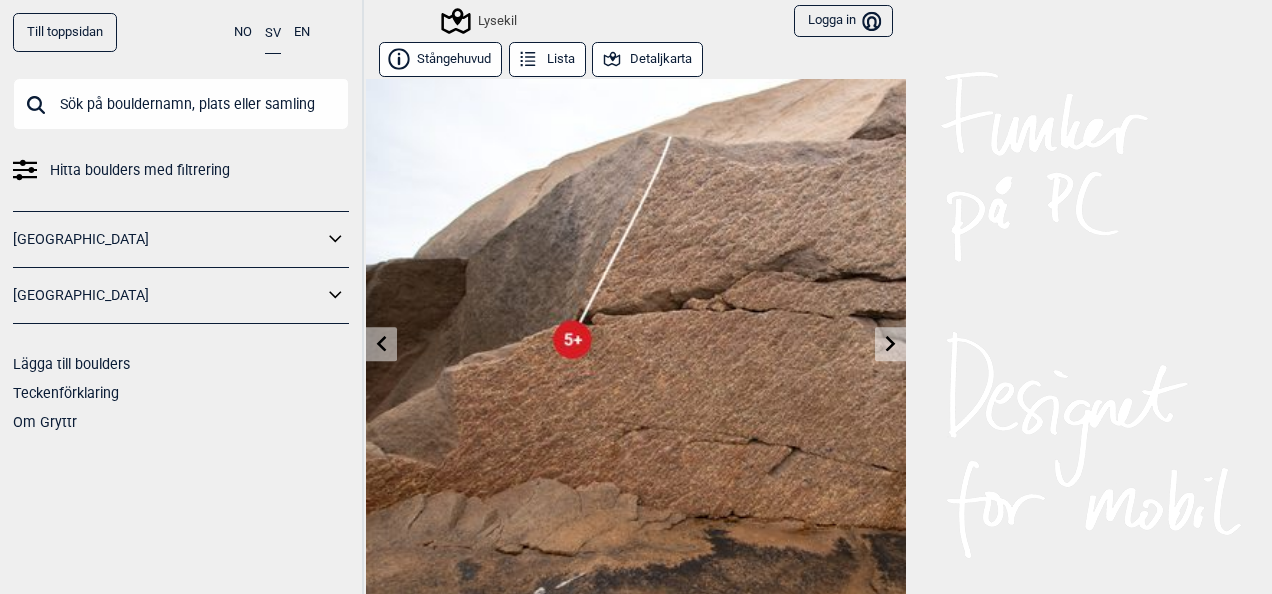 click 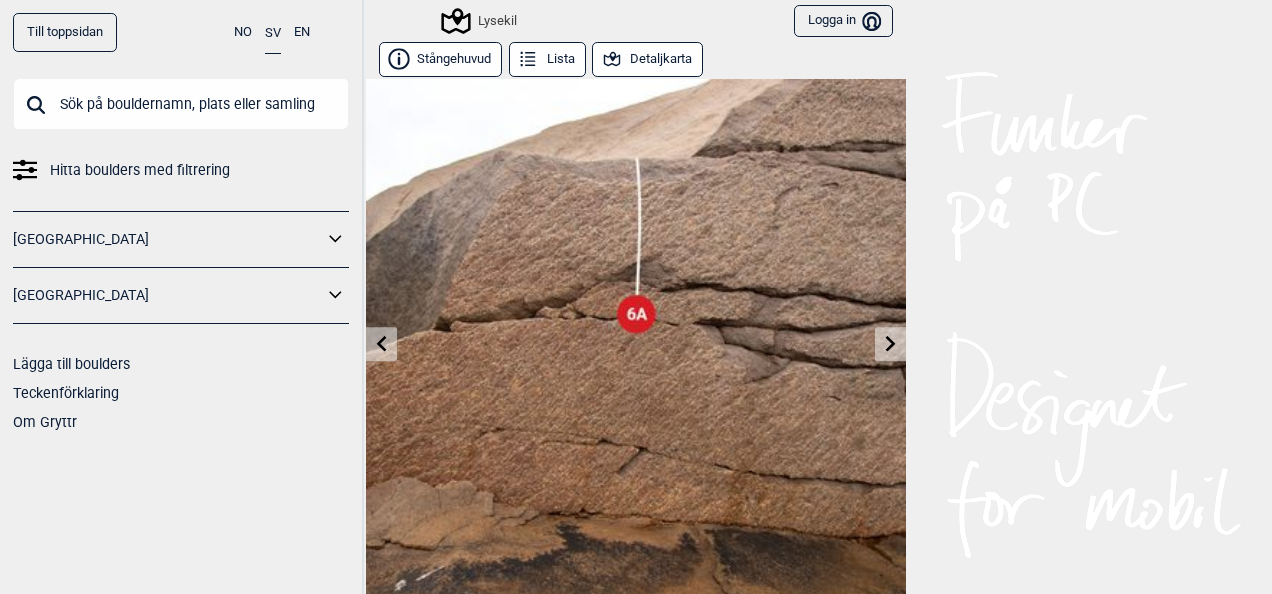 click 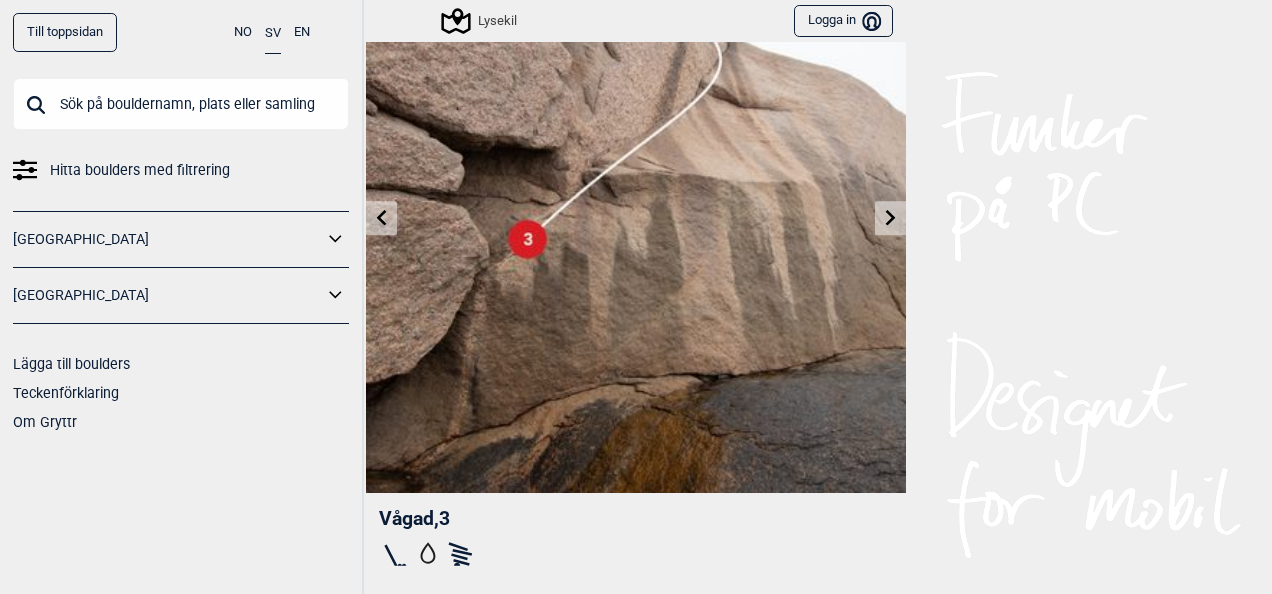 scroll, scrollTop: 160, scrollLeft: 0, axis: vertical 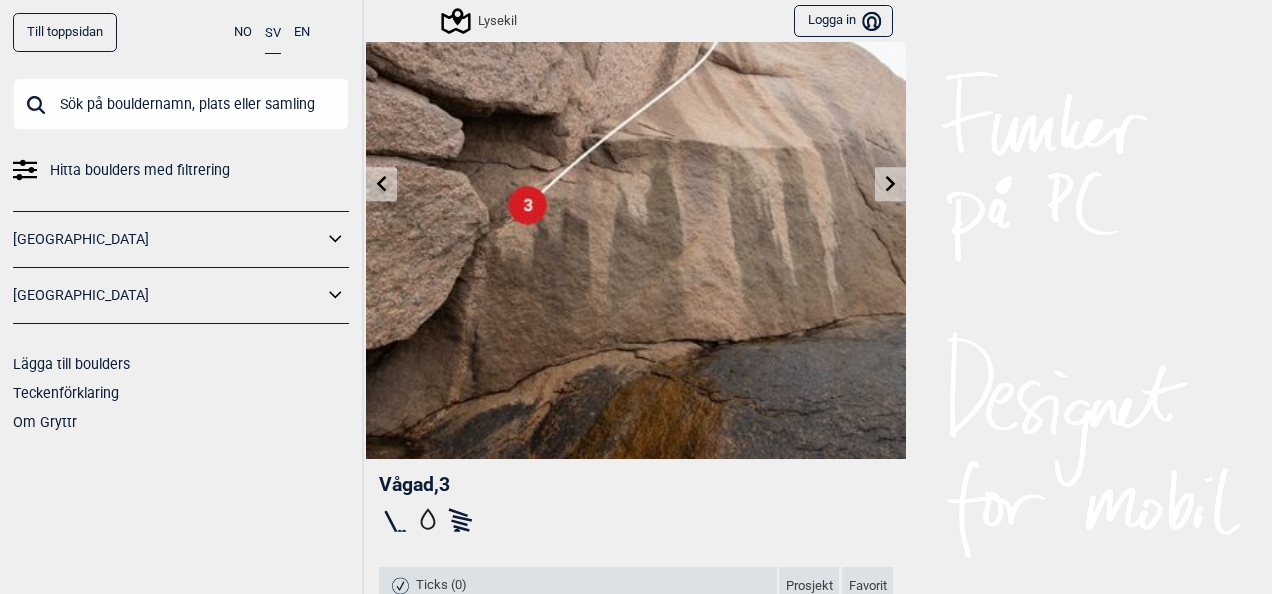 click 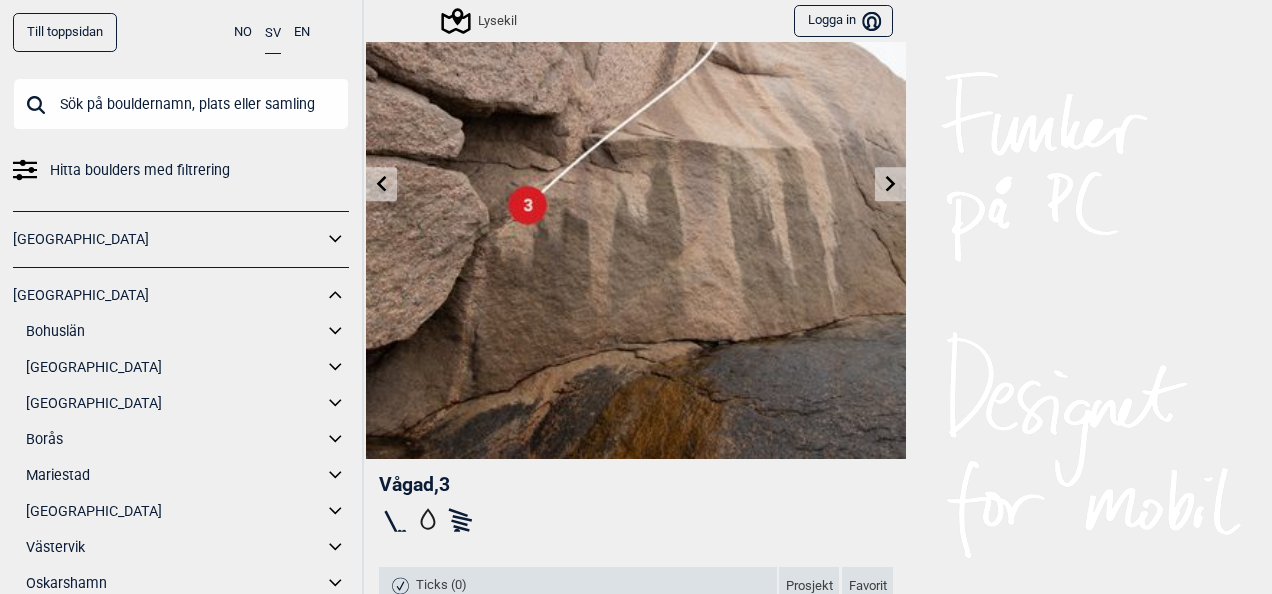click on "Bohuslän" at bounding box center [174, 331] 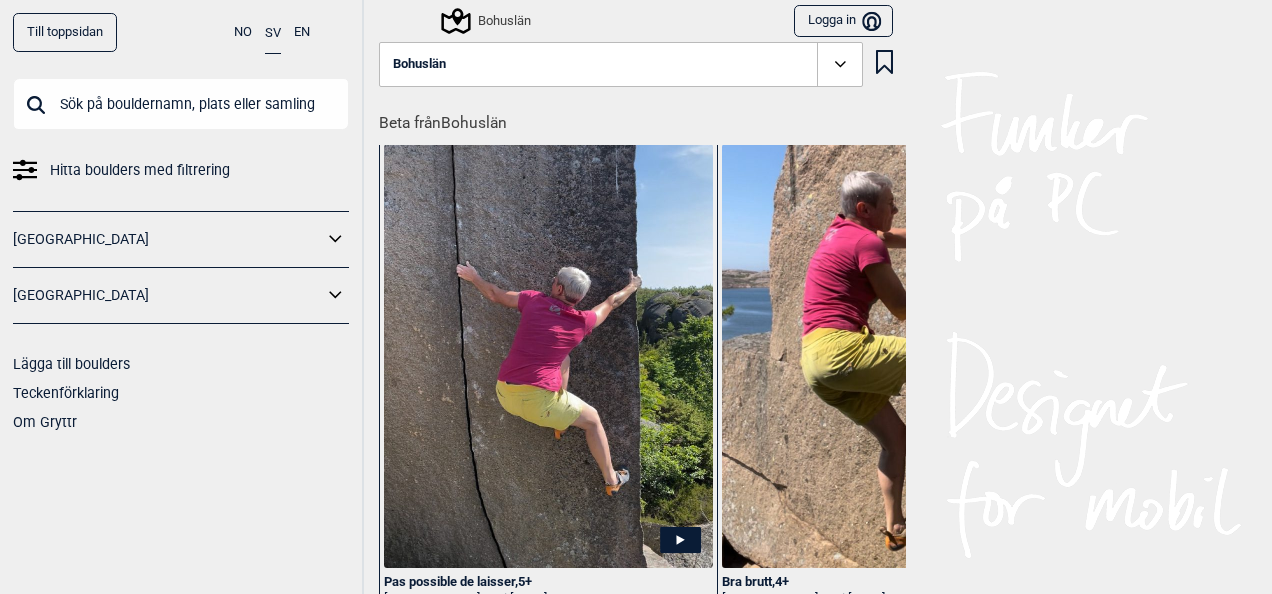 click 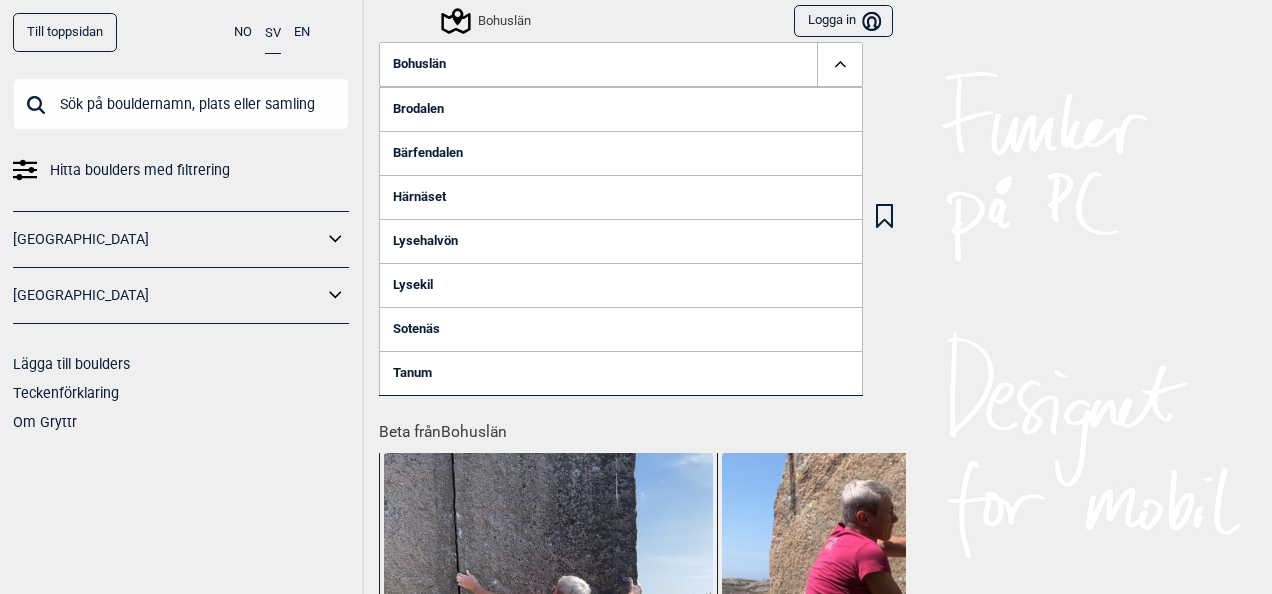 click at bounding box center [181, 104] 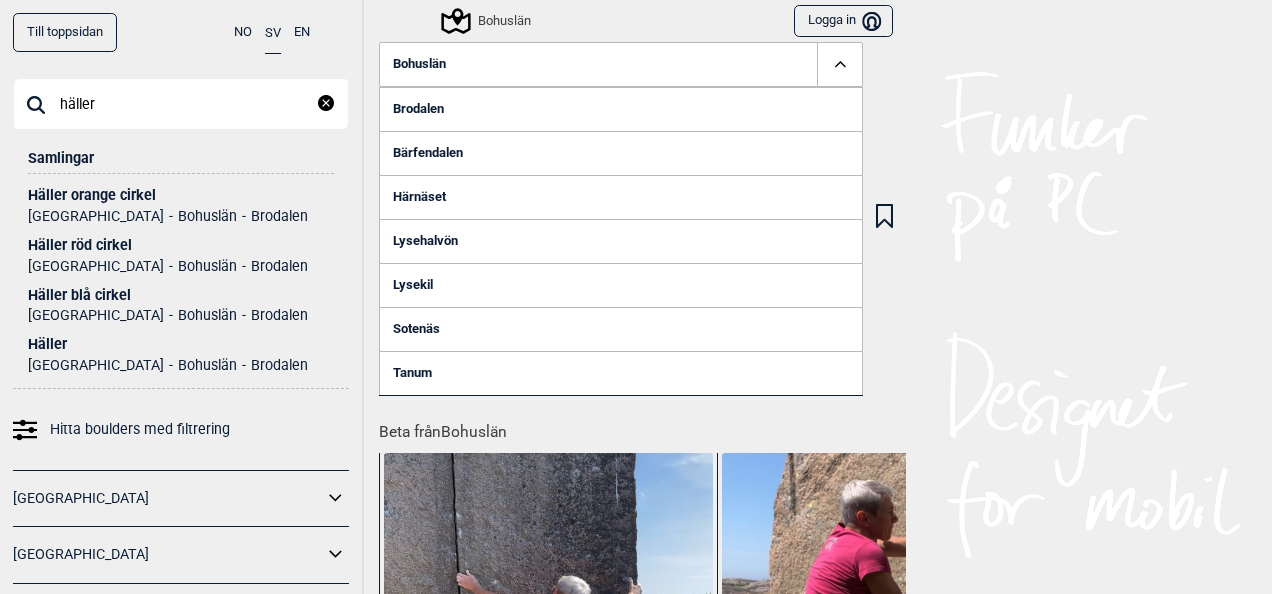 type on "häller" 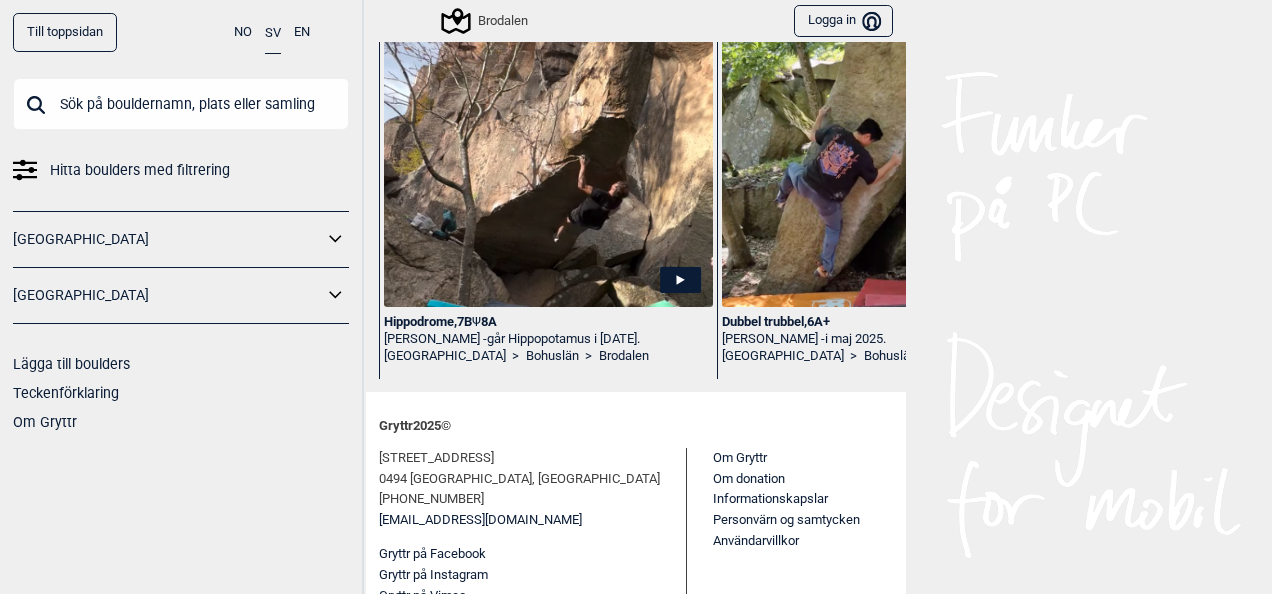 scroll, scrollTop: 1414, scrollLeft: 0, axis: vertical 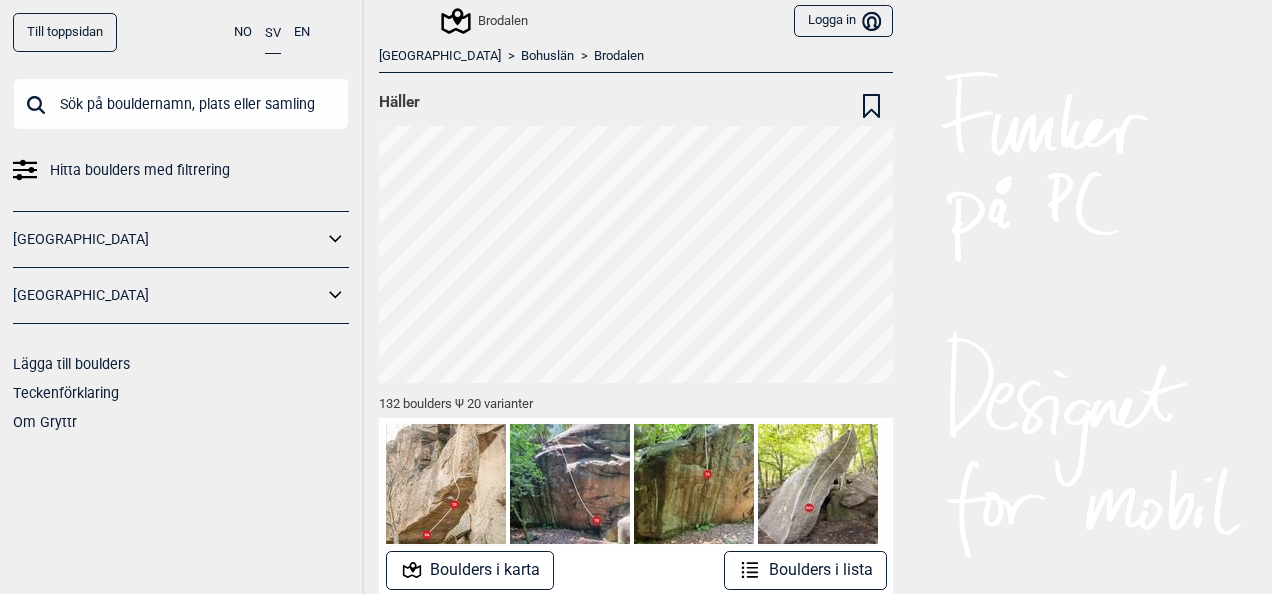 click on "Boulders i lista" at bounding box center [805, 570] 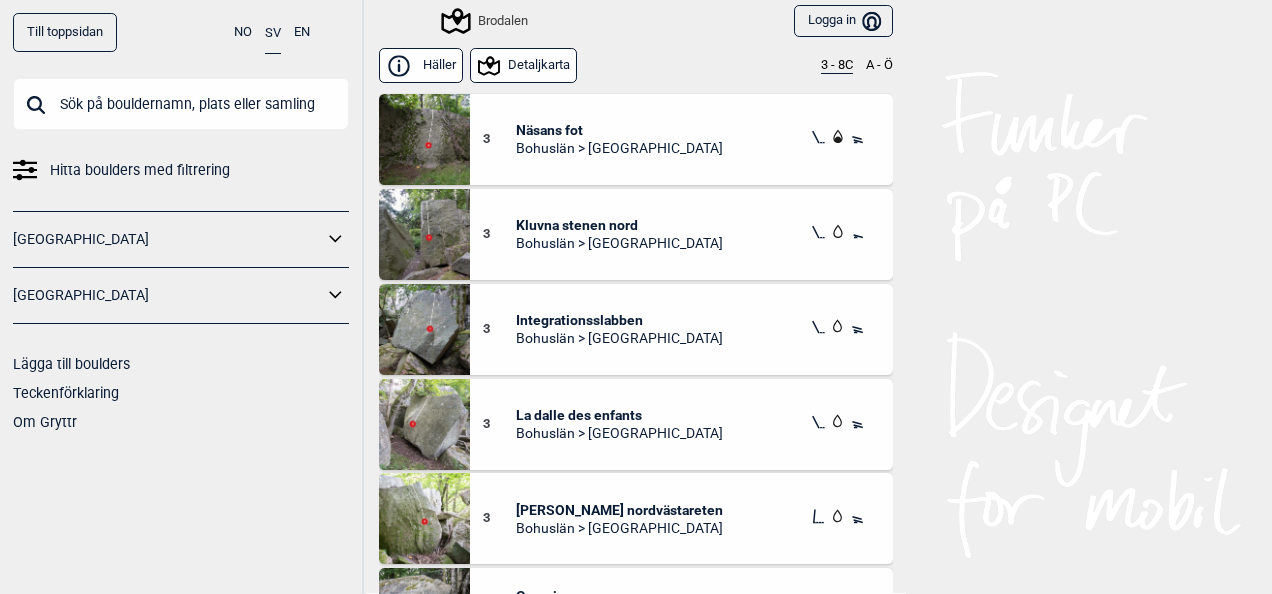 click at bounding box center [424, 139] 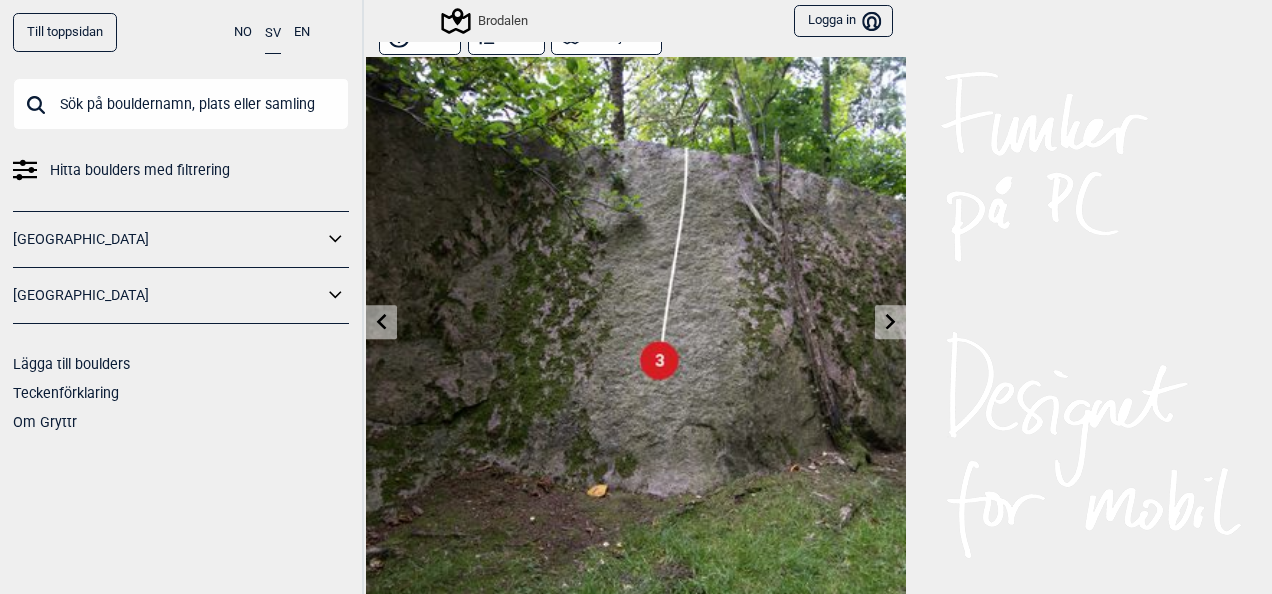 scroll, scrollTop: 40, scrollLeft: 0, axis: vertical 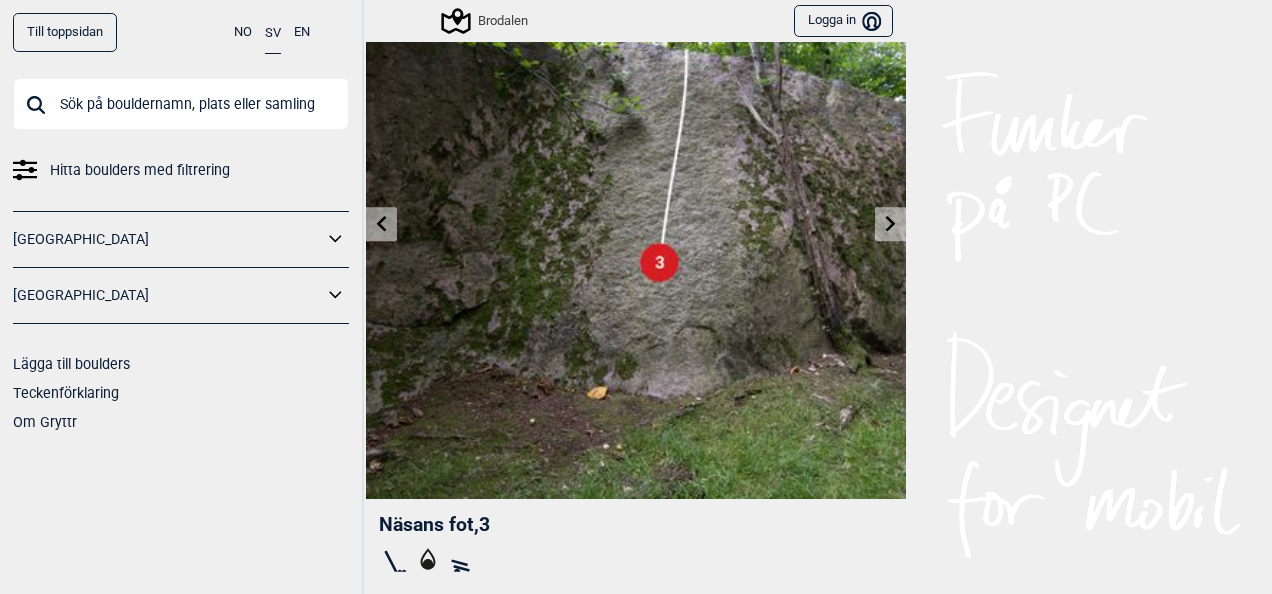 click 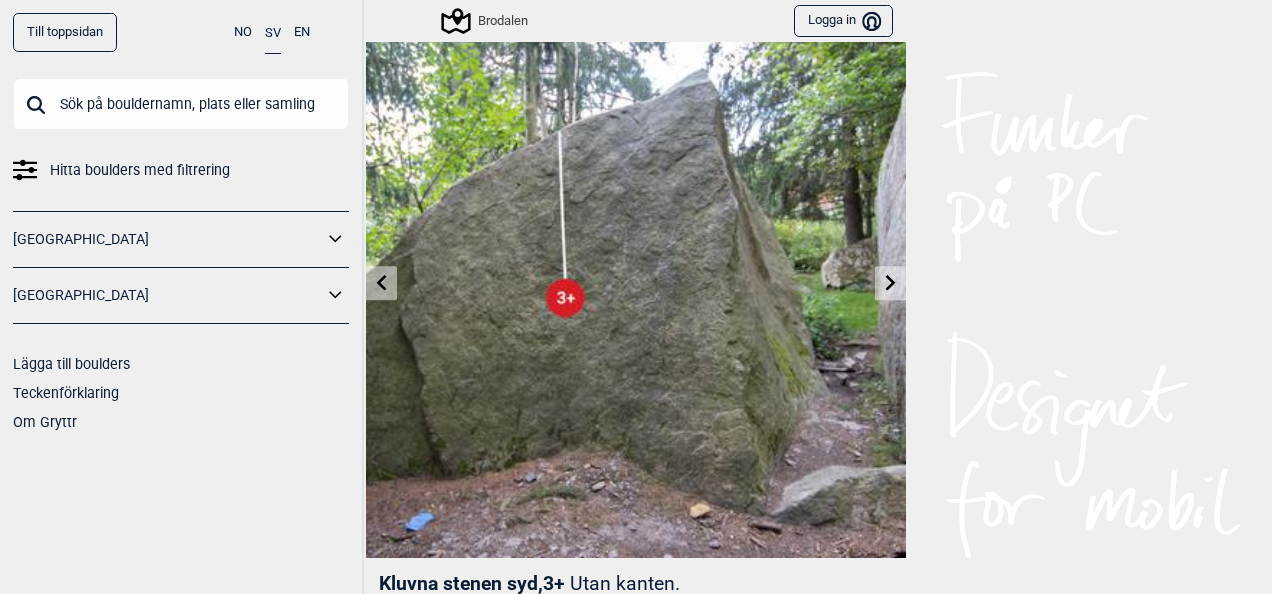scroll, scrollTop: 80, scrollLeft: 0, axis: vertical 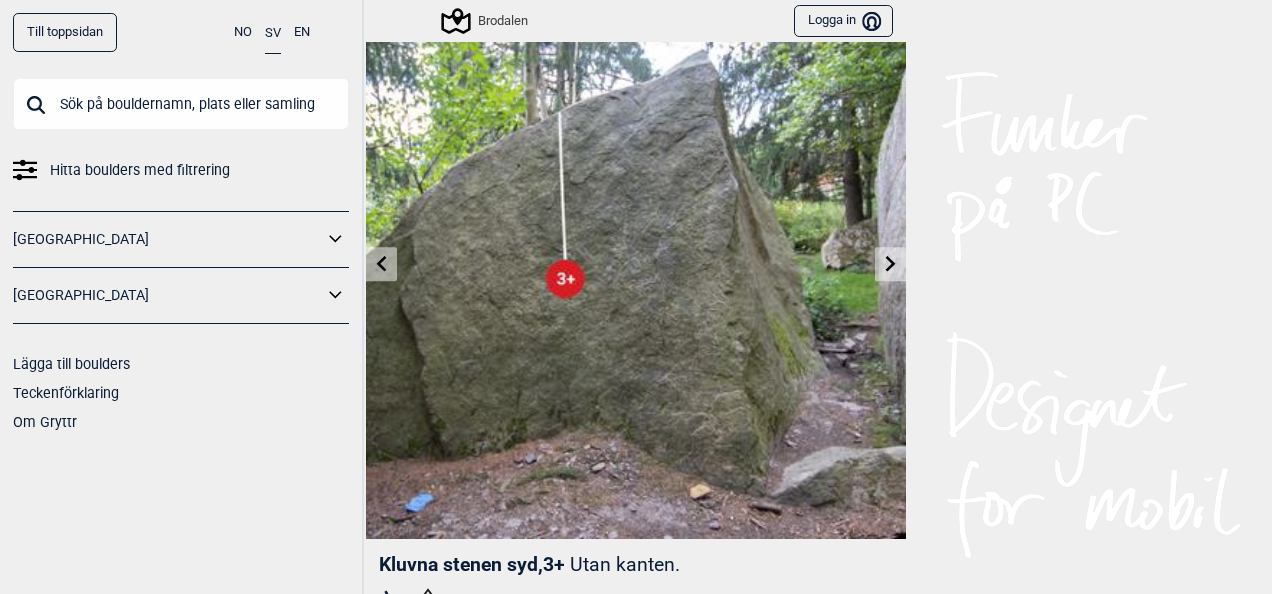 click 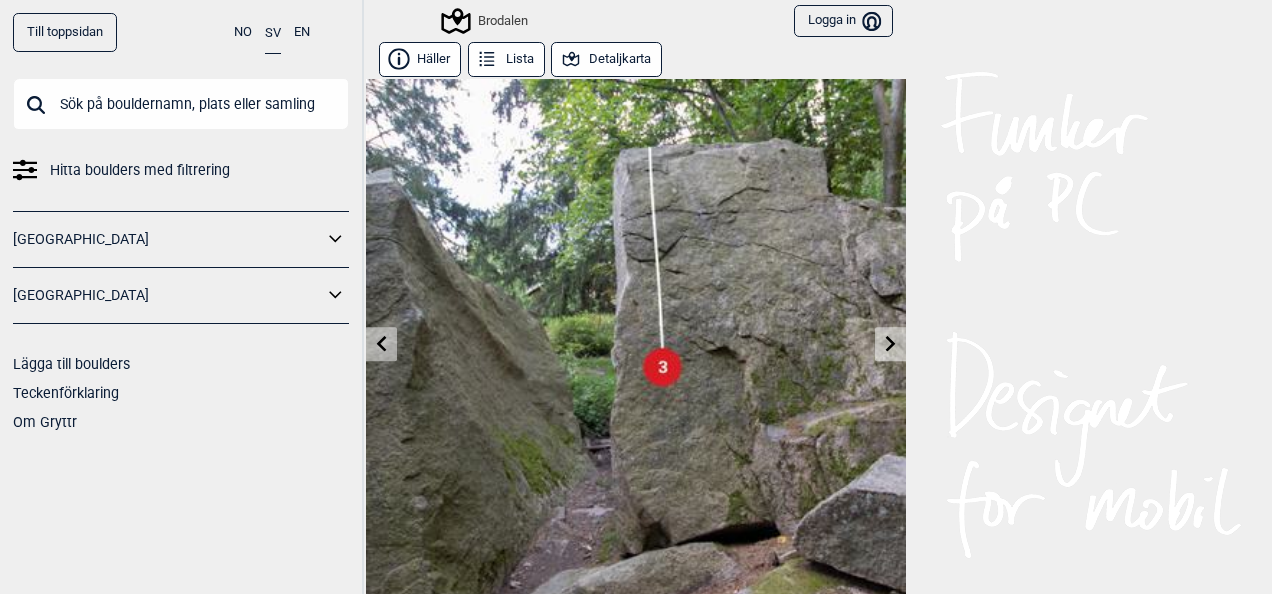 click 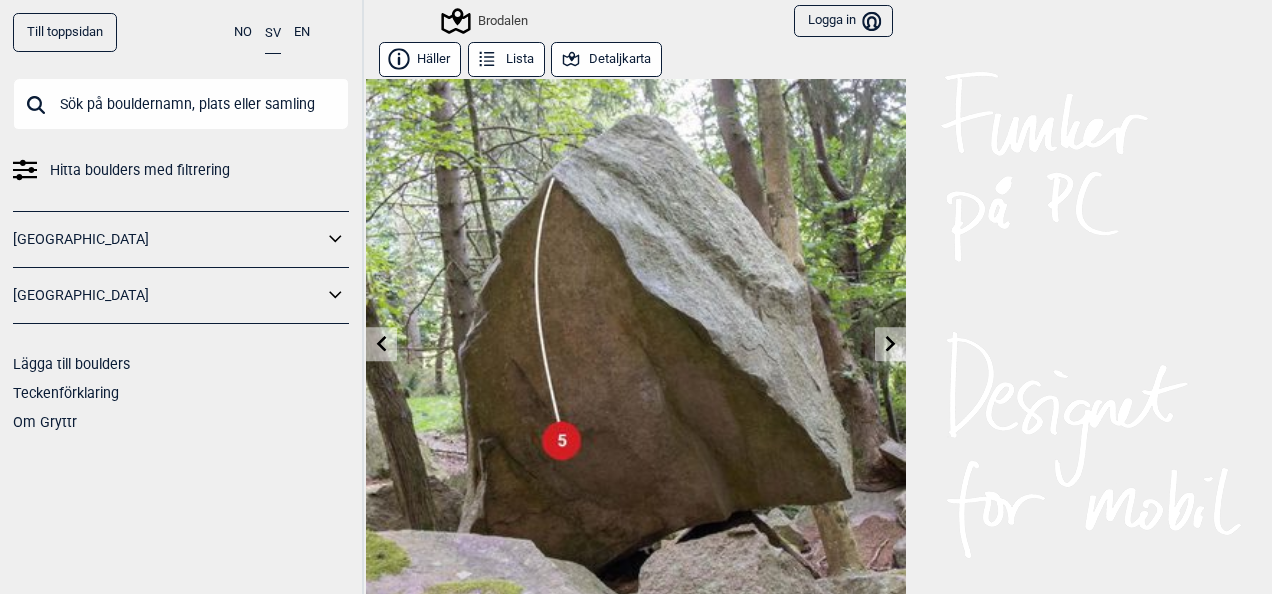 click 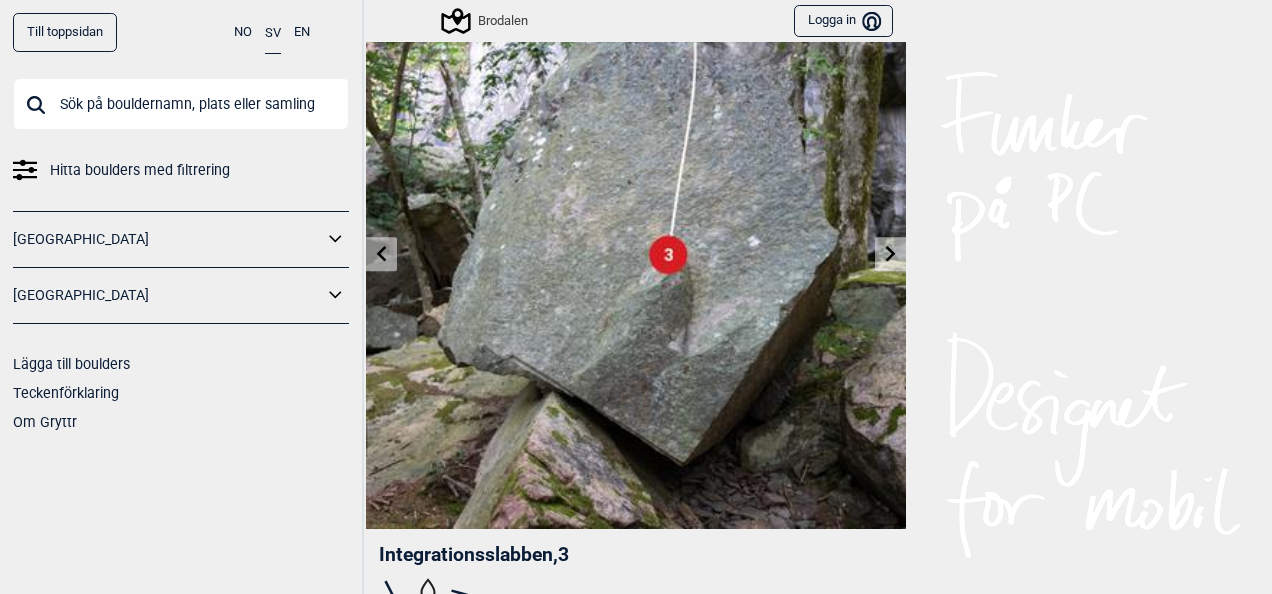 scroll, scrollTop: 120, scrollLeft: 0, axis: vertical 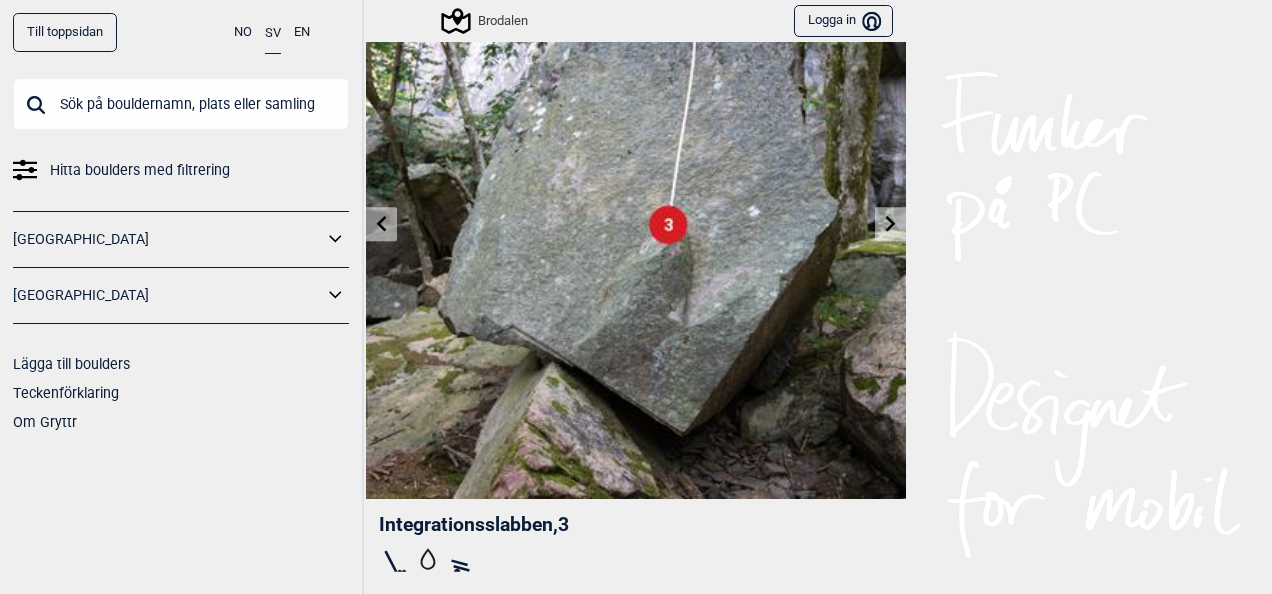 click at bounding box center (890, 224) 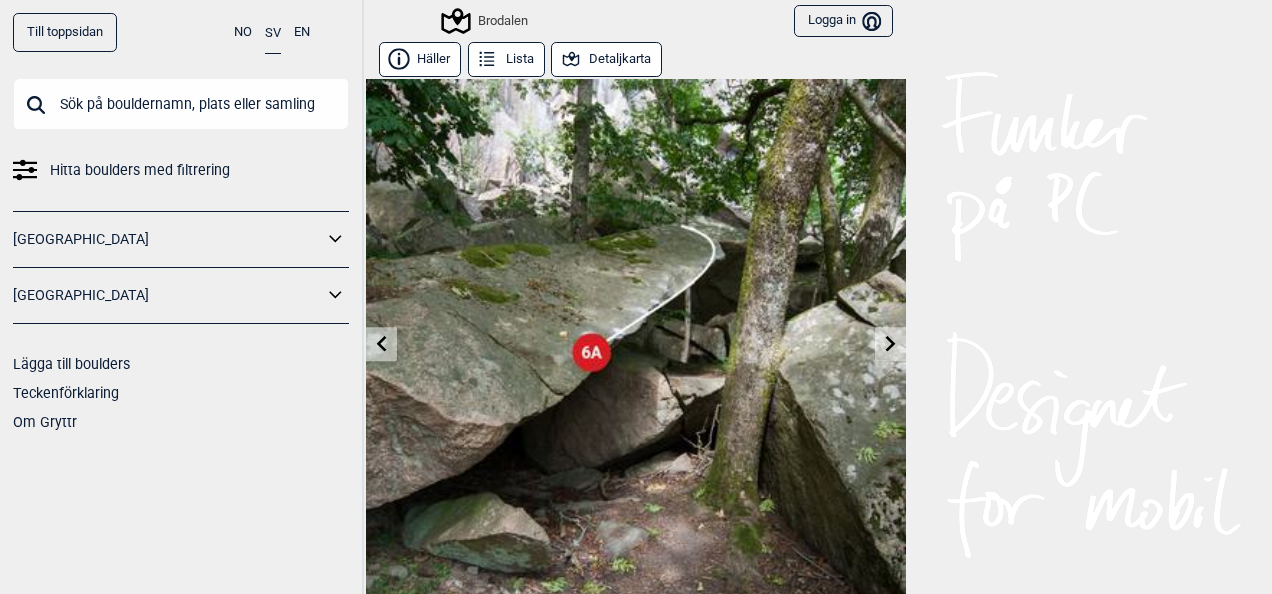 click 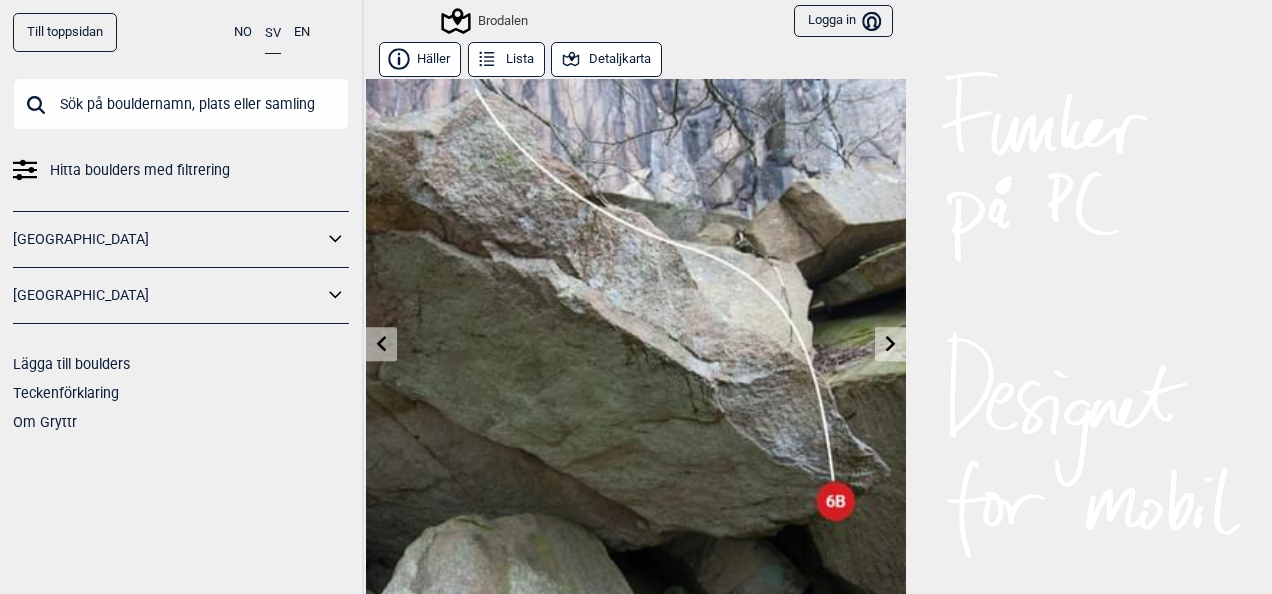 click 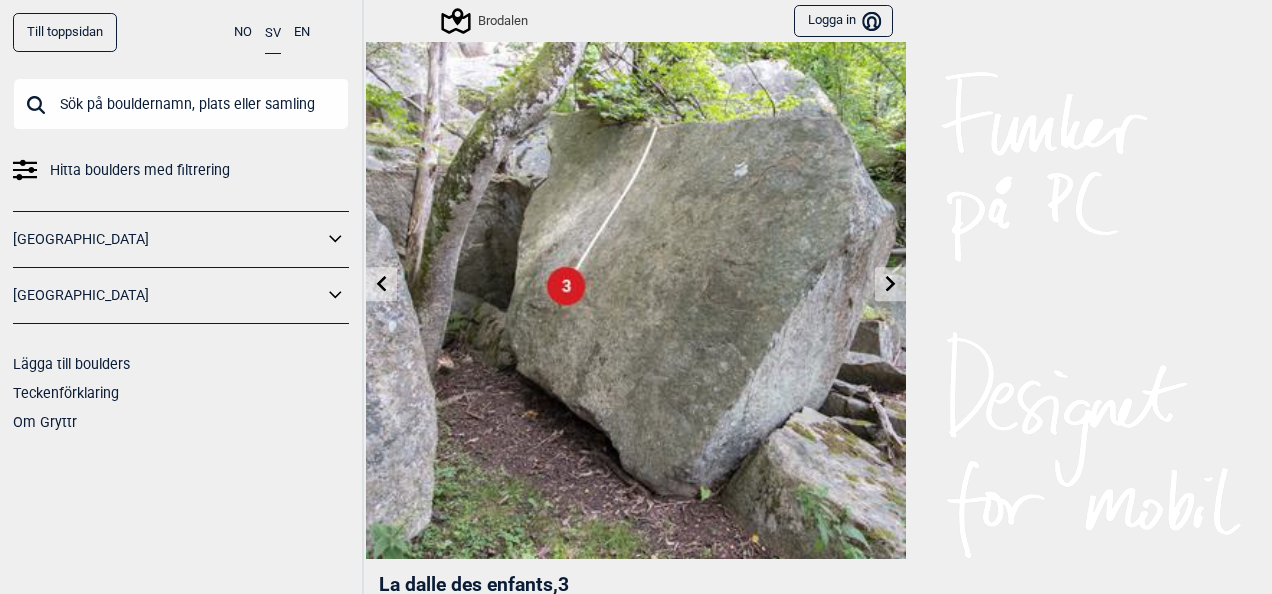 scroll, scrollTop: 80, scrollLeft: 0, axis: vertical 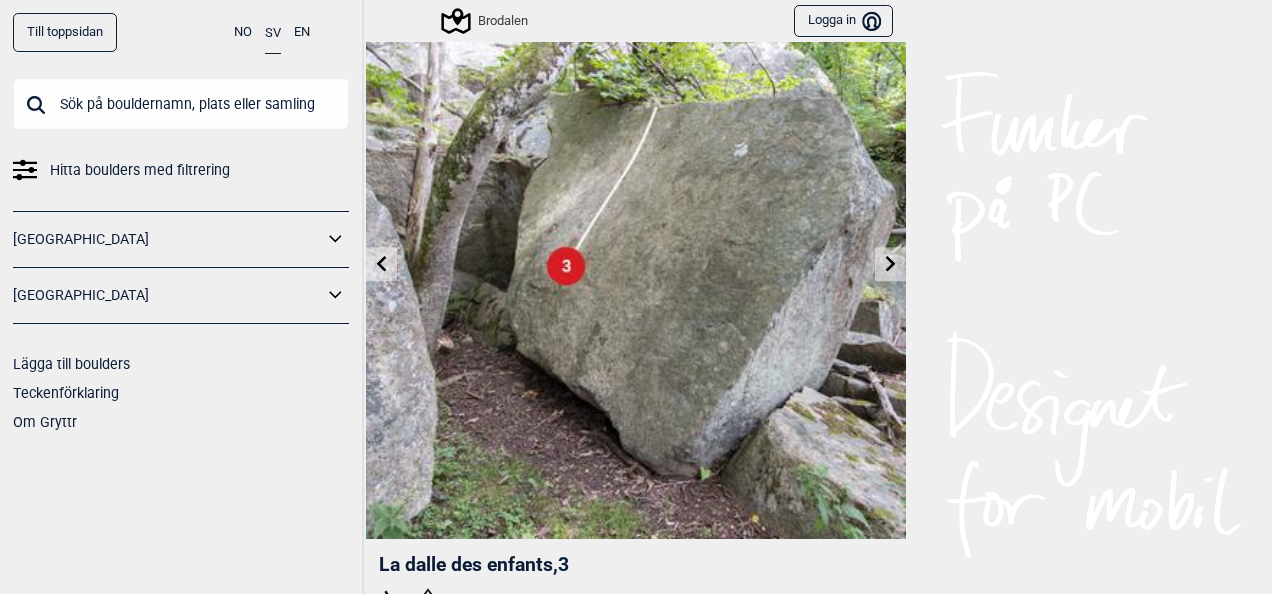 click at bounding box center (890, 264) 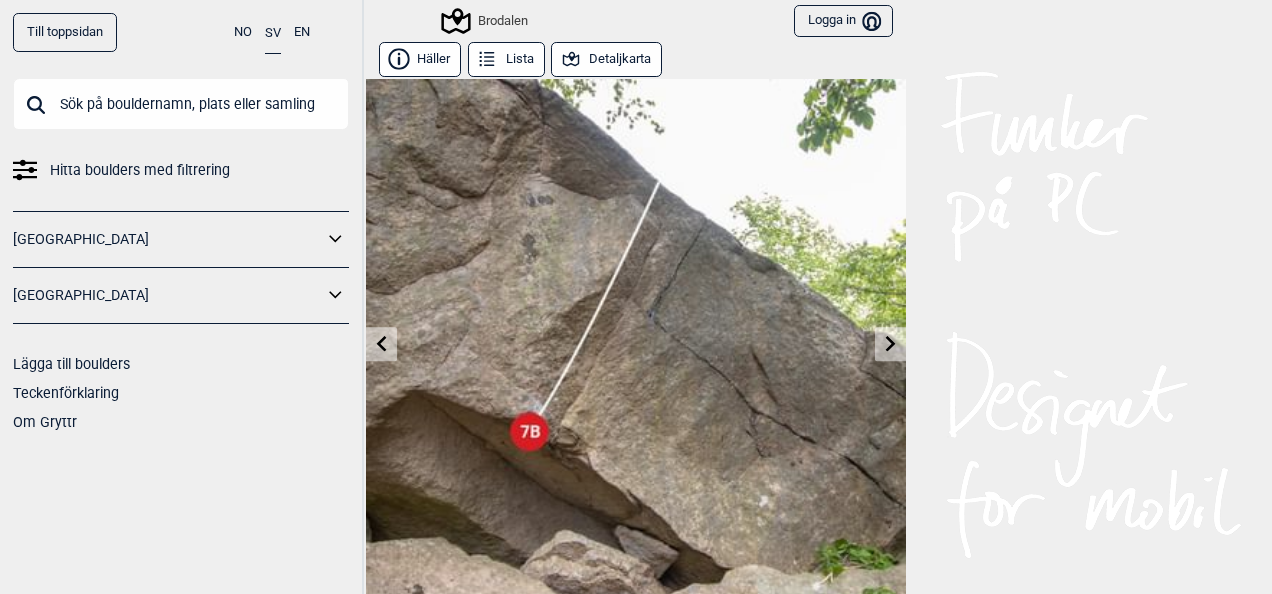 click at bounding box center (636, 349) 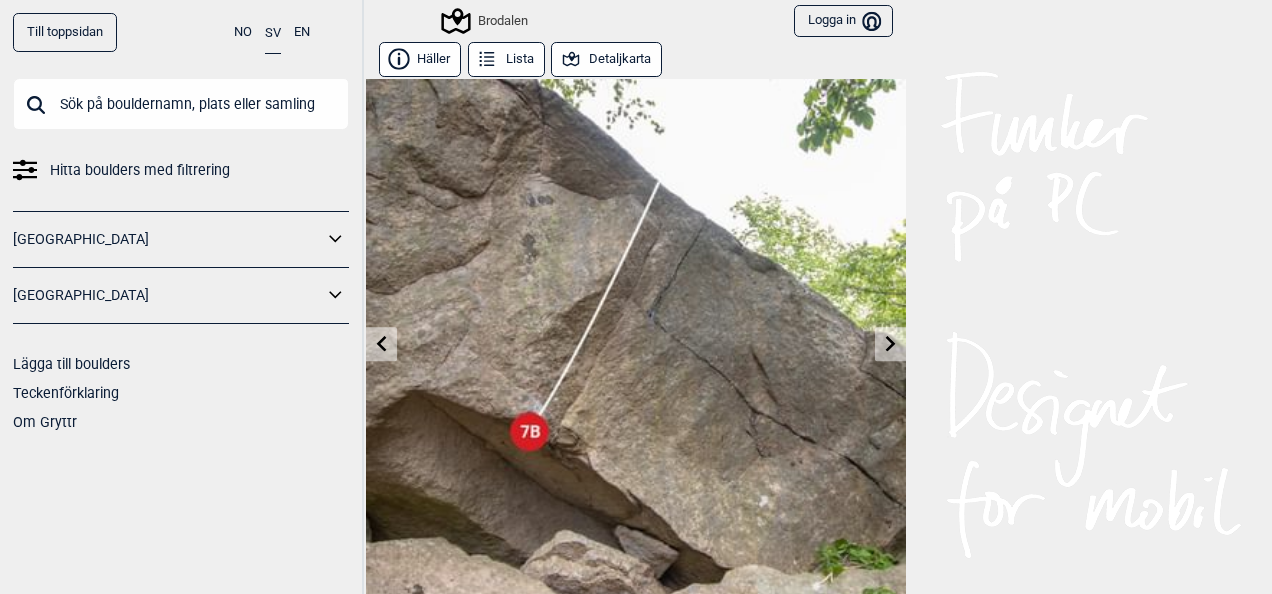 click 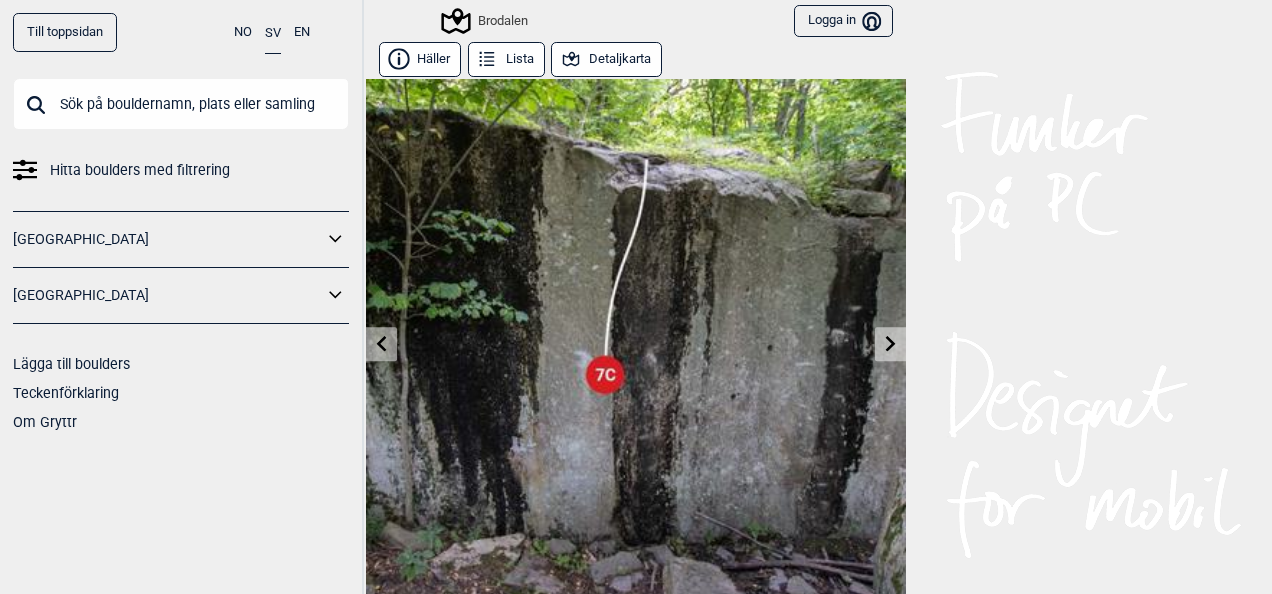 click 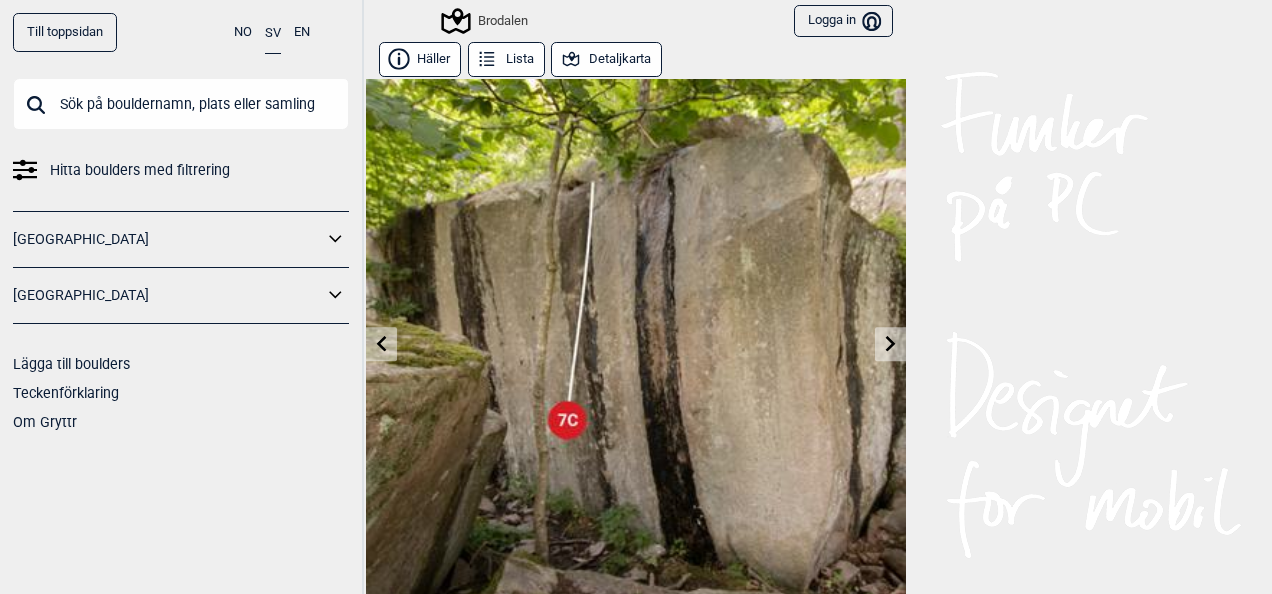click 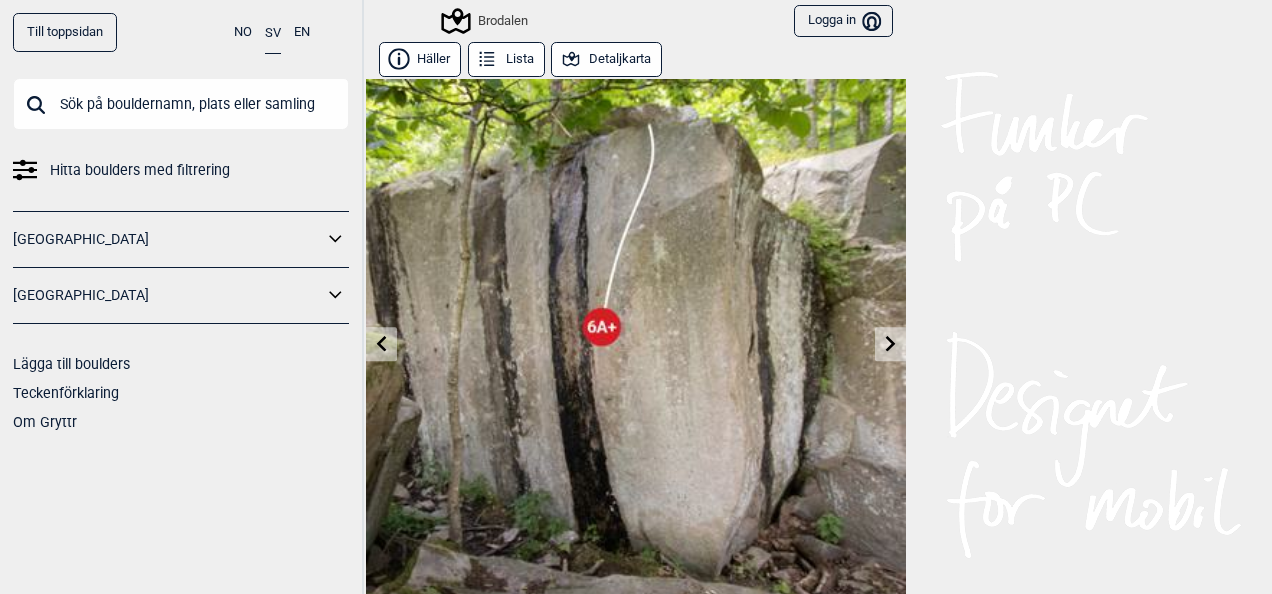 click 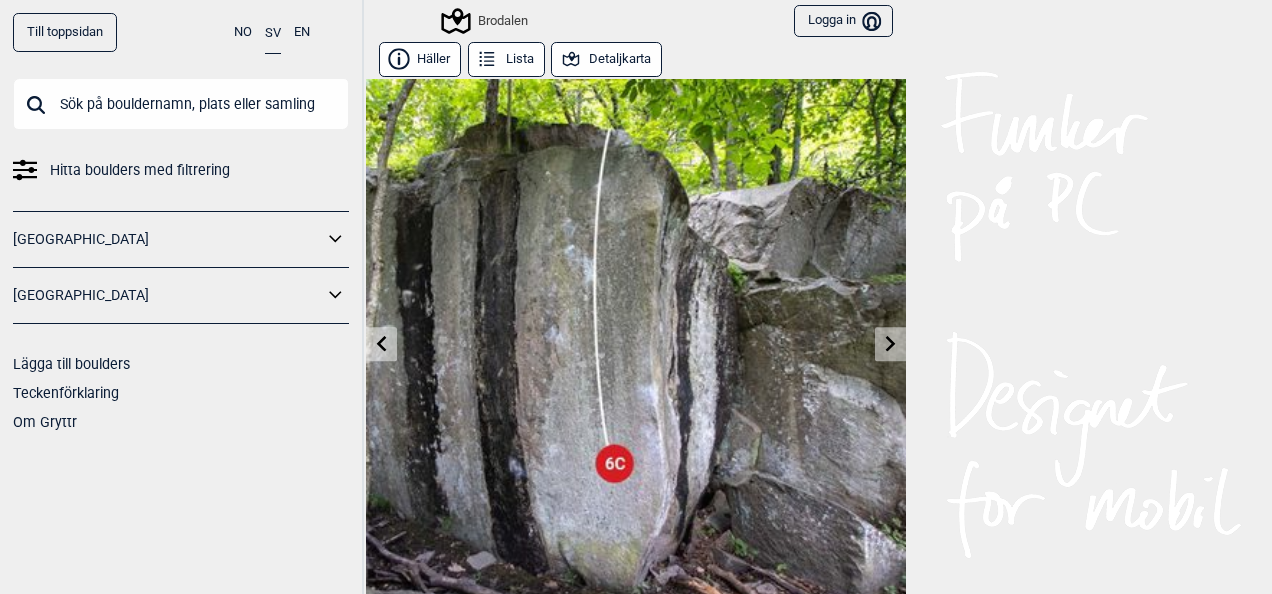 click 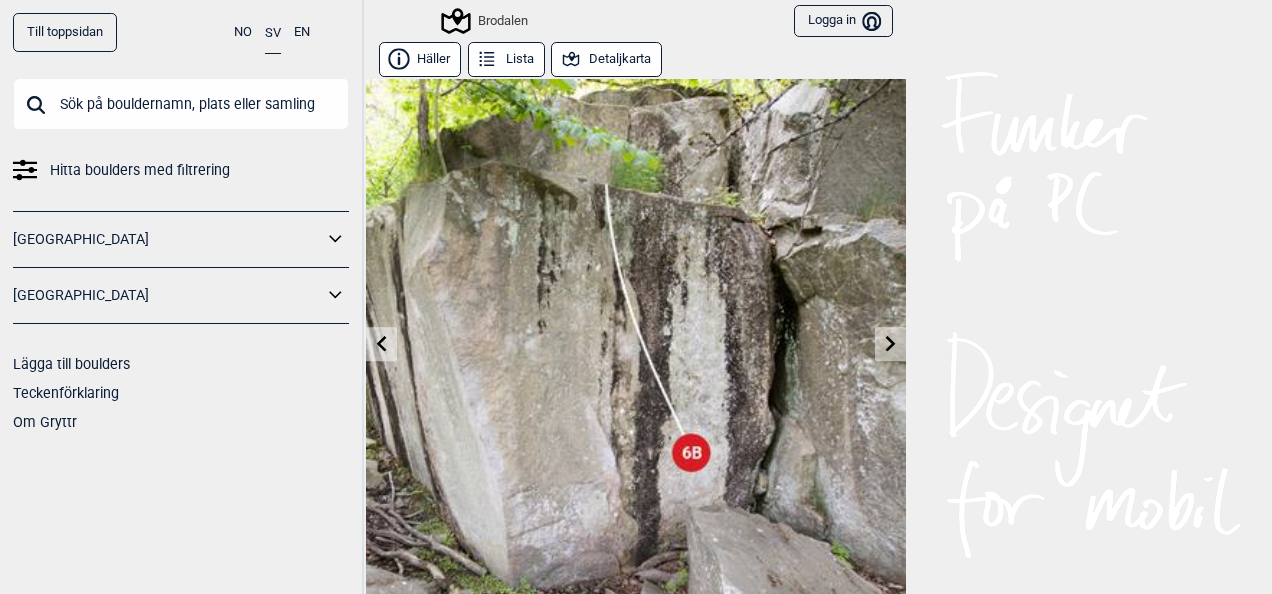 click 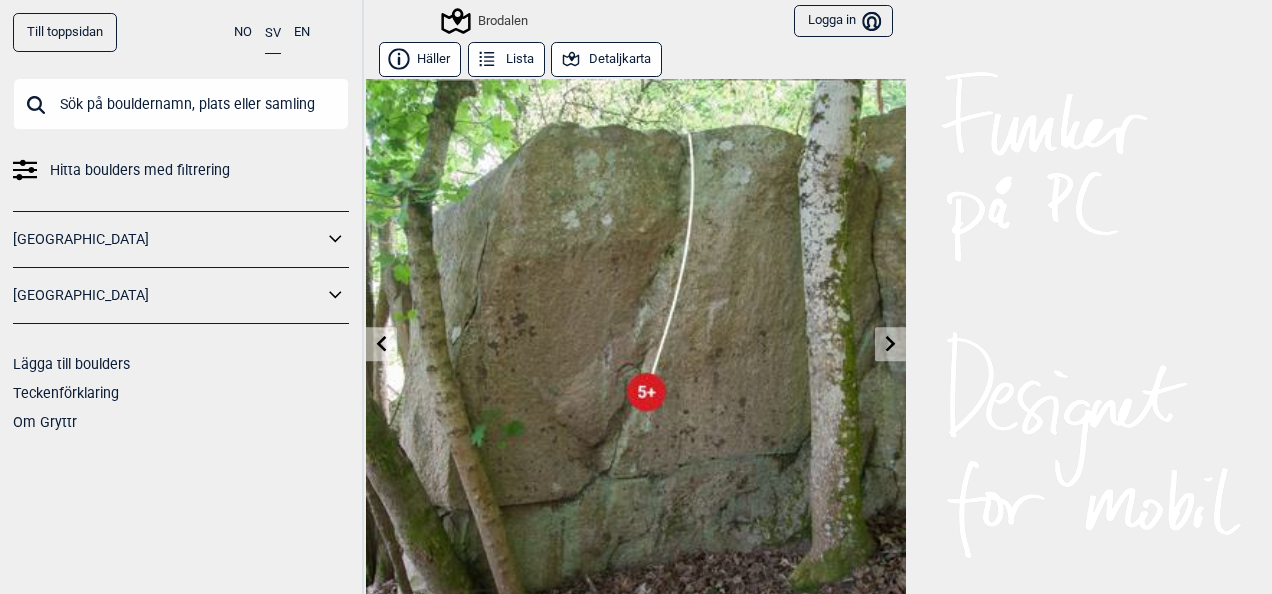 click 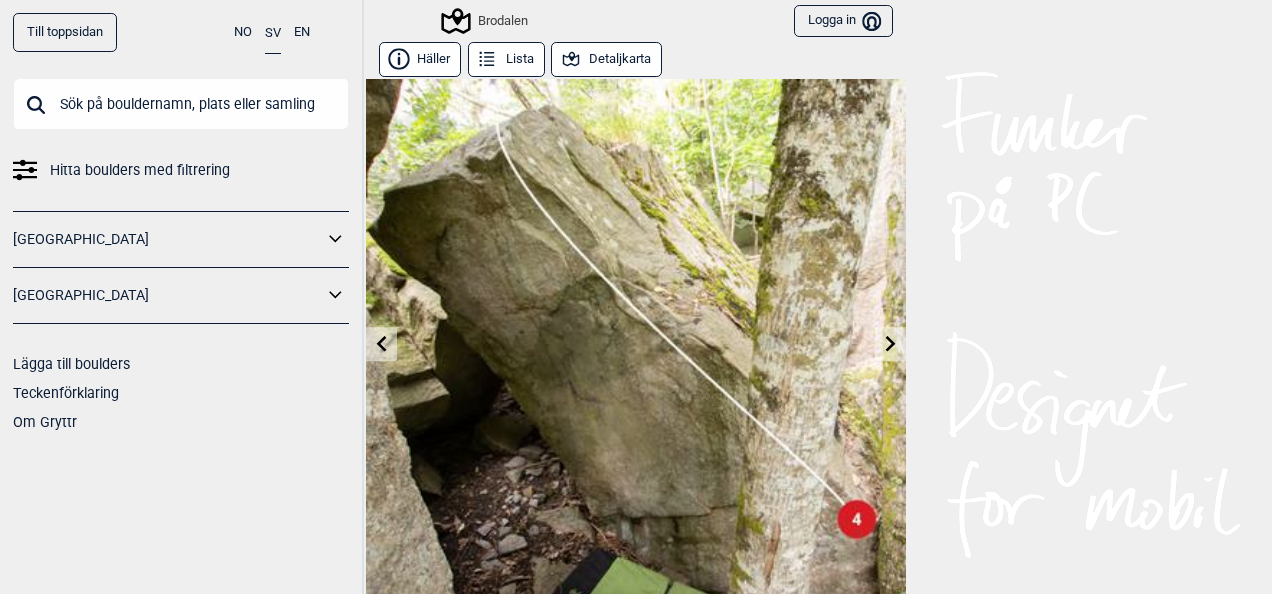 click 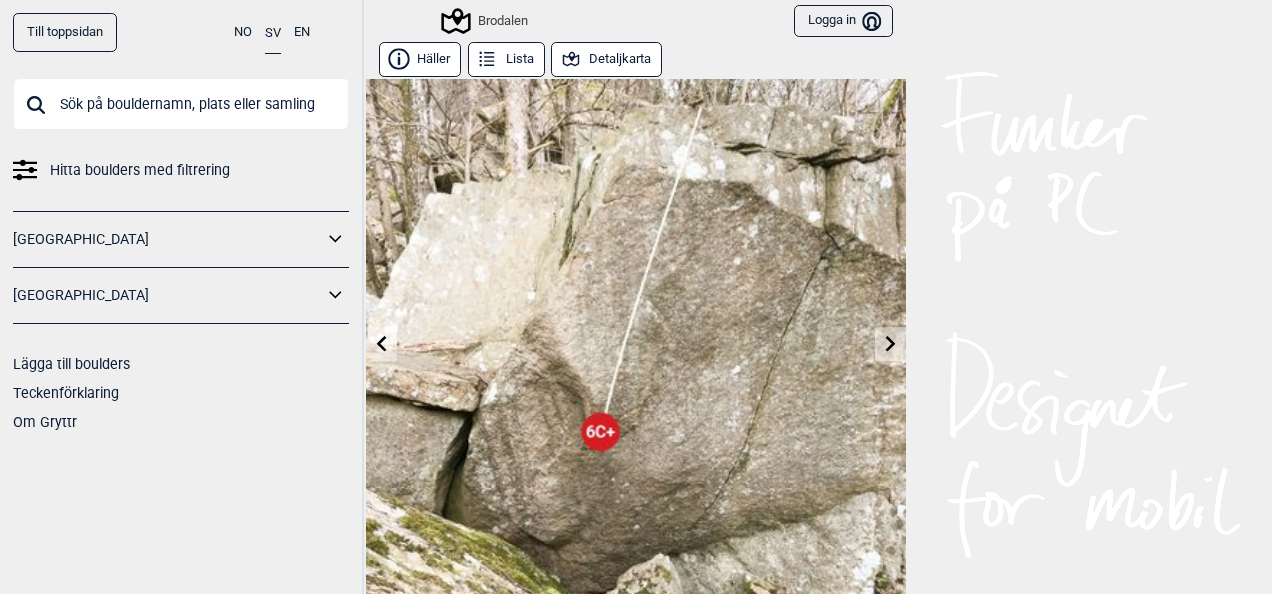 click 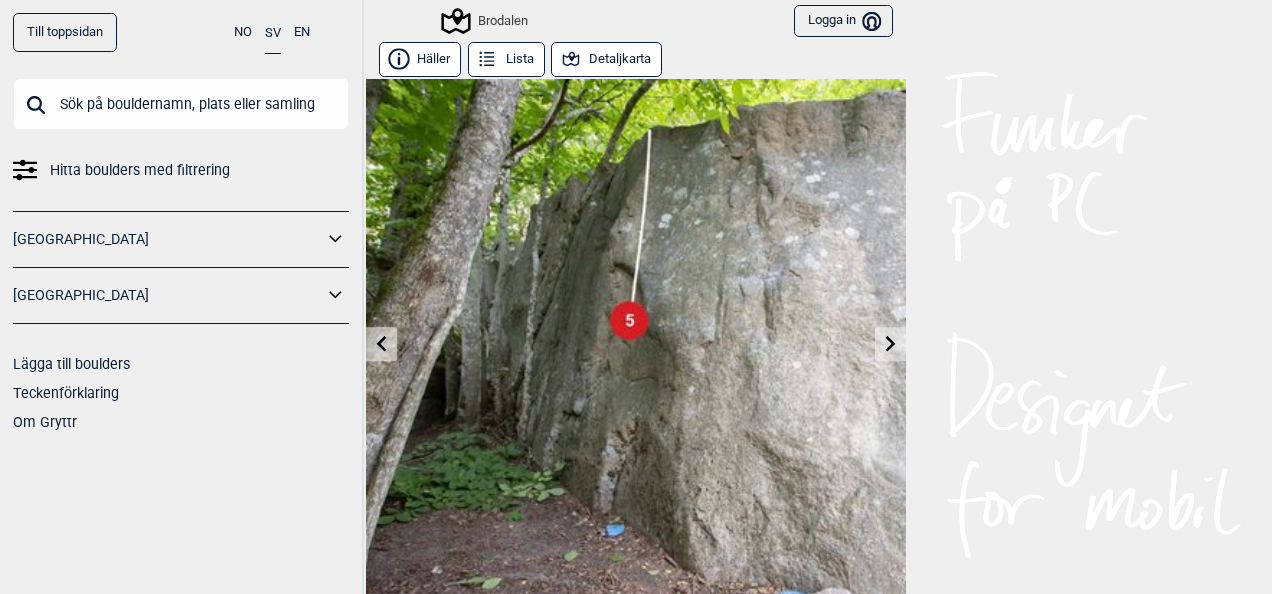 click 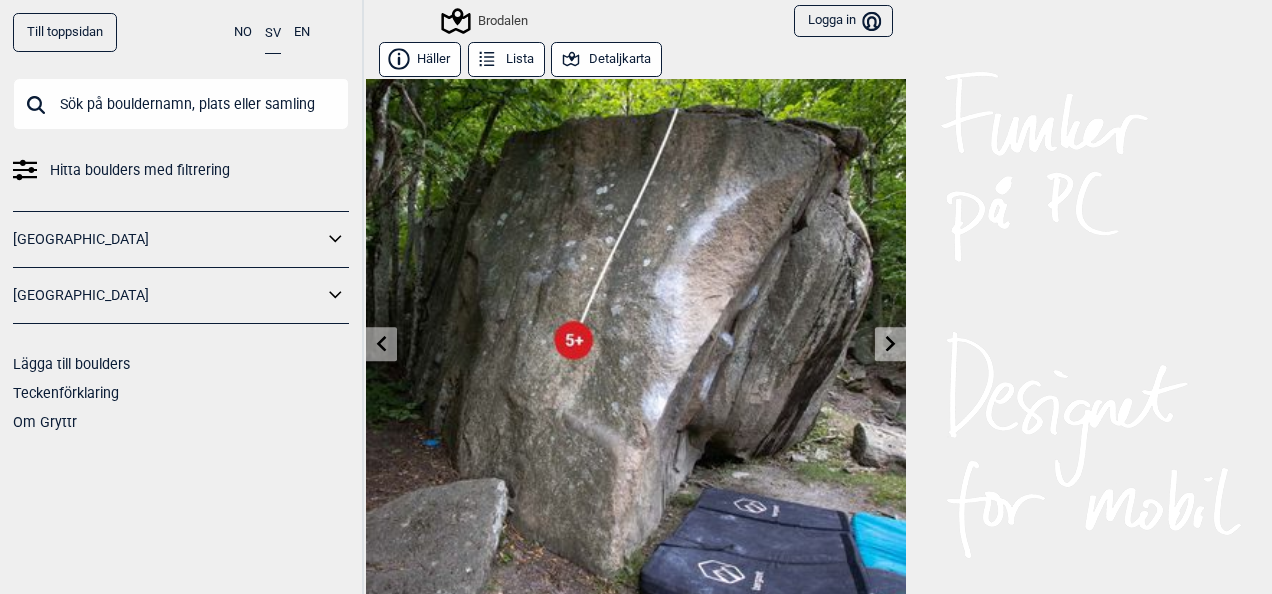 click 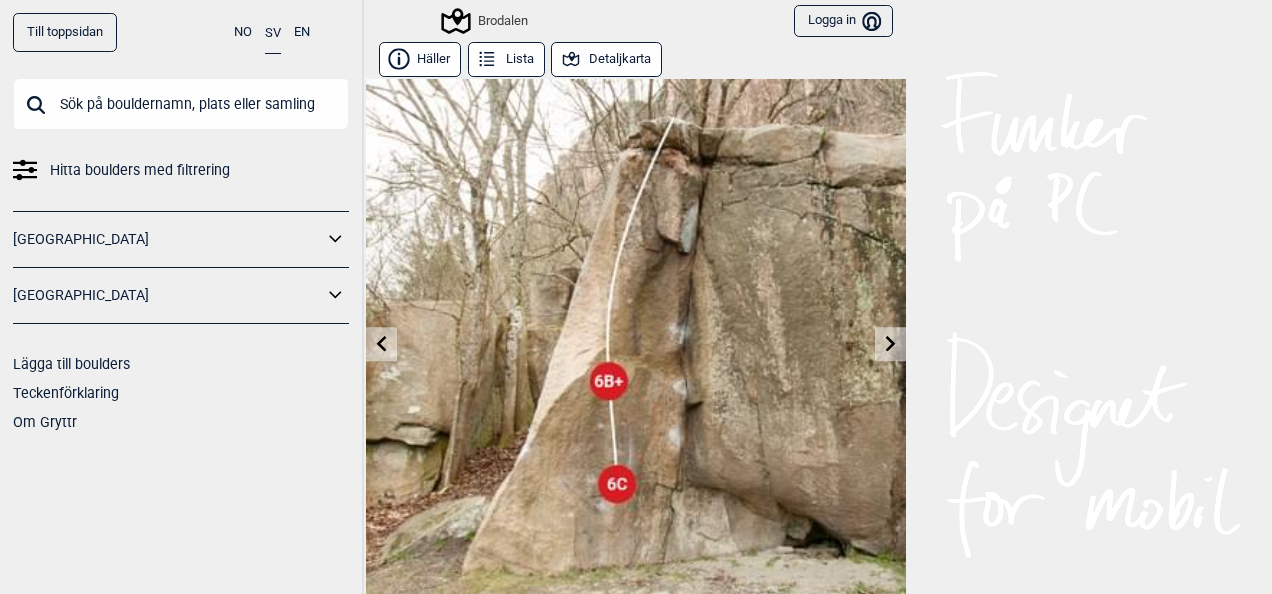 click 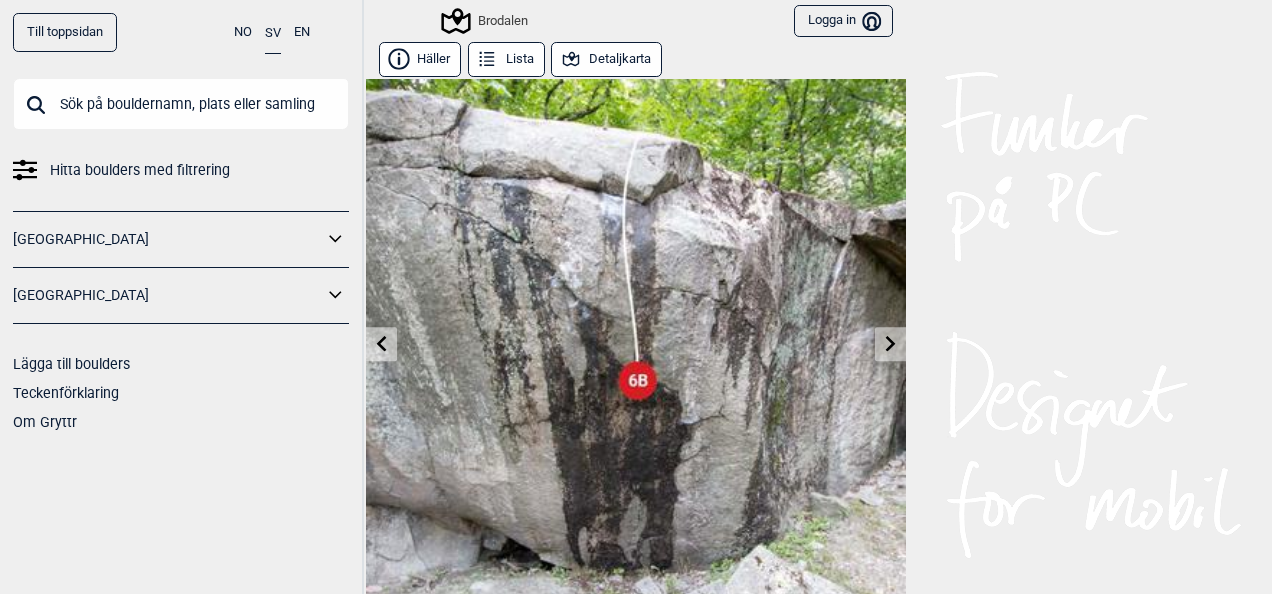 click 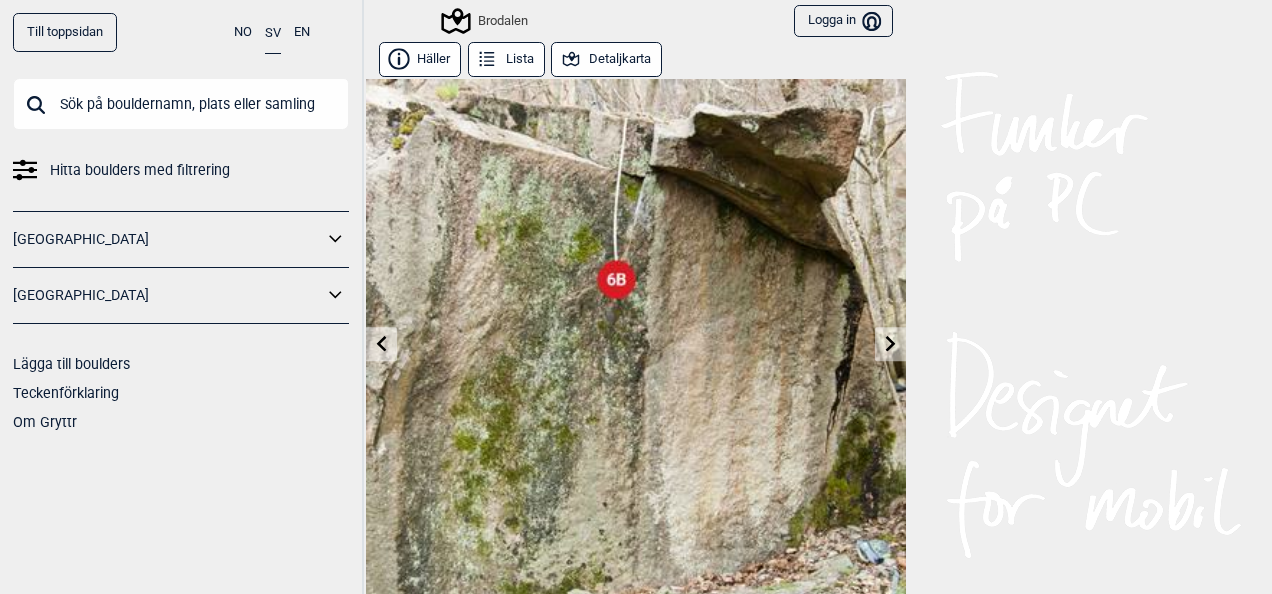 click 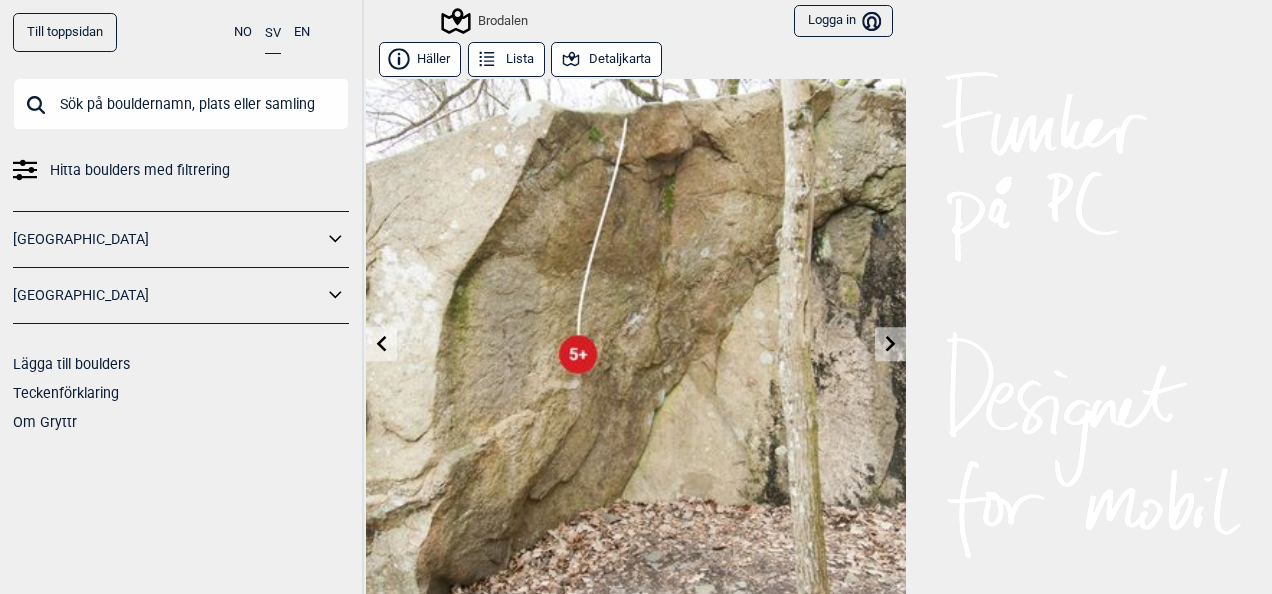 click 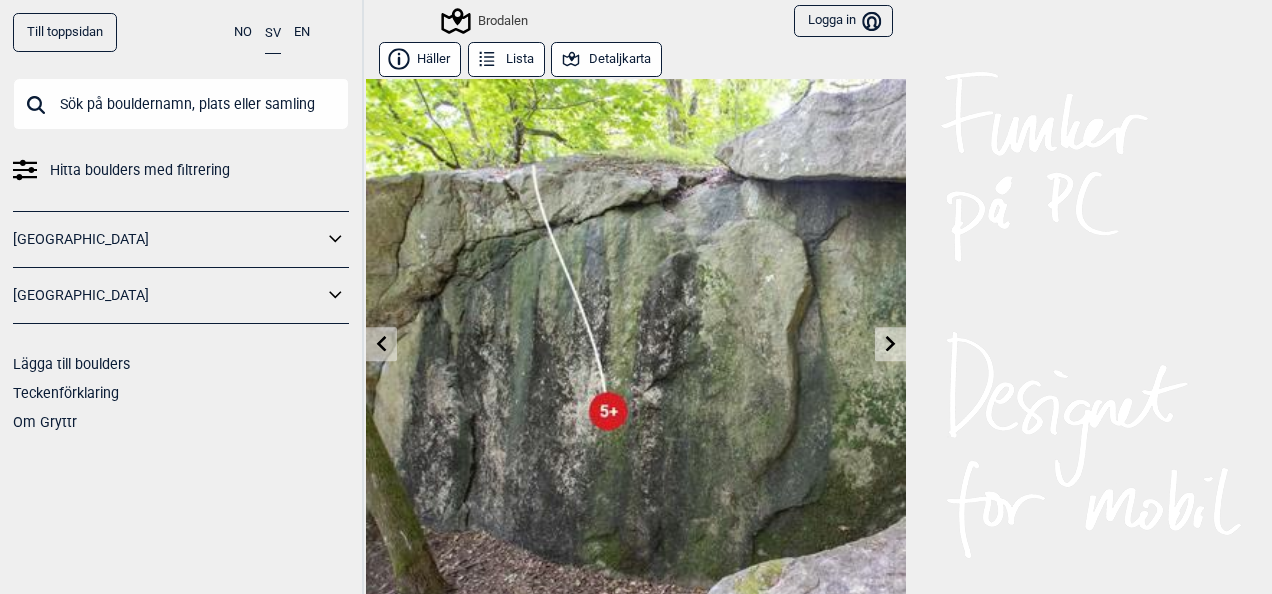 click 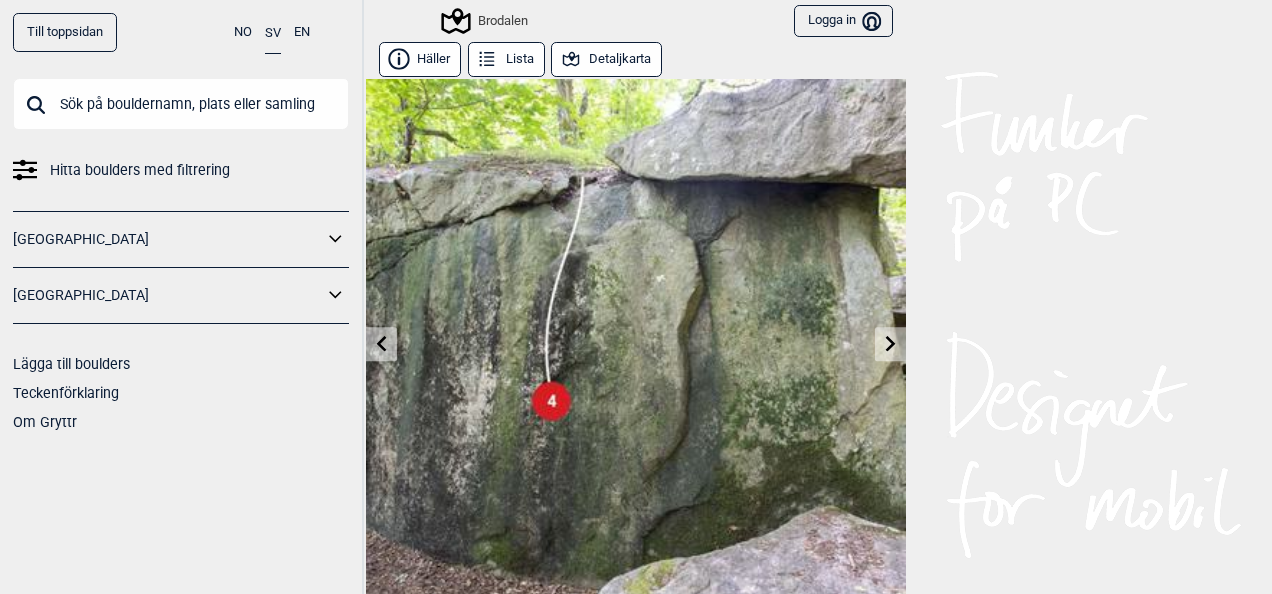 click 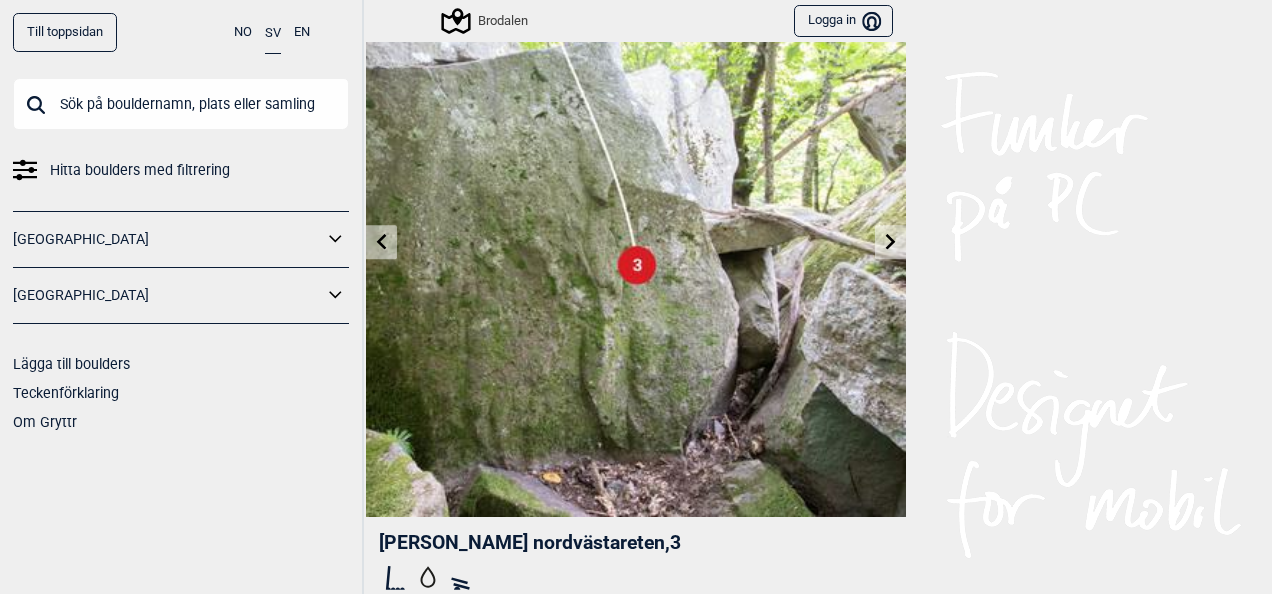 scroll, scrollTop: 120, scrollLeft: 0, axis: vertical 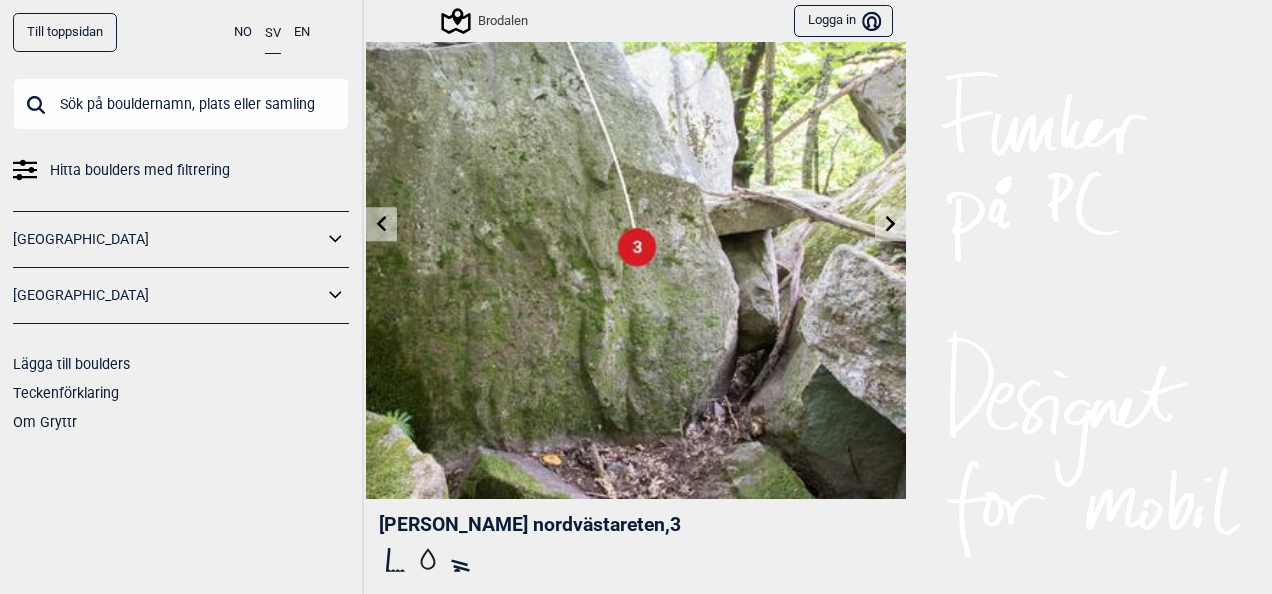 click 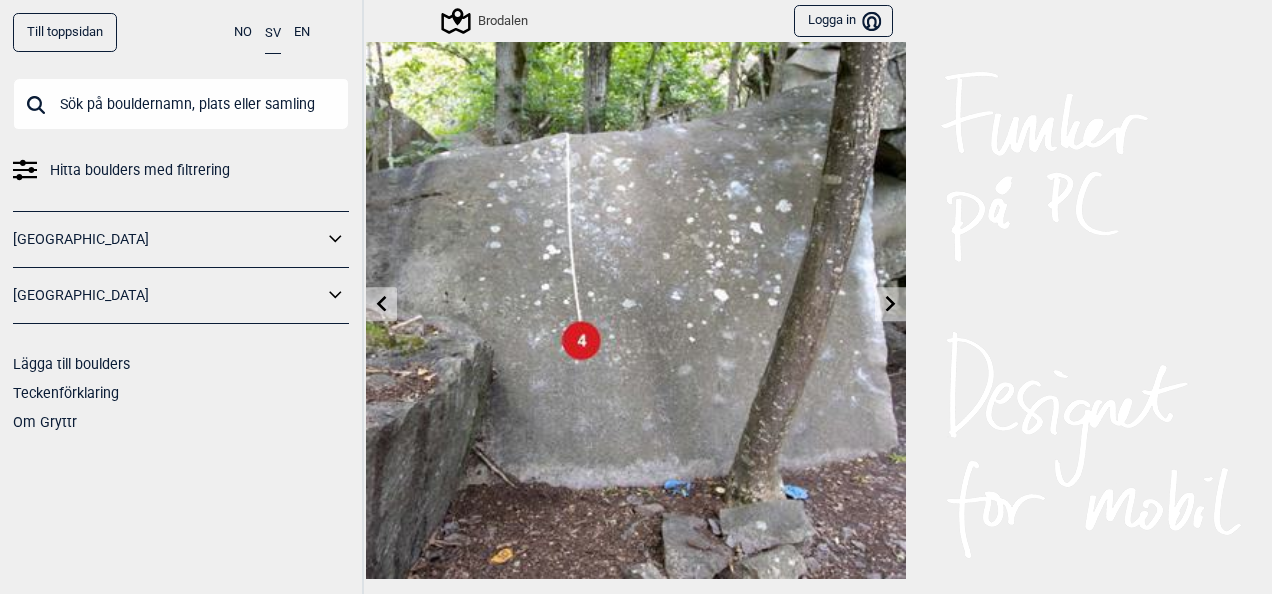 scroll, scrollTop: 80, scrollLeft: 0, axis: vertical 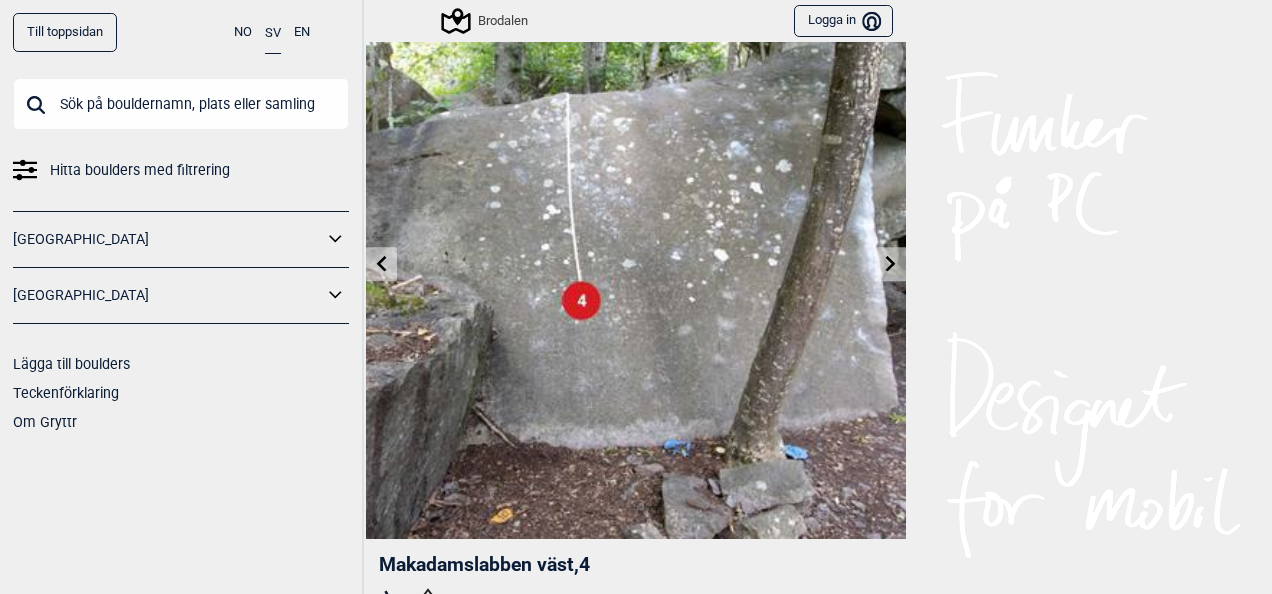 click 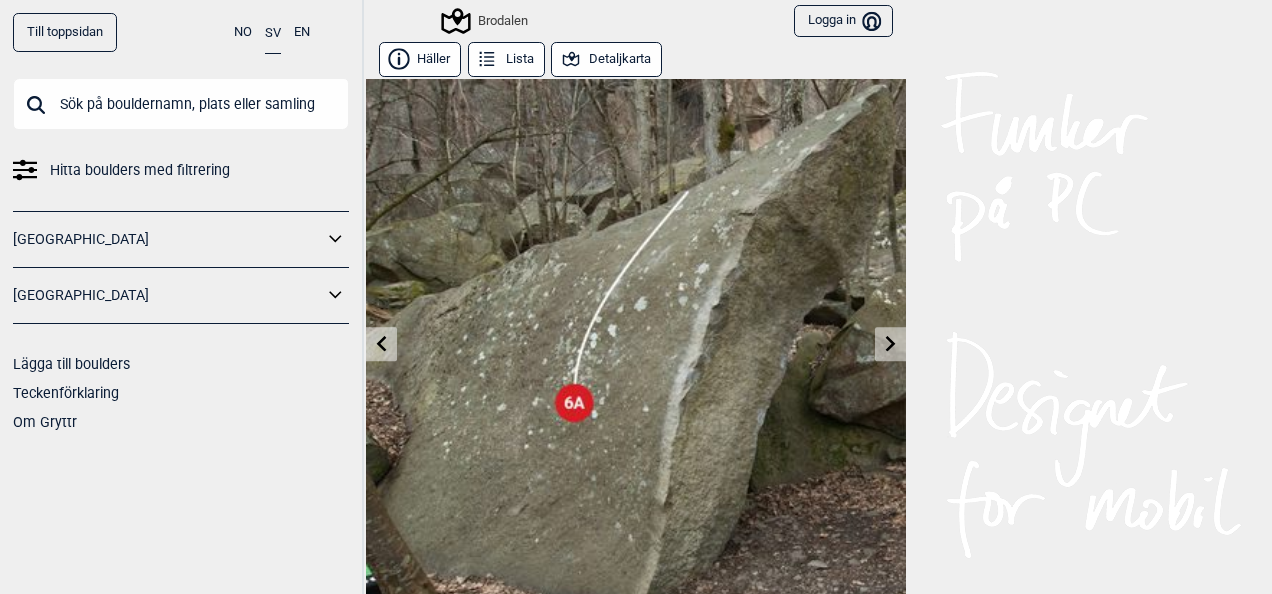 click at bounding box center (636, 349) 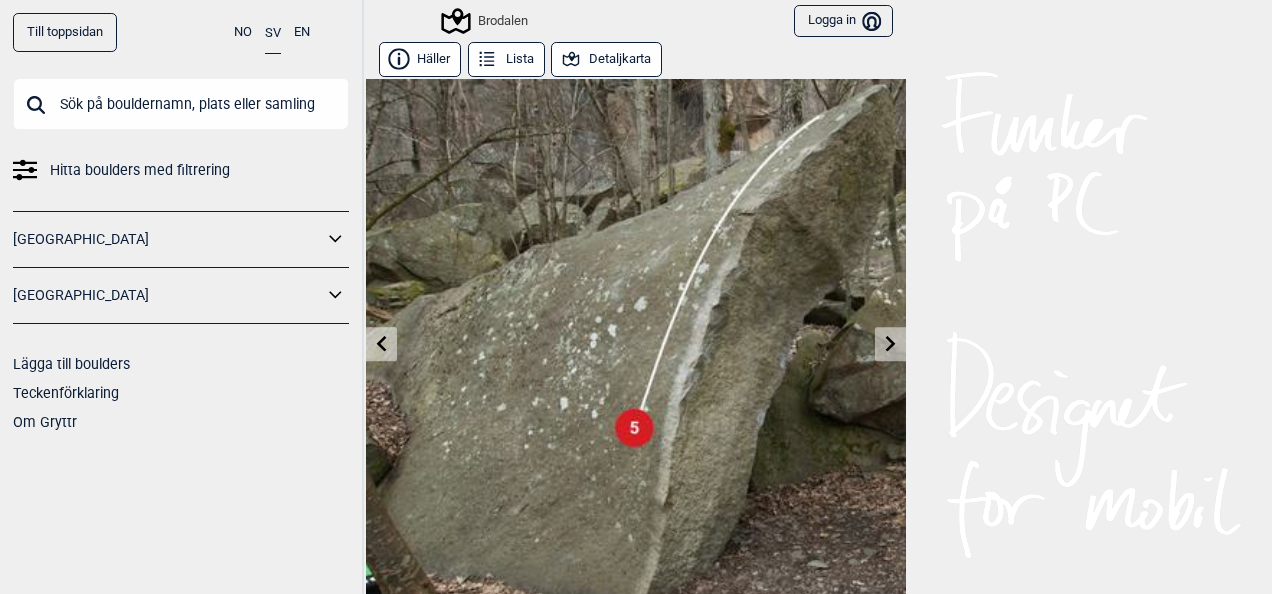 click 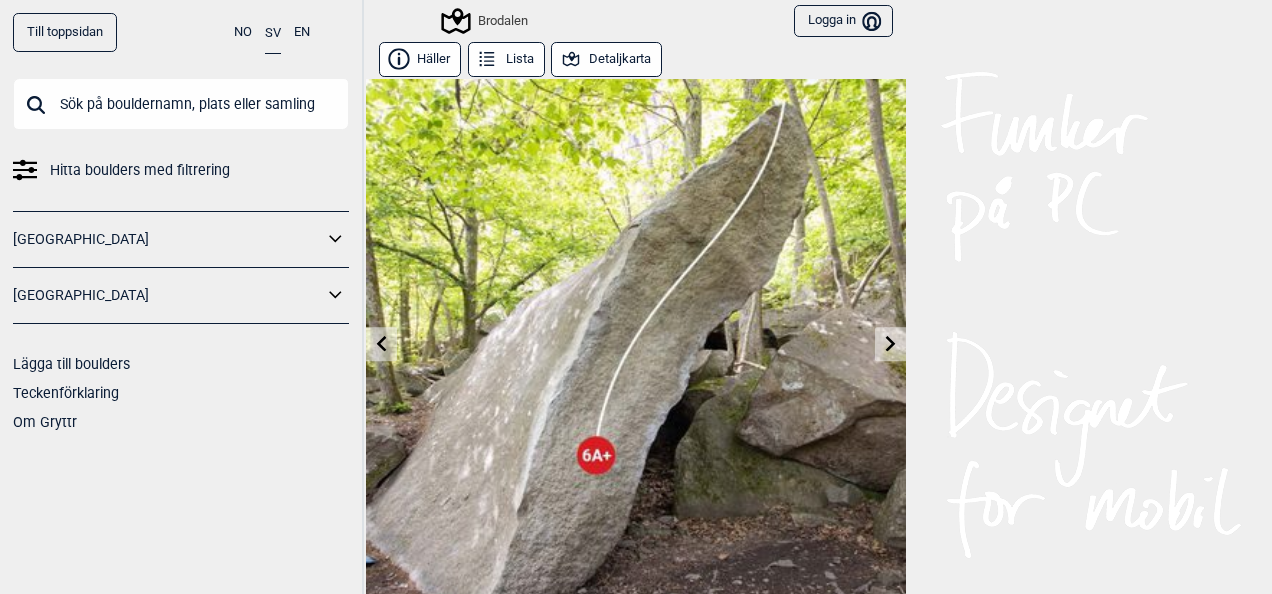 click 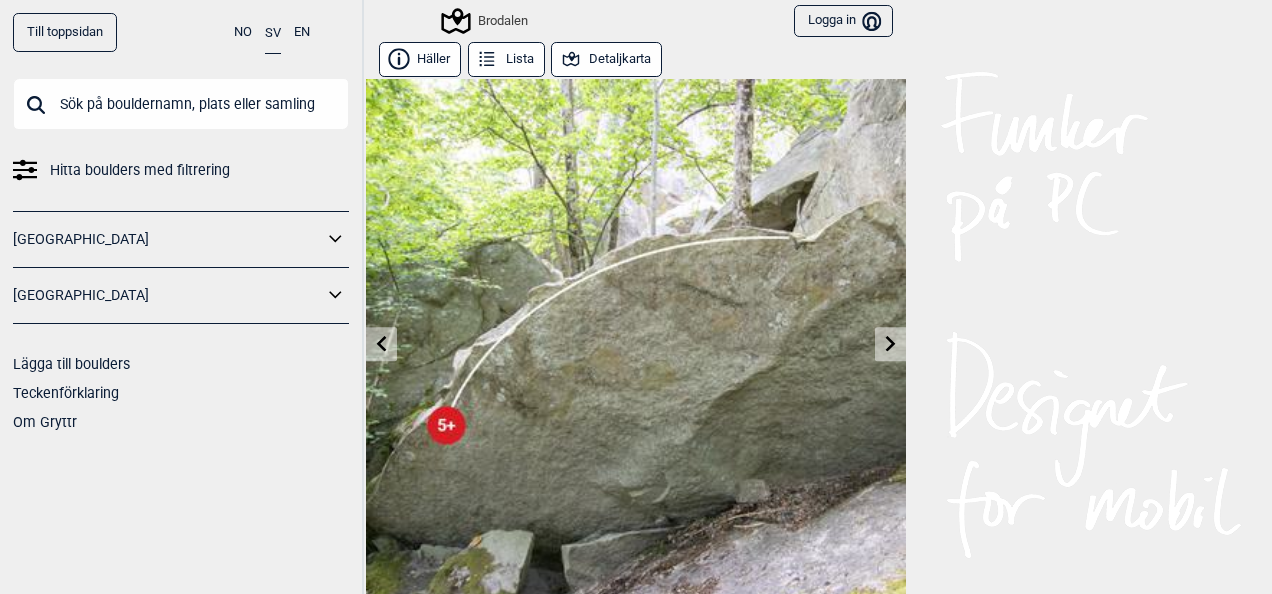 click 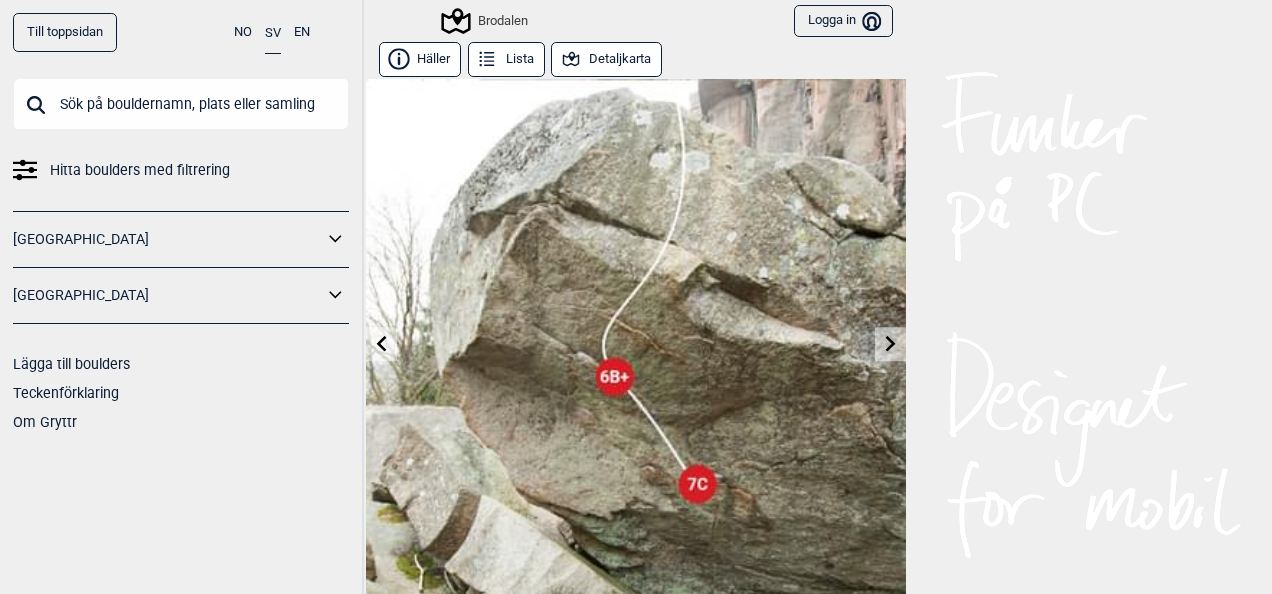 click 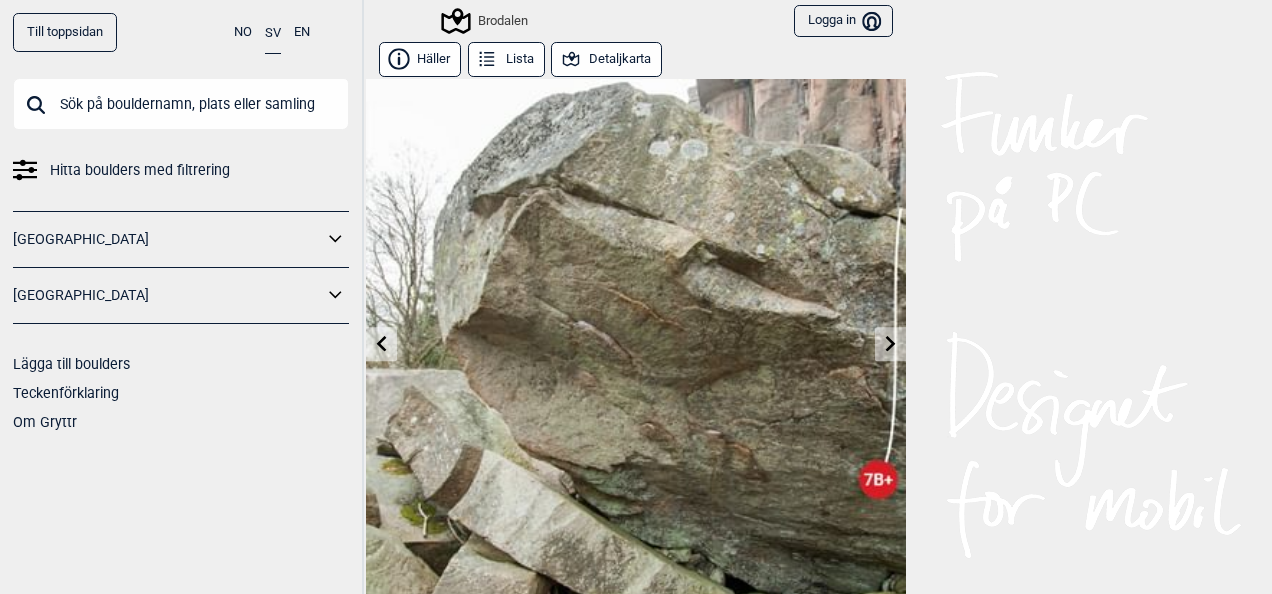 click 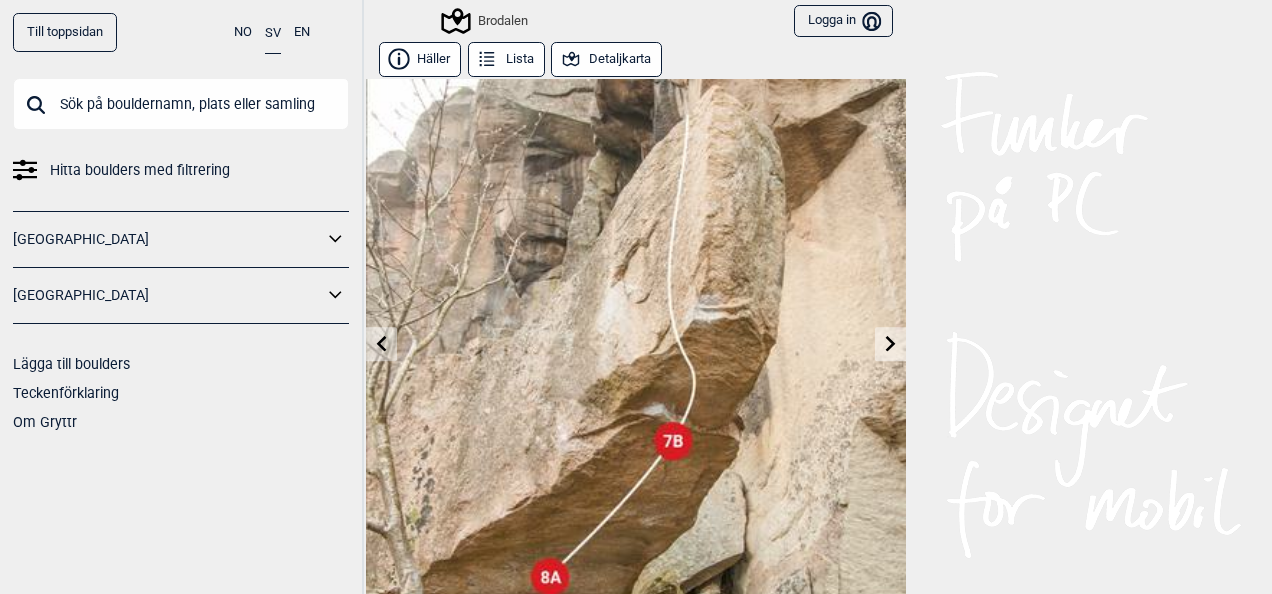 click 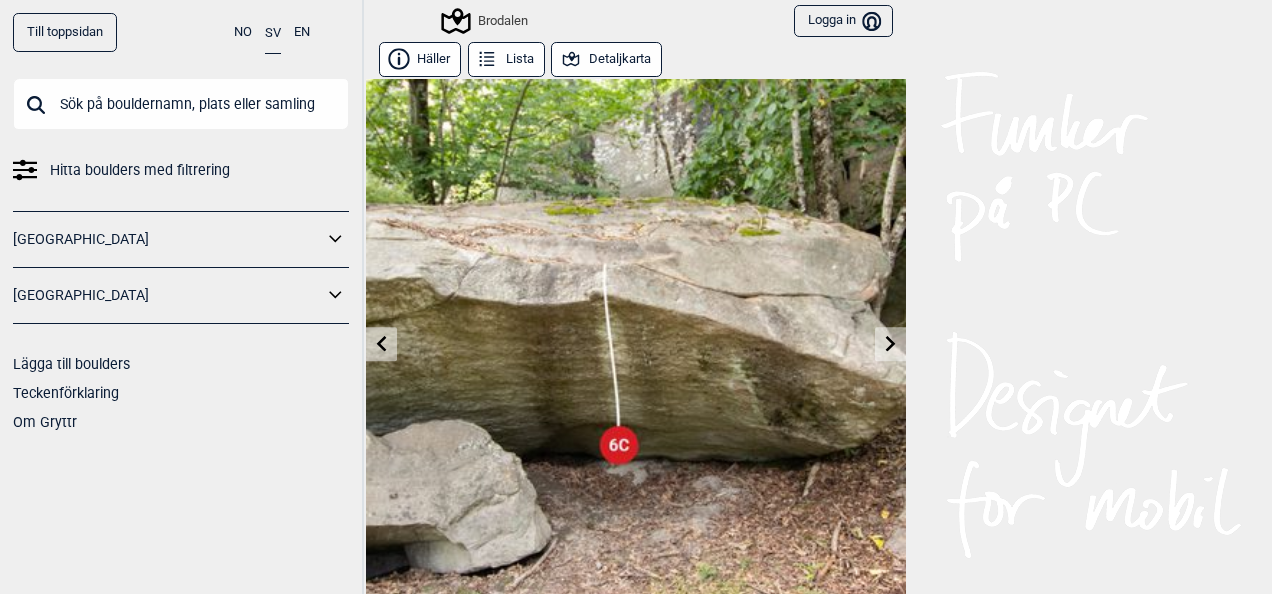 click 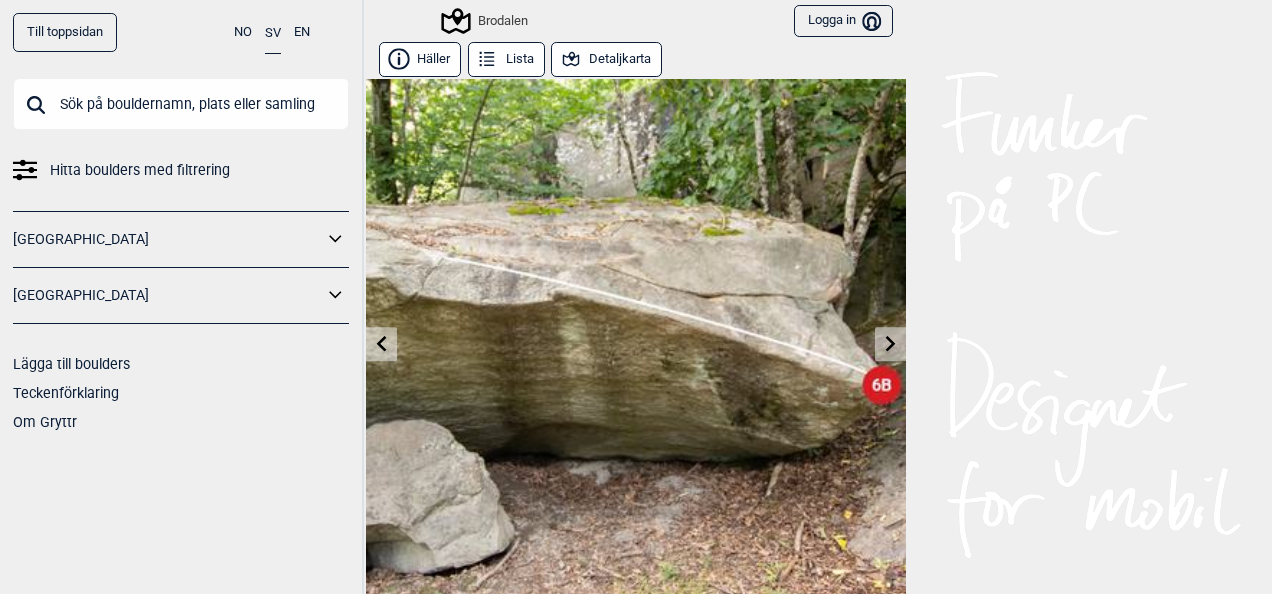 click 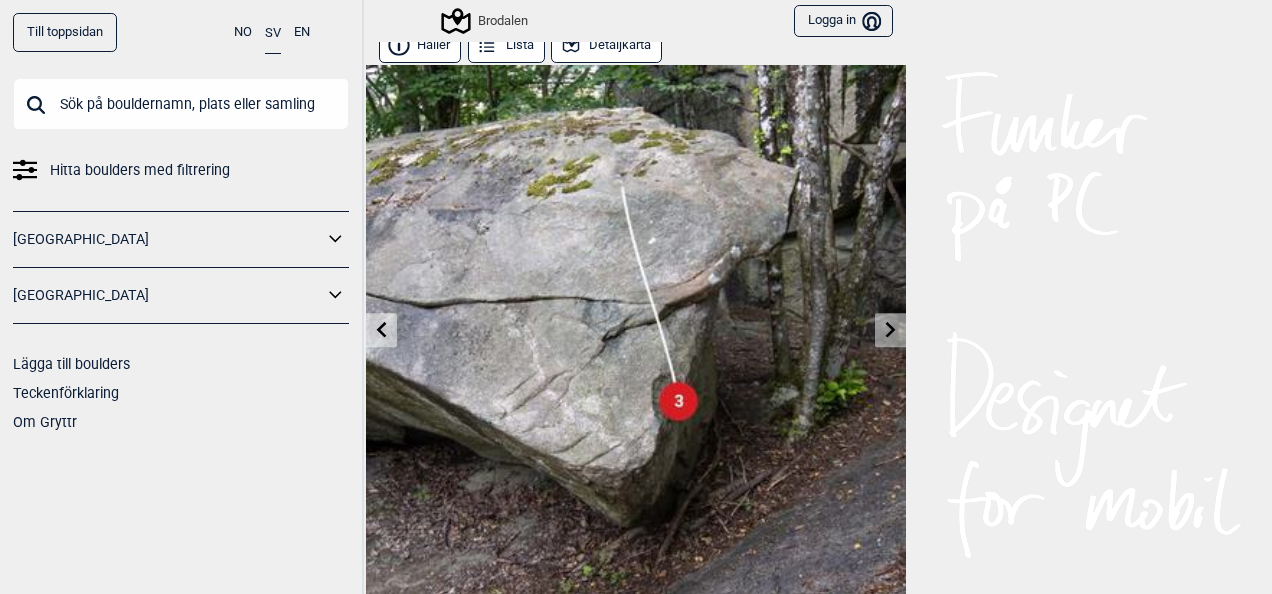 scroll, scrollTop: 0, scrollLeft: 0, axis: both 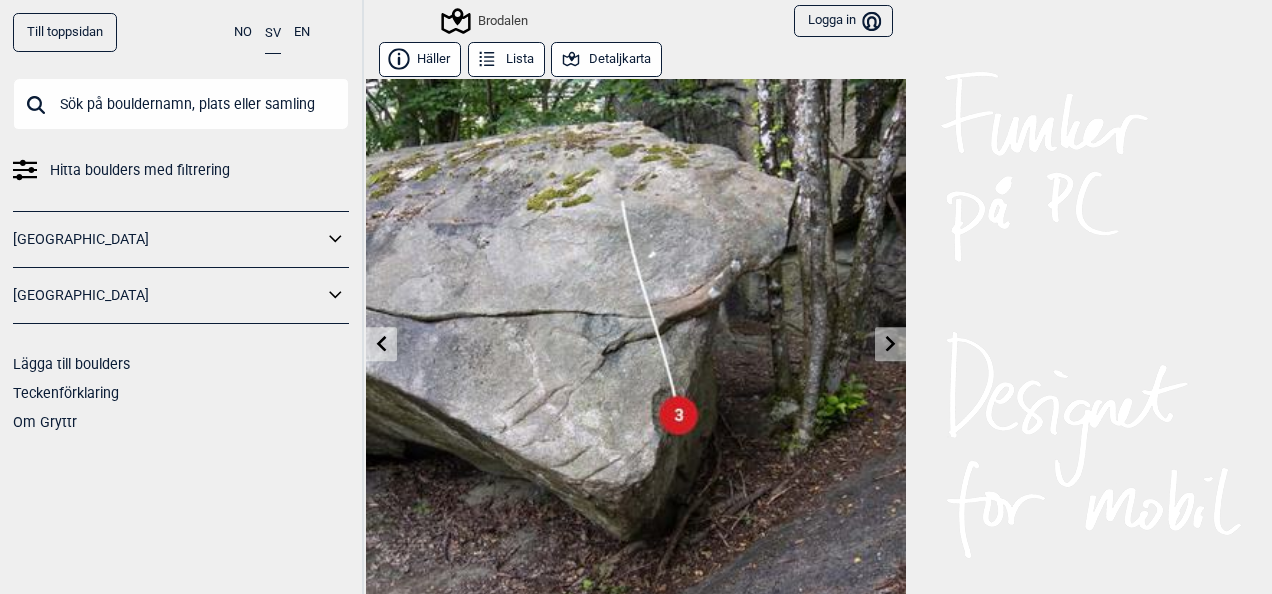 click 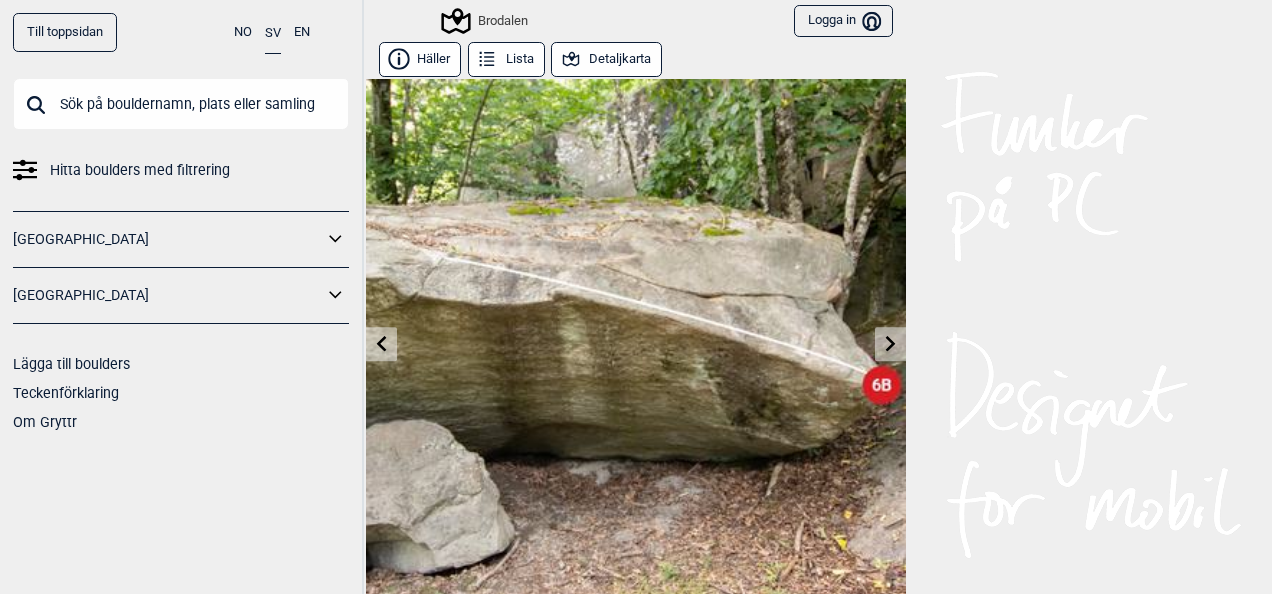 click 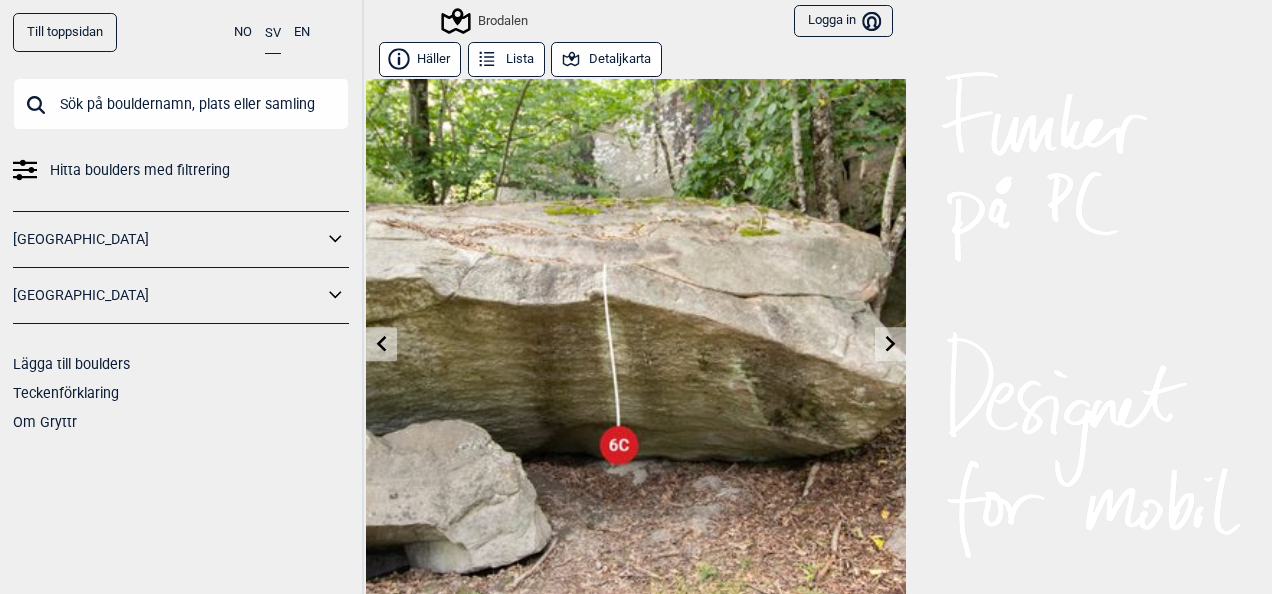 click 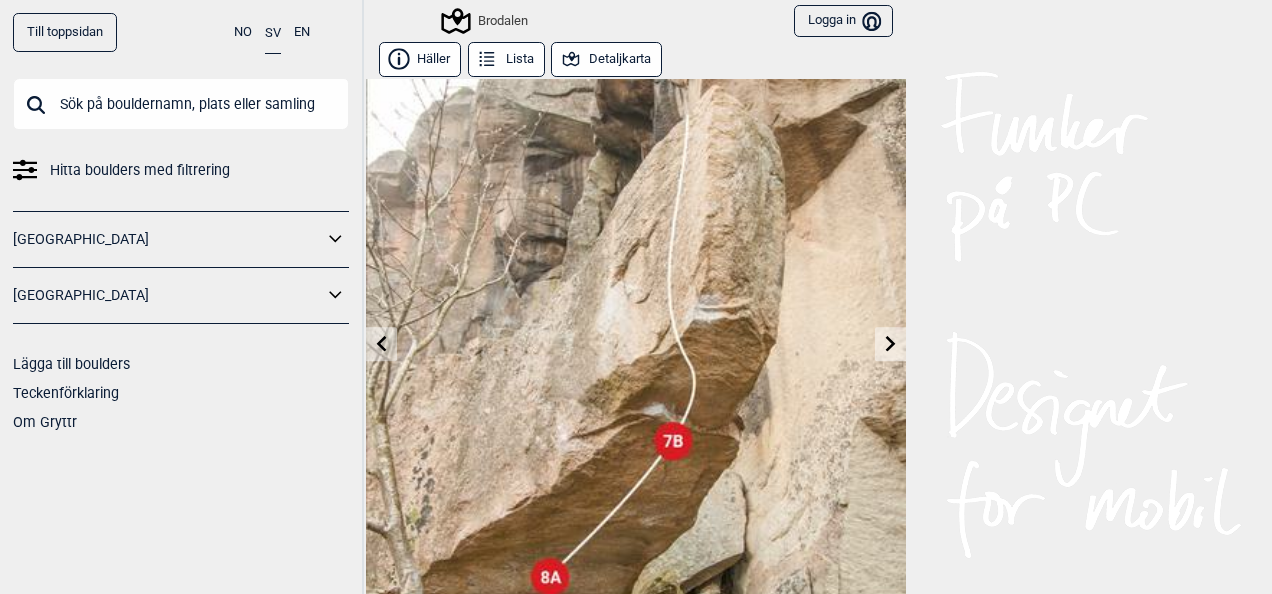 click 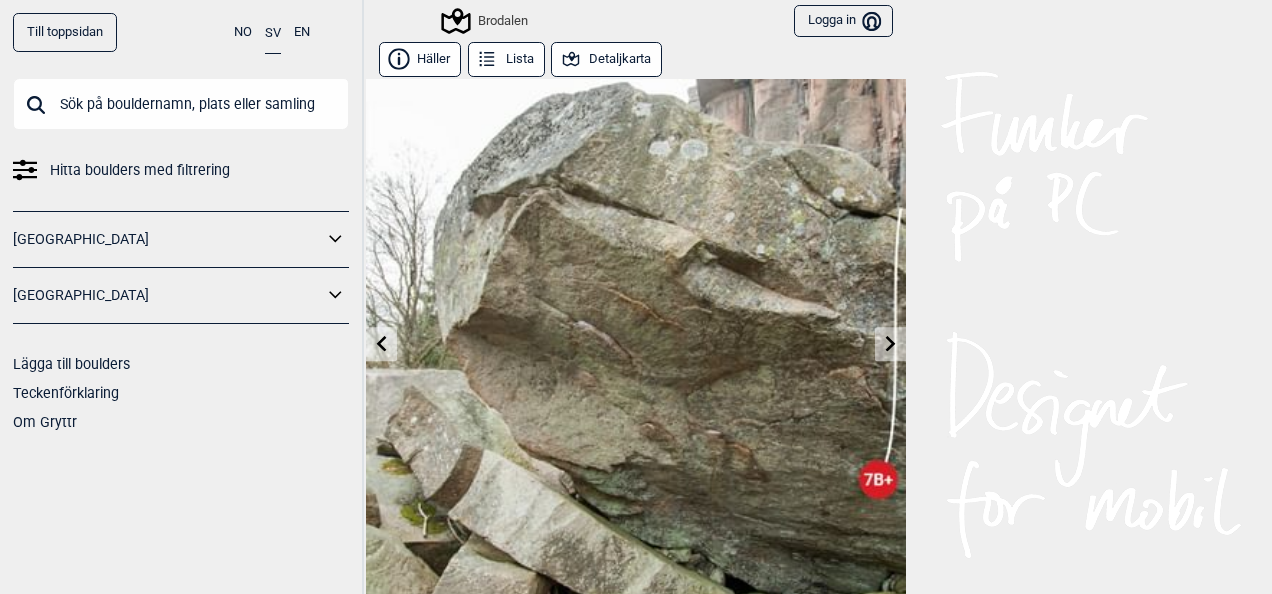 click 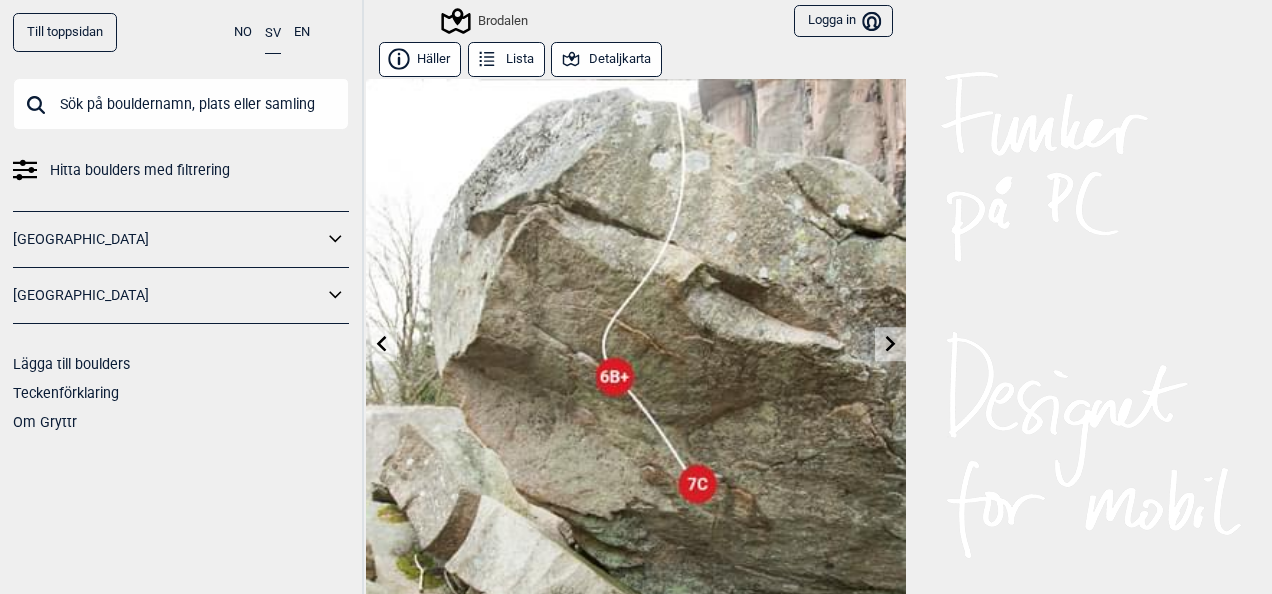 click 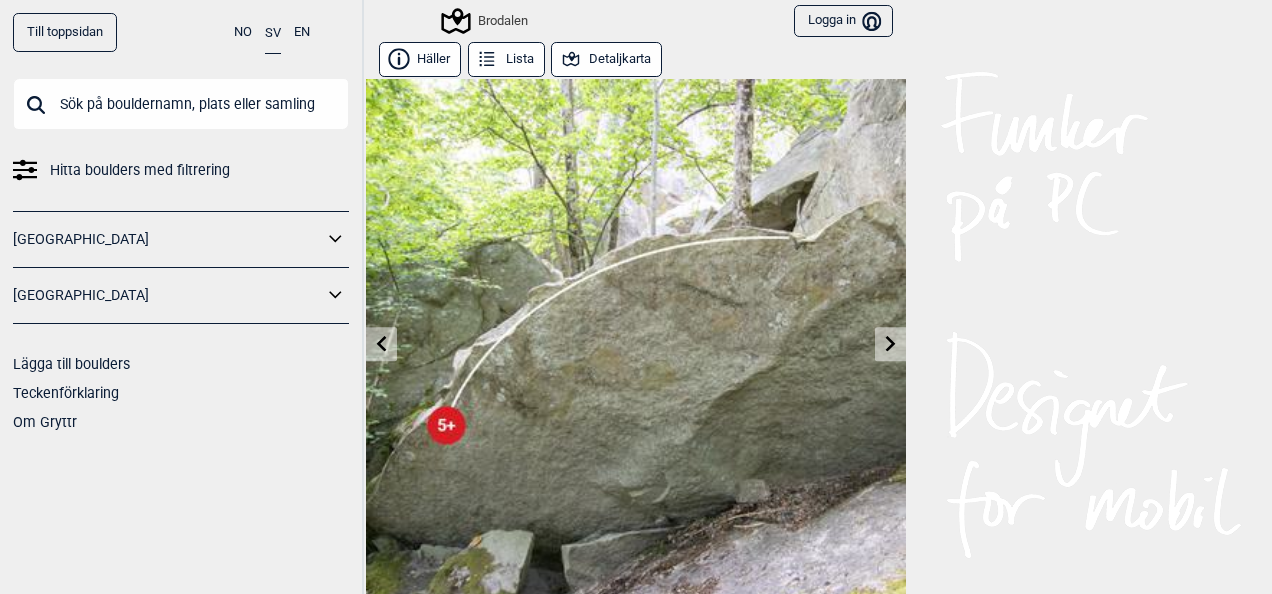 click 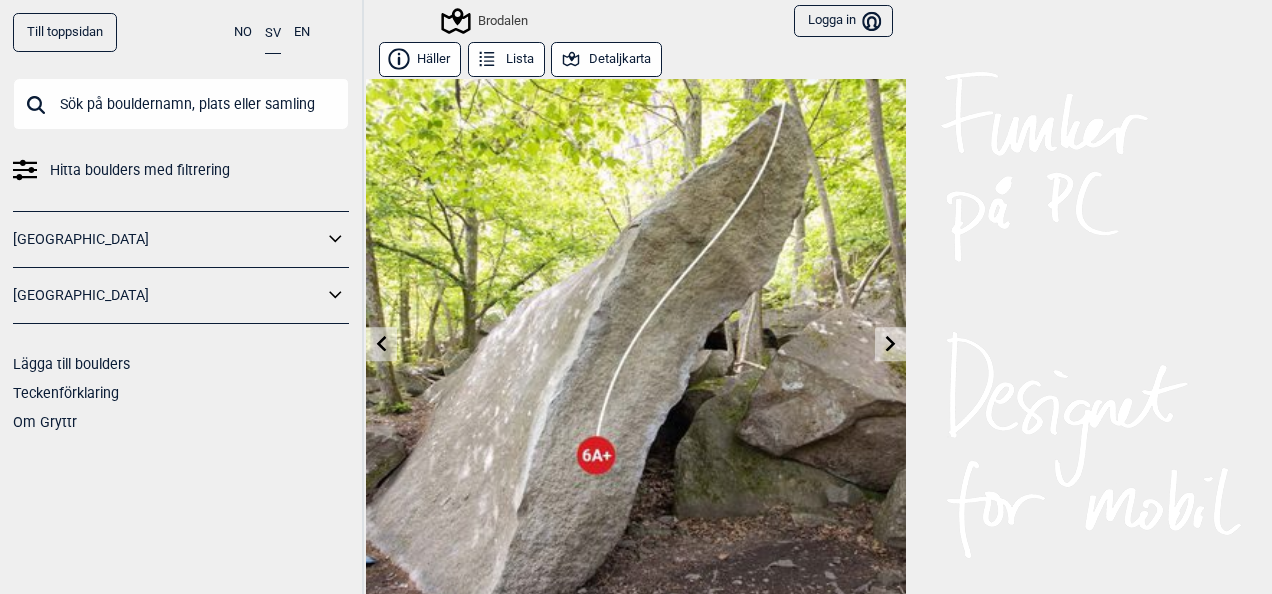 click 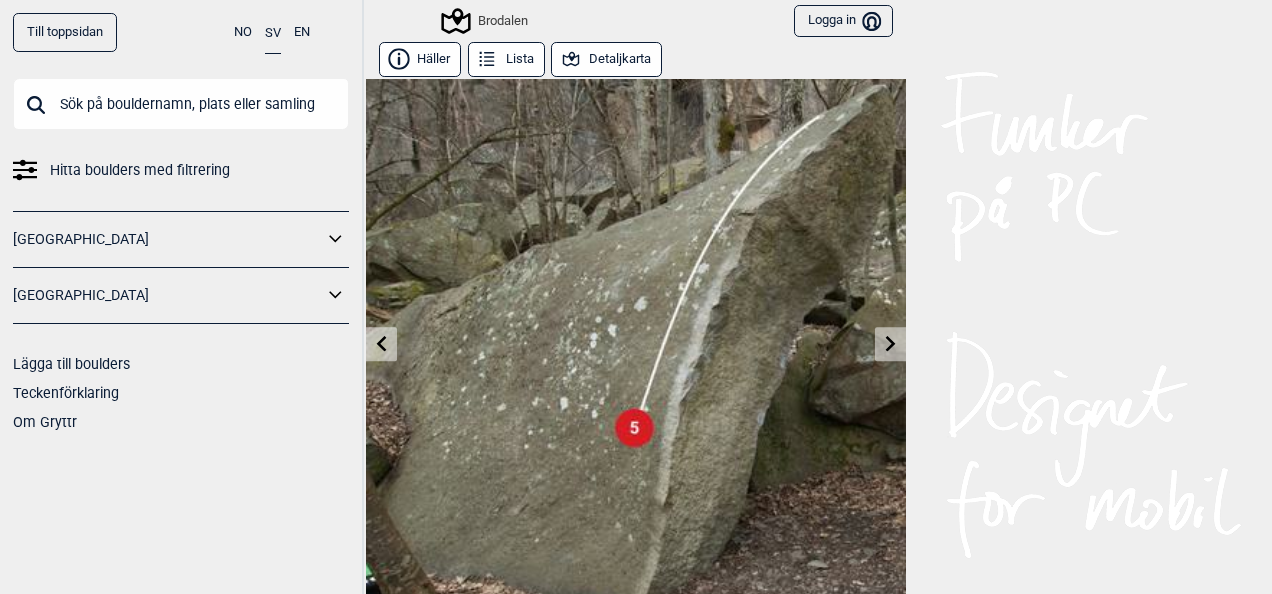 click 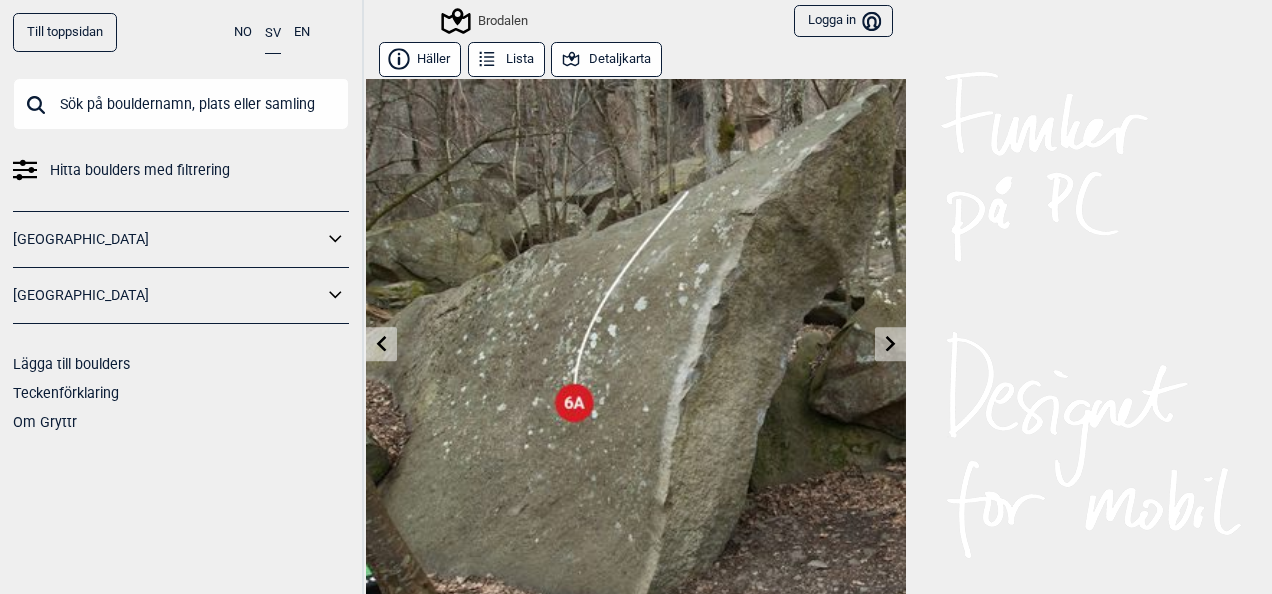 click 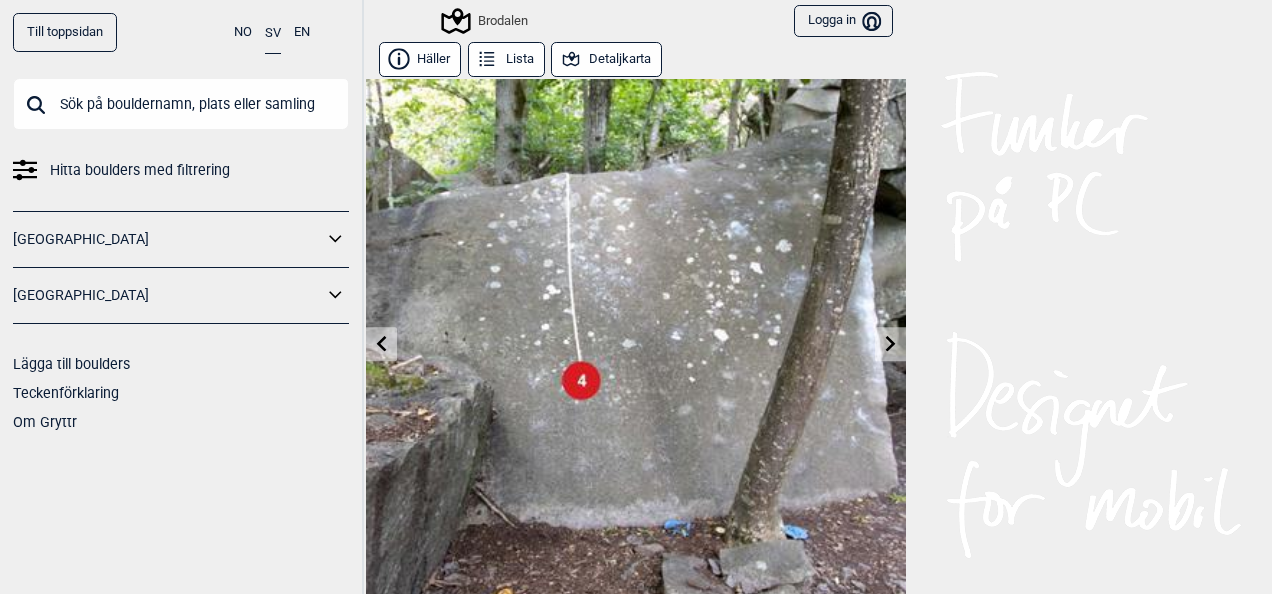 click 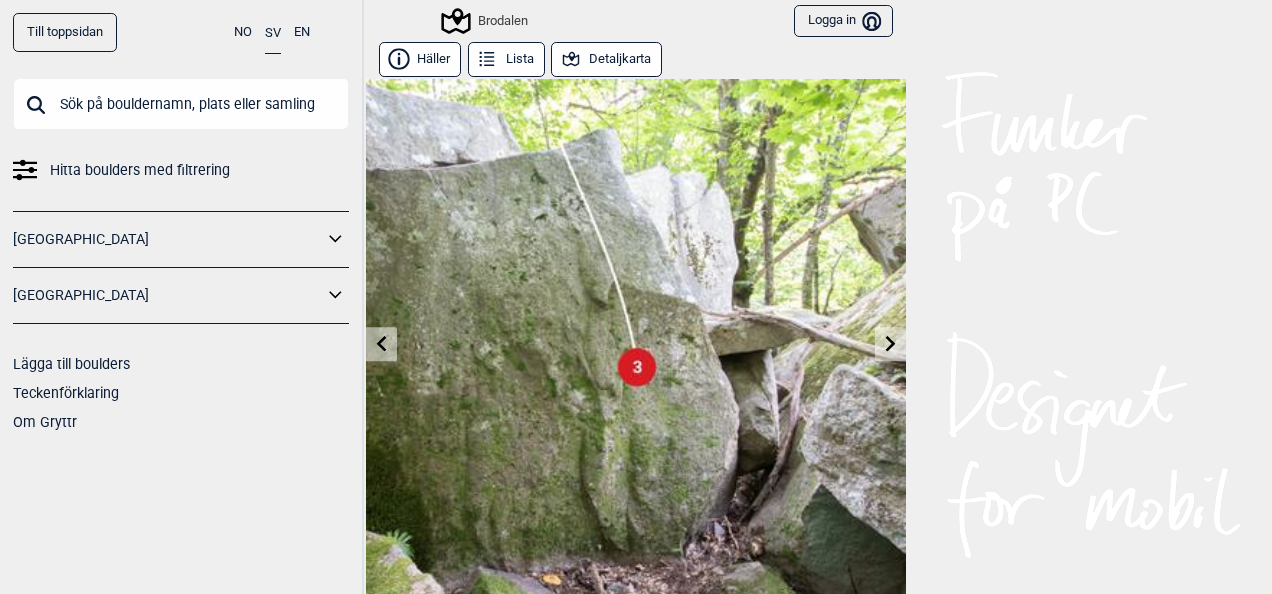 click 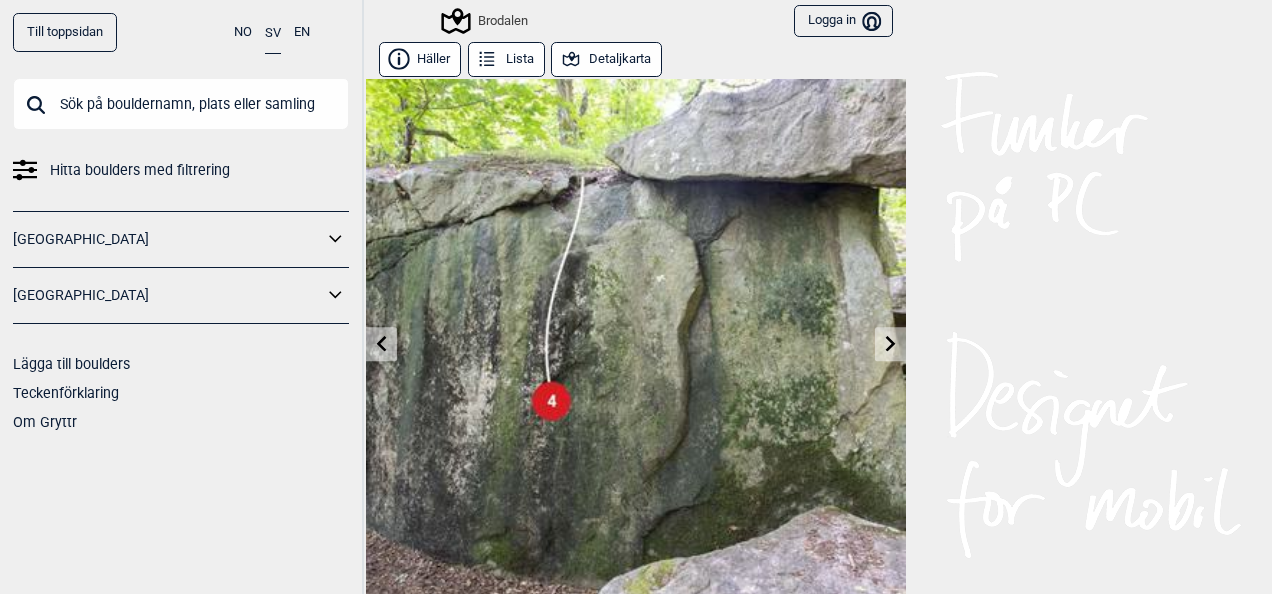 click 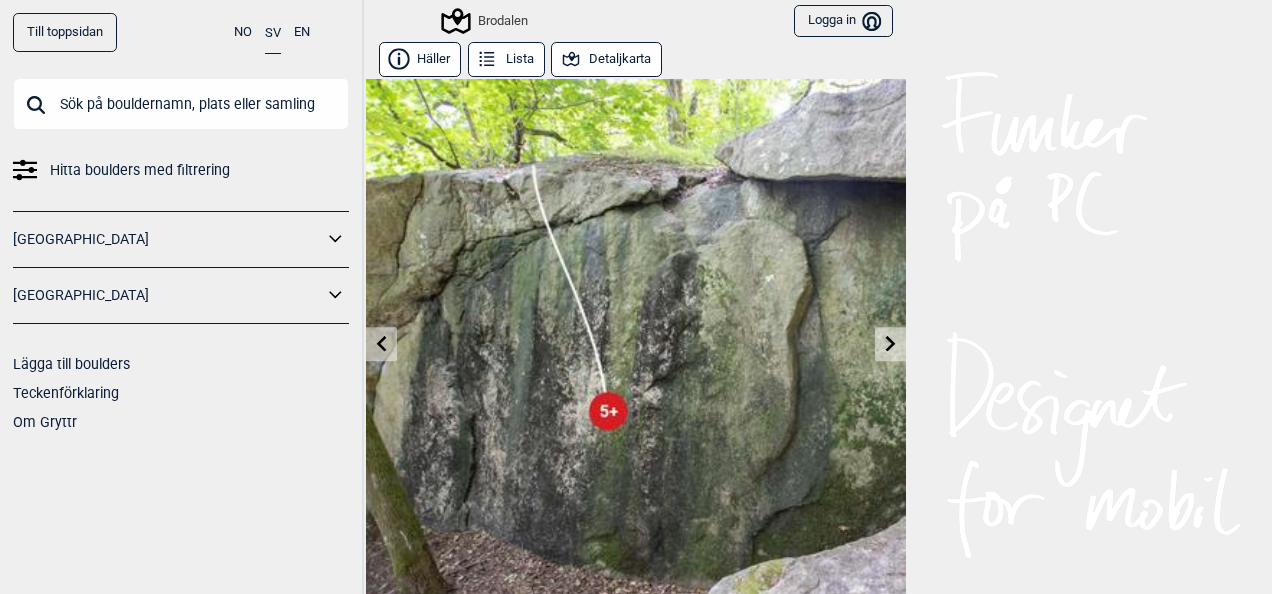 click 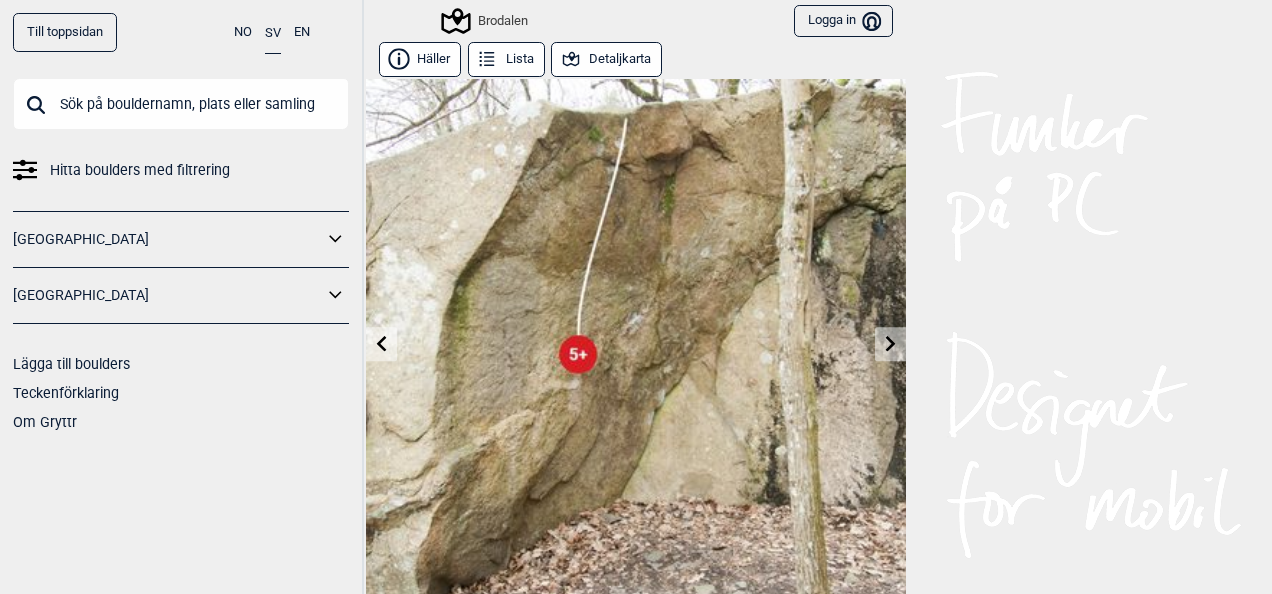 click 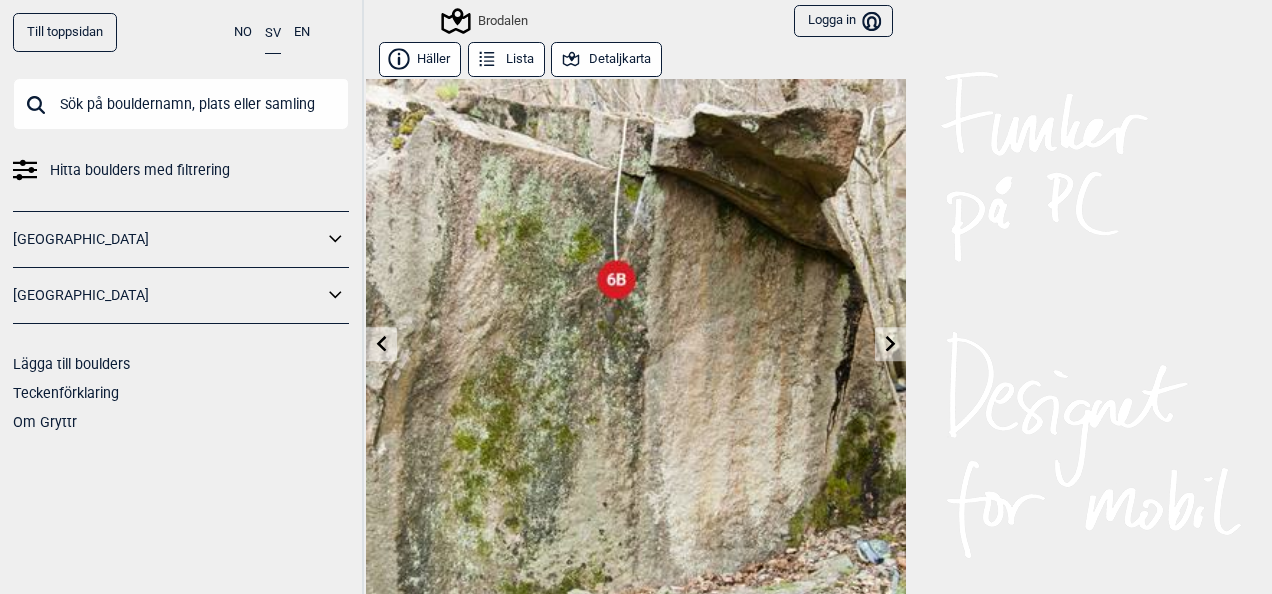 click 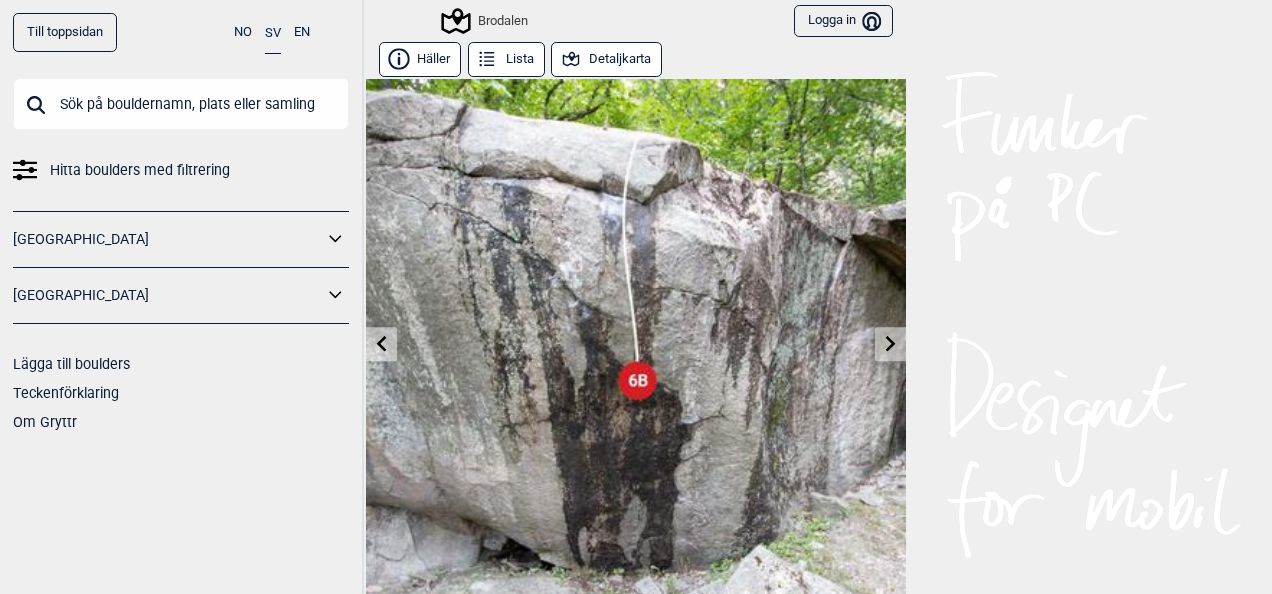 click 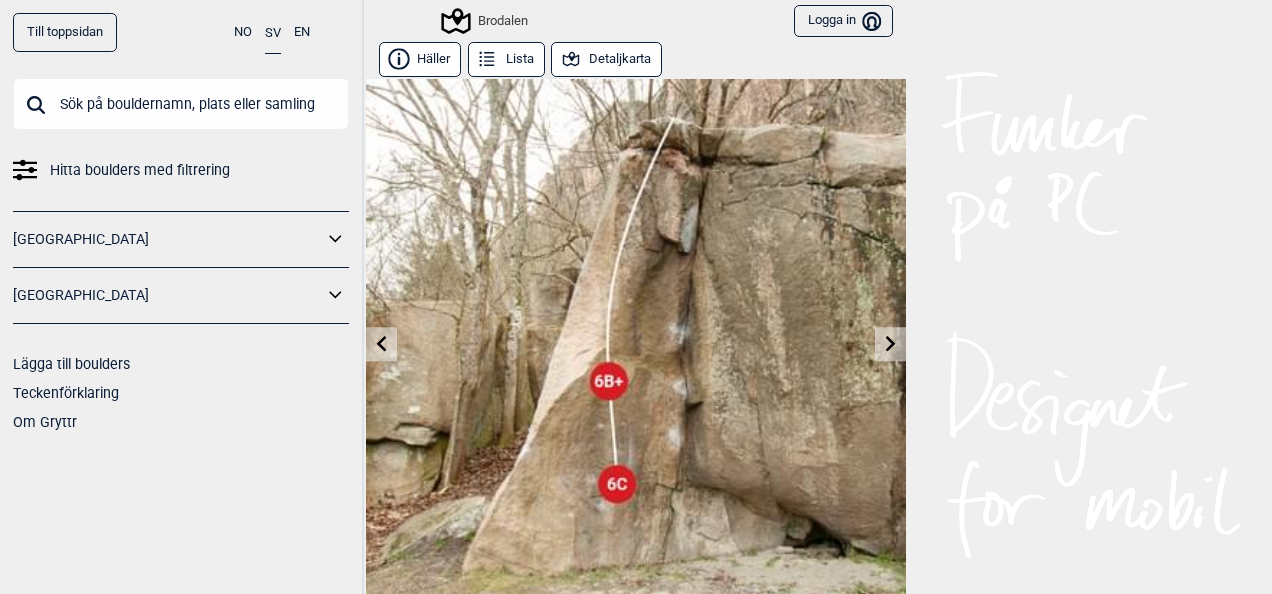 click 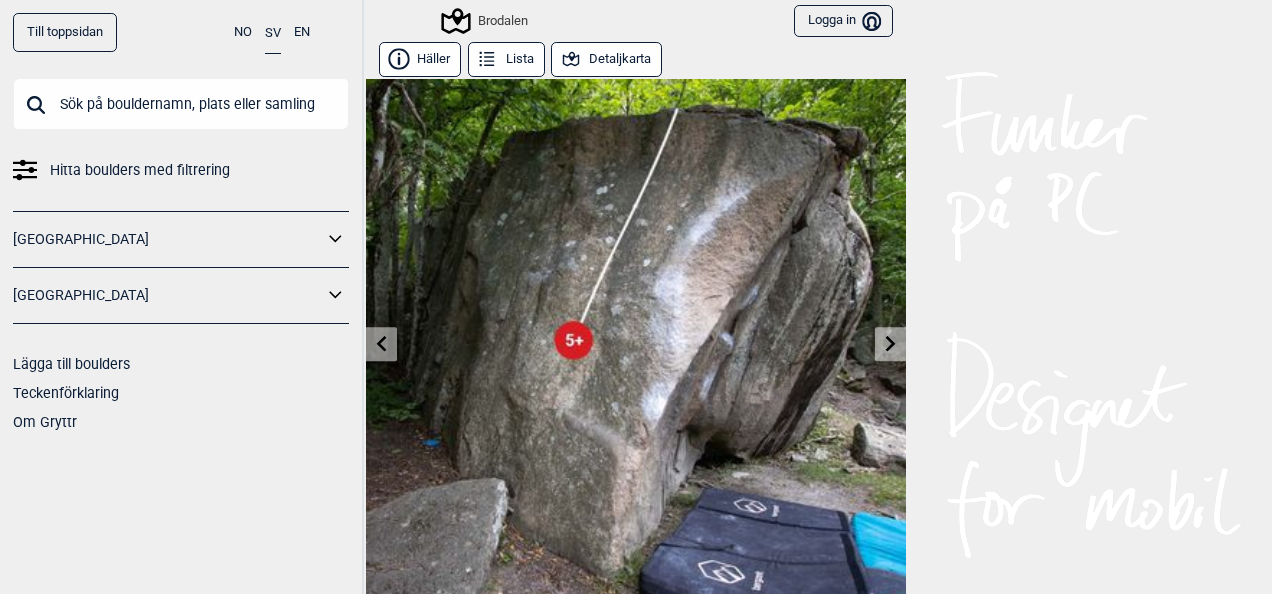 click 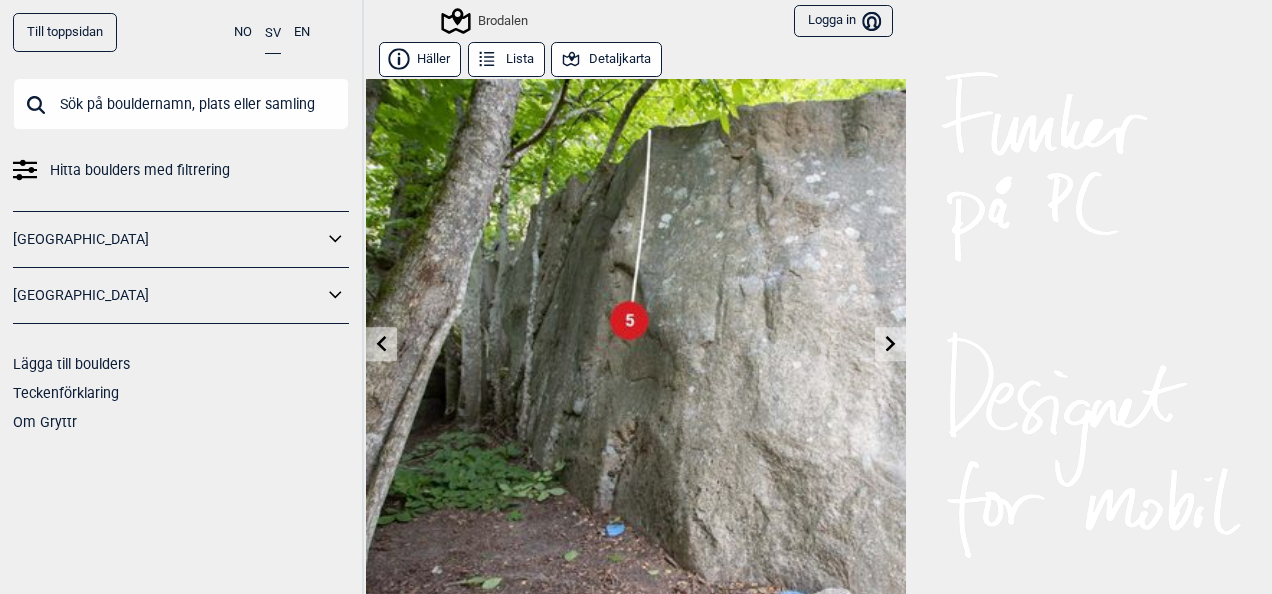 click 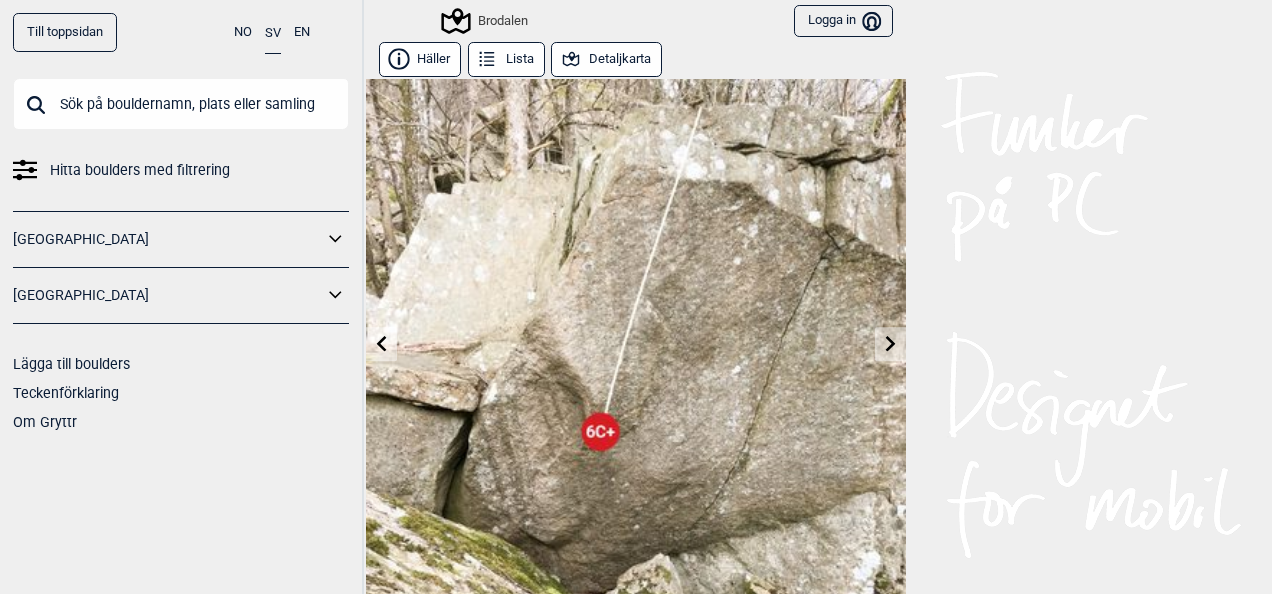 click 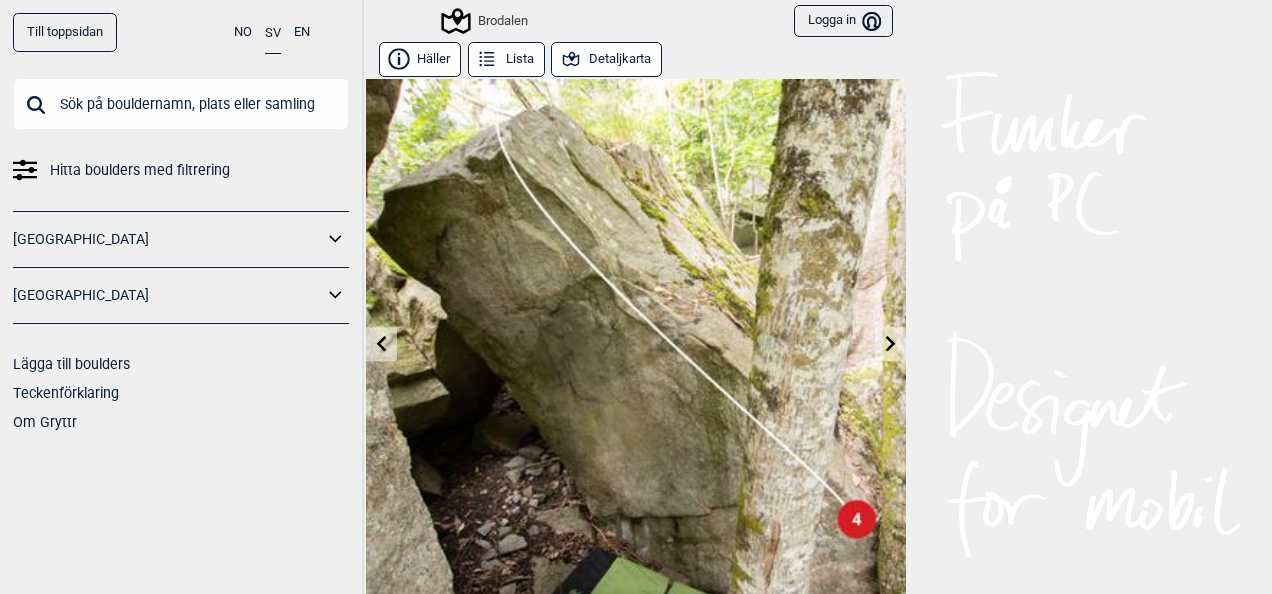 click 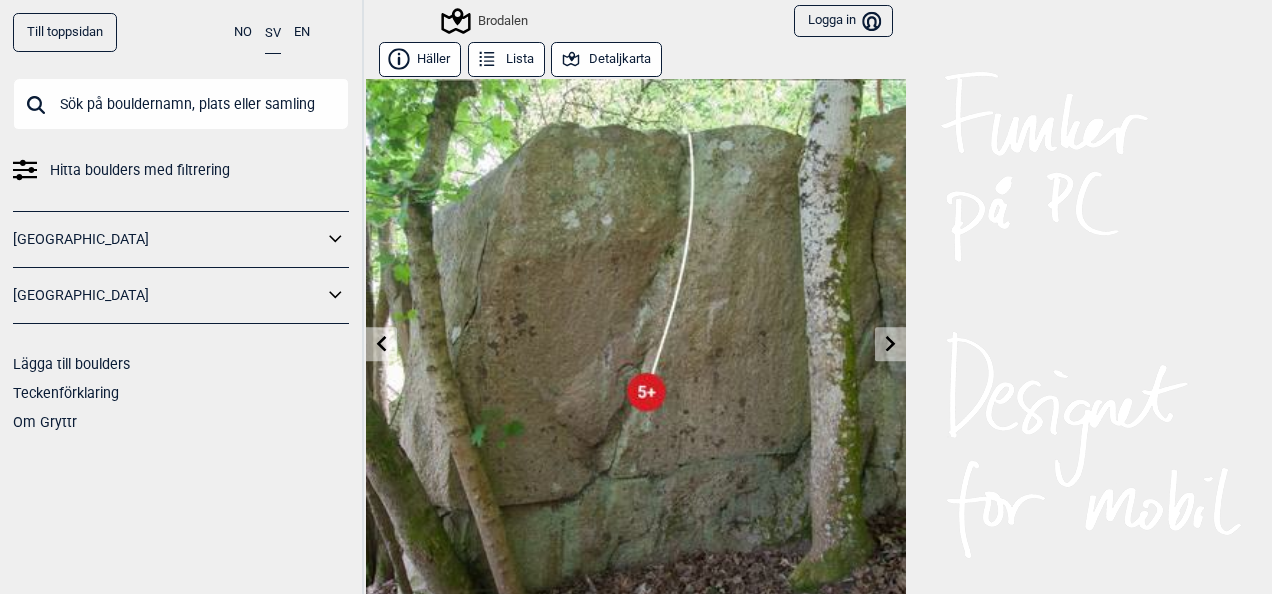 click 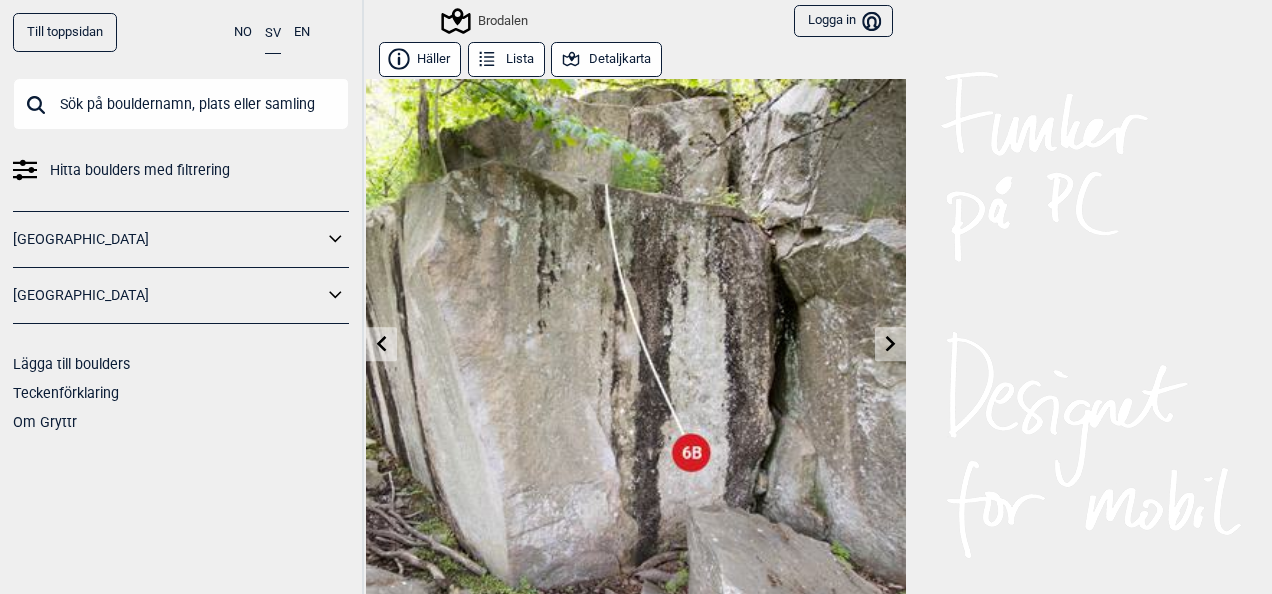 click 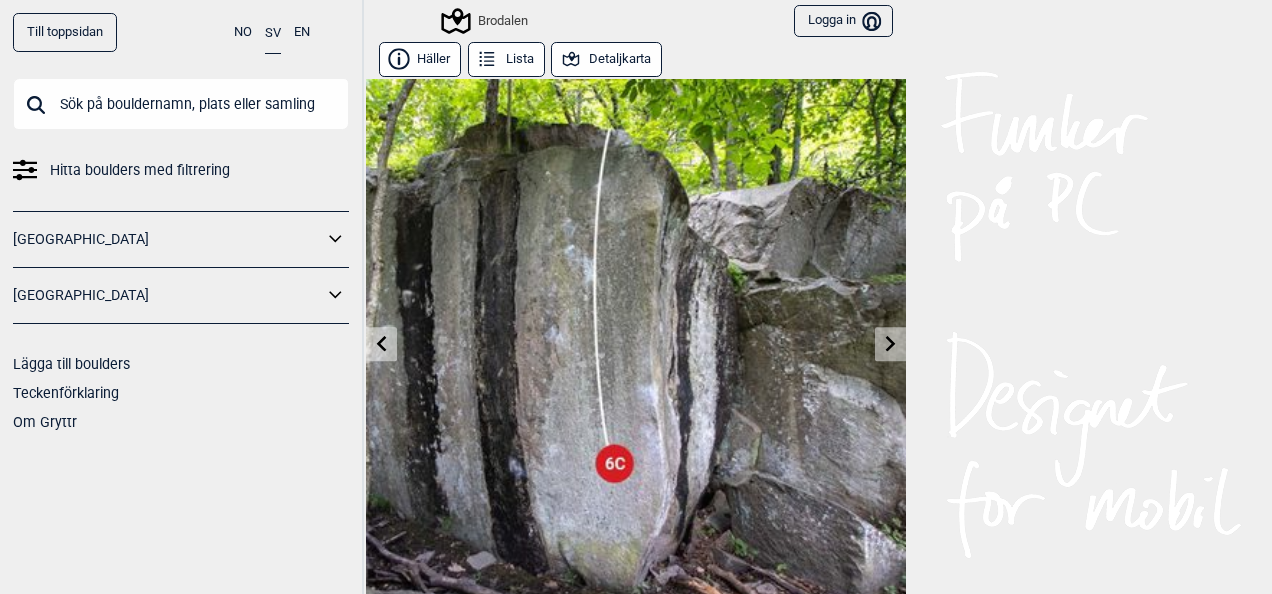 click 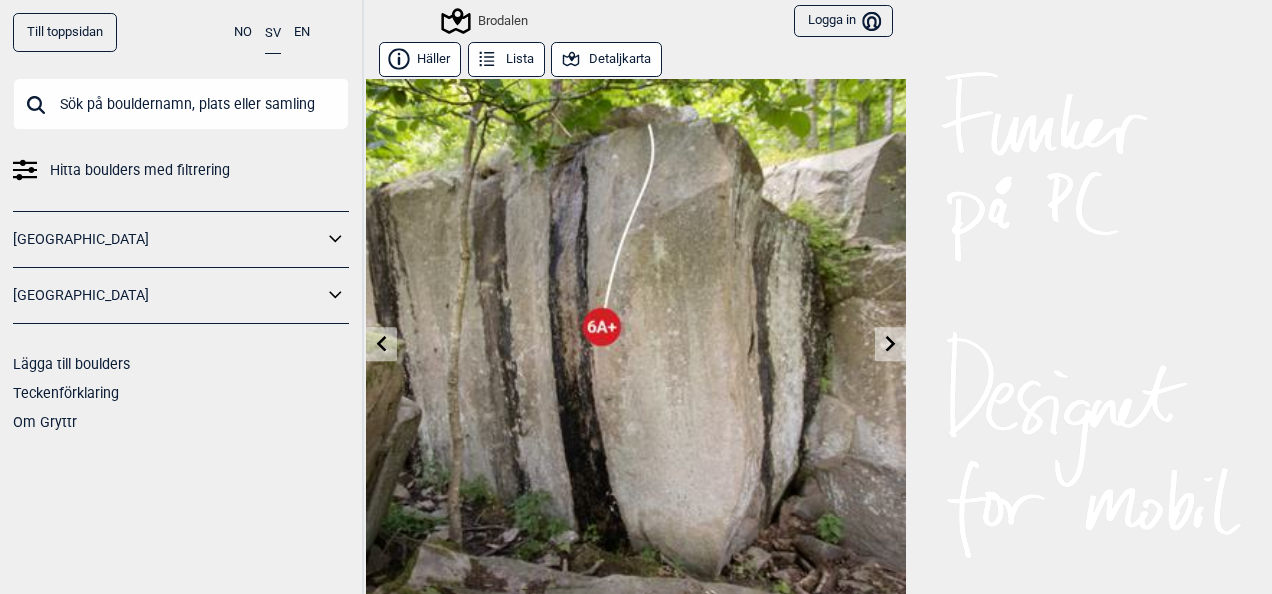 click 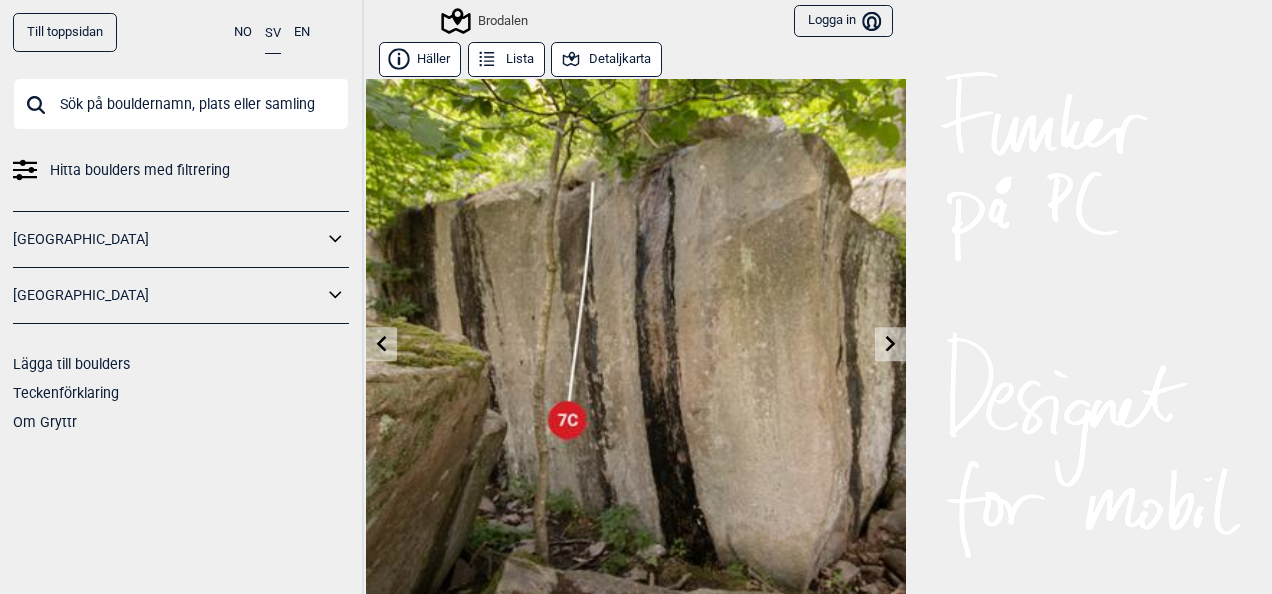 click 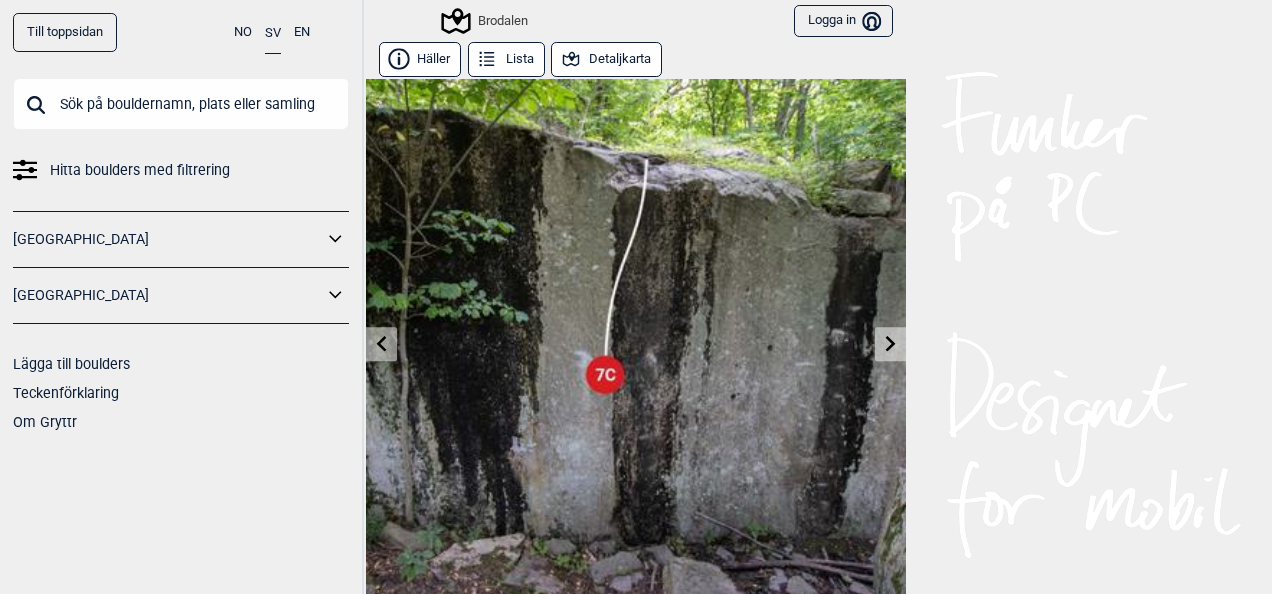 click 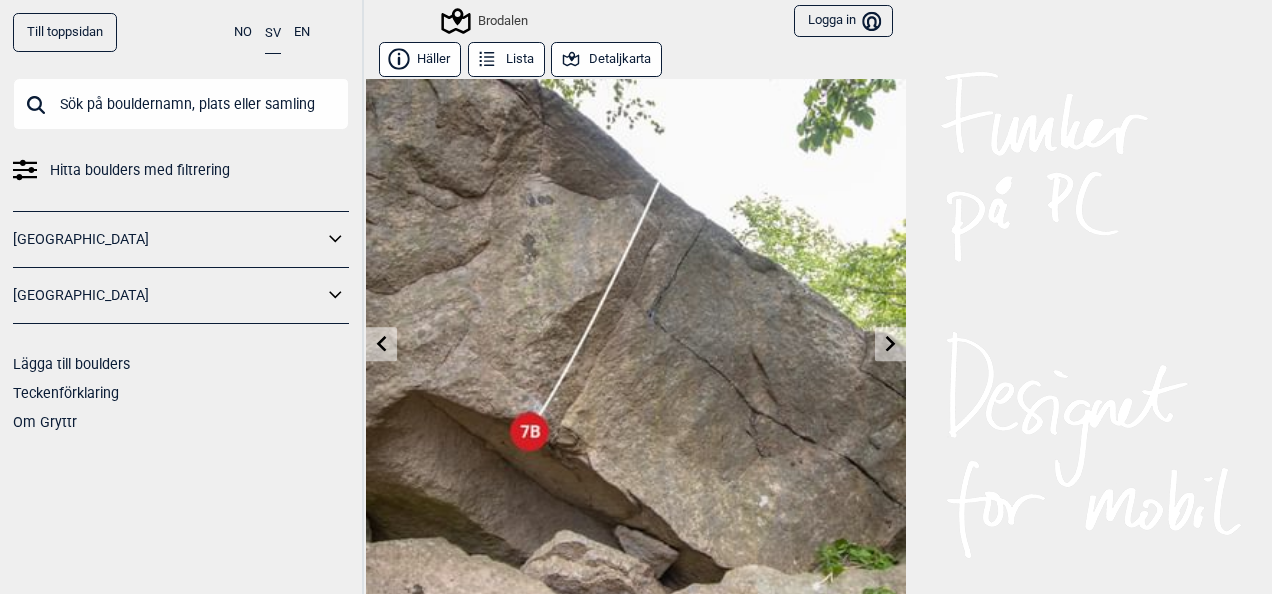 click 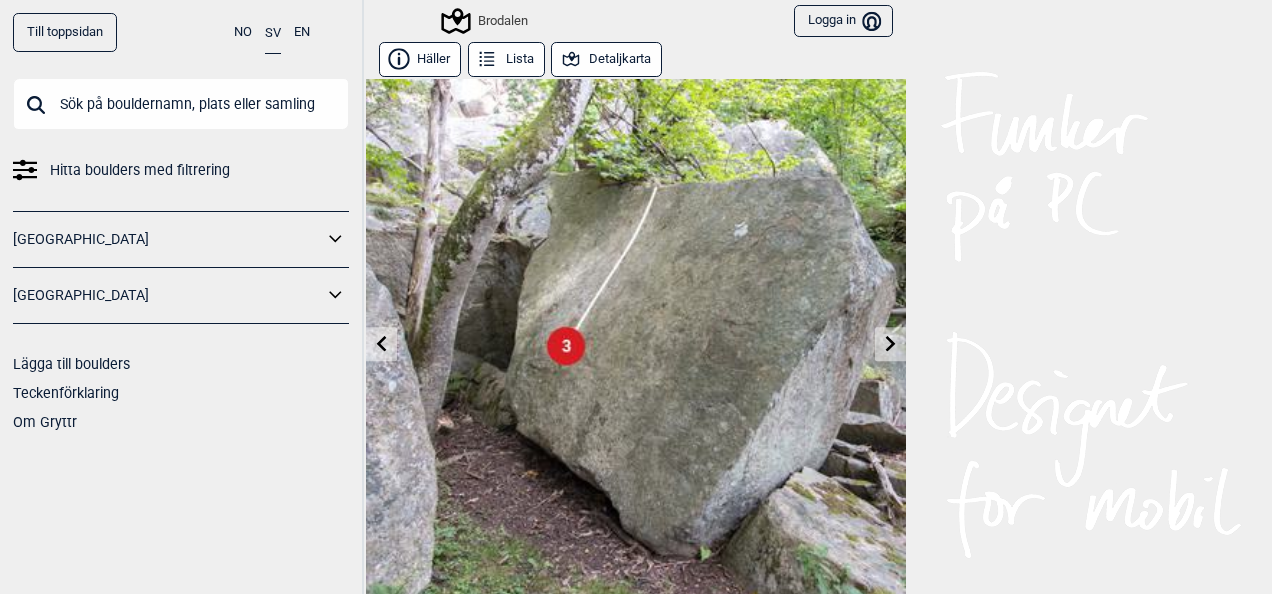 click 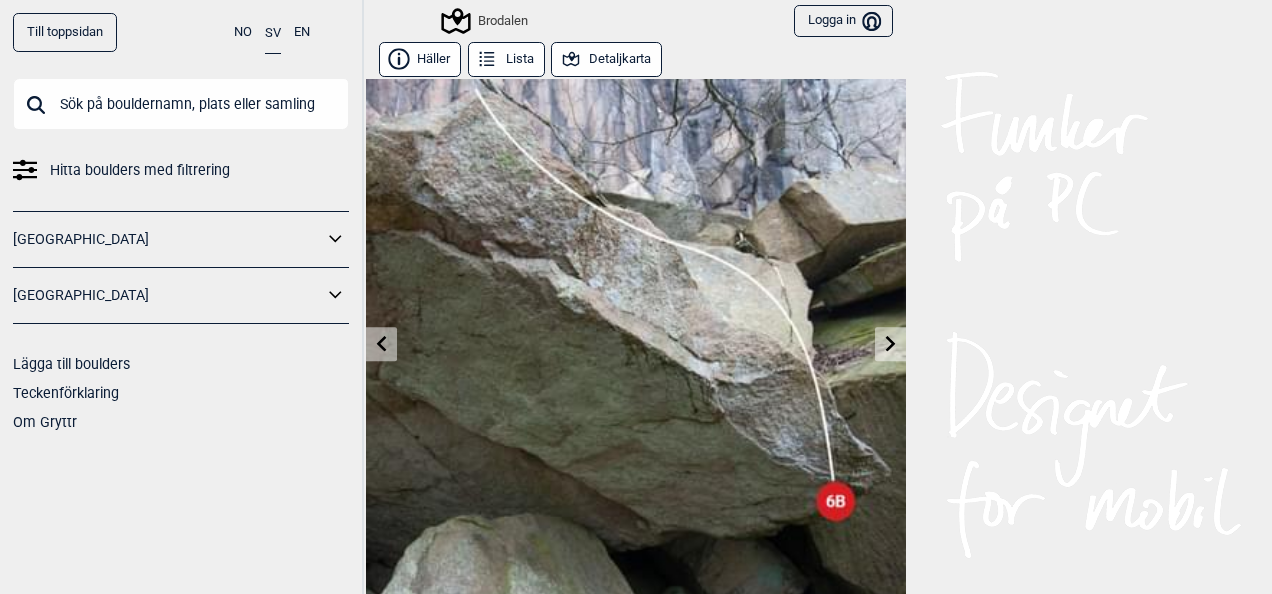 click 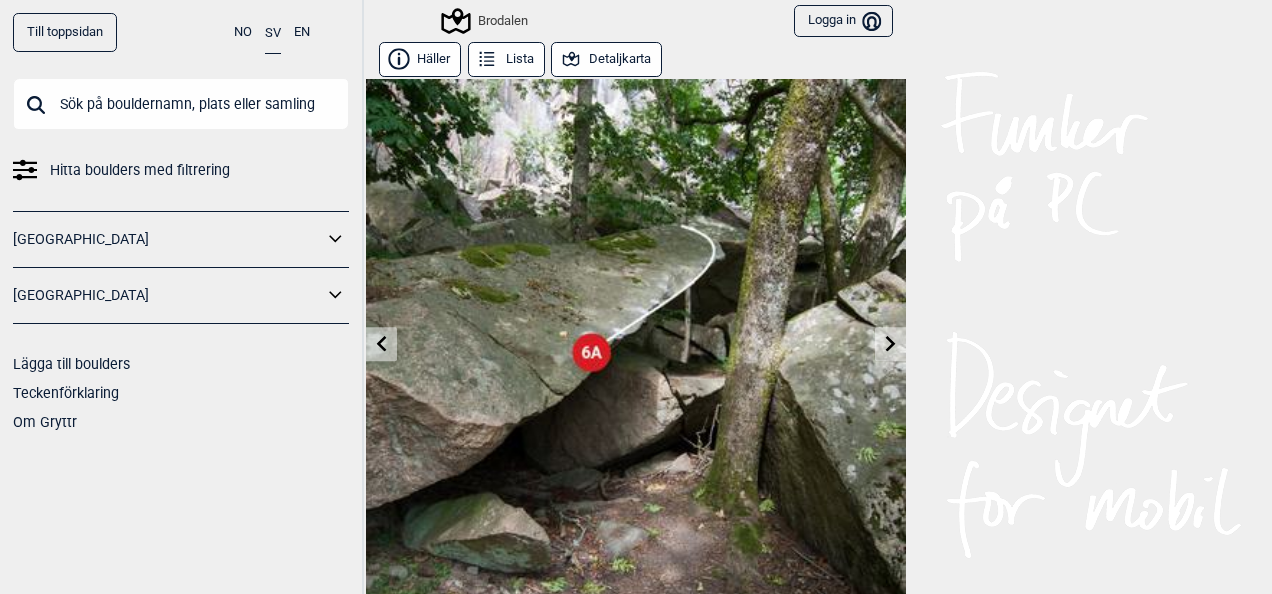 click 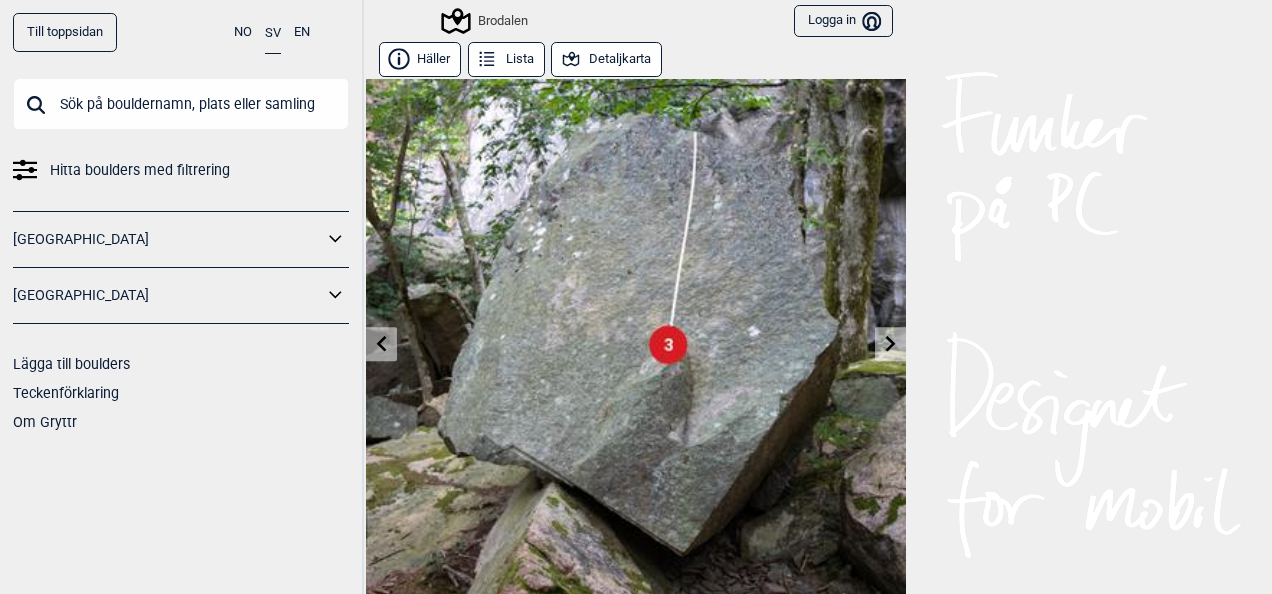 click 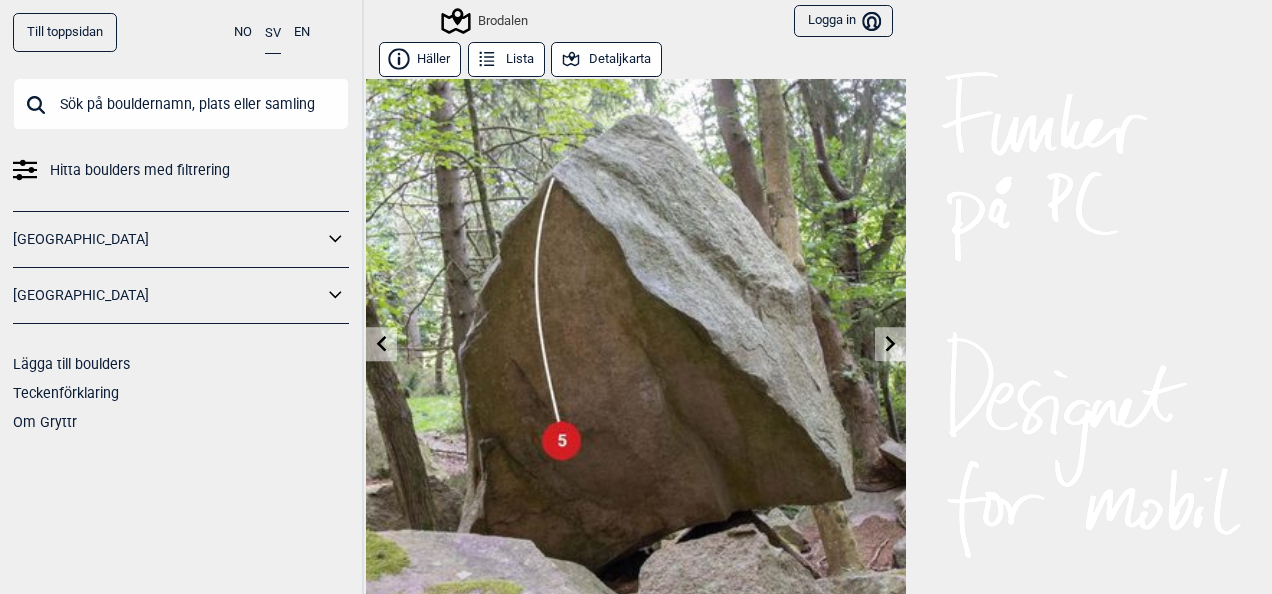 click 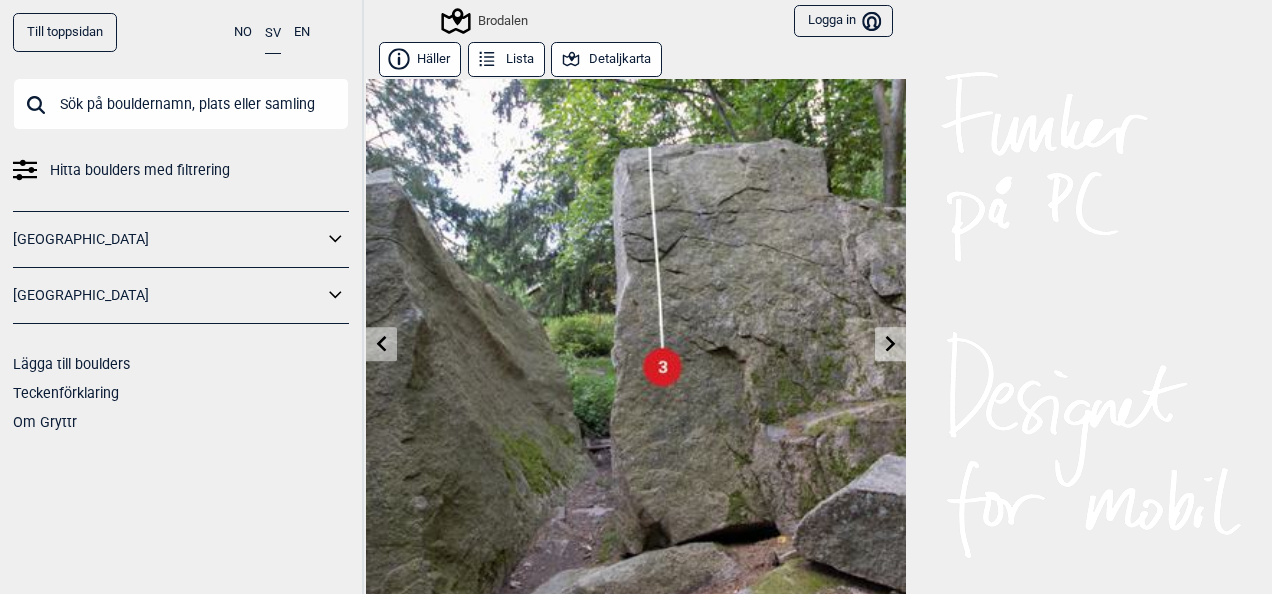 click 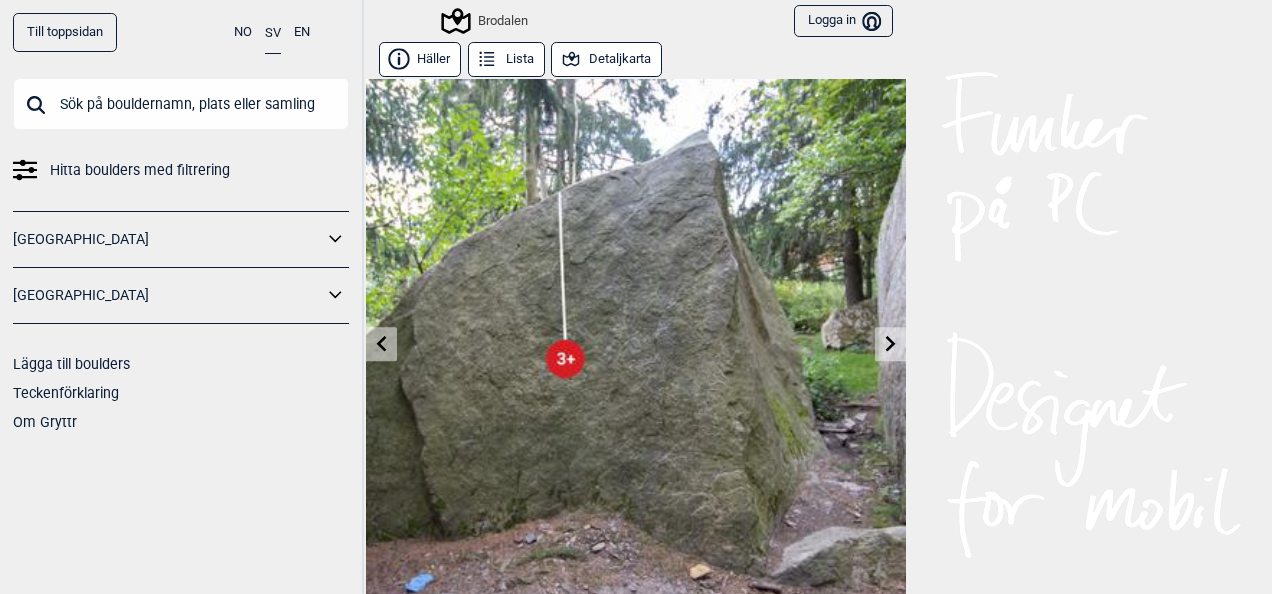 click 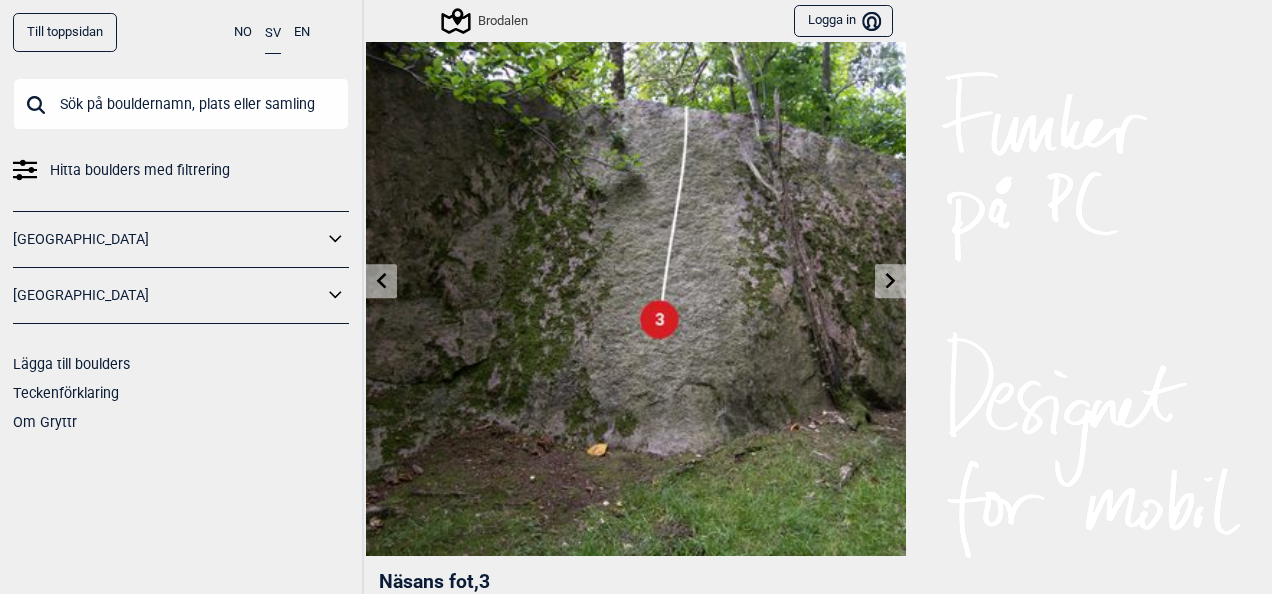 scroll, scrollTop: 80, scrollLeft: 0, axis: vertical 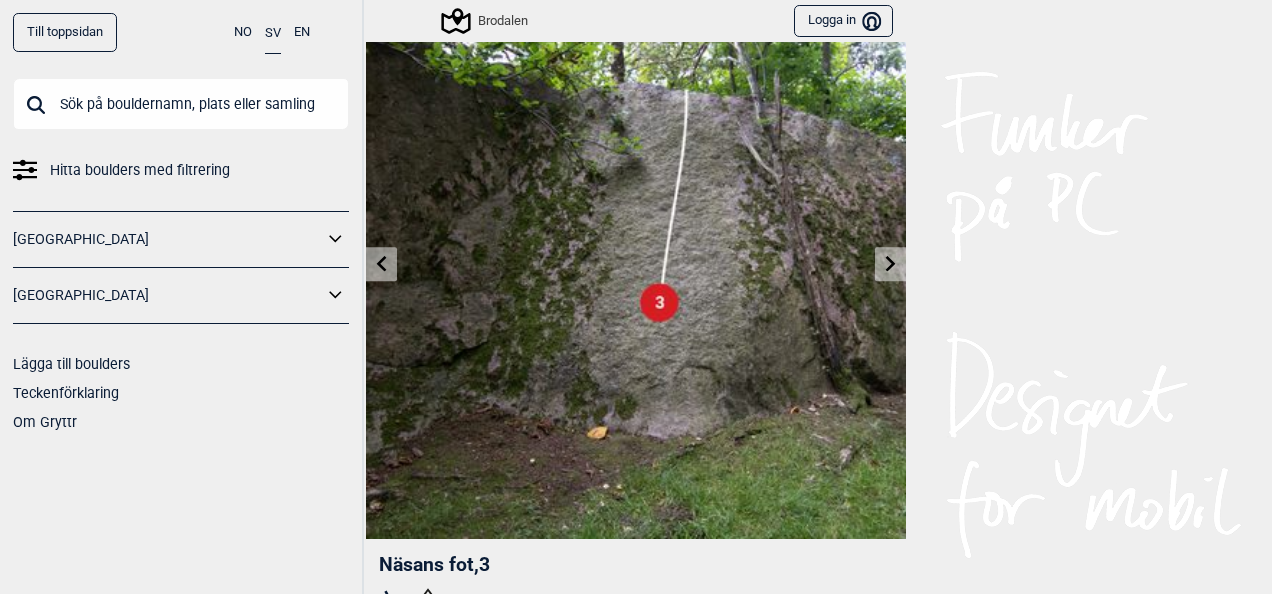 click at bounding box center (890, 264) 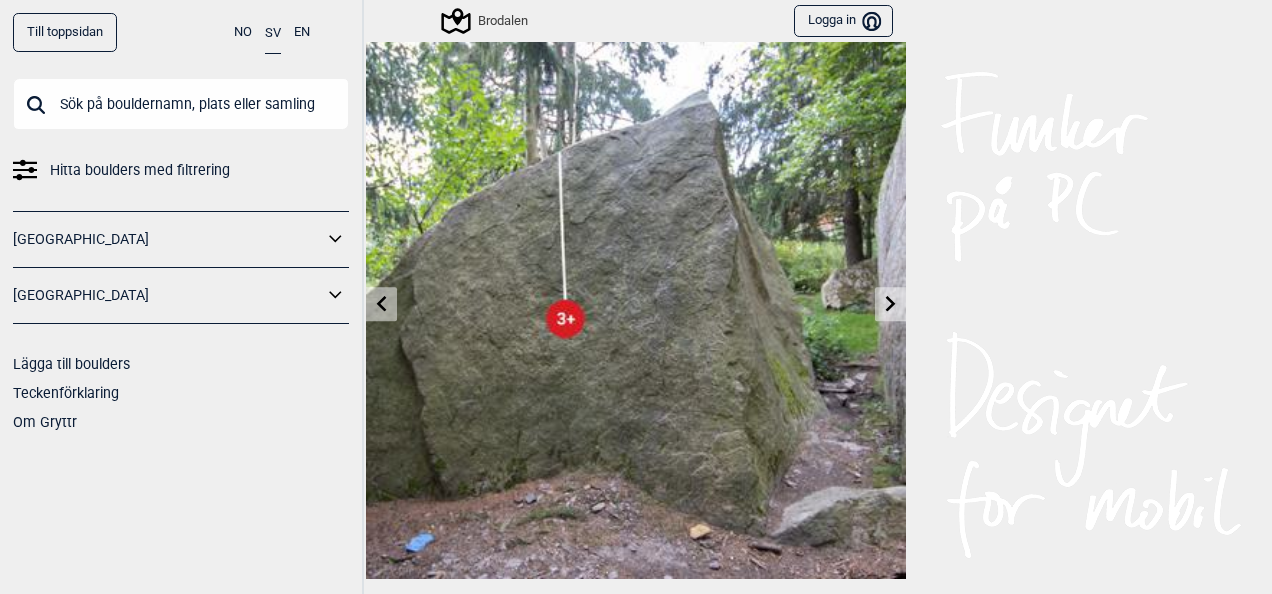 scroll, scrollTop: 80, scrollLeft: 0, axis: vertical 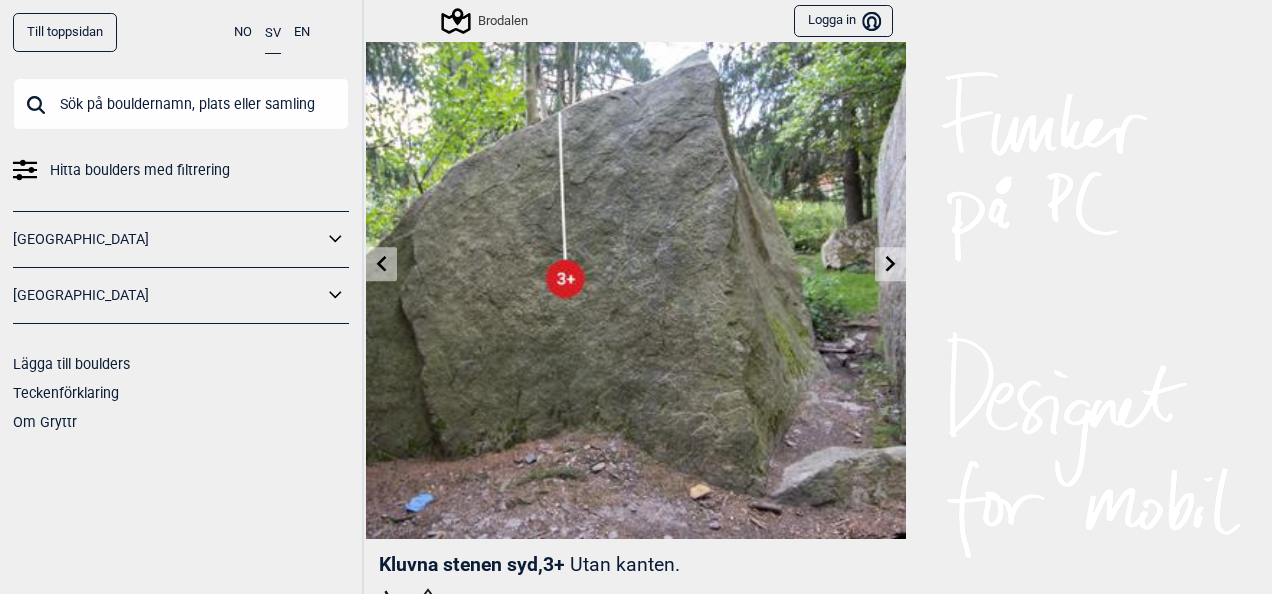 click at bounding box center [890, 264] 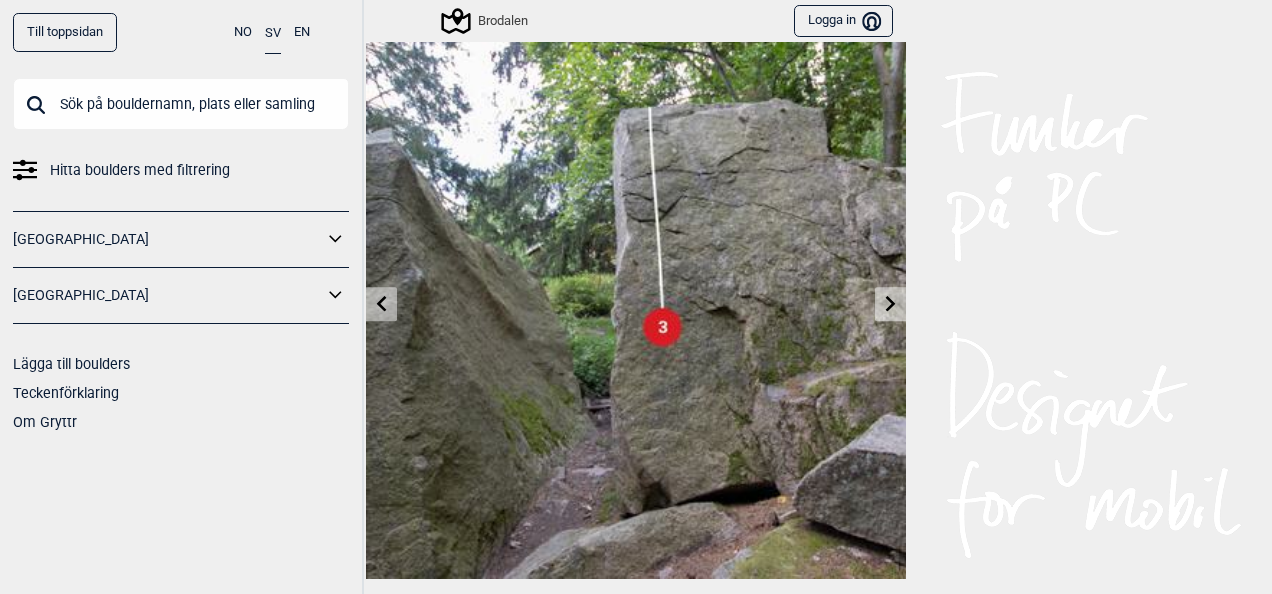 scroll, scrollTop: 80, scrollLeft: 0, axis: vertical 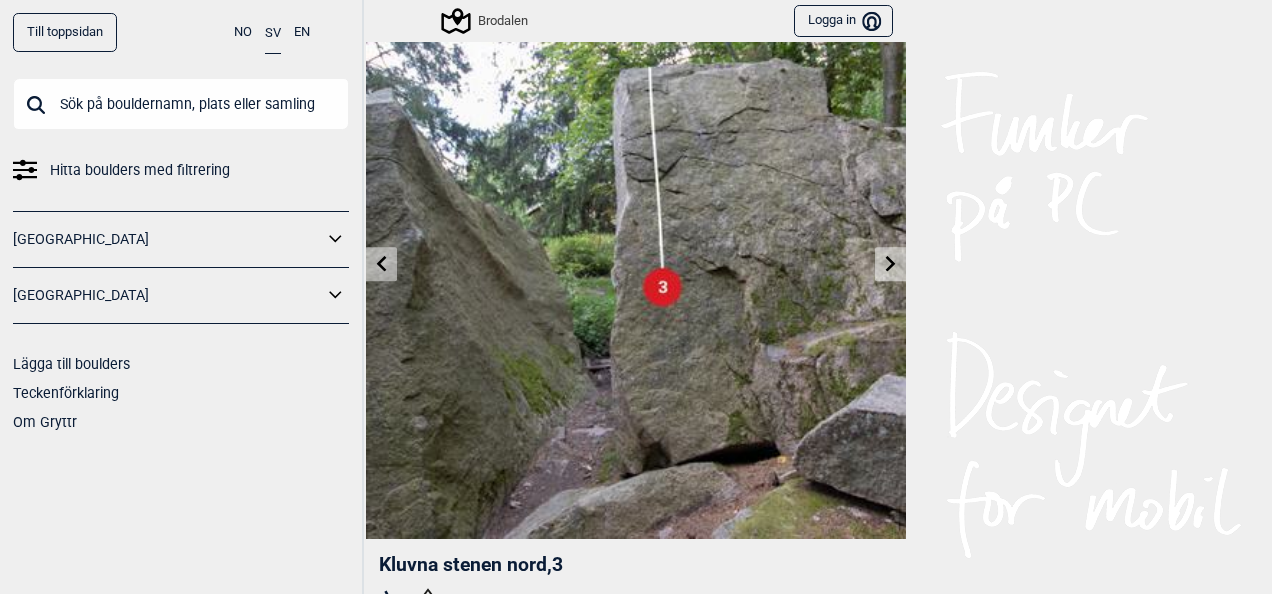 click 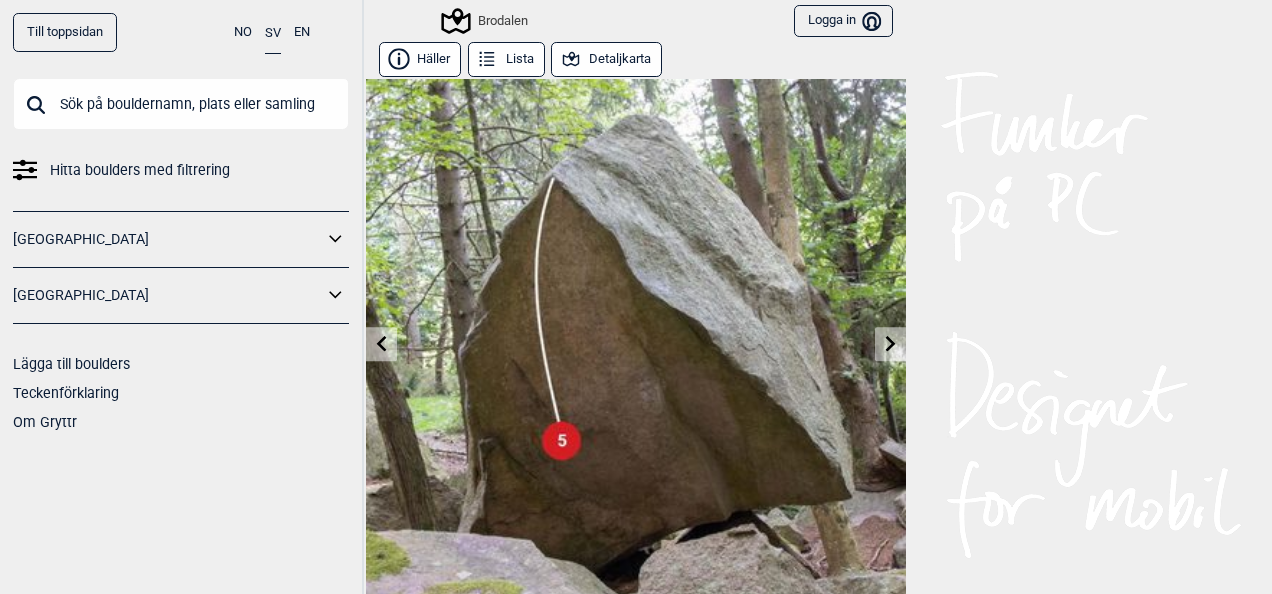 click at bounding box center [636, 349] 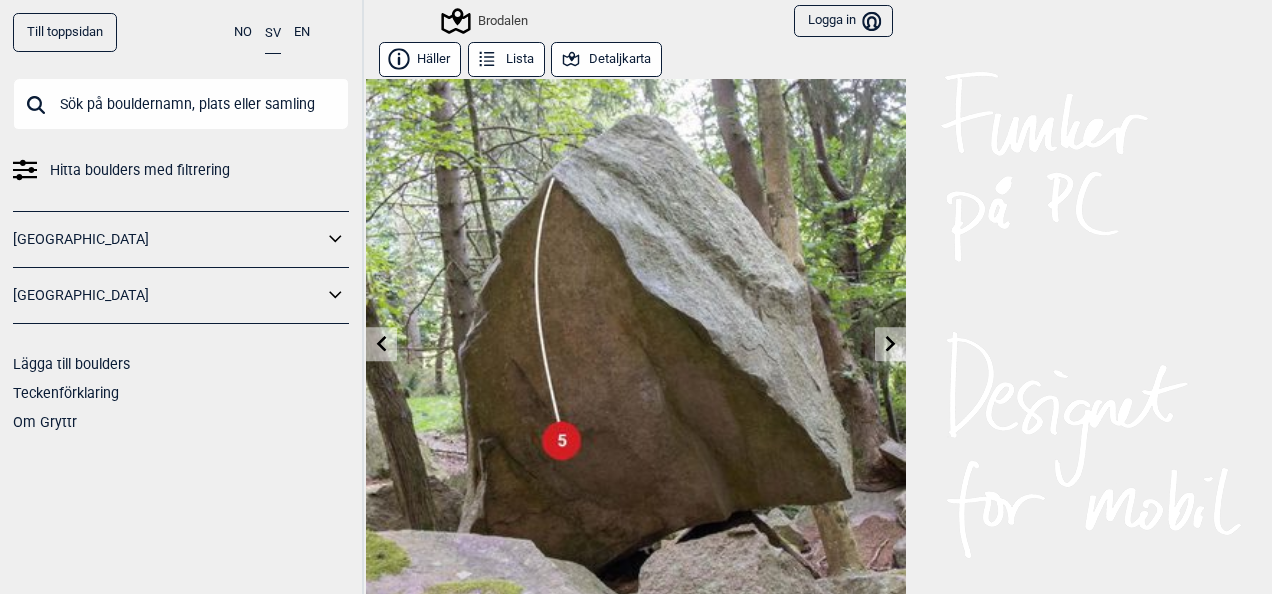 click 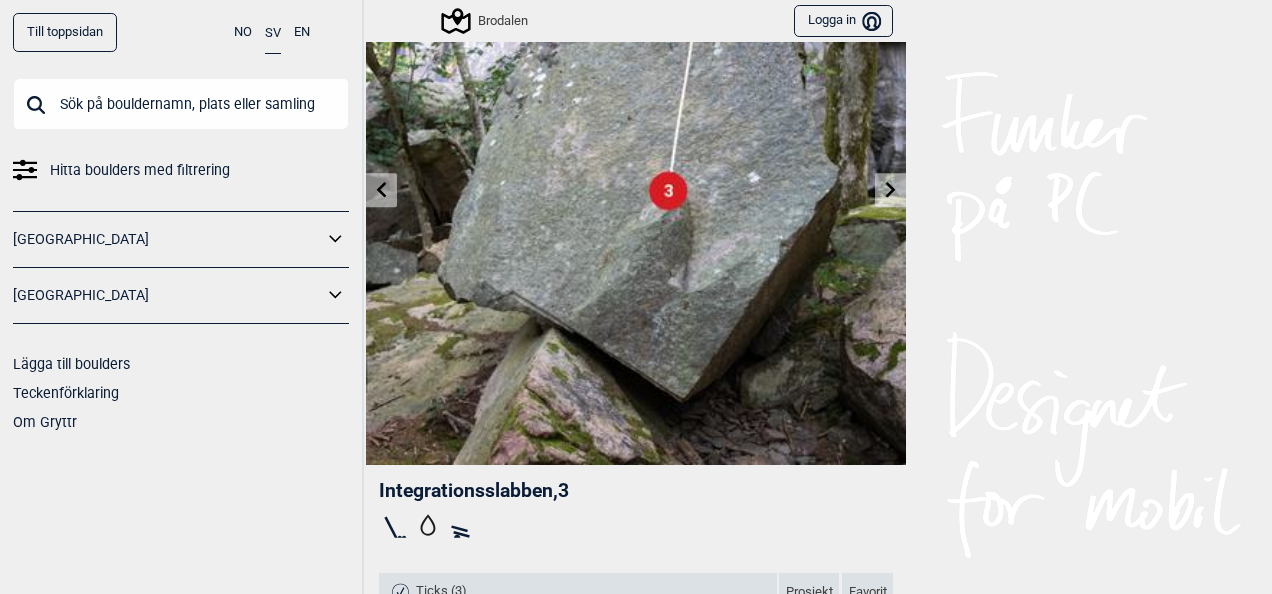scroll, scrollTop: 160, scrollLeft: 0, axis: vertical 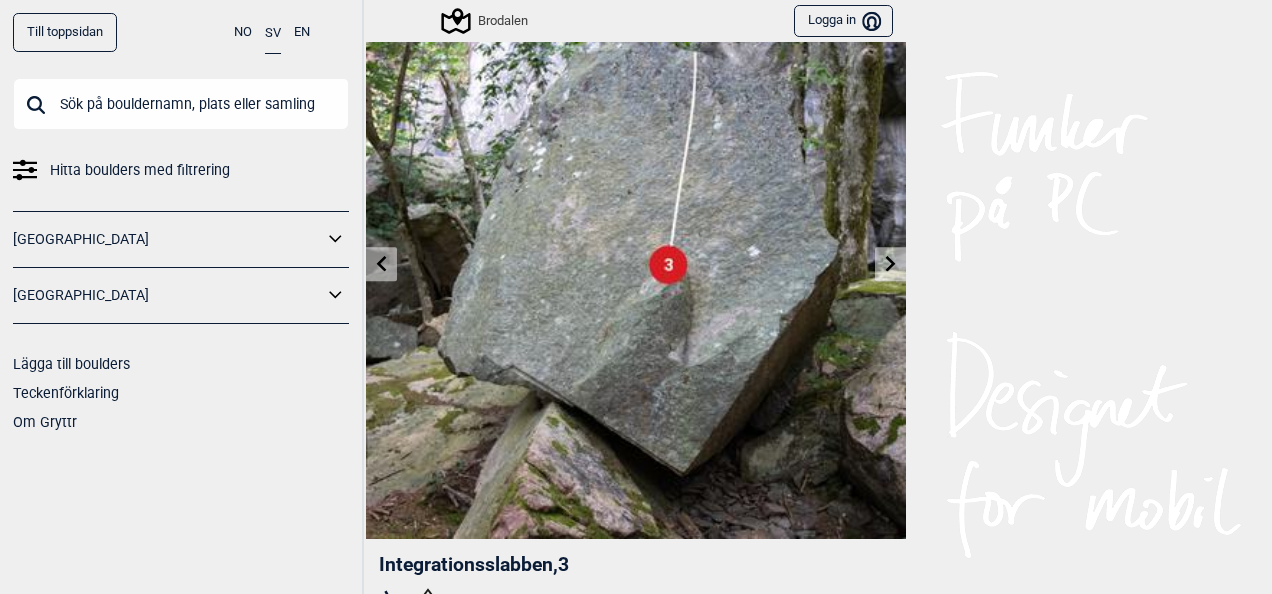 click 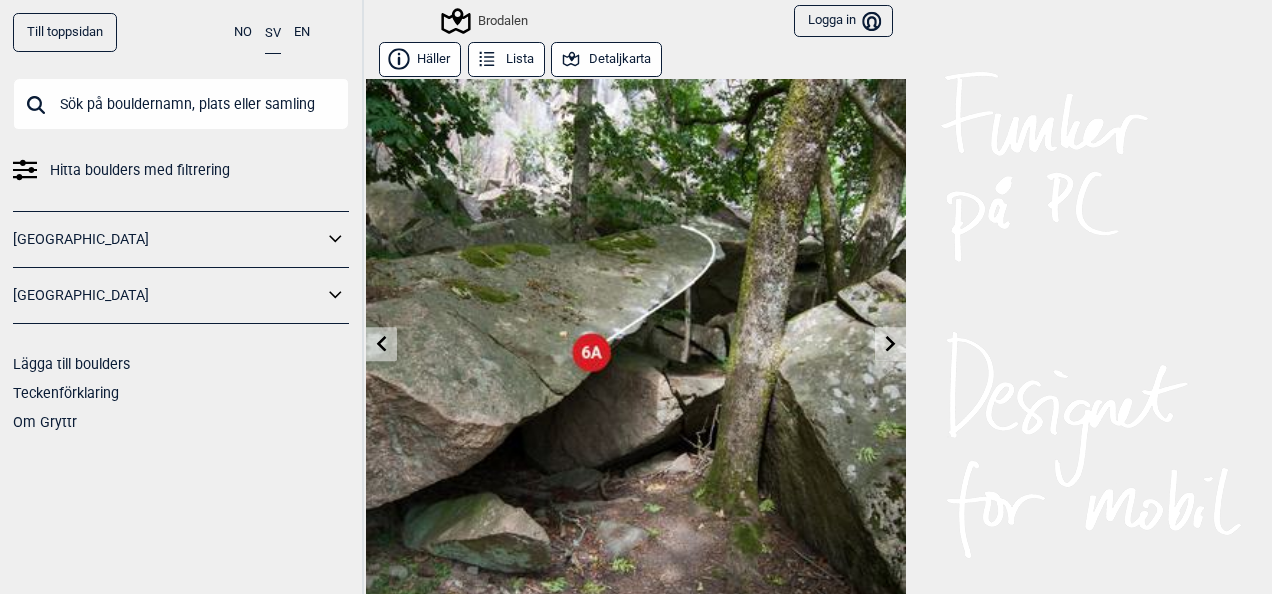 click 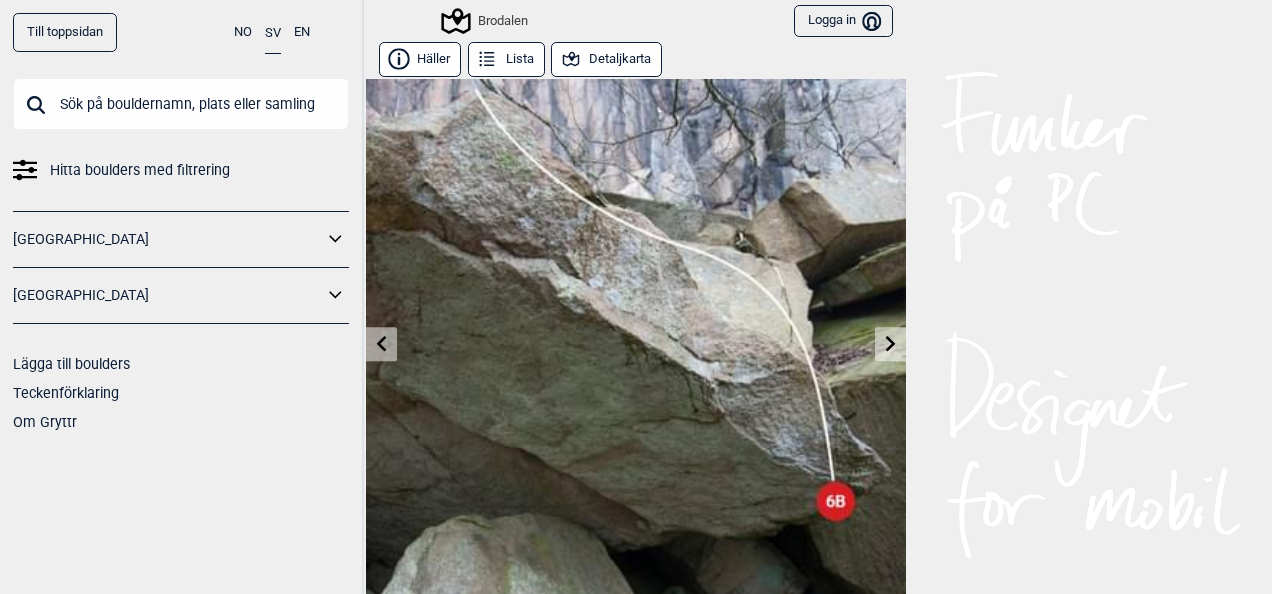 click 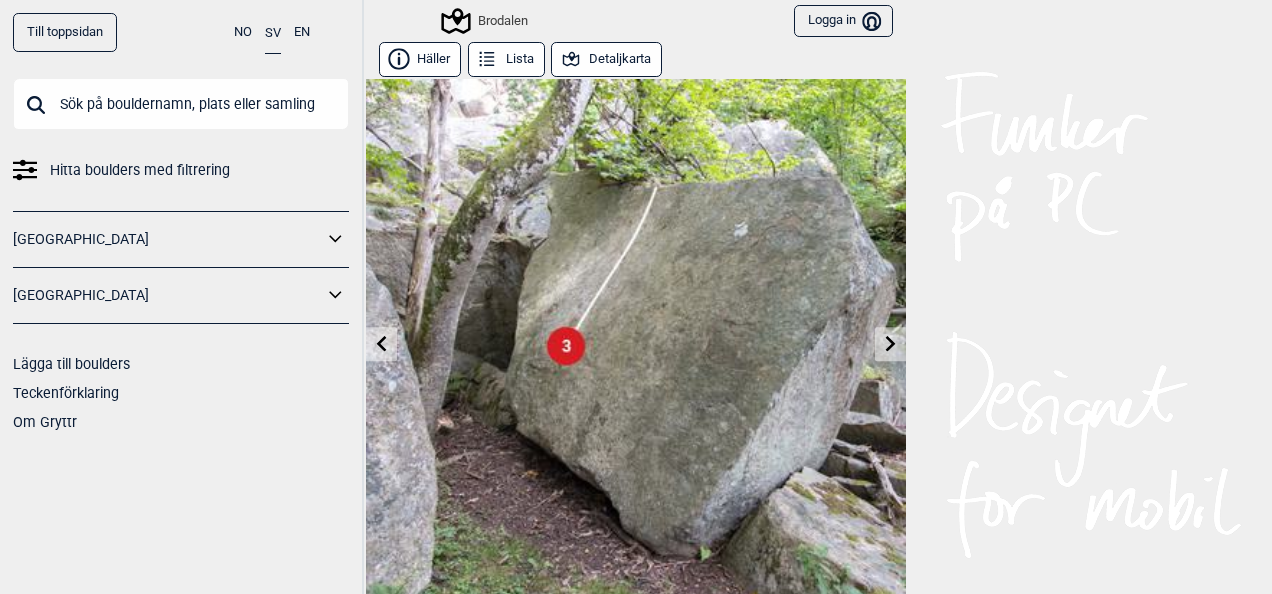 click 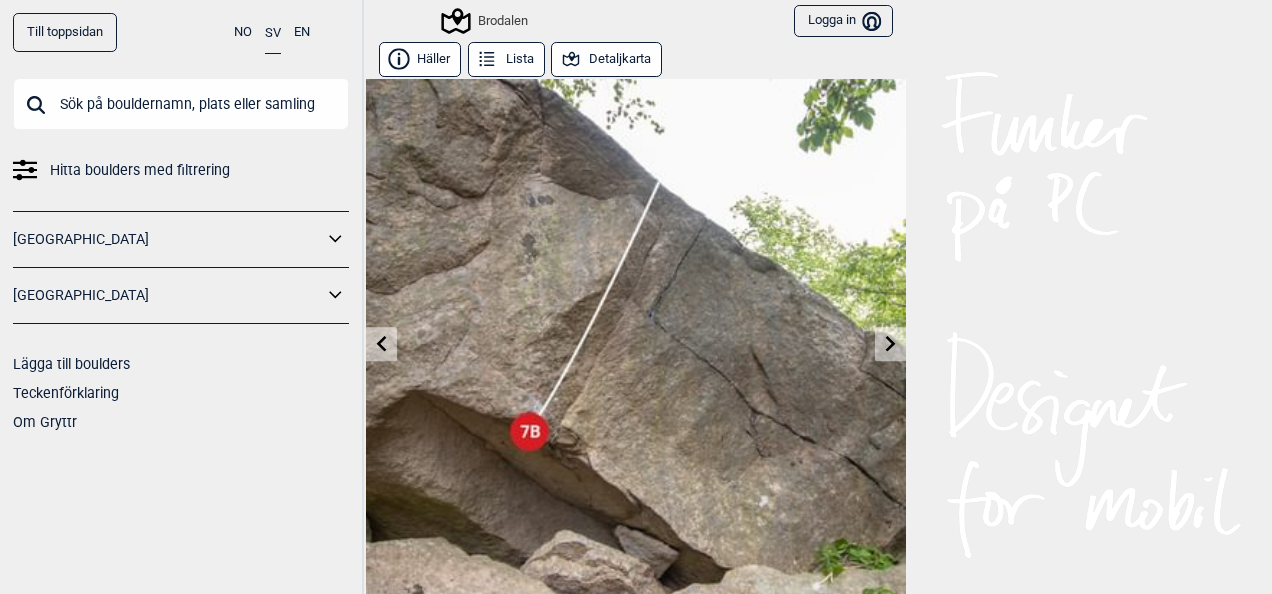 click 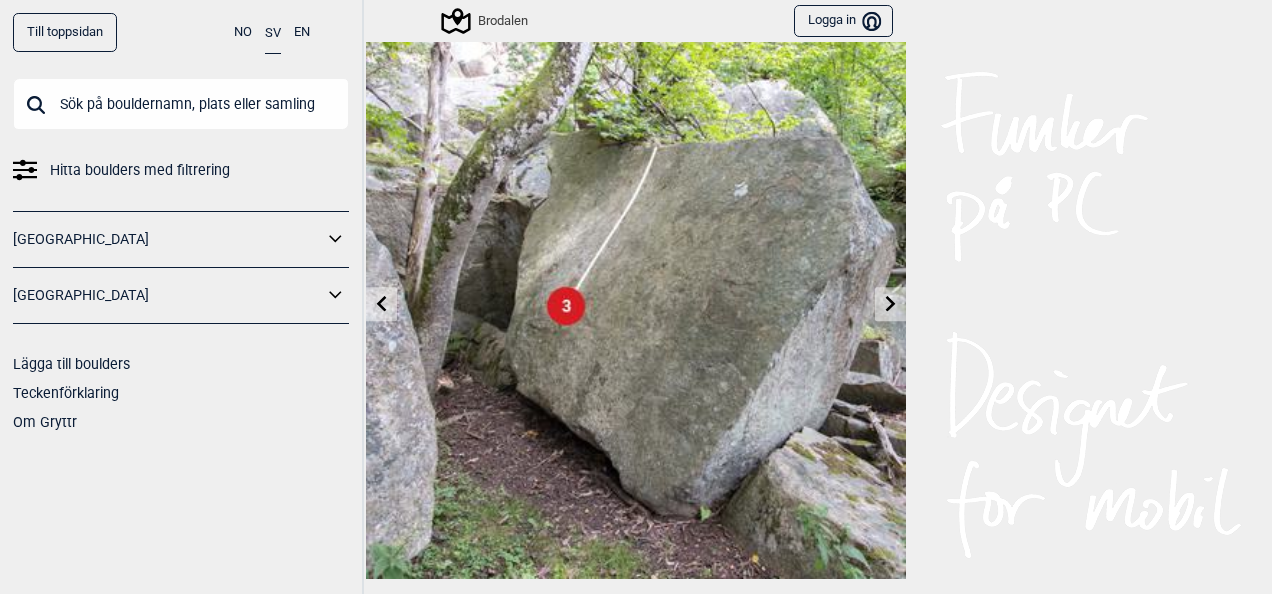 scroll, scrollTop: 80, scrollLeft: 0, axis: vertical 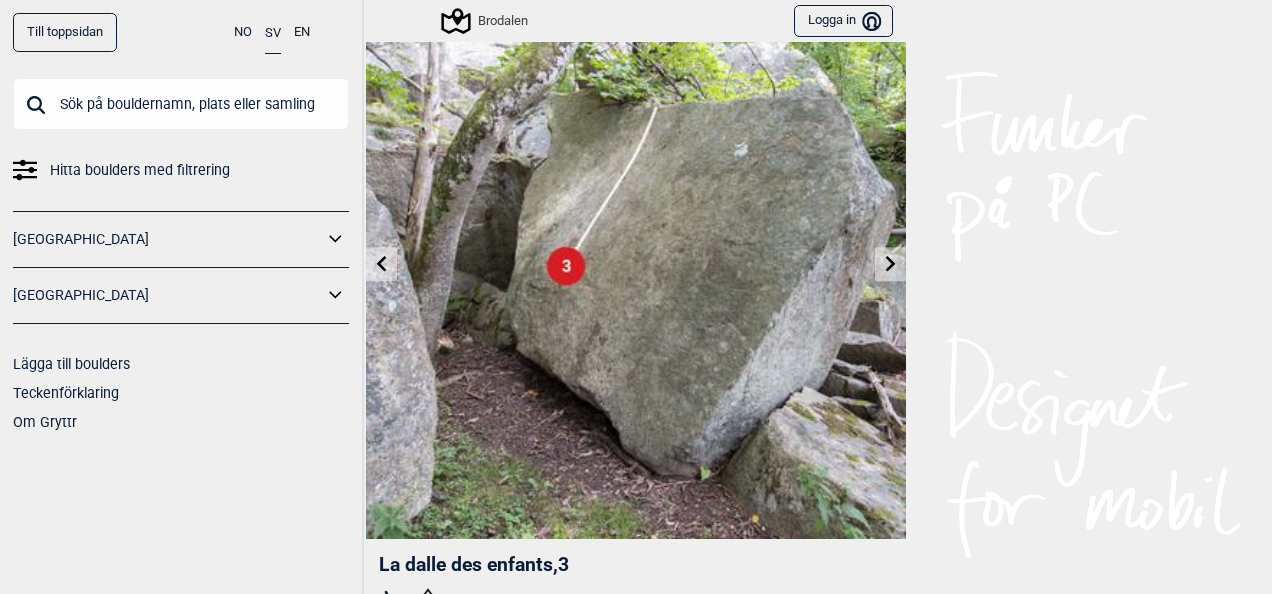 click 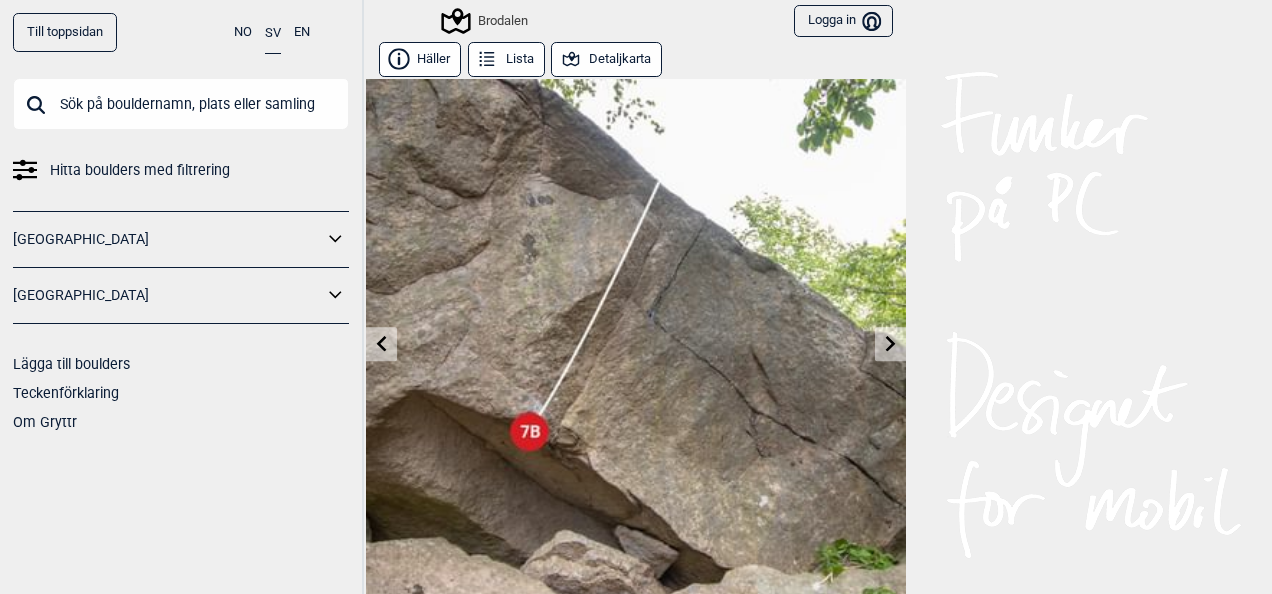 click at bounding box center (636, 349) 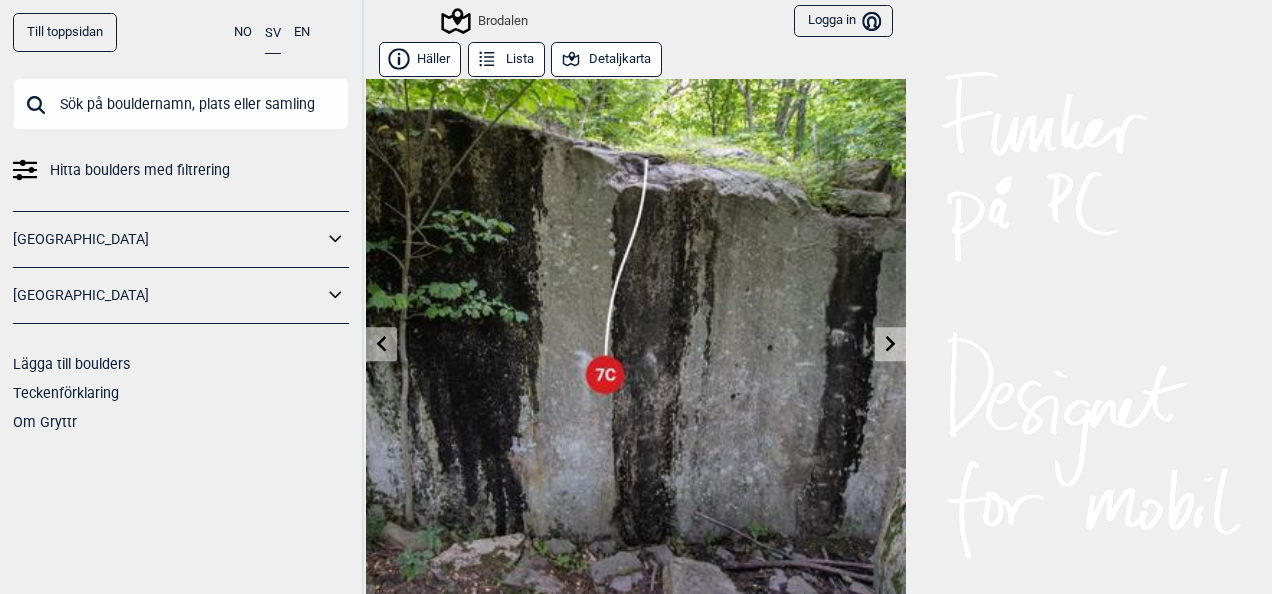 click 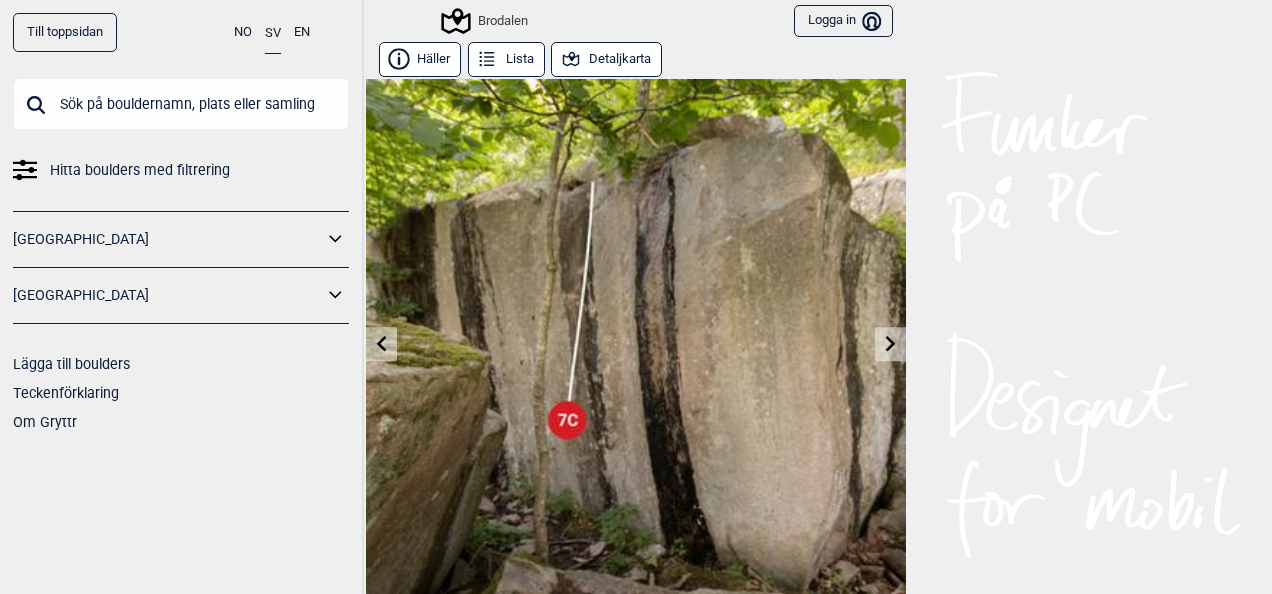 click 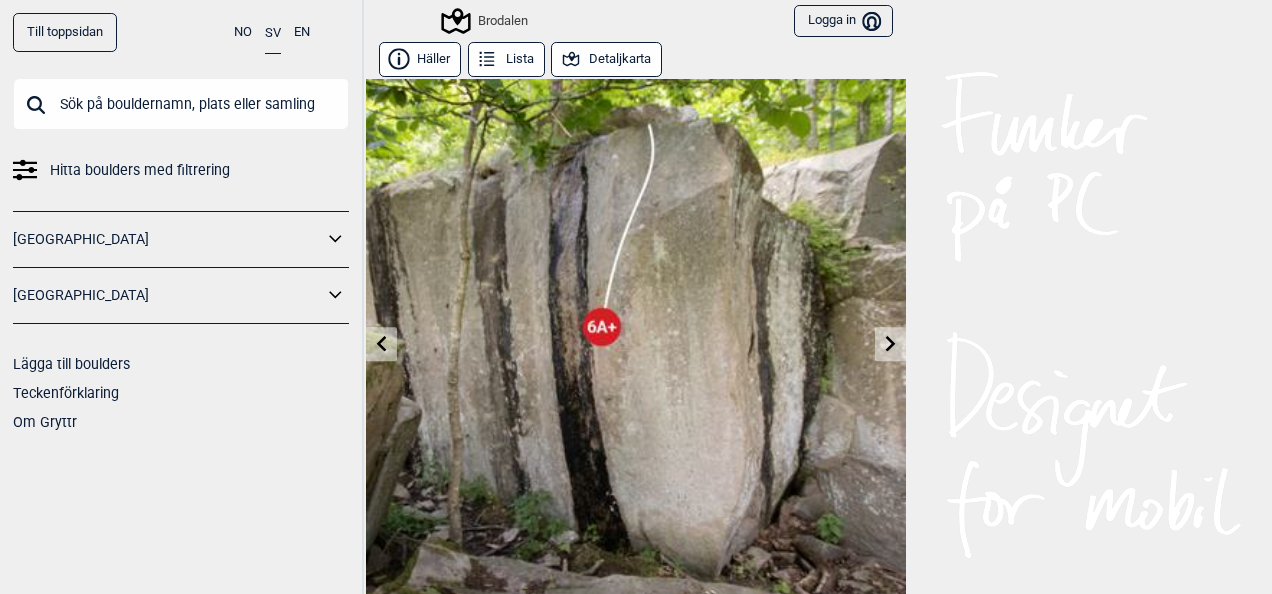 click 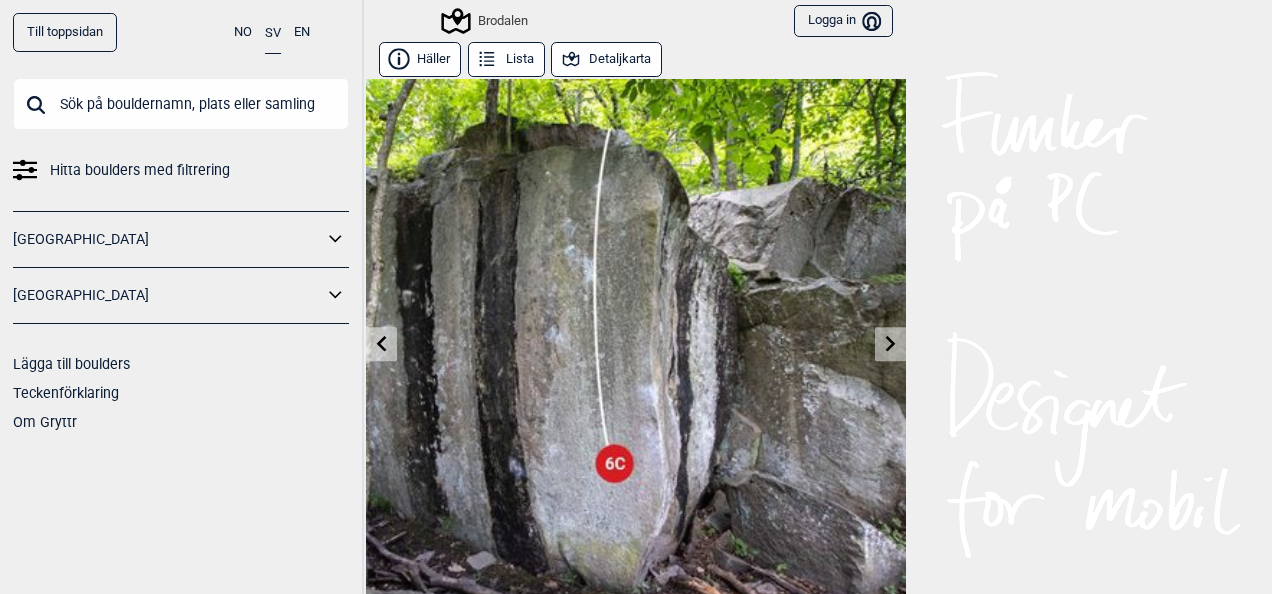 click 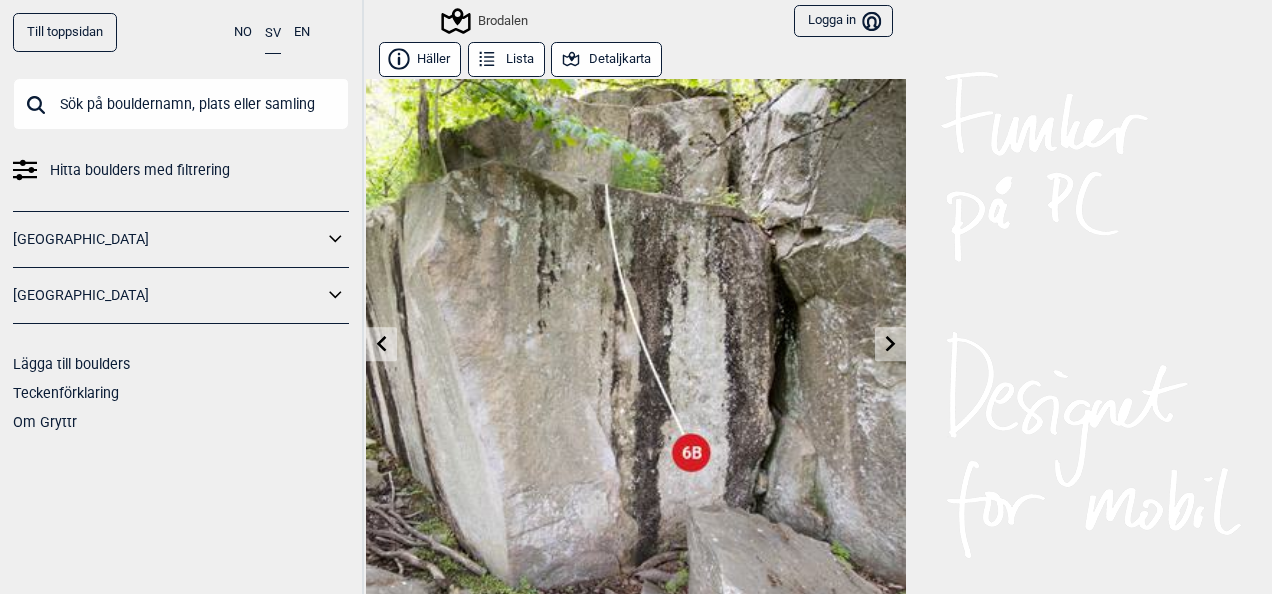 click 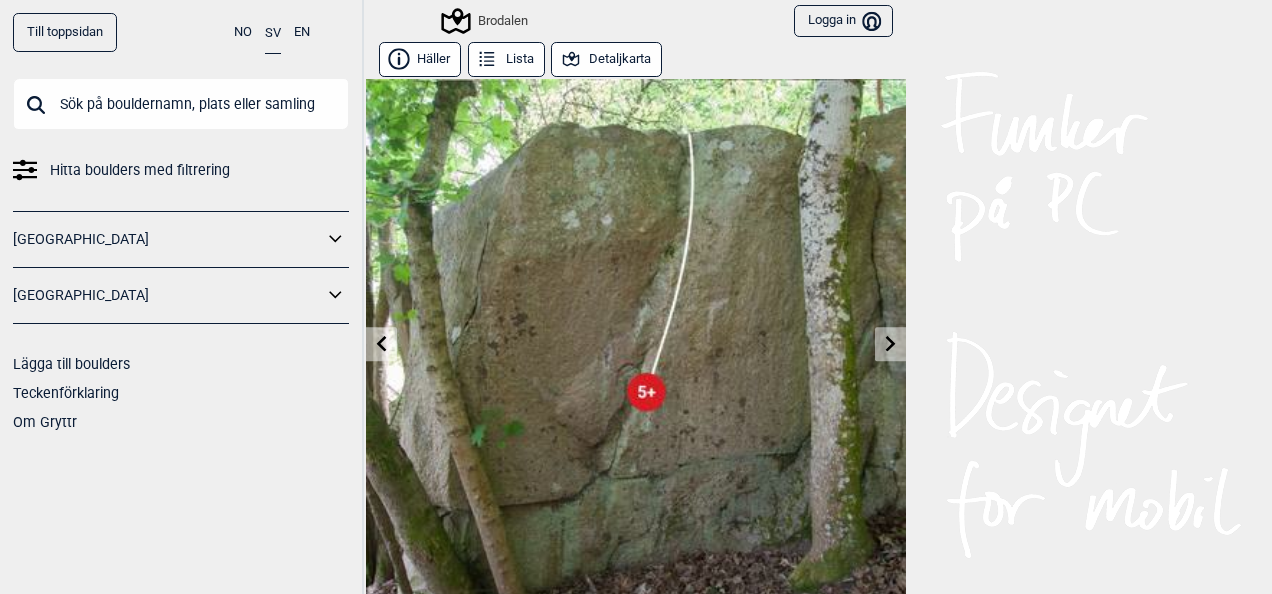 click 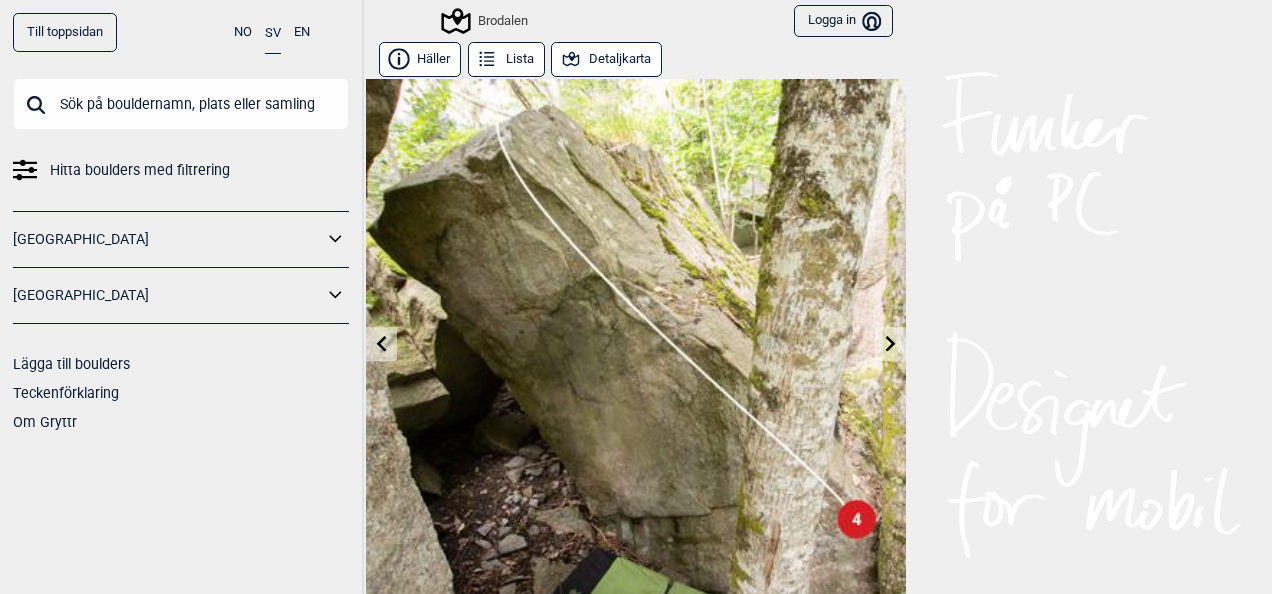 click 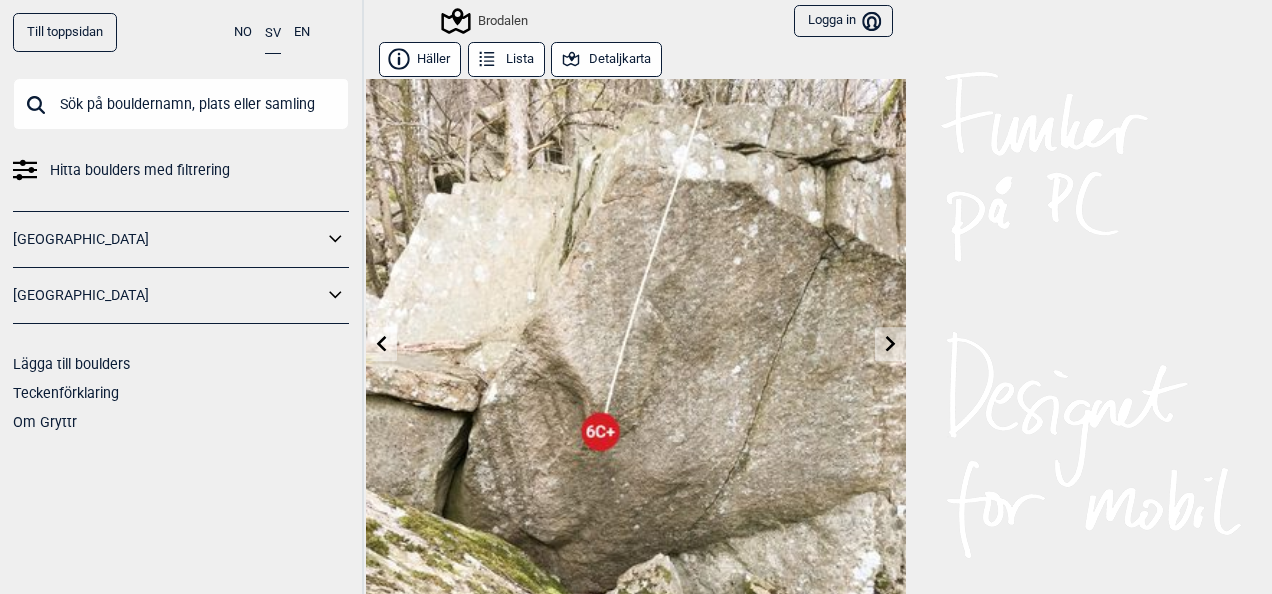 click 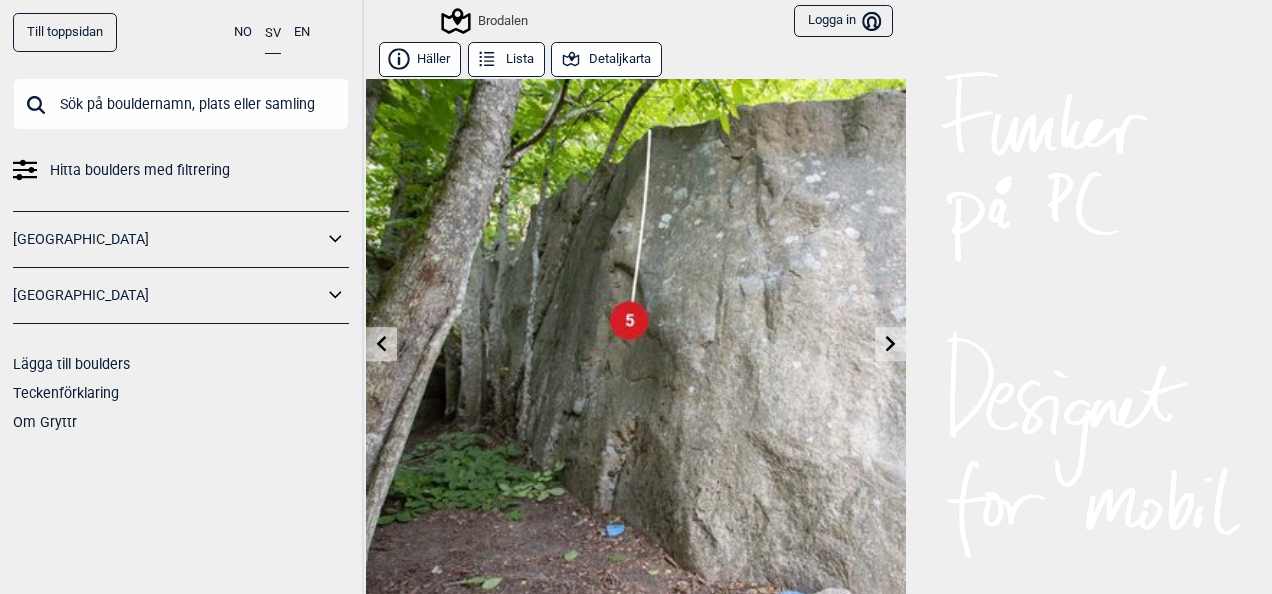 click 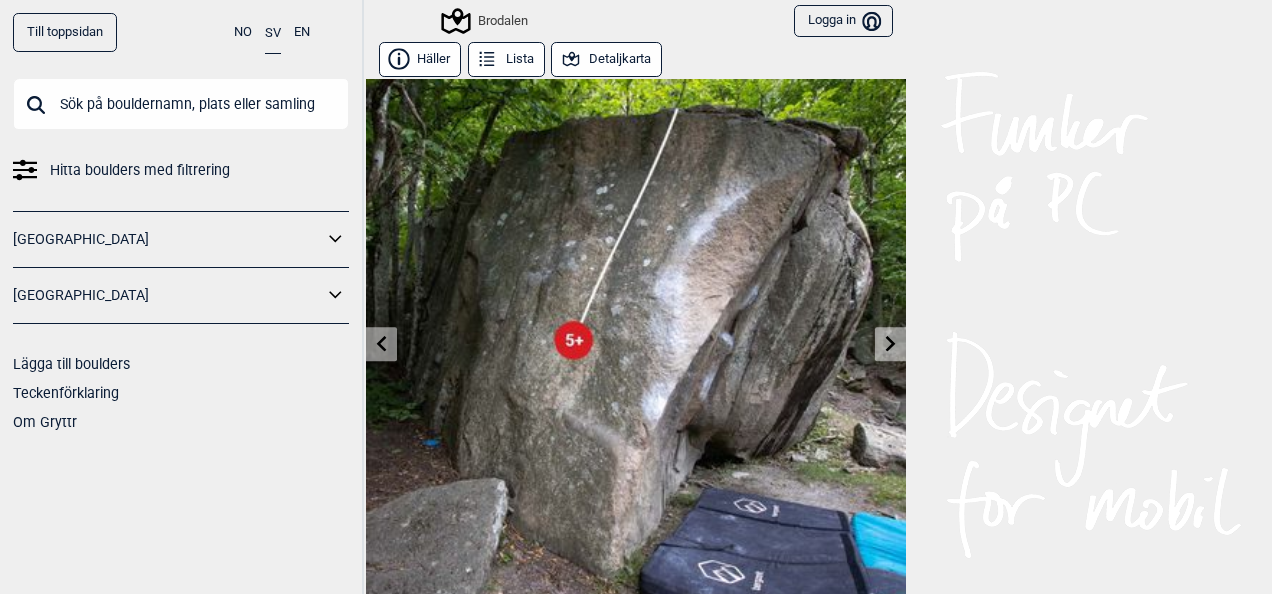 click 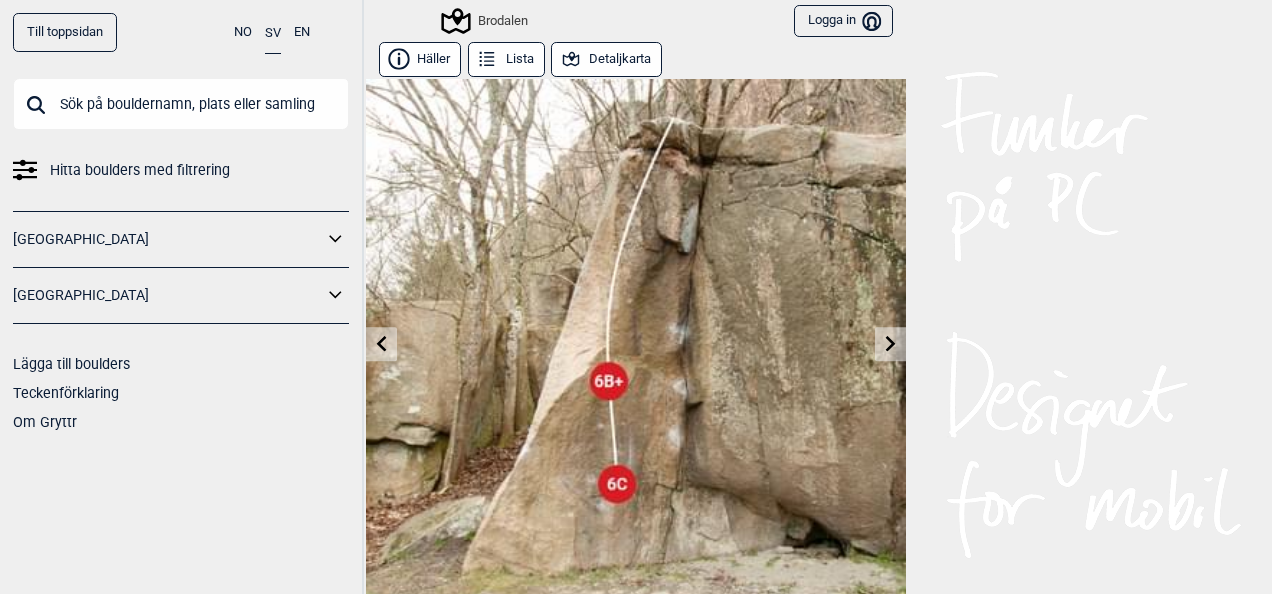 click 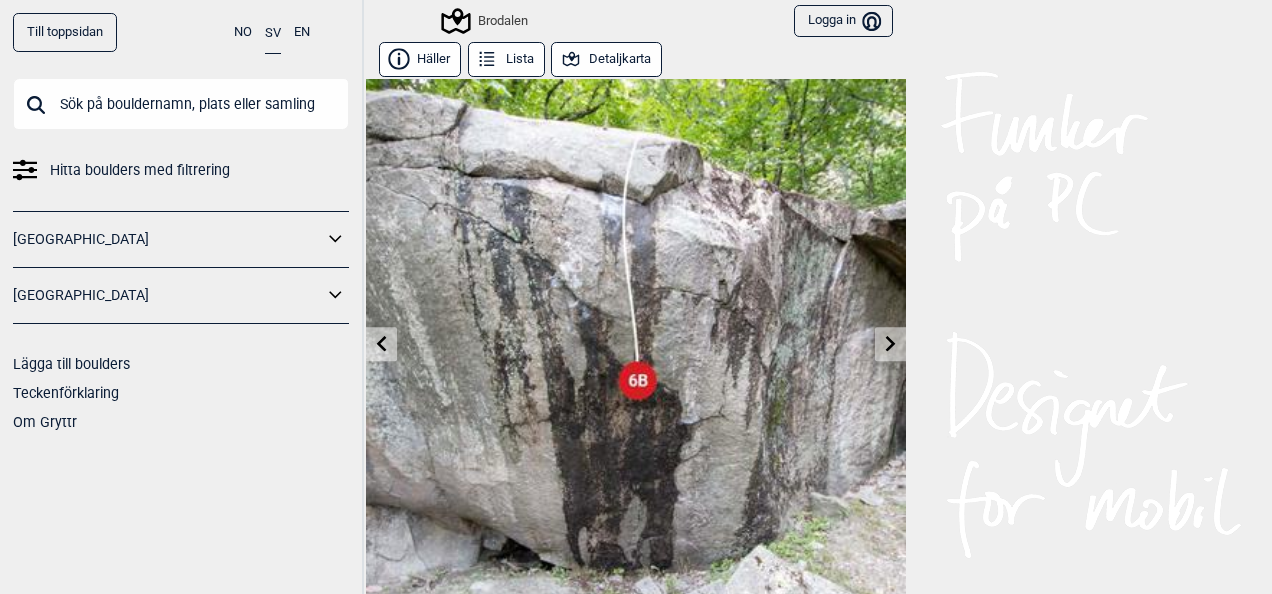 click 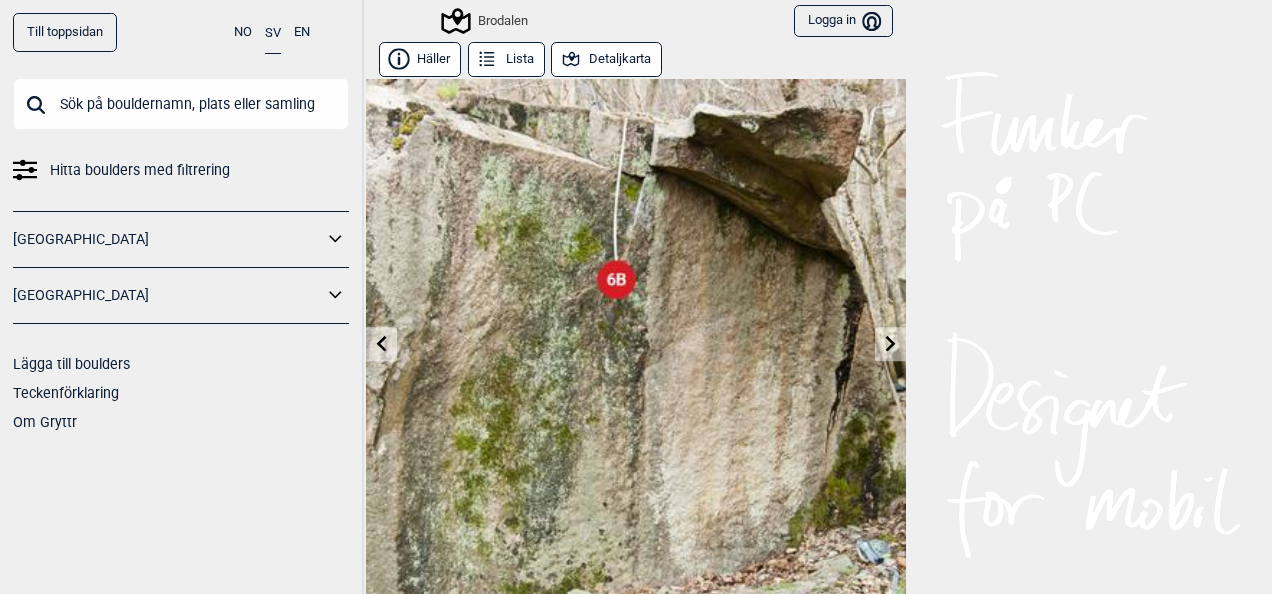 click 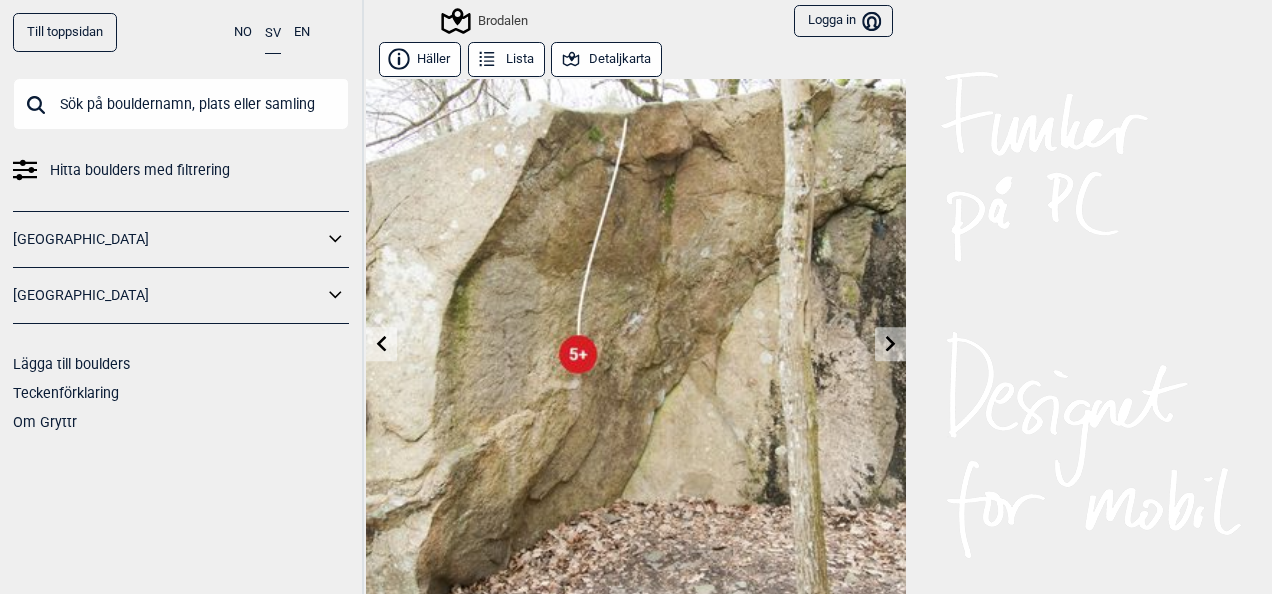 click 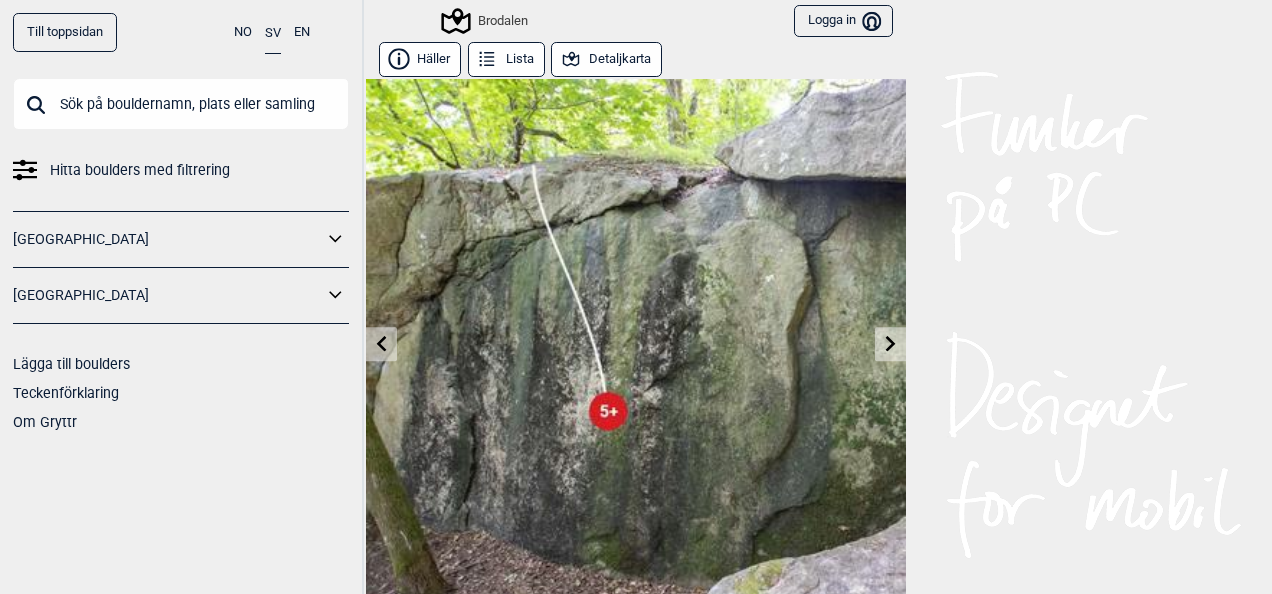 click 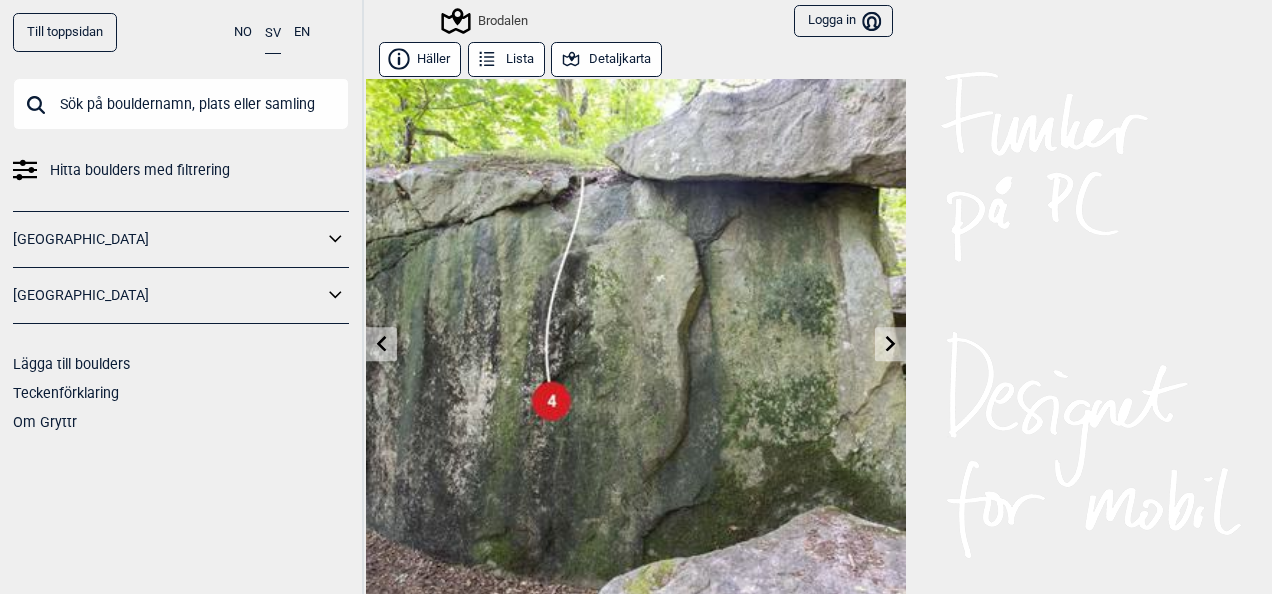 click 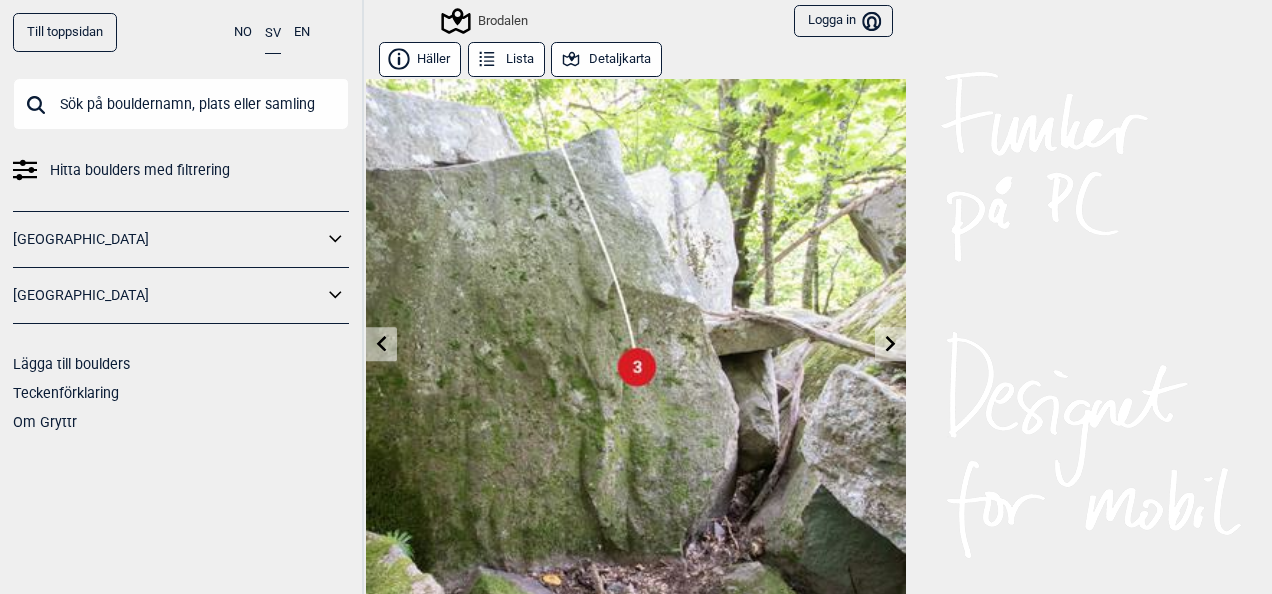 click 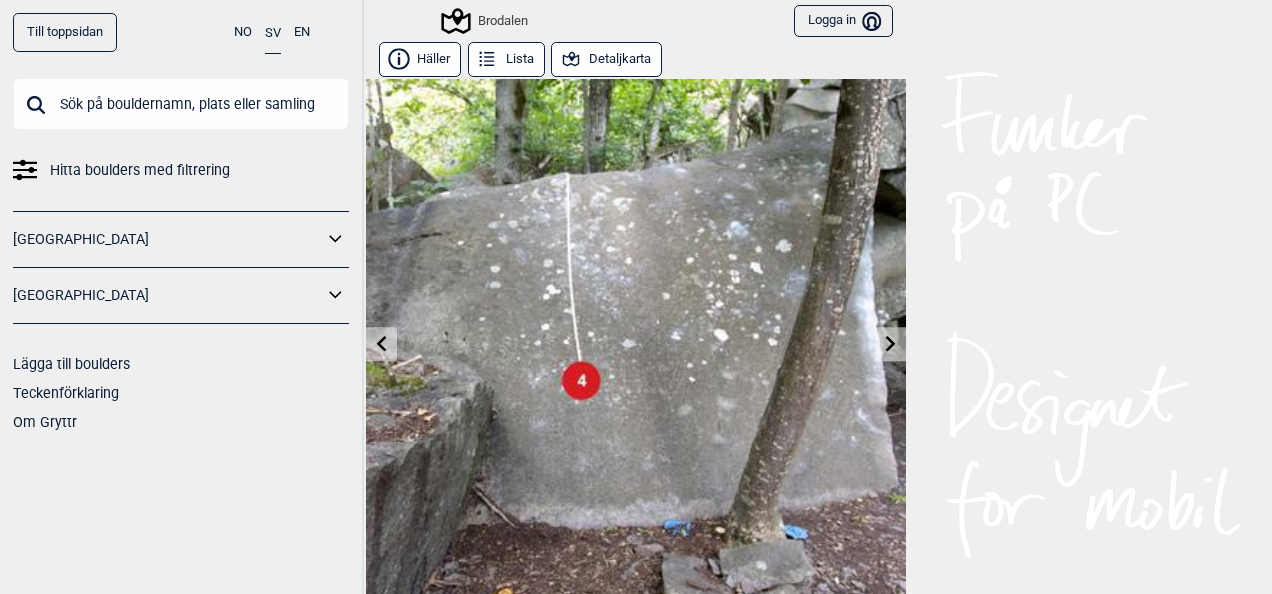 scroll, scrollTop: 0, scrollLeft: 0, axis: both 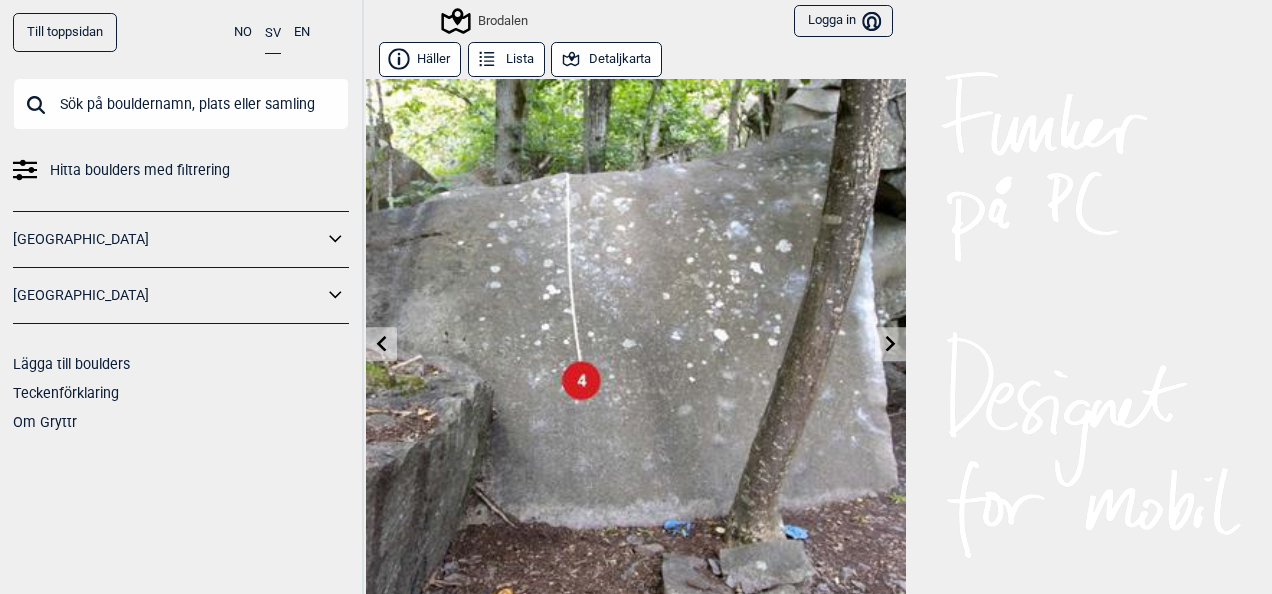 click at bounding box center (890, 344) 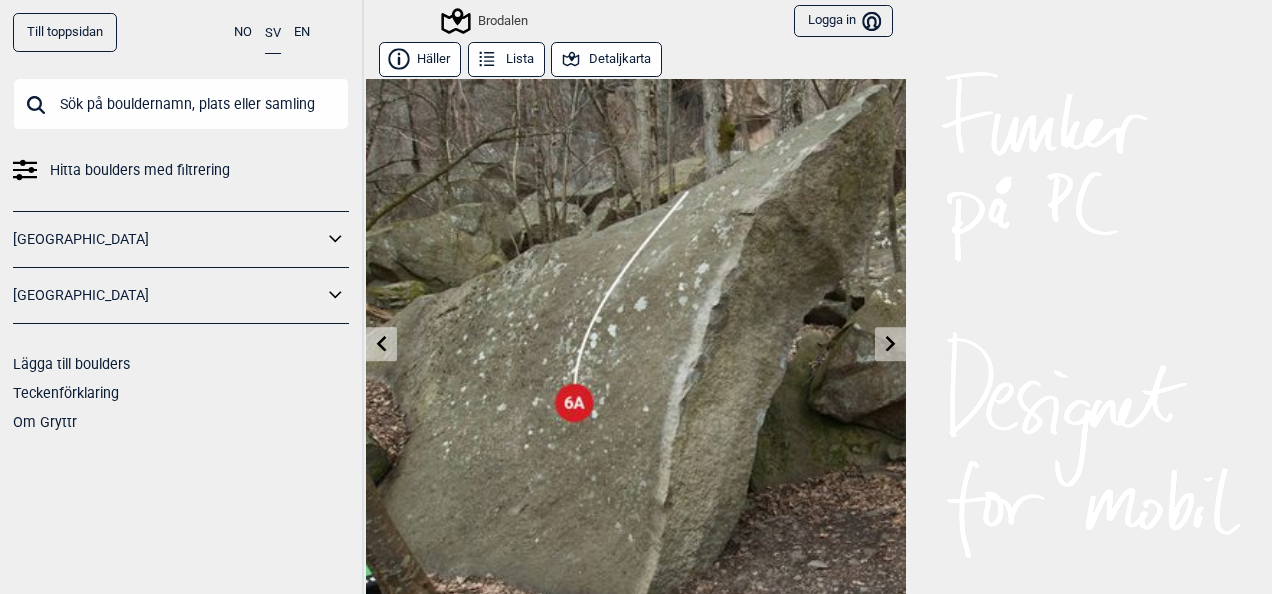 click at bounding box center (890, 344) 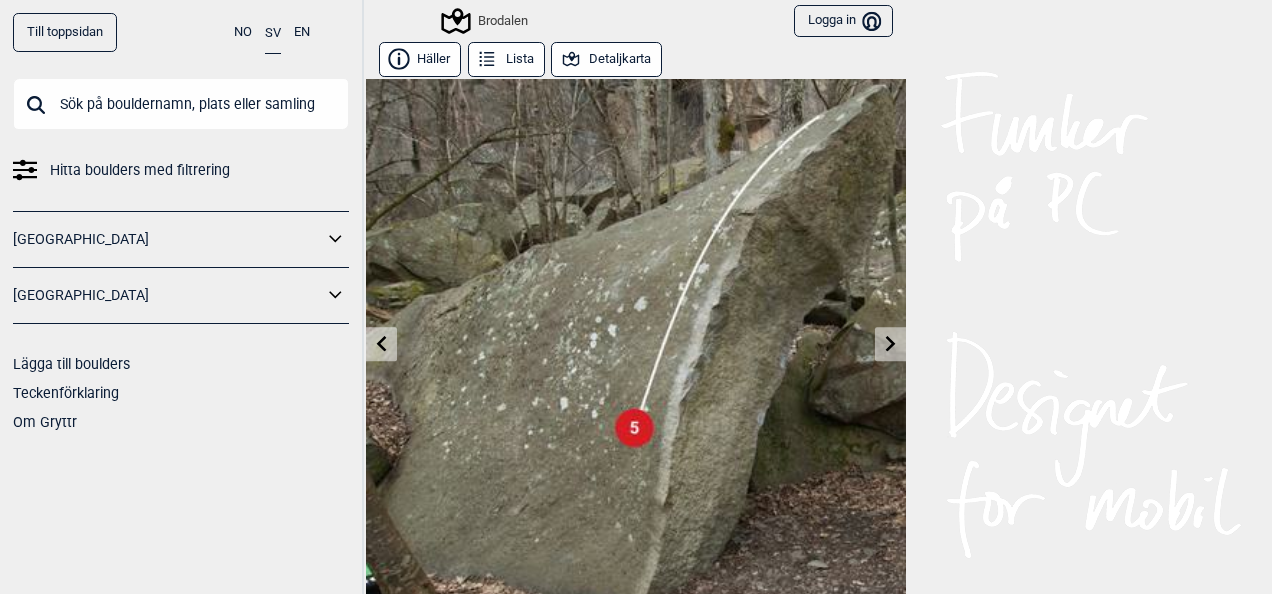 click at bounding box center (890, 344) 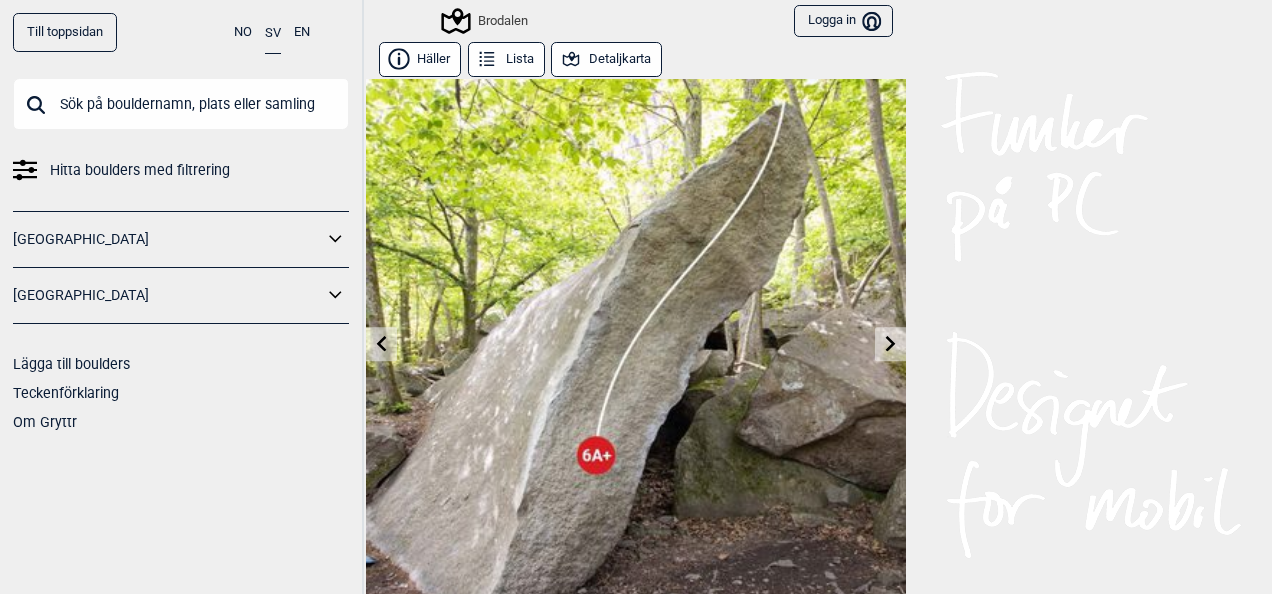 click at bounding box center (890, 344) 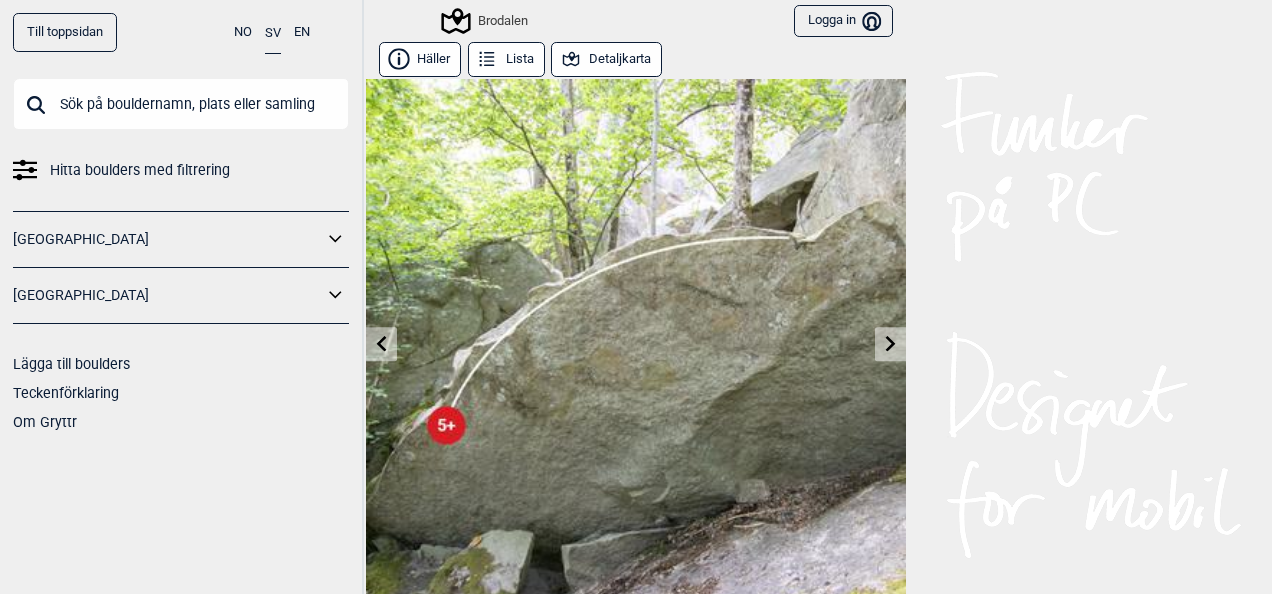 click at bounding box center (890, 344) 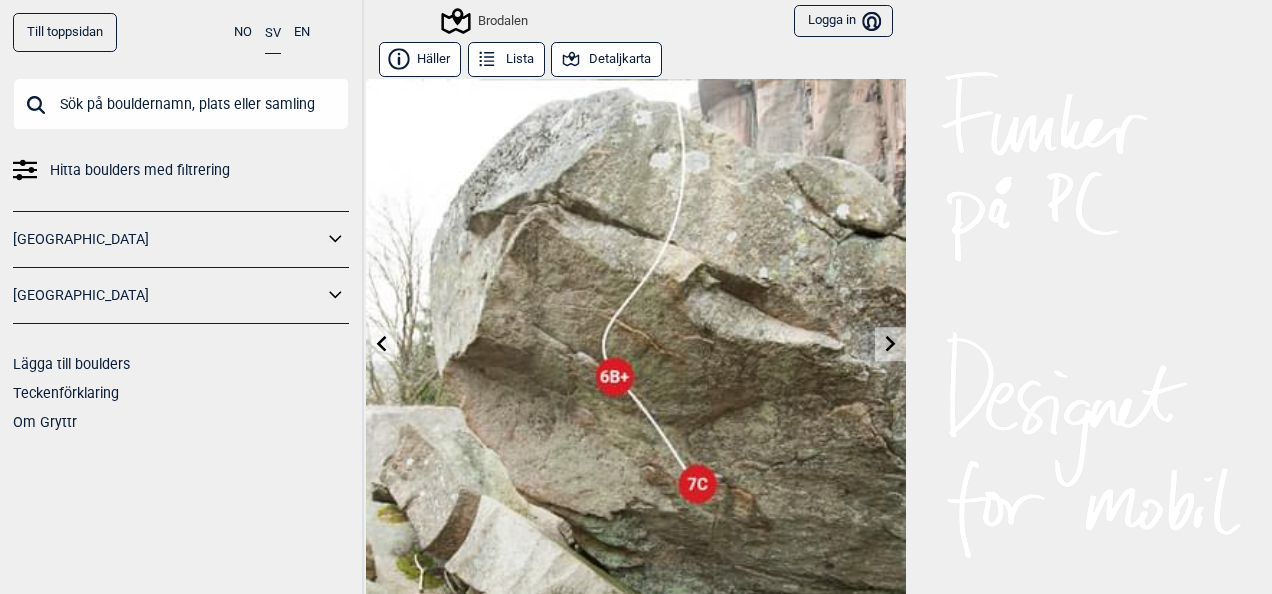 click at bounding box center [890, 344] 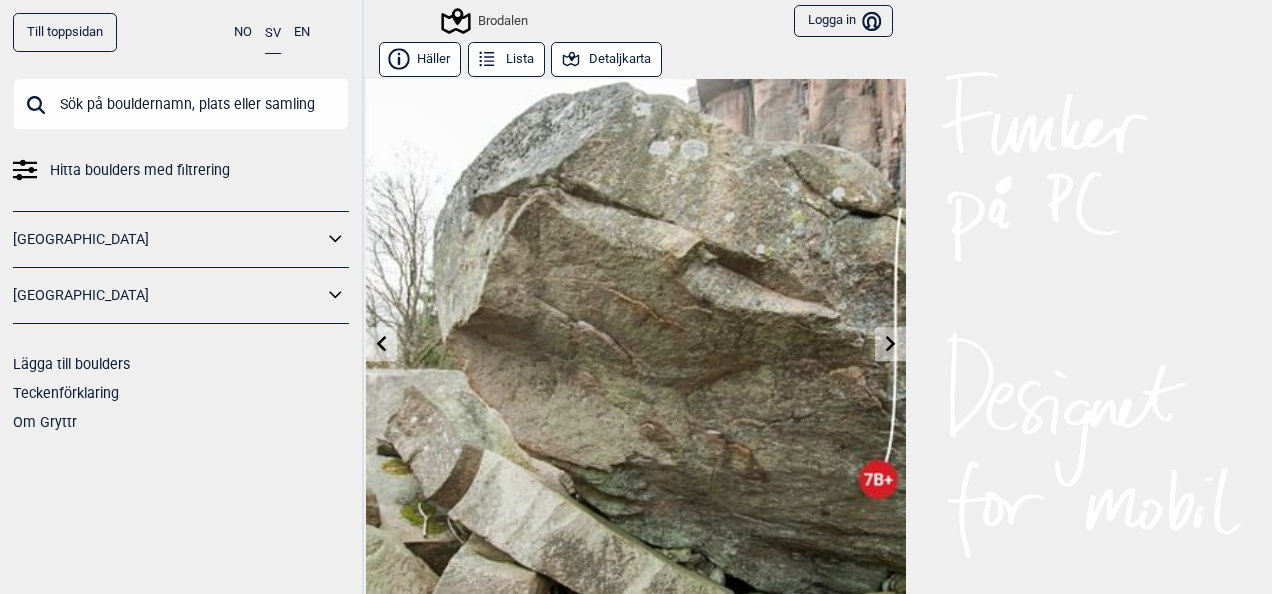 click at bounding box center (890, 344) 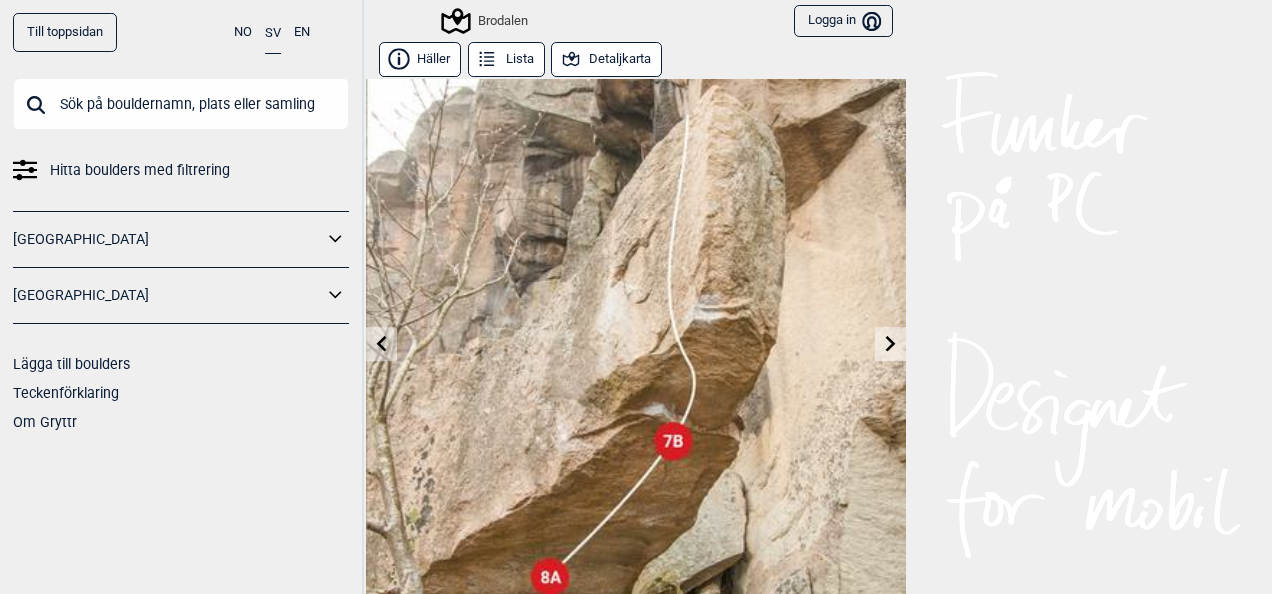 click at bounding box center [890, 344] 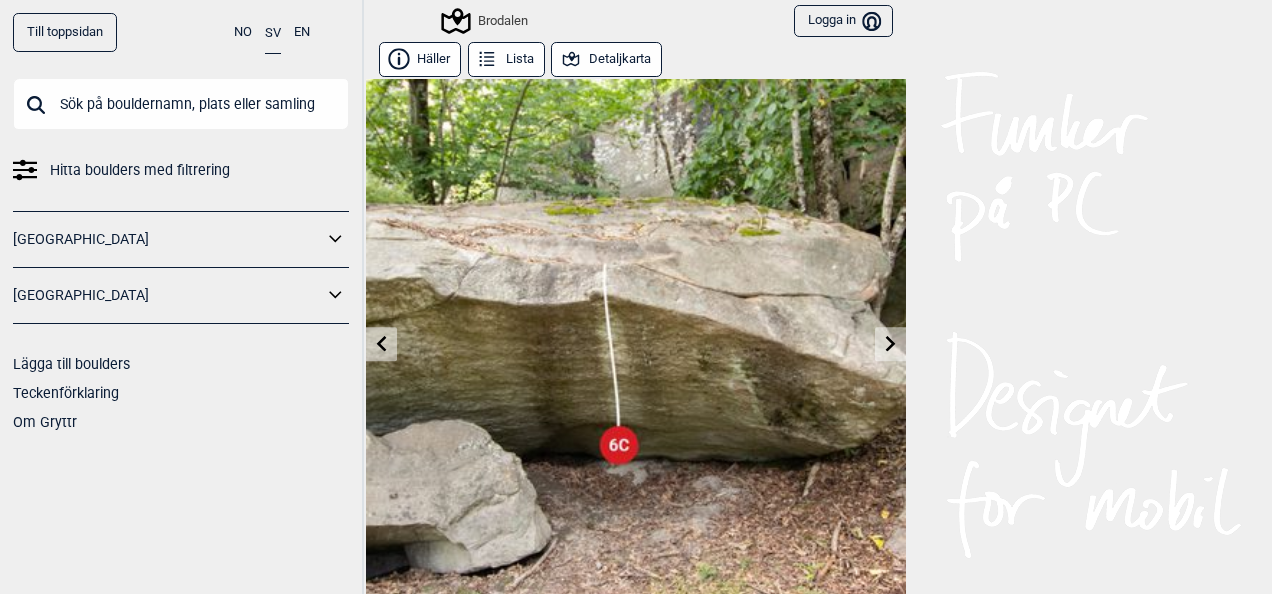 click at bounding box center (890, 344) 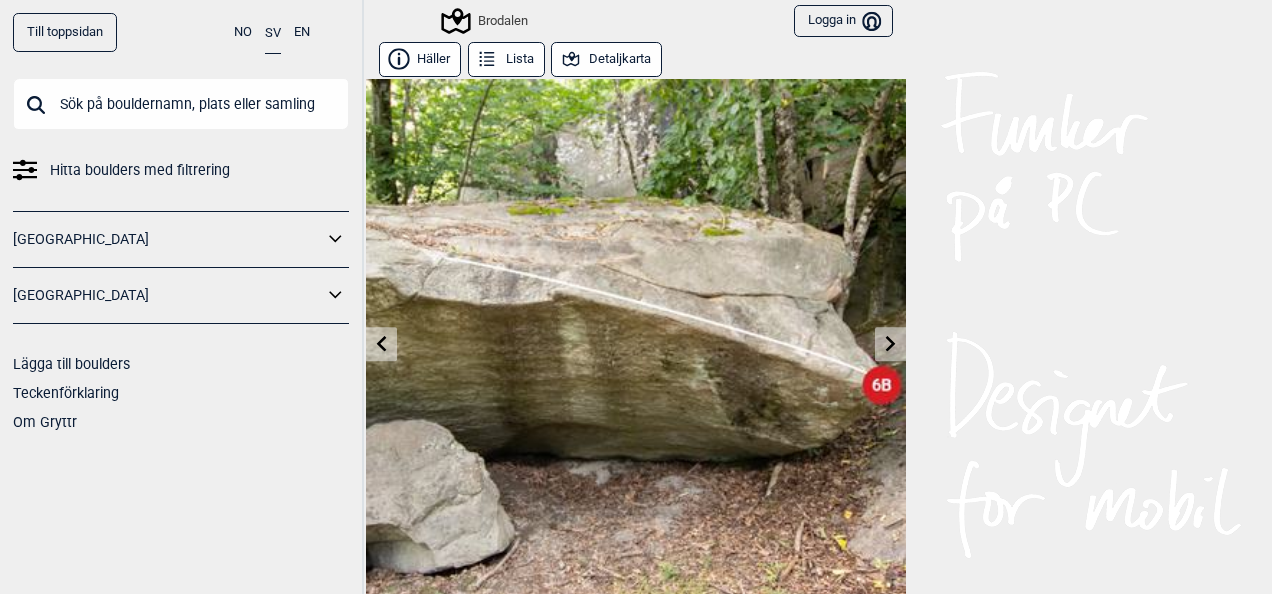 click at bounding box center [890, 344] 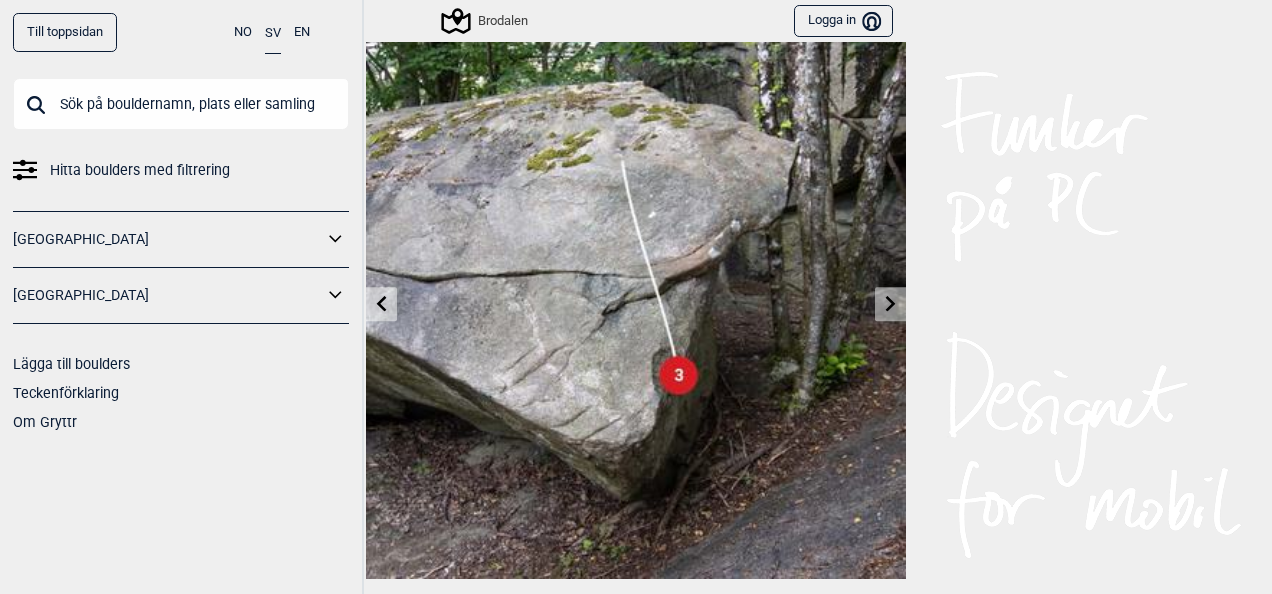 scroll, scrollTop: 80, scrollLeft: 0, axis: vertical 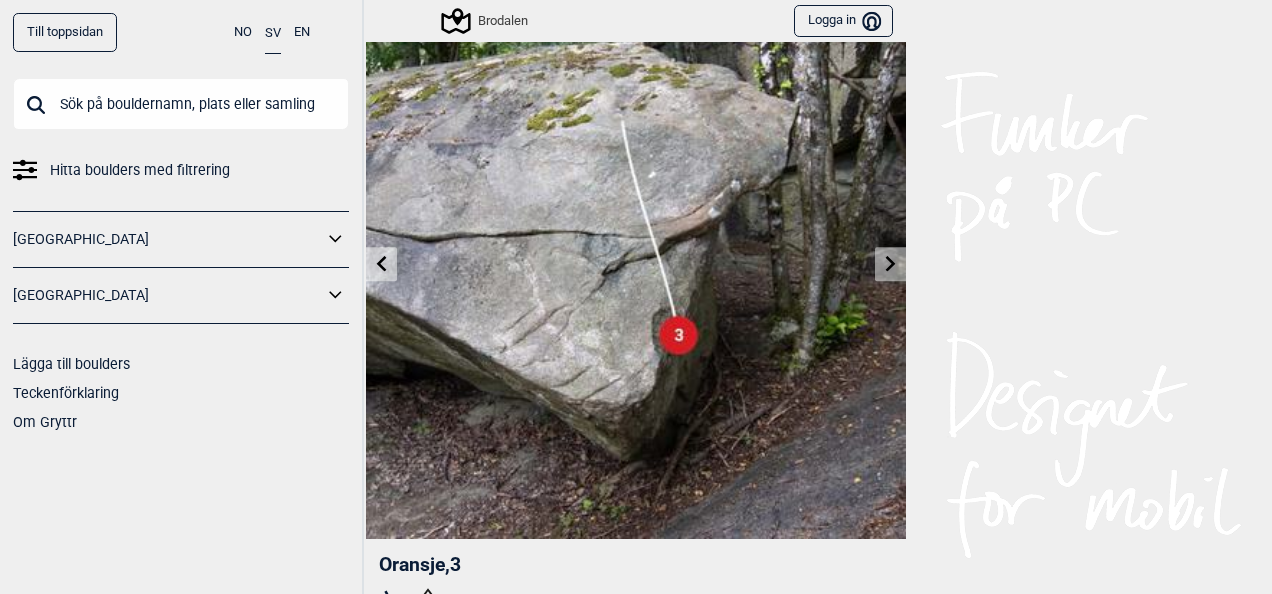 click at bounding box center (890, 264) 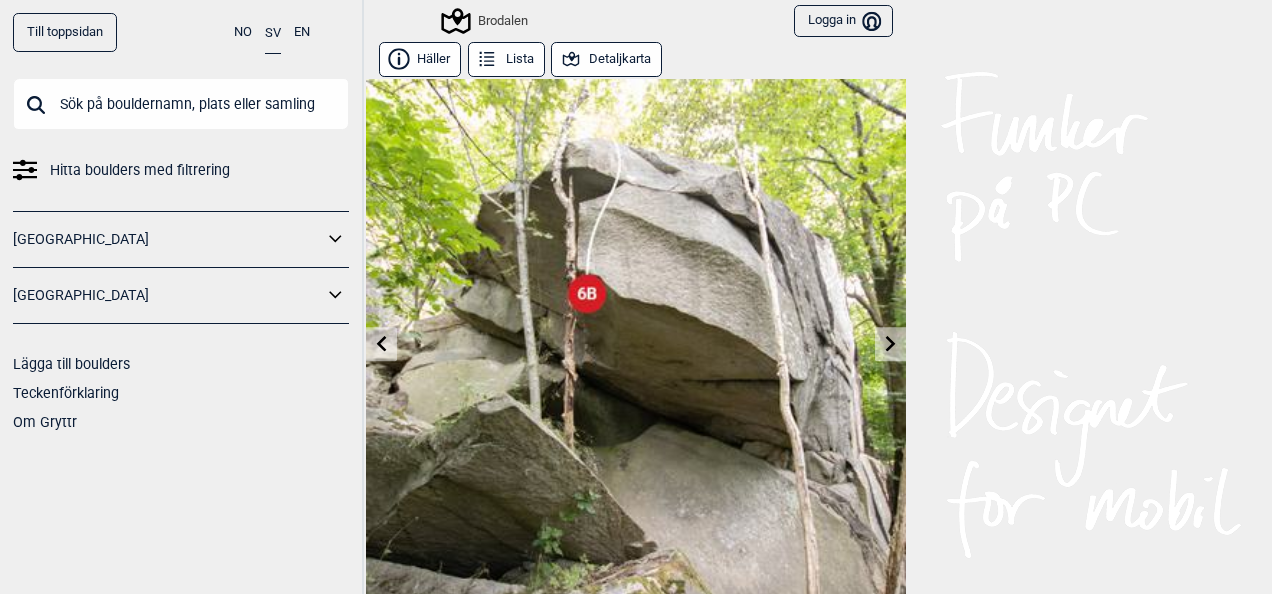 click at bounding box center (636, 349) 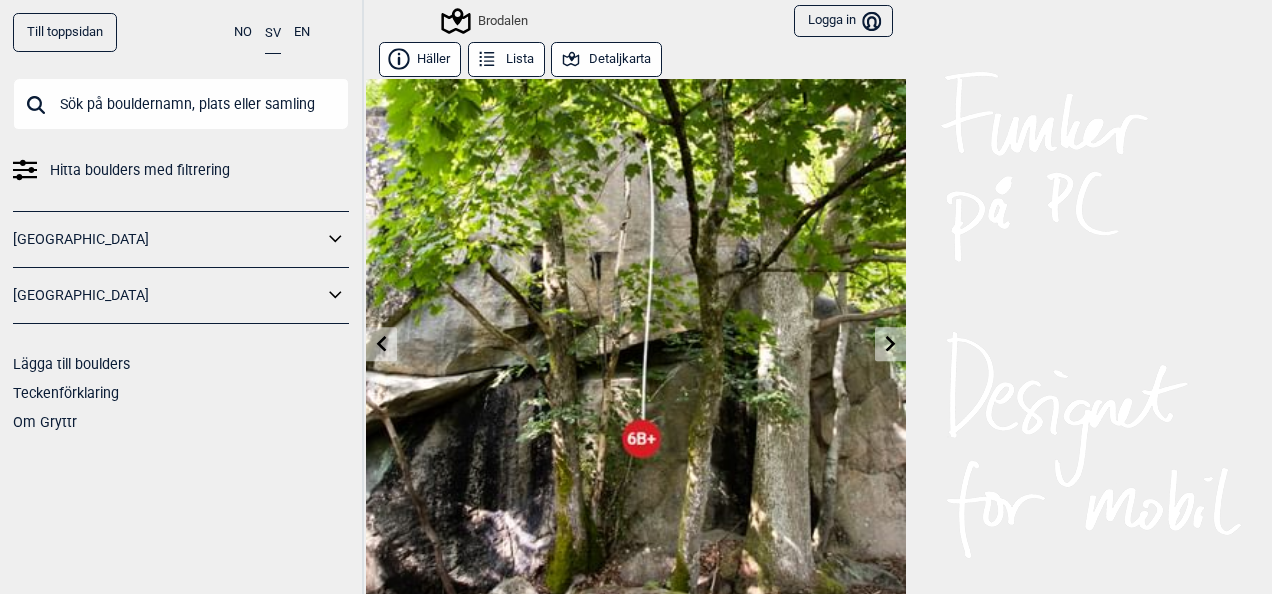 click 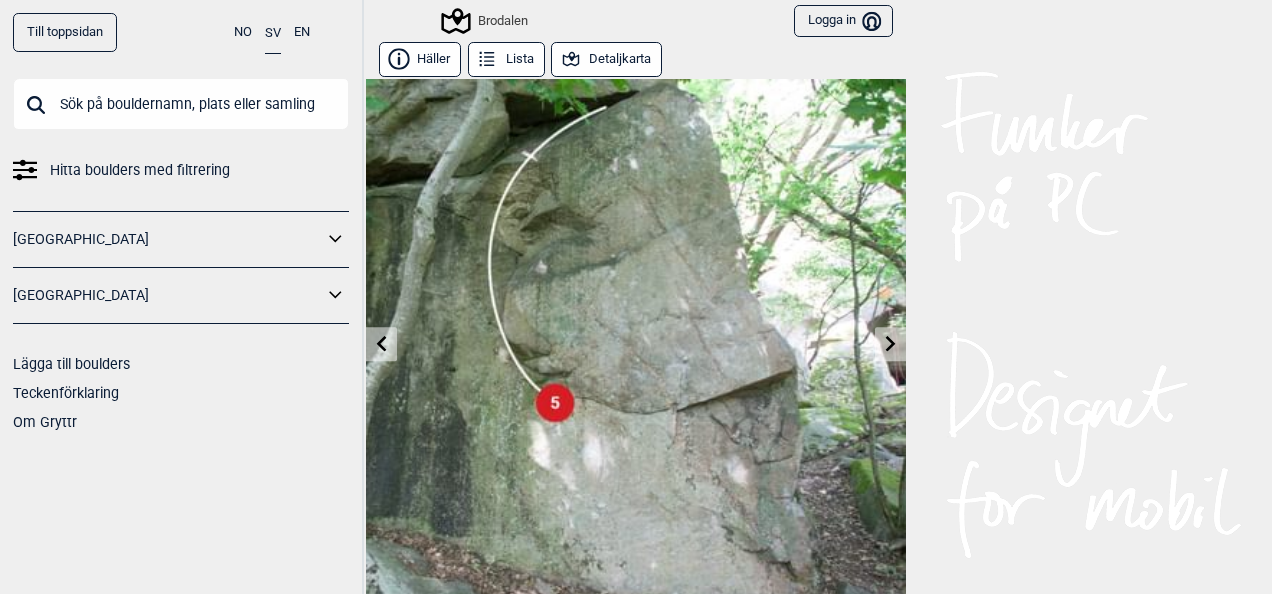 click 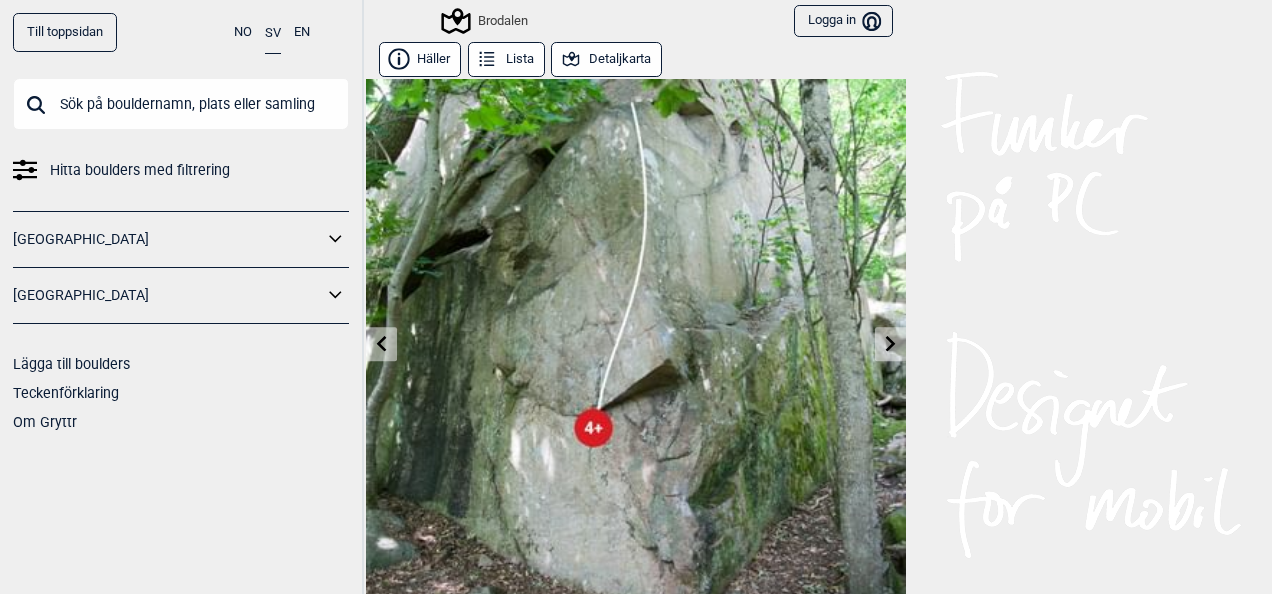 click 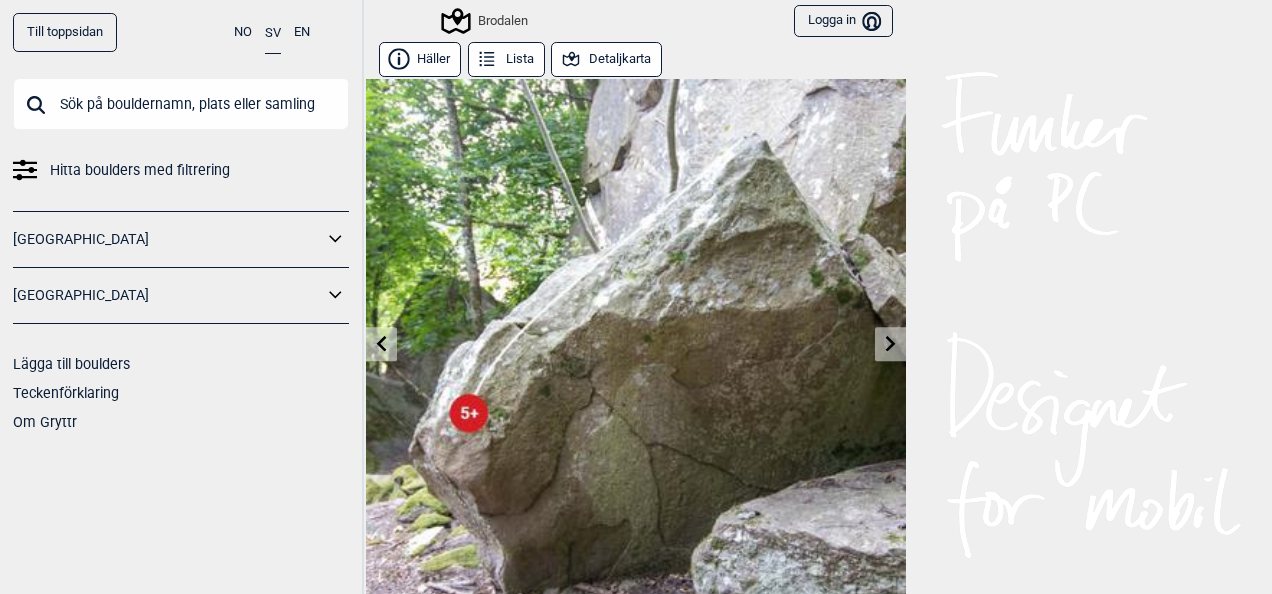 click 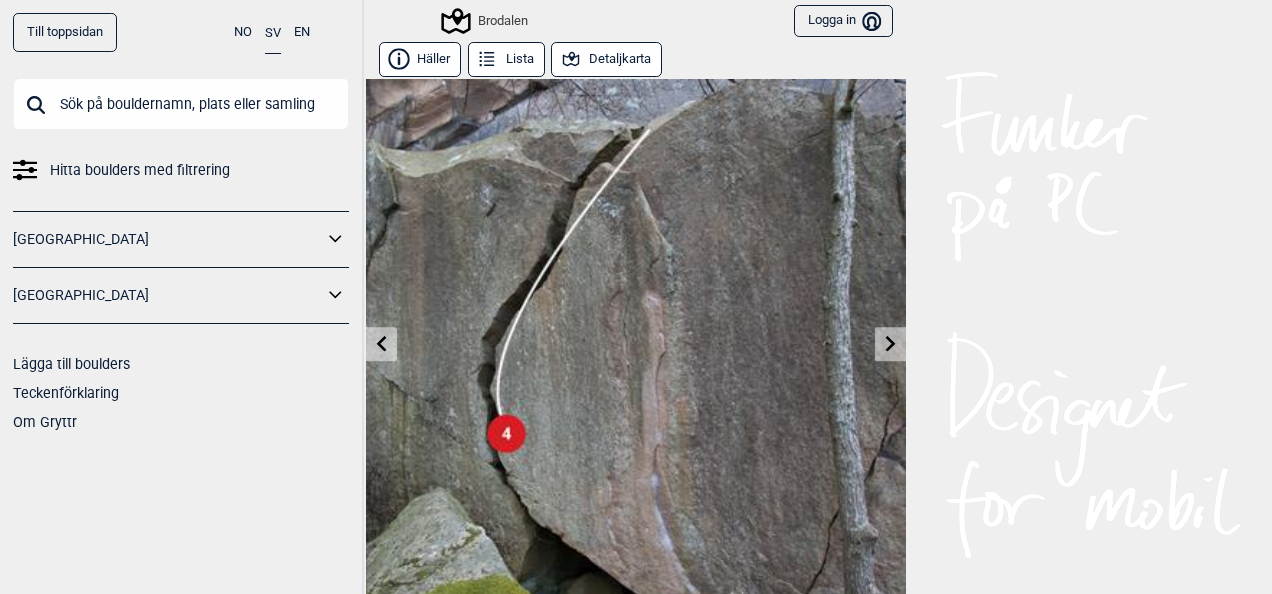 click 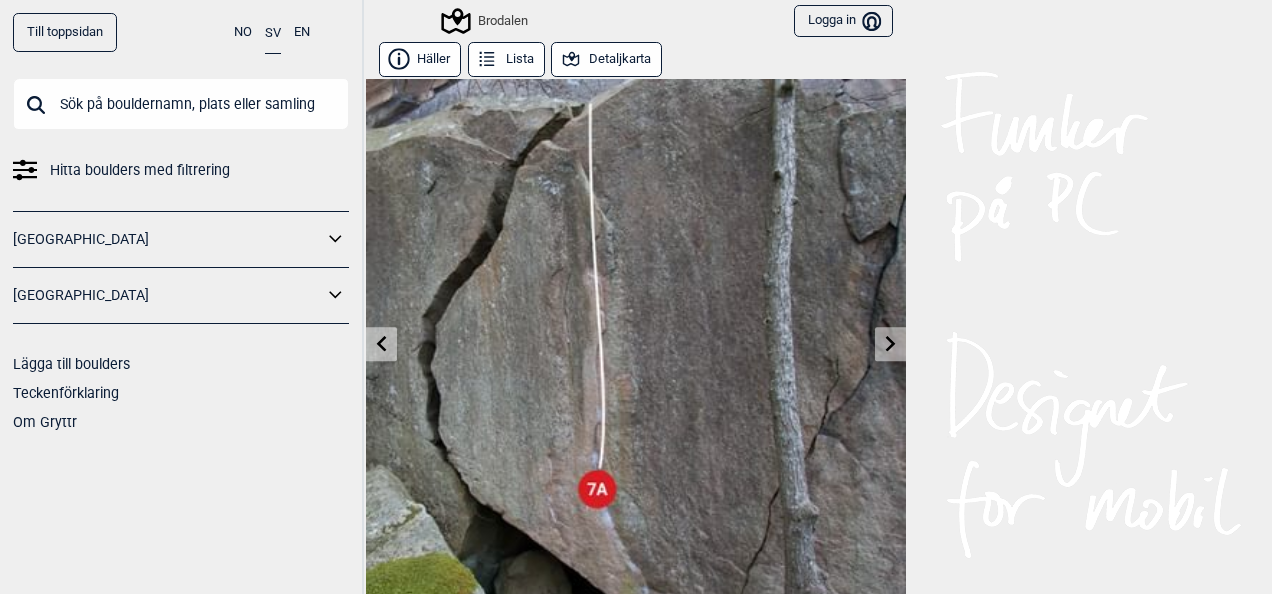 click 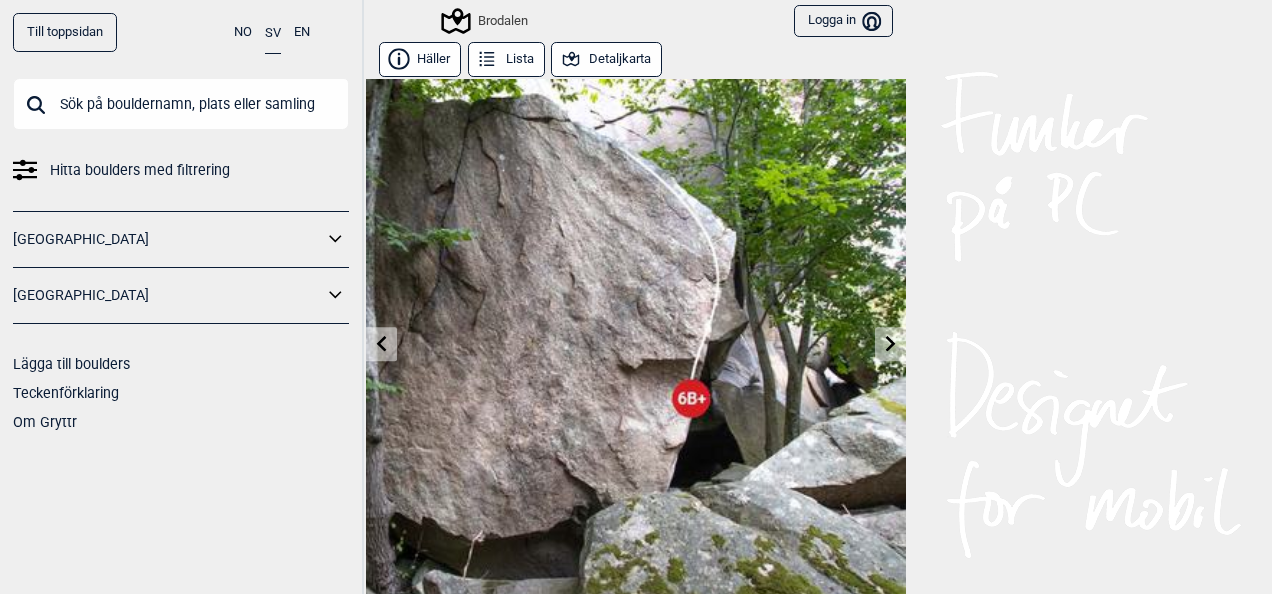 click 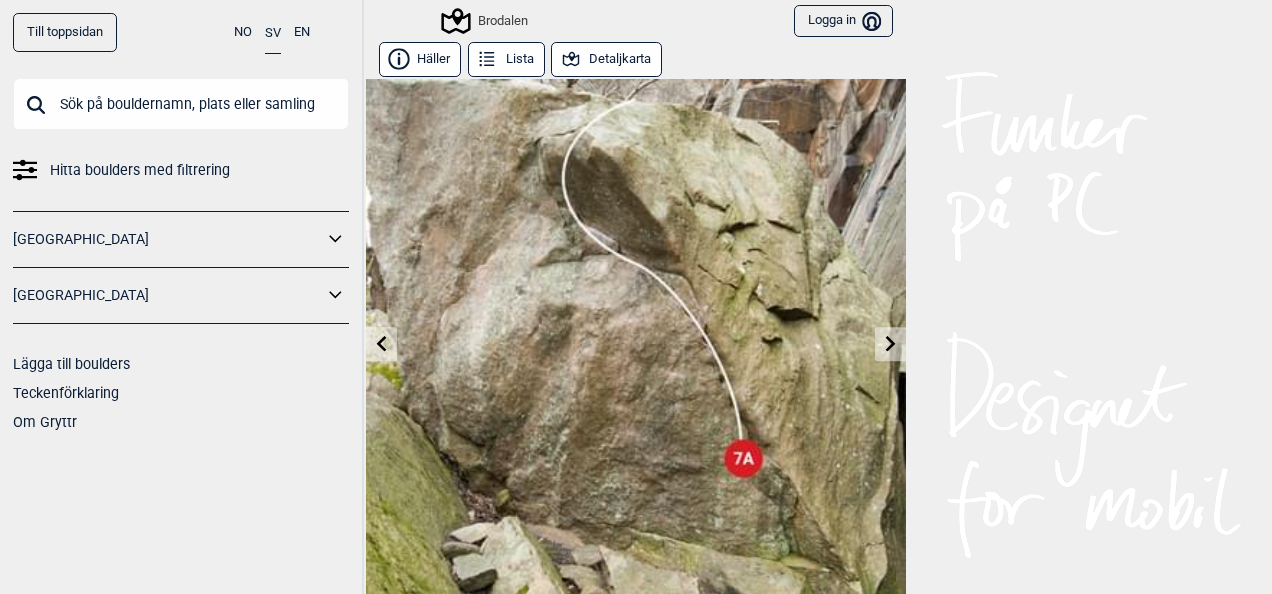 click 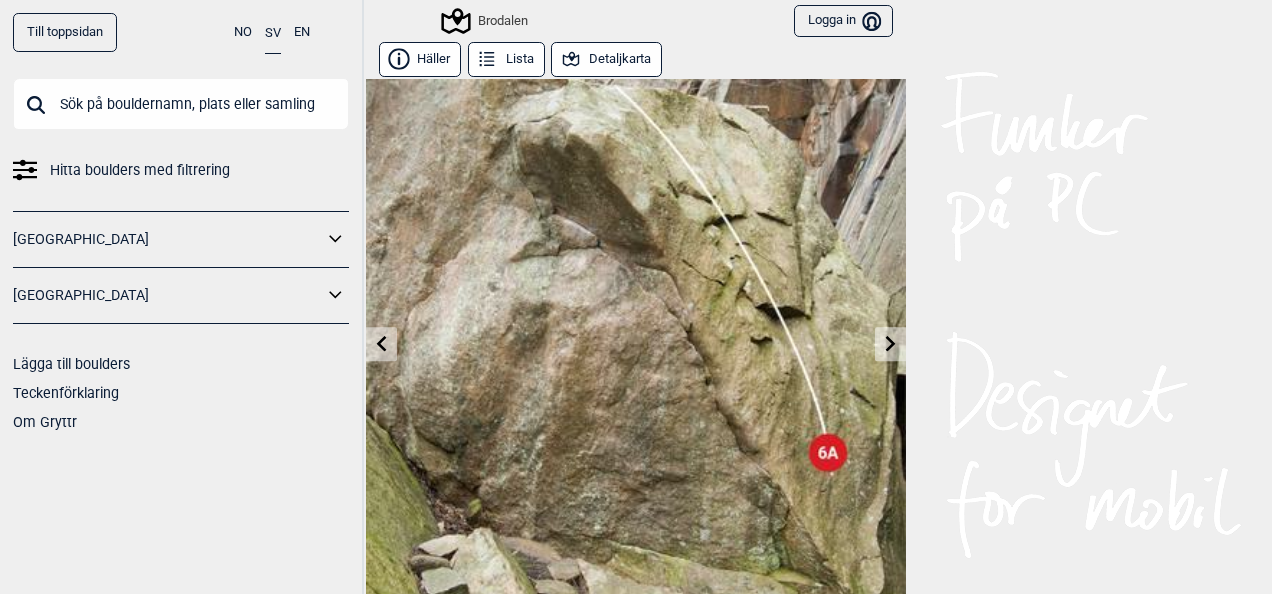 click 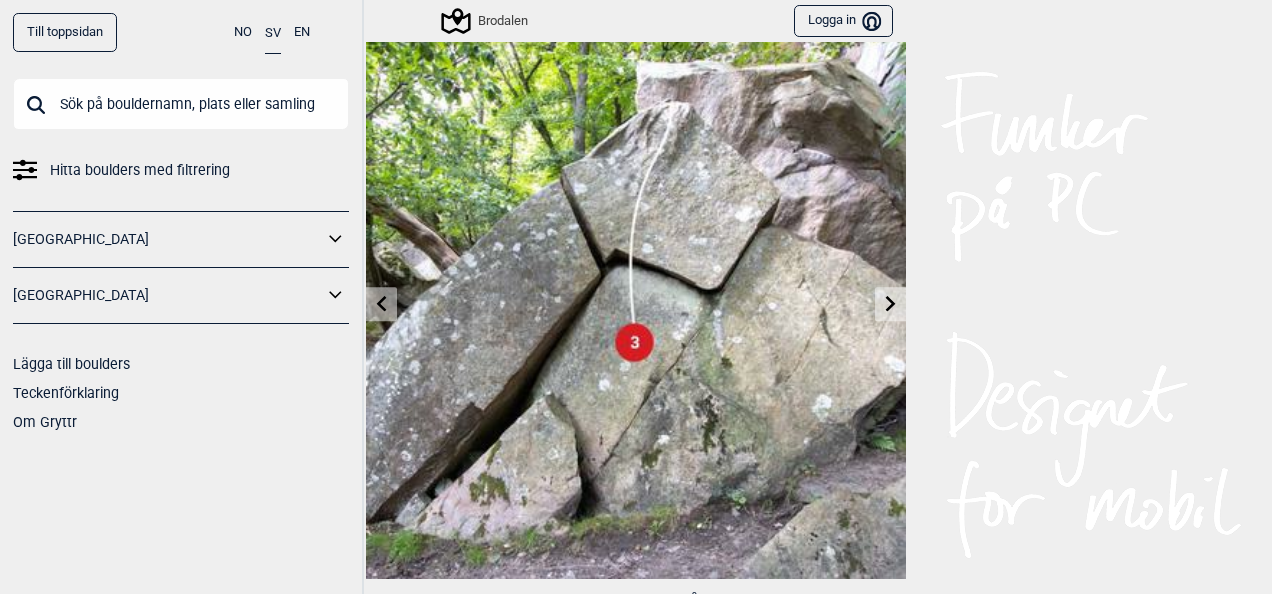 scroll, scrollTop: 80, scrollLeft: 0, axis: vertical 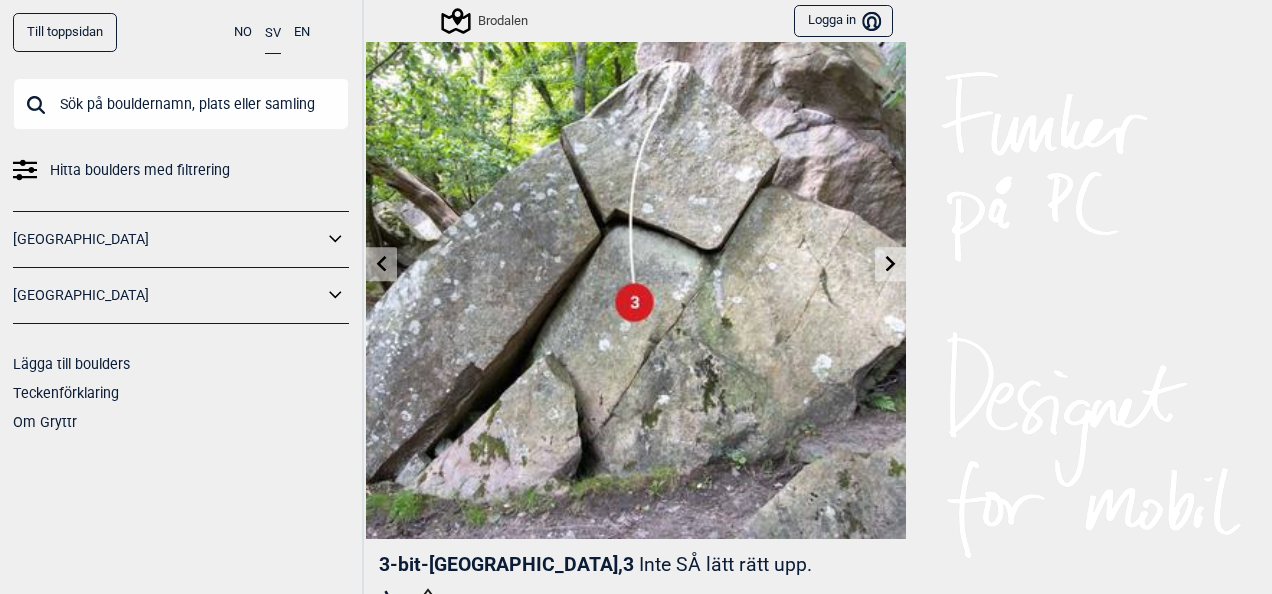 click 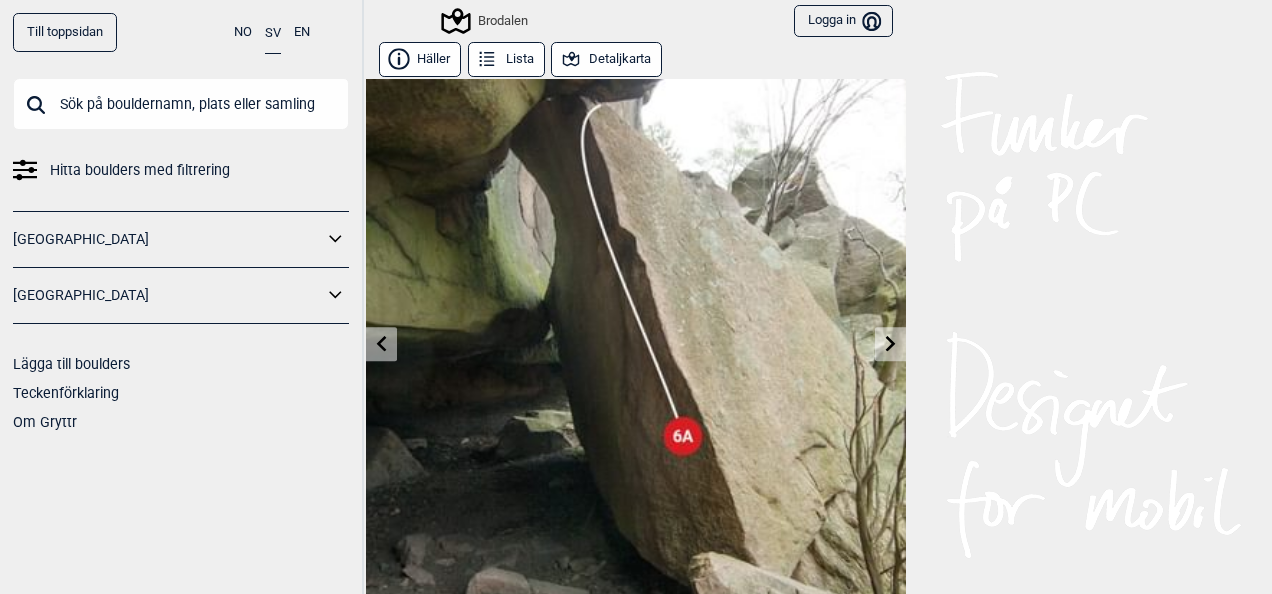 click at bounding box center [636, 349] 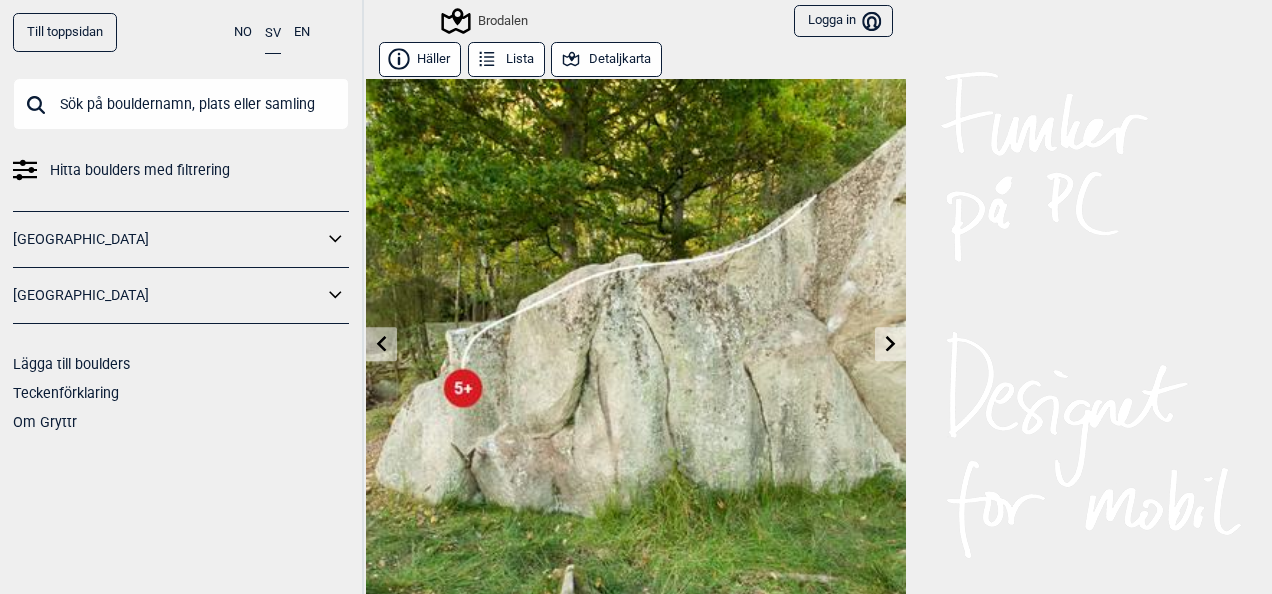 click 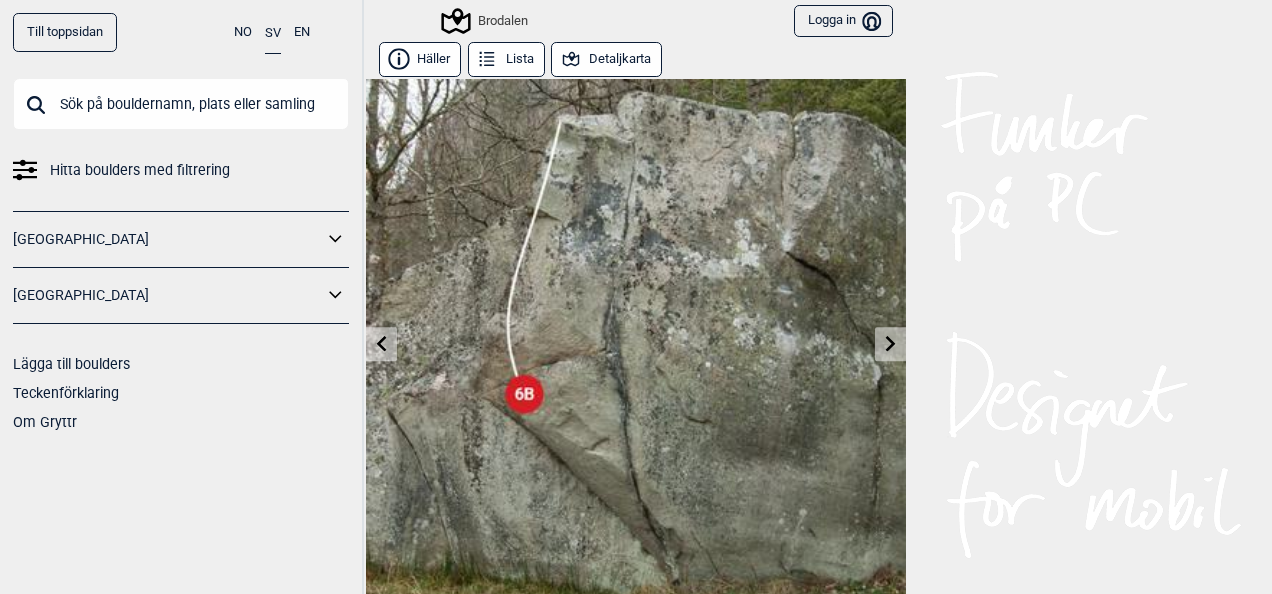 click 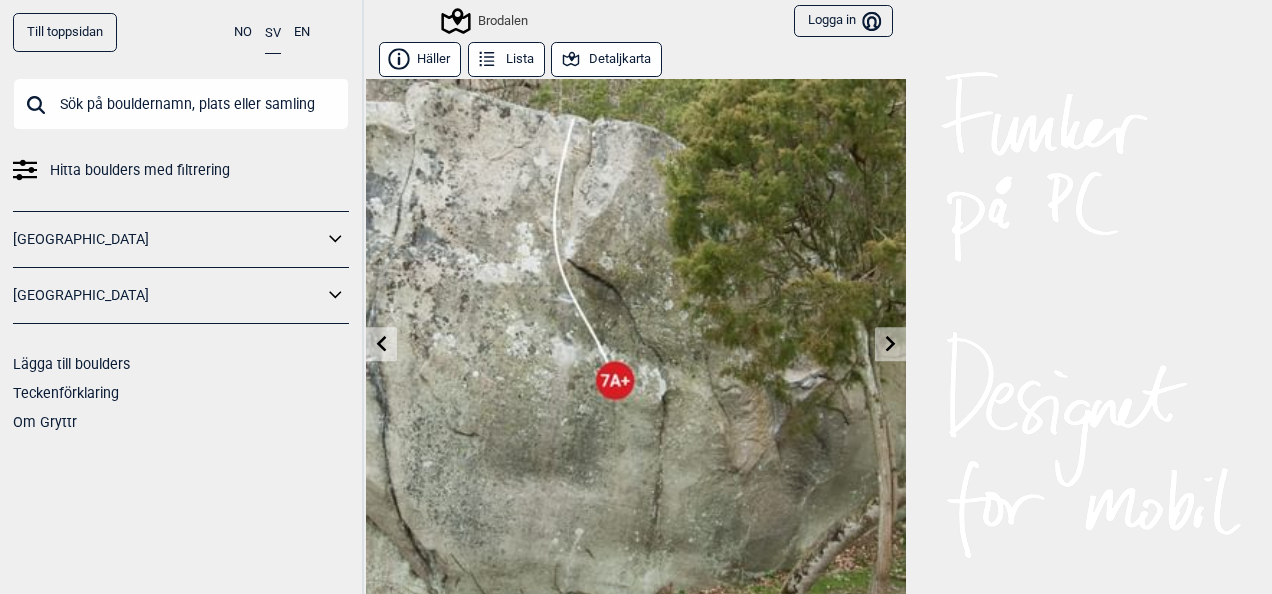 click 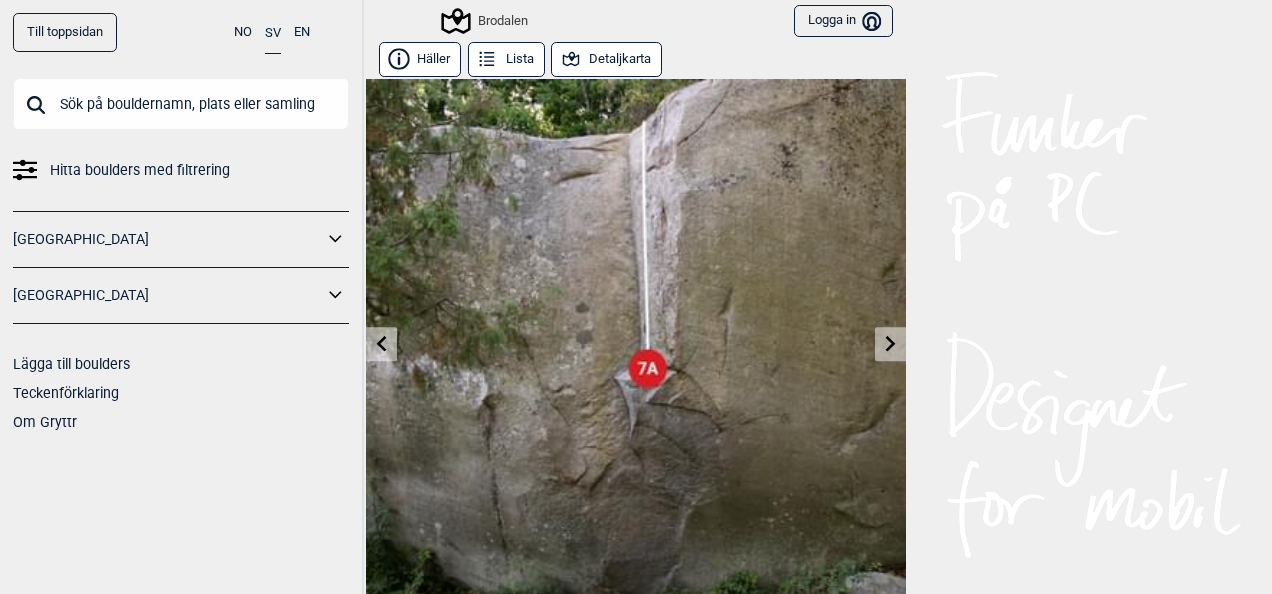 click 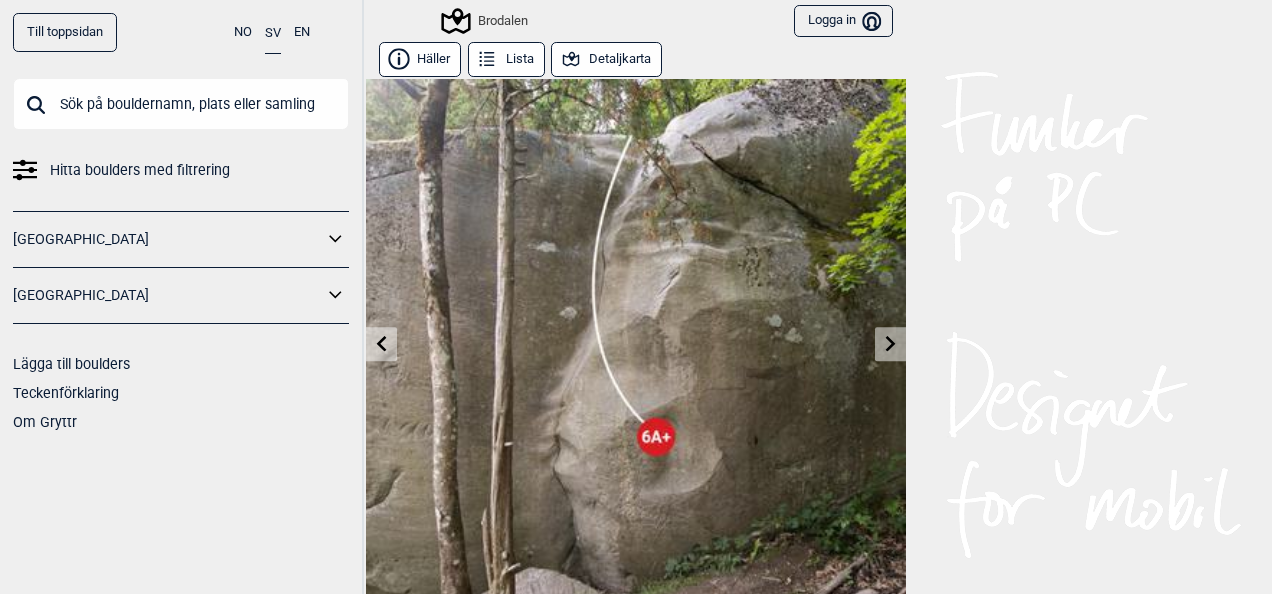 click 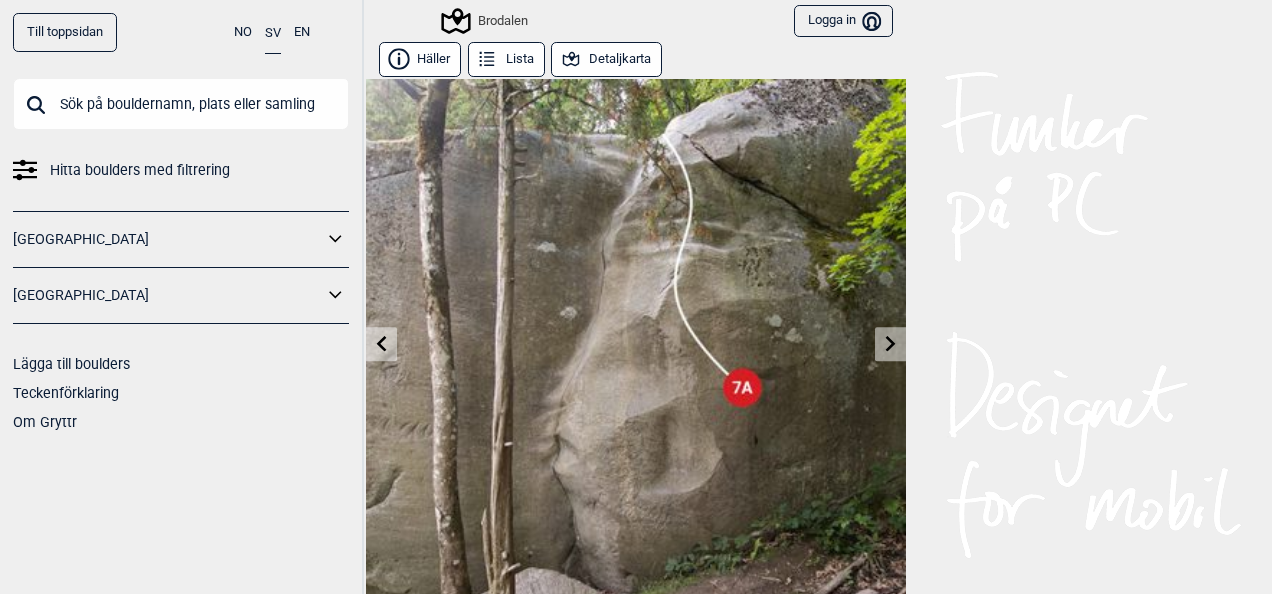 click 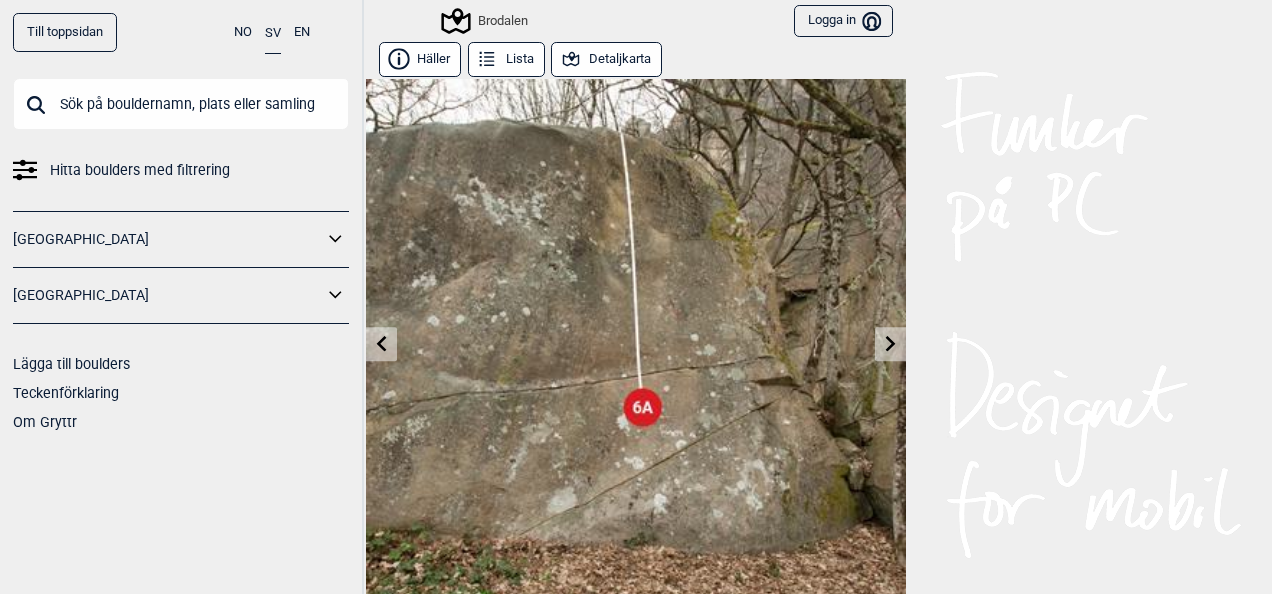 click 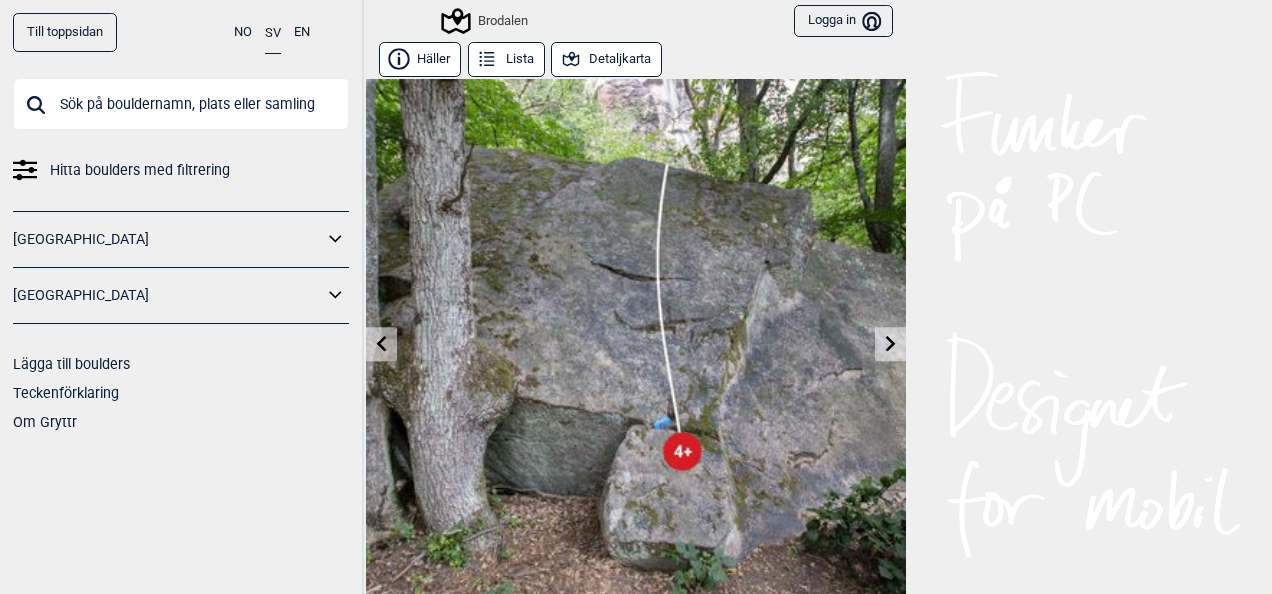 click 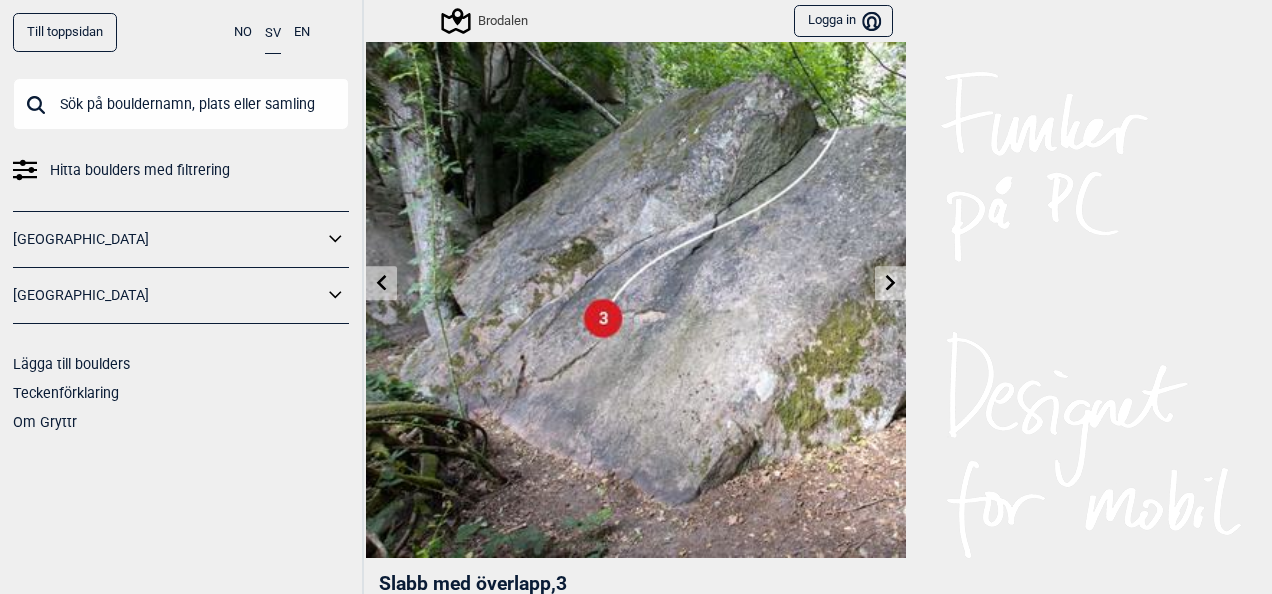 scroll, scrollTop: 80, scrollLeft: 0, axis: vertical 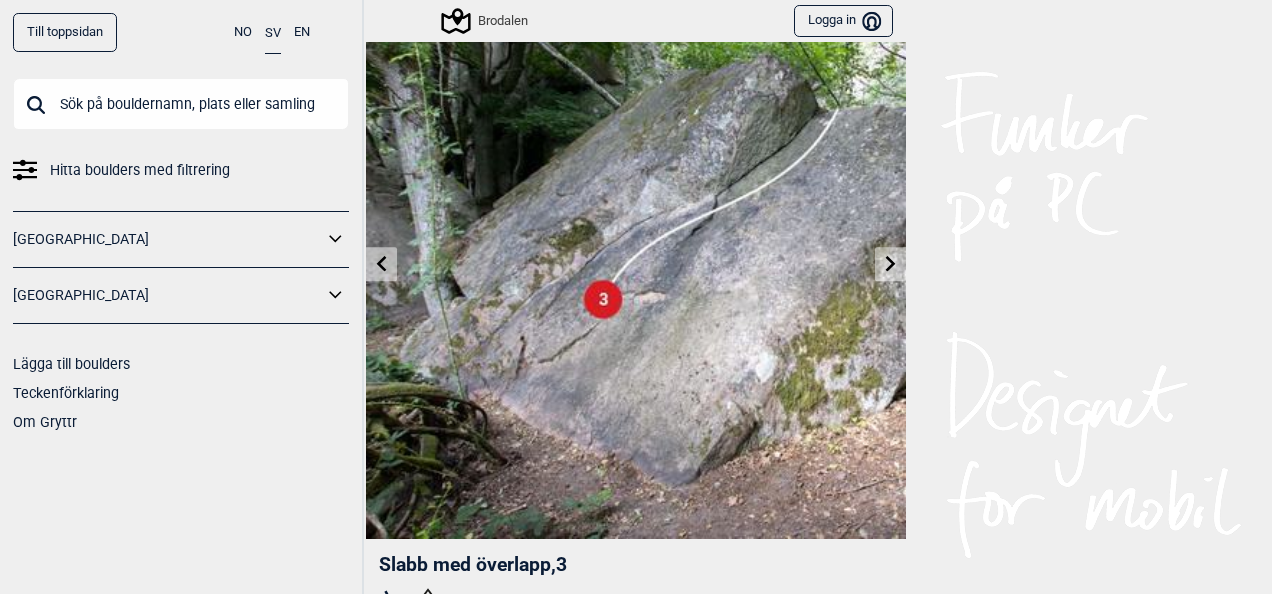 click 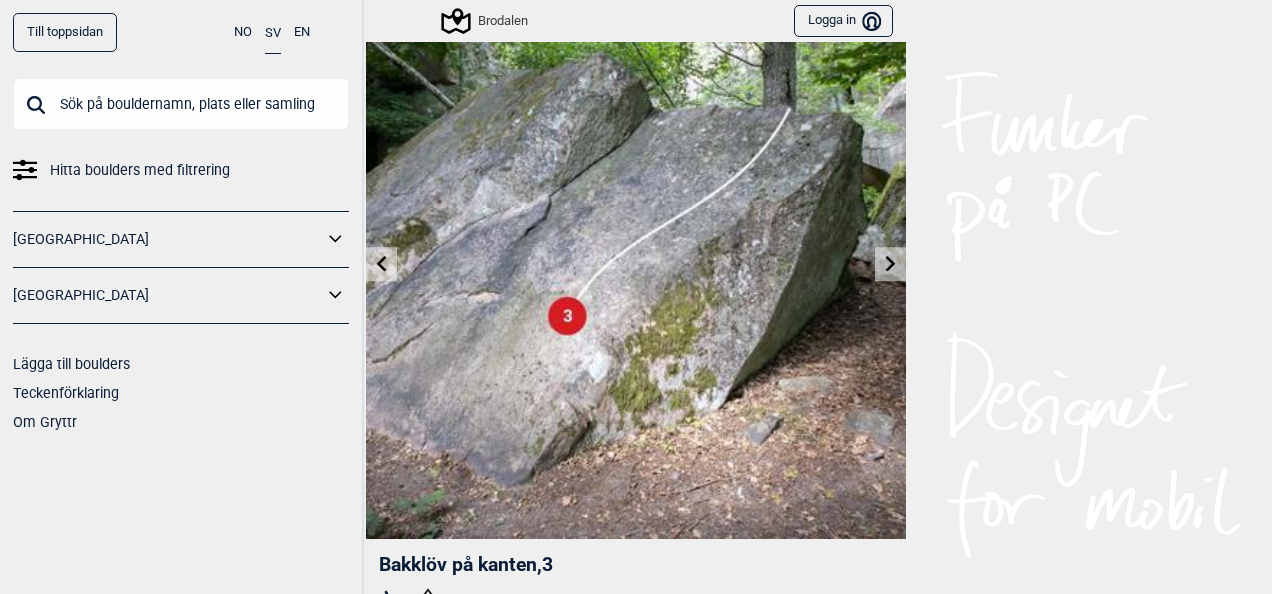 scroll, scrollTop: 120, scrollLeft: 0, axis: vertical 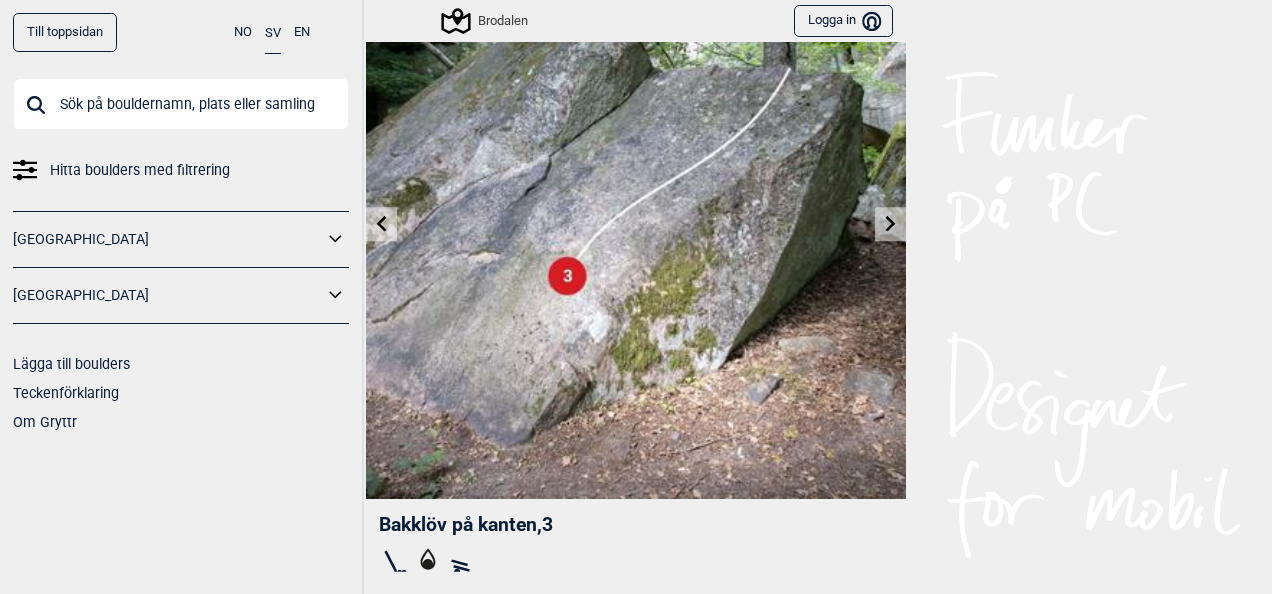 click 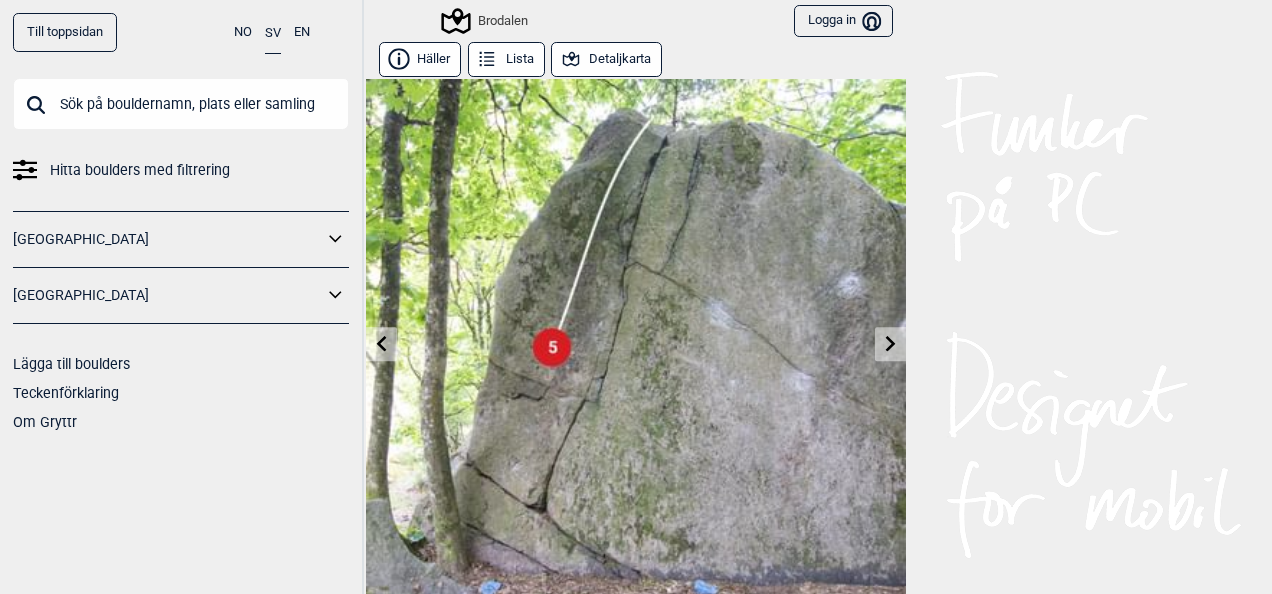 click 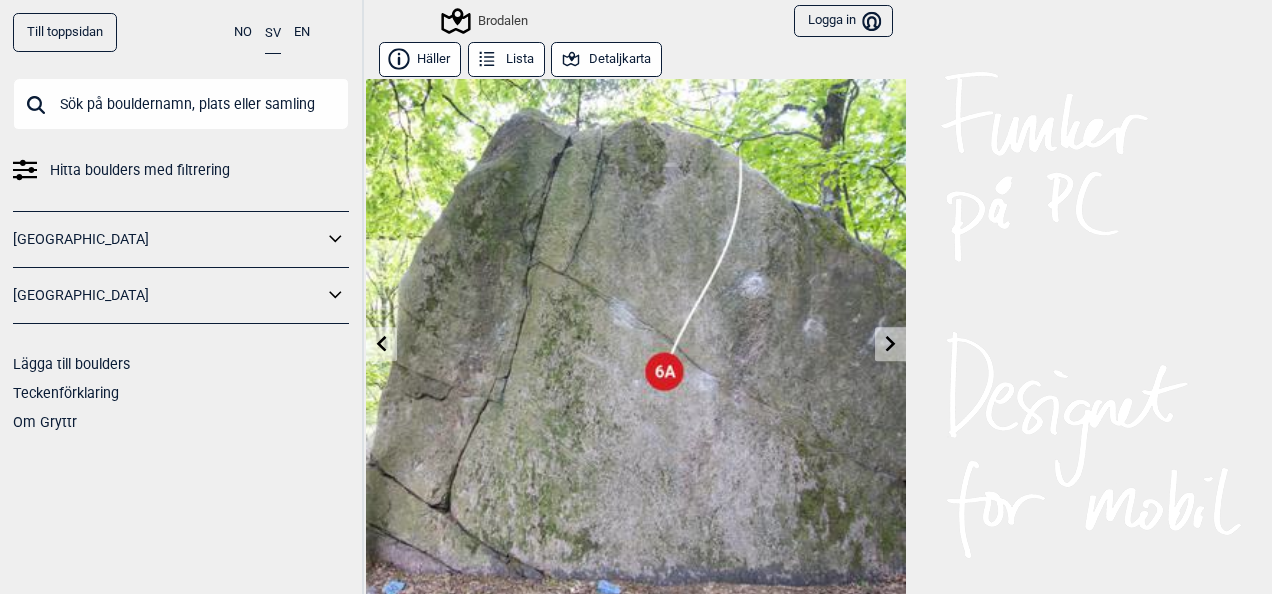 click 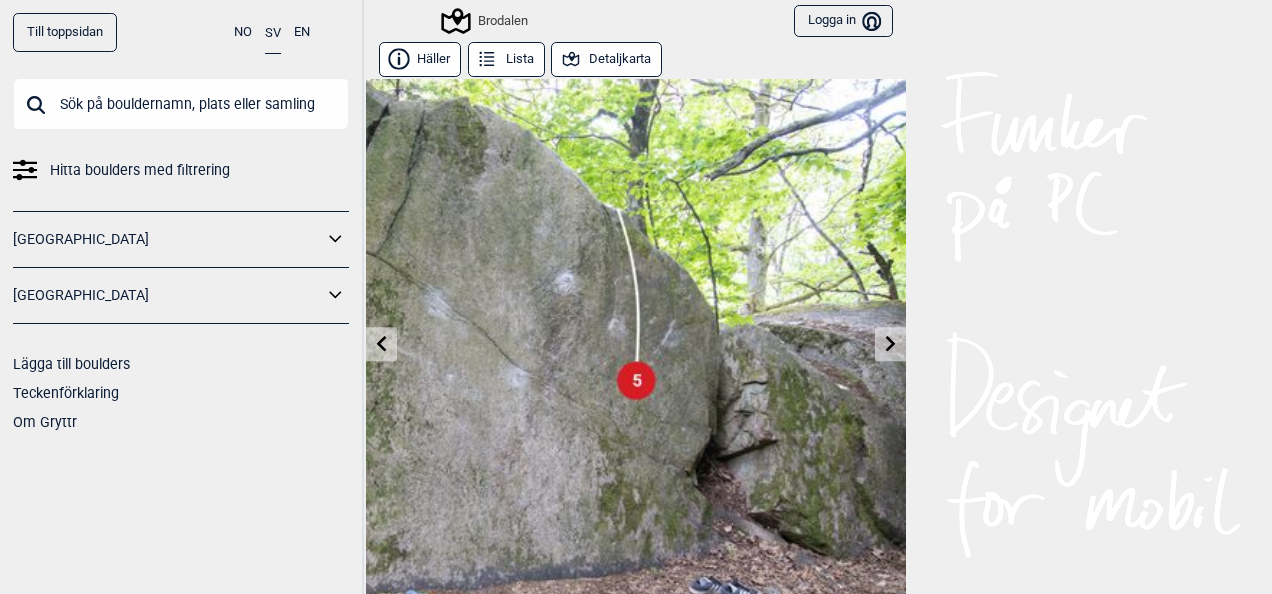 click 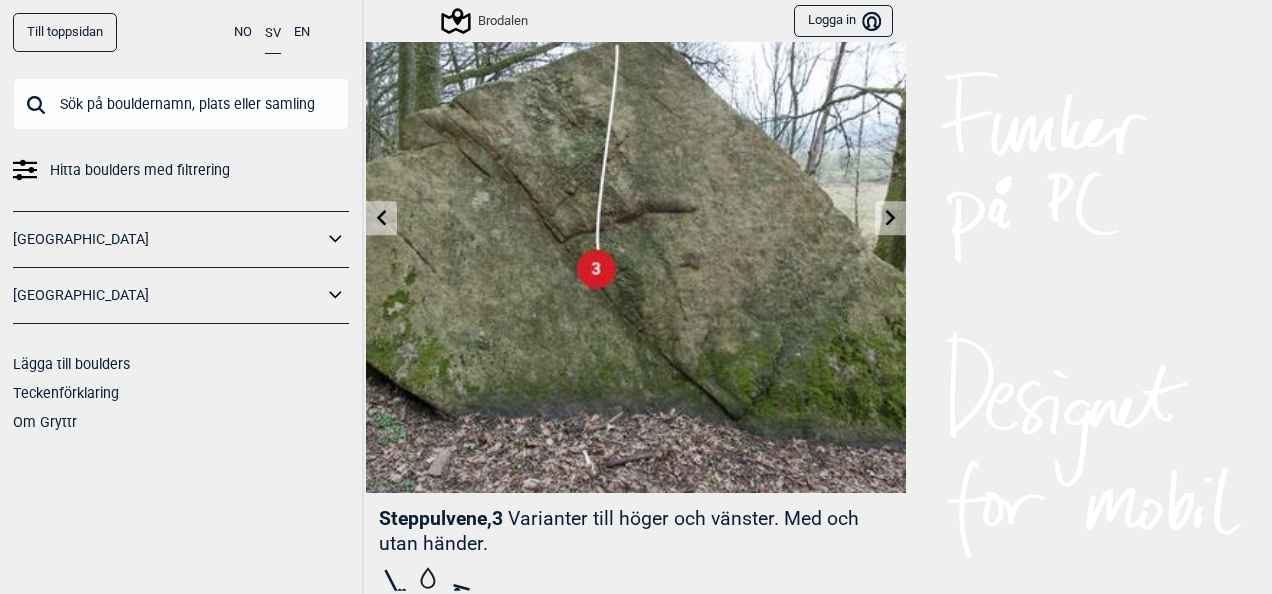 scroll, scrollTop: 160, scrollLeft: 0, axis: vertical 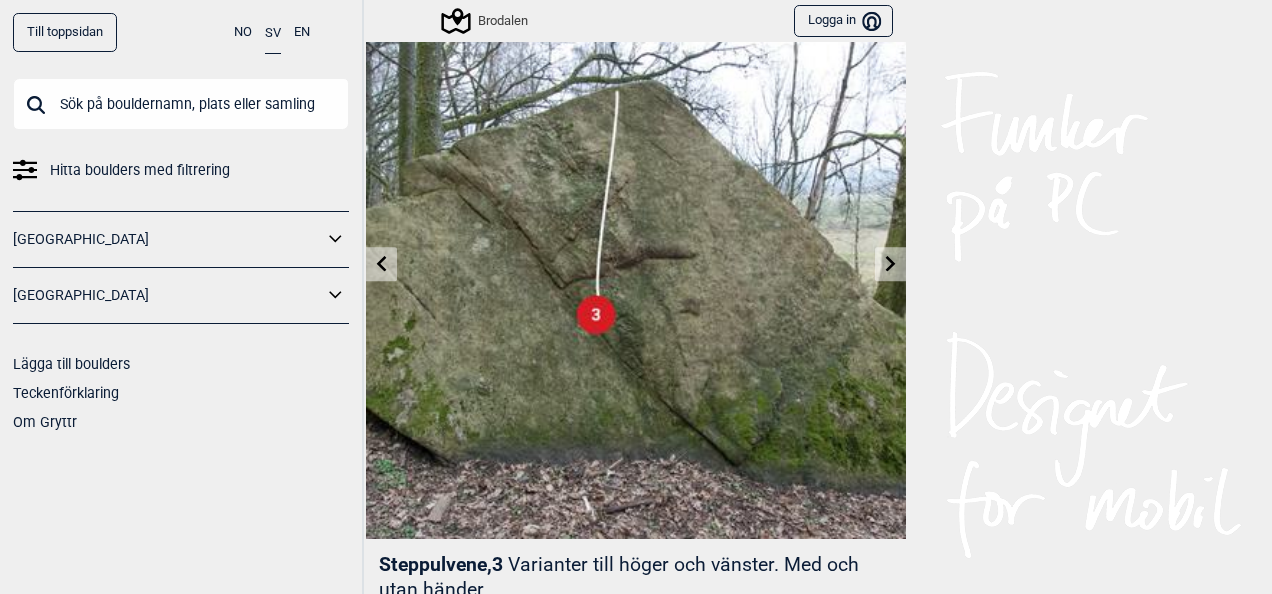 click 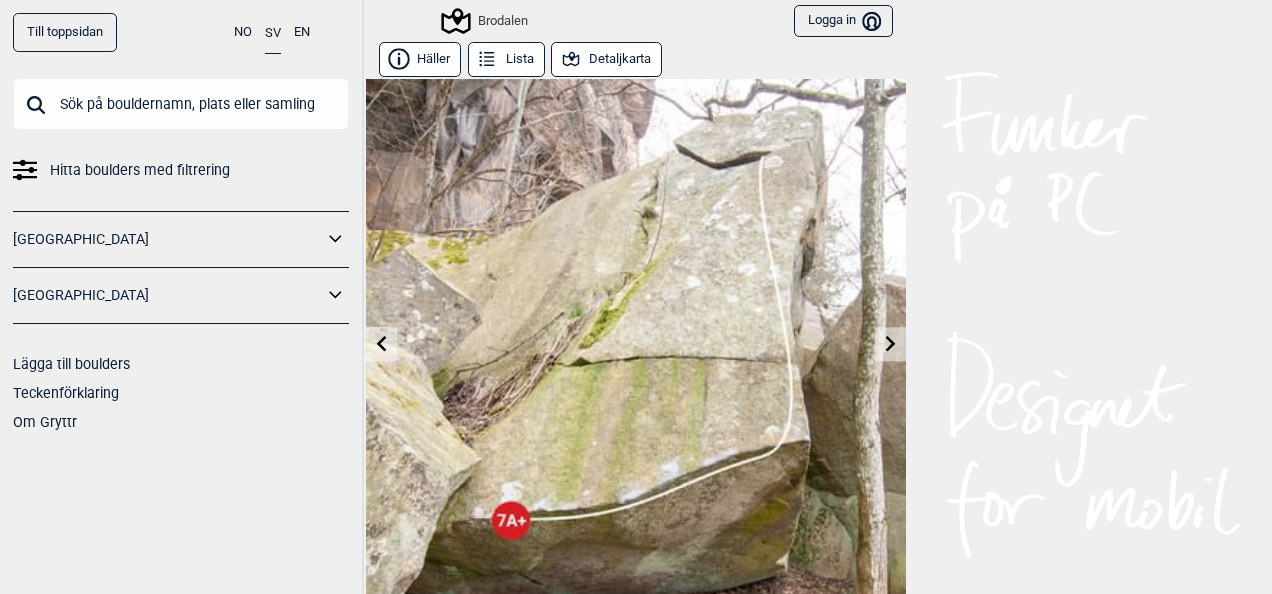 click at bounding box center [636, 349] 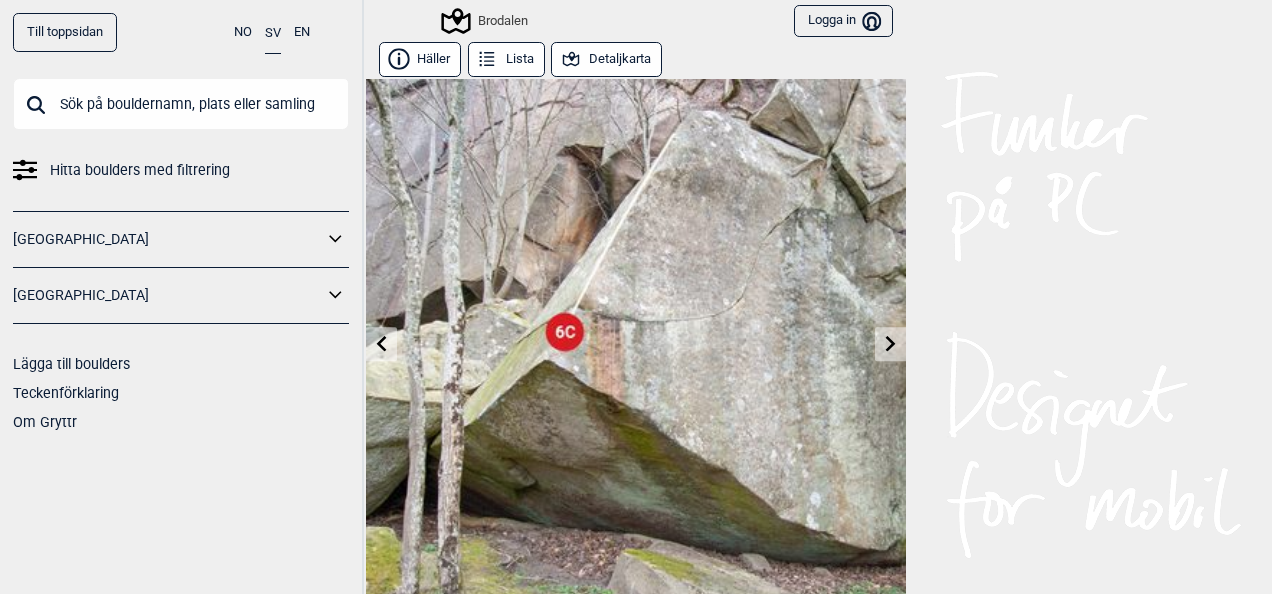 click at bounding box center [890, 344] 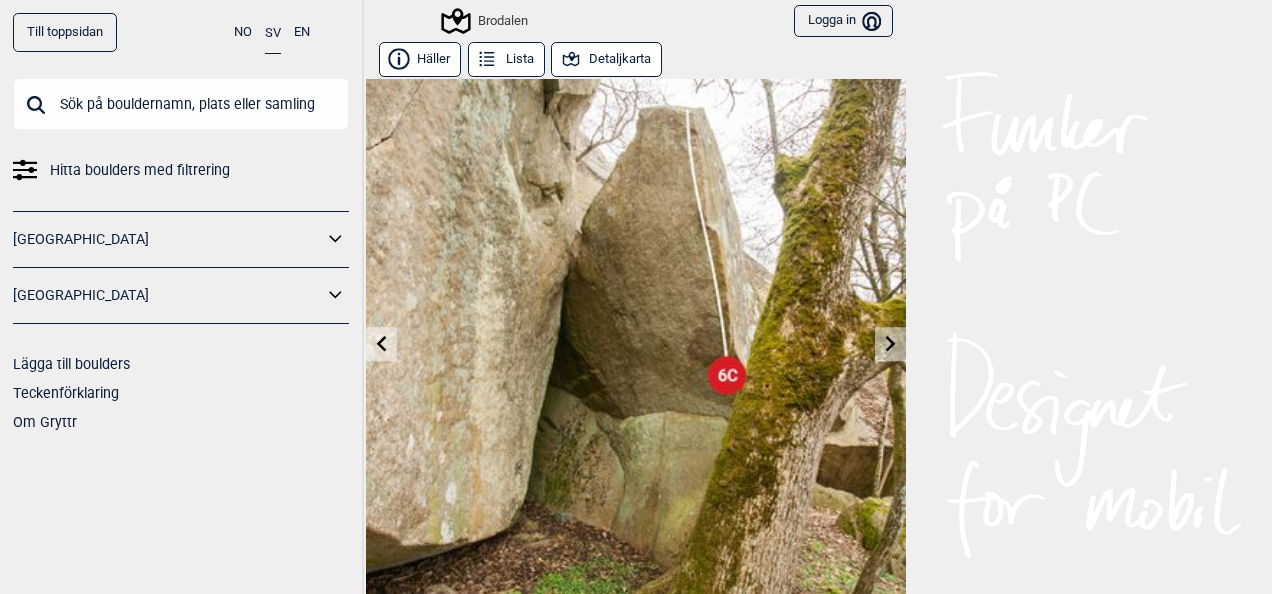 click at bounding box center [890, 344] 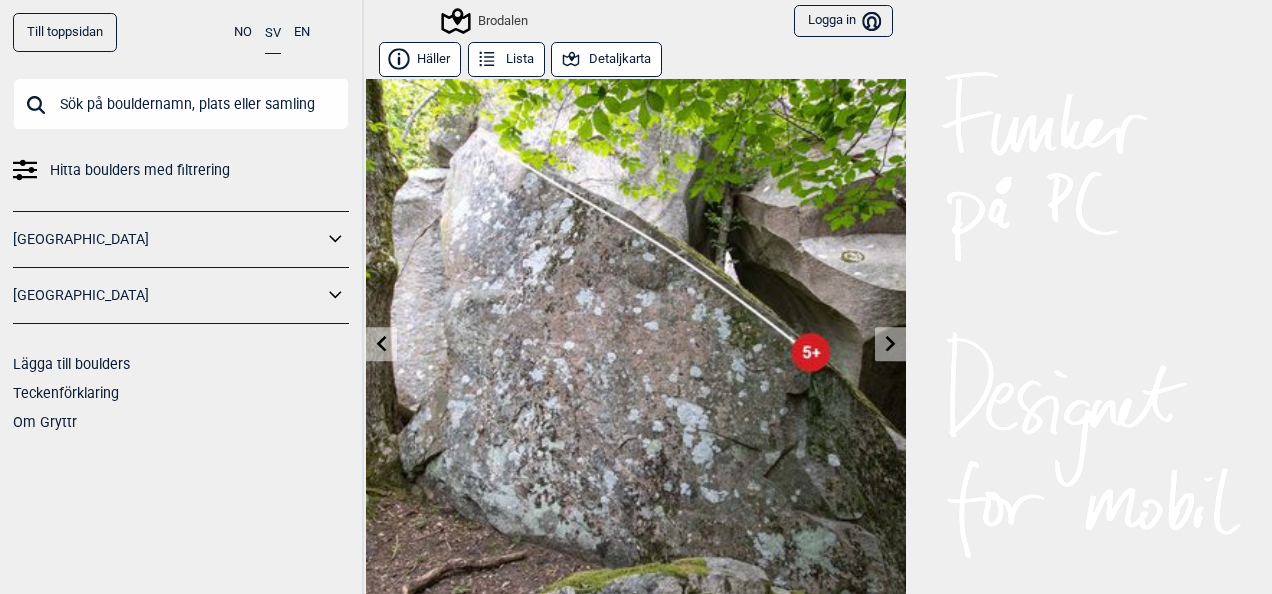 click at bounding box center [890, 344] 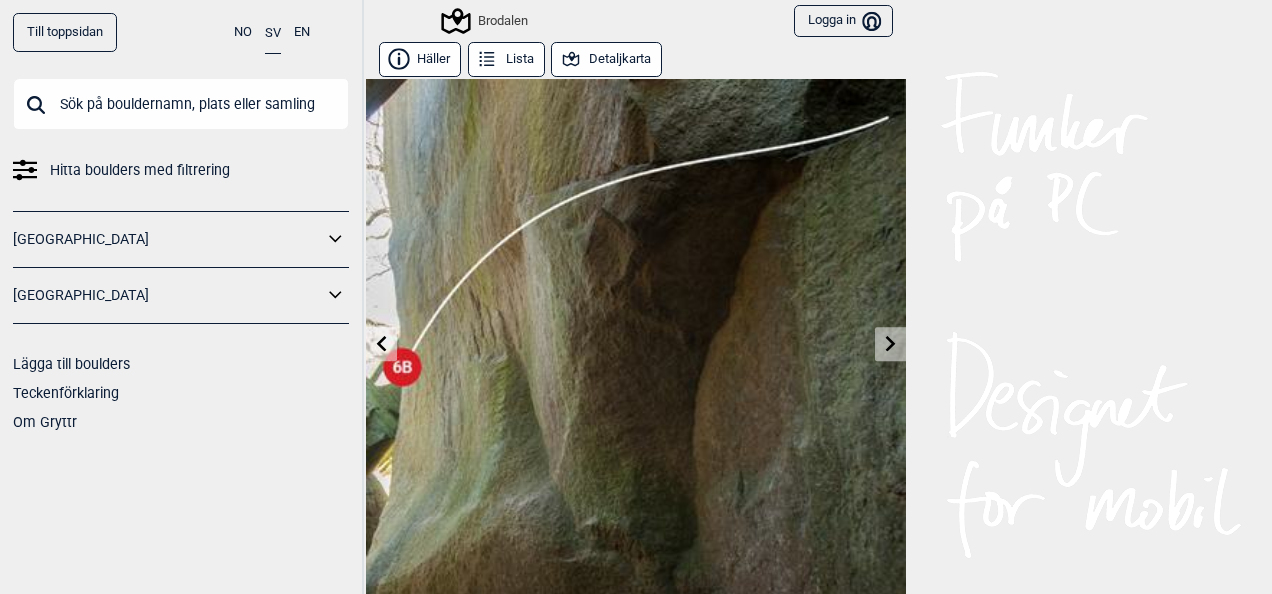 click at bounding box center [890, 344] 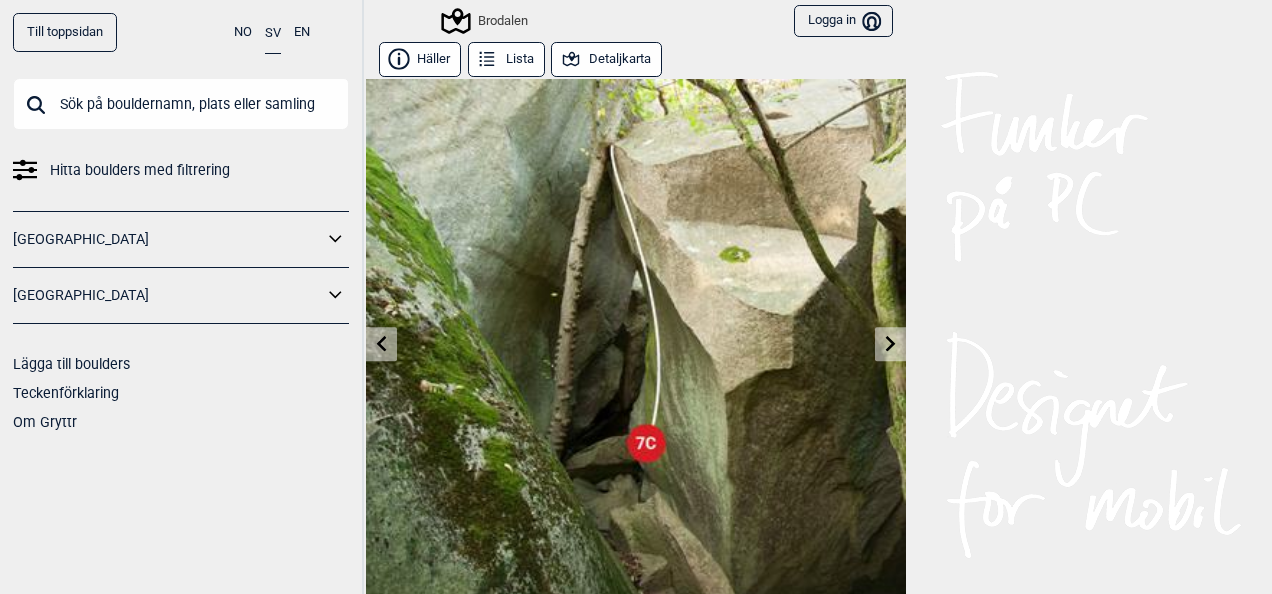 click at bounding box center [890, 344] 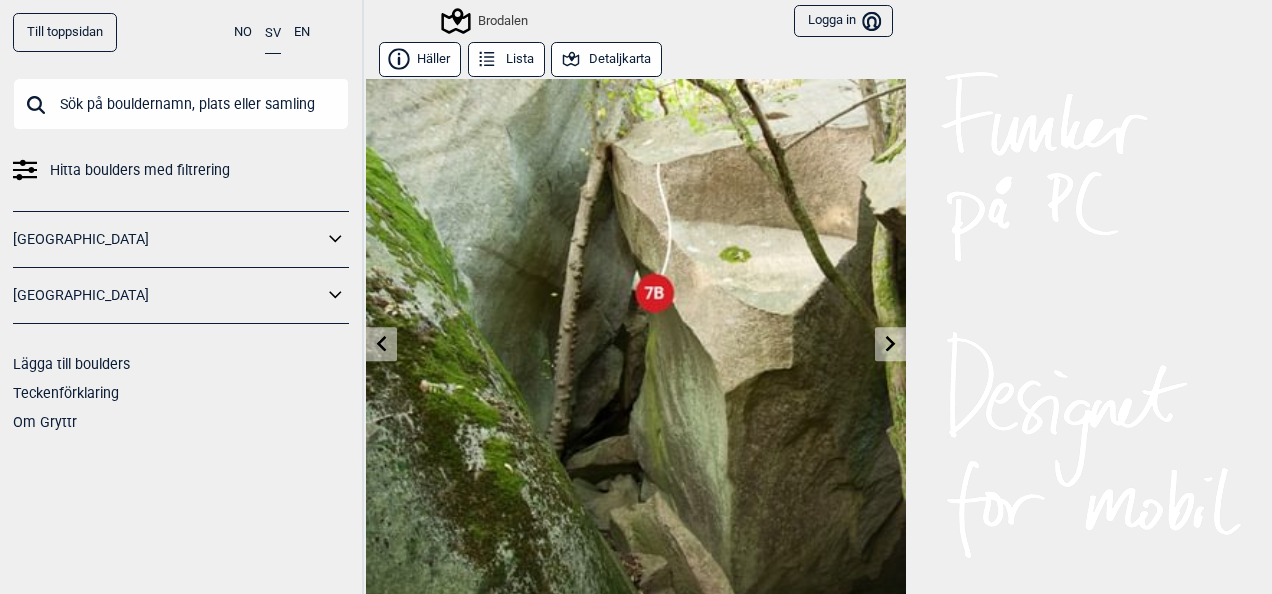 click at bounding box center [890, 344] 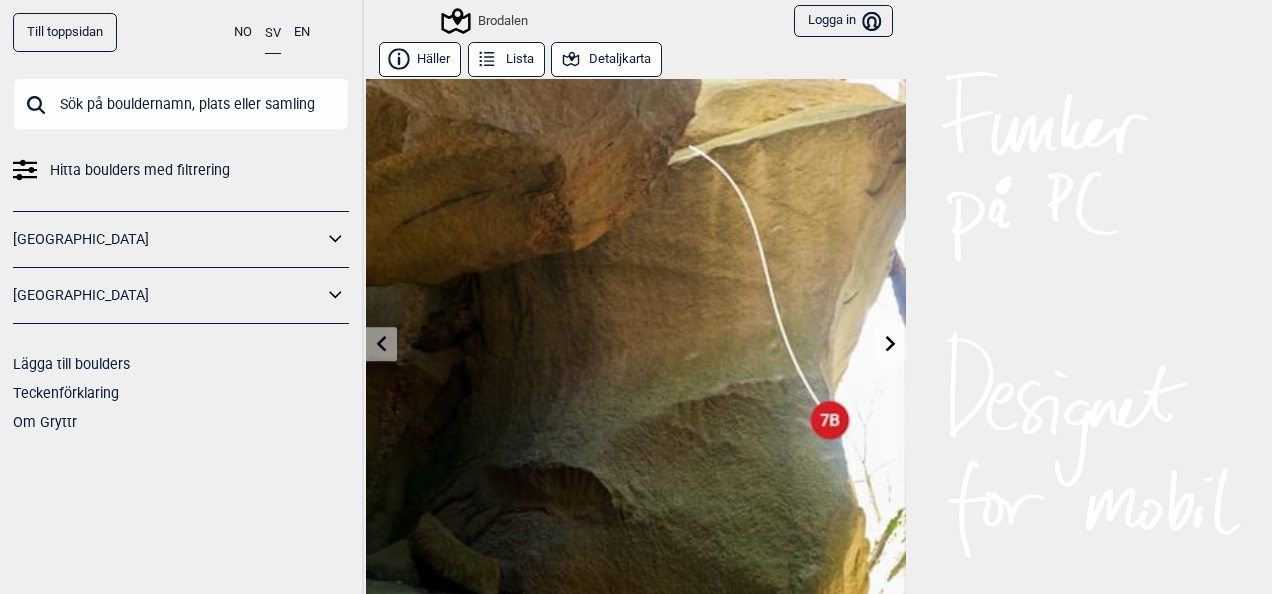 click at bounding box center [890, 344] 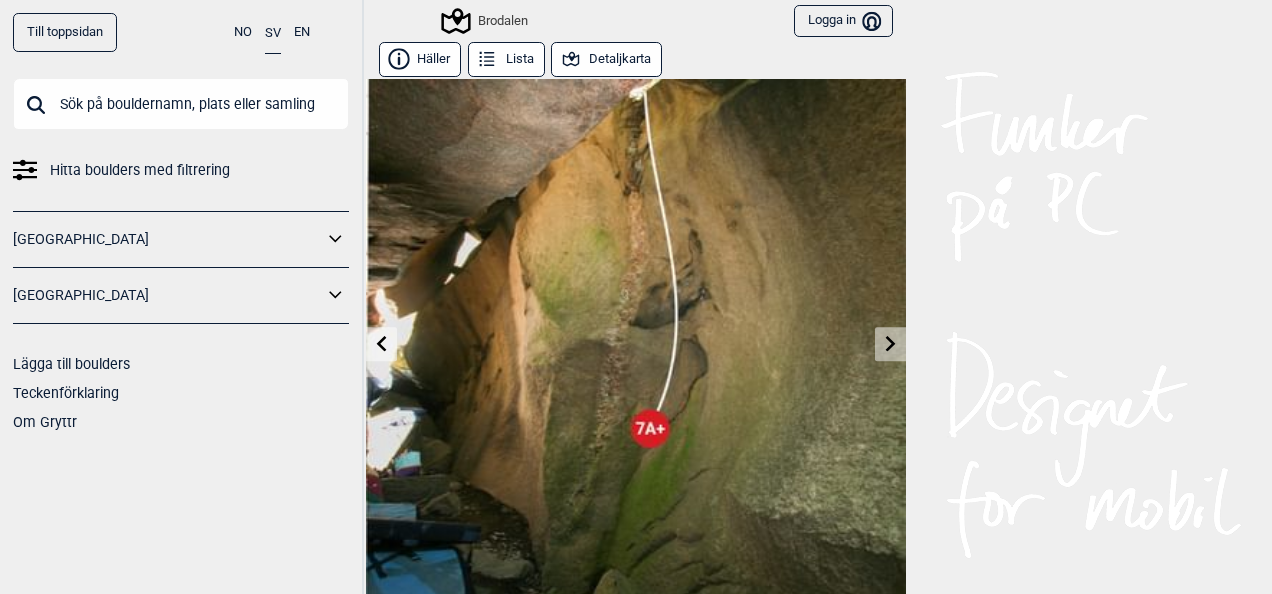 click at bounding box center [890, 344] 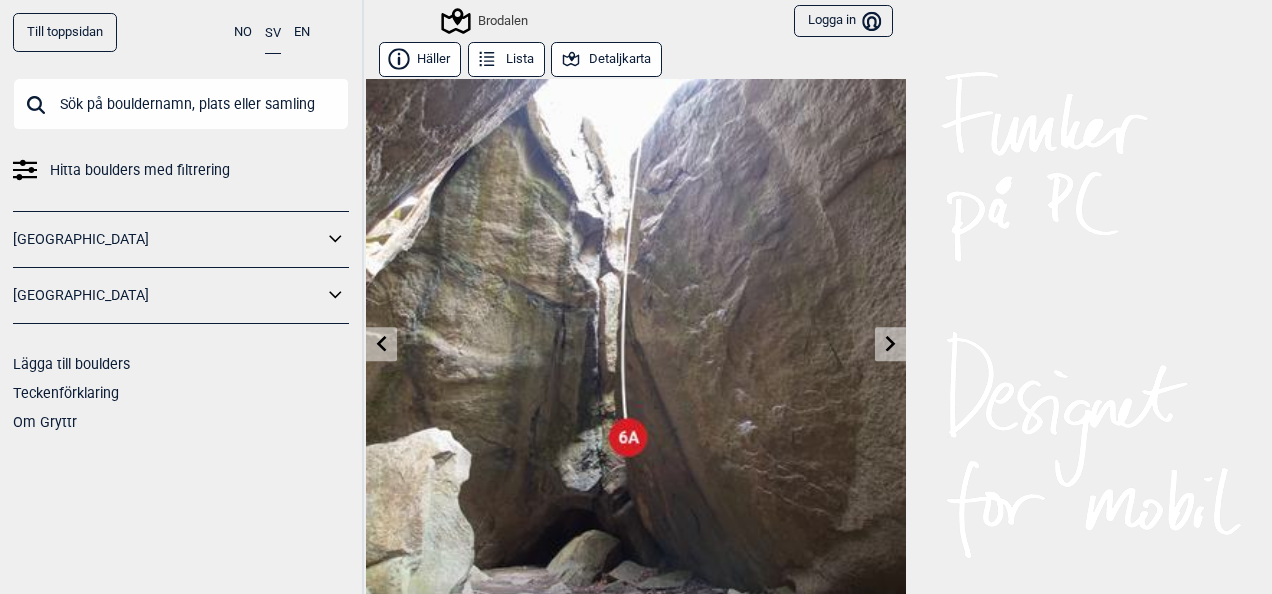 click at bounding box center [890, 344] 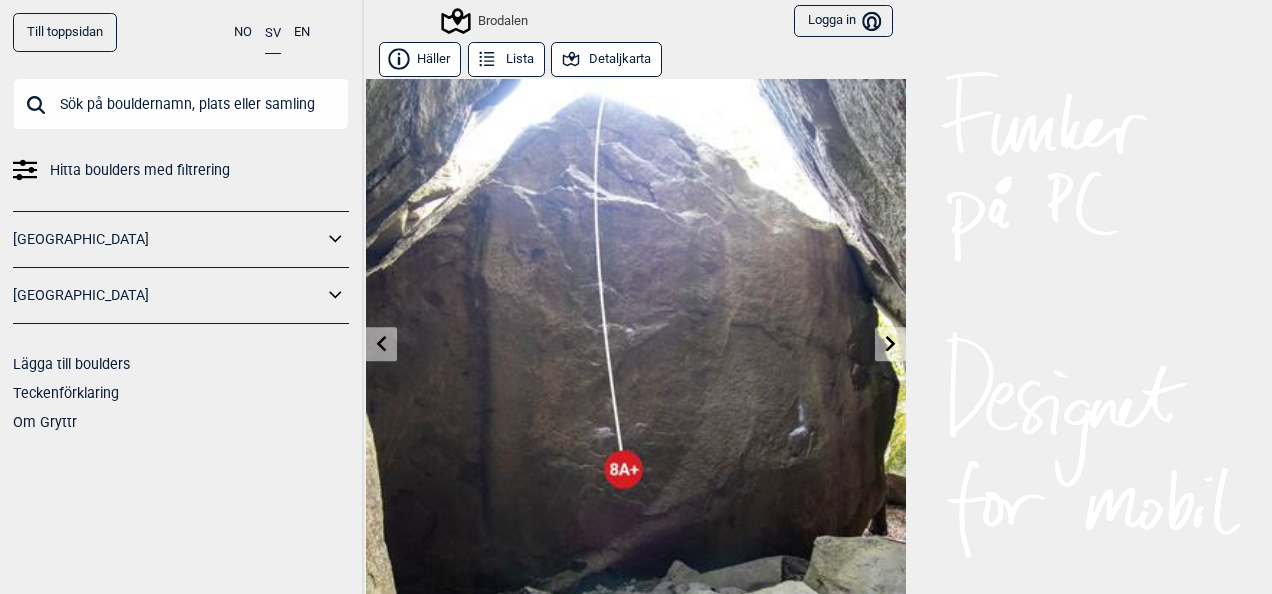 click at bounding box center [890, 344] 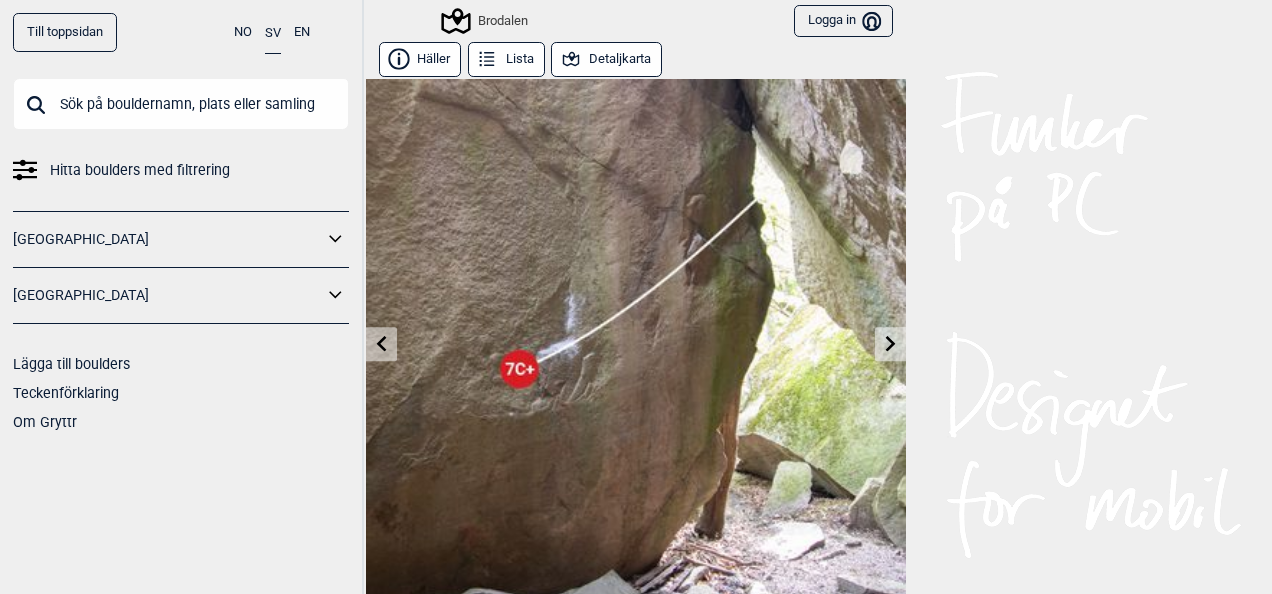 click at bounding box center [890, 344] 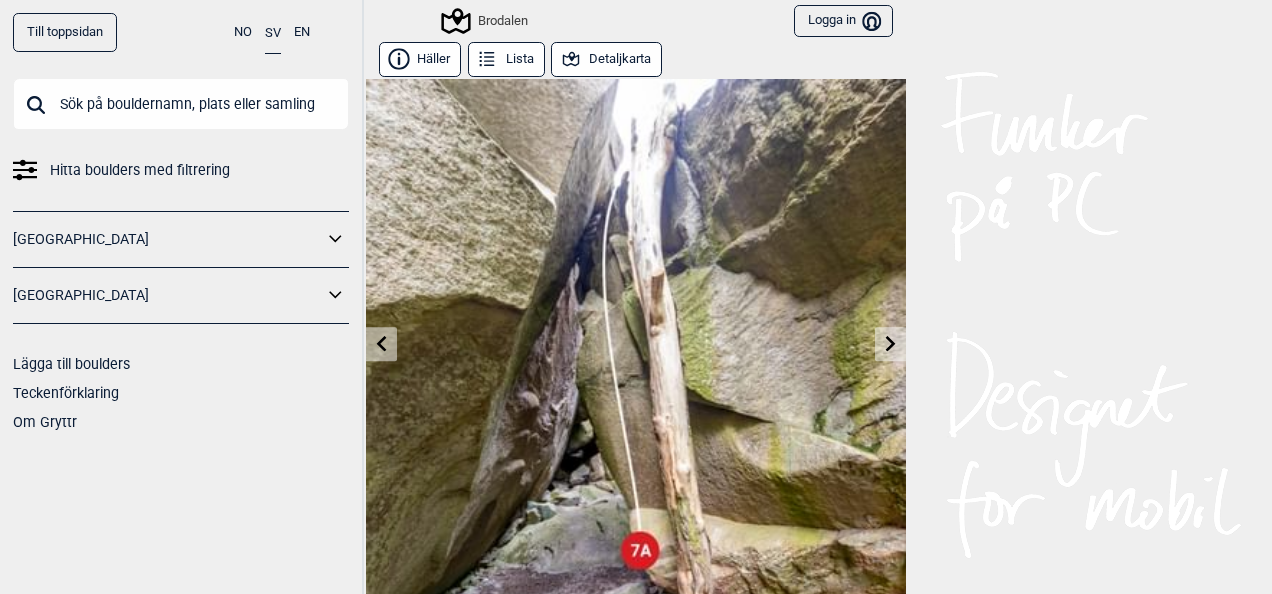 click at bounding box center (890, 344) 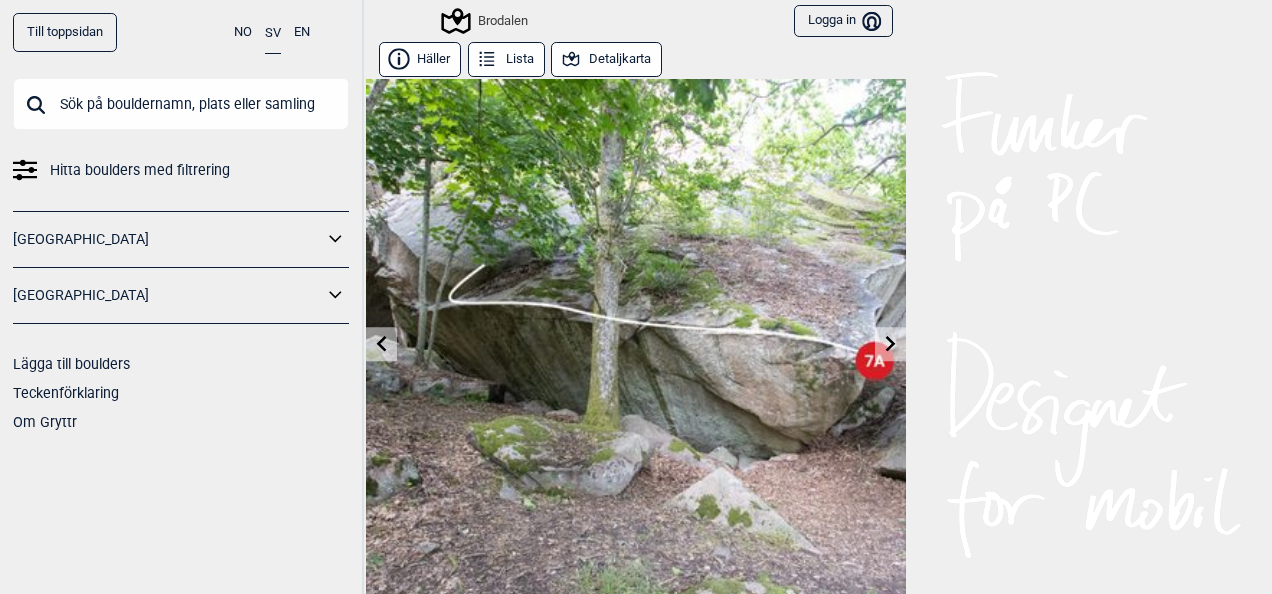 click at bounding box center [890, 344] 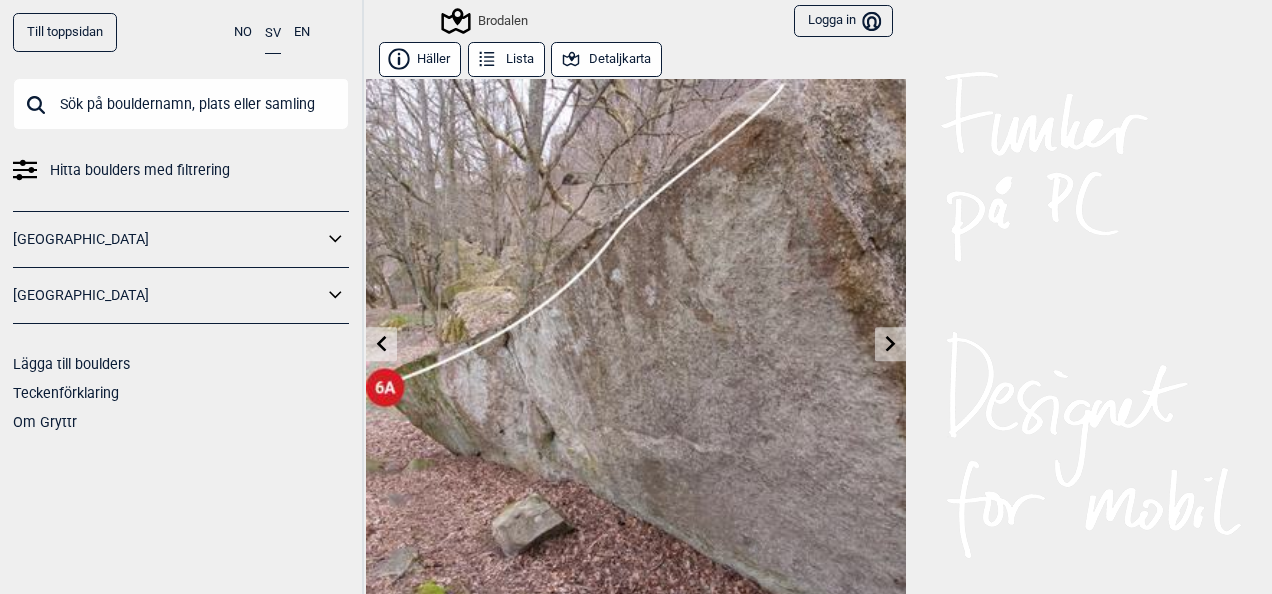 click at bounding box center (890, 344) 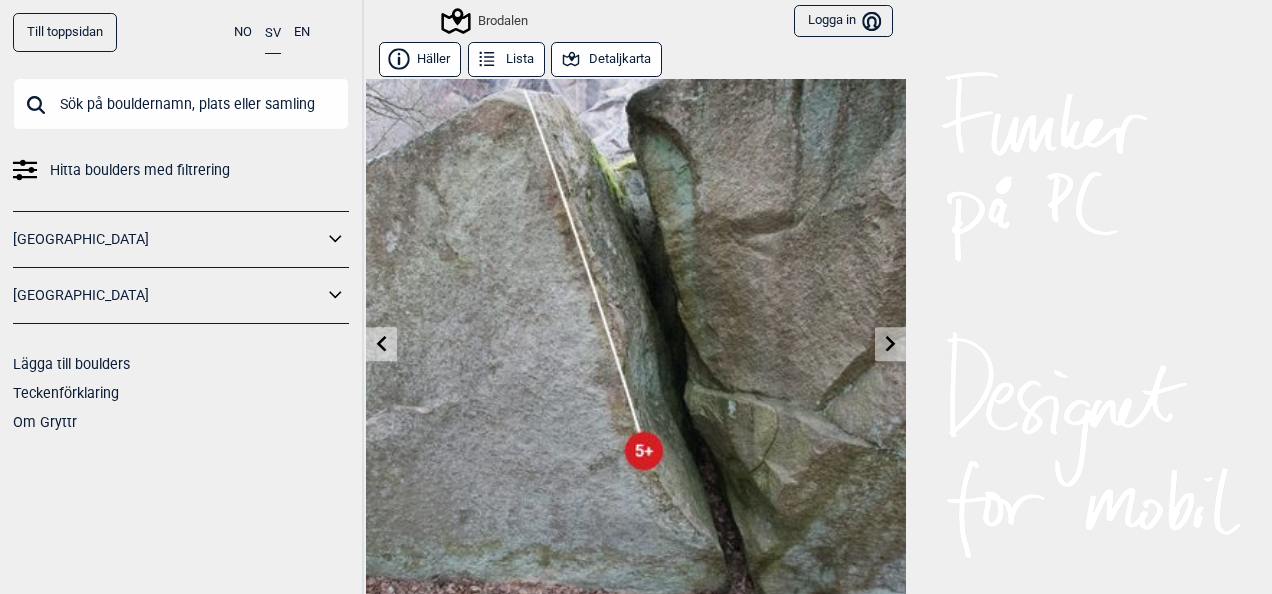 click at bounding box center (890, 344) 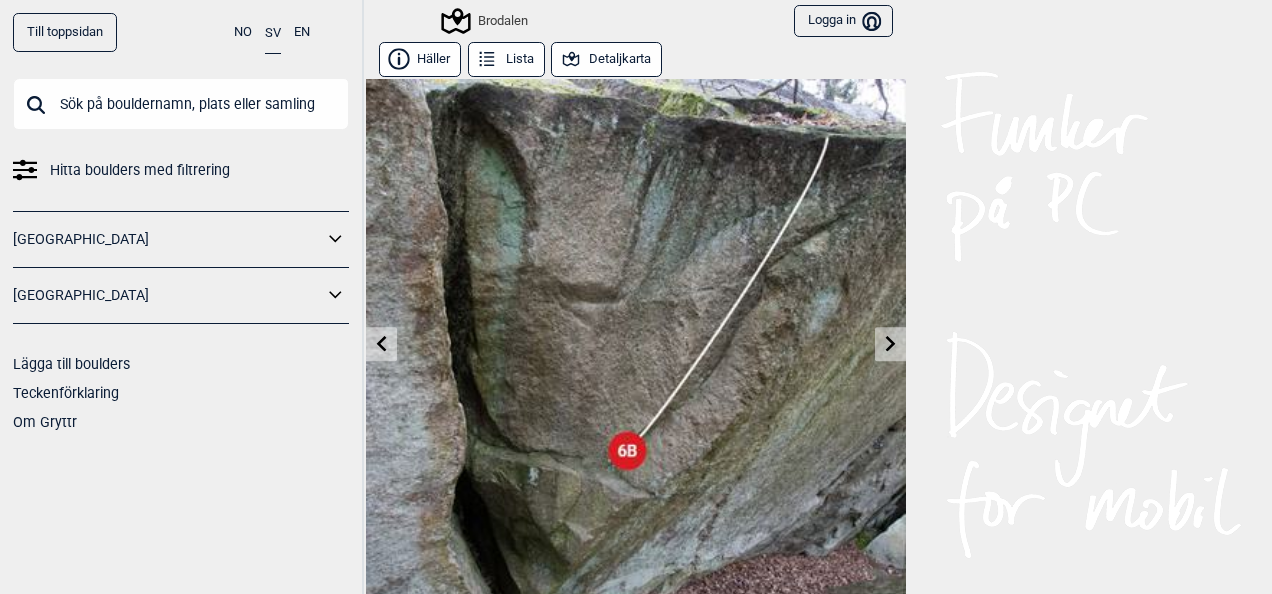 click at bounding box center [890, 344] 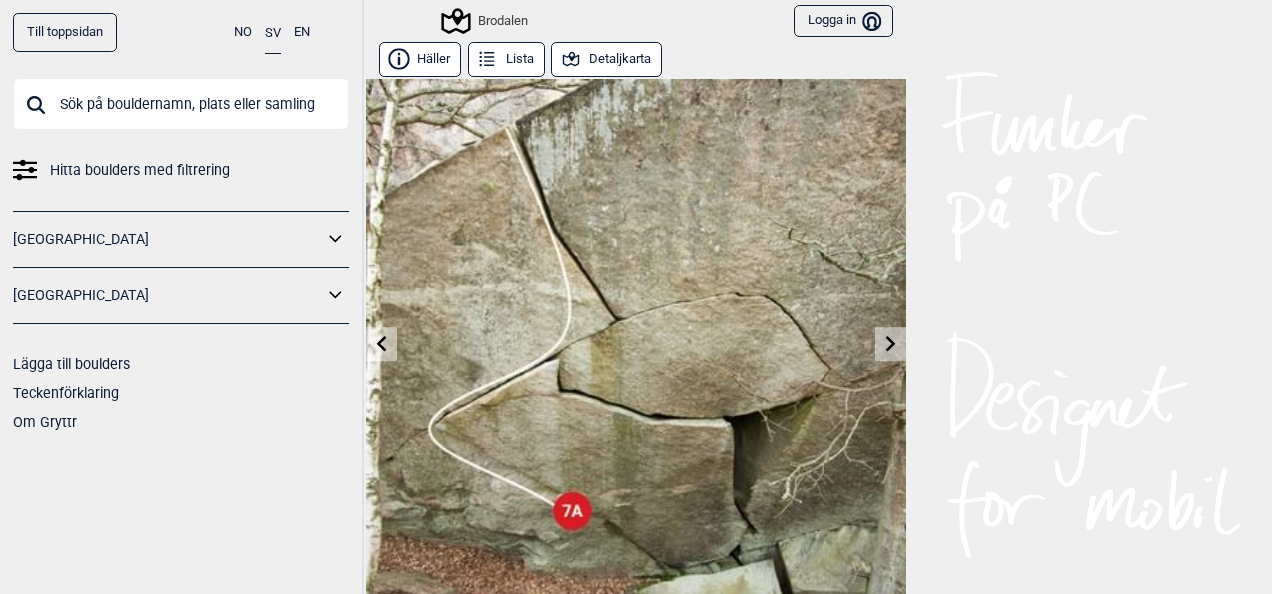 click at bounding box center (890, 344) 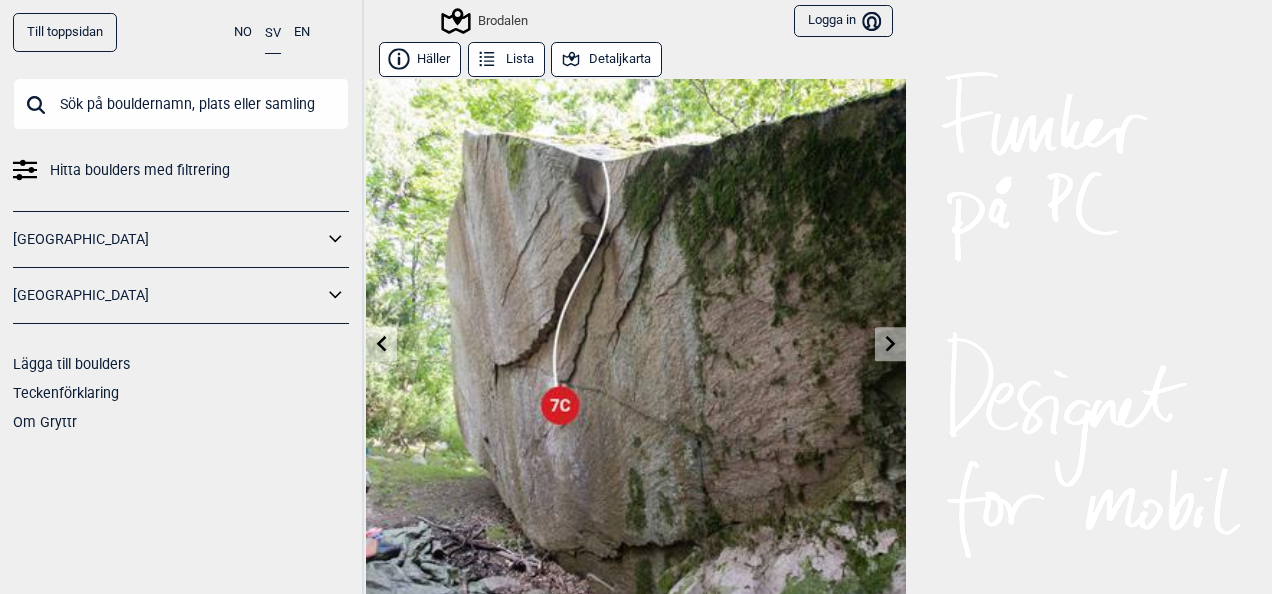 click at bounding box center [890, 344] 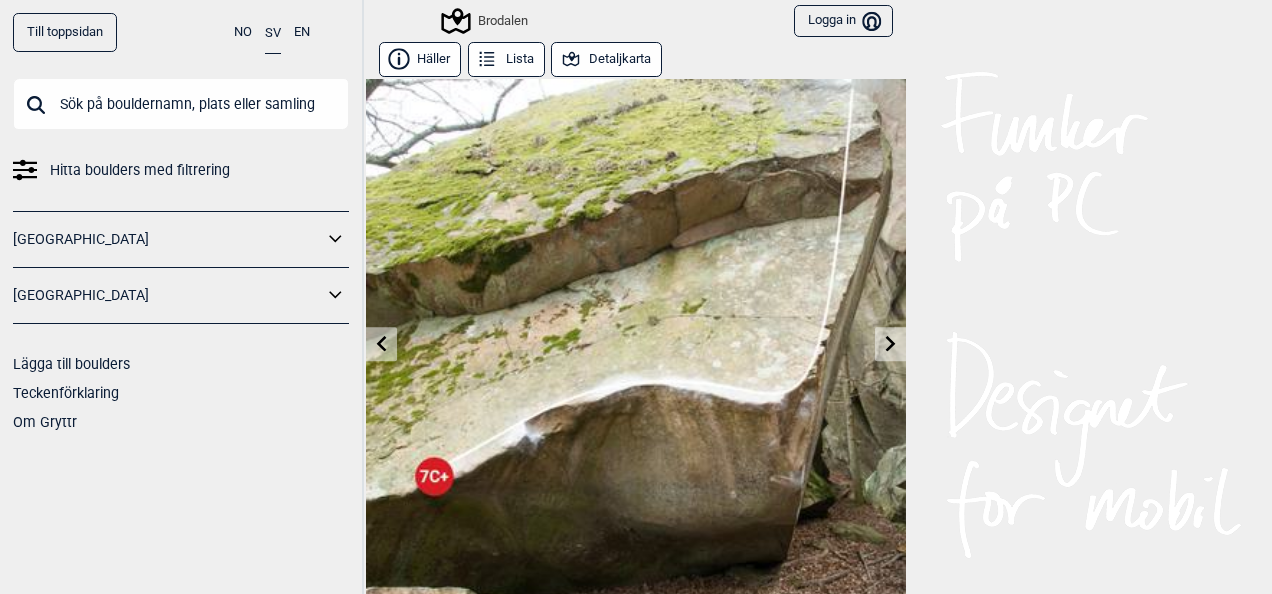 click at bounding box center (890, 344) 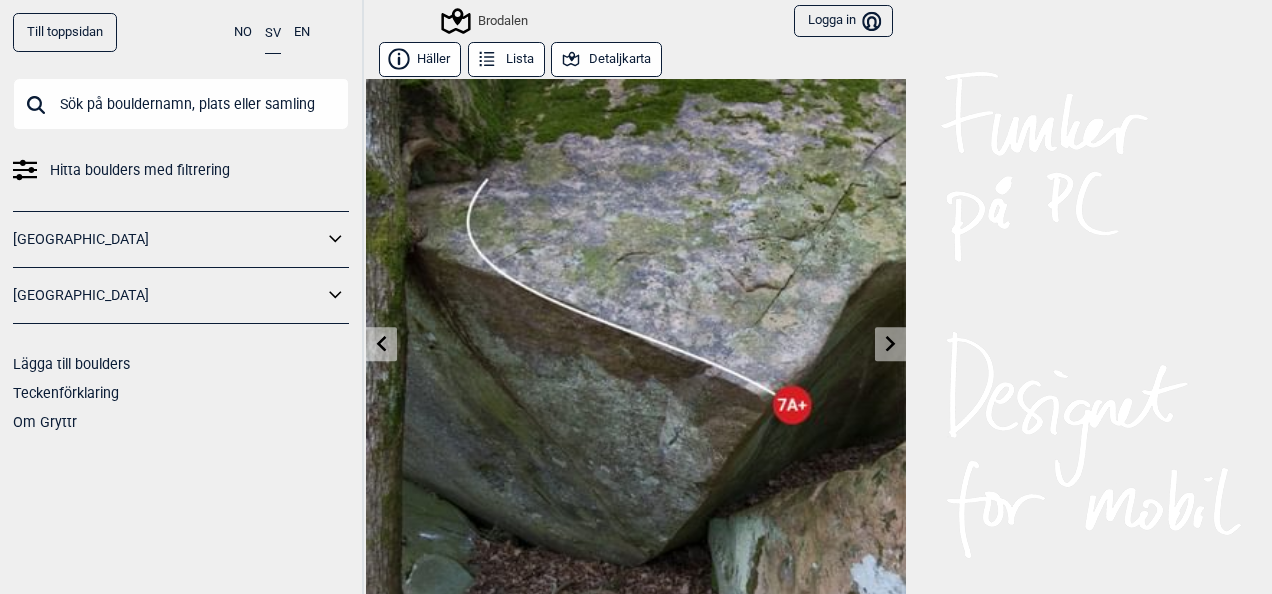 click at bounding box center (890, 344) 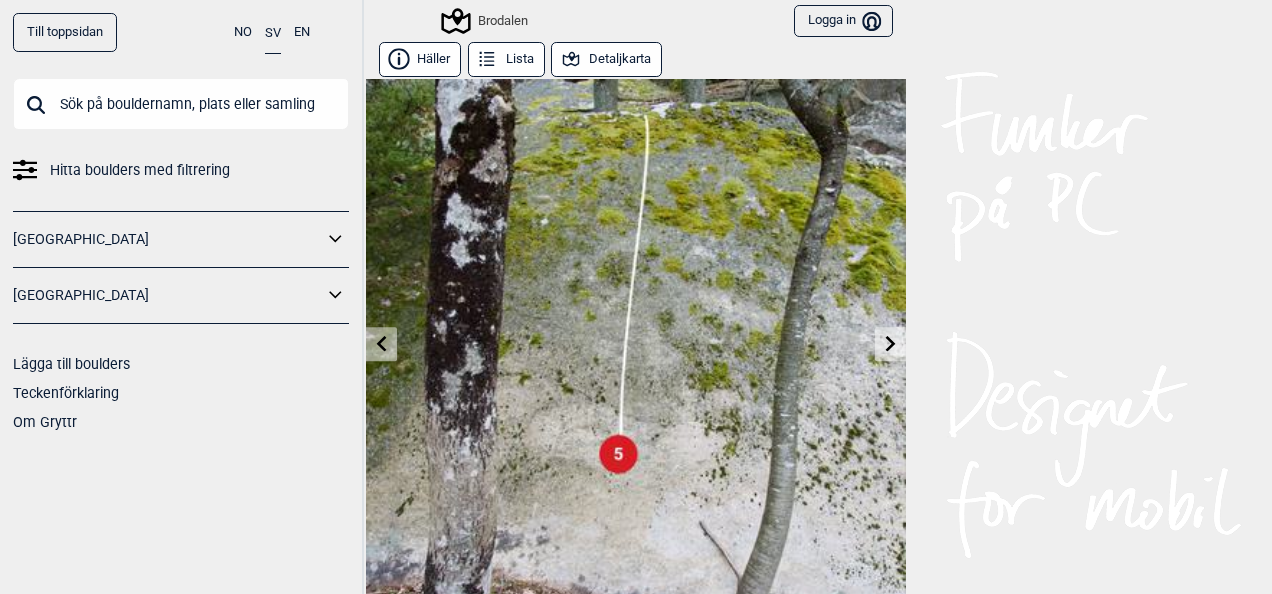 click at bounding box center (890, 344) 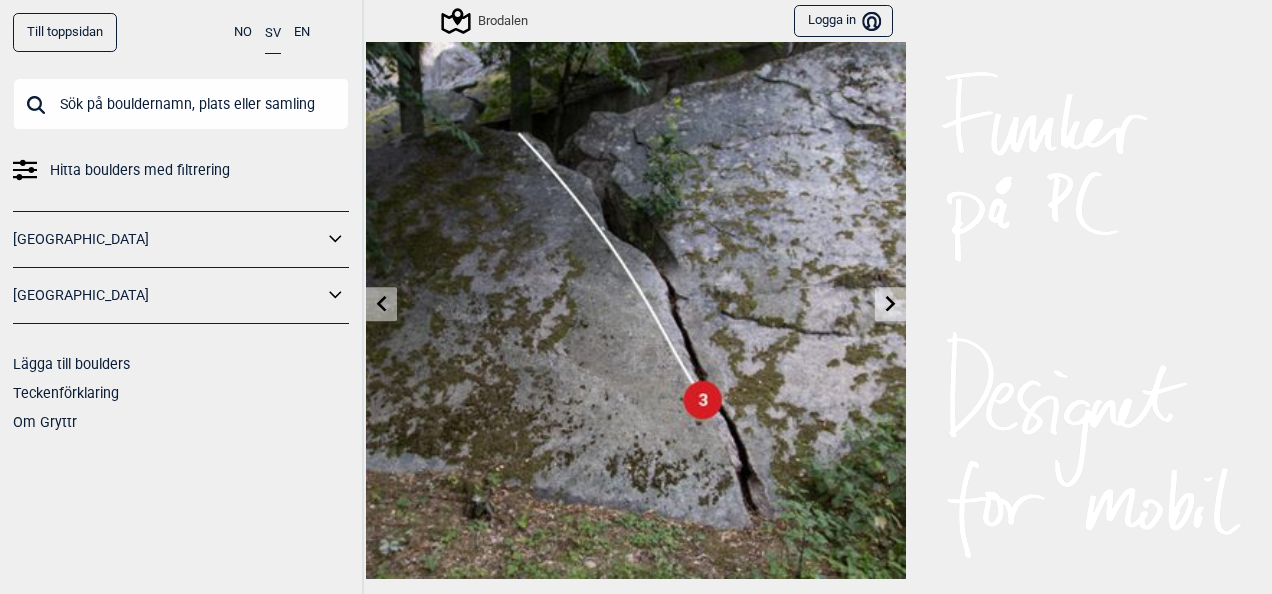 scroll, scrollTop: 80, scrollLeft: 0, axis: vertical 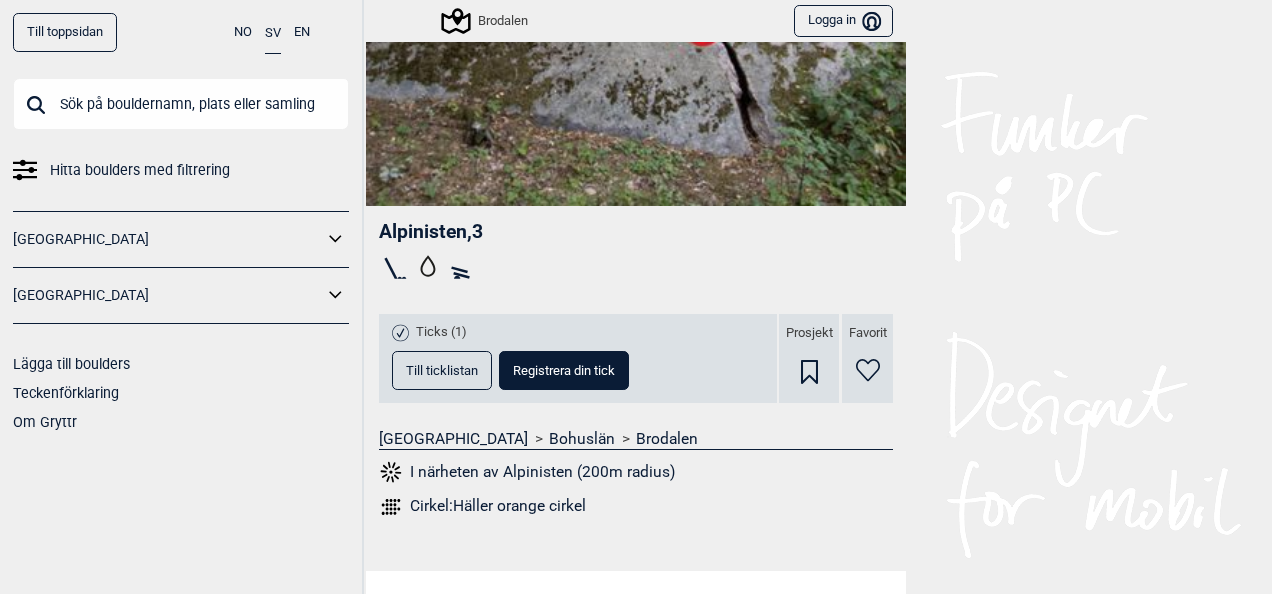 click on "I närheten av Alpinisten (200m radius)" at bounding box center [527, 472] 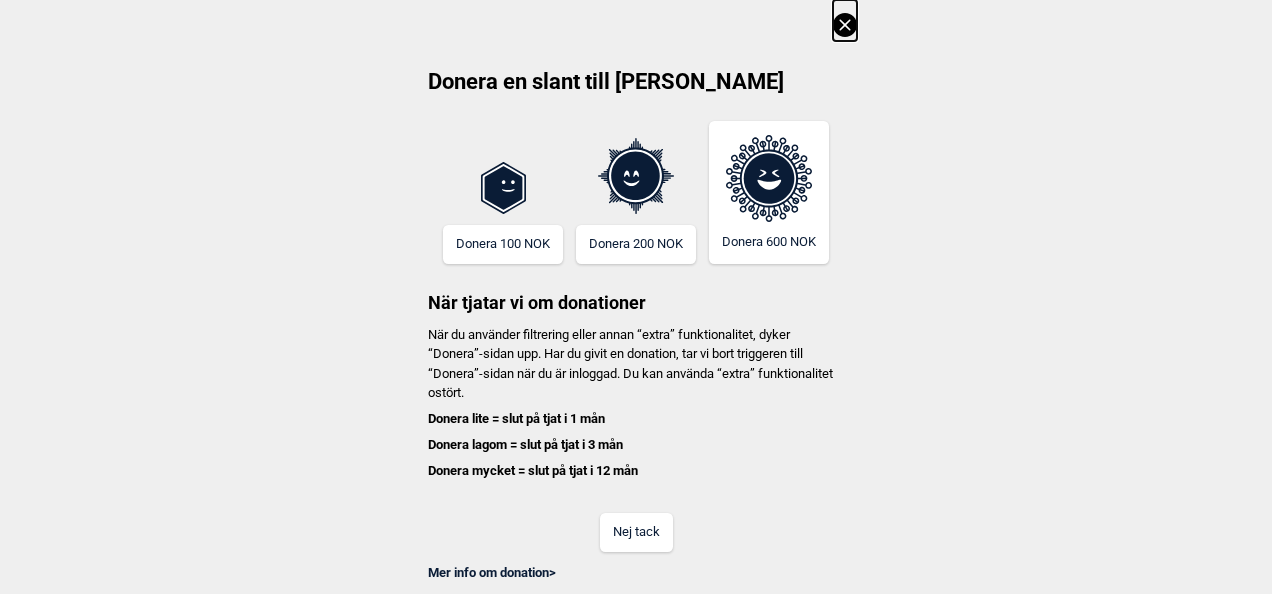 scroll, scrollTop: 0, scrollLeft: 11322, axis: horizontal 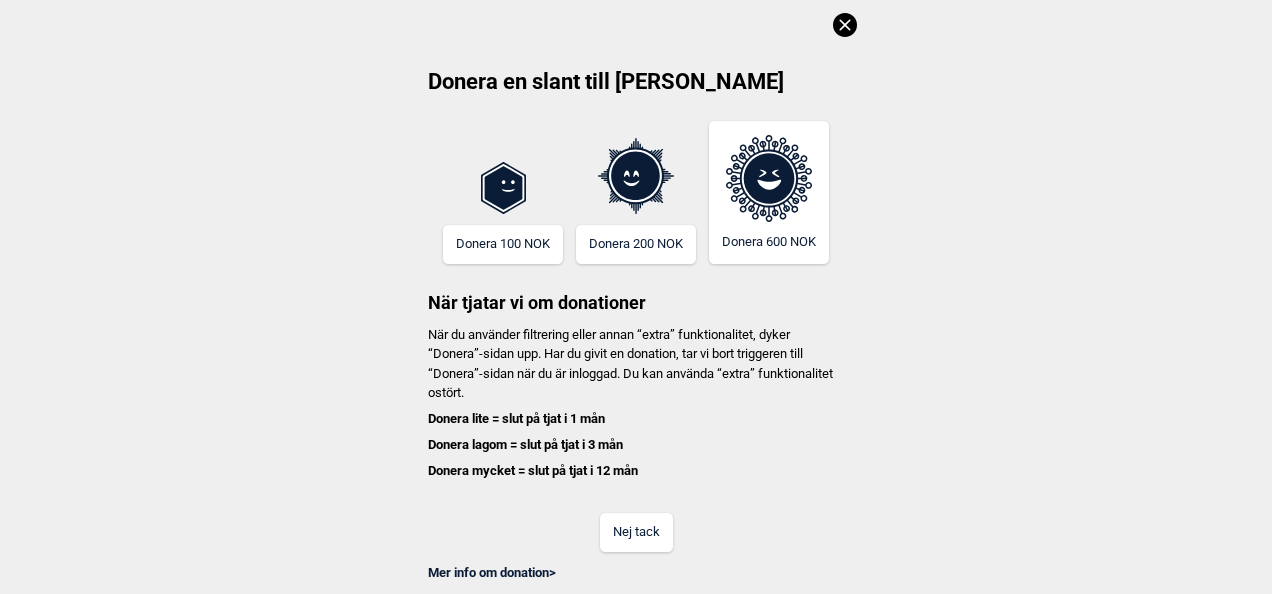 click 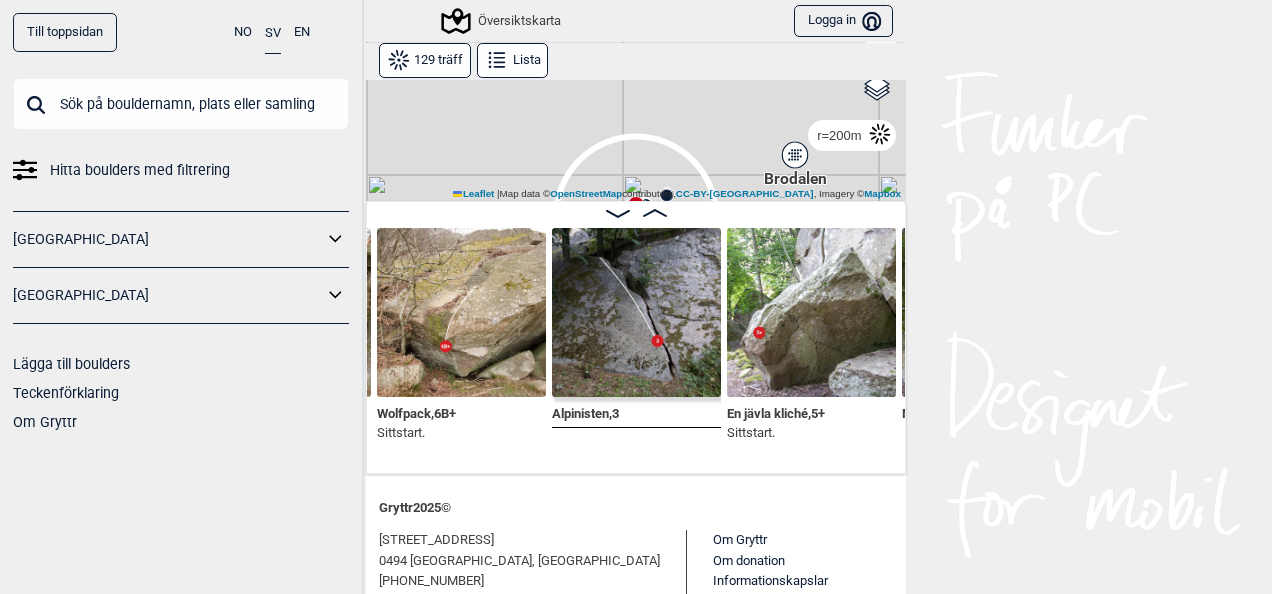 scroll, scrollTop: 120, scrollLeft: 0, axis: vertical 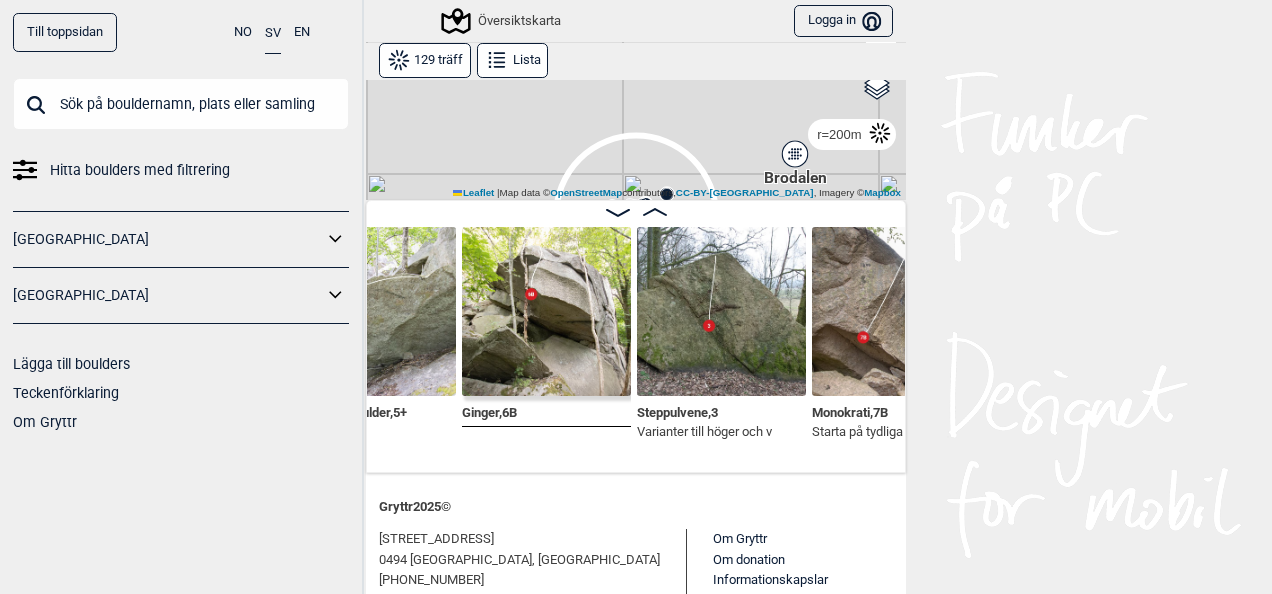 click at bounding box center [721, 311] 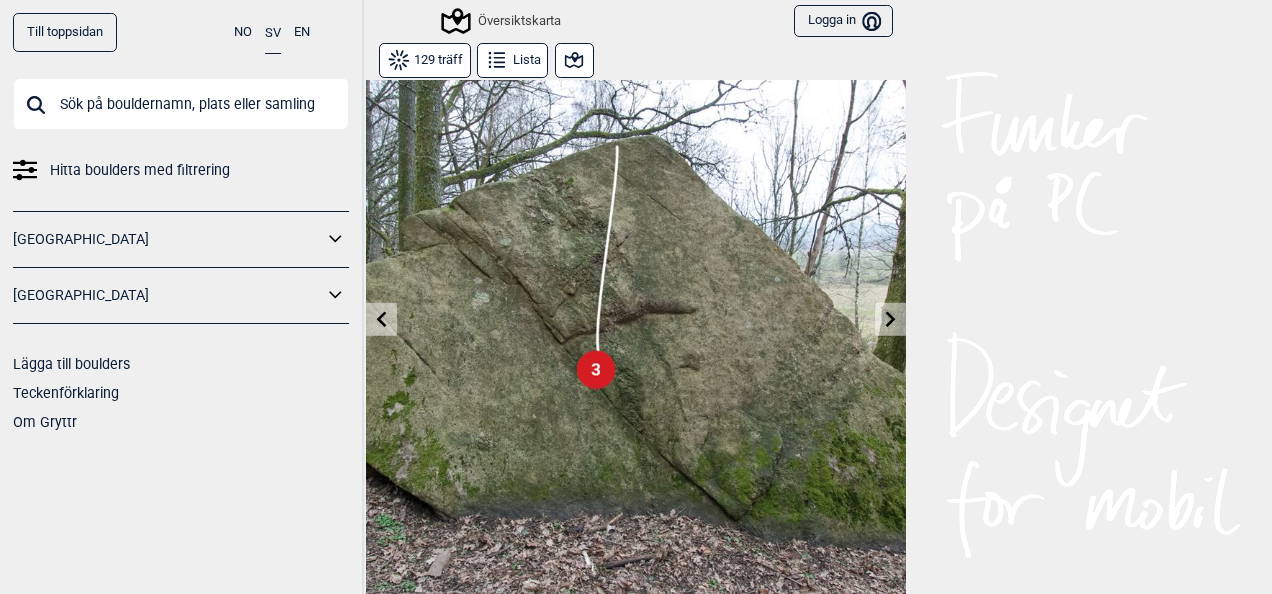 scroll, scrollTop: 0, scrollLeft: 0, axis: both 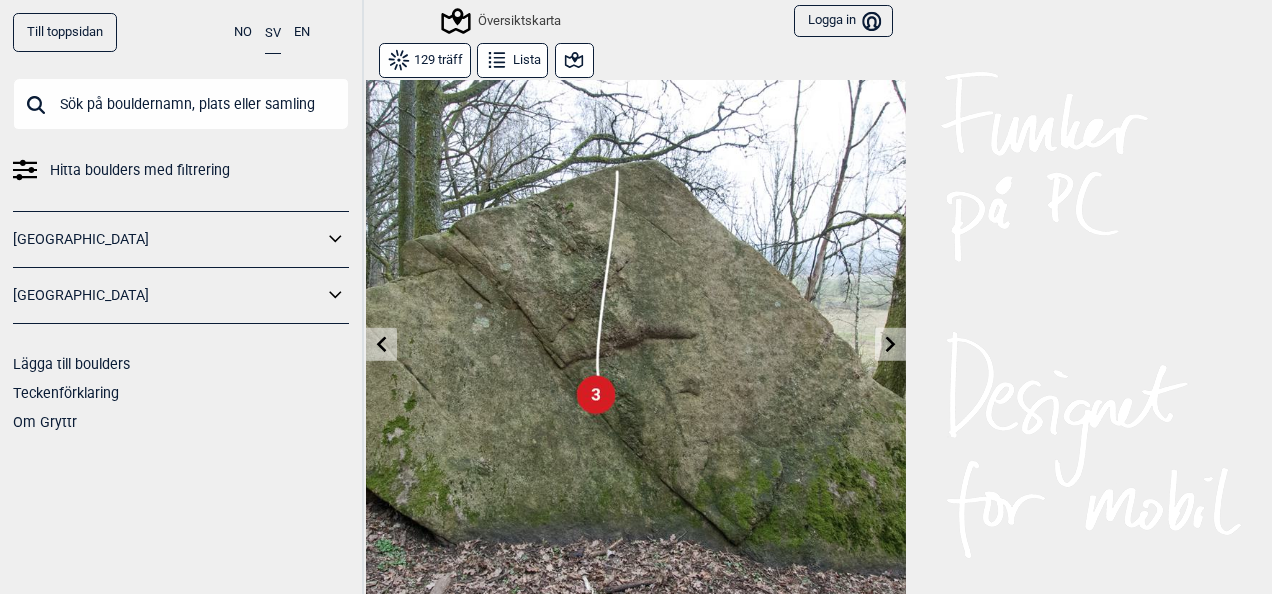 click at bounding box center (890, 344) 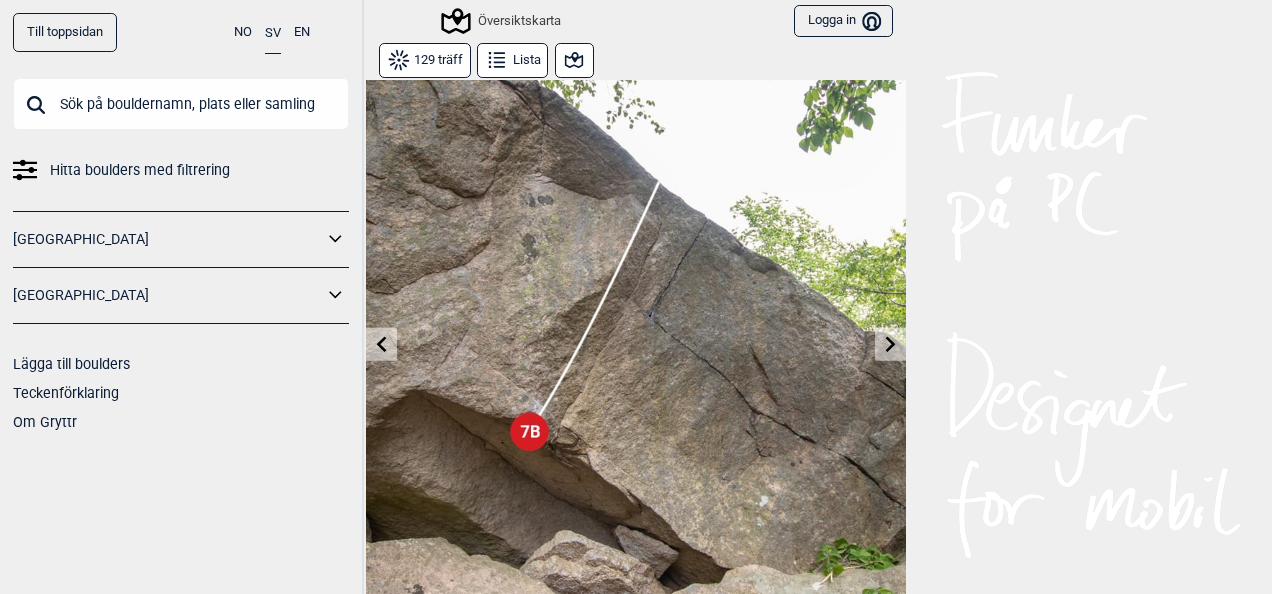 click at bounding box center [890, 344] 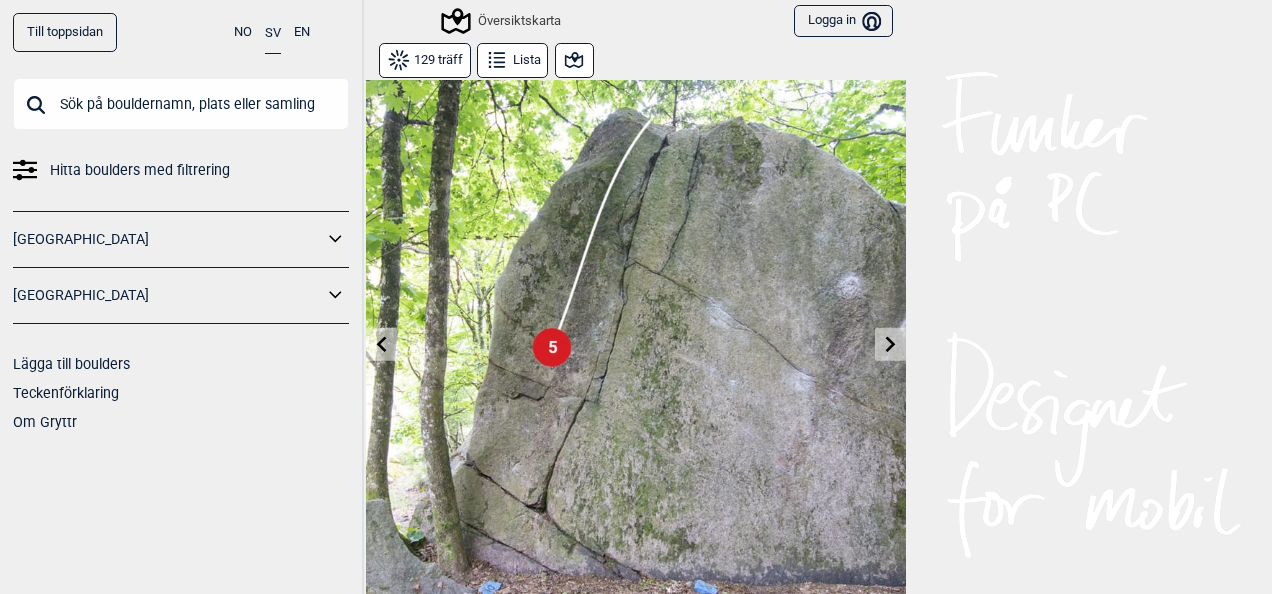 click at bounding box center [890, 344] 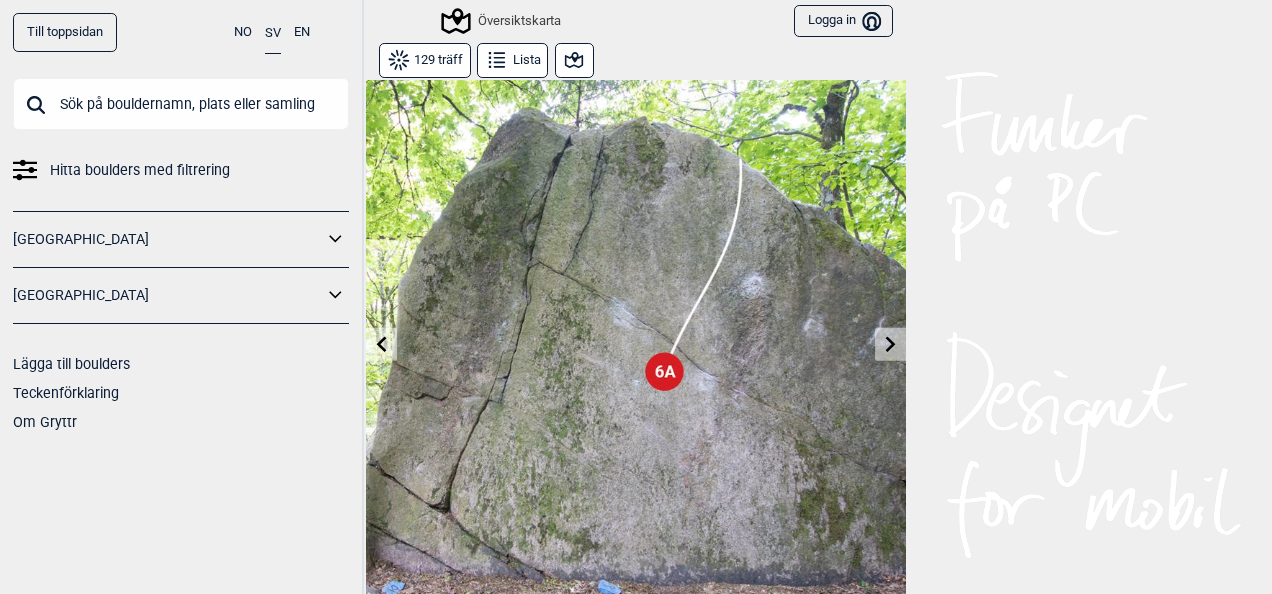 click at bounding box center [890, 344] 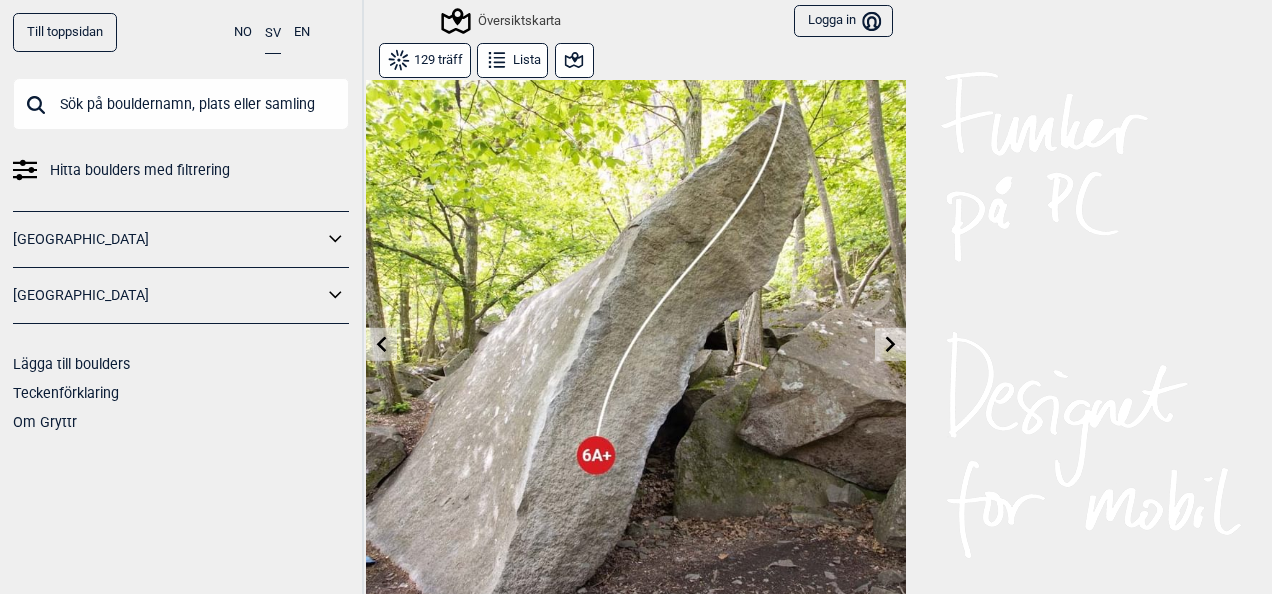 click at bounding box center (890, 344) 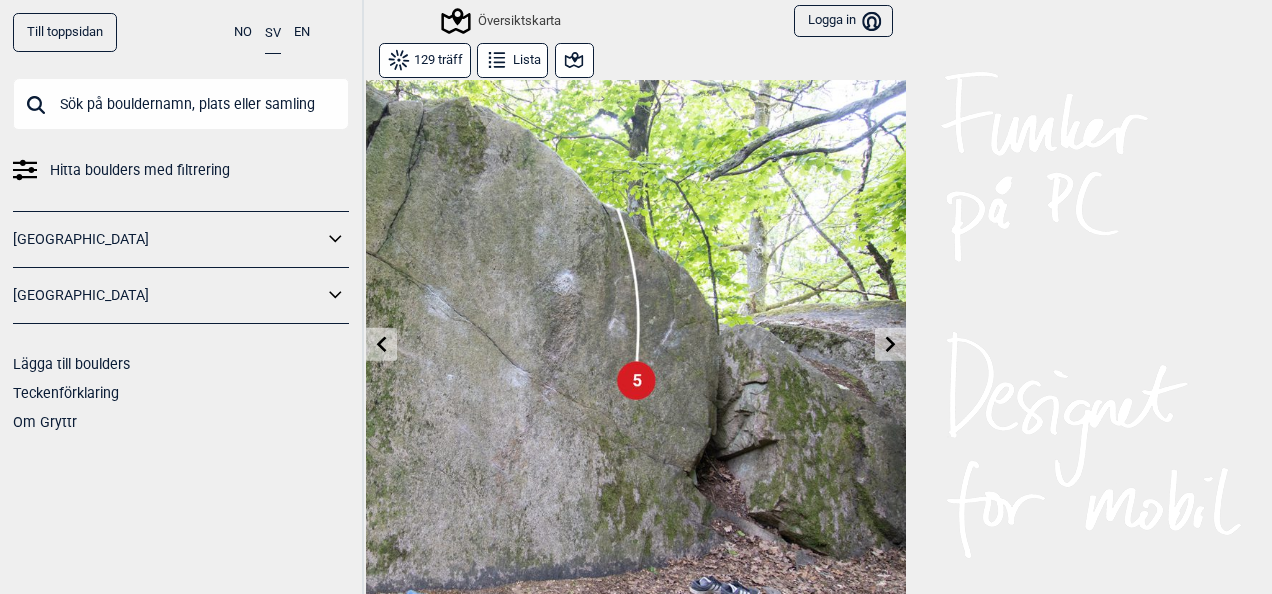click at bounding box center (890, 344) 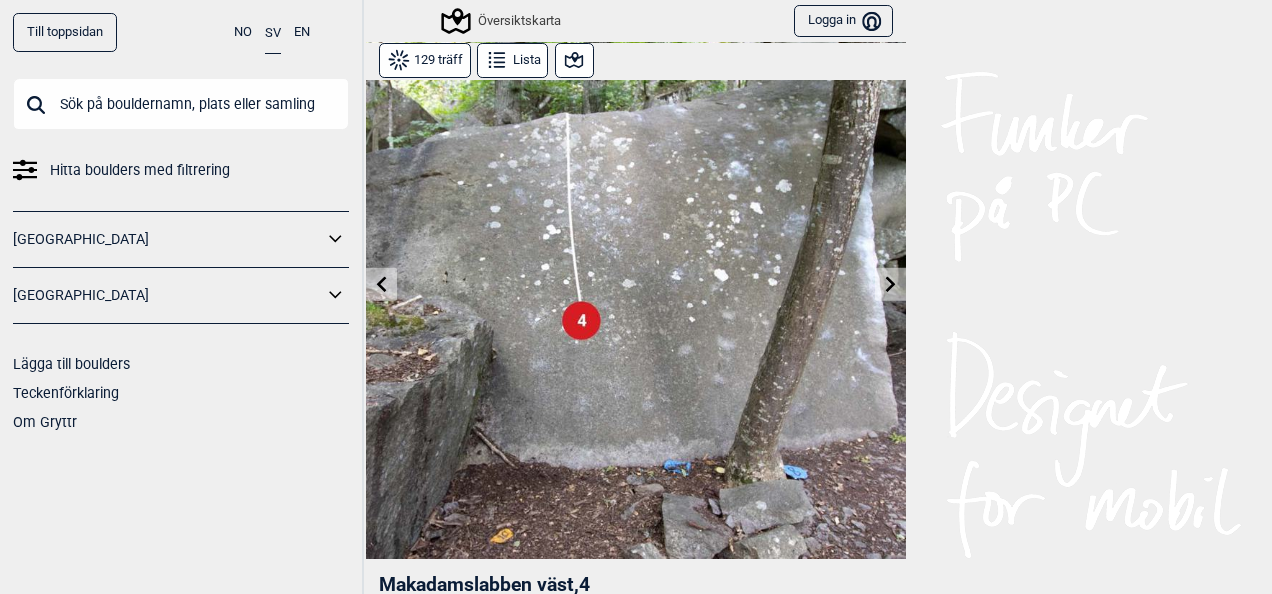scroll, scrollTop: 80, scrollLeft: 0, axis: vertical 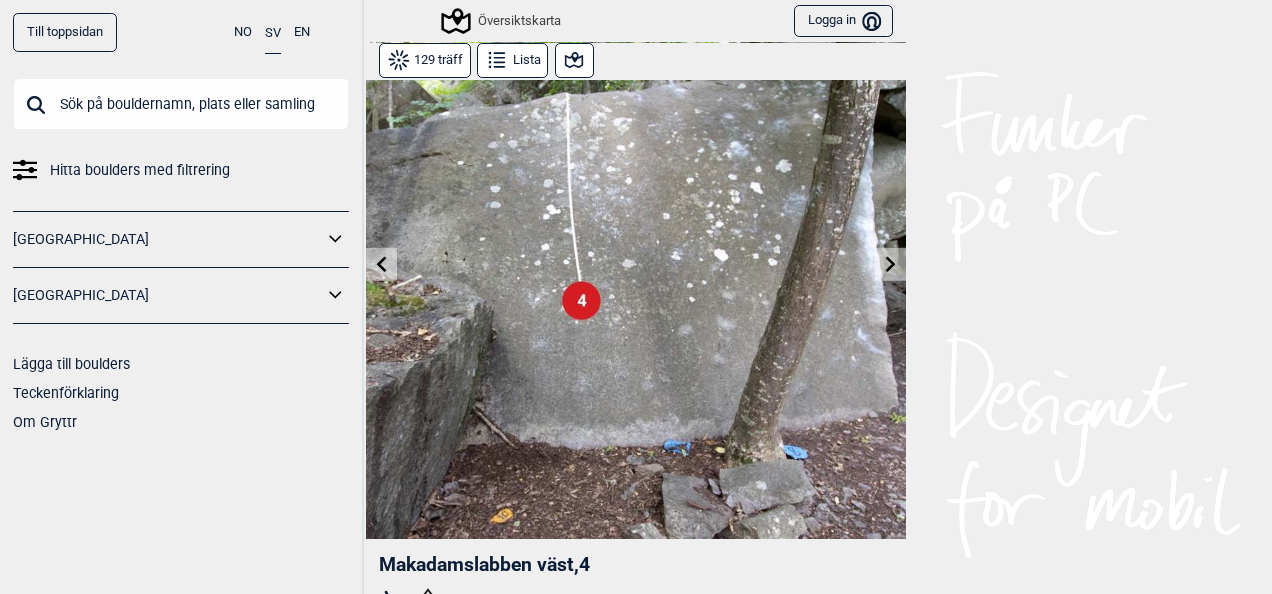 click 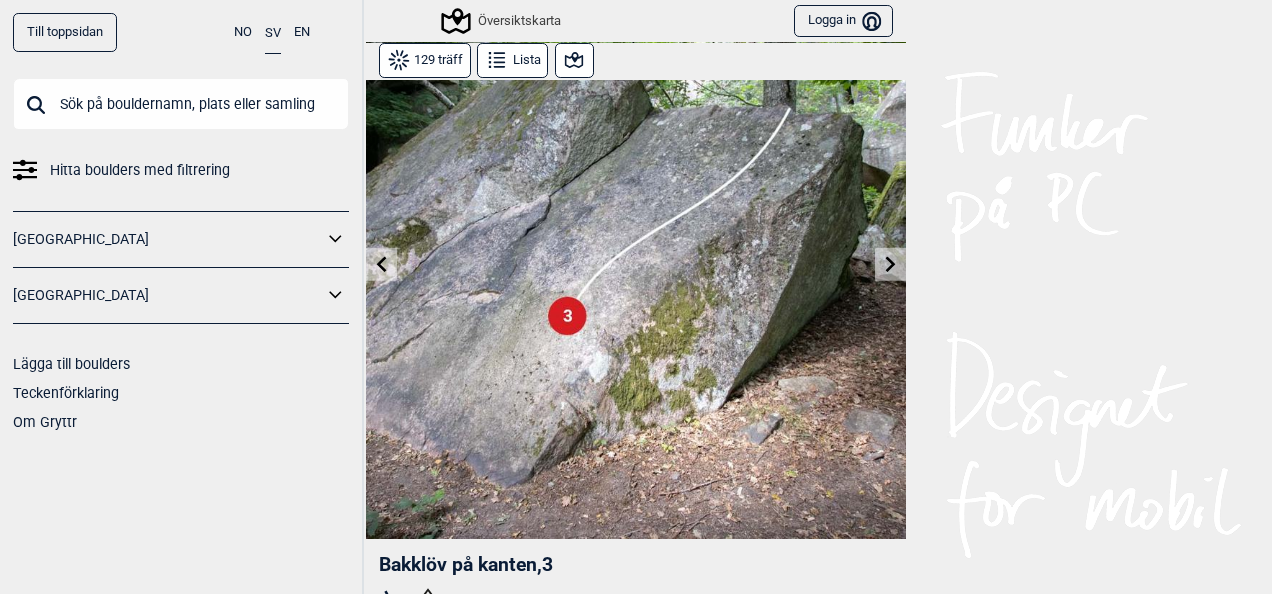 click 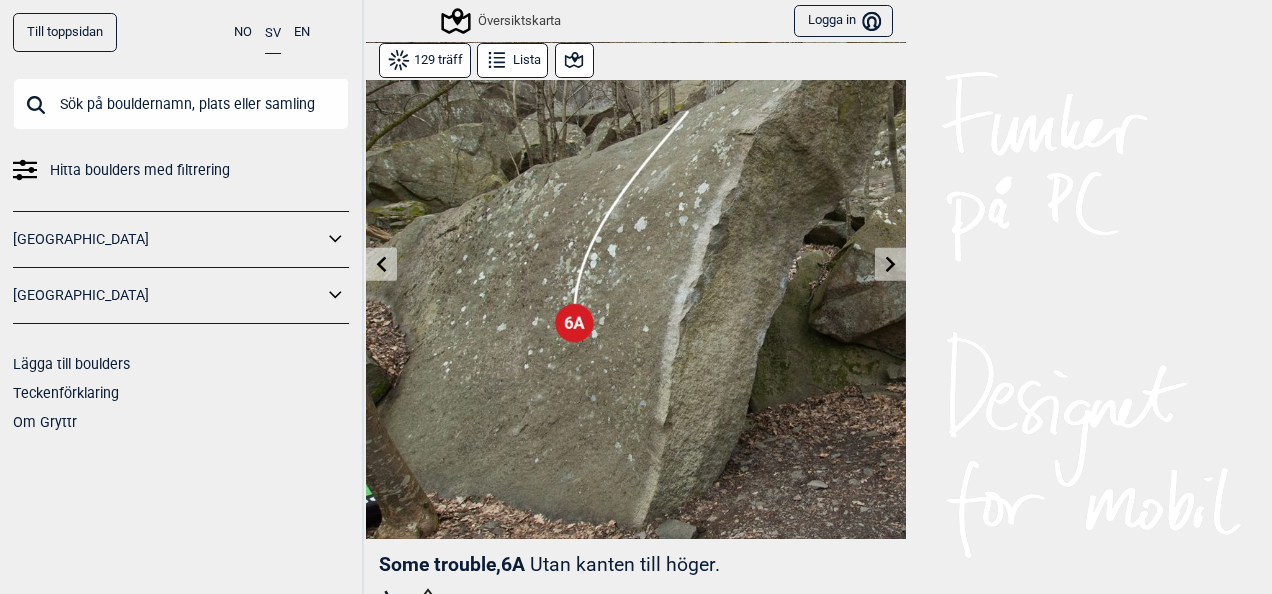 click 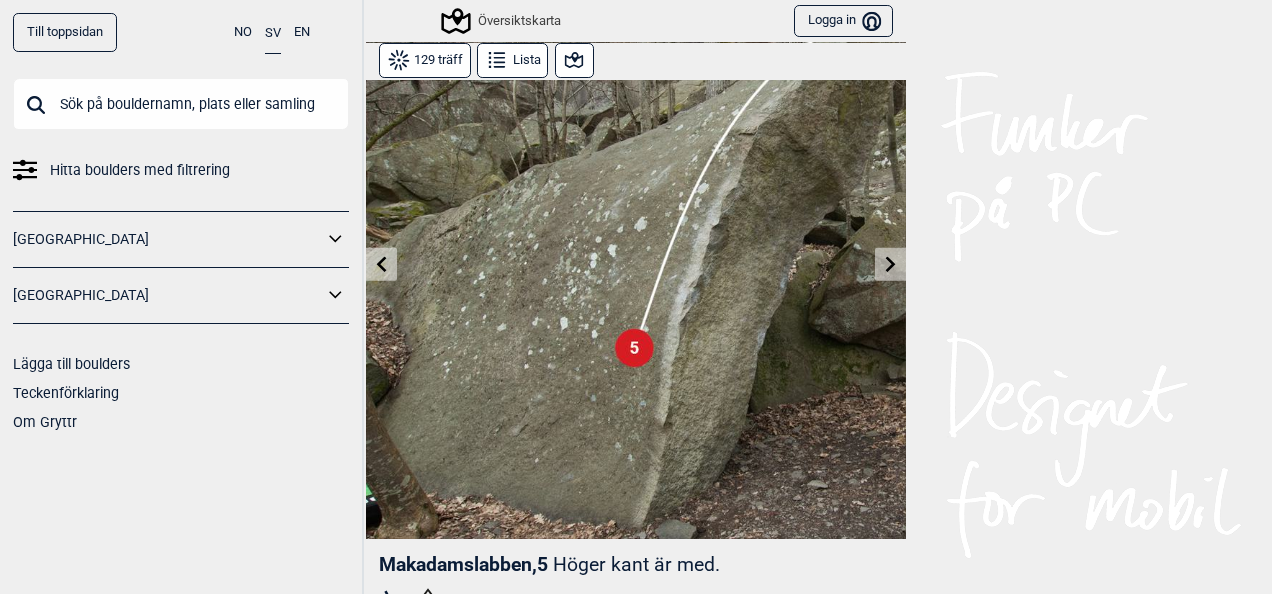 click 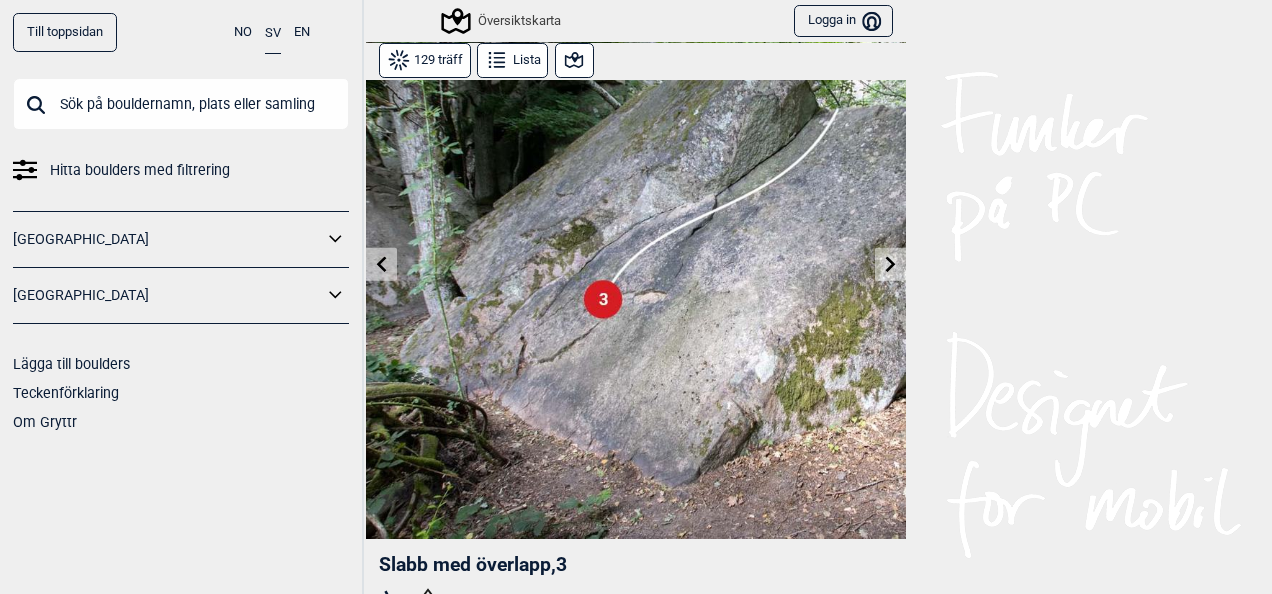 click 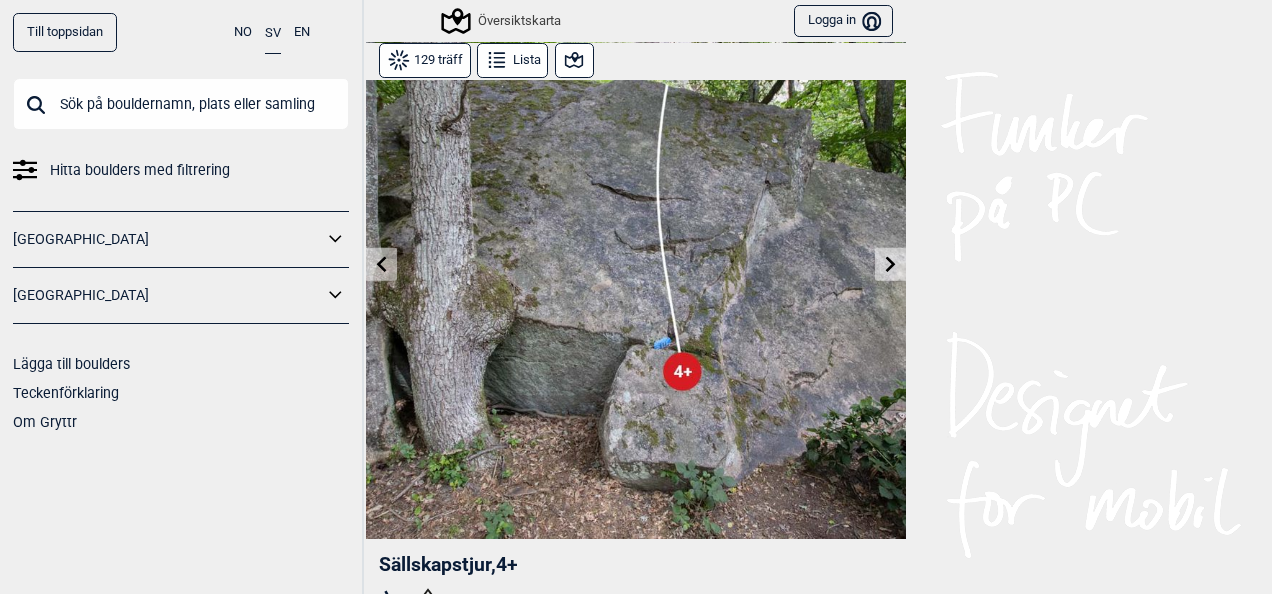 click 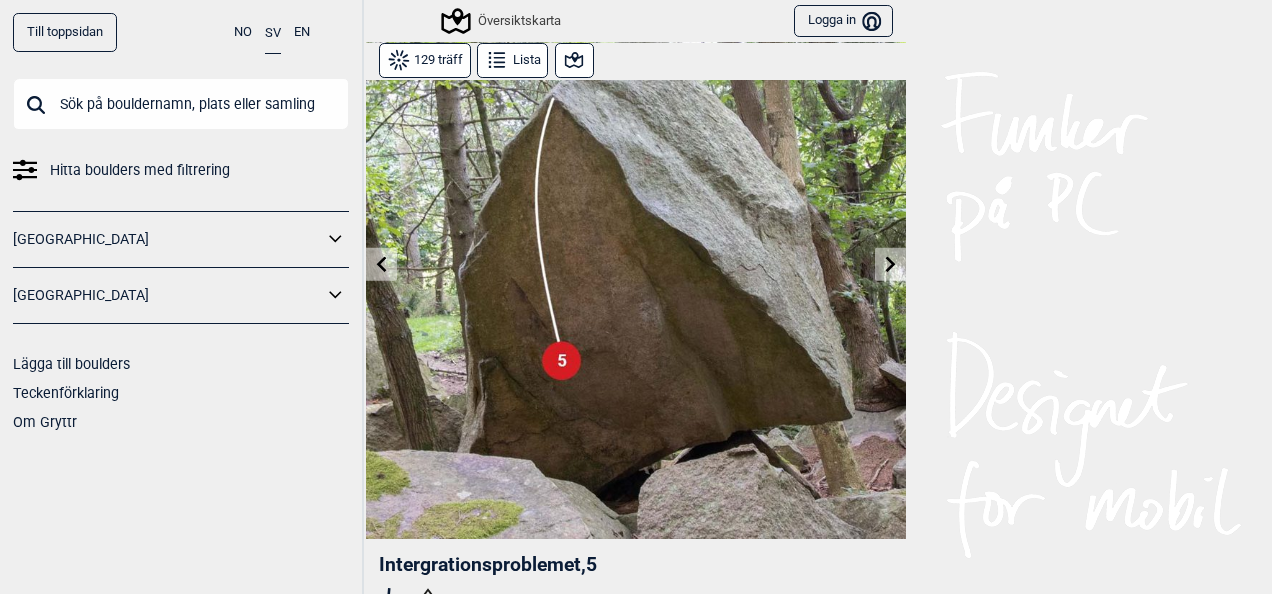 click 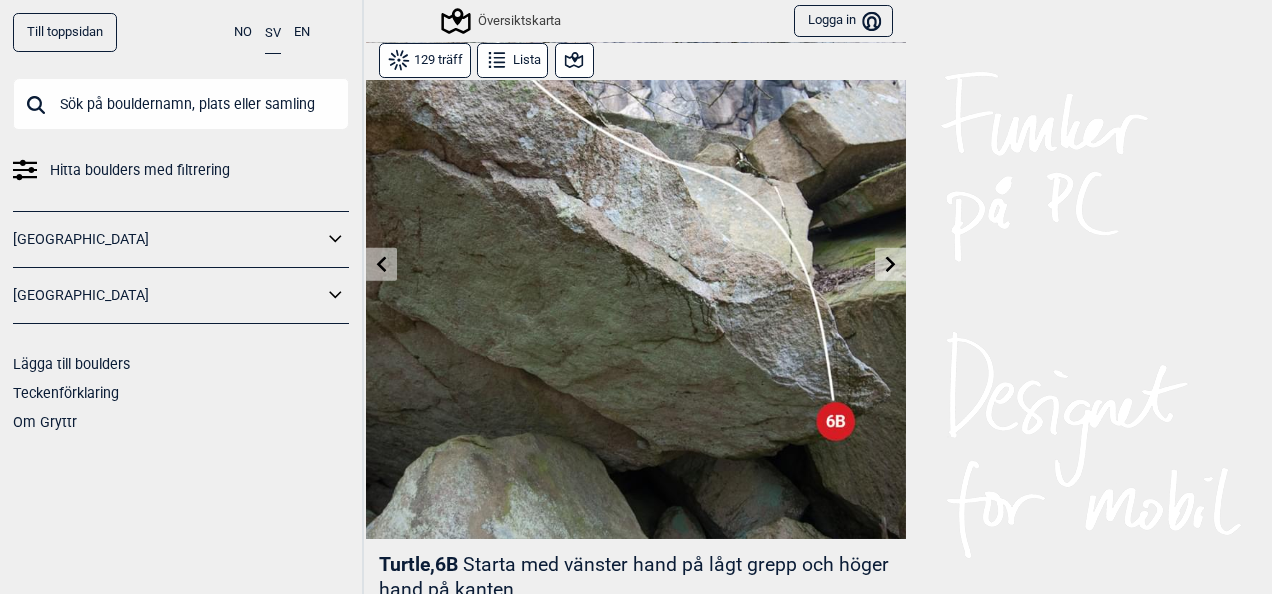 click 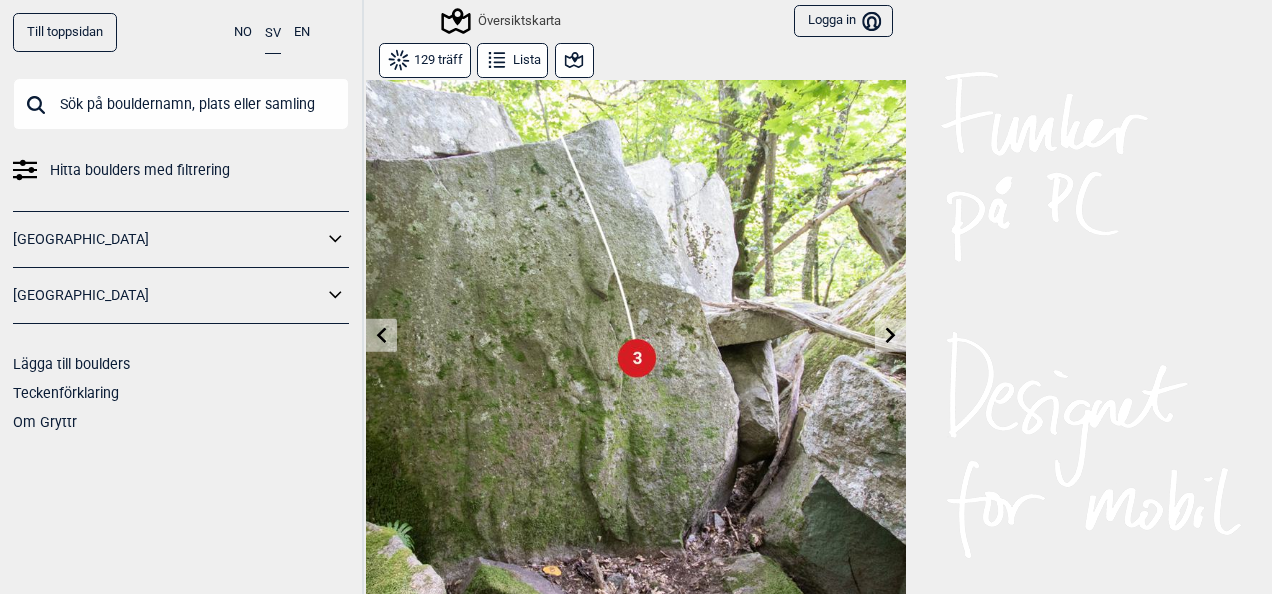 scroll, scrollTop: 0, scrollLeft: 0, axis: both 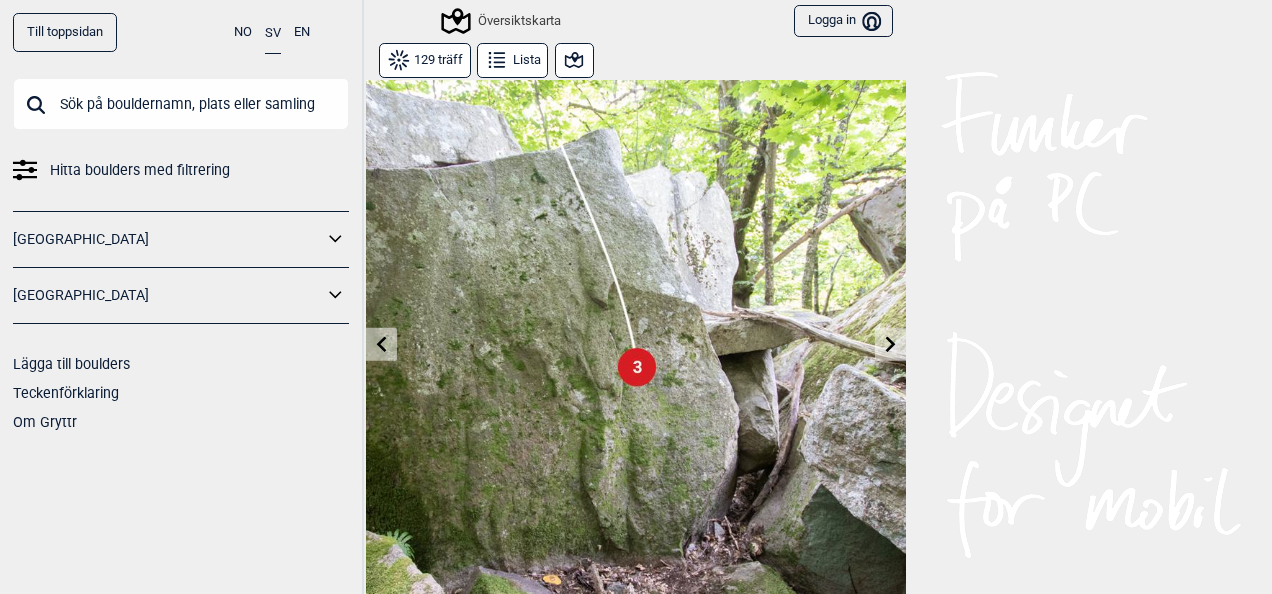 click at bounding box center [890, 344] 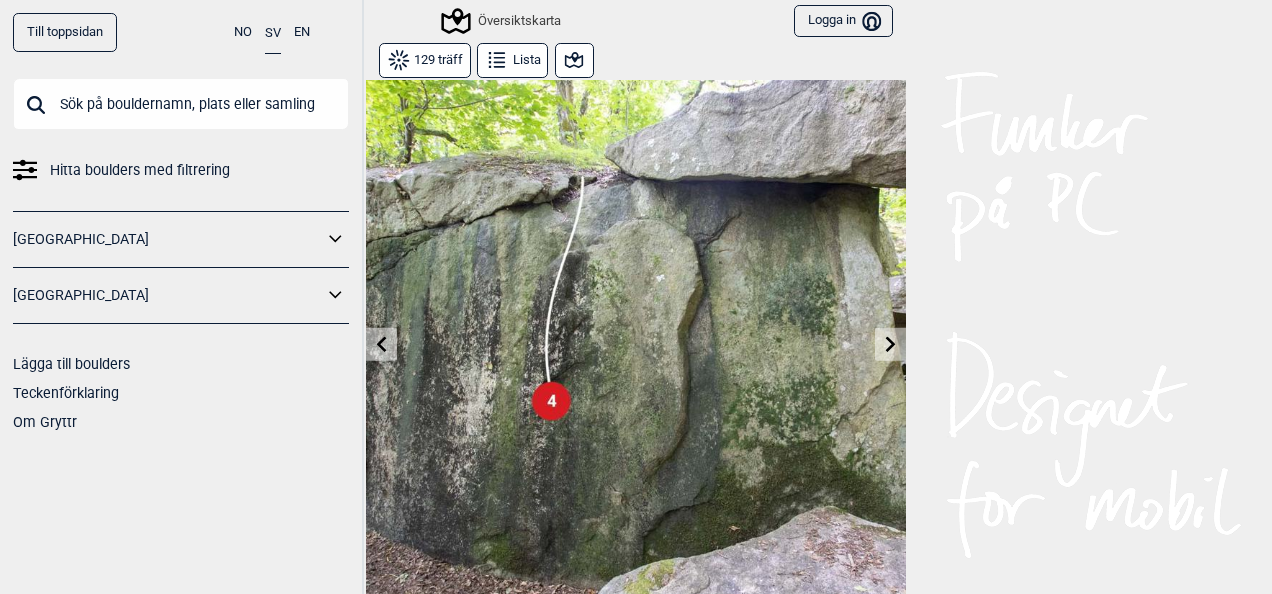 click at bounding box center [890, 344] 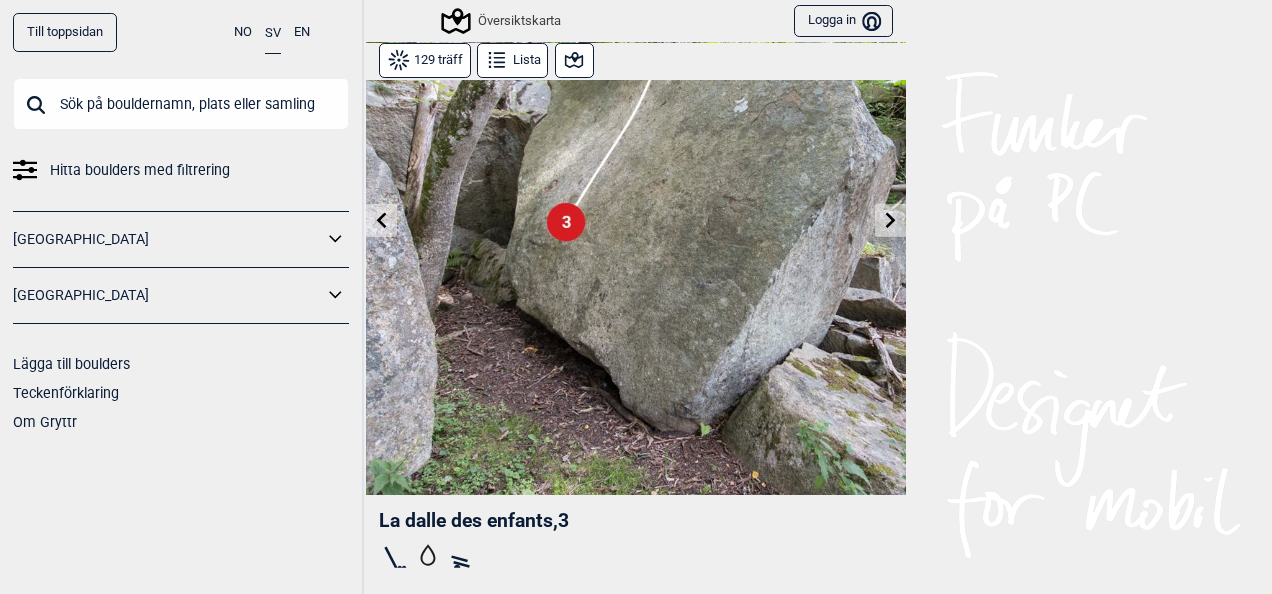 scroll, scrollTop: 160, scrollLeft: 0, axis: vertical 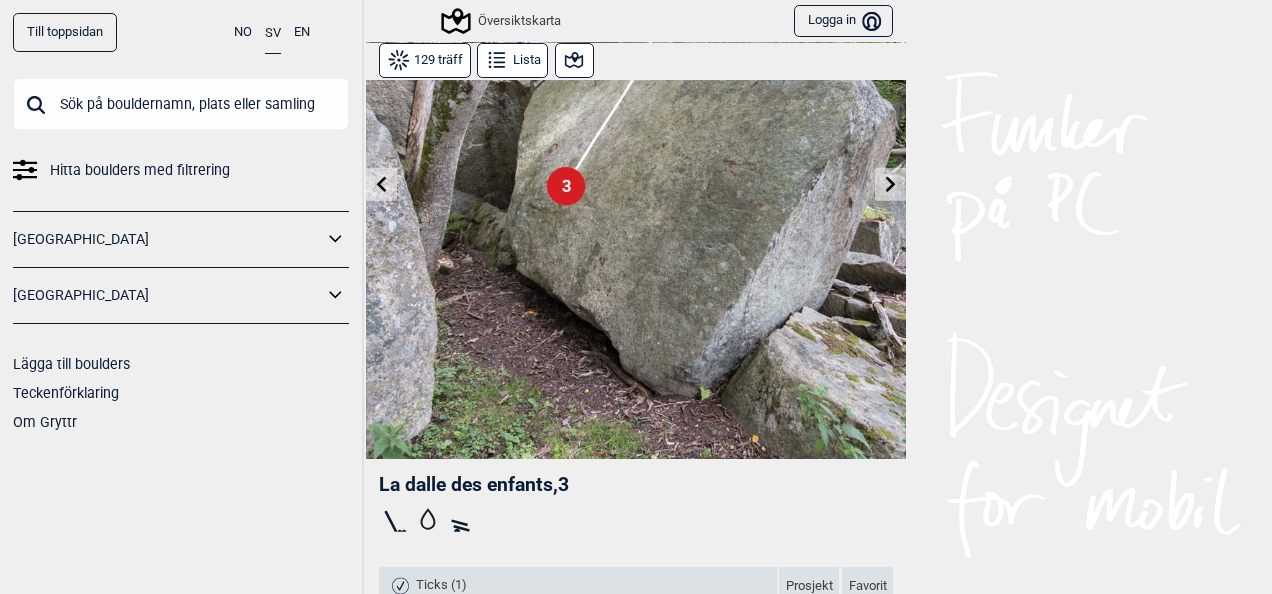 click at bounding box center [890, 184] 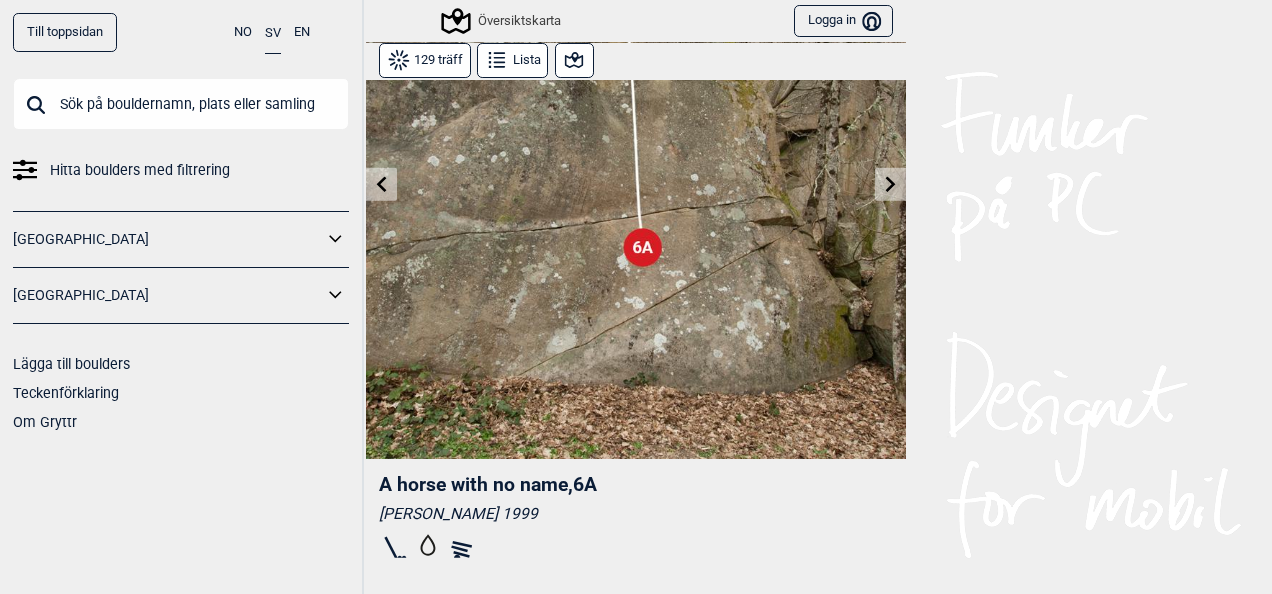 click at bounding box center [890, 184] 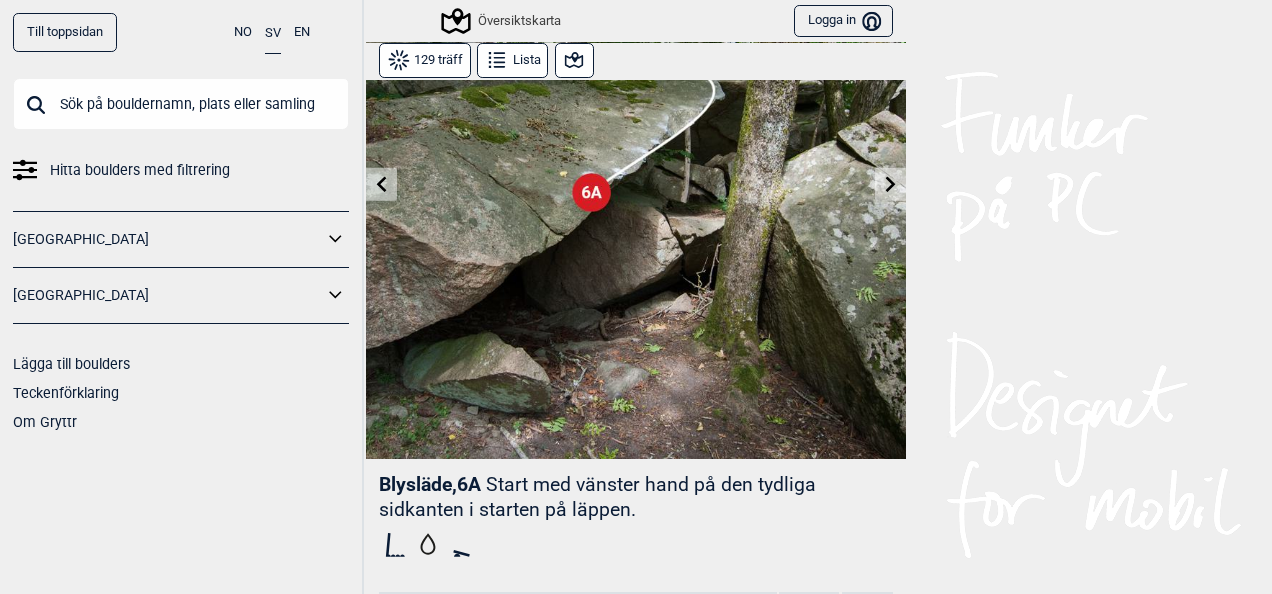 click 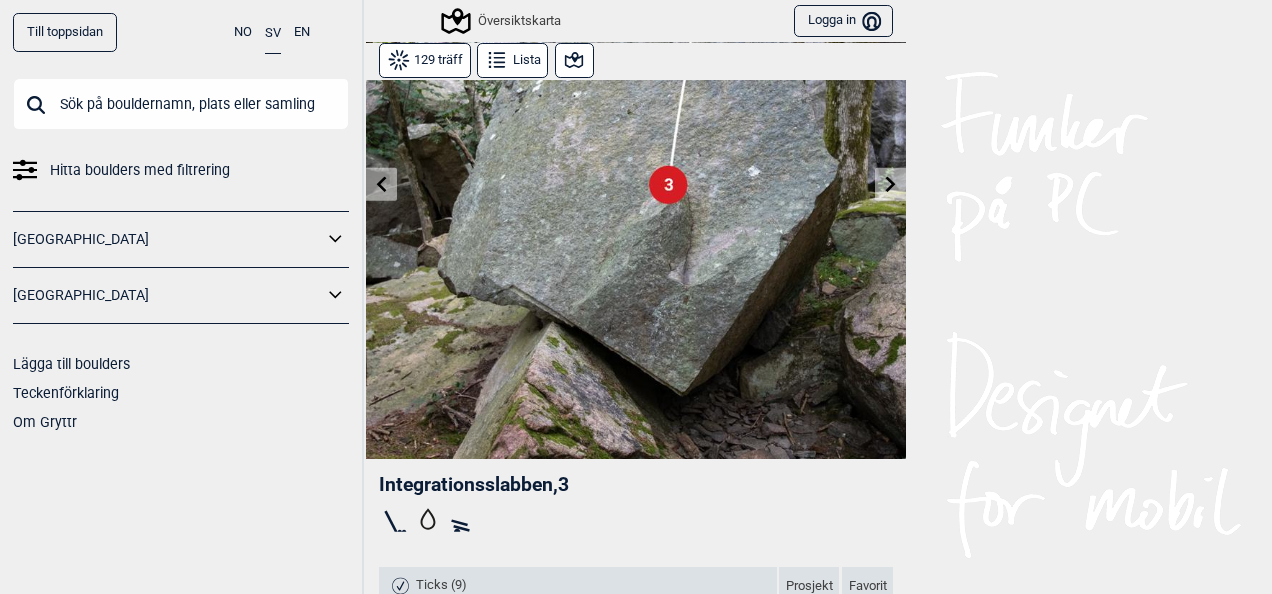 scroll, scrollTop: 14, scrollLeft: 0, axis: vertical 